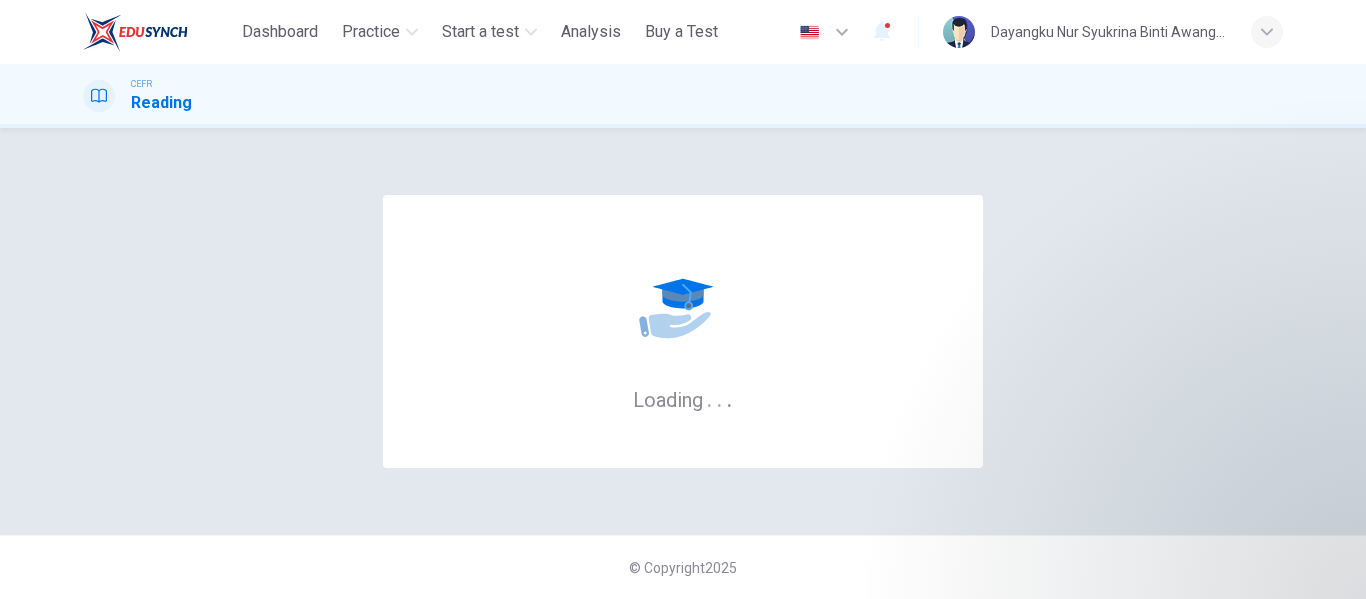 scroll, scrollTop: 0, scrollLeft: 0, axis: both 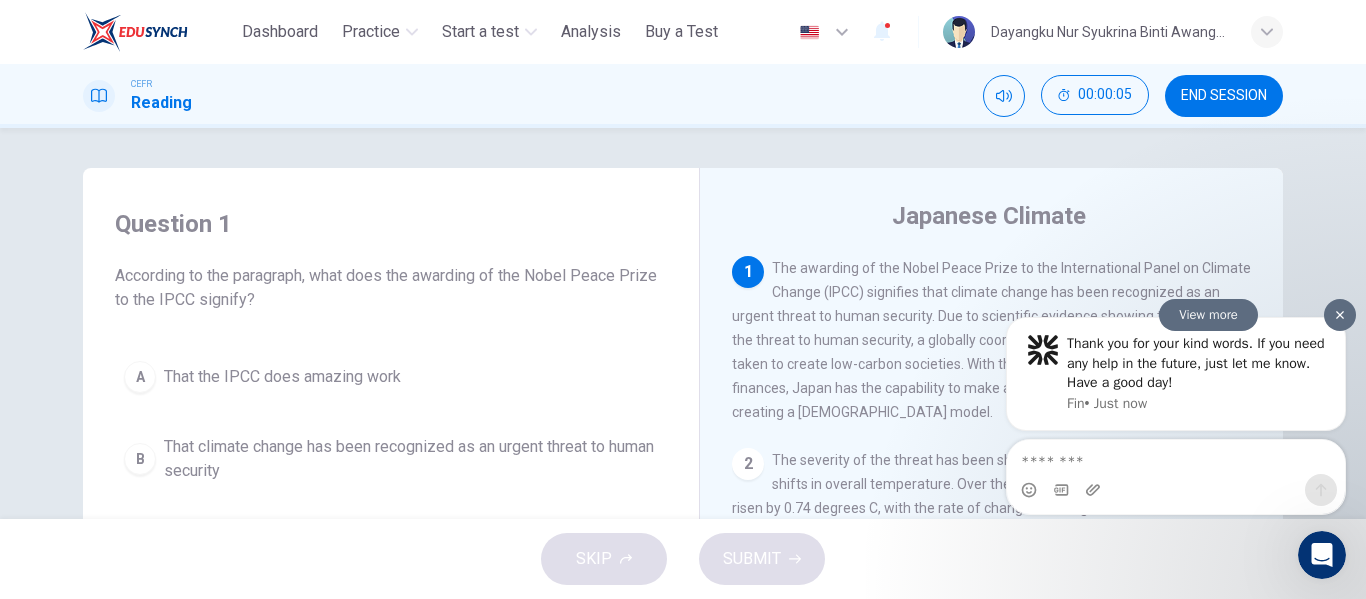 click at bounding box center [1340, 315] 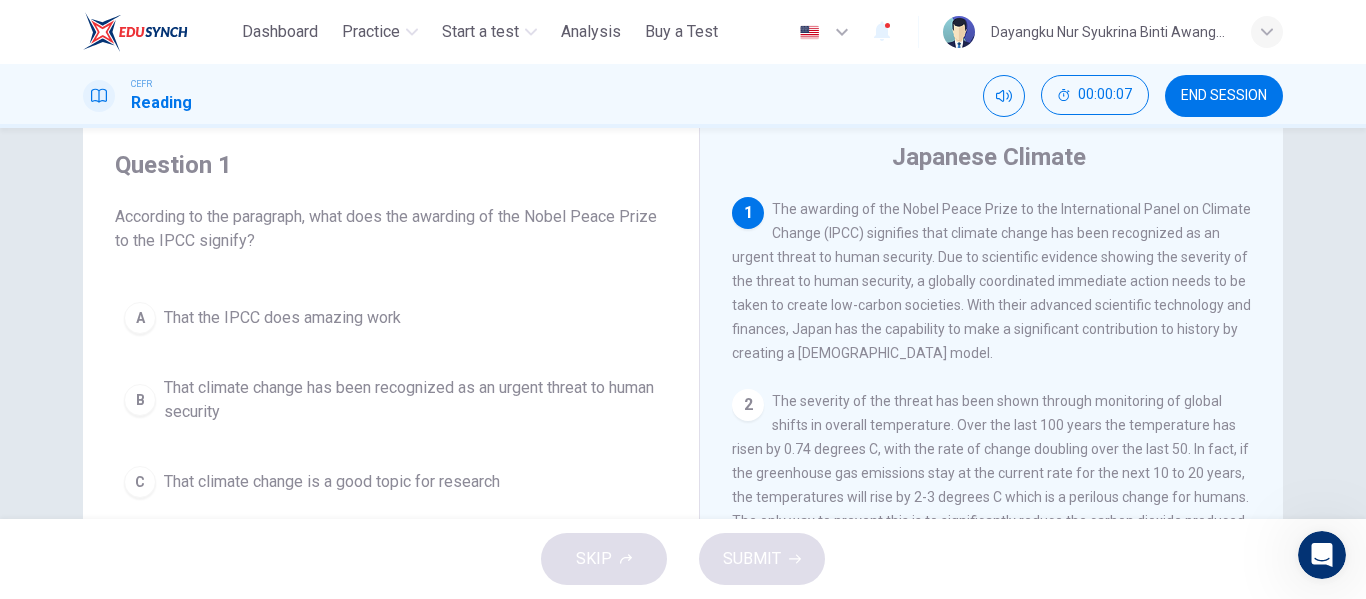 scroll, scrollTop: 57, scrollLeft: 0, axis: vertical 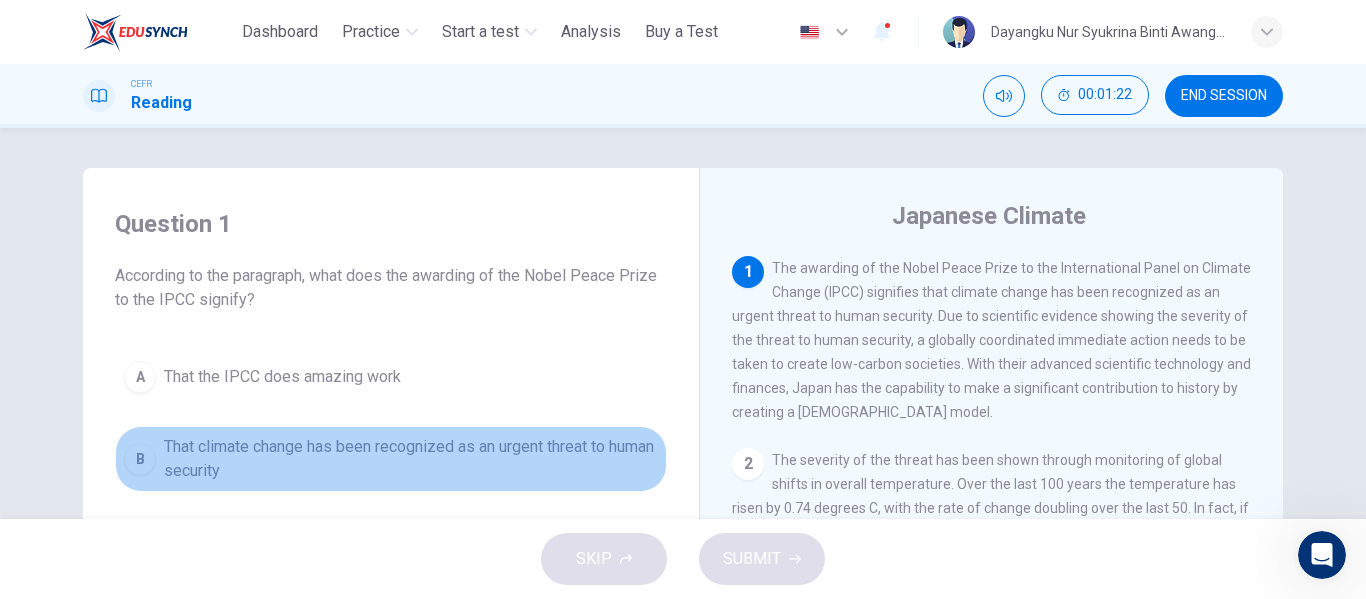 click on "B" at bounding box center [140, 459] 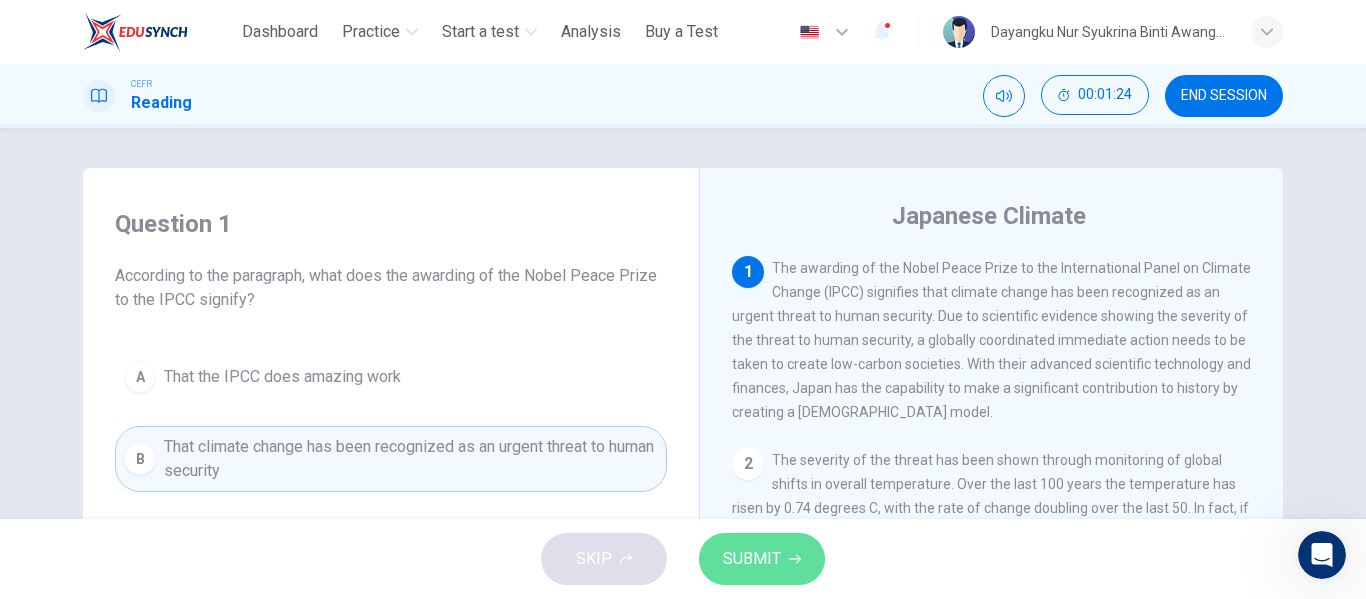 click on "SUBMIT" at bounding box center (752, 559) 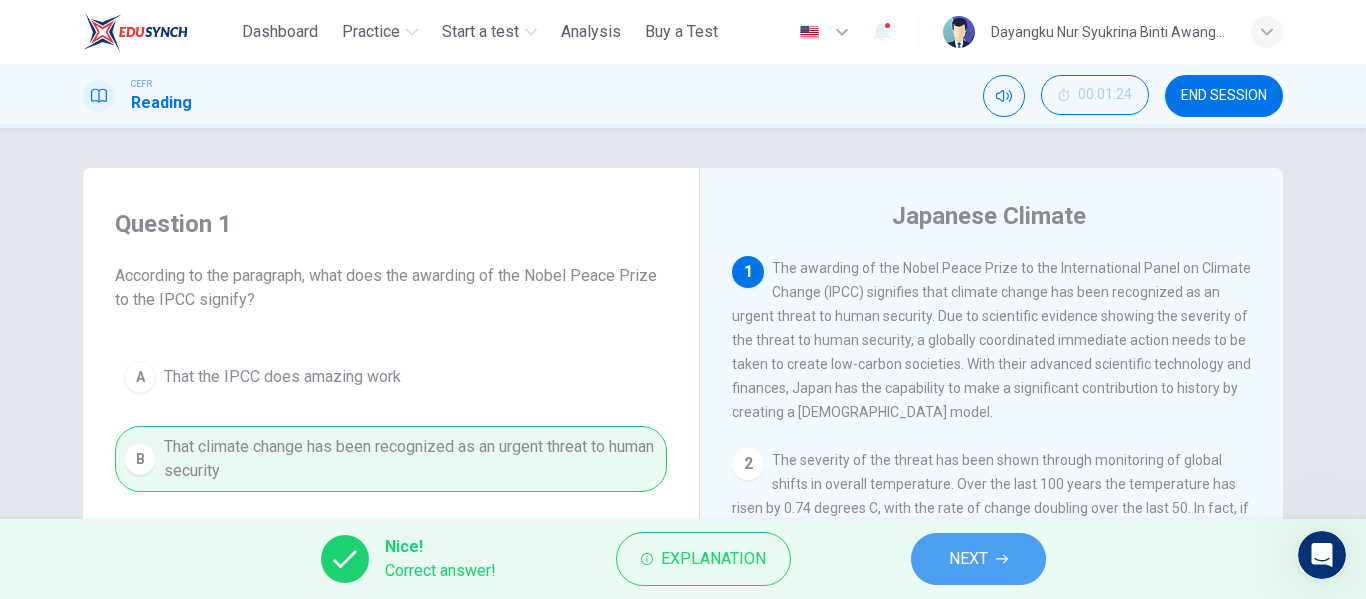 click on "NEXT" at bounding box center (968, 559) 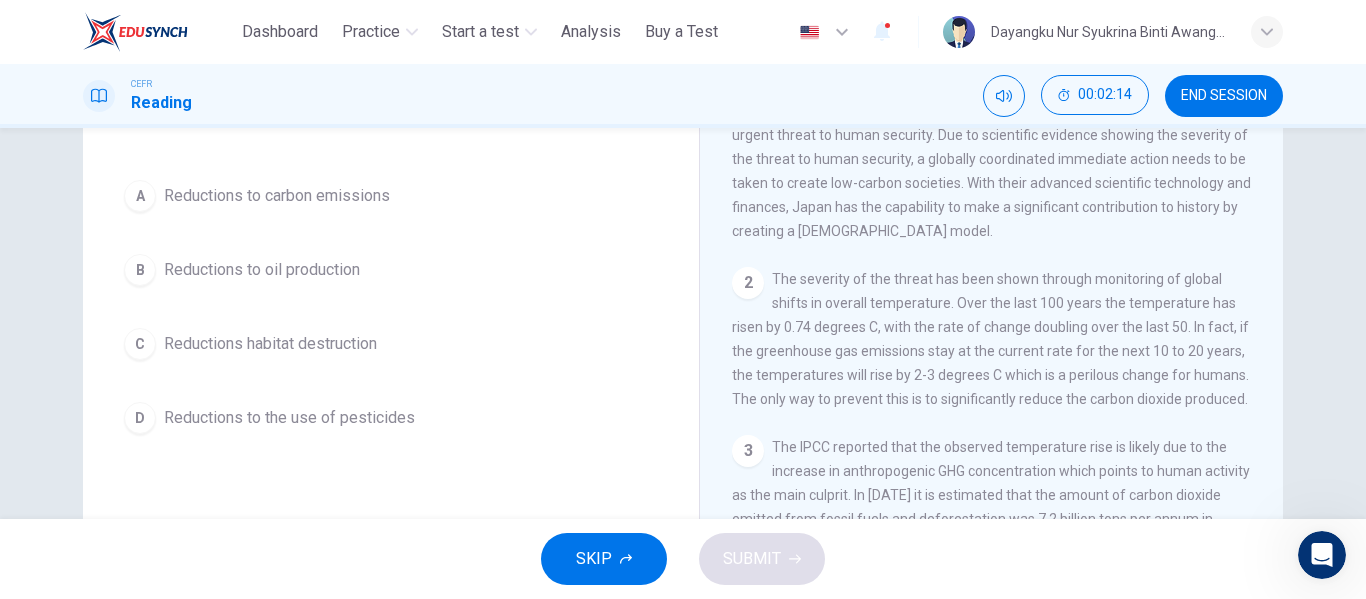 scroll, scrollTop: 171, scrollLeft: 0, axis: vertical 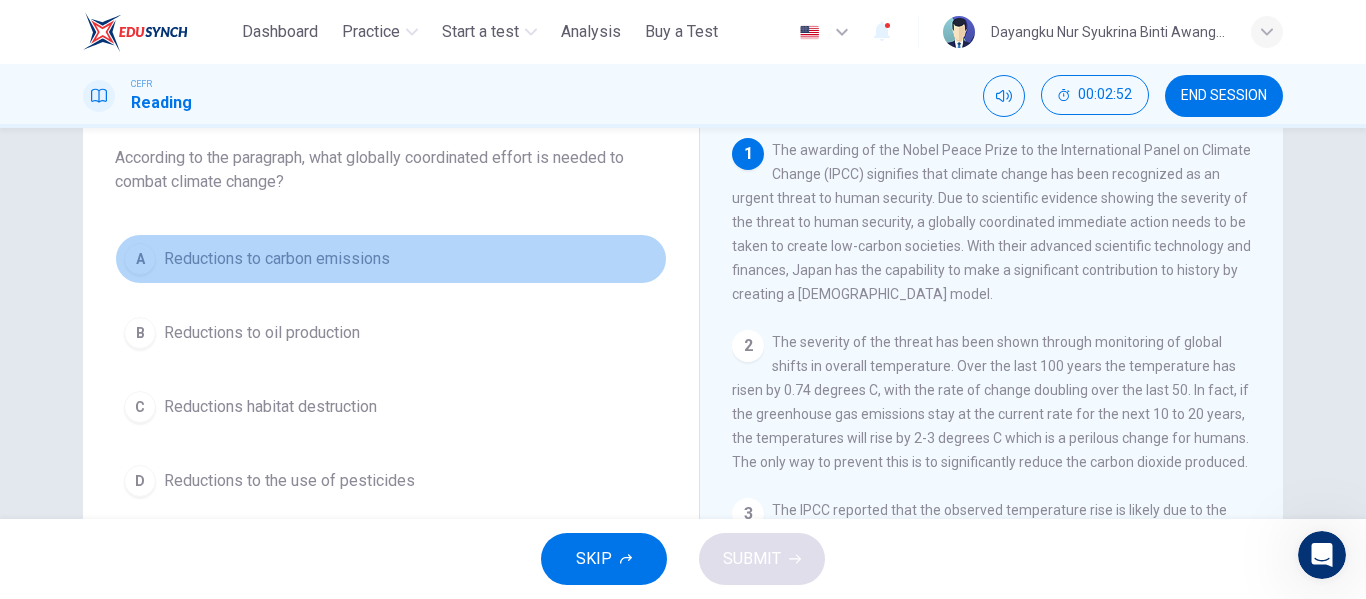 click on "Reductions to carbon emissions" at bounding box center [277, 259] 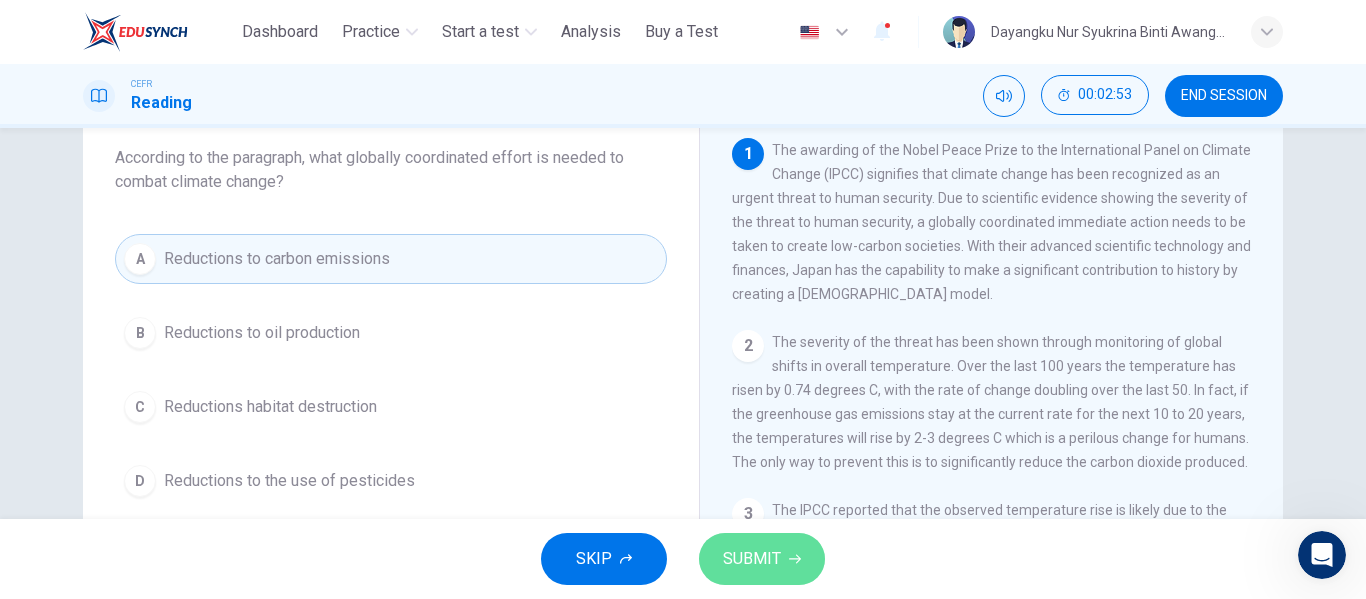 click on "SUBMIT" at bounding box center [752, 559] 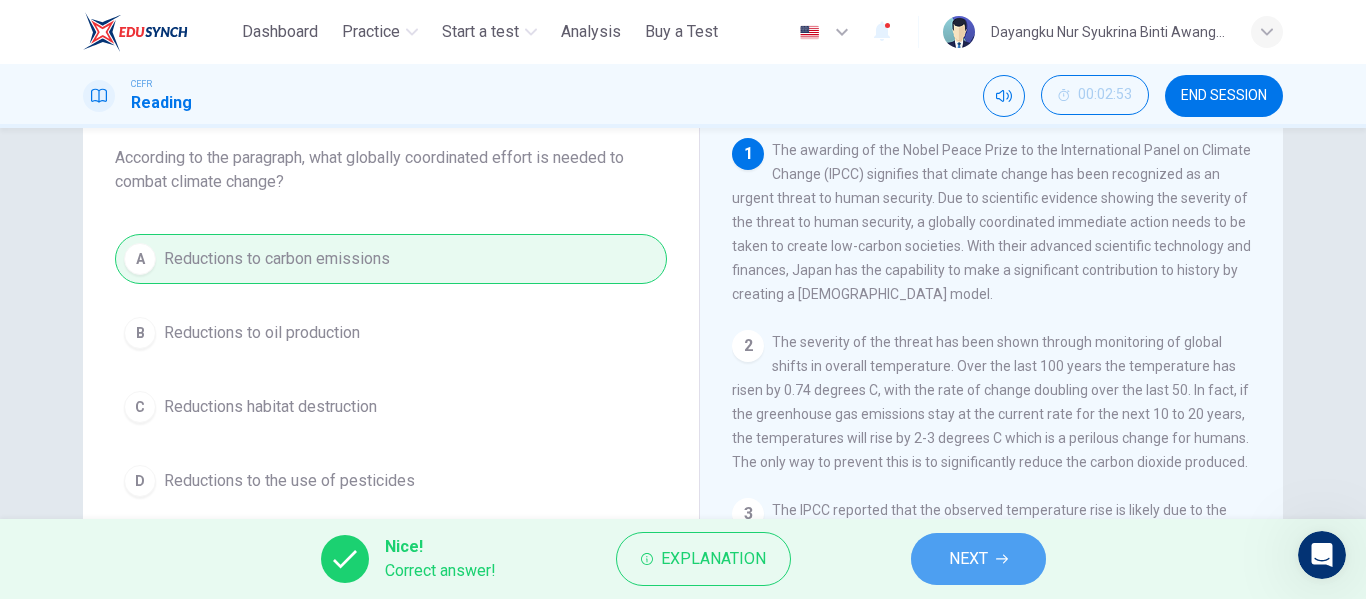 click on "NEXT" at bounding box center [978, 559] 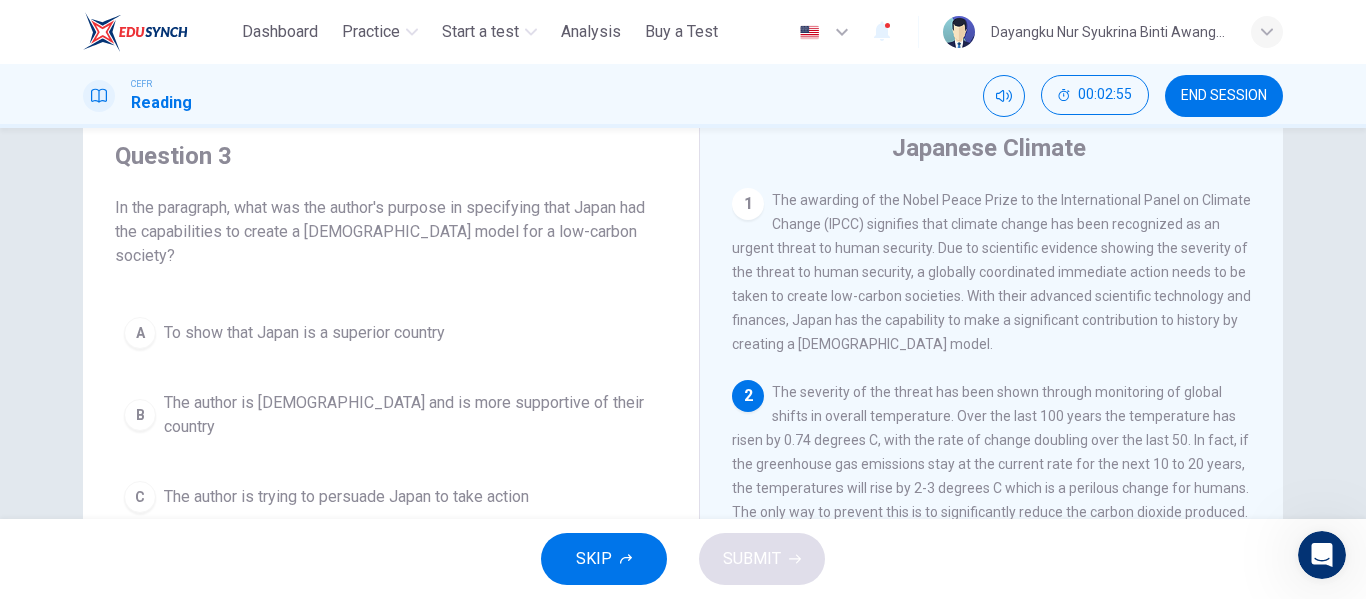 scroll, scrollTop: 42, scrollLeft: 0, axis: vertical 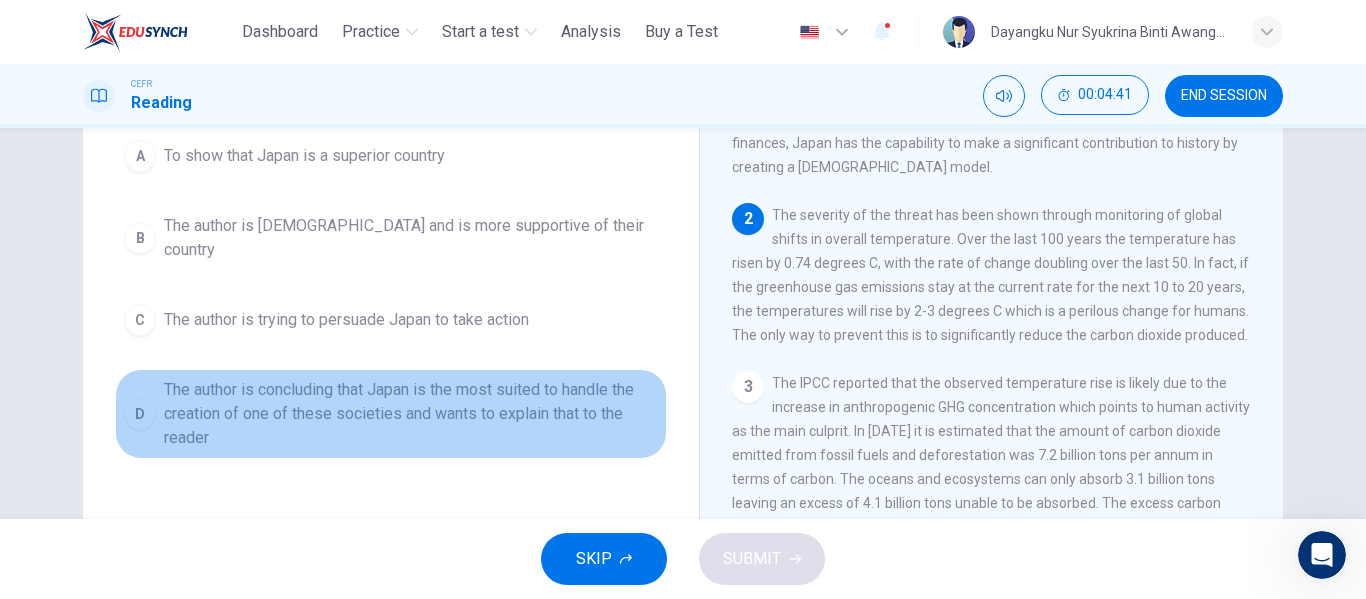 click on "The author is concluding that Japan is the most suited to handle the creation of one of these societies and wants to explain that to the reader" at bounding box center (411, 414) 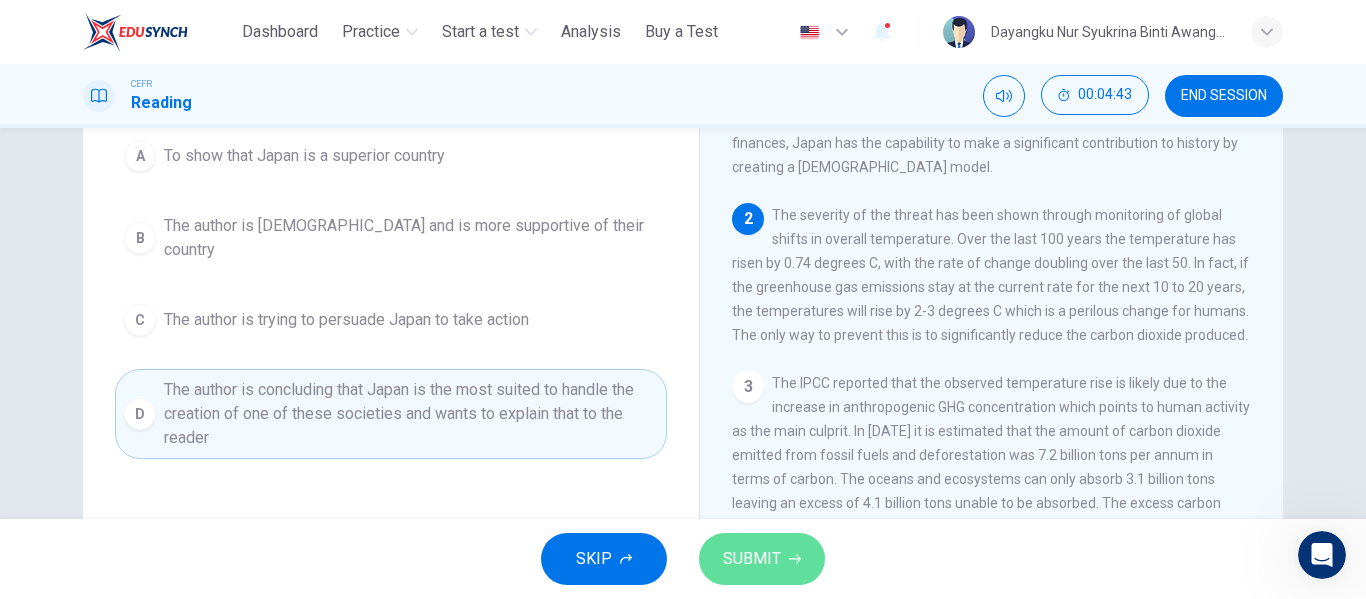 click on "SUBMIT" at bounding box center [752, 559] 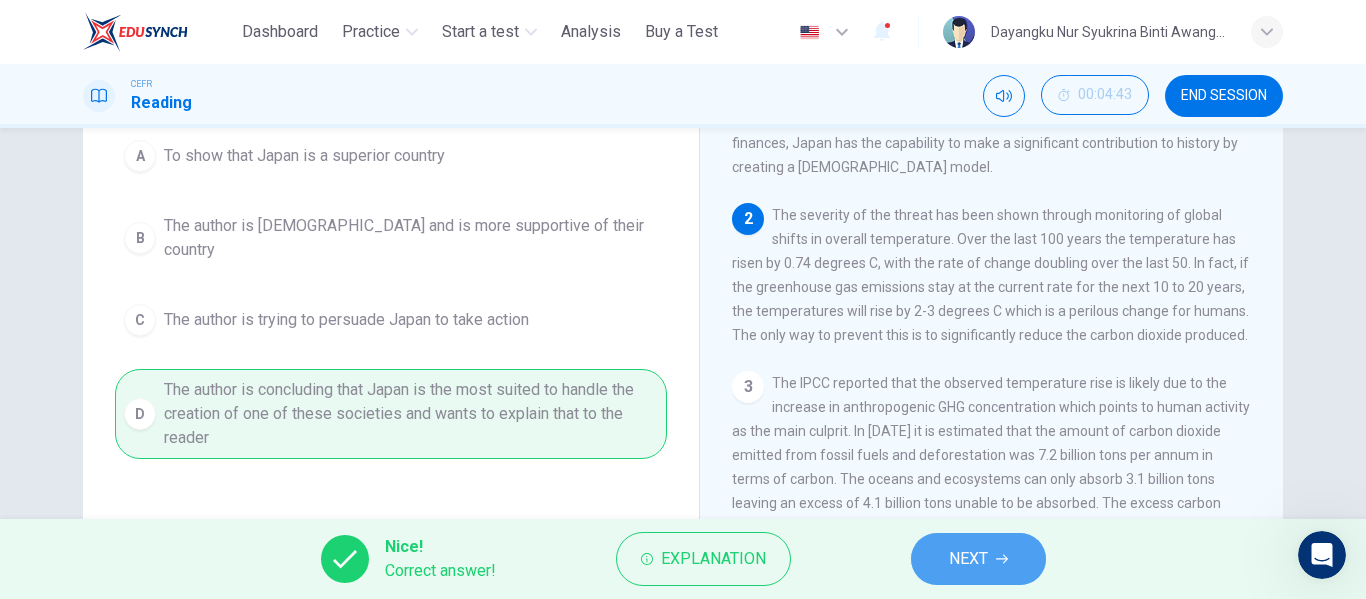 click on "NEXT" at bounding box center (968, 559) 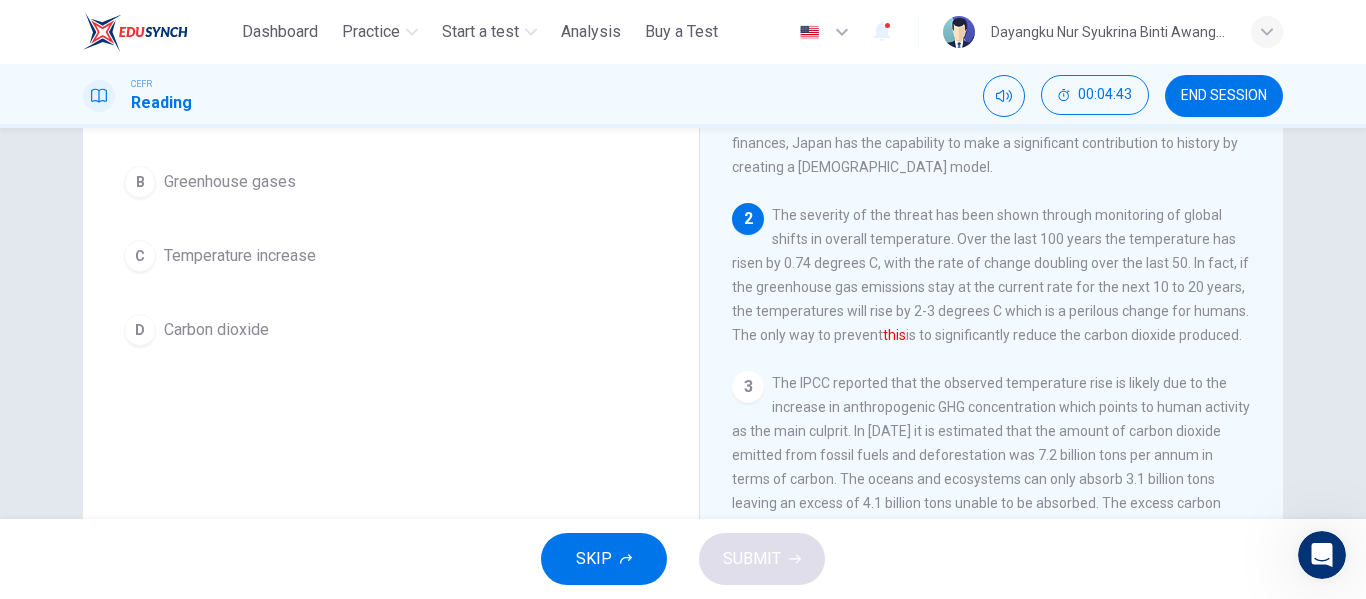scroll, scrollTop: 221, scrollLeft: 0, axis: vertical 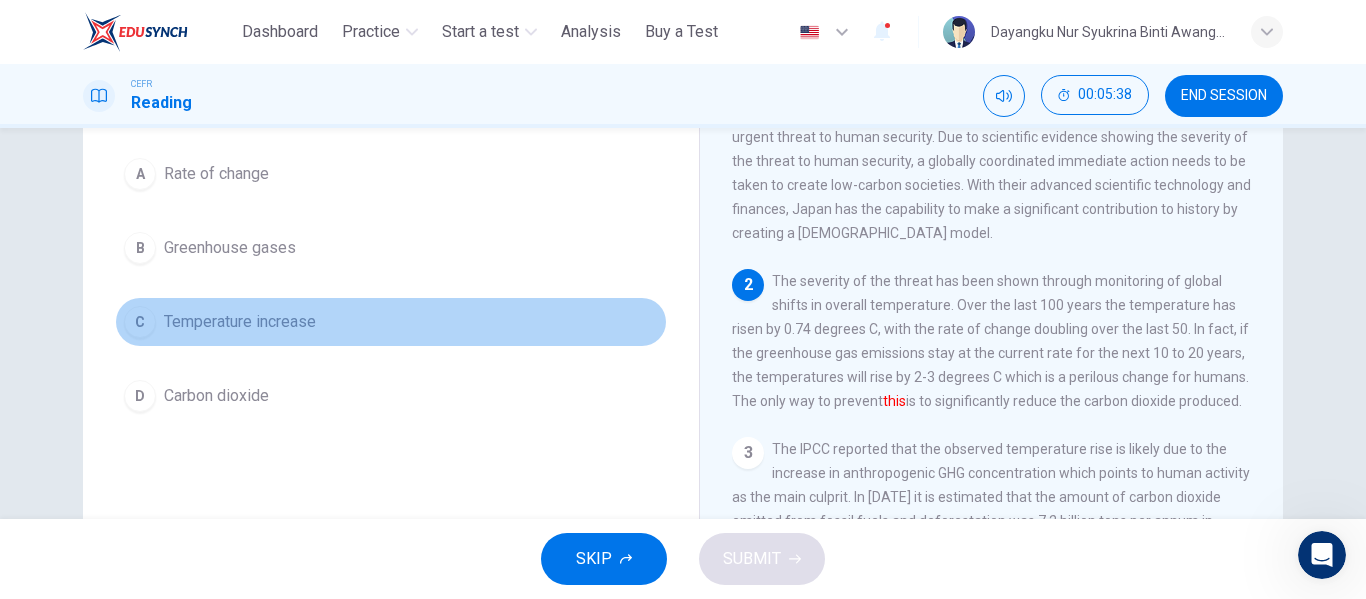click on "Temperature increase" at bounding box center [240, 322] 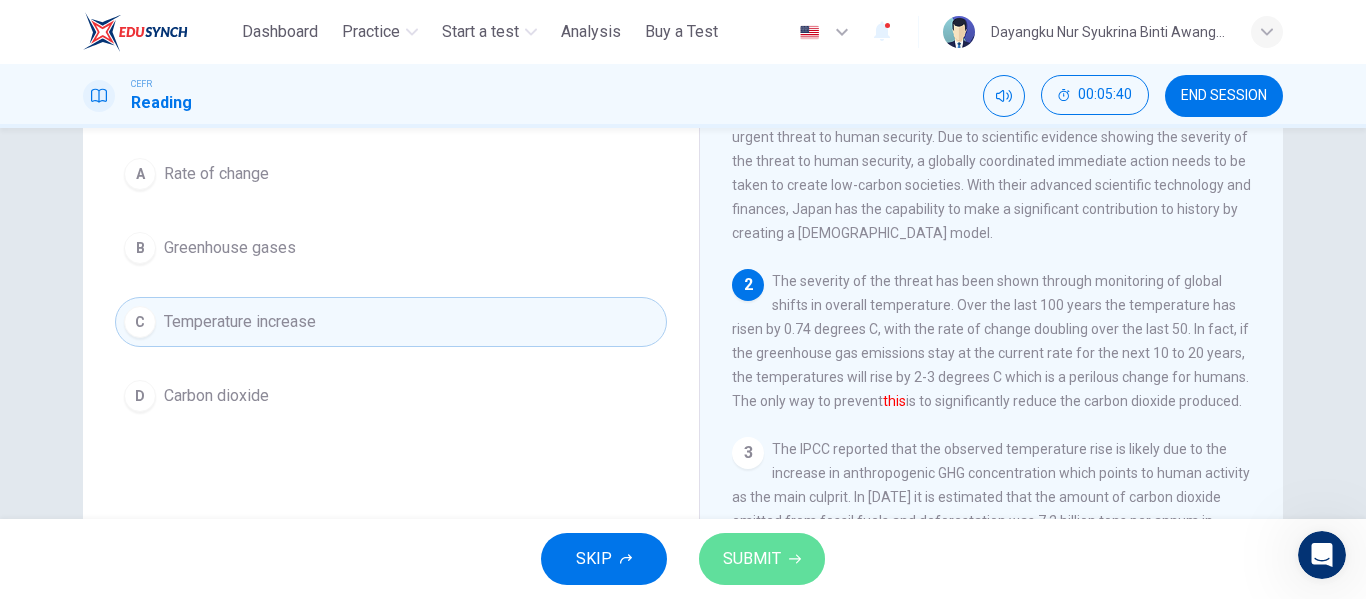 click on "SUBMIT" at bounding box center (752, 559) 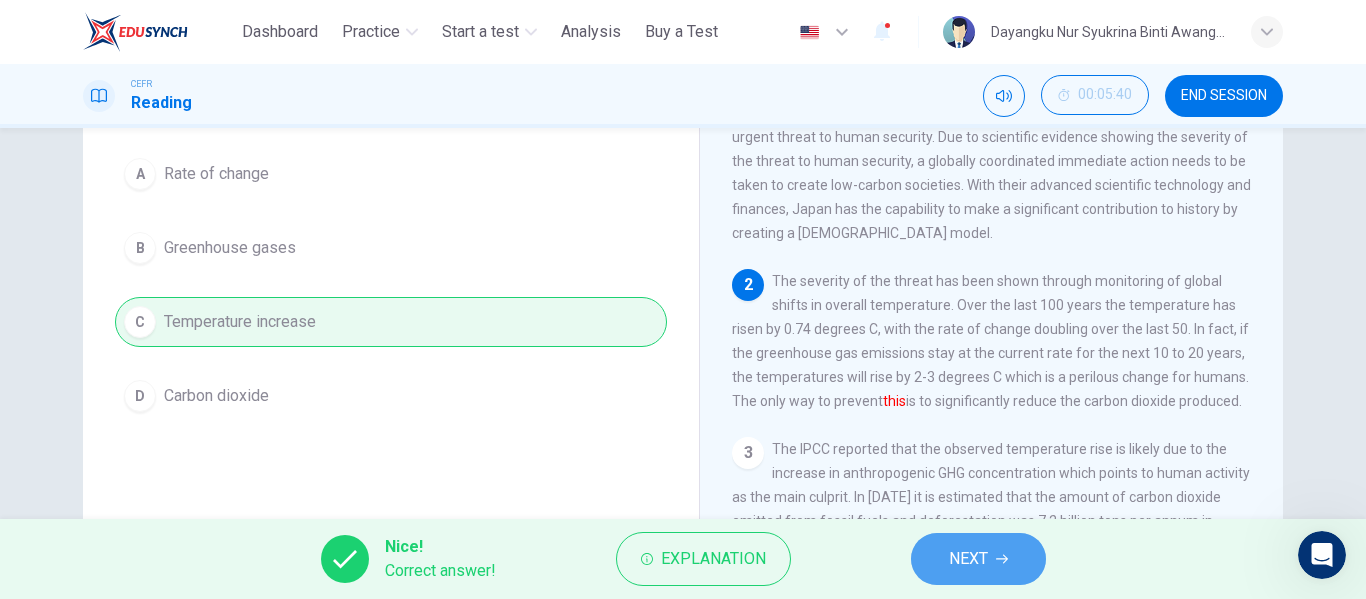 click on "NEXT" at bounding box center (968, 559) 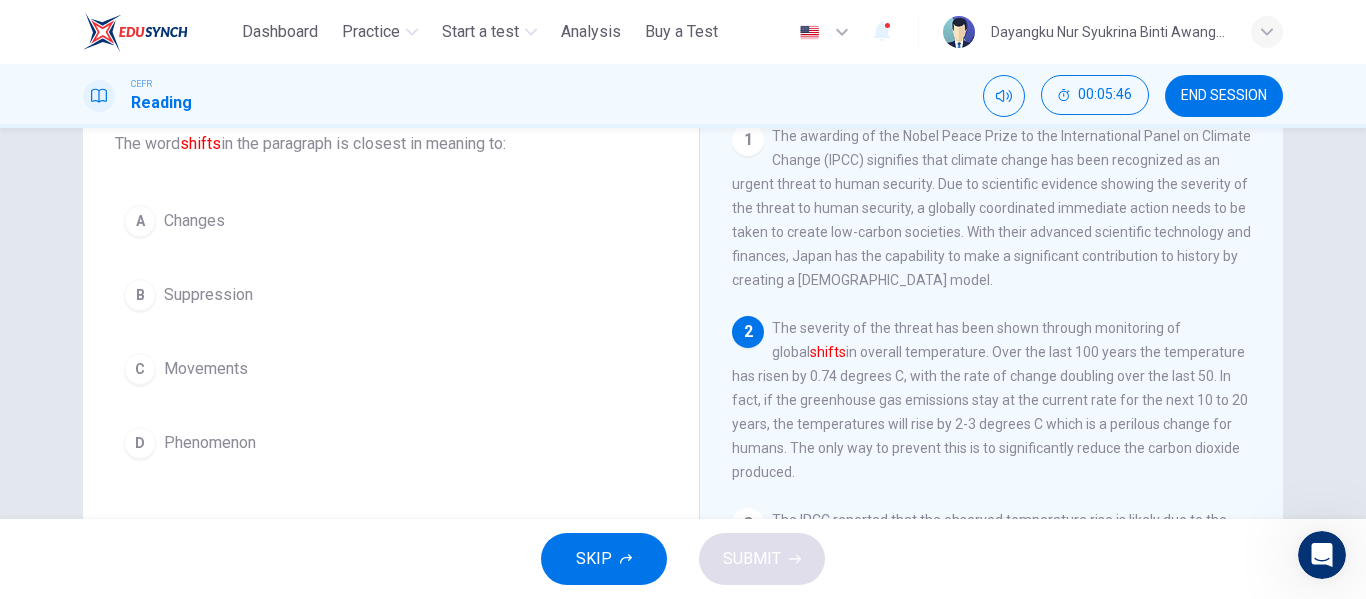 scroll, scrollTop: 134, scrollLeft: 0, axis: vertical 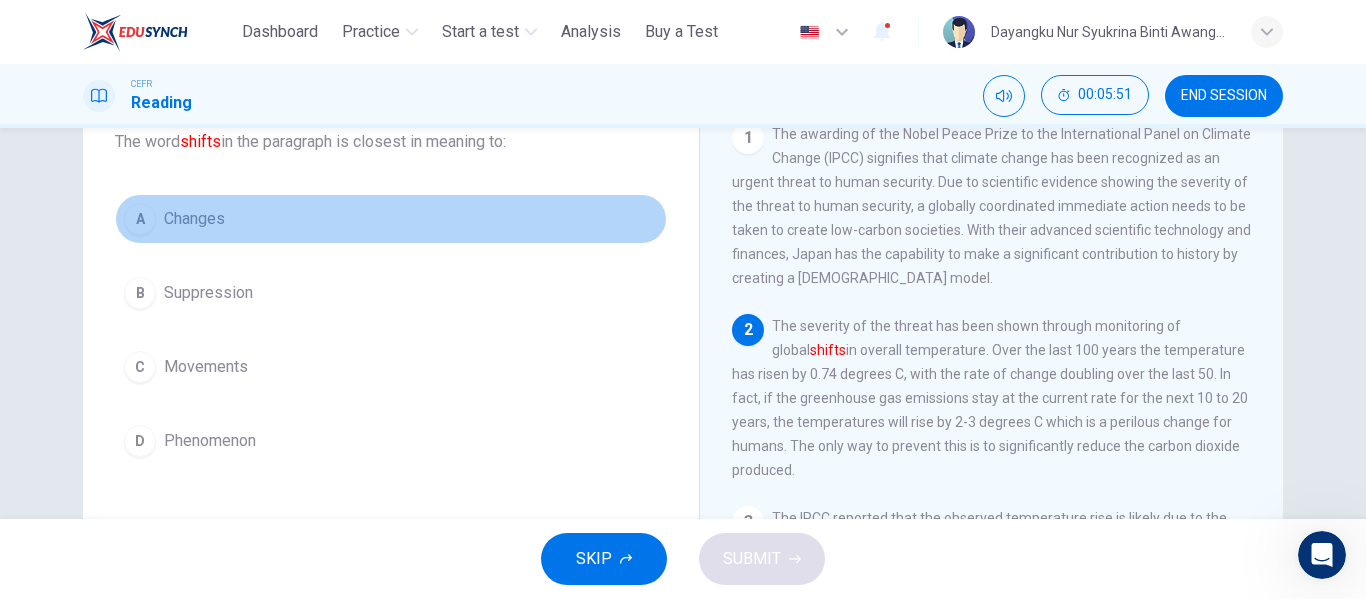 click on "Changes" at bounding box center (194, 219) 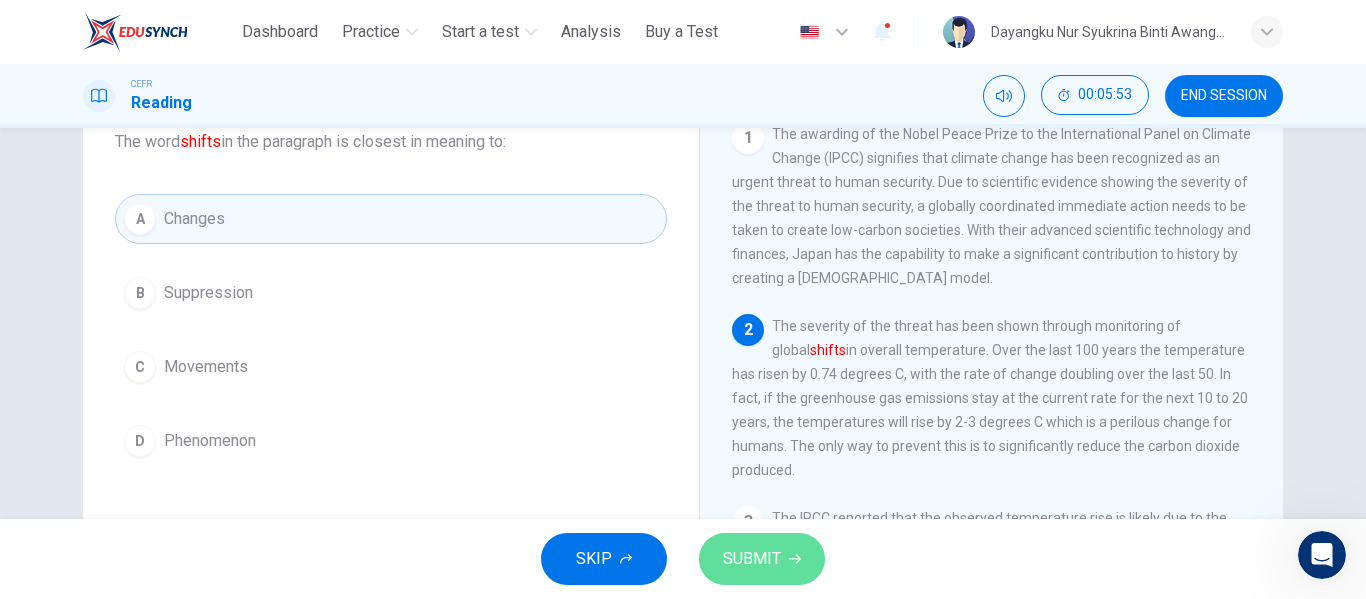 click on "SUBMIT" at bounding box center (762, 559) 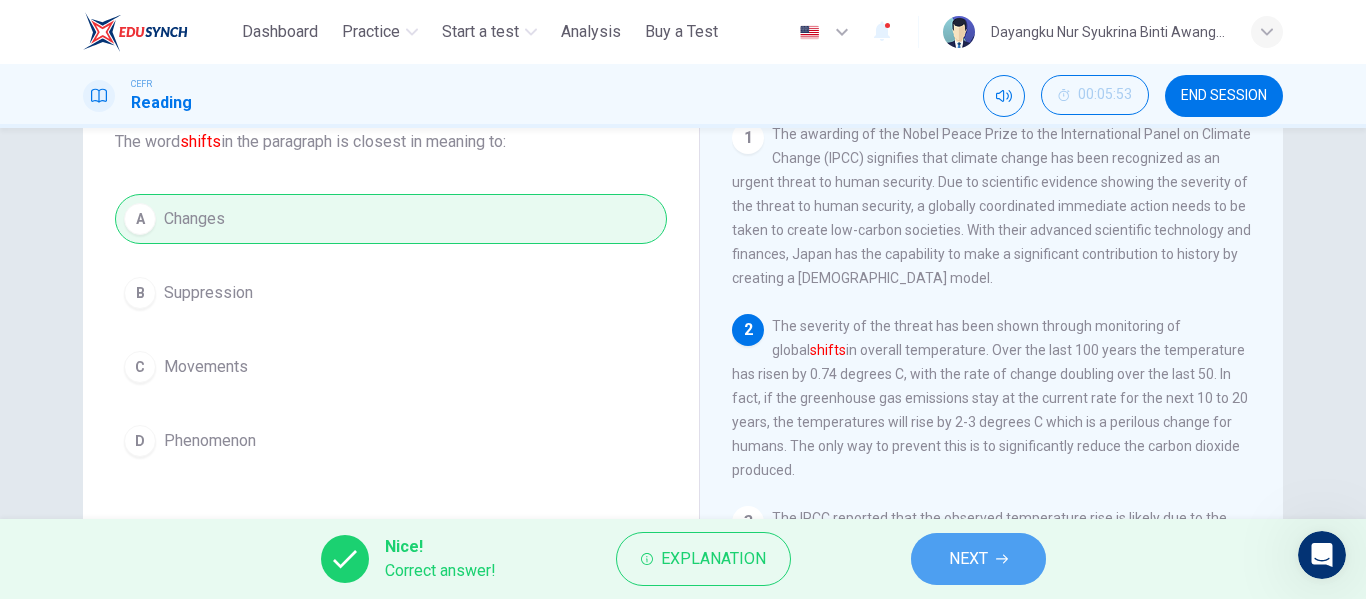 click on "NEXT" at bounding box center [968, 559] 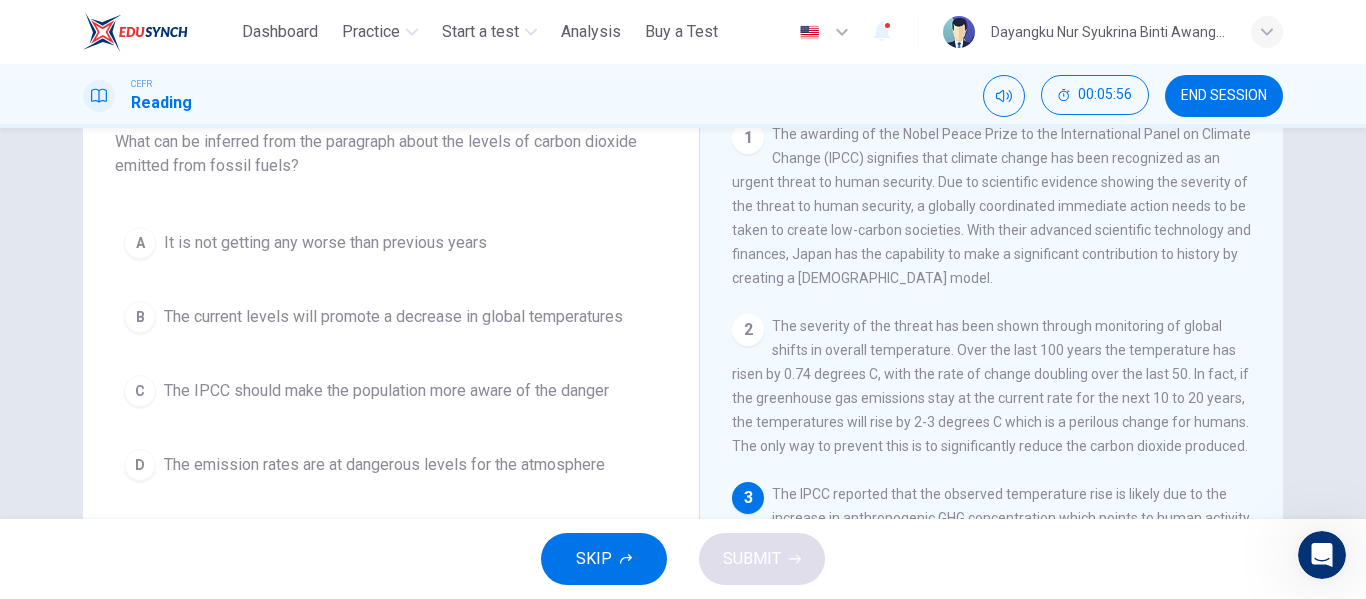 scroll, scrollTop: 86, scrollLeft: 0, axis: vertical 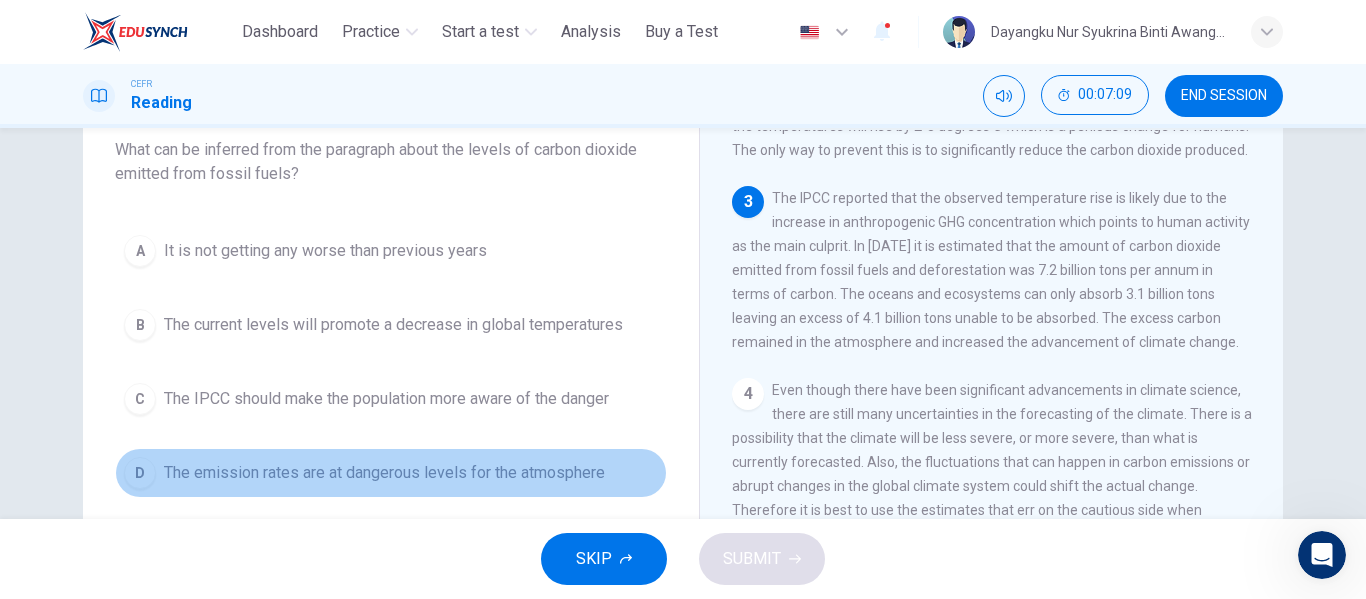 click on "The emission rates are at dangerous levels for the atmosphere" at bounding box center (384, 473) 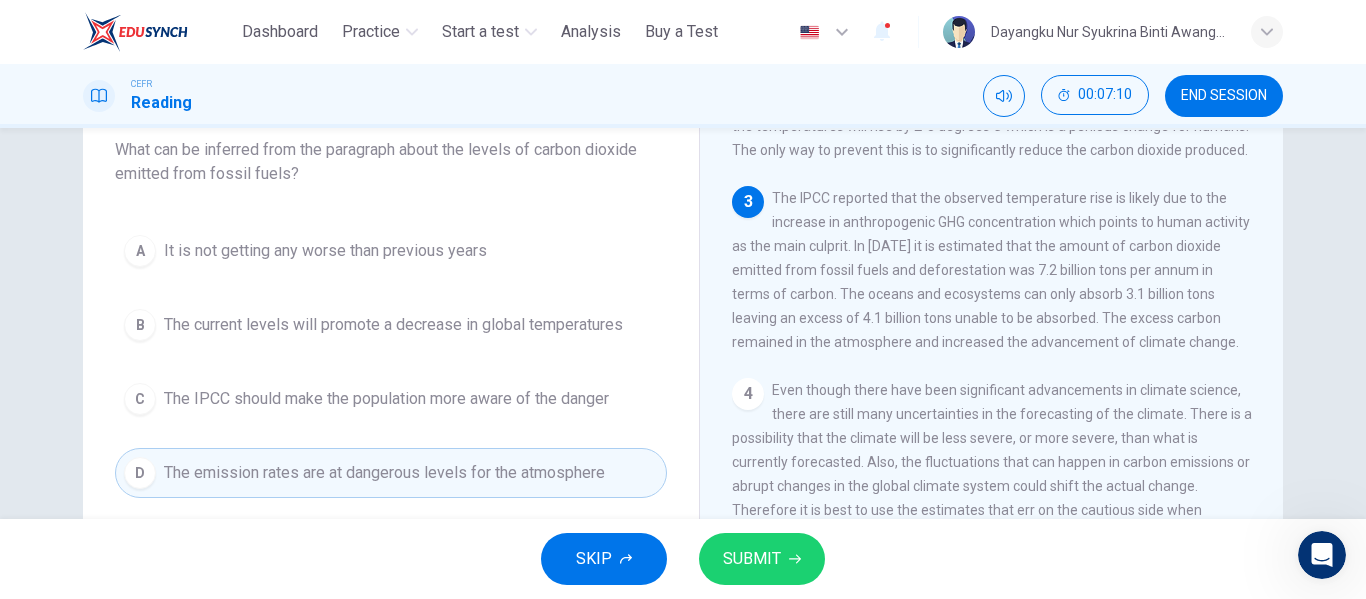 click on "SUBMIT" at bounding box center [762, 559] 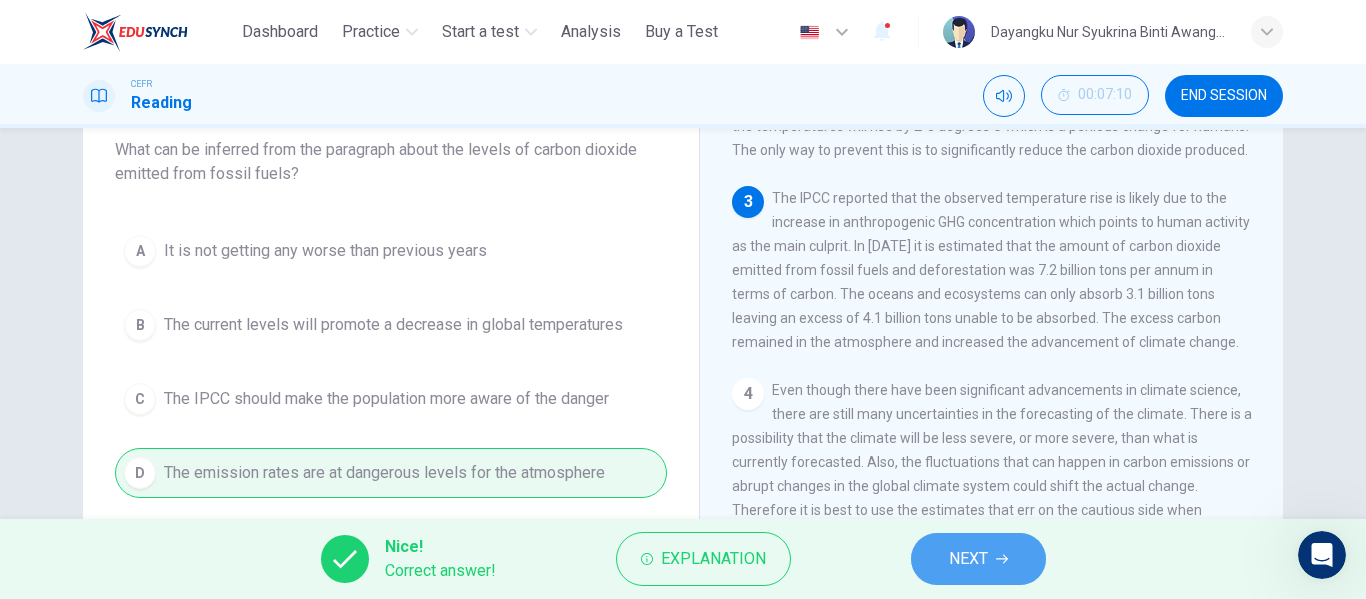 click on "NEXT" at bounding box center (968, 559) 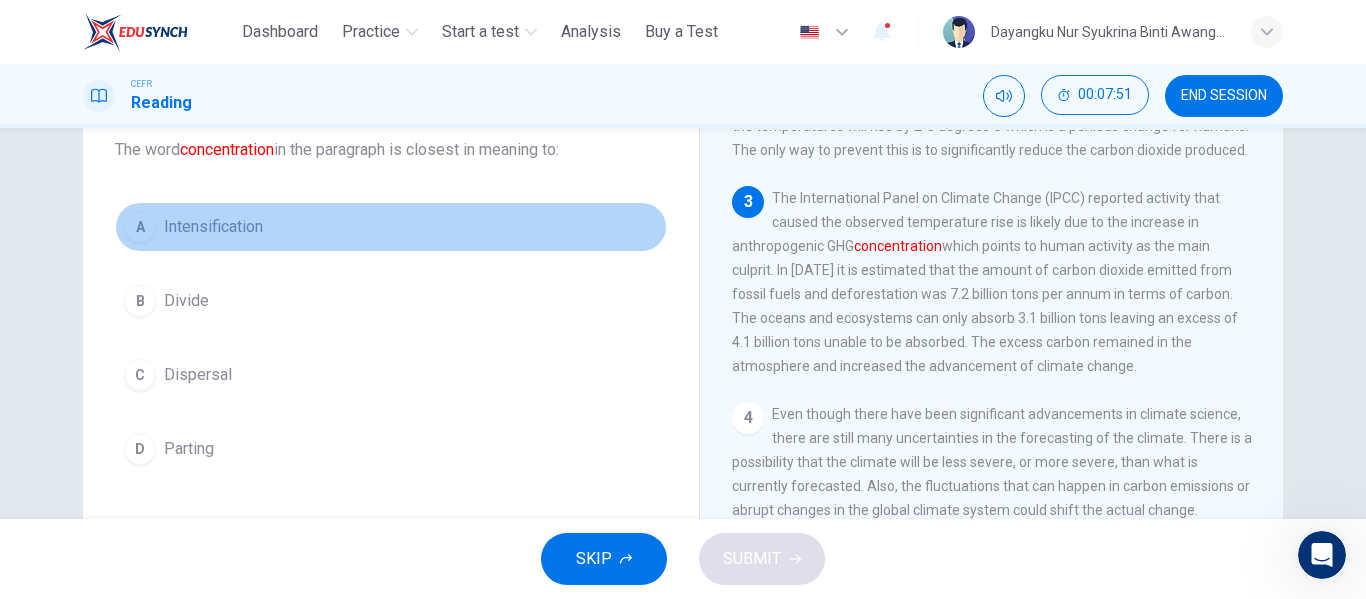 click on "Intensification" at bounding box center [213, 227] 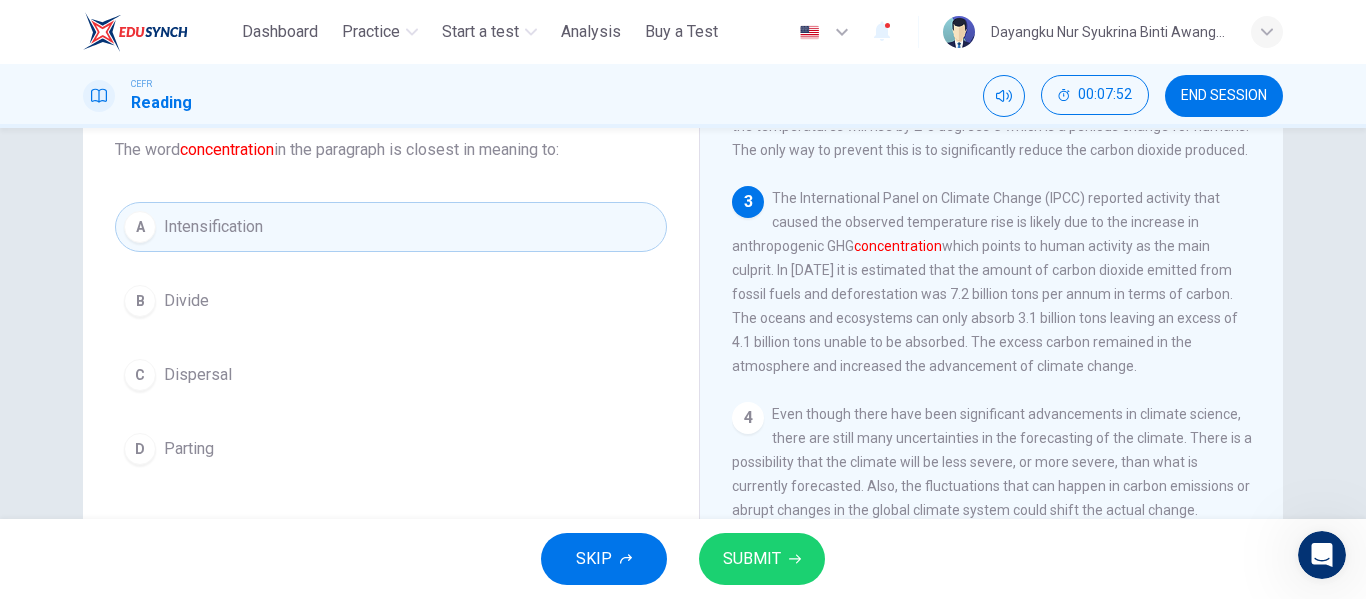 click on "SUBMIT" at bounding box center (752, 559) 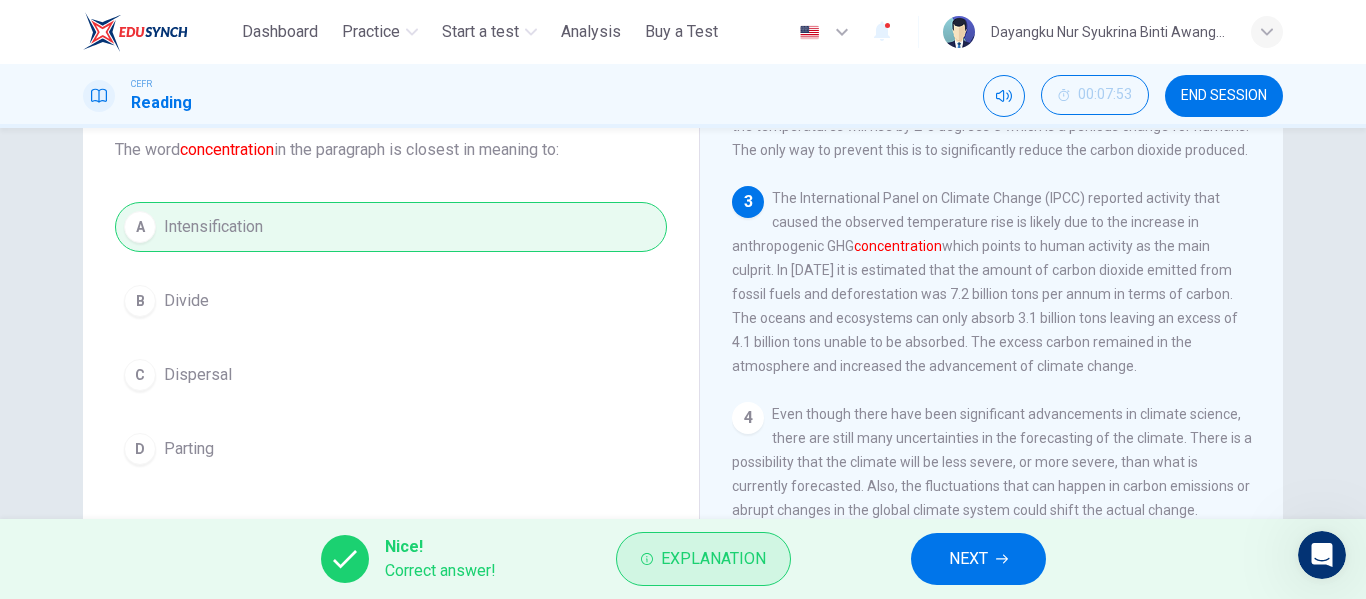 click on "Explanation" at bounding box center [713, 559] 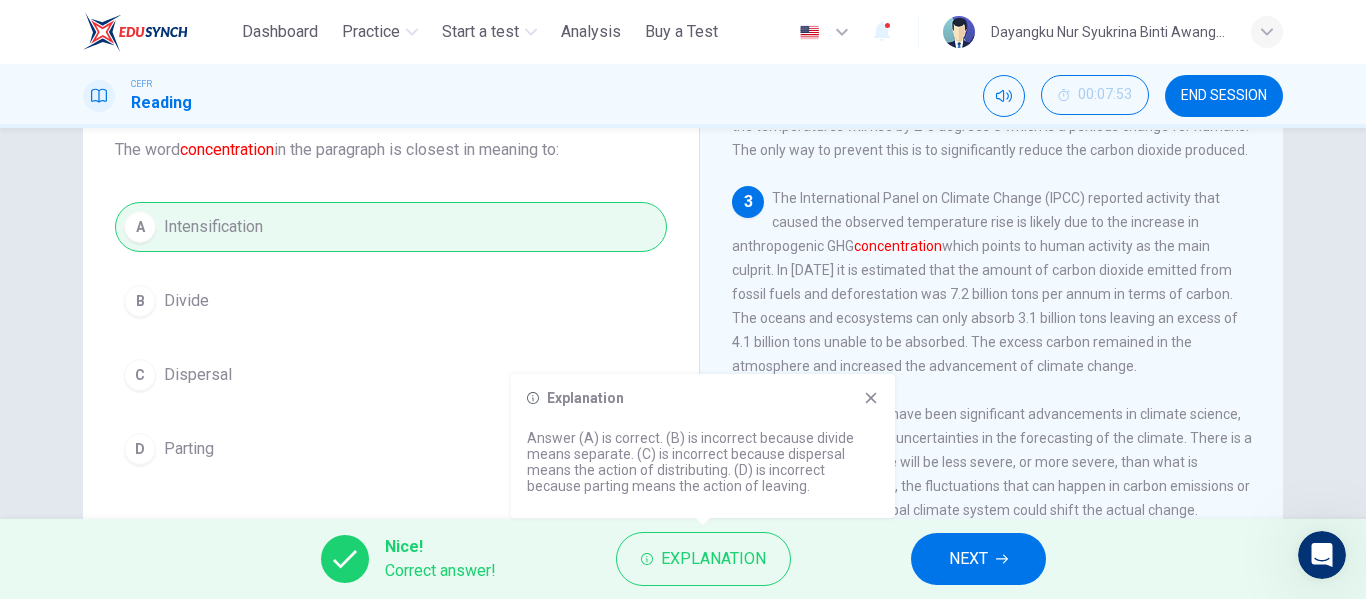 click on "NEXT" at bounding box center (978, 559) 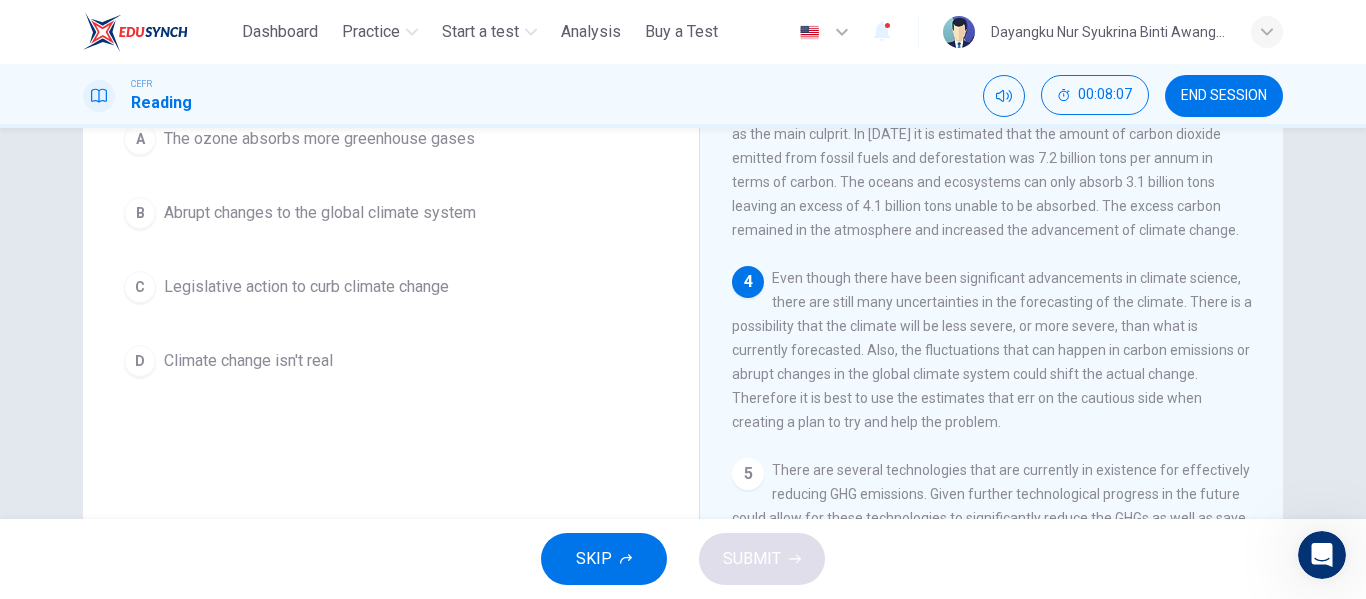 scroll, scrollTop: 240, scrollLeft: 0, axis: vertical 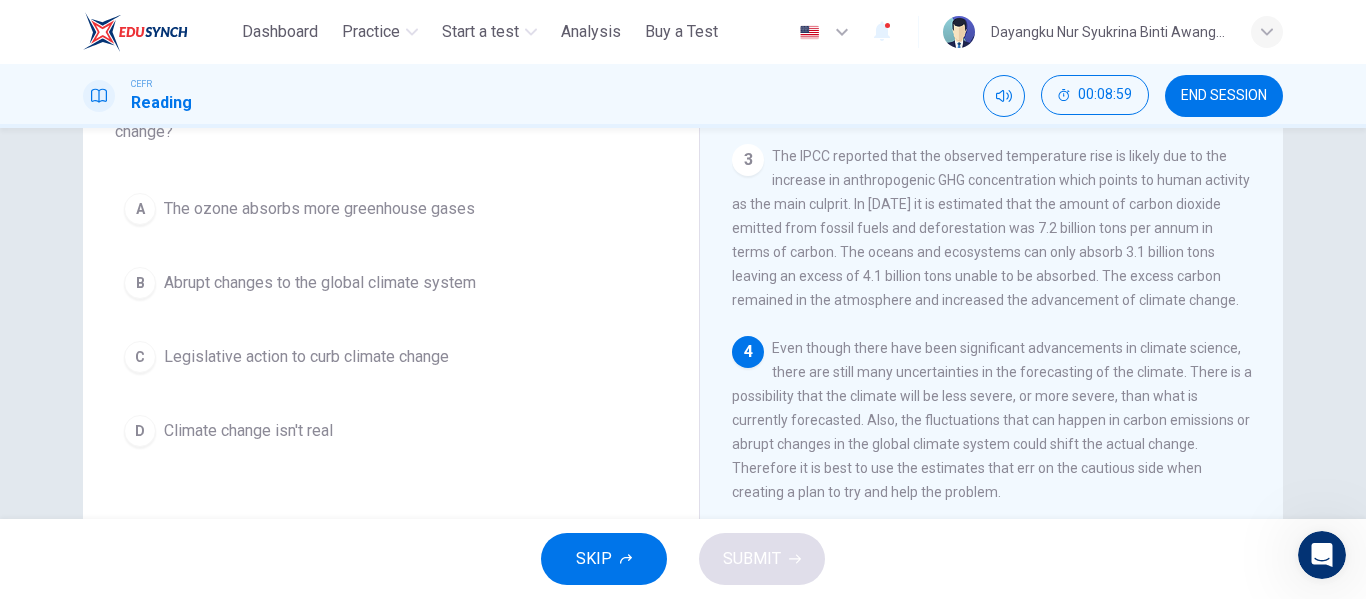drag, startPoint x: 1258, startPoint y: 371, endPoint x: 1269, endPoint y: 398, distance: 29.15476 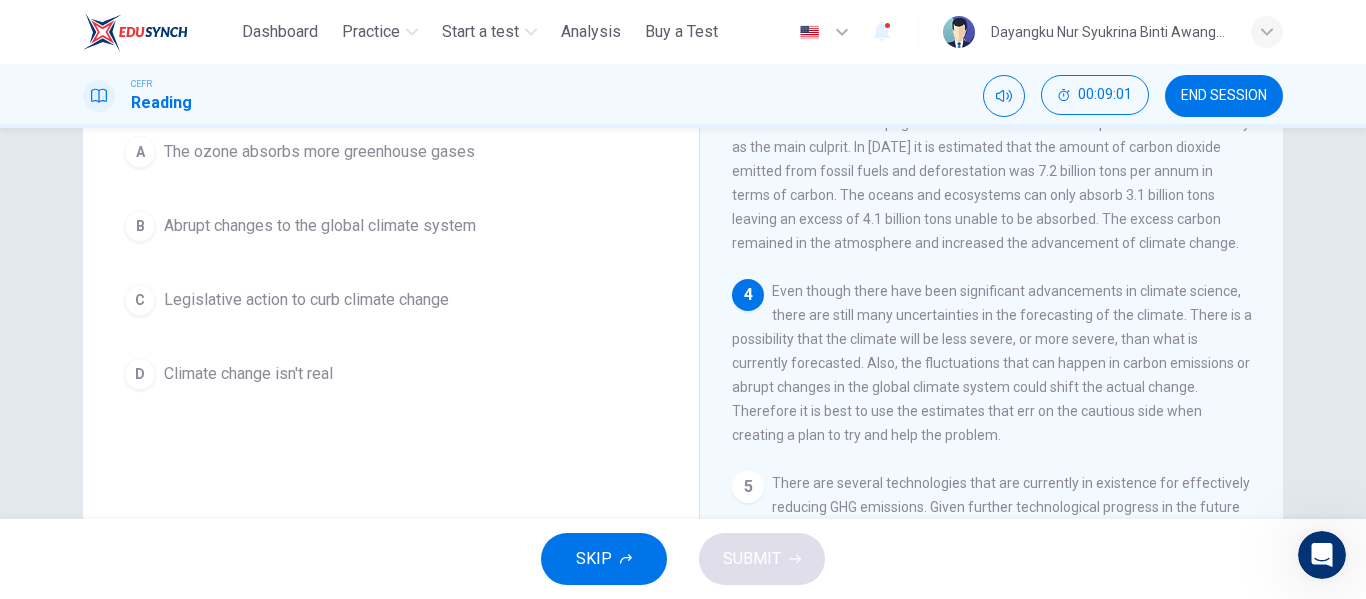 scroll, scrollTop: 233, scrollLeft: 0, axis: vertical 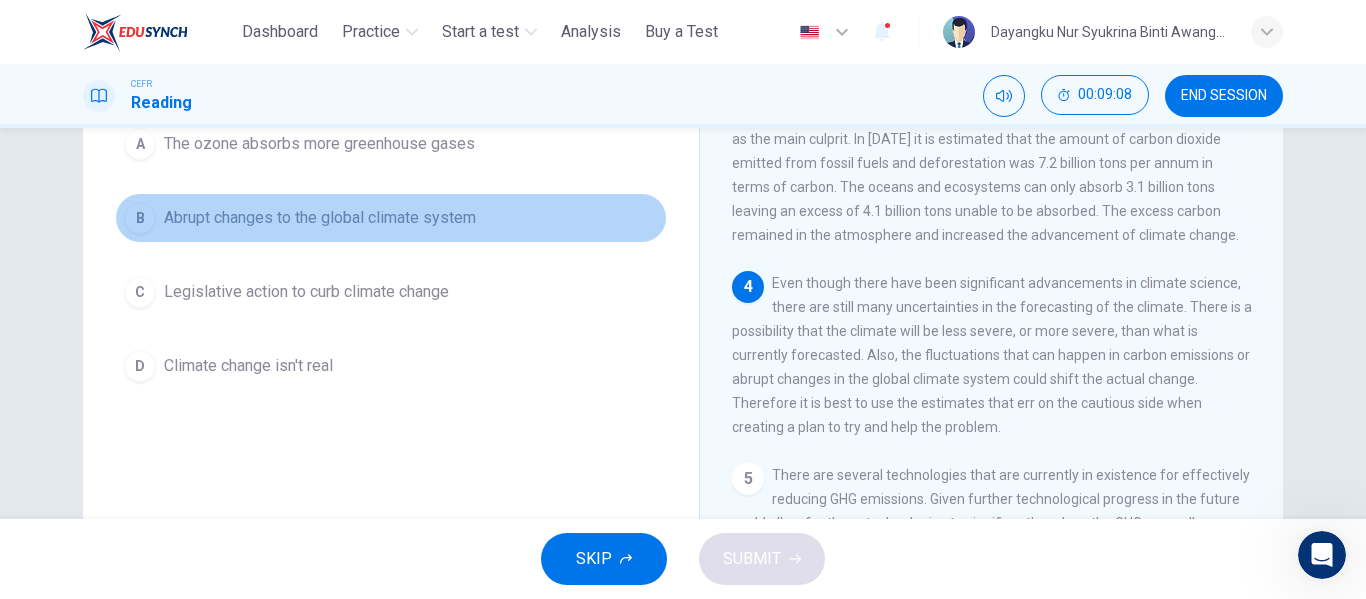 click on "B Abrupt changes to the global climate system" at bounding box center (391, 218) 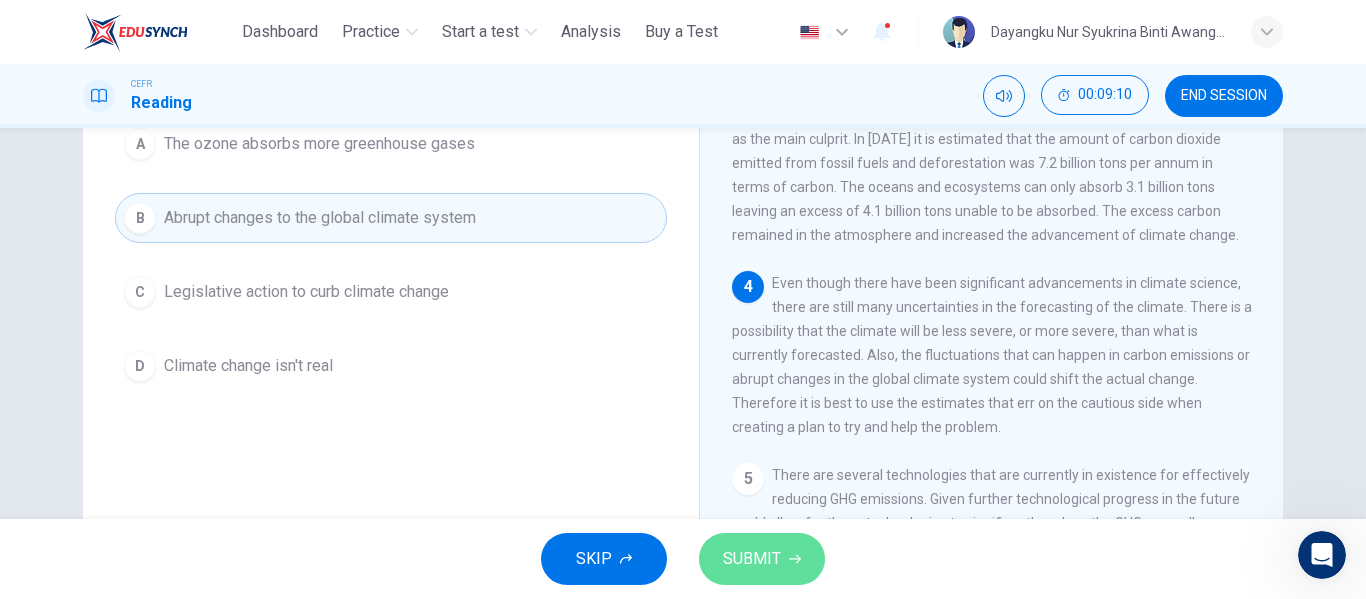 click on "SUBMIT" at bounding box center [762, 559] 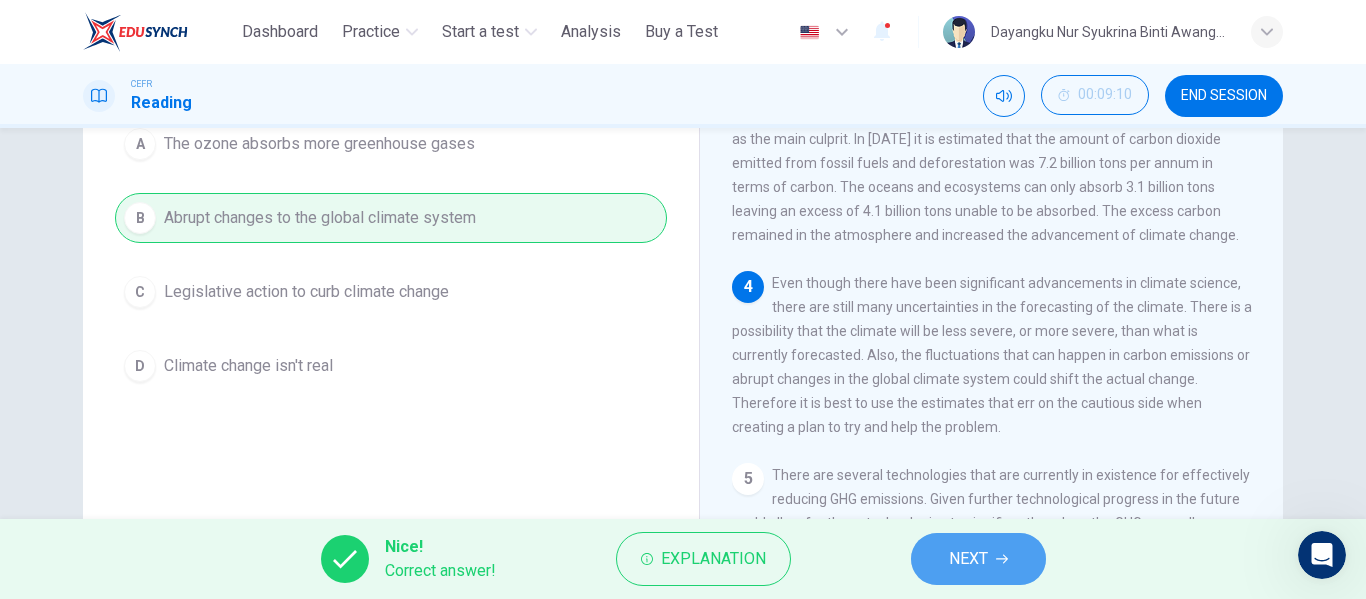 click on "NEXT" at bounding box center [968, 559] 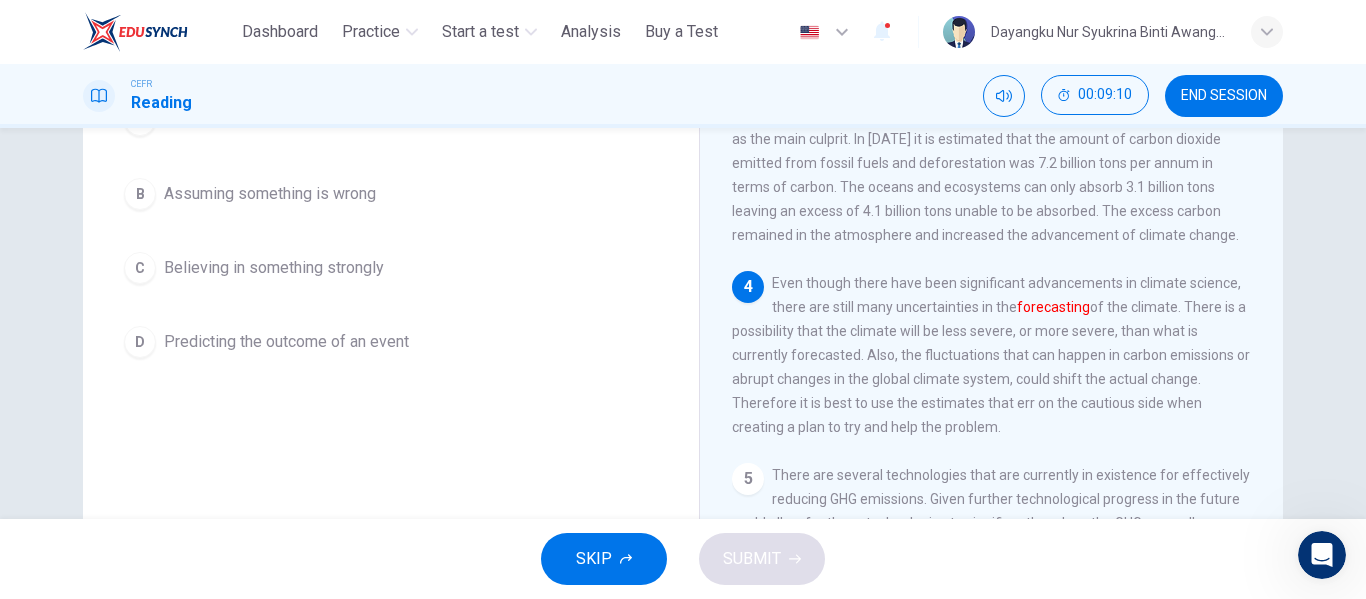 scroll, scrollTop: 209, scrollLeft: 0, axis: vertical 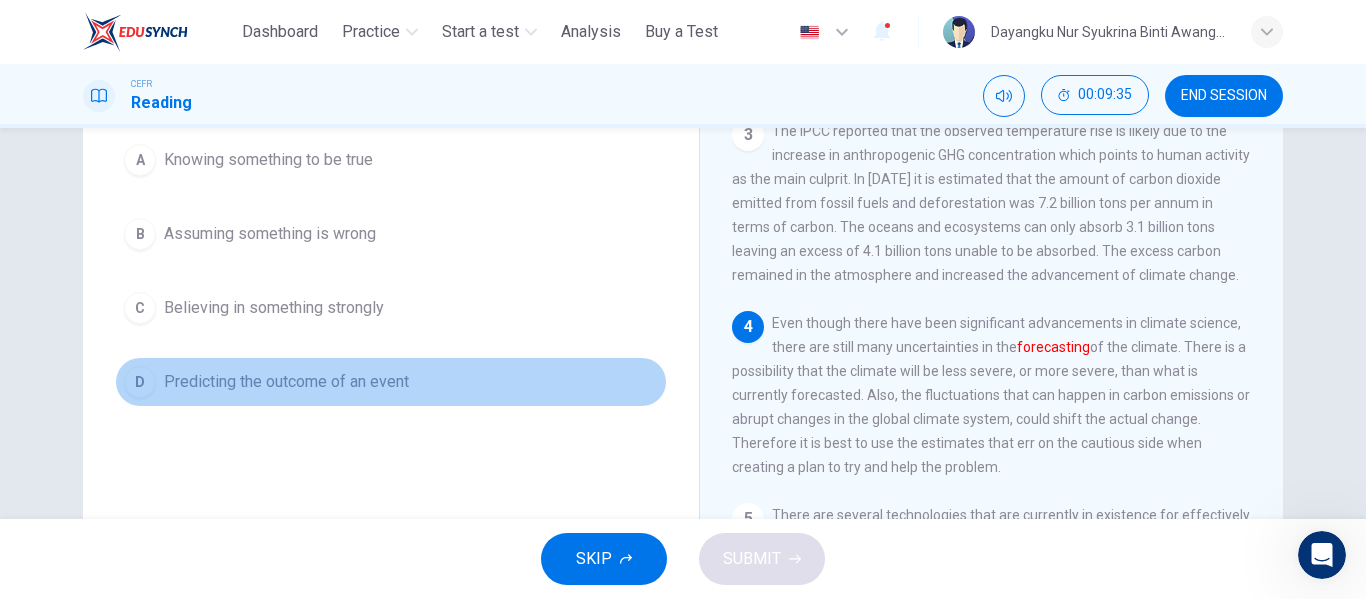 click on "Predicting the outcome of an event" at bounding box center [286, 382] 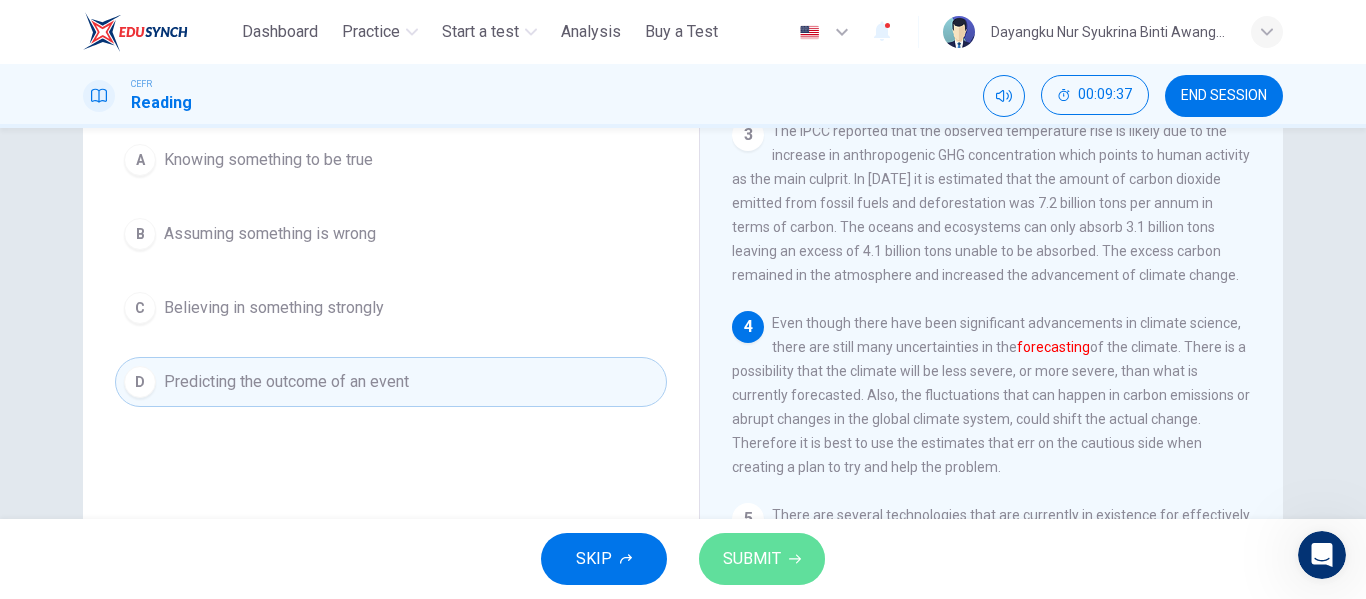 click on "SUBMIT" at bounding box center [762, 559] 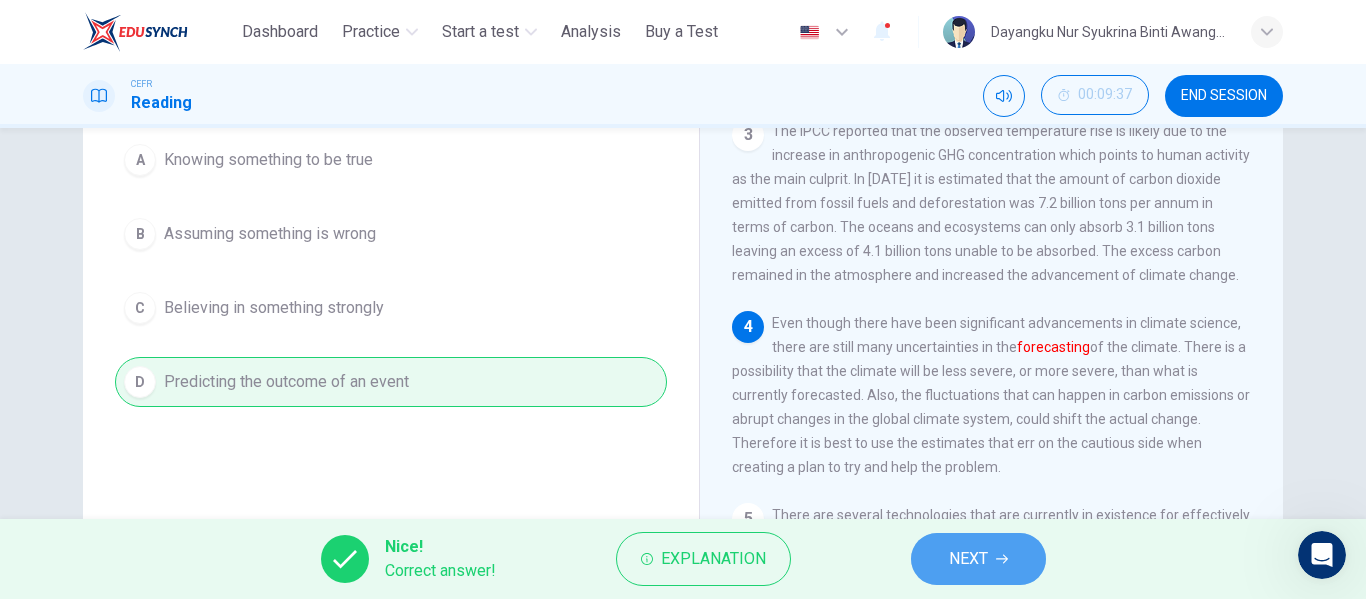 click on "NEXT" at bounding box center [968, 559] 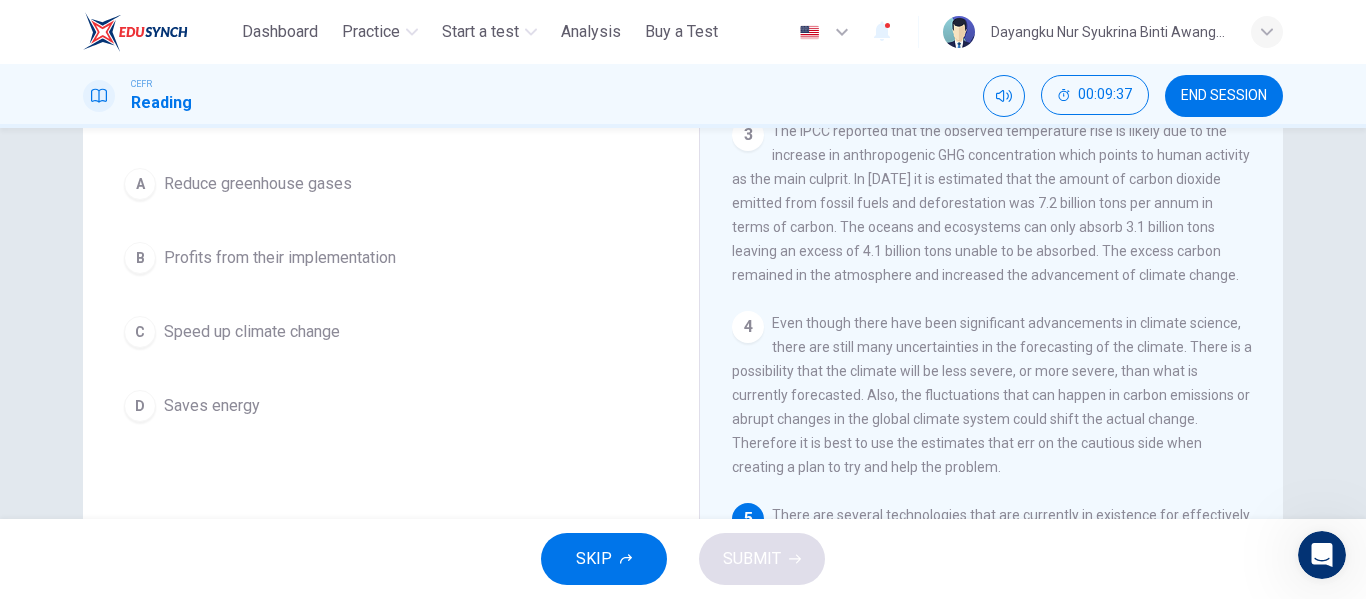 scroll, scrollTop: 217, scrollLeft: 0, axis: vertical 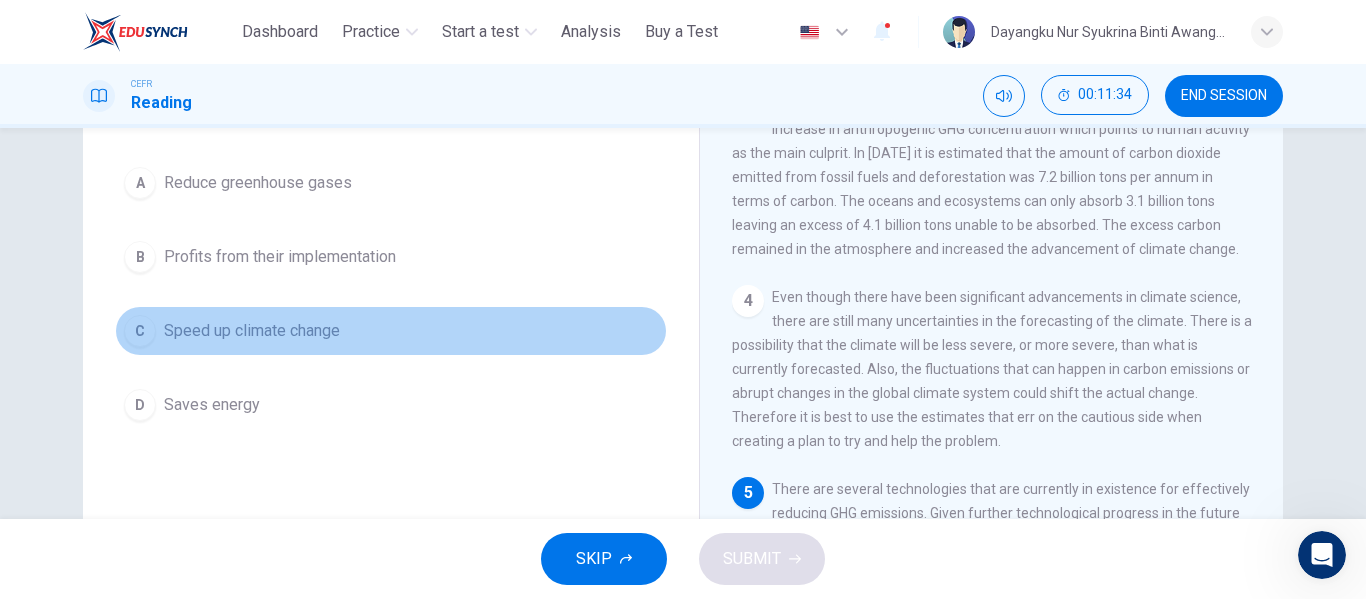 click on "Speed up climate change" at bounding box center [252, 331] 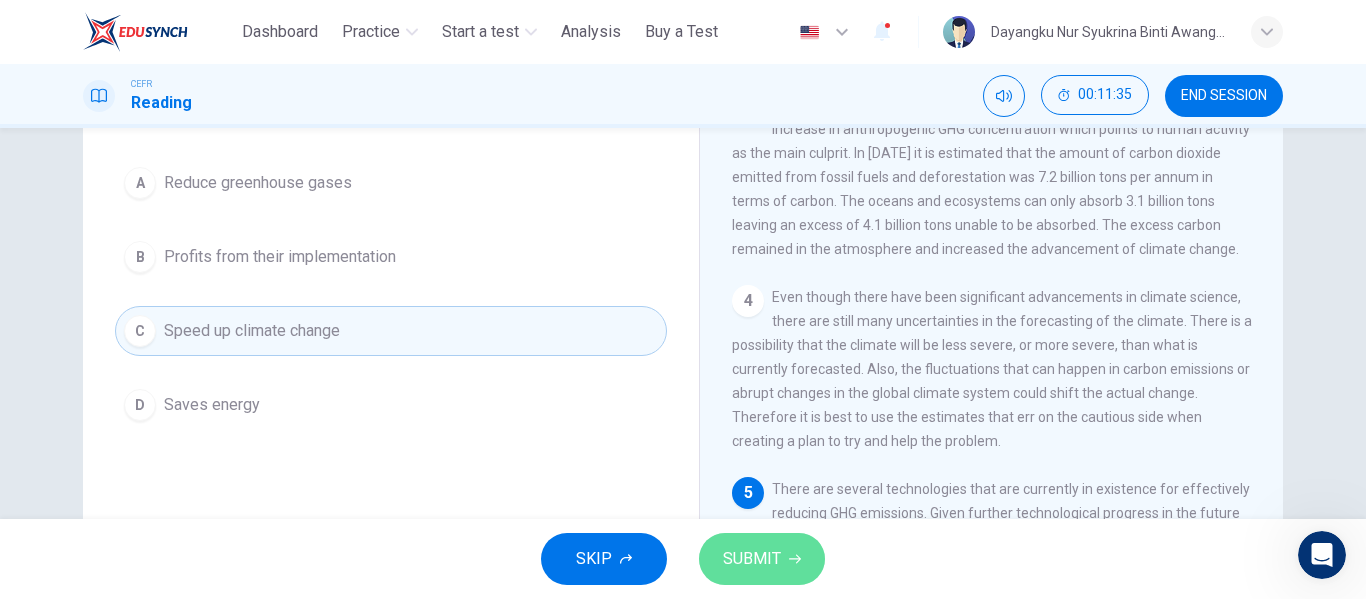 click on "SUBMIT" at bounding box center [752, 559] 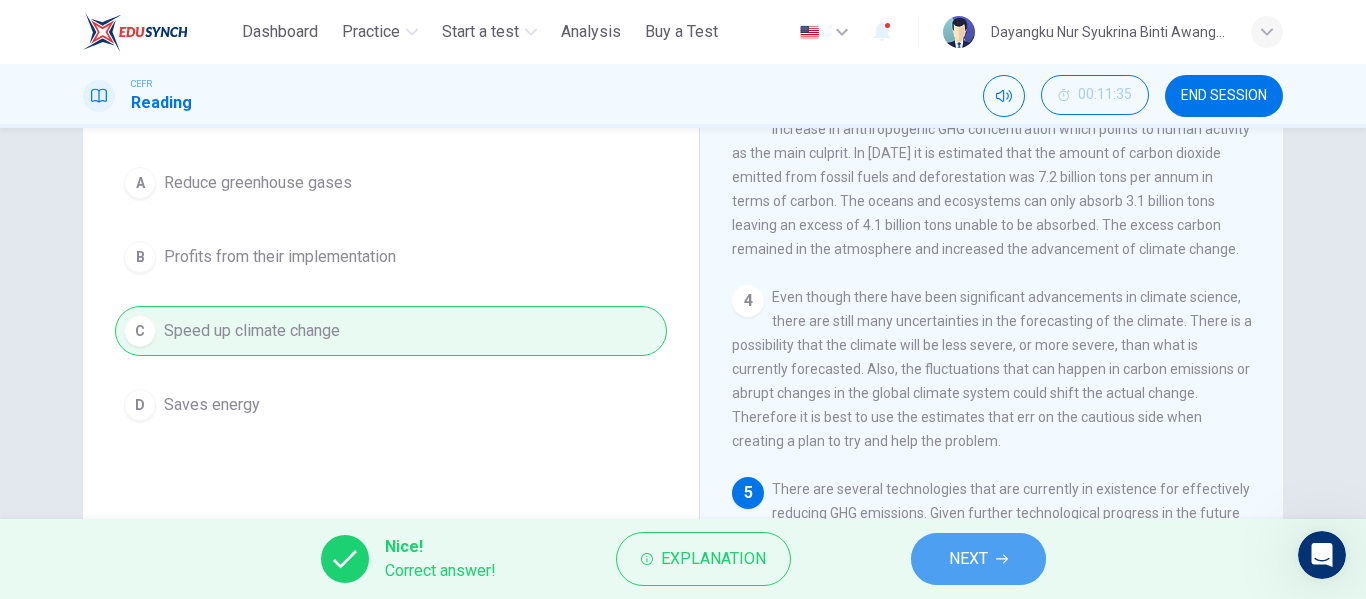 click on "NEXT" at bounding box center [968, 559] 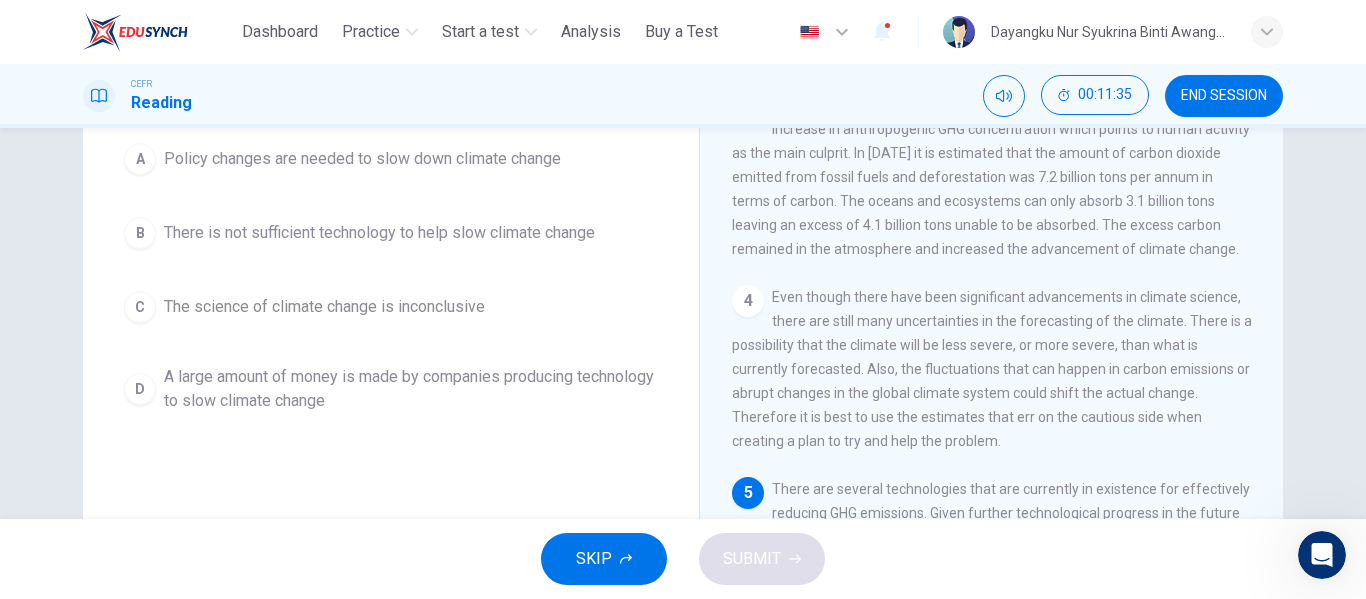 scroll, scrollTop: 170, scrollLeft: 0, axis: vertical 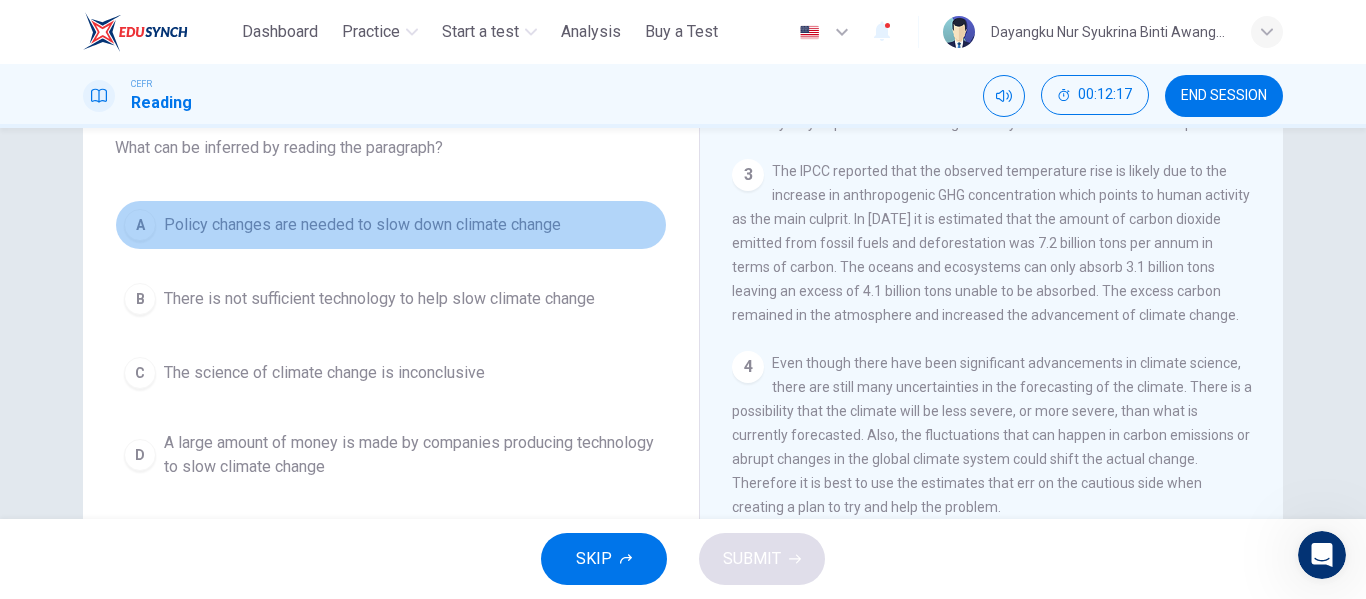 click on "Policy changes are needed to slow down climate change" at bounding box center [362, 225] 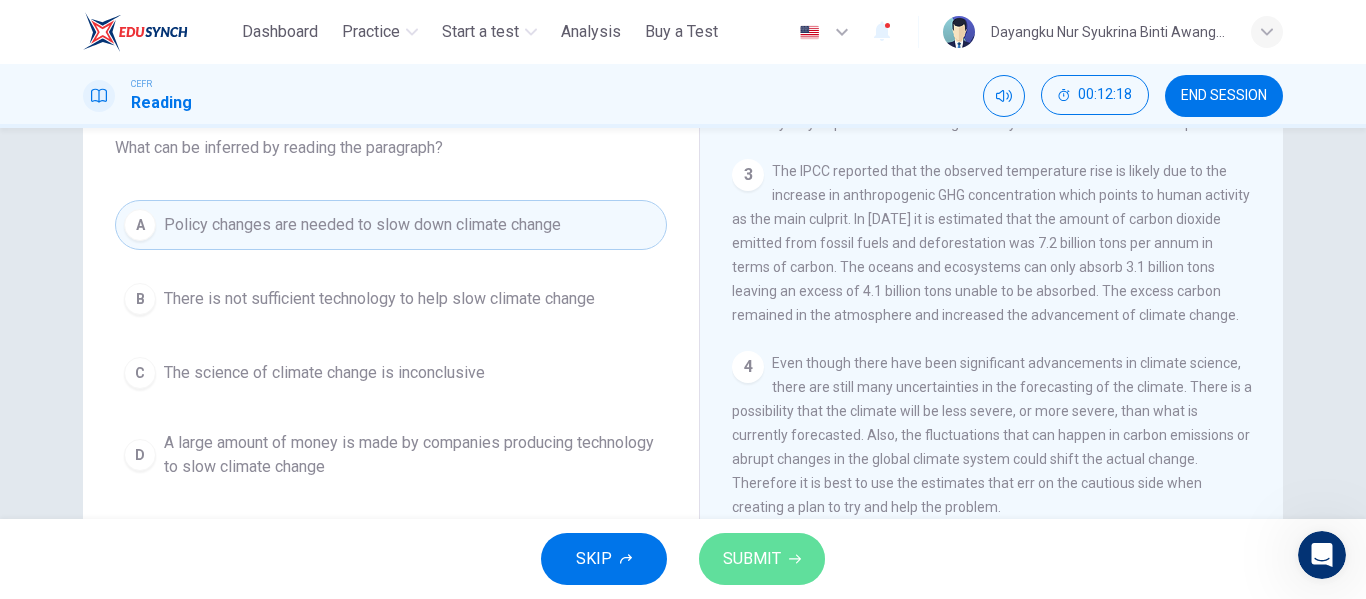 click on "SUBMIT" at bounding box center [752, 559] 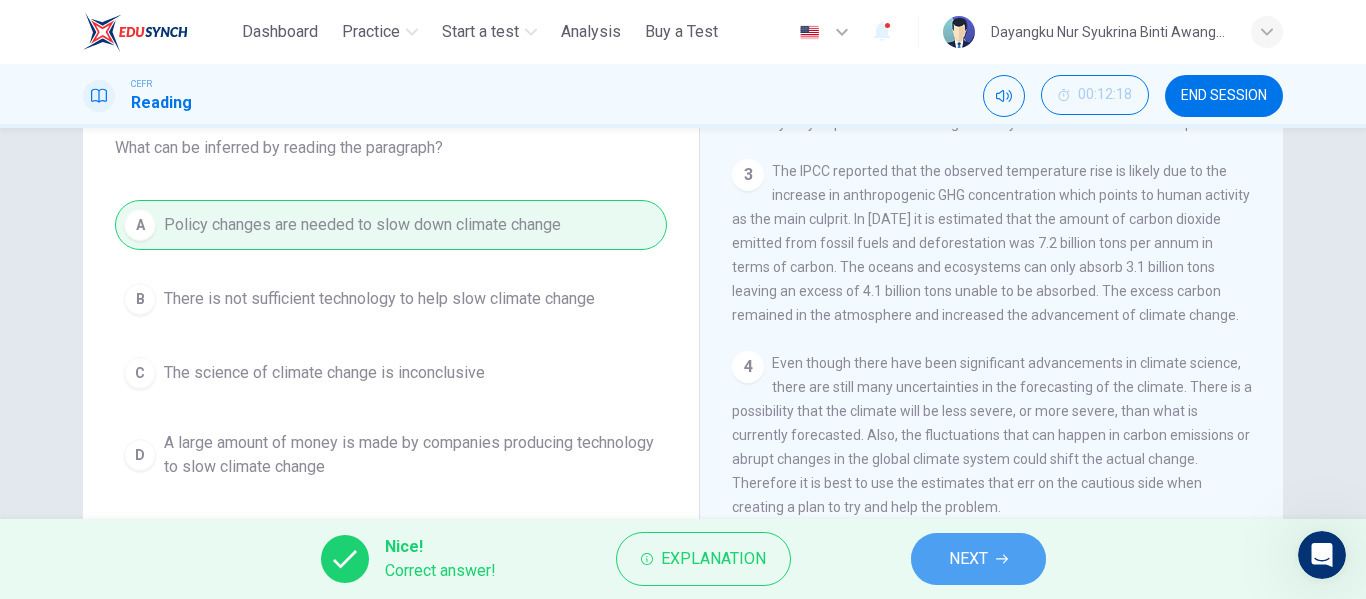 click on "NEXT" at bounding box center [968, 559] 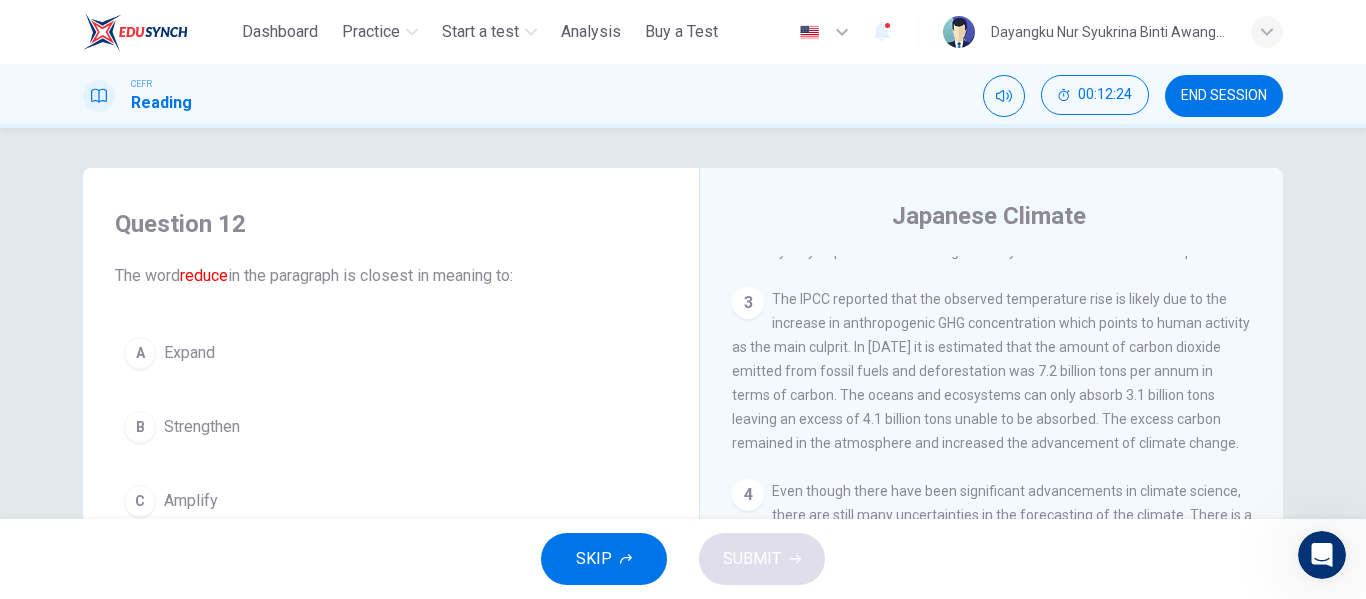 scroll, scrollTop: 384, scrollLeft: 0, axis: vertical 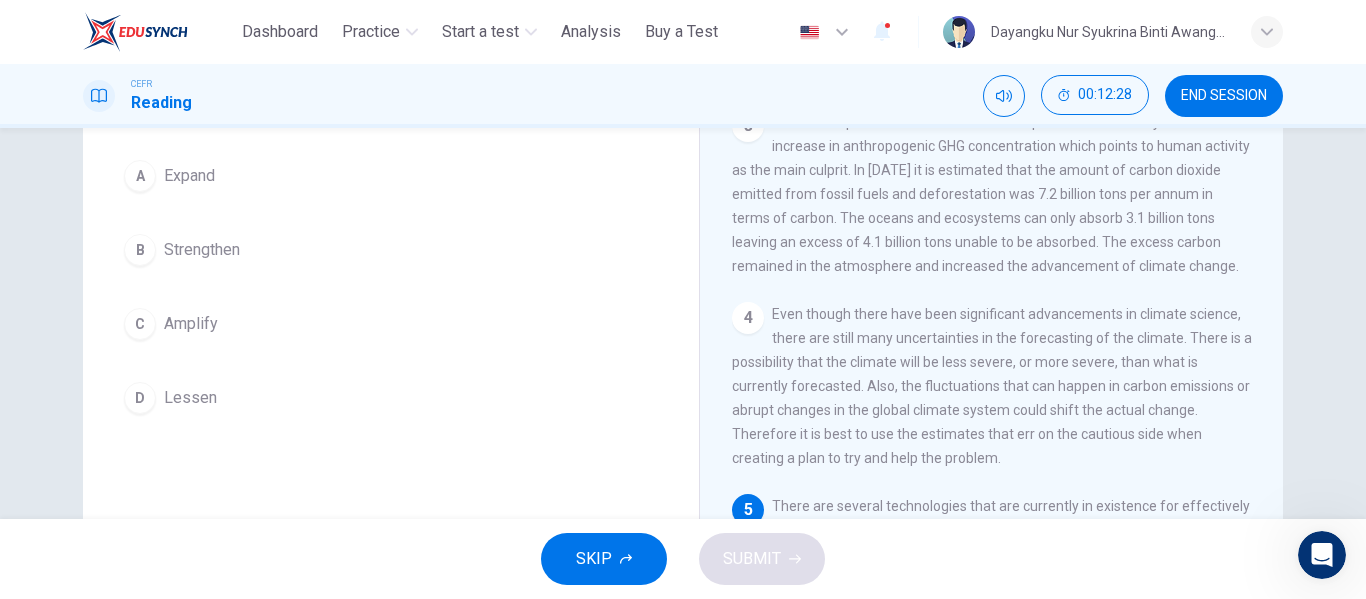 click on "Lessen" at bounding box center (190, 398) 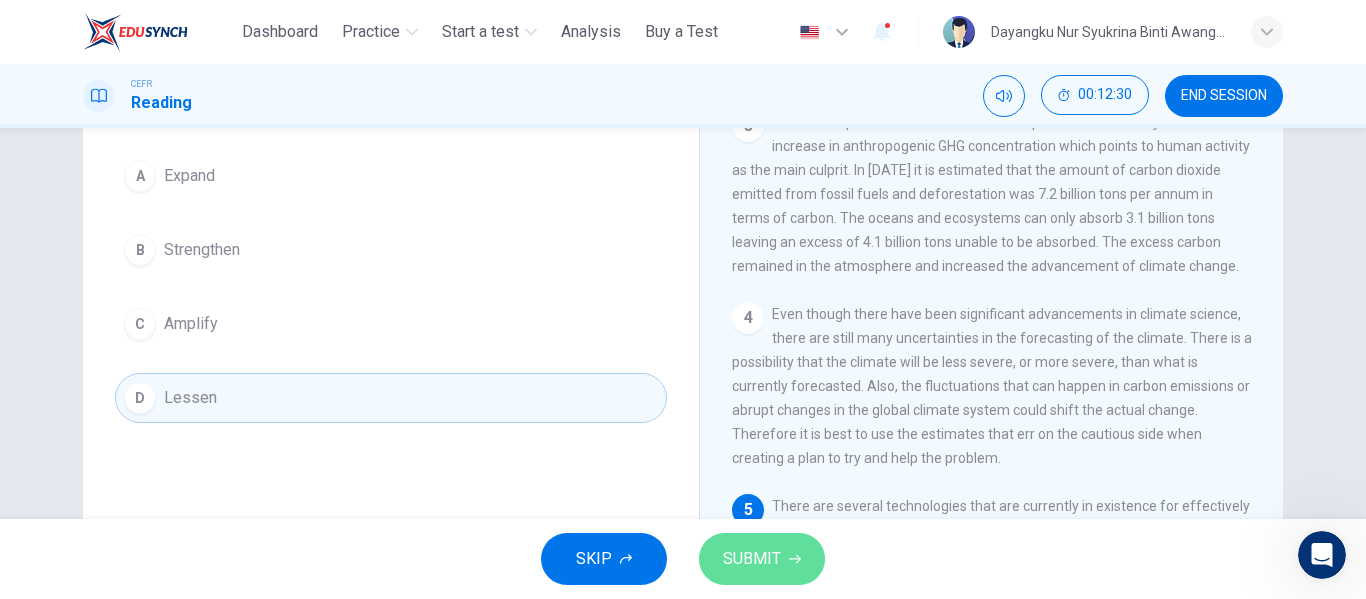 click on "SUBMIT" at bounding box center [762, 559] 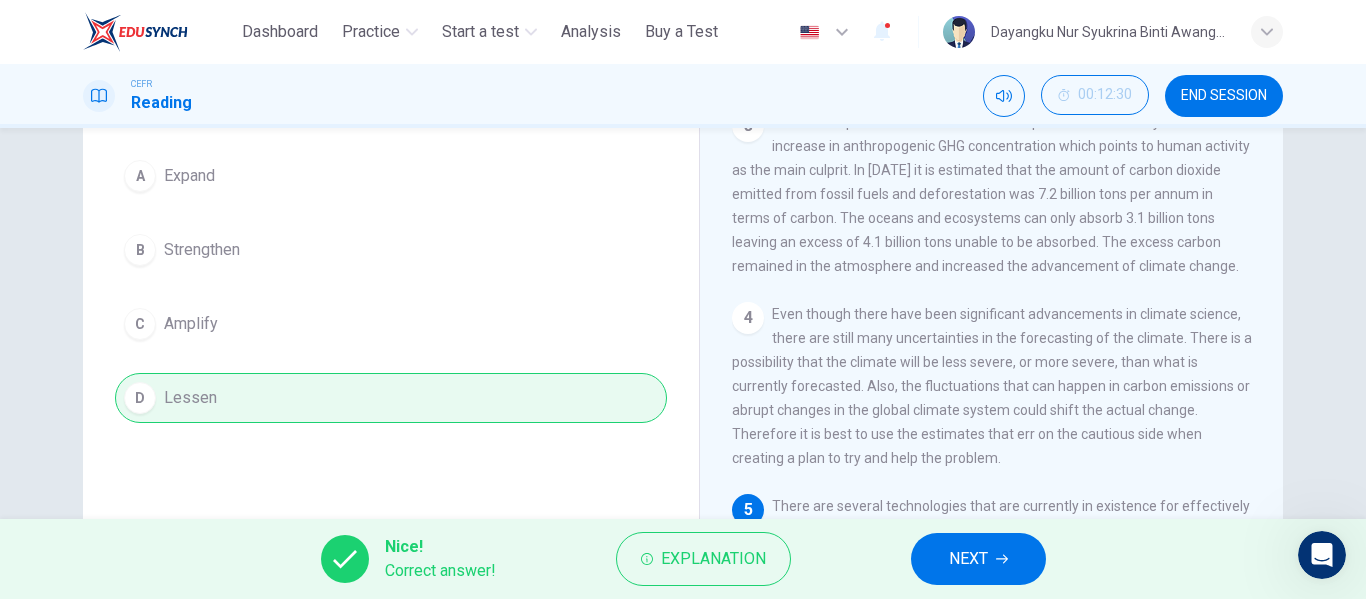 scroll, scrollTop: 0, scrollLeft: 0, axis: both 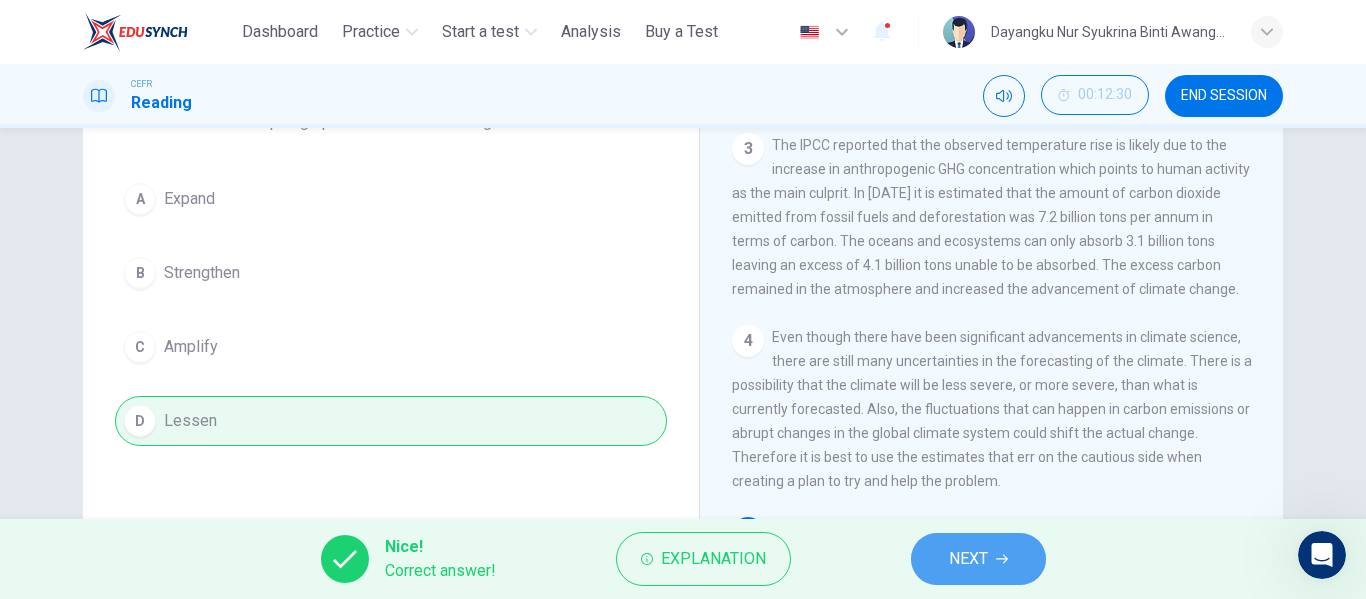 click on "NEXT" at bounding box center (968, 559) 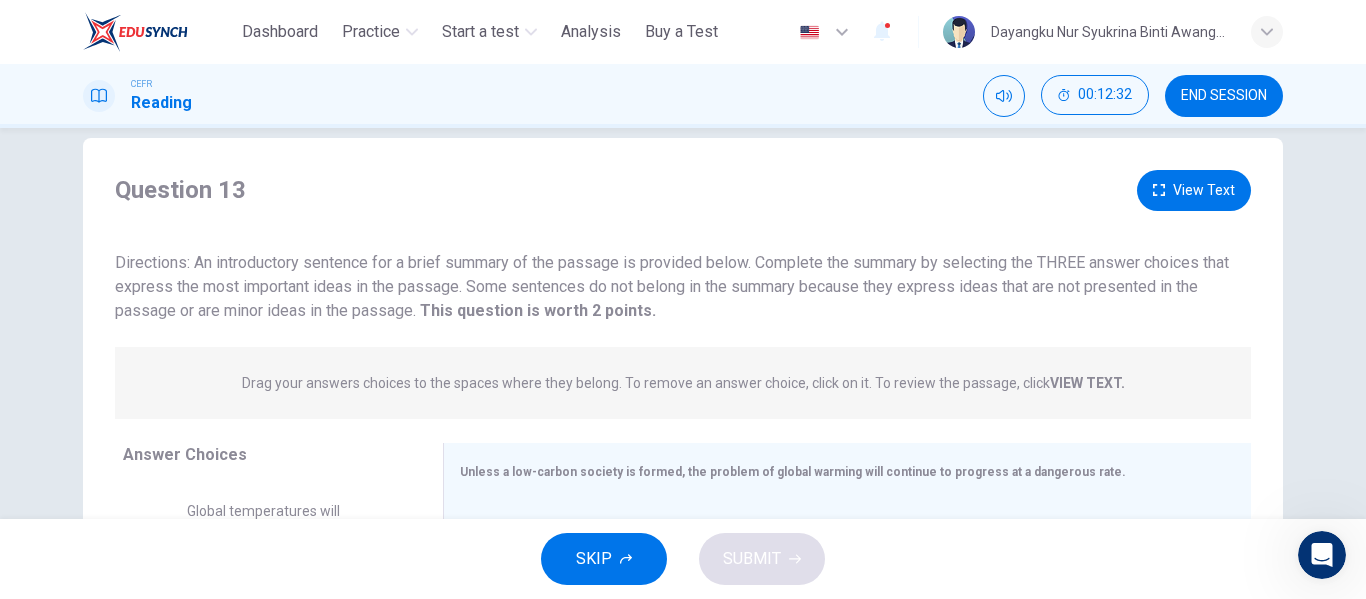 scroll, scrollTop: 0, scrollLeft: 0, axis: both 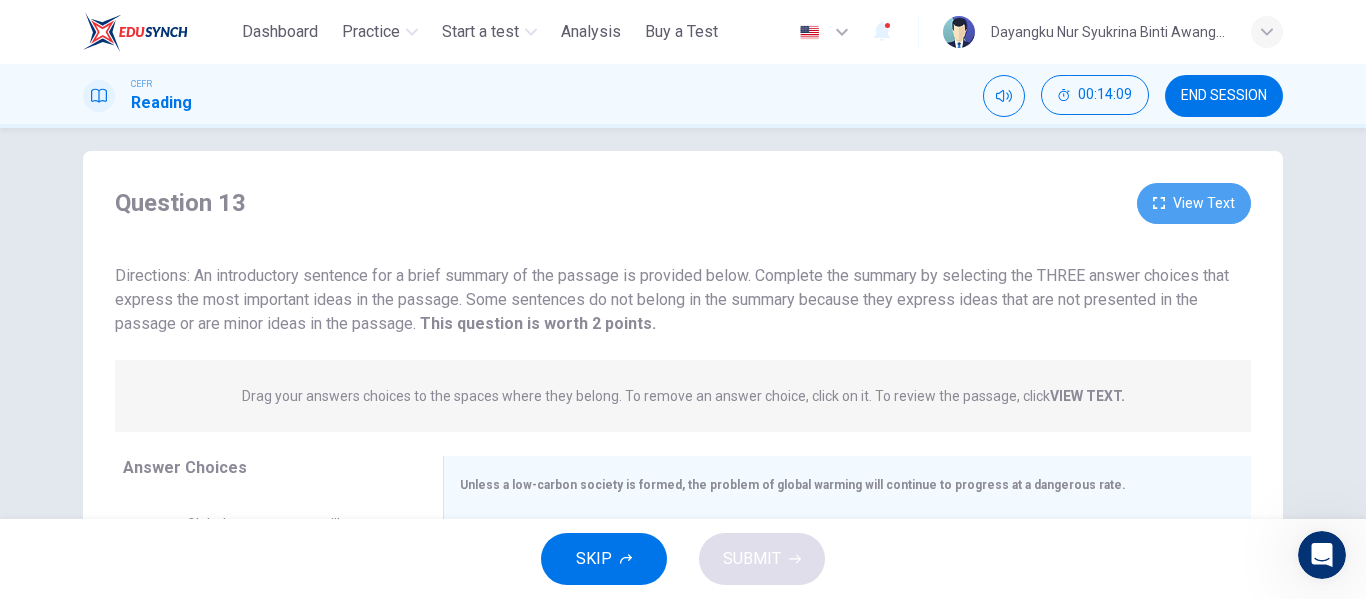 click on "View Text" at bounding box center (1194, 203) 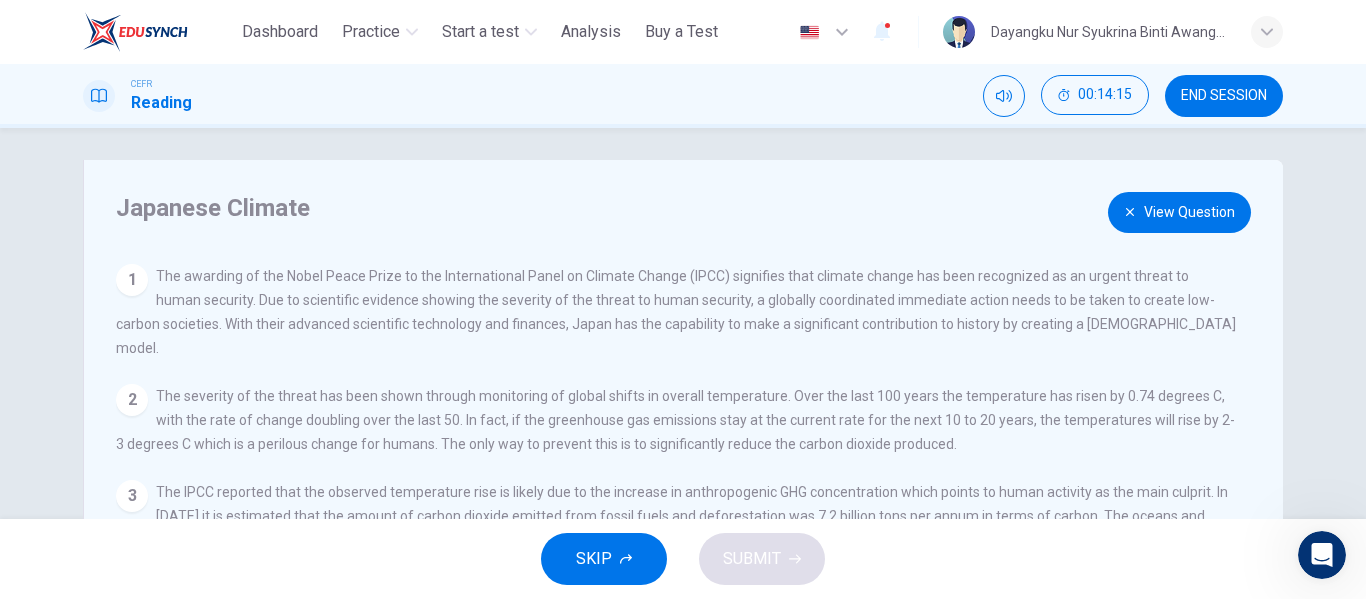 scroll, scrollTop: 0, scrollLeft: 0, axis: both 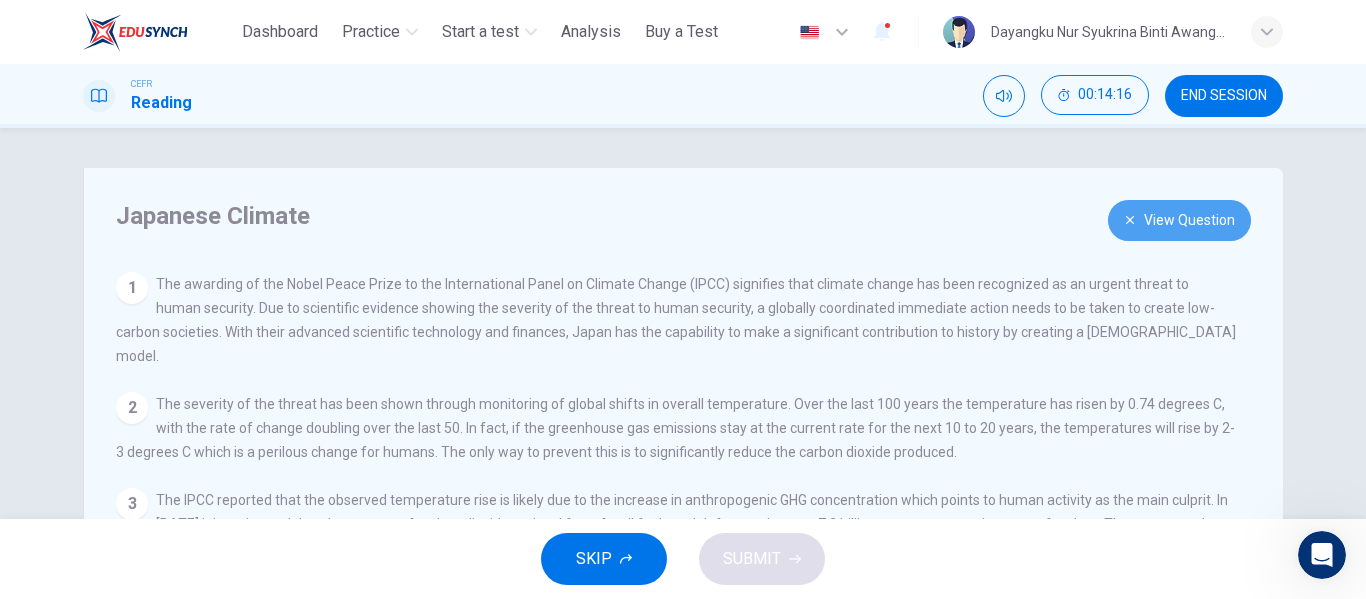 click on "View Question" at bounding box center (1179, 220) 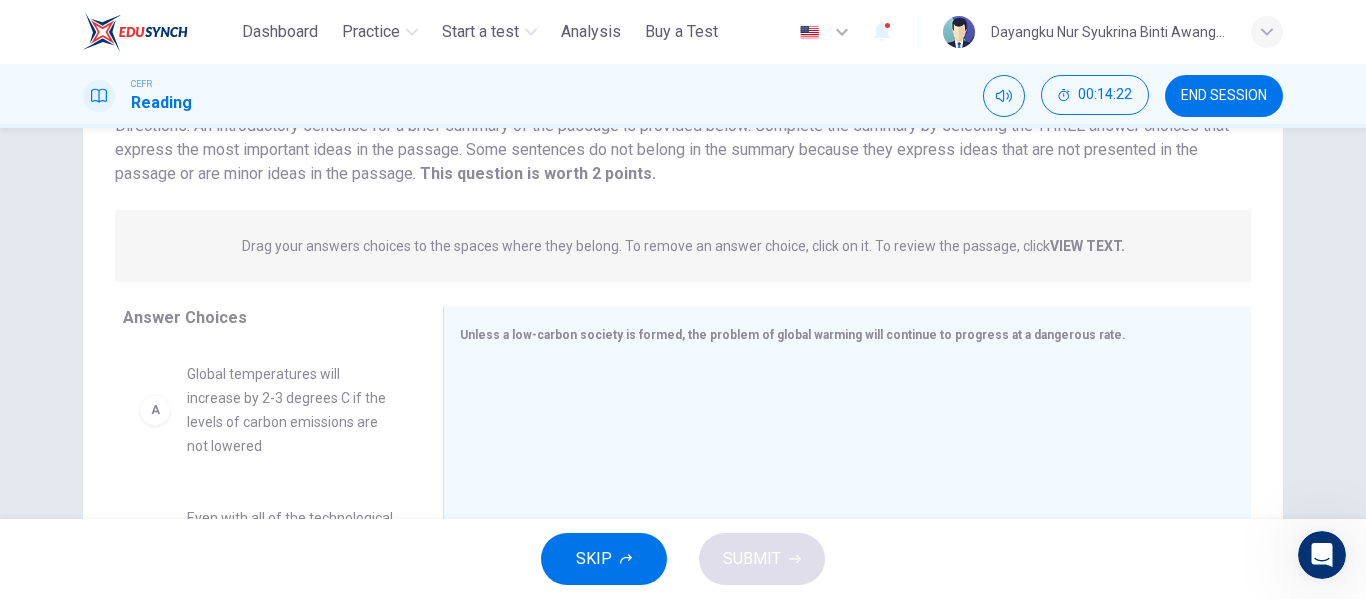 scroll, scrollTop: 190, scrollLeft: 0, axis: vertical 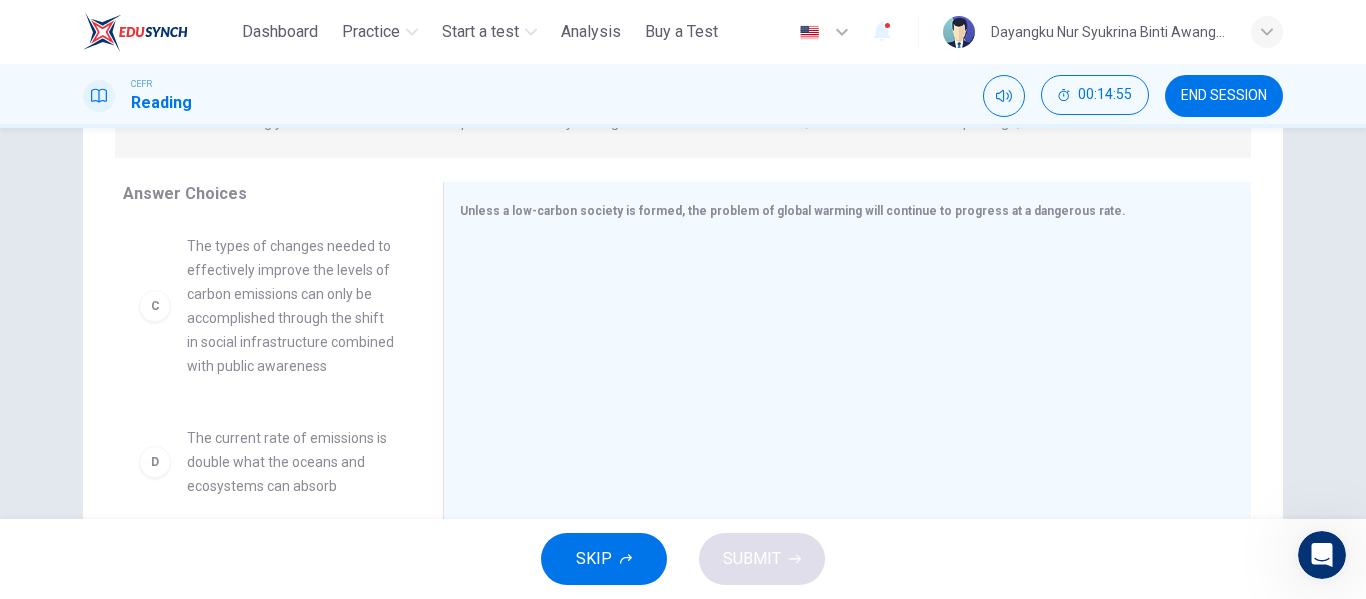 click on "The types of changes needed to effectively improve the levels of carbon emissions can only be accomplished through the shift in social infrastructure combined with public awareness" at bounding box center [291, 306] 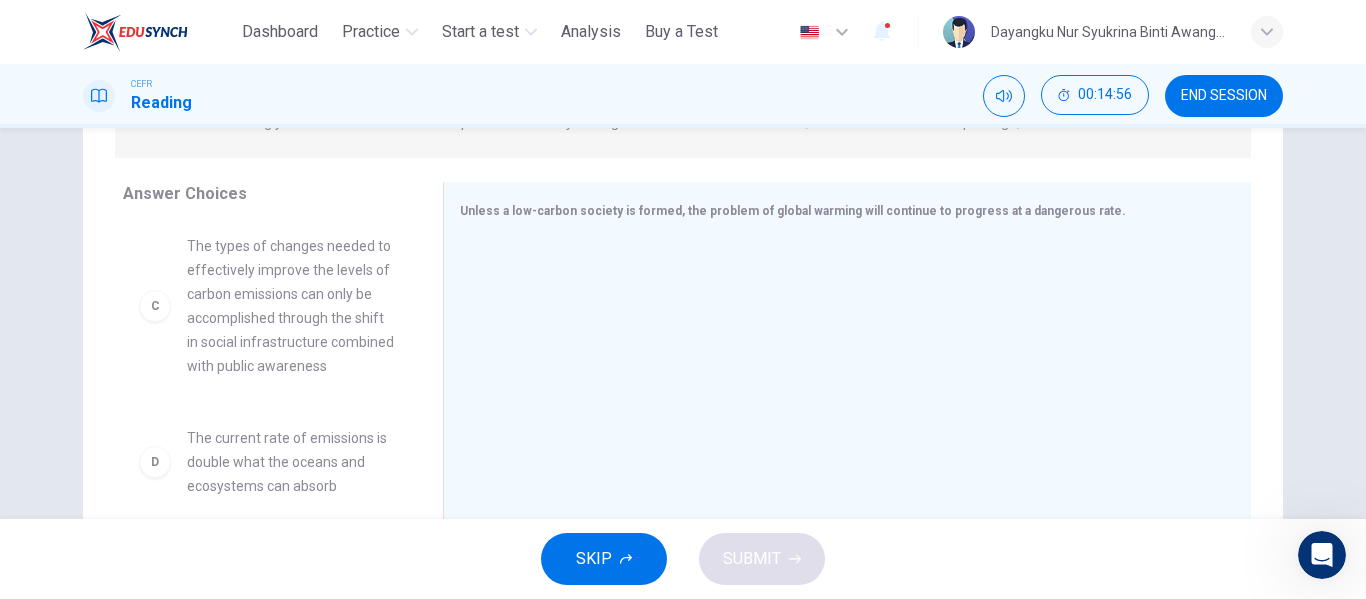 click on "C" at bounding box center [155, 306] 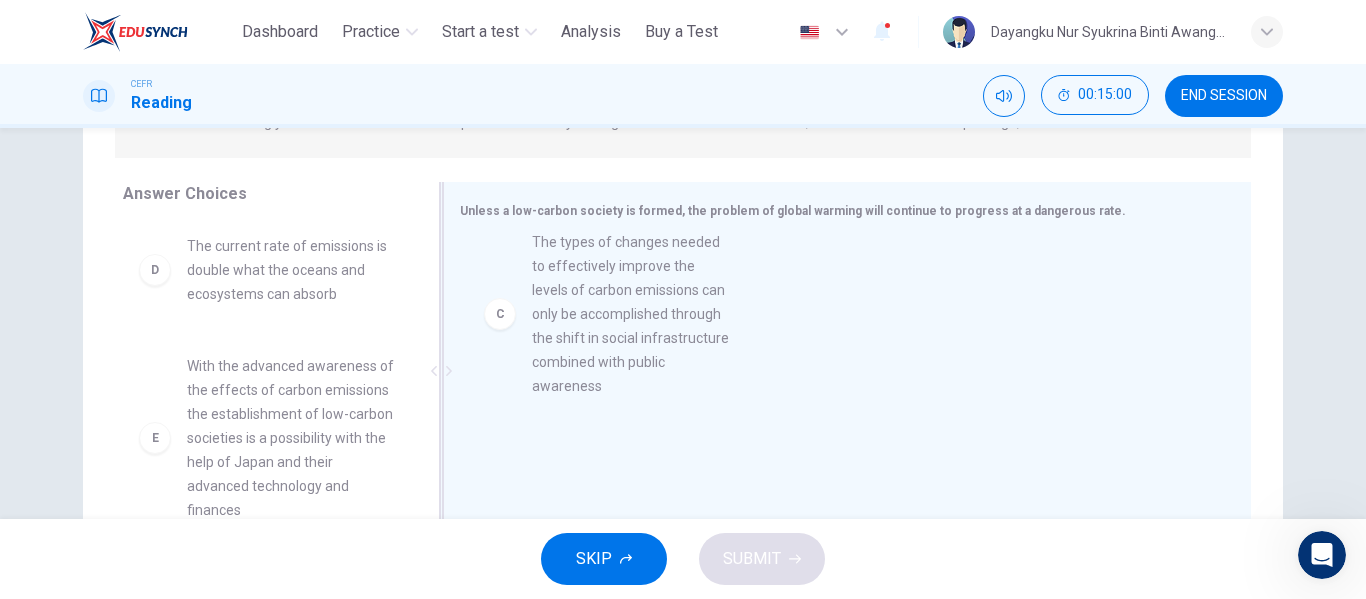 drag, startPoint x: 234, startPoint y: 352, endPoint x: 650, endPoint y: 316, distance: 417.55478 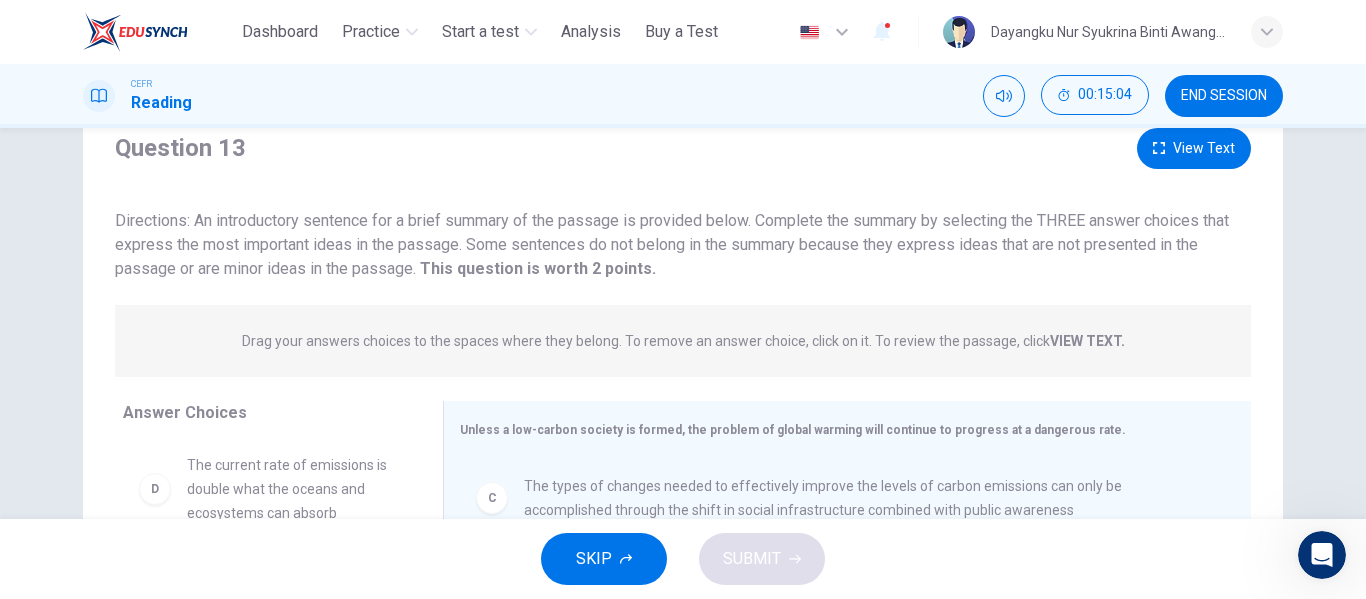 scroll, scrollTop: 55, scrollLeft: 0, axis: vertical 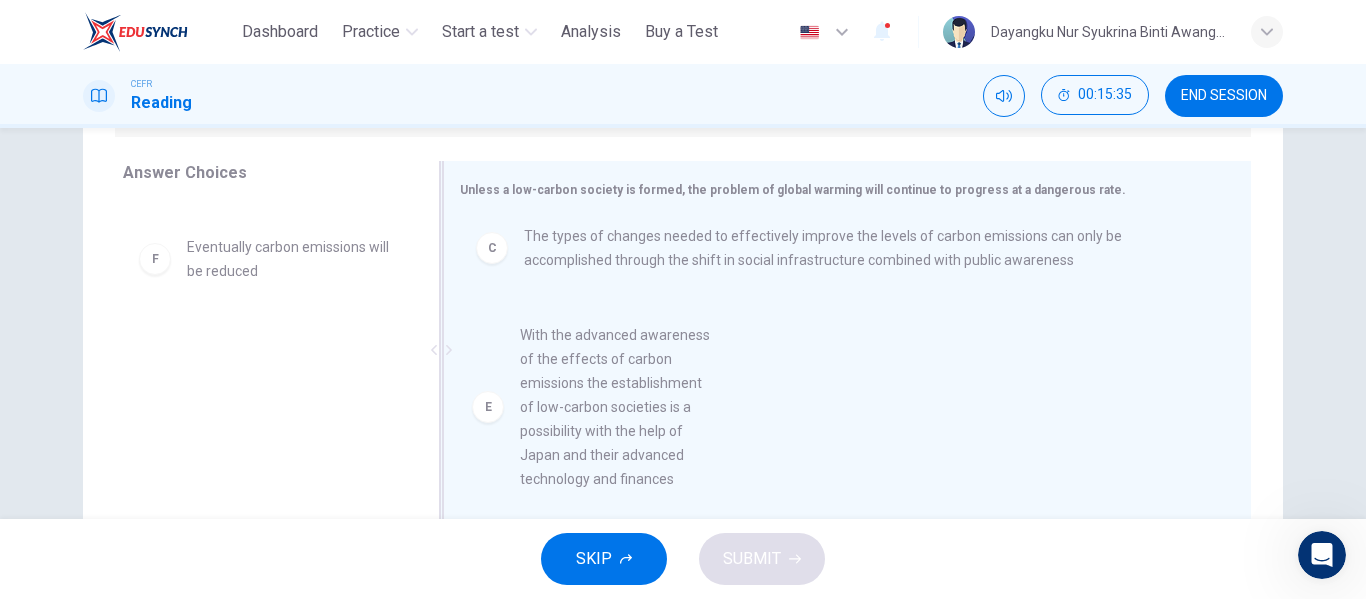 drag, startPoint x: 264, startPoint y: 344, endPoint x: 656, endPoint y: 398, distance: 395.7019 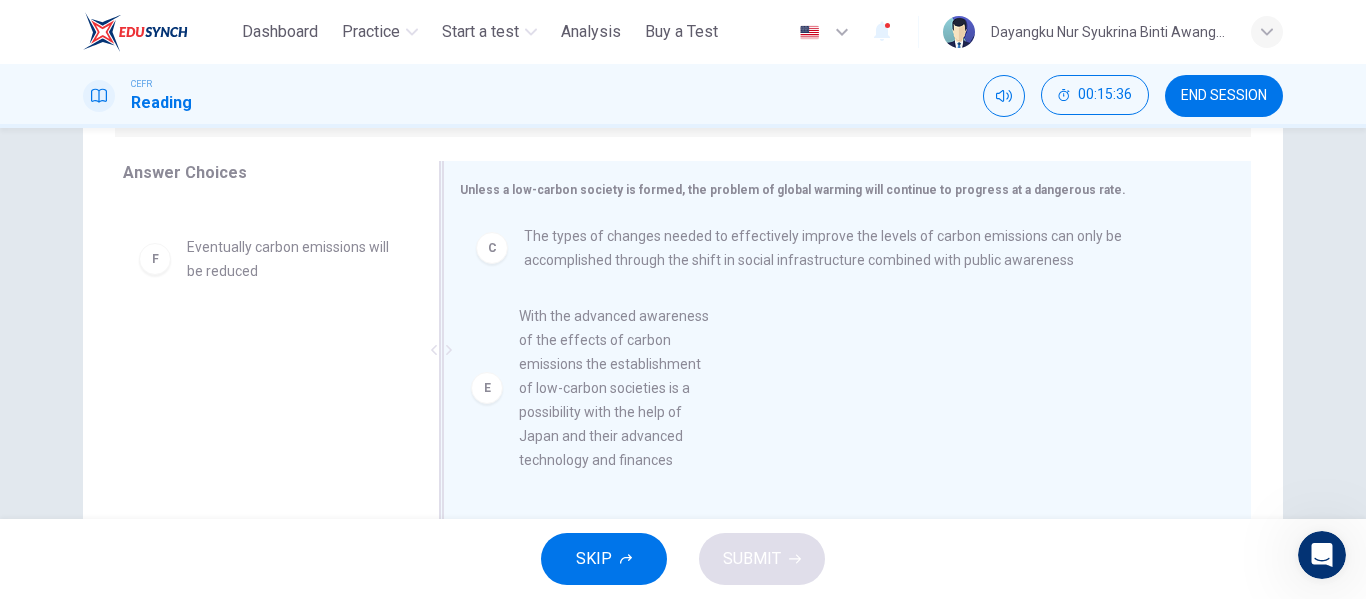scroll, scrollTop: 0, scrollLeft: 0, axis: both 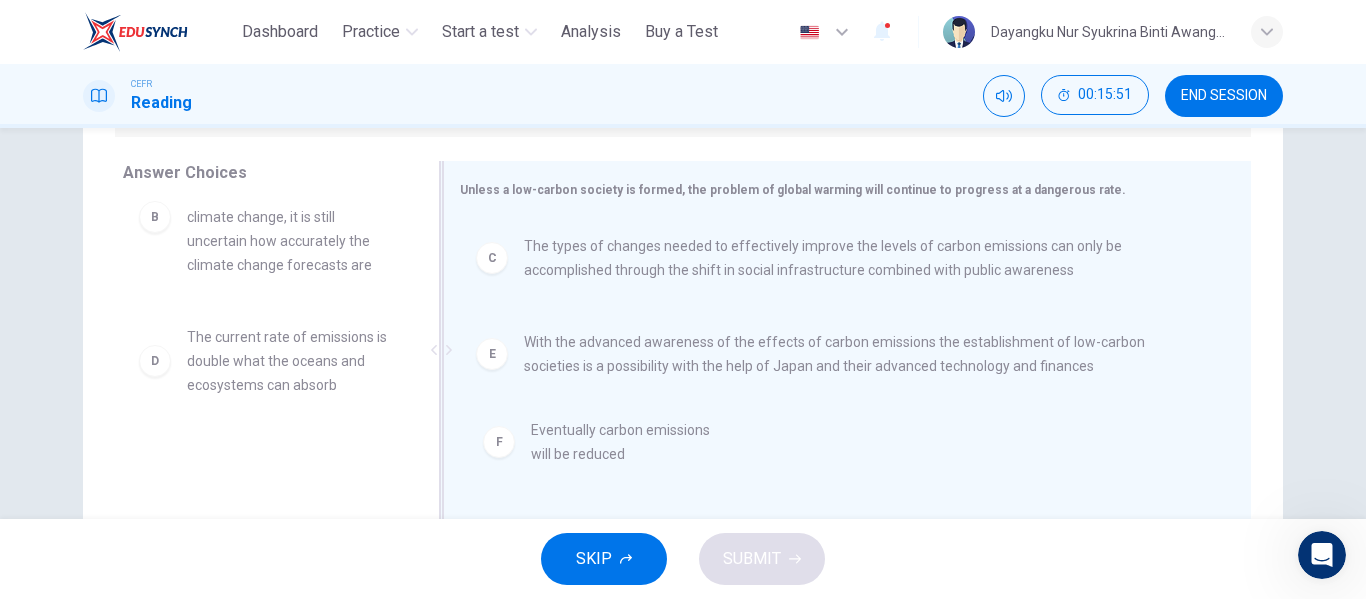 drag, startPoint x: 270, startPoint y: 473, endPoint x: 643, endPoint y: 444, distance: 374.12564 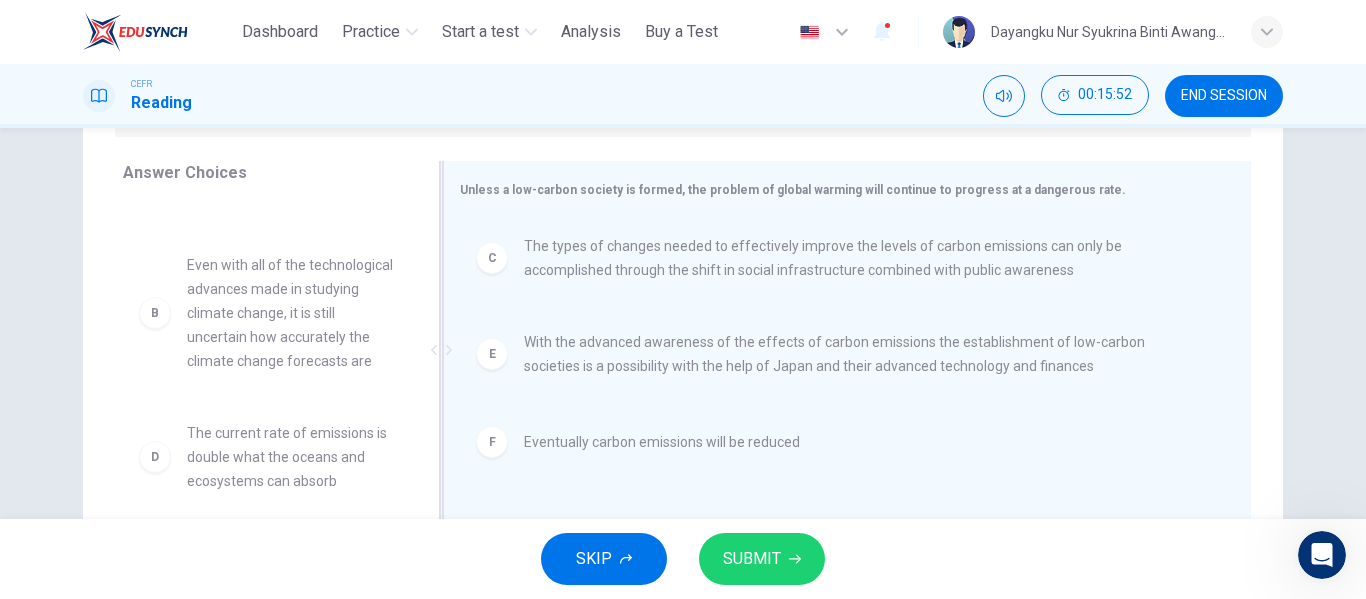 scroll, scrollTop: 132, scrollLeft: 0, axis: vertical 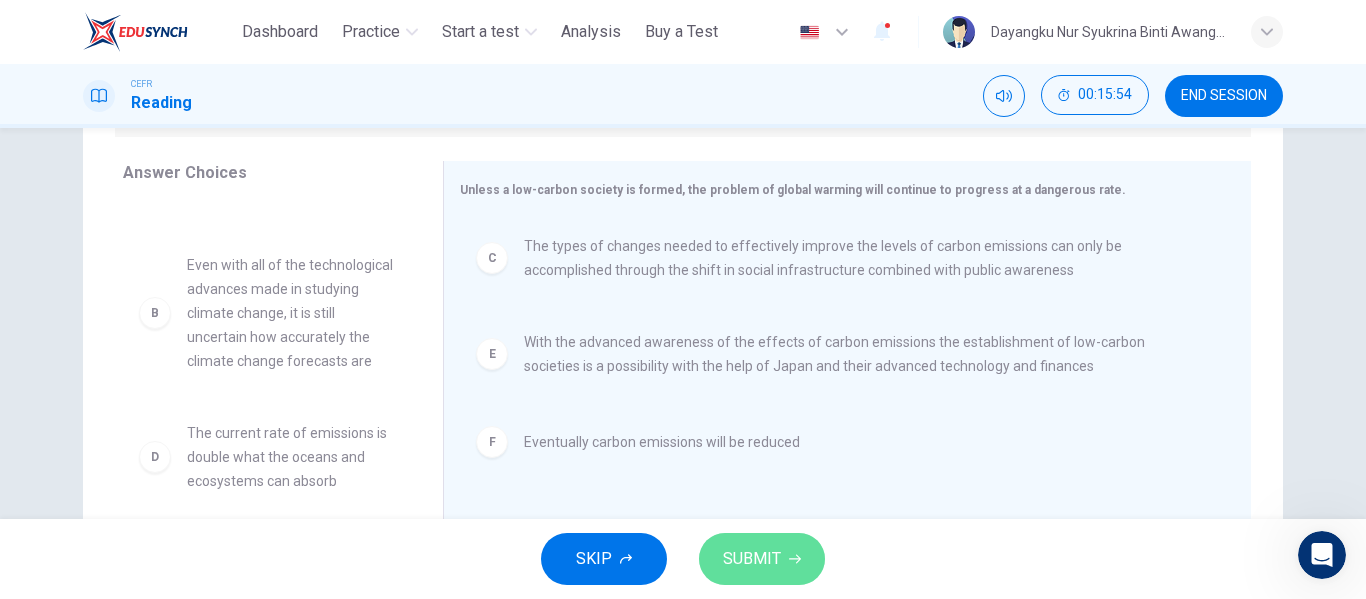 click 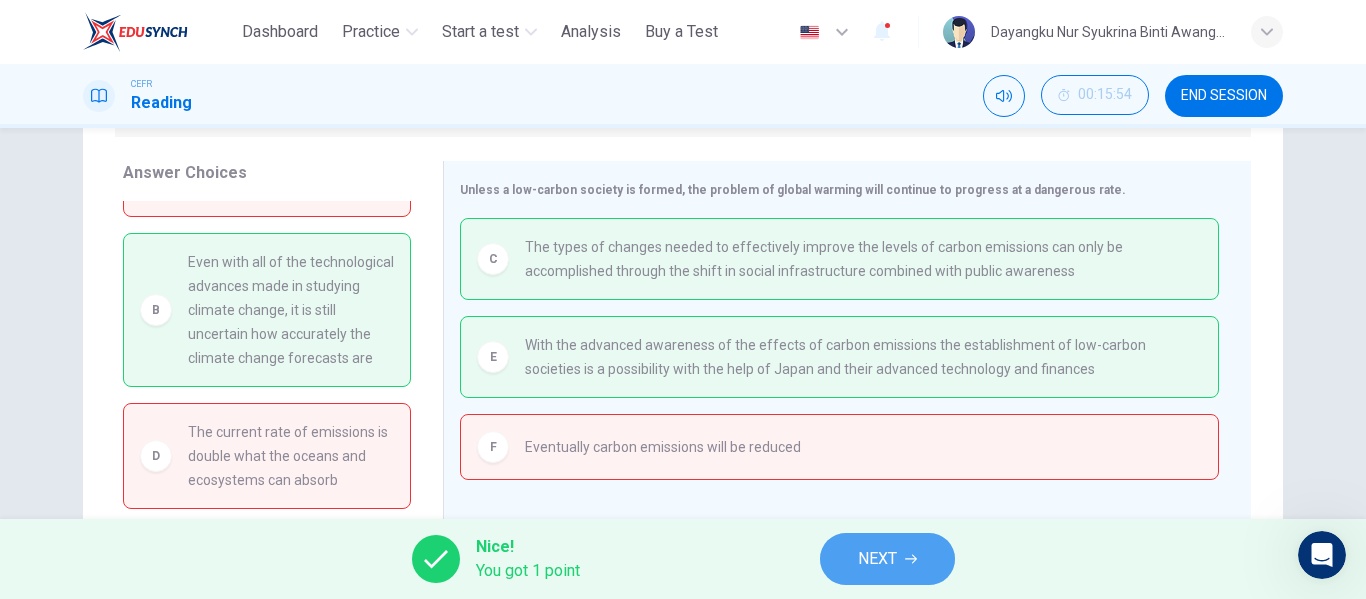 click on "NEXT" at bounding box center (877, 559) 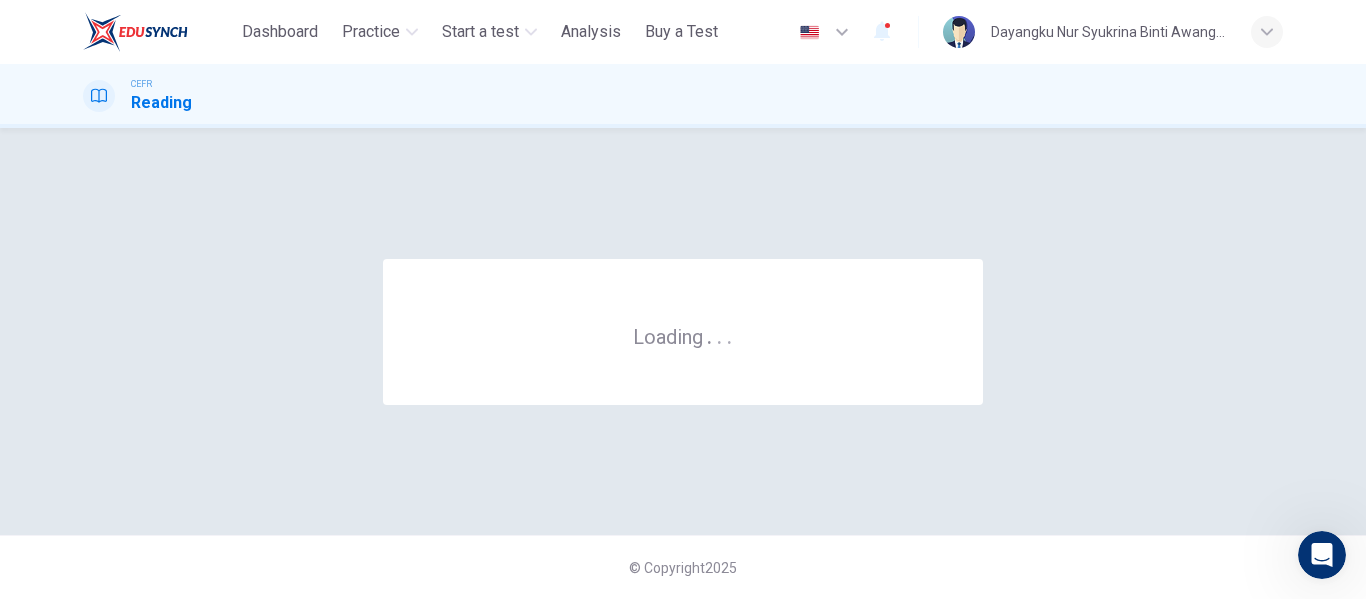 scroll, scrollTop: 0, scrollLeft: 0, axis: both 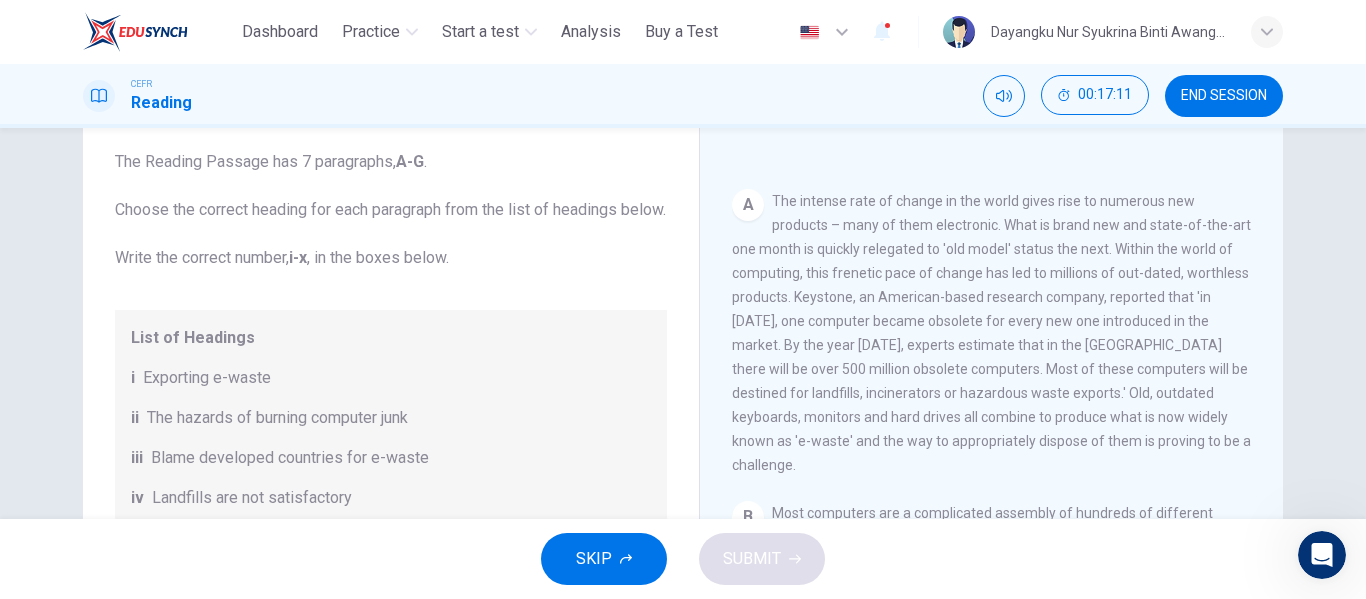 click on "A" at bounding box center [748, 205] 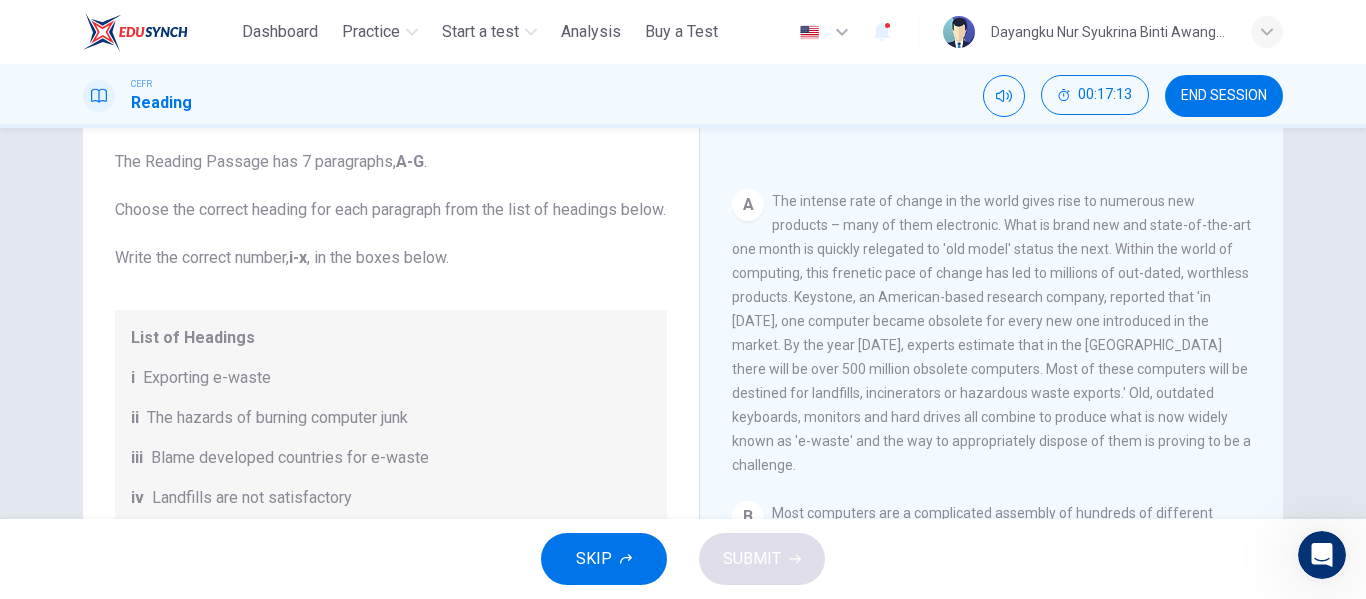 click on "Exporting e-waste" at bounding box center [207, 378] 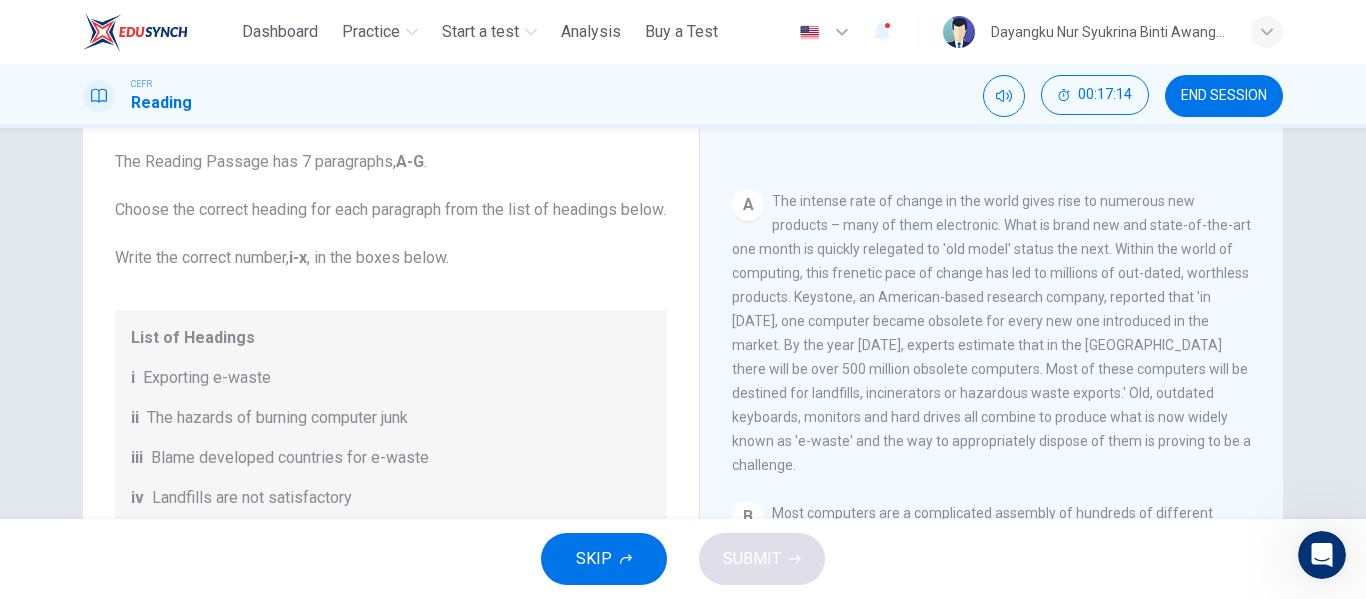 click on "Exporting e-waste" at bounding box center (207, 378) 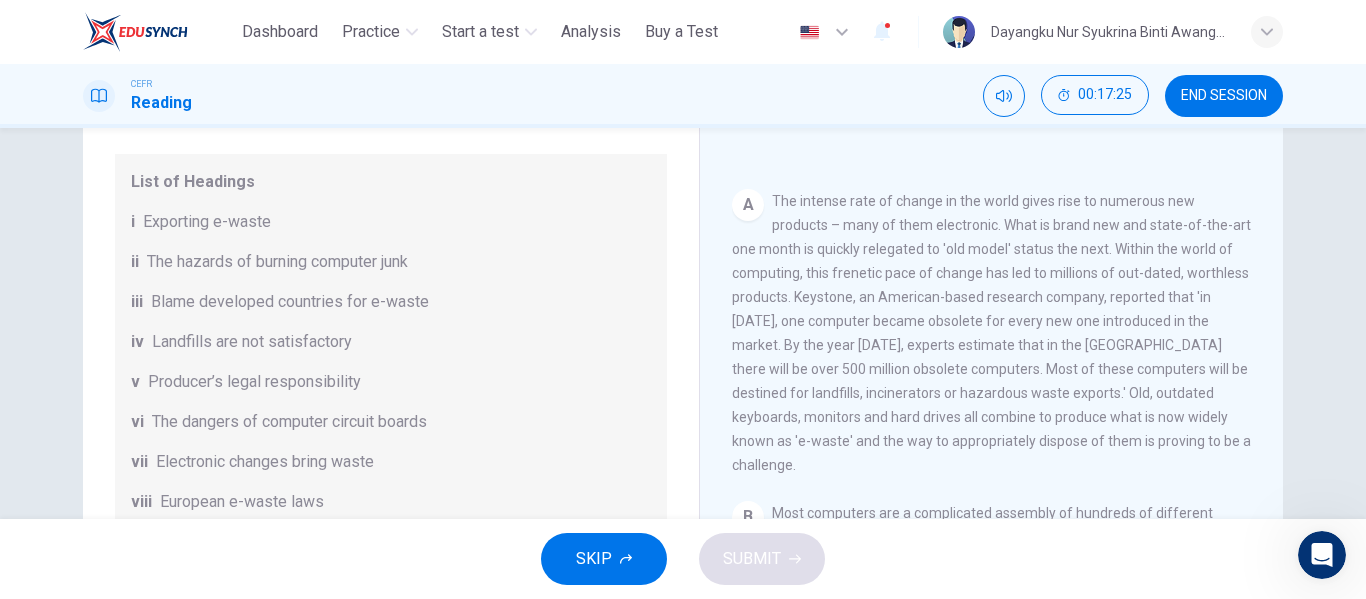 scroll, scrollTop: 150, scrollLeft: 0, axis: vertical 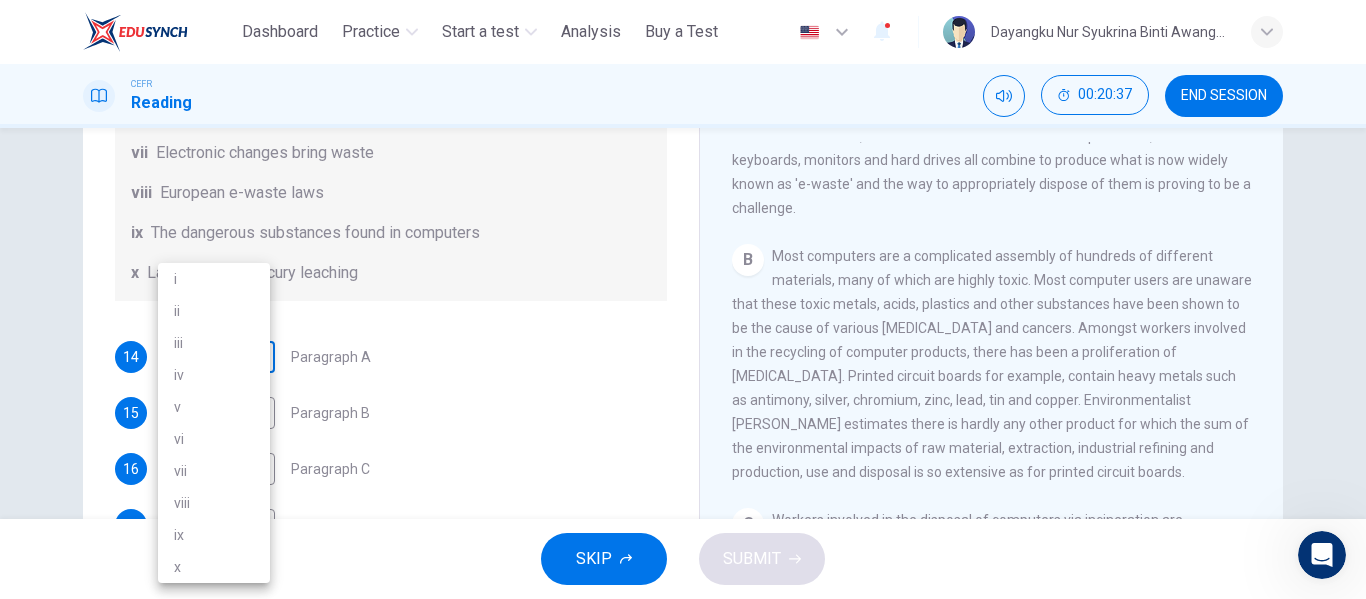 click on "This site uses cookies, as explained in our  Privacy Policy . If you agree to the use of cookies, please click the Accept button and continue to browse our site.   Privacy Policy Accept Dashboard Practice Start a test Analysis Buy a Test English ** ​ Dayangku Nur Syukrina Binti Awangku Bolkiah CEFR Reading 00:20:37 END SESSION Questions 14 - 20 The Reading Passage has 7 paragraphs,  A-G .
Choose the correct heading for each paragraph from the list of headings below.
Write the correct number,  i-x , in the boxes below. List of Headings i Exporting e-waste ii The hazards of burning computer junk iii Blame developed countries for e-waste iv Landfills are not satisfactory v Producer’s legal responsibility vi The dangers of computer circuit boards vii Electronic changes bring waste viii European e-waste laws ix The dangerous substances found in computers x Landfills and mercury leaching 14 ​ ​ Paragraph A 15 ​ ​ Paragraph B 16 ​ ​ Paragraph C 17 ​ ​ Paragraph D 18 ​ ​ Paragraph E 19 ​ A" at bounding box center (683, 299) 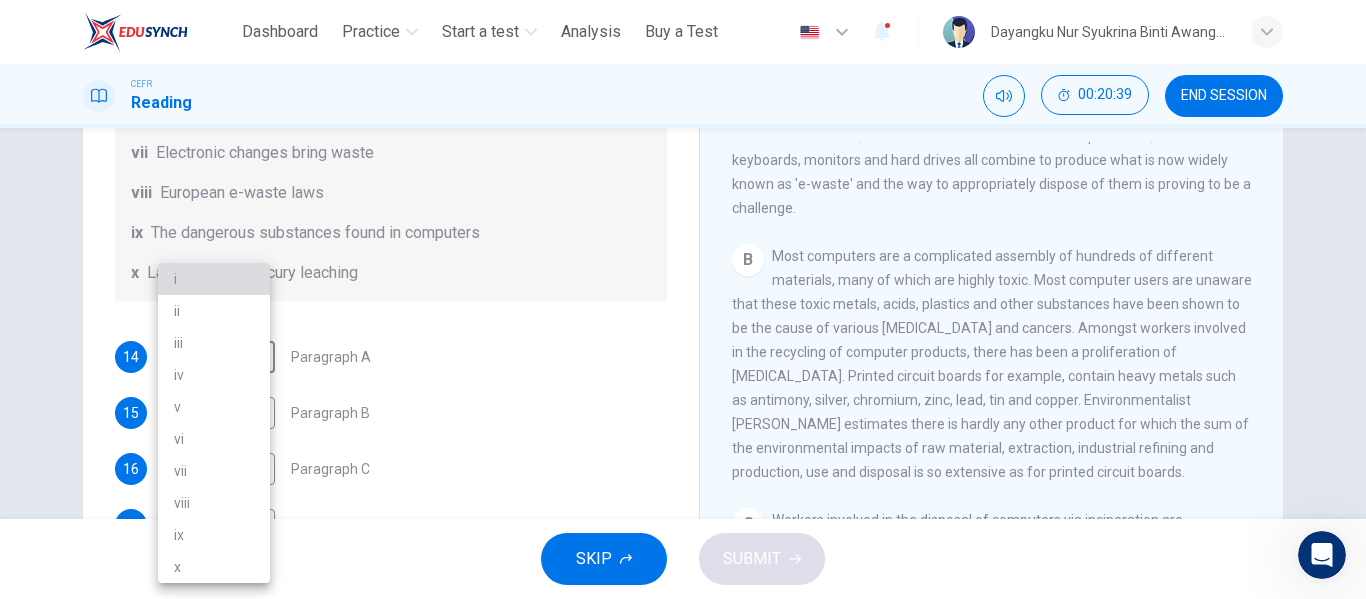 click on "i" at bounding box center (214, 279) 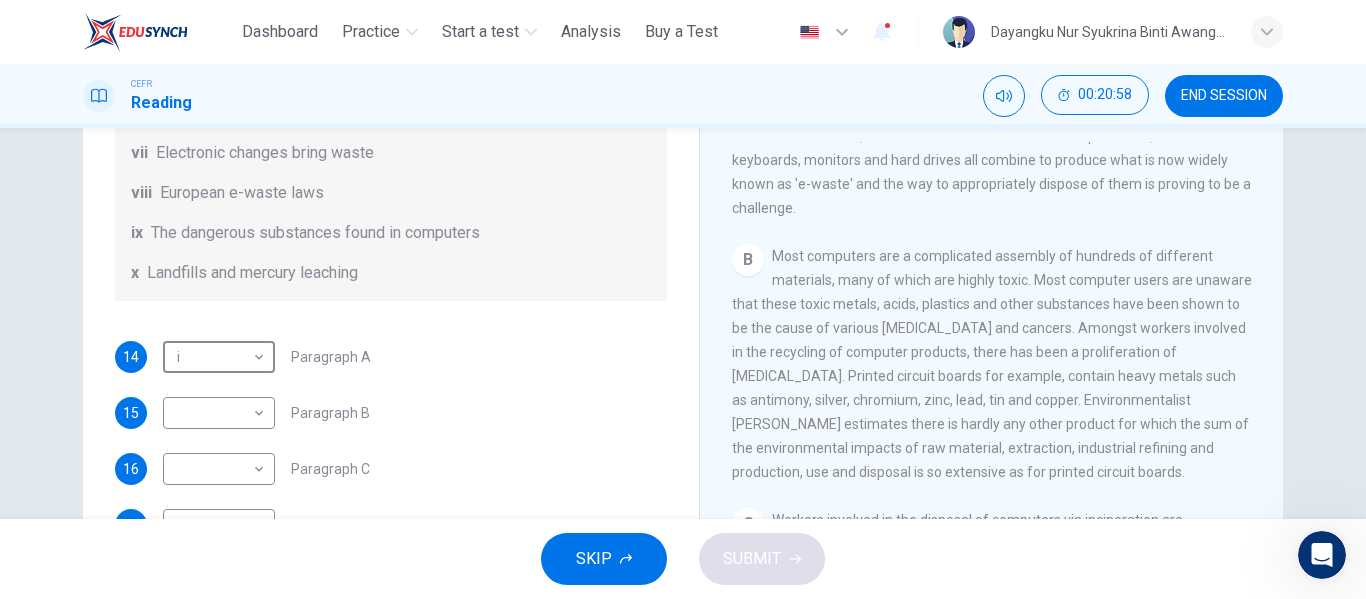 scroll, scrollTop: 475, scrollLeft: 0, axis: vertical 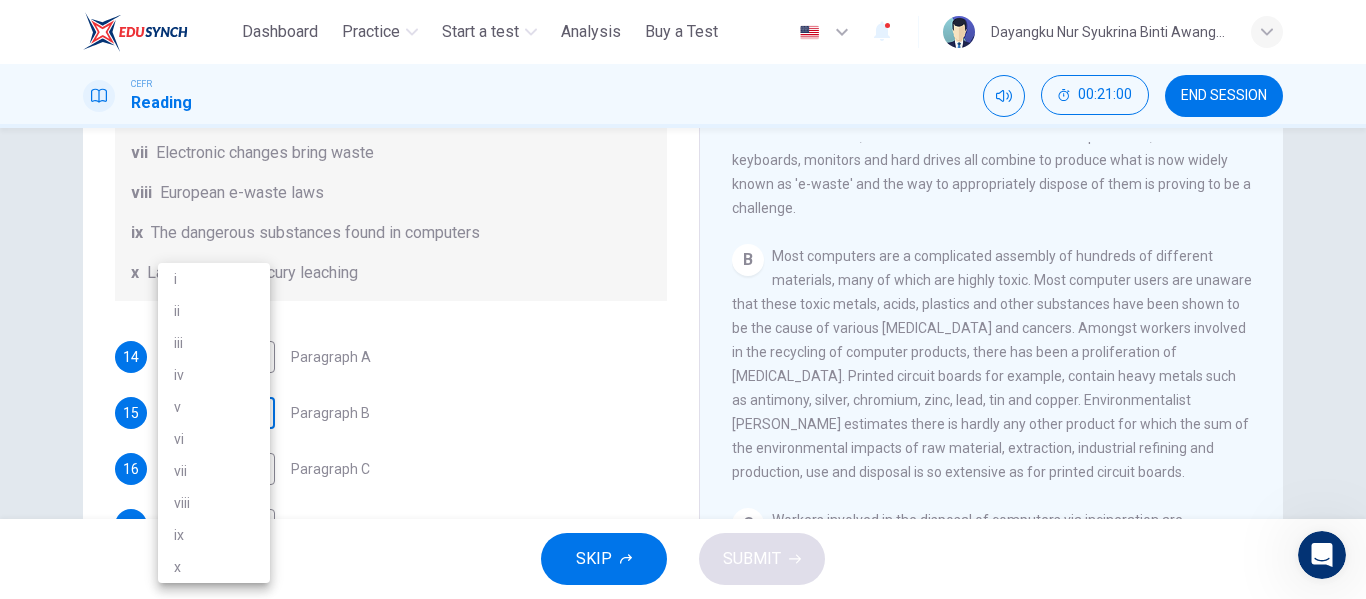 click on "This site uses cookies, as explained in our  Privacy Policy . If you agree to the use of cookies, please click the Accept button and continue to browse our site.   Privacy Policy Accept Dashboard Practice Start a test Analysis Buy a Test English ** ​ Dayangku Nur Syukrina Binti Awangku Bolkiah CEFR Reading 00:21:00 END SESSION Questions 14 - 20 The Reading Passage has 7 paragraphs,  A-G .
Choose the correct heading for each paragraph from the list of headings below.
Write the correct number,  i-x , in the boxes below. List of Headings i Exporting e-waste ii The hazards of burning computer junk iii Blame developed countries for e-waste iv Landfills are not satisfactory v Producer’s legal responsibility vi The dangers of computer circuit boards vii Electronic changes bring waste viii European e-waste laws ix The dangerous substances found in computers x Landfills and mercury leaching 14 i * ​ Paragraph A 15 ​ ​ Paragraph B 16 ​ ​ Paragraph C 17 ​ ​ Paragraph D 18 ​ ​ Paragraph E 19 ​ A" at bounding box center [683, 299] 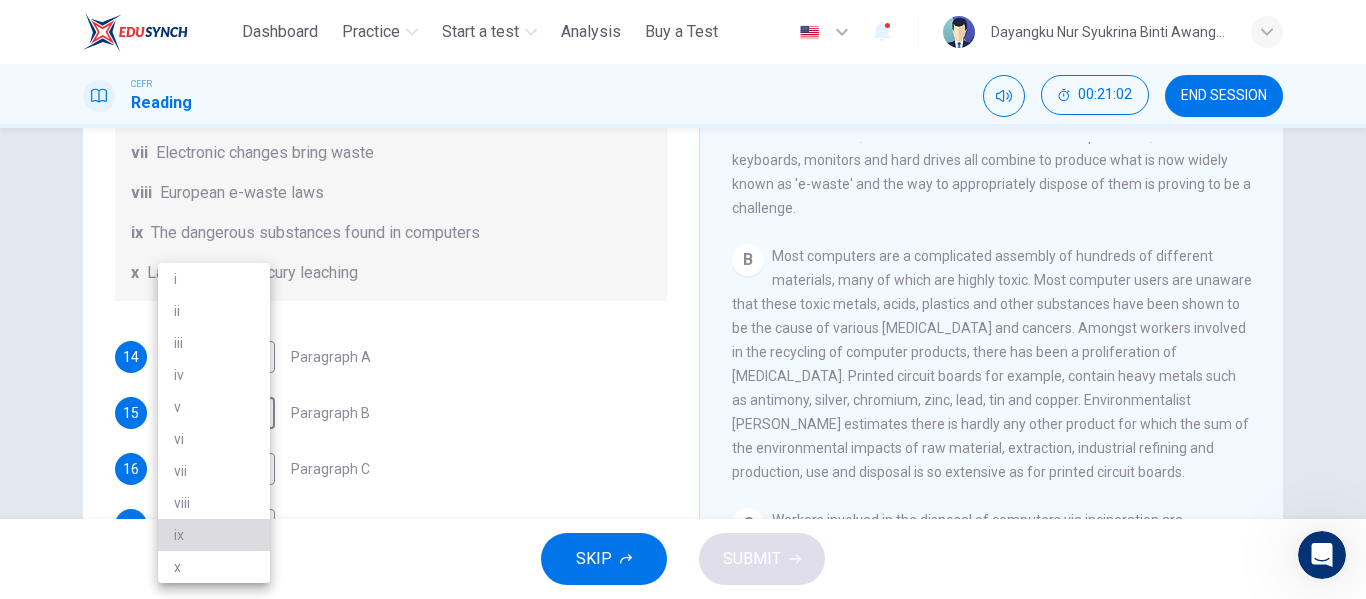 click on "ix" at bounding box center (214, 535) 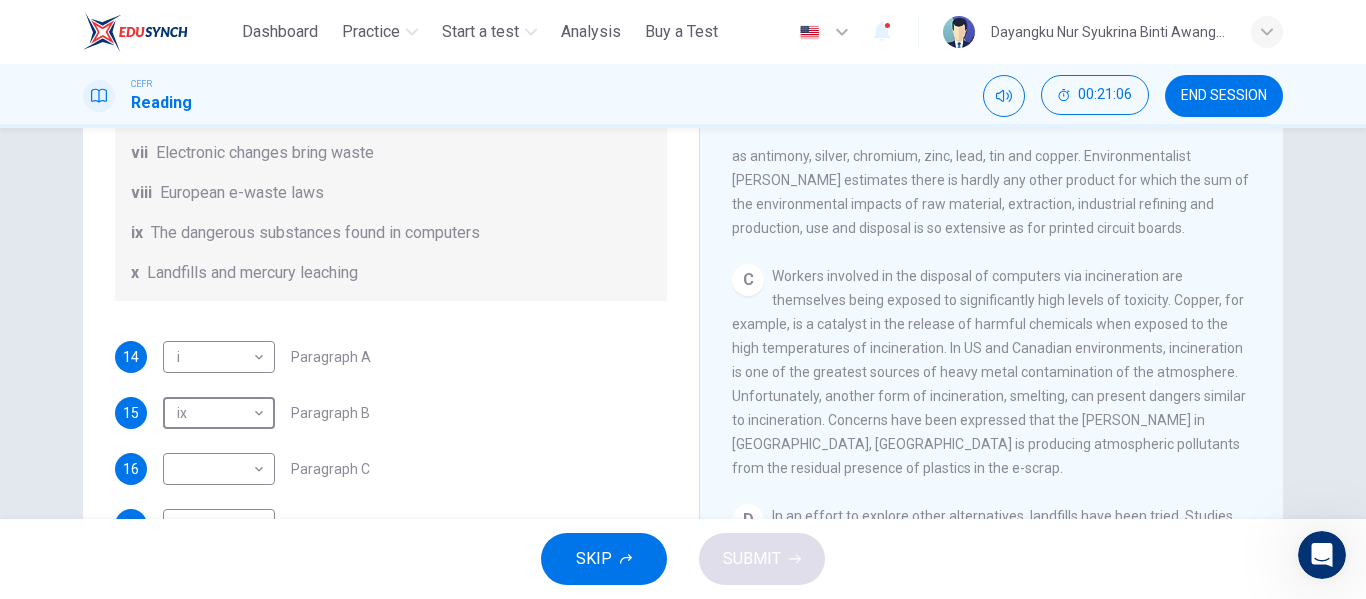 scroll, scrollTop: 883, scrollLeft: 0, axis: vertical 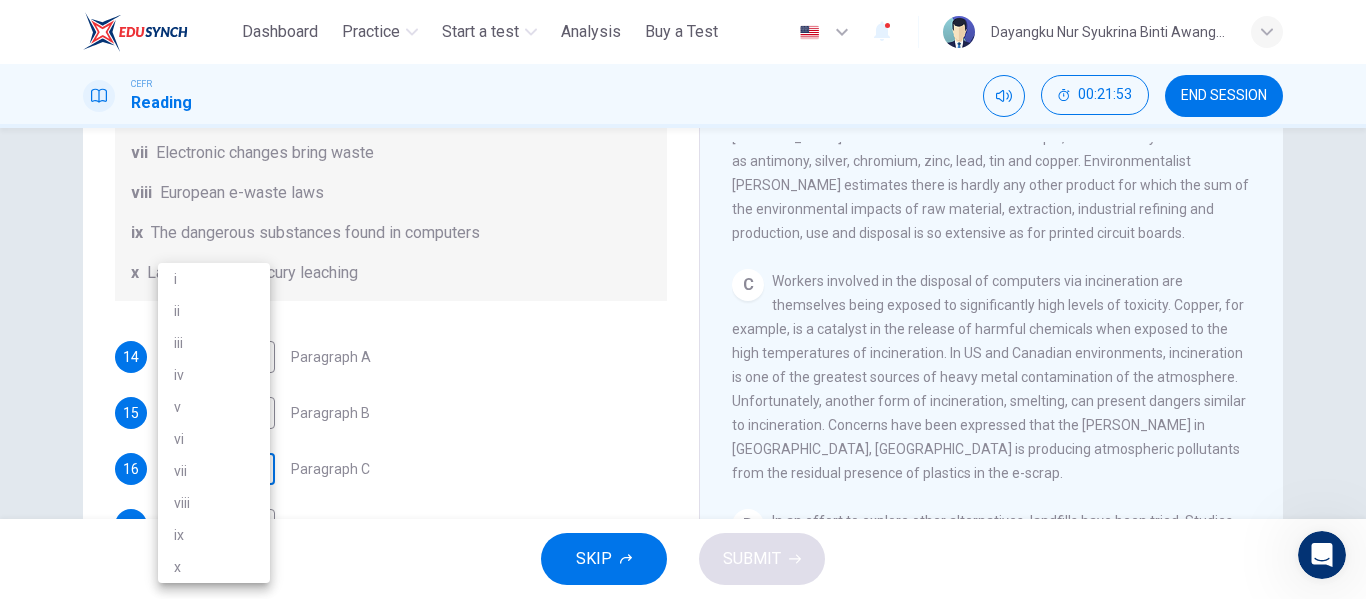 click on "This site uses cookies, as explained in our  Privacy Policy . If you agree to the use of cookies, please click the Accept button and continue to browse our site.   Privacy Policy Accept Dashboard Practice Start a test Analysis Buy a Test English ** ​ Dayangku Nur Syukrina Binti Awangku Bolkiah CEFR Reading 00:21:53 END SESSION Questions 14 - 20 The Reading Passage has 7 paragraphs,  A-G .
Choose the correct heading for each paragraph from the list of headings below.
Write the correct number,  i-x , in the boxes below. List of Headings i Exporting e-waste ii The hazards of burning computer junk iii Blame developed countries for e-waste iv Landfills are not satisfactory v Producer’s legal responsibility vi The dangers of computer circuit boards vii Electronic changes bring waste viii European e-waste laws ix The dangerous substances found in computers x Landfills and mercury leaching 14 i * ​ Paragraph A 15 ix ** ​ Paragraph B 16 ​ ​ Paragraph C 17 ​ ​ Paragraph D 18 ​ ​ Paragraph E 19 ​" at bounding box center [683, 299] 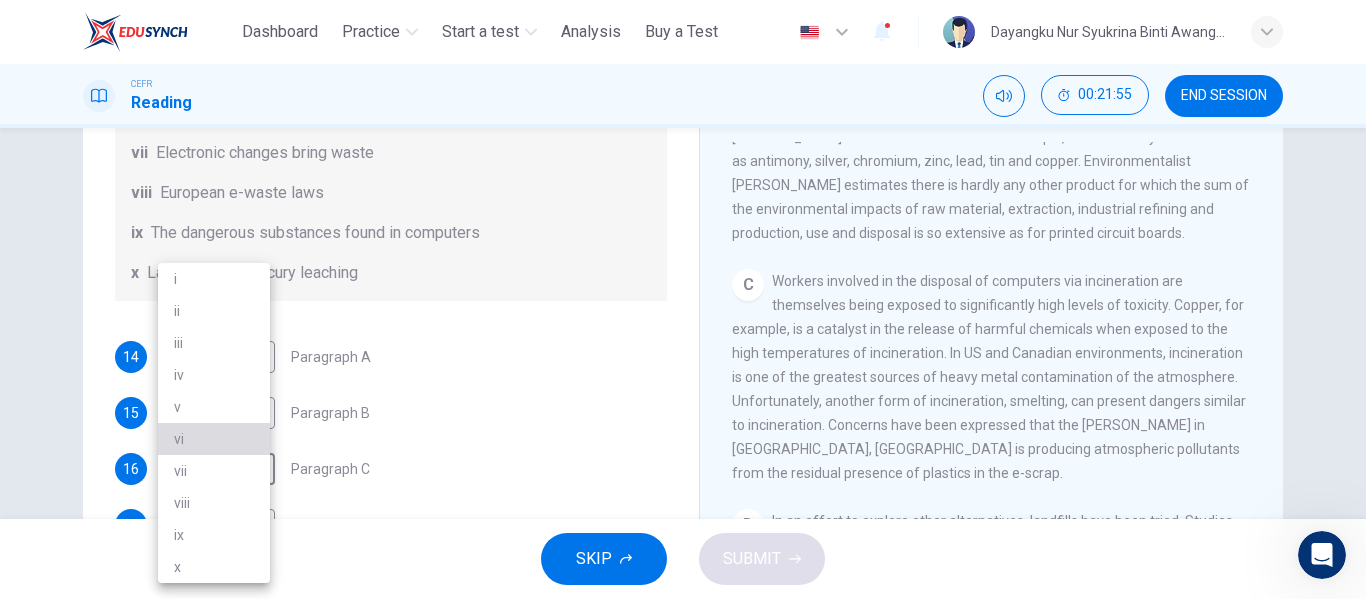 click on "vi" at bounding box center (214, 439) 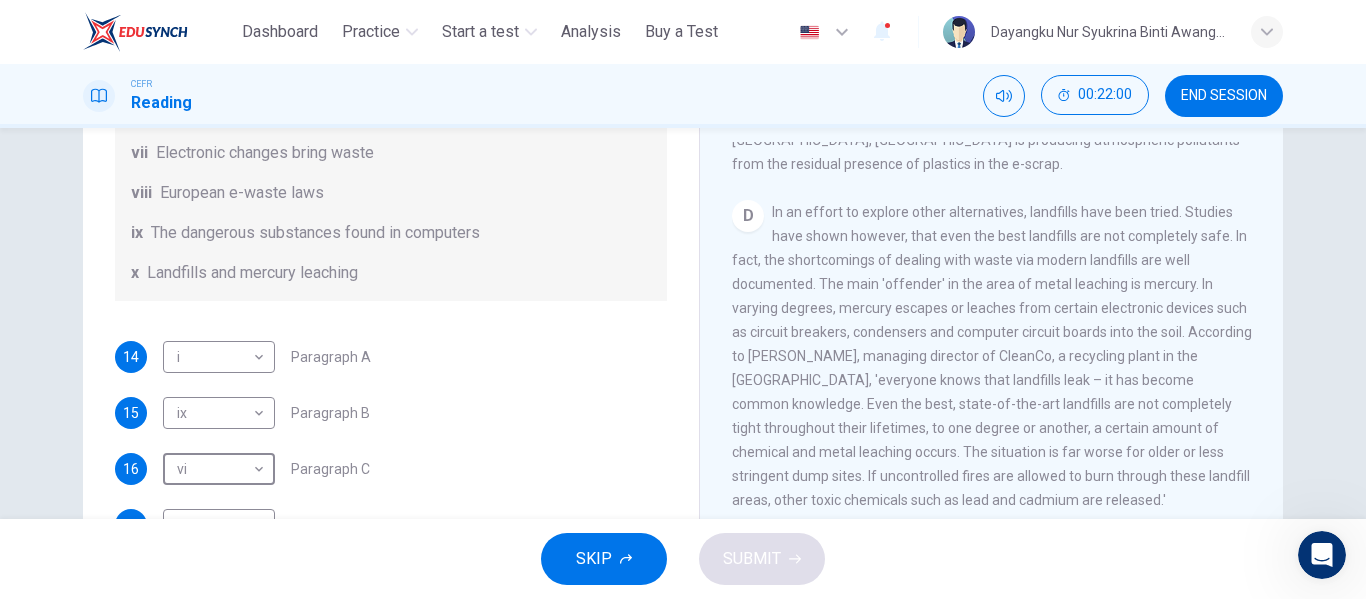 scroll, scrollTop: 1184, scrollLeft: 0, axis: vertical 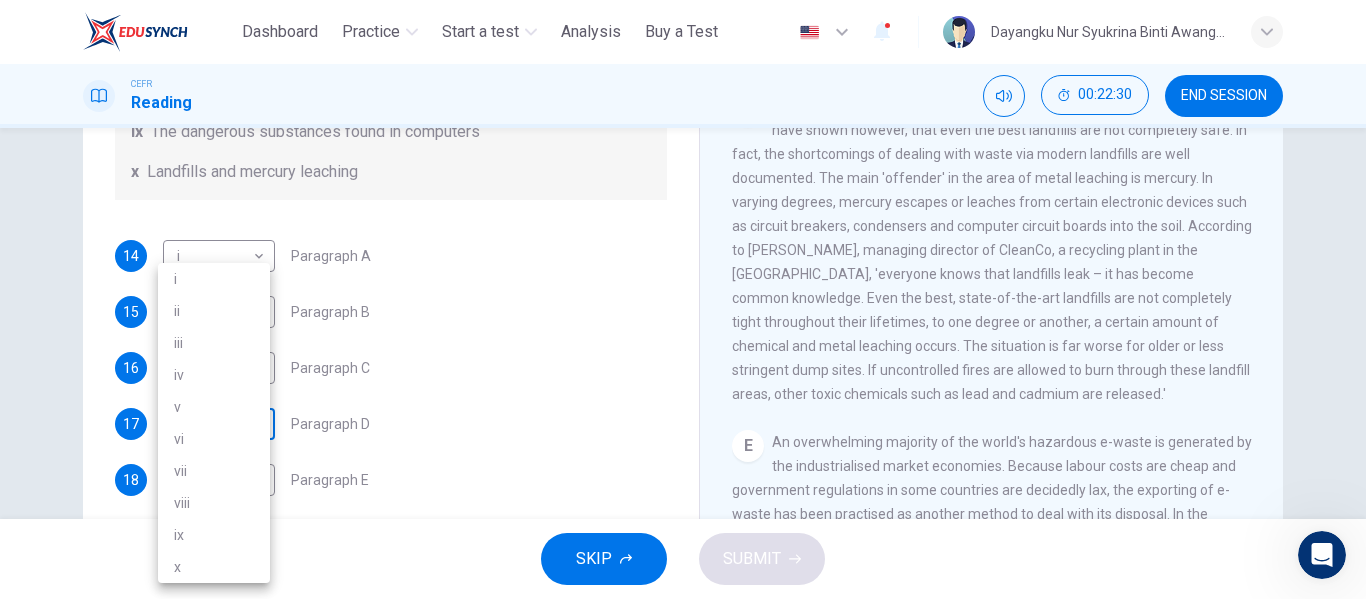 click on "This site uses cookies, as explained in our  Privacy Policy . If you agree to the use of cookies, please click the Accept button and continue to browse our site.   Privacy Policy Accept Dashboard Practice Start a test Analysis Buy a Test English ** ​ Dayangku Nur Syukrina Binti Awangku Bolkiah CEFR Reading 00:22:30 END SESSION Questions 14 - 20 The Reading Passage has 7 paragraphs,  A-G .
Choose the correct heading for each paragraph from the list of headings below.
Write the correct number,  i-x , in the boxes below. List of Headings i Exporting e-waste ii The hazards of burning computer junk iii Blame developed countries for e-waste iv Landfills are not satisfactory v Producer’s legal responsibility vi The dangers of computer circuit boards vii Electronic changes bring waste viii European e-waste laws ix The dangerous substances found in computers x Landfills and mercury leaching 14 i * ​ Paragraph A 15 ix ** ​ Paragraph B 16 vi ** ​ Paragraph C 17 ​ ​ Paragraph D 18 ​ ​ Paragraph E 19 A" at bounding box center [683, 299] 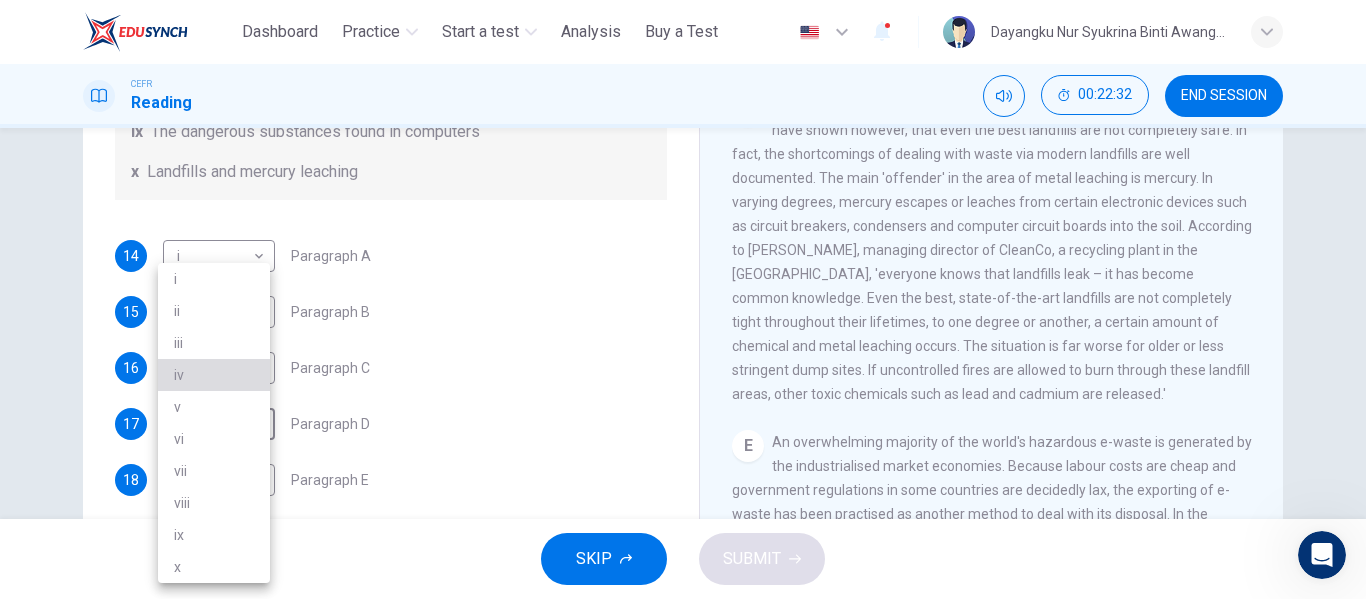 click on "iv" at bounding box center (214, 375) 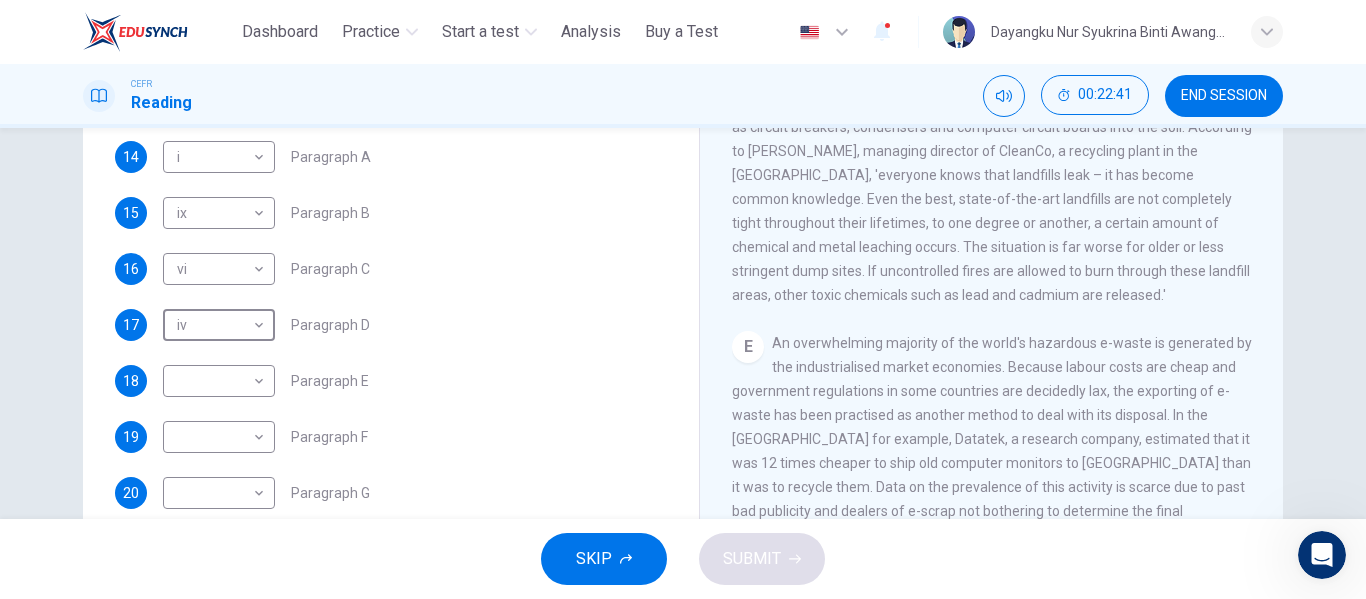 scroll, scrollTop: 327, scrollLeft: 0, axis: vertical 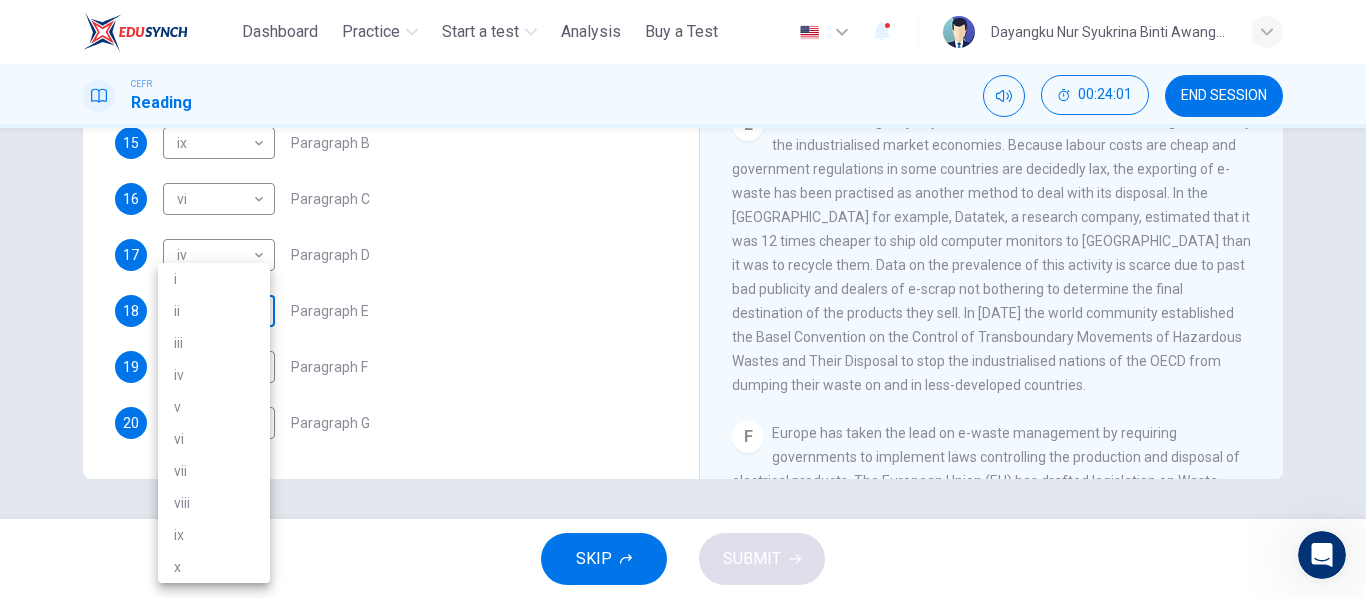 click on "This site uses cookies, as explained in our  Privacy Policy . If you agree to the use of cookies, please click the Accept button and continue to browse our site.   Privacy Policy Accept Dashboard Practice Start a test Analysis Buy a Test English ** ​ Dayangku Nur Syukrina Binti Awangku Bolkiah CEFR Reading 00:24:01 END SESSION Questions 14 - 20 The Reading Passage has 7 paragraphs,  A-G .
Choose the correct heading for each paragraph from the list of headings below.
Write the correct number,  i-x , in the boxes below. List of Headings i Exporting e-waste ii The hazards of burning computer junk iii Blame developed countries for e-waste iv Landfills are not satisfactory v Producer’s legal responsibility vi The dangers of computer circuit boards vii Electronic changes bring waste viii European e-waste laws ix The dangerous substances found in computers x Landfills and mercury leaching 14 i * ​ Paragraph A 15 ix ** ​ Paragraph B 16 vi ** ​ Paragraph C 17 iv ** ​ Paragraph D 18 ​ ​ Paragraph E 19" at bounding box center [683, 299] 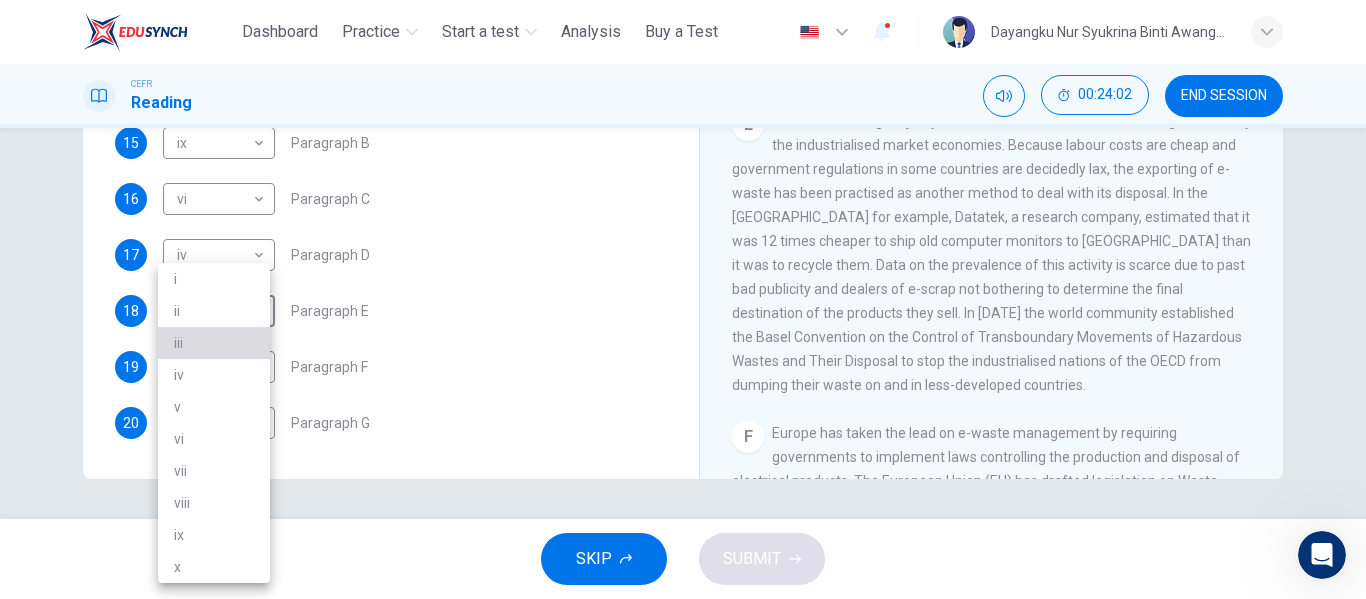 click on "iii" at bounding box center (214, 343) 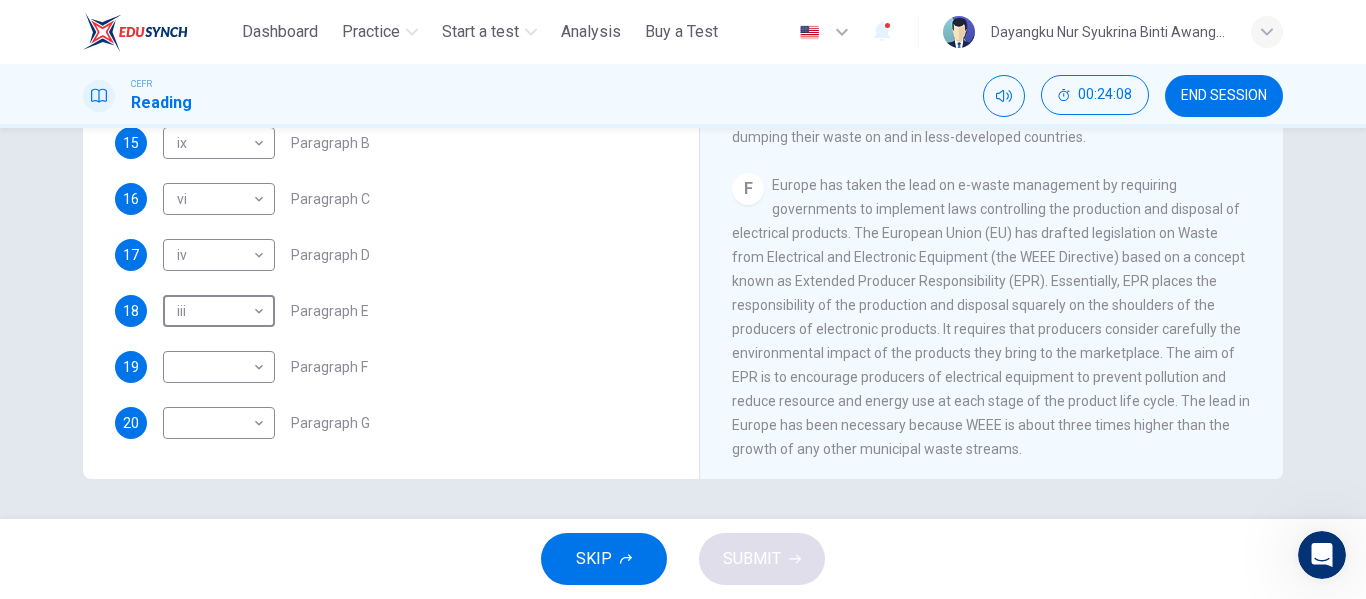 scroll, scrollTop: 1588, scrollLeft: 0, axis: vertical 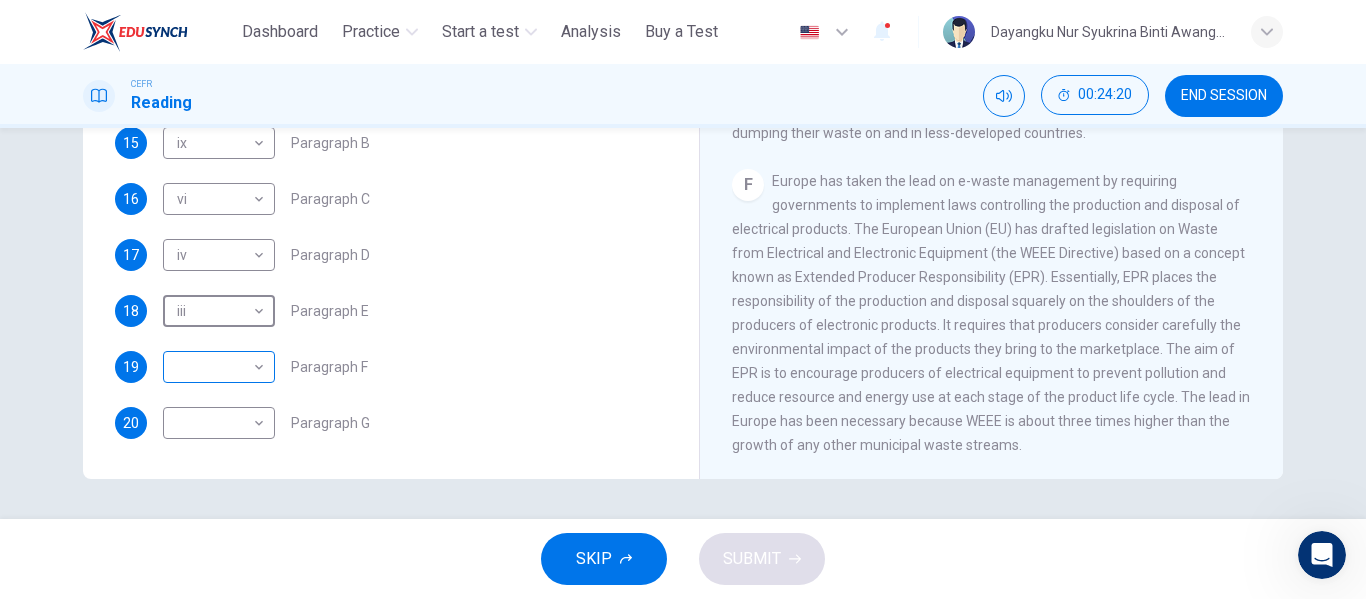 click on "This site uses cookies, as explained in our  Privacy Policy . If you agree to the use of cookies, please click the Accept button and continue to browse our site.   Privacy Policy Accept Dashboard Practice Start a test Analysis Buy a Test English ** ​ Dayangku Nur Syukrina Binti Awangku Bolkiah CEFR Reading 00:24:20 END SESSION Questions 14 - 20 The Reading Passage has 7 paragraphs,  A-G .
Choose the correct heading for each paragraph from the list of headings below.
Write the correct number,  i-x , in the boxes below. List of Headings i Exporting e-waste ii The hazards of burning computer junk iii Blame developed countries for e-waste iv Landfills are not satisfactory v Producer’s legal responsibility vi The dangers of computer circuit boards vii Electronic changes bring waste viii European e-waste laws ix The dangerous substances found in computers x Landfills and mercury leaching 14 i * ​ Paragraph A 15 ix ** ​ Paragraph B 16 vi ** ​ Paragraph C 17 iv ** ​ Paragraph D 18 iii *** ​ 19 ​ ​" at bounding box center (683, 299) 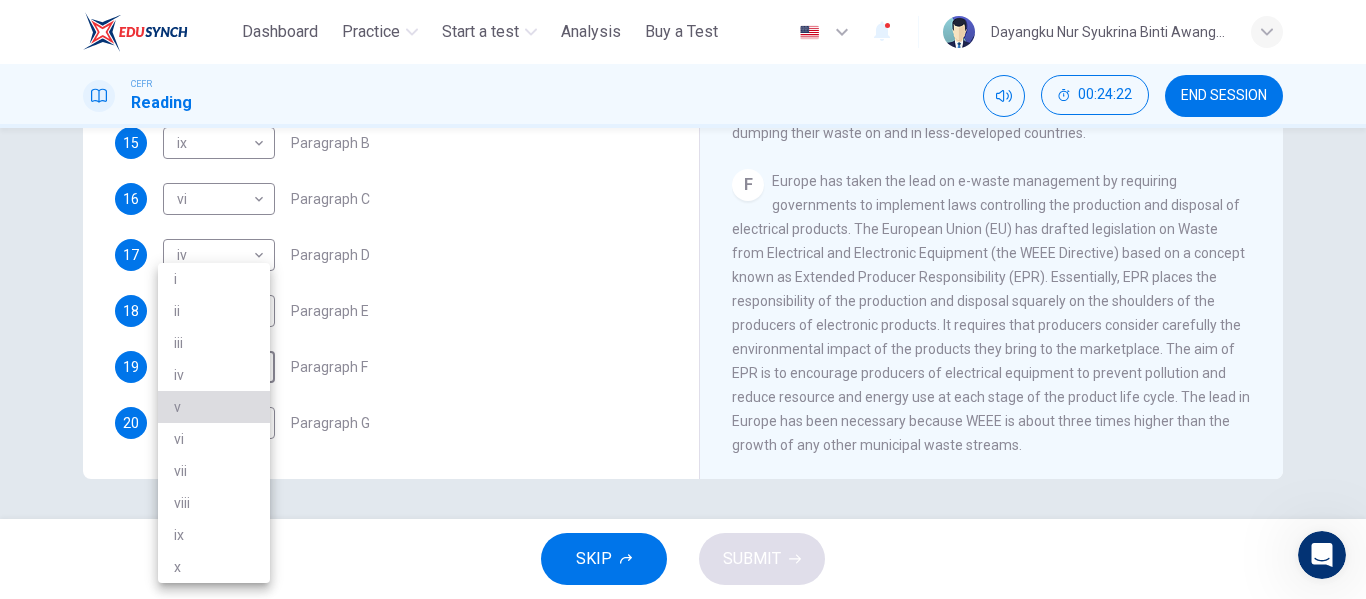click on "v" at bounding box center (214, 407) 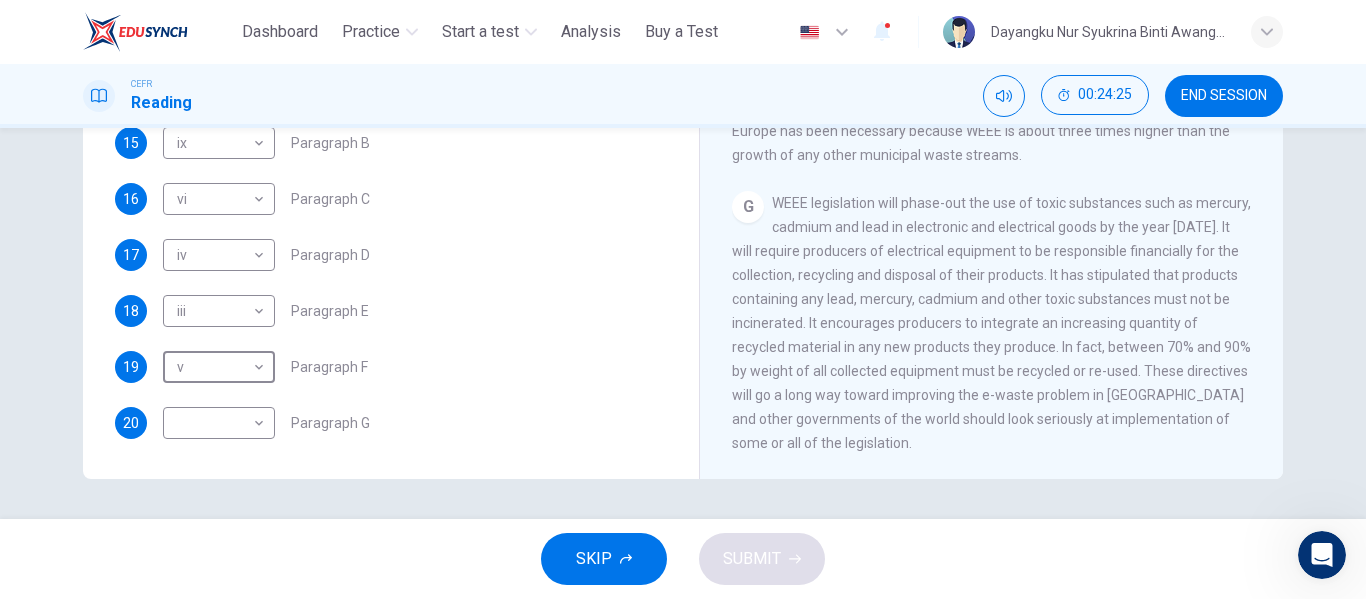 scroll, scrollTop: 1932, scrollLeft: 0, axis: vertical 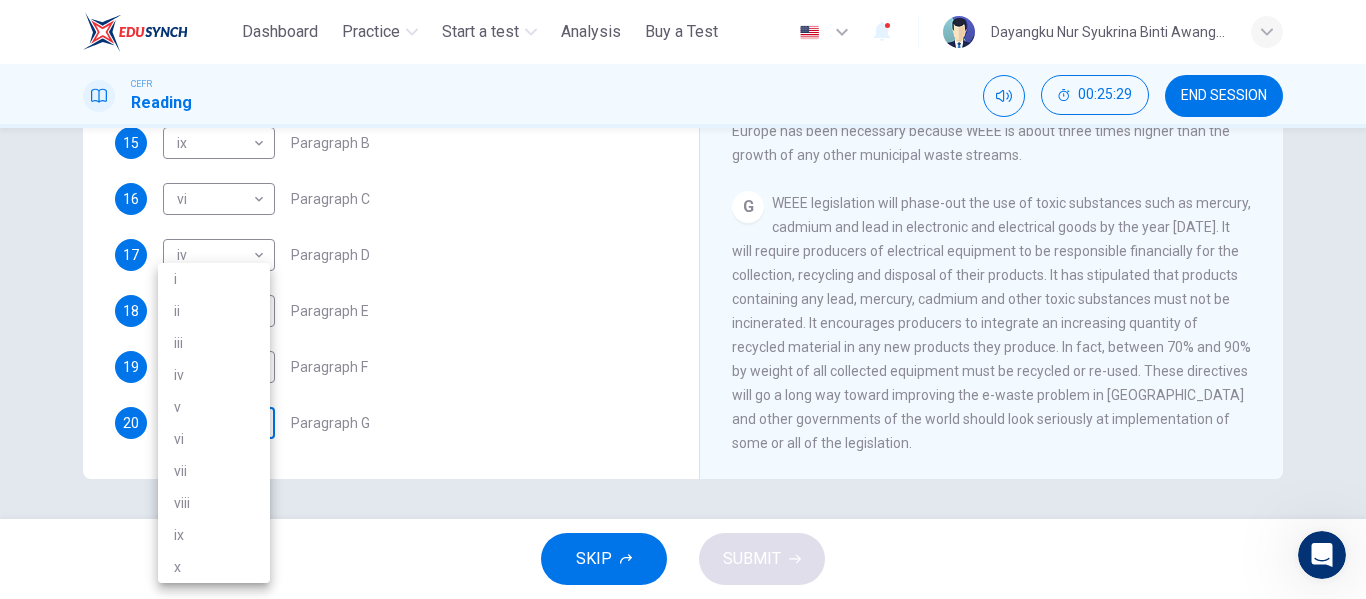 click on "This site uses cookies, as explained in our  Privacy Policy . If you agree to the use of cookies, please click the Accept button and continue to browse our site.   Privacy Policy Accept Dashboard Practice Start a test Analysis Buy a Test English ** ​ Dayangku Nur Syukrina Binti Awangku Bolkiah CEFR Reading 00:25:29 END SESSION Questions 14 - 20 The Reading Passage has 7 paragraphs,  A-G .
Choose the correct heading for each paragraph from the list of headings below.
Write the correct number,  i-x , in the boxes below. List of Headings i Exporting e-waste ii The hazards of burning computer junk iii Blame developed countries for e-waste iv Landfills are not satisfactory v Producer’s legal responsibility vi The dangers of computer circuit boards vii Electronic changes bring waste viii European e-waste laws ix The dangerous substances found in computers x Landfills and mercury leaching 14 i * ​ Paragraph A 15 ix ** ​ Paragraph B 16 vi ** ​ Paragraph C 17 iv ** ​ Paragraph D 18 iii *** ​ 19 v * ​" at bounding box center [683, 299] 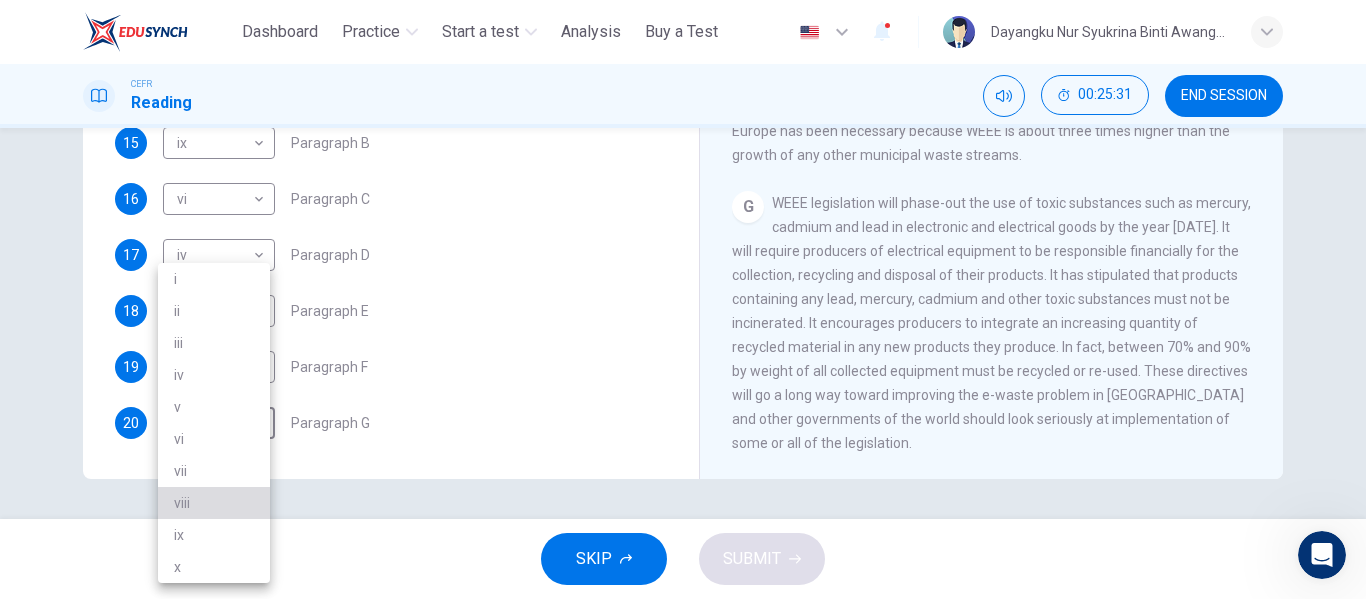 click on "viii" at bounding box center [214, 503] 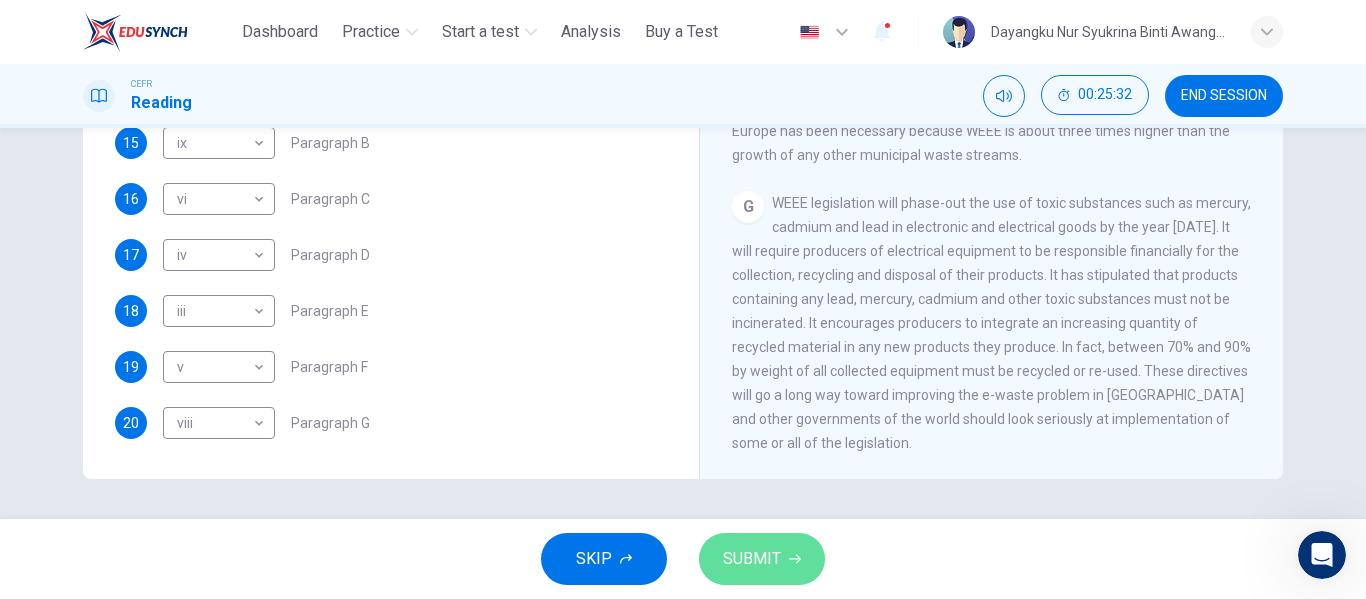 click on "SUBMIT" at bounding box center (762, 559) 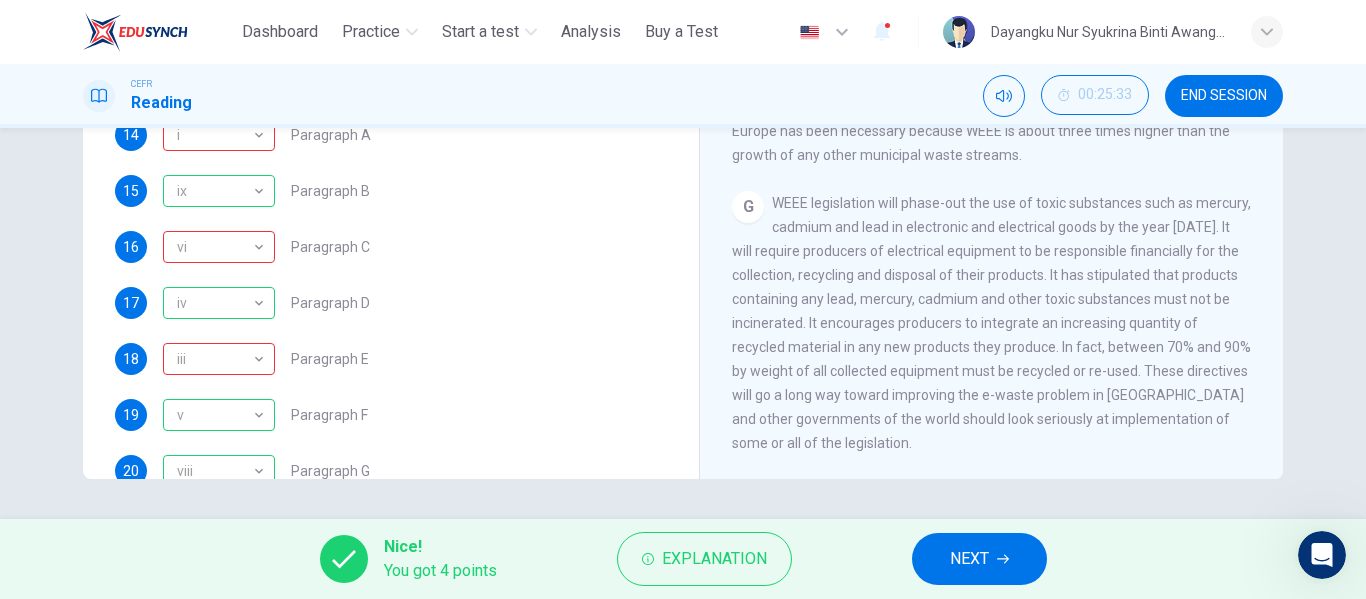 scroll, scrollTop: 419, scrollLeft: 0, axis: vertical 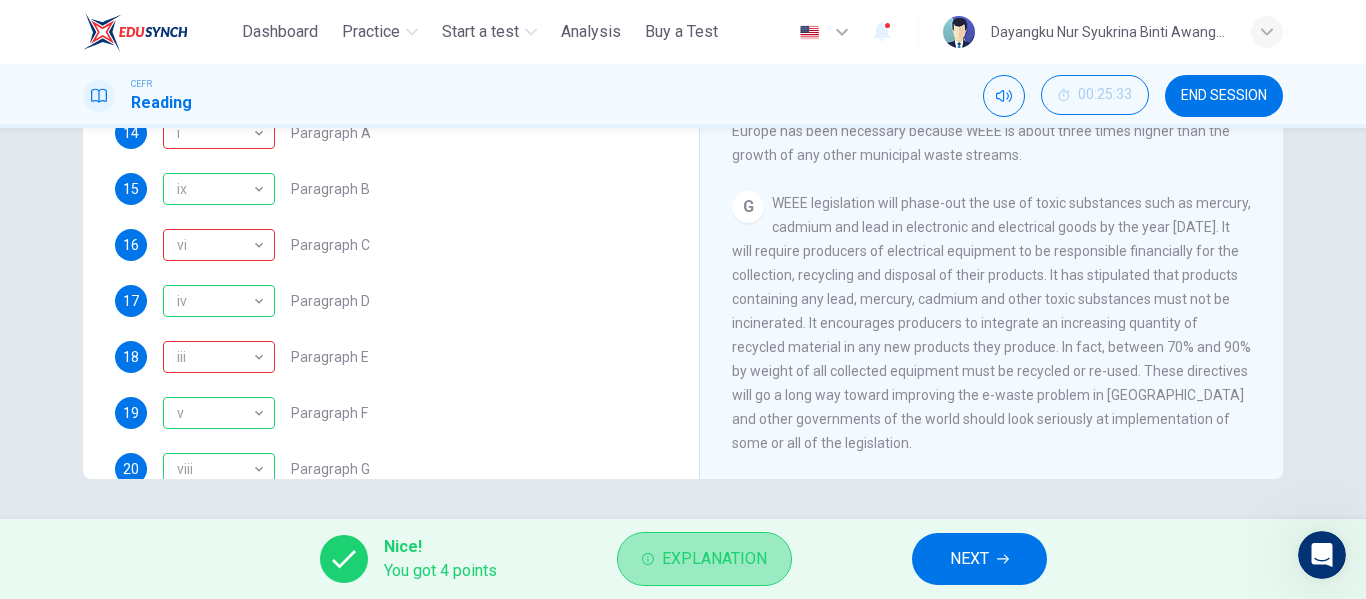 click on "Explanation" at bounding box center (714, 559) 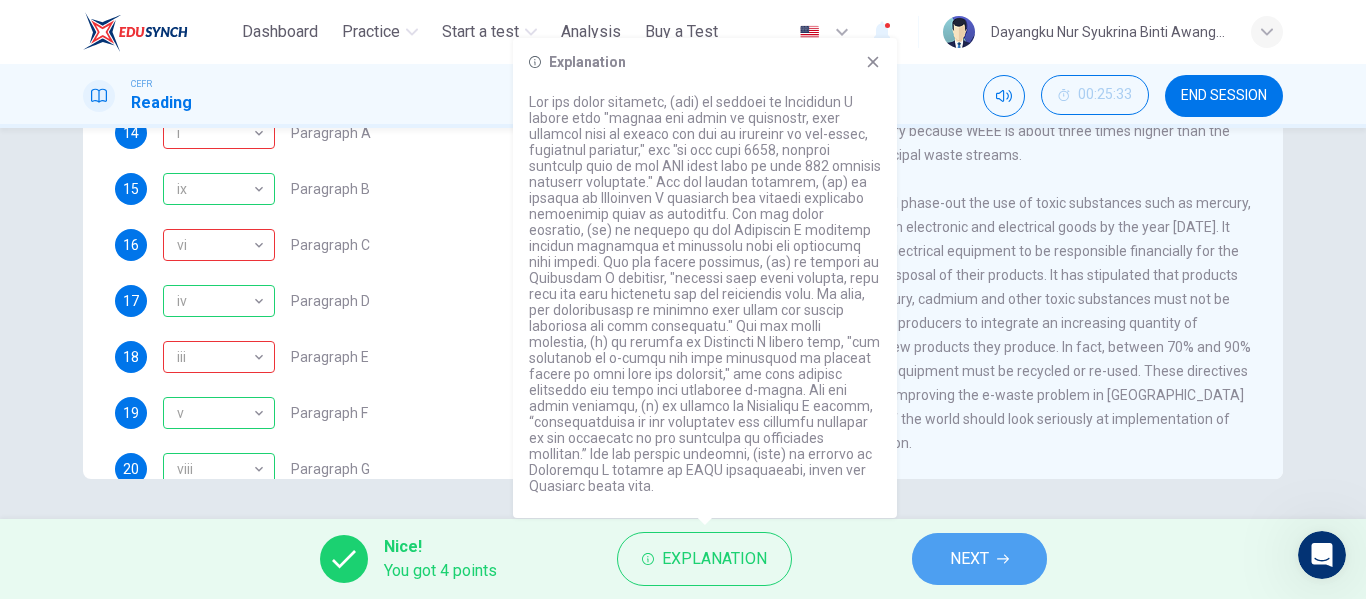 click on "NEXT" at bounding box center [969, 559] 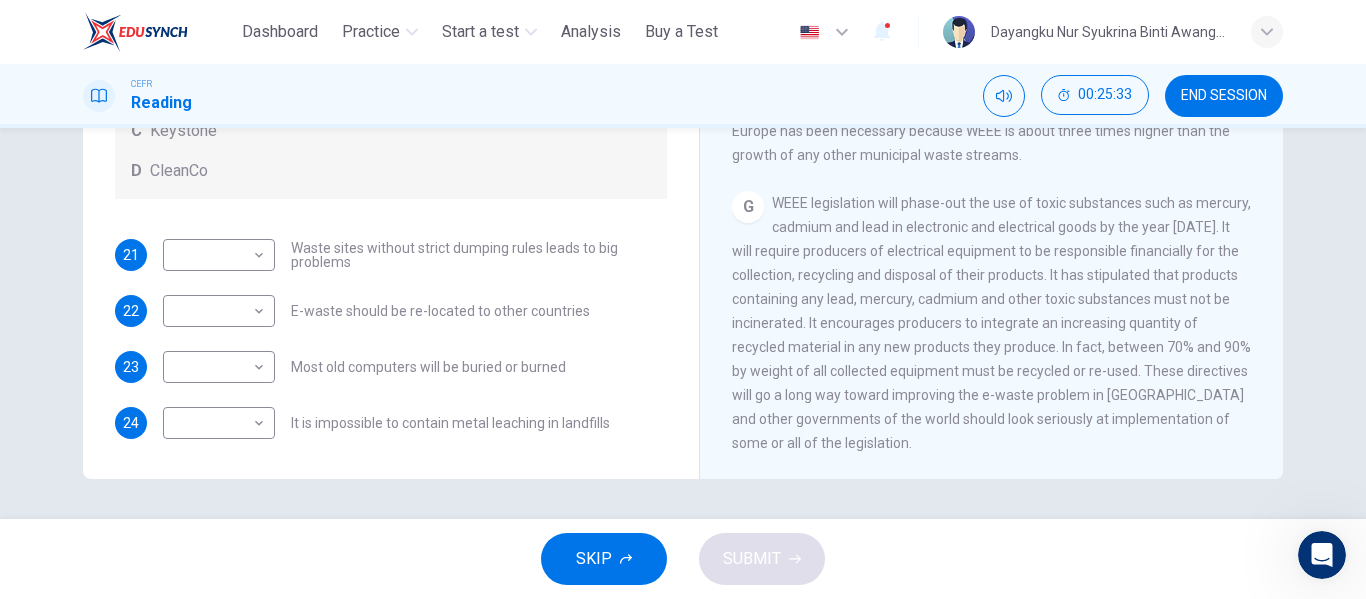 scroll, scrollTop: 105, scrollLeft: 0, axis: vertical 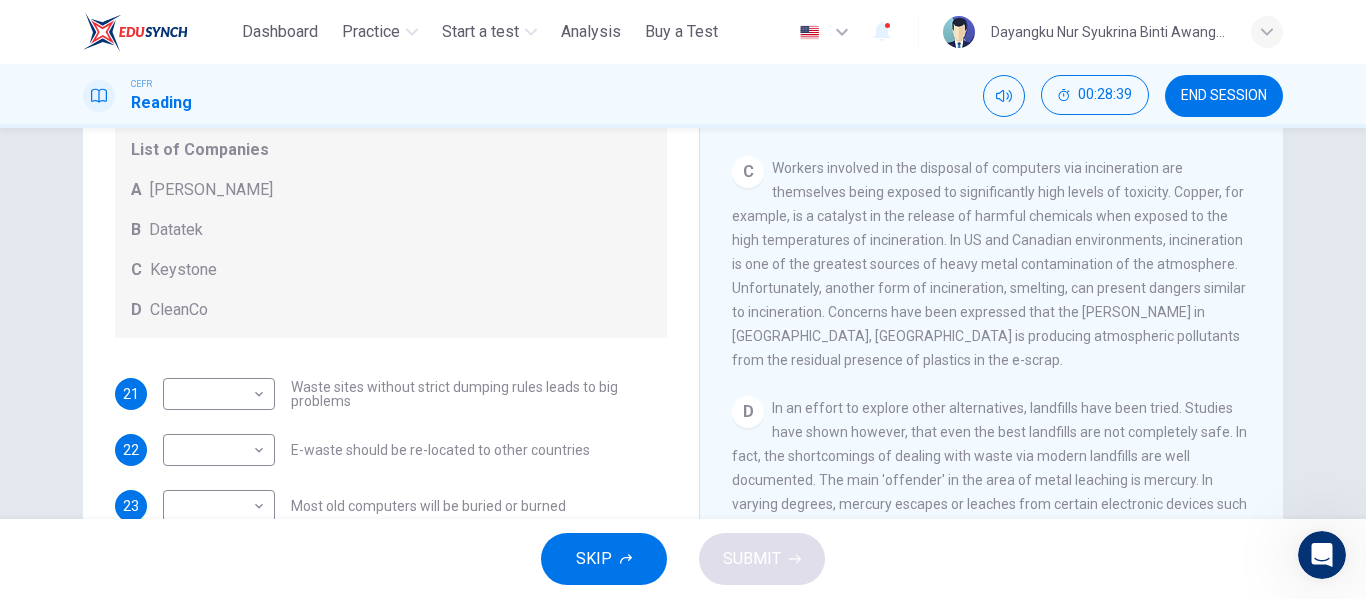drag, startPoint x: 667, startPoint y: 375, endPoint x: 671, endPoint y: 399, distance: 24.33105 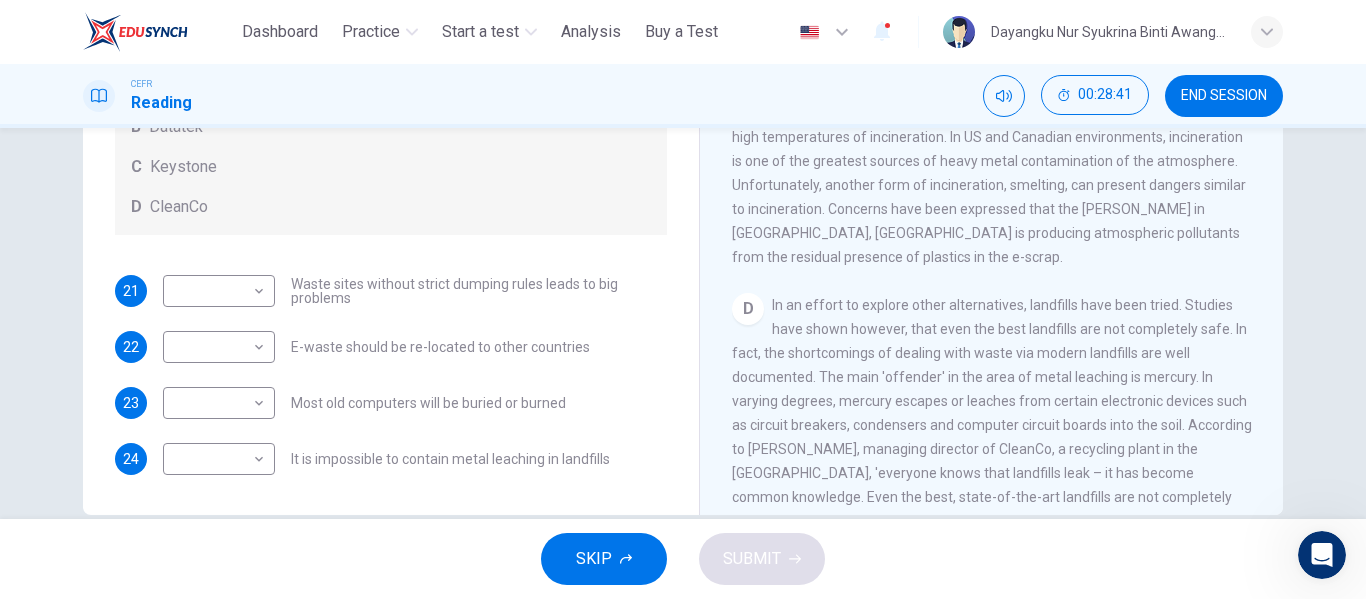 scroll, scrollTop: 350, scrollLeft: 0, axis: vertical 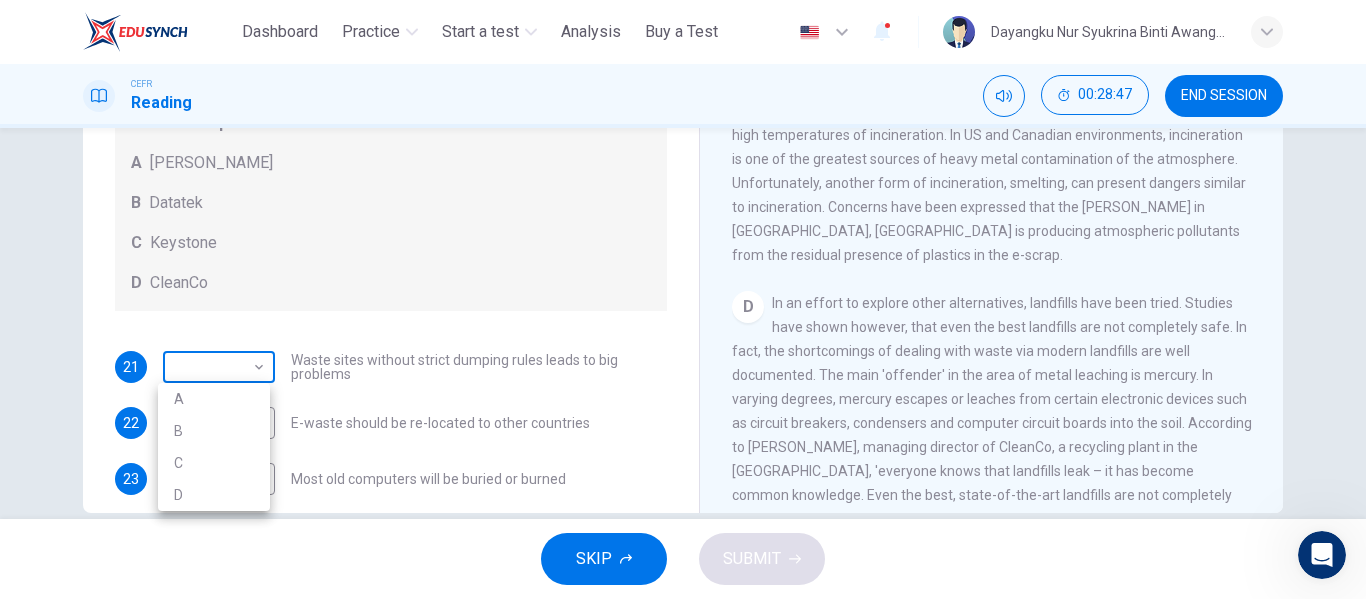 click on "This site uses cookies, as explained in our  Privacy Policy . If you agree to the use of cookies, please click the Accept button and continue to browse our site.   Privacy Policy Accept Dashboard Practice Start a test Analysis Buy a Test English ** ​ Dayangku Nur Syukrina Binti Awangku Bolkiah CEFR Reading 00:28:47 END SESSION Questions 21 - 24 Look at the following list of statements and the list of
companies below.
Match each statement with the correct company. Write the correct letter A-D in the boxes below on your answer sheet.
NB  You may use any letter more than once. List of Companies A Noranda Smelter B Datatek C Keystone D CleanCo 21 ​ ​ Waste sites without strict dumping rules leads to big problems 22 ​ ​ E-waste should be re-located to other countries 23 ​ ​ Most old computers will be buried or burned 24 ​ ​ It is impossible to contain metal leaching in landfills The Intense Rate of Change in the World CLICK TO ZOOM Click to Zoom A B C D E F G SKIP SUBMIT Dashboard Practice   1" at bounding box center (683, 299) 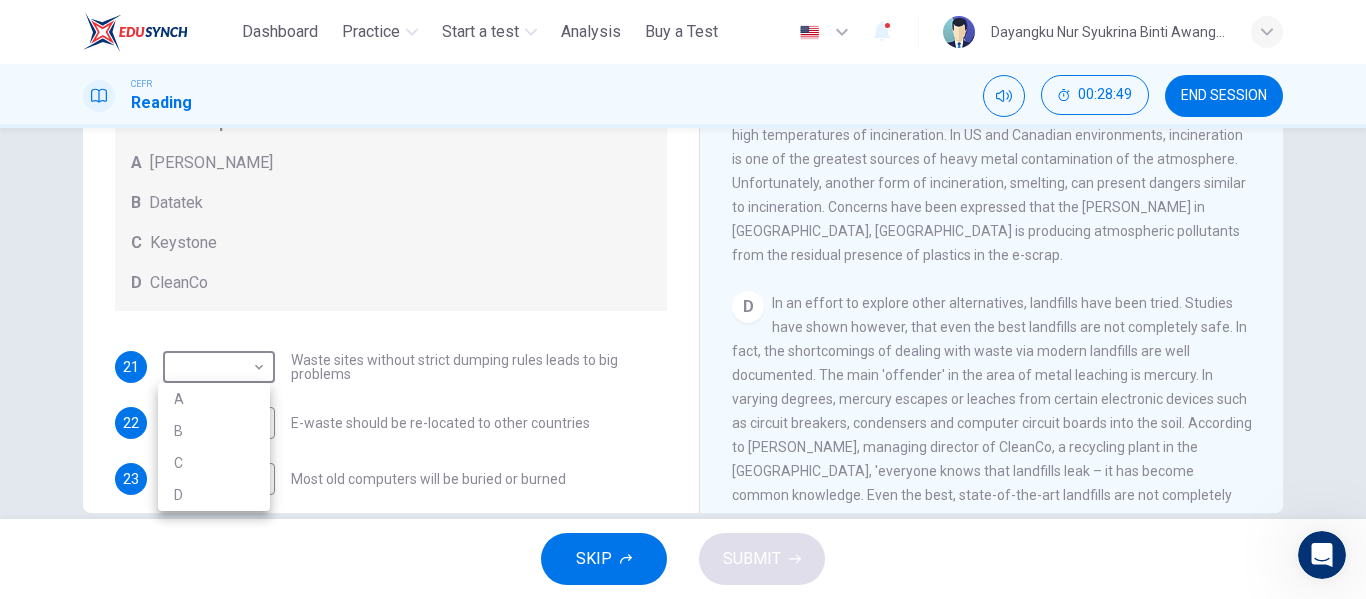 click on "A" at bounding box center (214, 399) 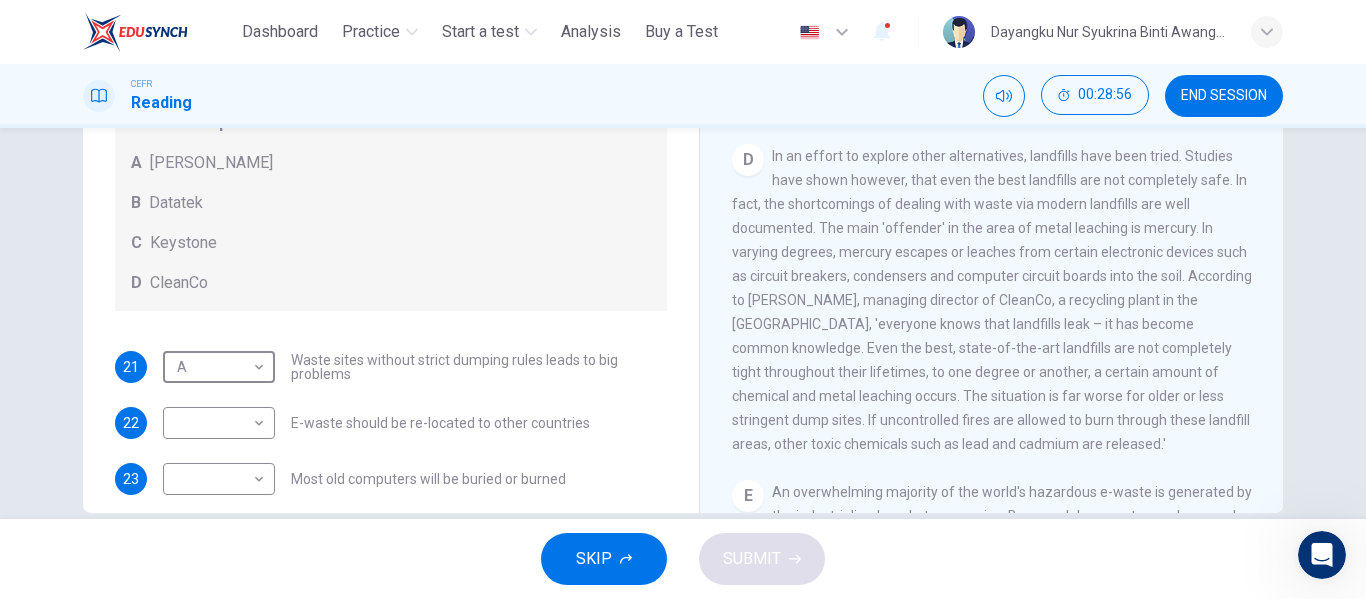 scroll, scrollTop: 1004, scrollLeft: 0, axis: vertical 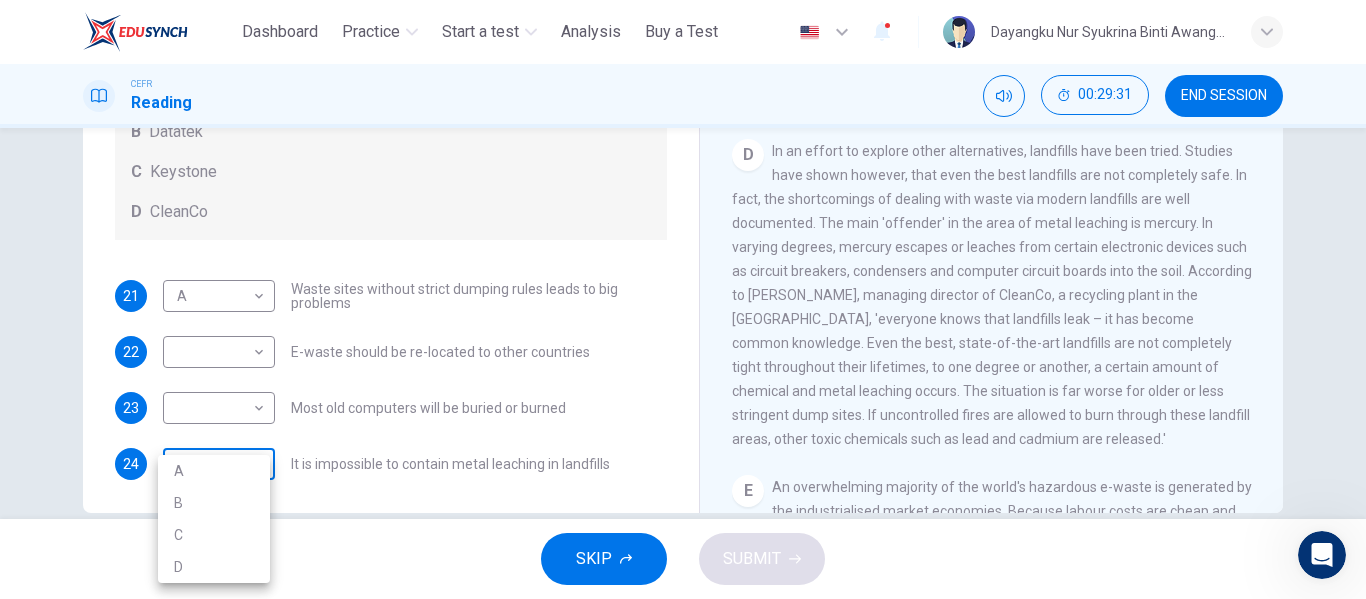click on "This site uses cookies, as explained in our  Privacy Policy . If you agree to the use of cookies, please click the Accept button and continue to browse our site.   Privacy Policy Accept Dashboard Practice Start a test Analysis Buy a Test English ** ​ Dayangku Nur Syukrina Binti Awangku Bolkiah CEFR Reading 00:29:31 END SESSION Questions 21 - 24 Look at the following list of statements and the list of
companies below.
Match each statement with the correct company. Write the correct letter A-D in the boxes below on your answer sheet.
NB  You may use any letter more than once. List of Companies A Noranda Smelter B Datatek C Keystone D CleanCo 21 A * ​ Waste sites without strict dumping rules leads to big problems 22 ​ ​ E-waste should be re-located to other countries 23 ​ ​ Most old computers will be buried or burned 24 ​ ​ It is impossible to contain metal leaching in landfills The Intense Rate of Change in the World CLICK TO ZOOM Click to Zoom A B C D E F G SKIP SUBMIT Dashboard Practice   1" at bounding box center [683, 299] 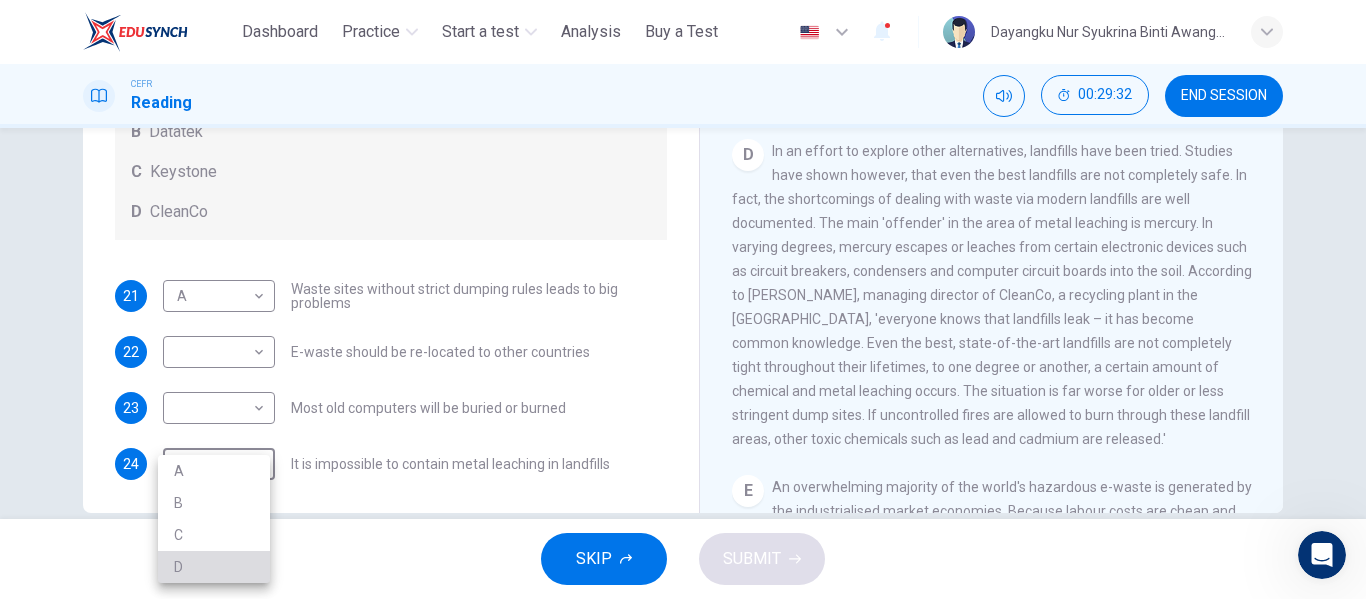 click on "D" at bounding box center [214, 567] 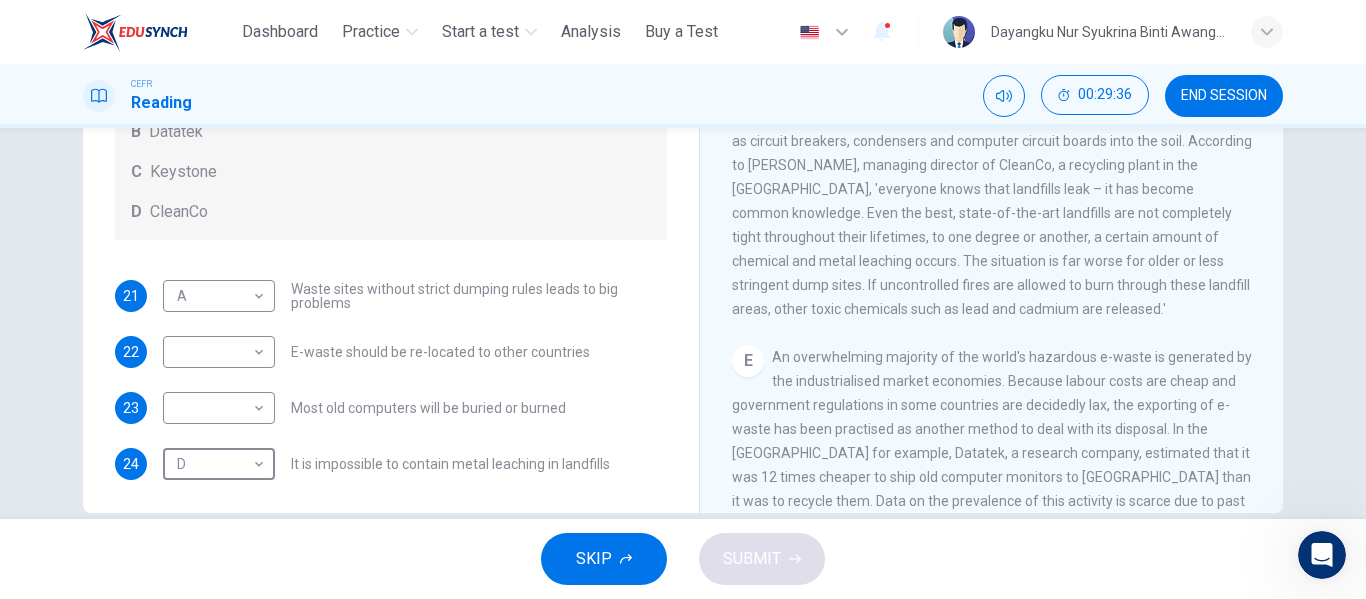 scroll, scrollTop: 1139, scrollLeft: 0, axis: vertical 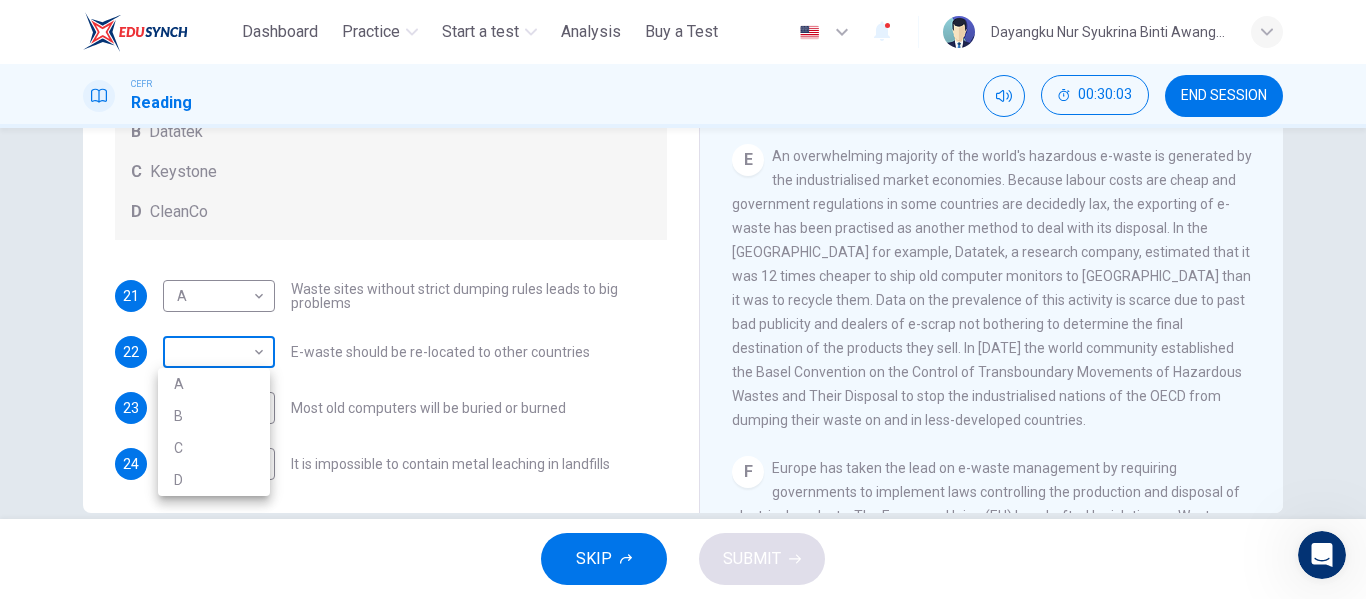 click on "This site uses cookies, as explained in our  Privacy Policy . If you agree to the use of cookies, please click the Accept button and continue to browse our site.   Privacy Policy Accept Dashboard Practice Start a test Analysis Buy a Test English ** ​ Dayangku Nur Syukrina Binti Awangku Bolkiah CEFR Reading 00:30:03 END SESSION Questions 21 - 24 Look at the following list of statements and the list of
companies below.
Match each statement with the correct company. Write the correct letter A-D in the boxes below on your answer sheet.
NB  You may use any letter more than once. List of Companies A Noranda Smelter B Datatek C Keystone D CleanCo 21 A * ​ Waste sites without strict dumping rules leads to big problems 22 ​ ​ E-waste should be re-located to other countries 23 ​ ​ Most old computers will be buried or burned 24 D * ​ It is impossible to contain metal leaching in landfills The Intense Rate of Change in the World CLICK TO ZOOM Click to Zoom A B C D E F G SKIP SUBMIT Dashboard Practice   1" at bounding box center [683, 299] 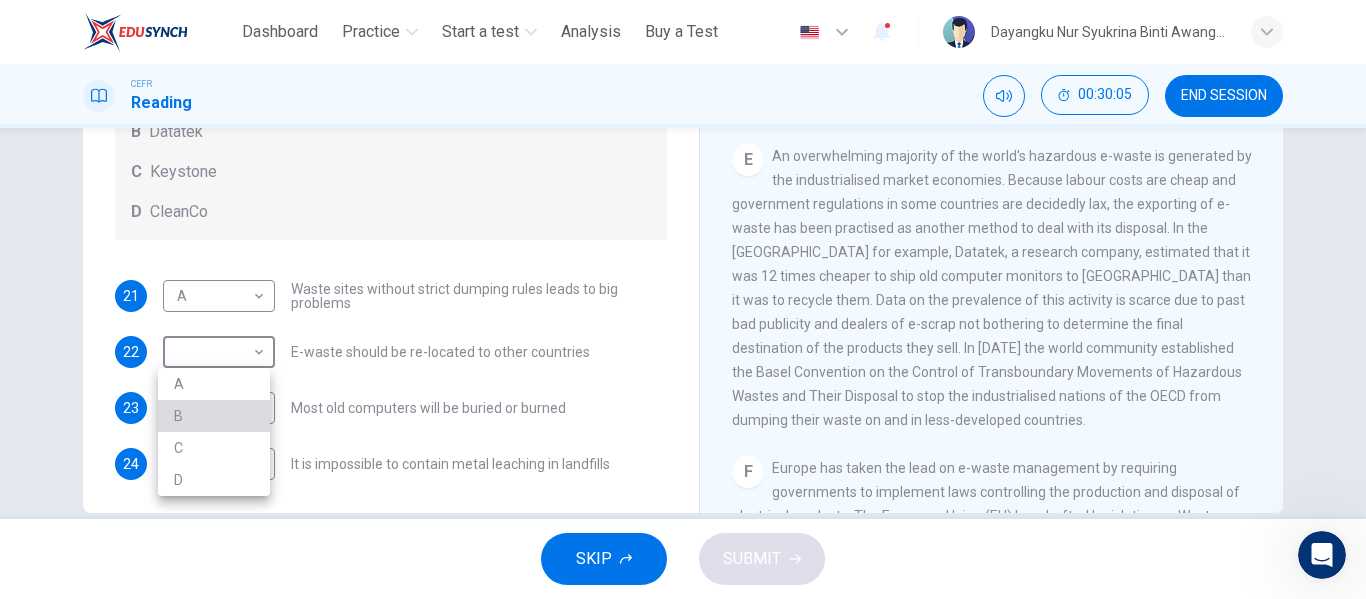 click on "B" at bounding box center [214, 416] 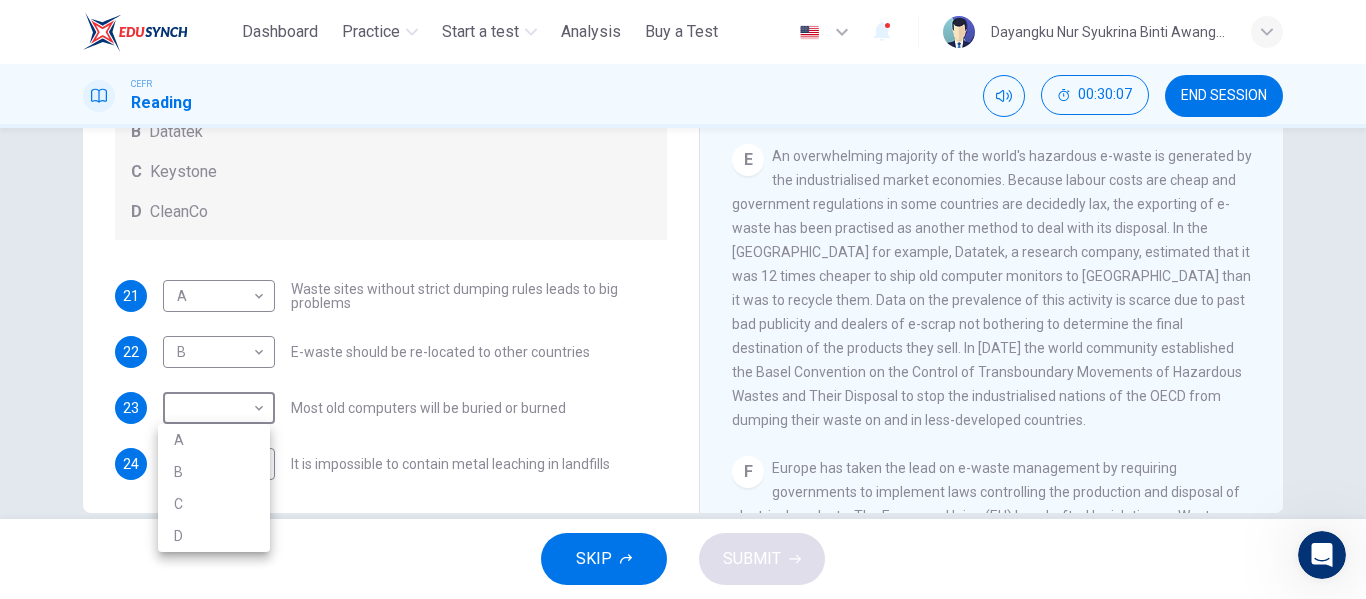 click on "This site uses cookies, as explained in our  Privacy Policy . If you agree to the use of cookies, please click the Accept button and continue to browse our site.   Privacy Policy Accept Dashboard Practice Start a test Analysis Buy a Test English ** ​ Dayangku Nur Syukrina Binti Awangku Bolkiah CEFR Reading 00:30:07 END SESSION Questions 21 - 24 Look at the following list of statements and the list of
companies below.
Match each statement with the correct company. Write the correct letter A-D in the boxes below on your answer sheet.
NB  You may use any letter more than once. List of Companies A Noranda Smelter B Datatek C Keystone D CleanCo 21 A * ​ Waste sites without strict dumping rules leads to big problems 22 B * ​ E-waste should be re-located to other countries 23 ​ ​ Most old computers will be buried or burned 24 D * ​ It is impossible to contain metal leaching in landfills The Intense Rate of Change in the World CLICK TO ZOOM Click to Zoom A B C D E F G SKIP SUBMIT Dashboard Practice   1" at bounding box center [683, 299] 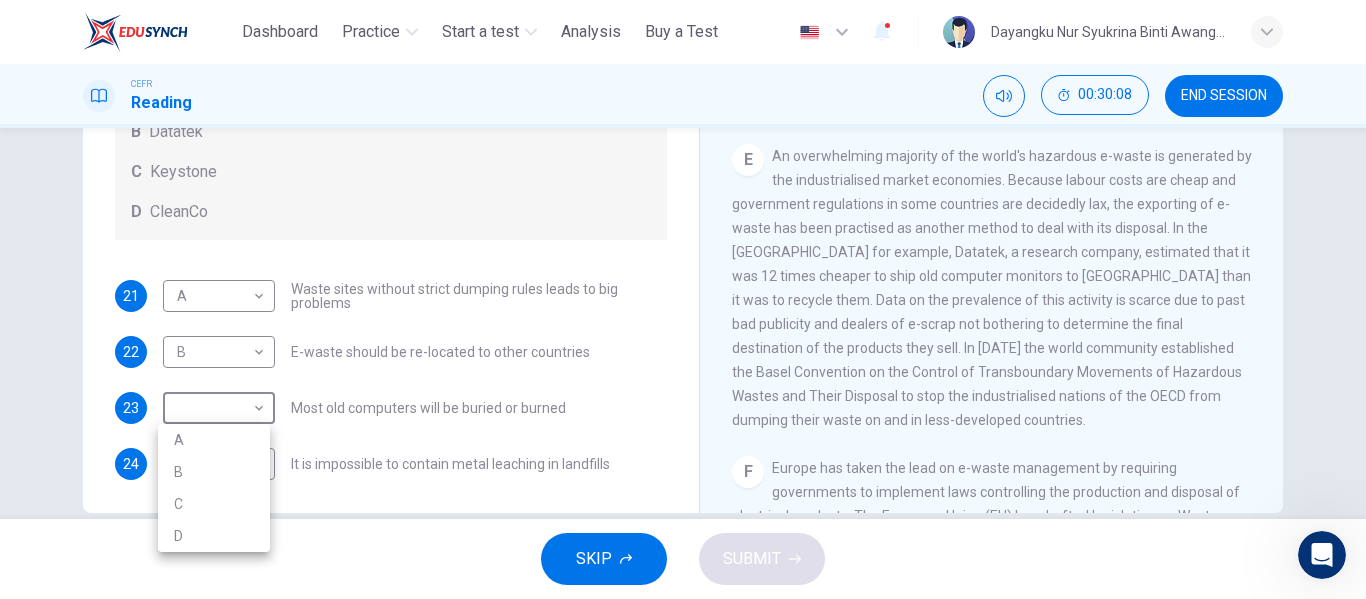 click at bounding box center [683, 299] 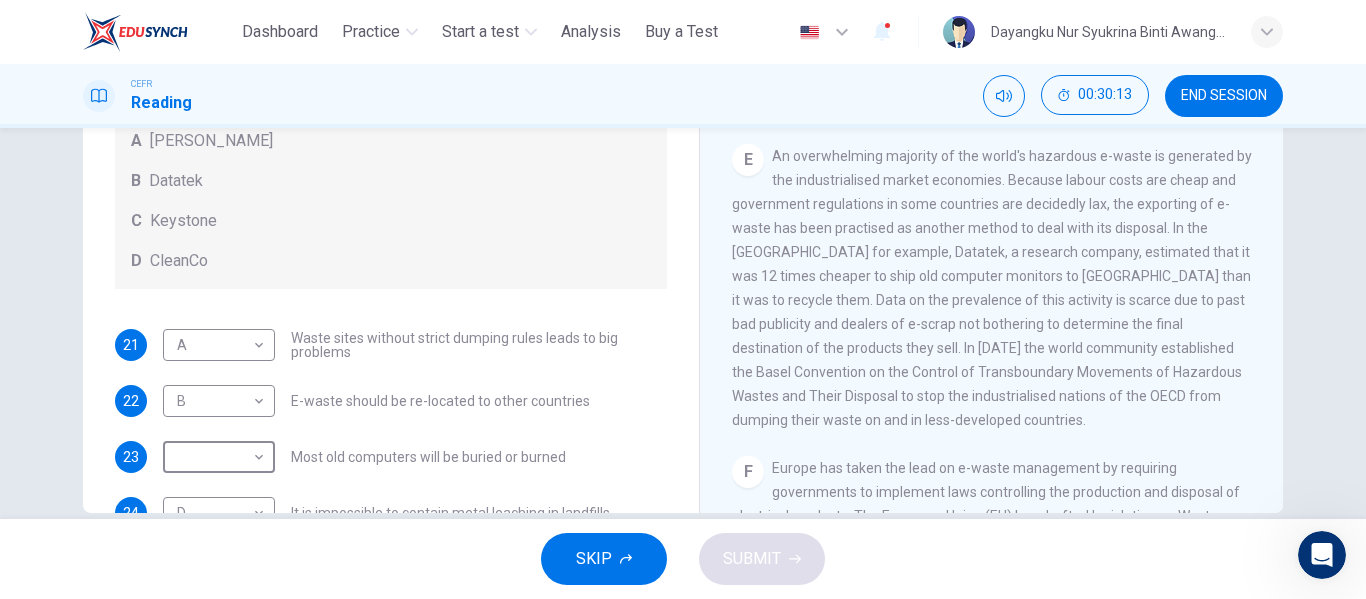 scroll, scrollTop: 51, scrollLeft: 0, axis: vertical 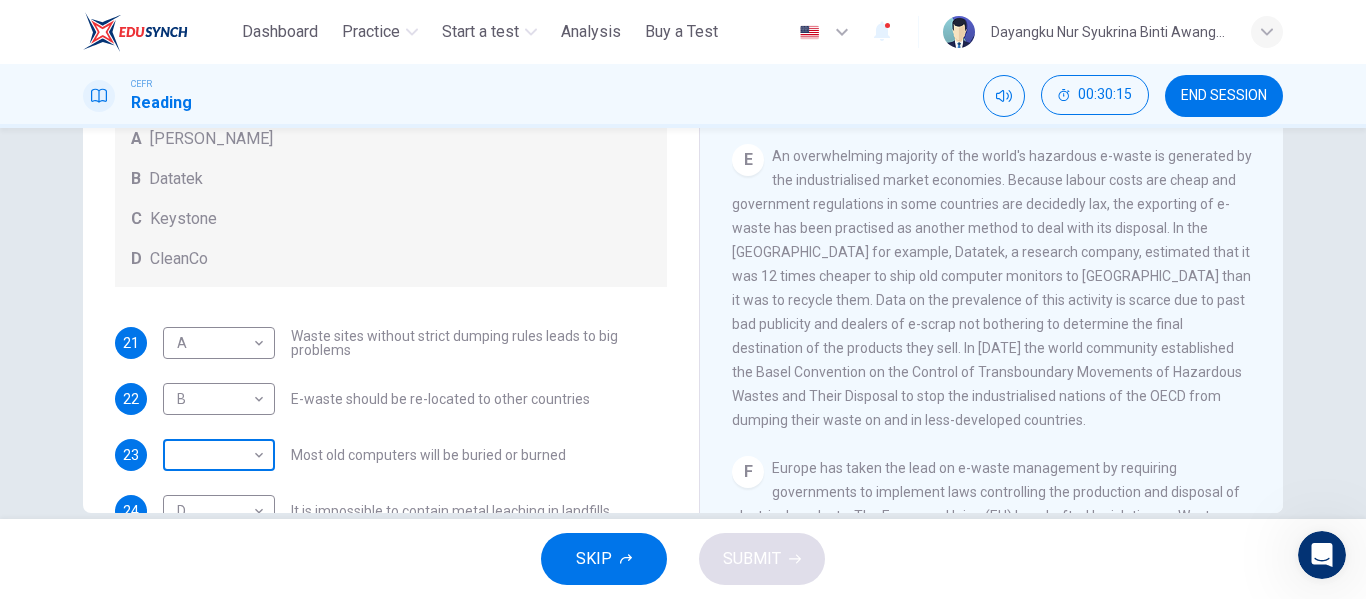 click on "This site uses cookies, as explained in our  Privacy Policy . If you agree to the use of cookies, please click the Accept button and continue to browse our site.   Privacy Policy Accept Dashboard Practice Start a test Analysis Buy a Test English ** ​ Dayangku Nur Syukrina Binti Awangku Bolkiah CEFR Reading 00:30:15 END SESSION Questions 21 - 24 Look at the following list of statements and the list of
companies below.
Match each statement with the correct company. Write the correct letter A-D in the boxes below on your answer sheet.
NB  You may use any letter more than once. List of Companies A Noranda Smelter B Datatek C Keystone D CleanCo 21 A * ​ Waste sites without strict dumping rules leads to big problems 22 B * ​ E-waste should be re-located to other countries 23 ​ ​ Most old computers will be buried or burned 24 D * ​ It is impossible to contain metal leaching in landfills The Intense Rate of Change in the World CLICK TO ZOOM Click to Zoom A B C D E F G SKIP SUBMIT Dashboard Practice   1" at bounding box center (683, 299) 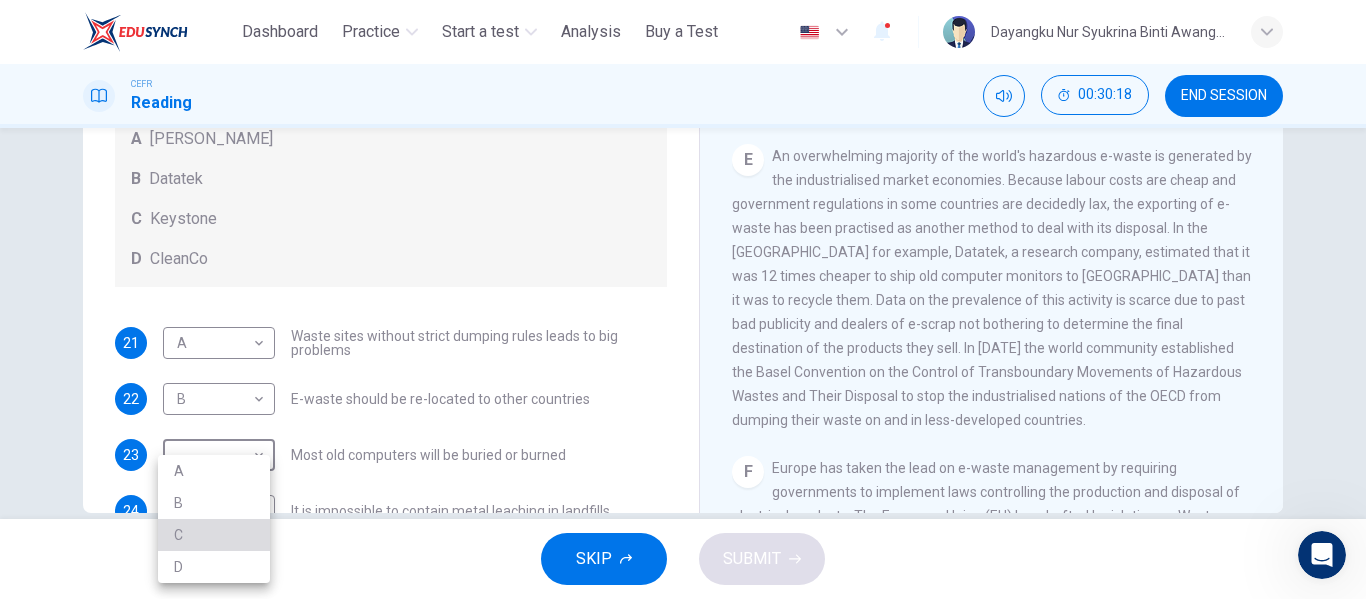 click on "C" at bounding box center [214, 535] 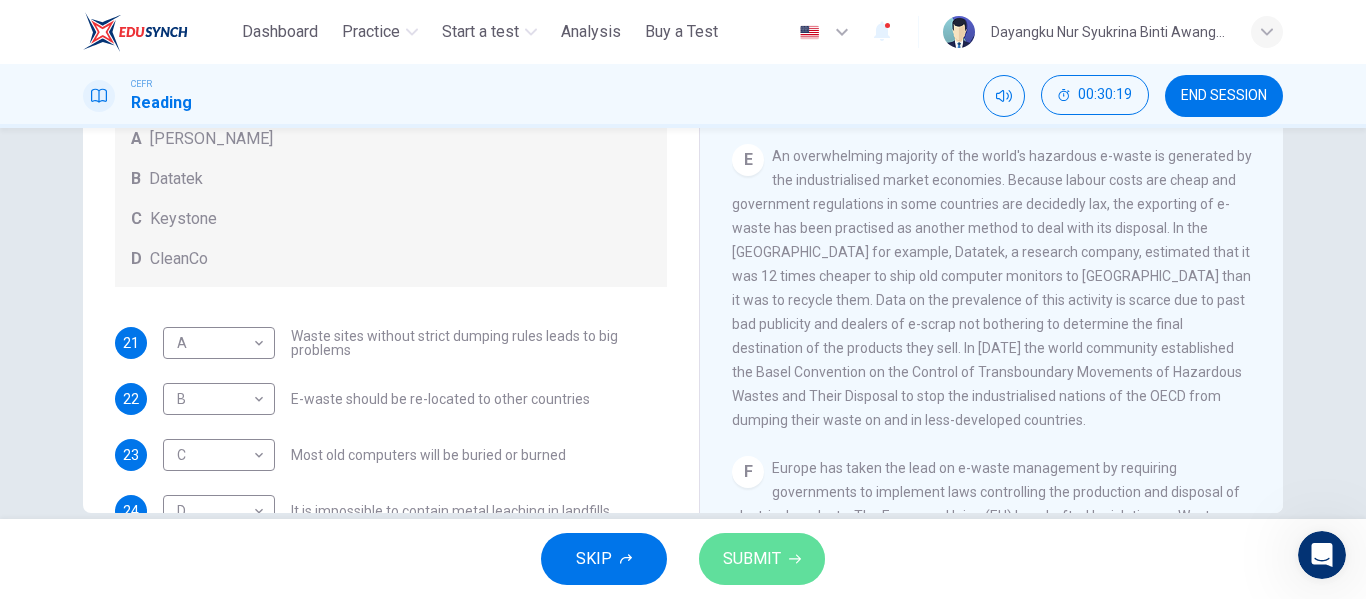 click on "SUBMIT" at bounding box center (762, 559) 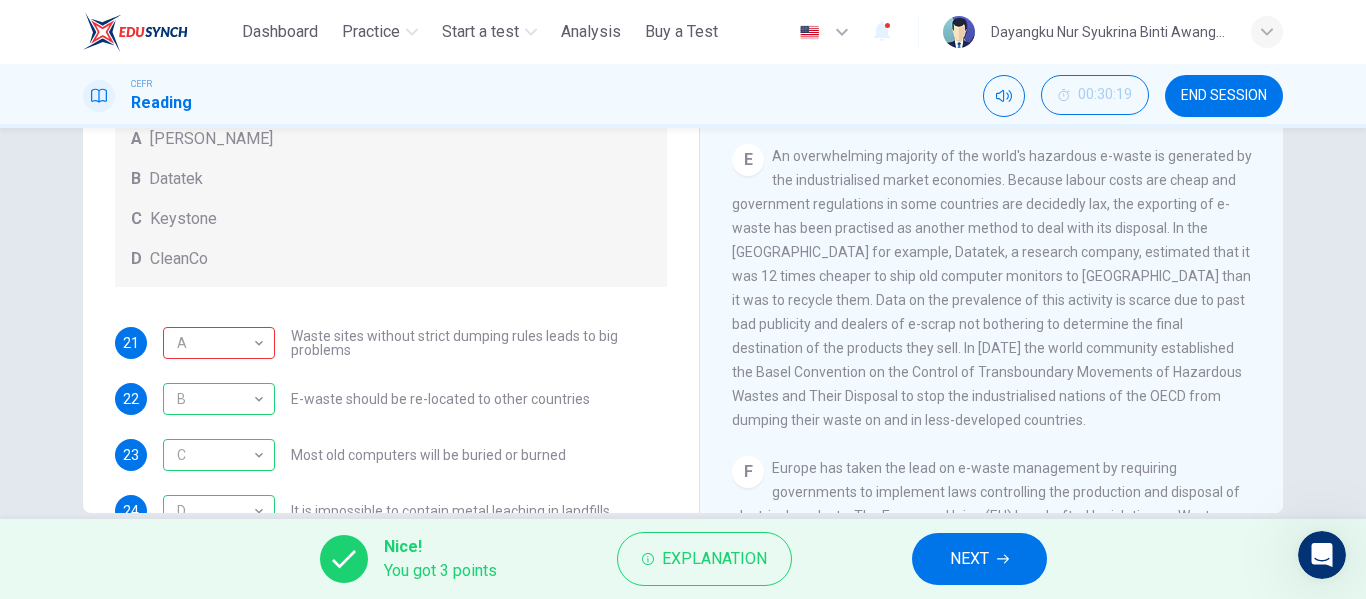 drag, startPoint x: 684, startPoint y: 333, endPoint x: 693, endPoint y: 366, distance: 34.20526 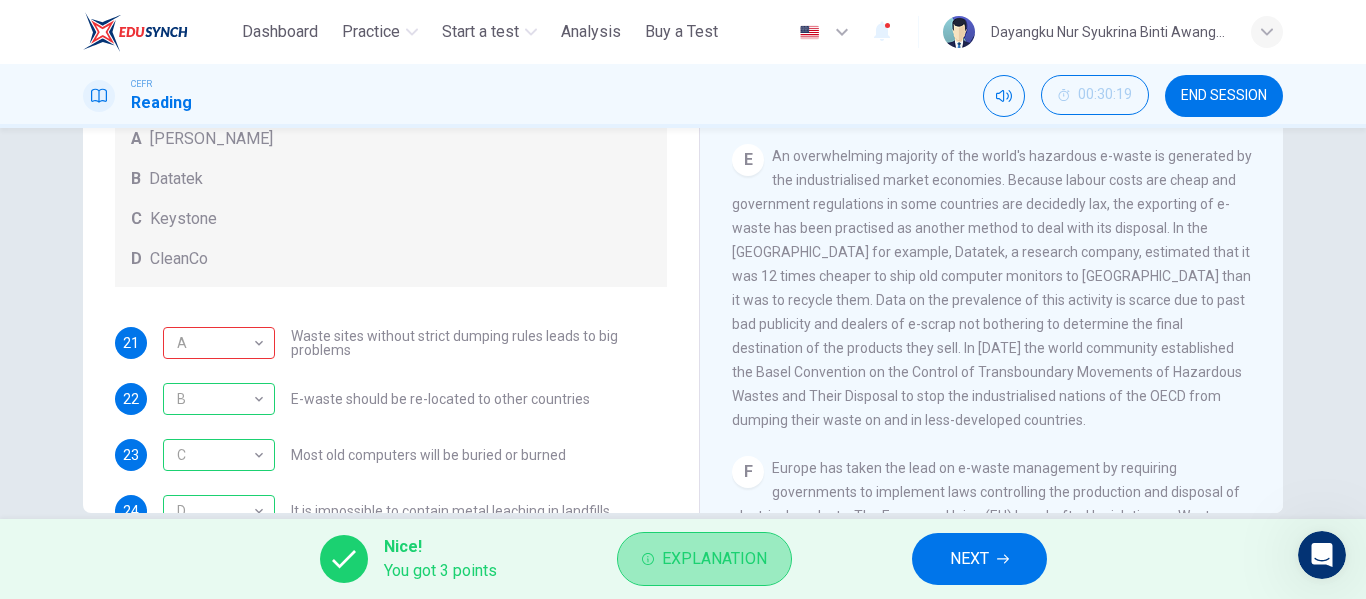 click on "Explanation" at bounding box center (714, 559) 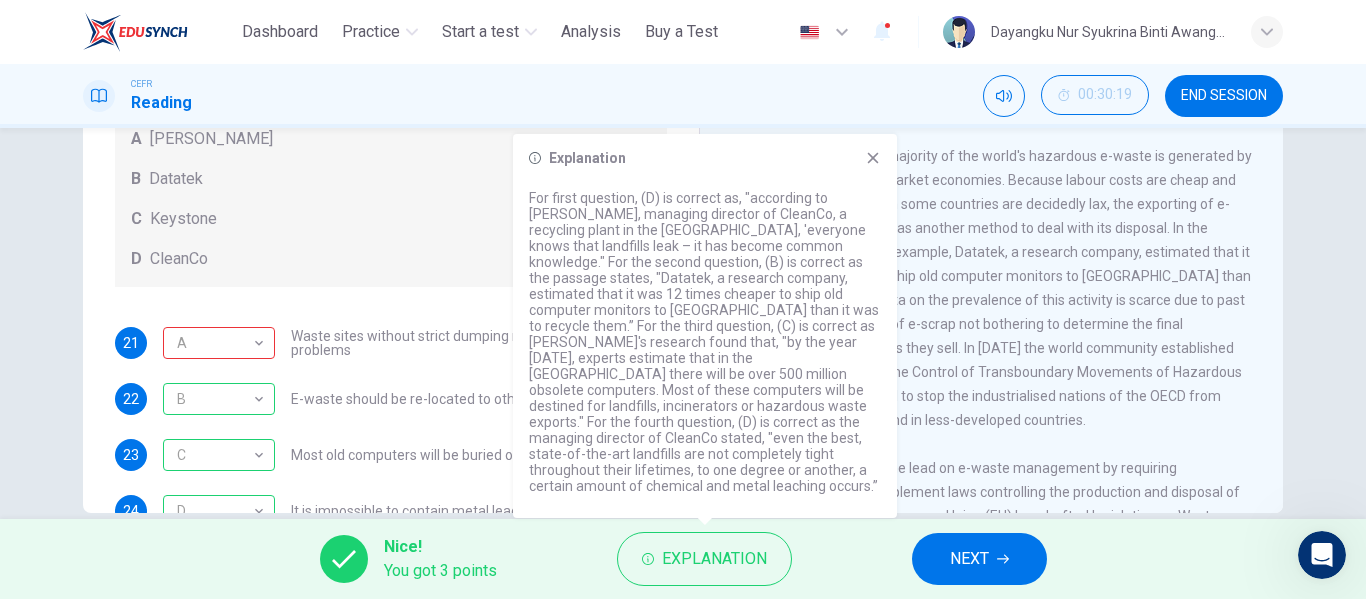 click 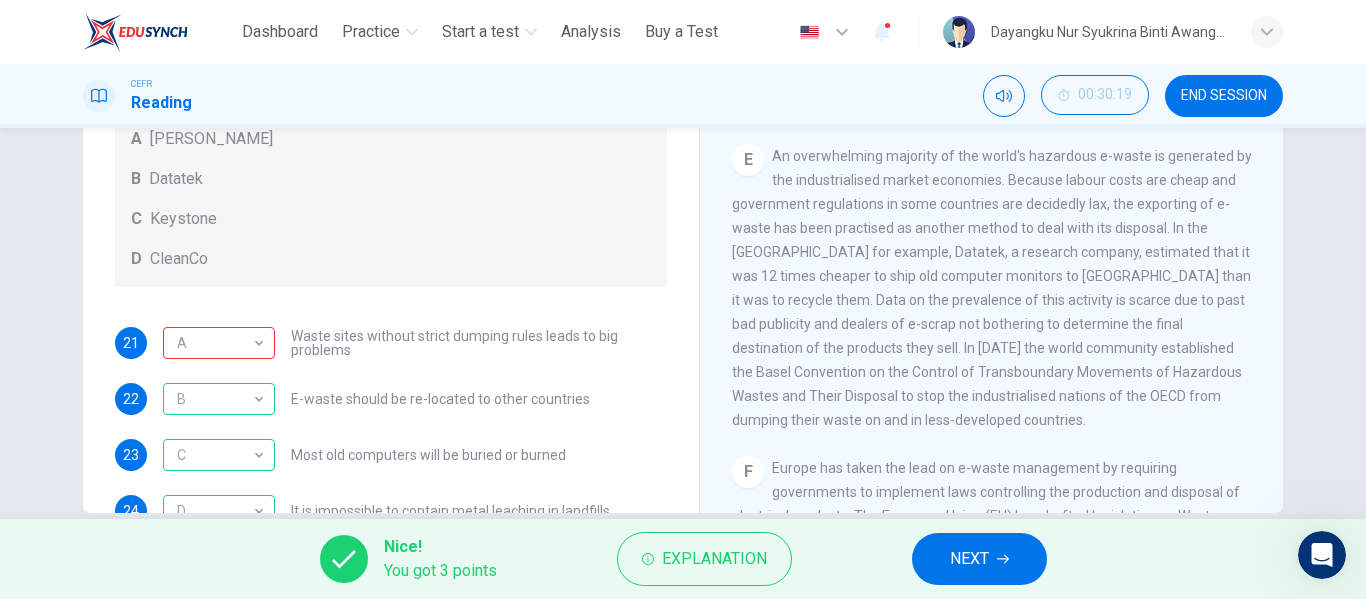 click on "NEXT" at bounding box center [969, 559] 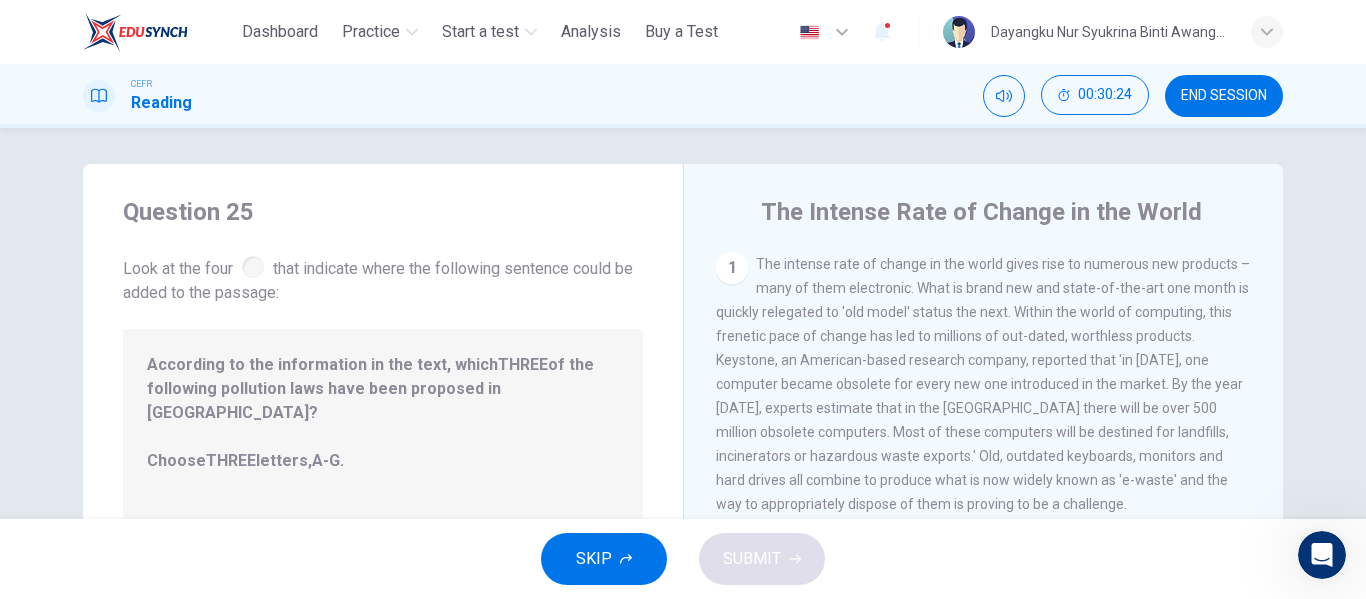 scroll, scrollTop: 2, scrollLeft: 0, axis: vertical 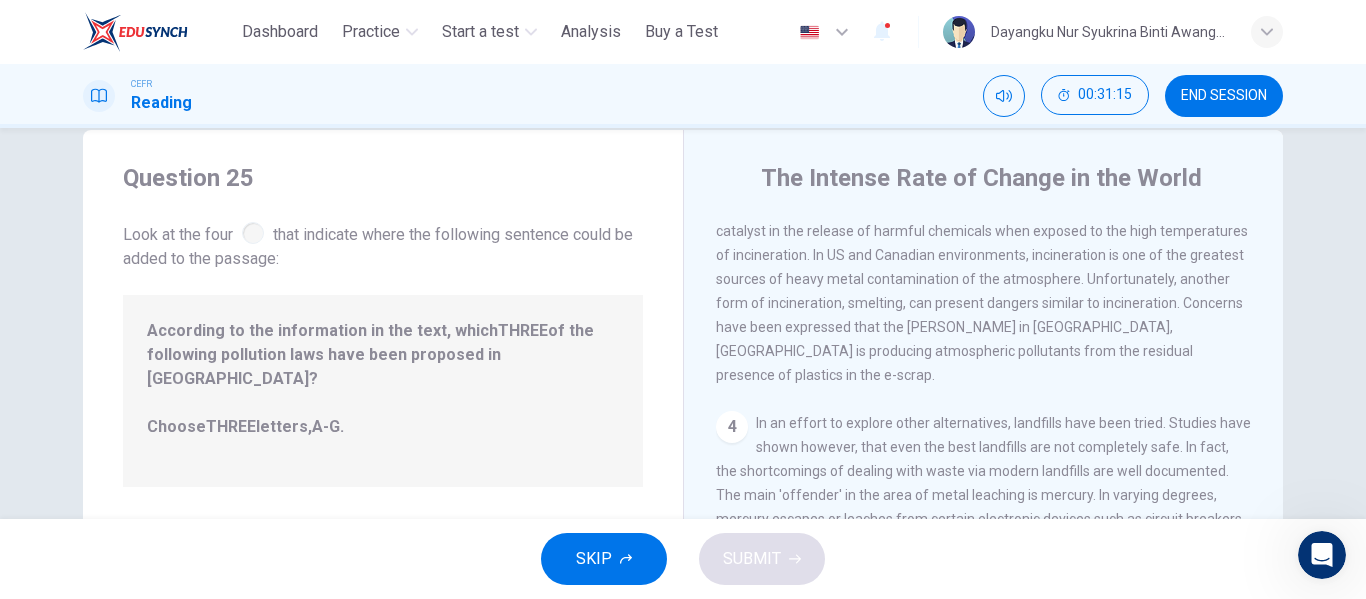 click on "The Intense Rate of Change in the World 1 The intense rate of change in the world gives rise to numerous new products – many of them electronic. What is brand new and state-of-the-art one month is quickly relegated to 'old model' status the next. Within the world of computing, this frenetic pace of change has led to millions of out-dated, worthless products. Keystone, an American-based research company, reported that 'in 2005, one computer became obsolete for every new one introduced in the market. By the year 2010, experts estimate that in the USA there will be over 500 million obsolete computers. Most of these computers will be destined for landfills, incinerators or hazardous waste exports.' Old, outdated keyboards, monitors and hard drives all combine to produce what is now widely known as 'e-waste' and the way to appropriately dispose of them is proving to be a challenge. 2 3 4 5 6 7" at bounding box center [983, 477] 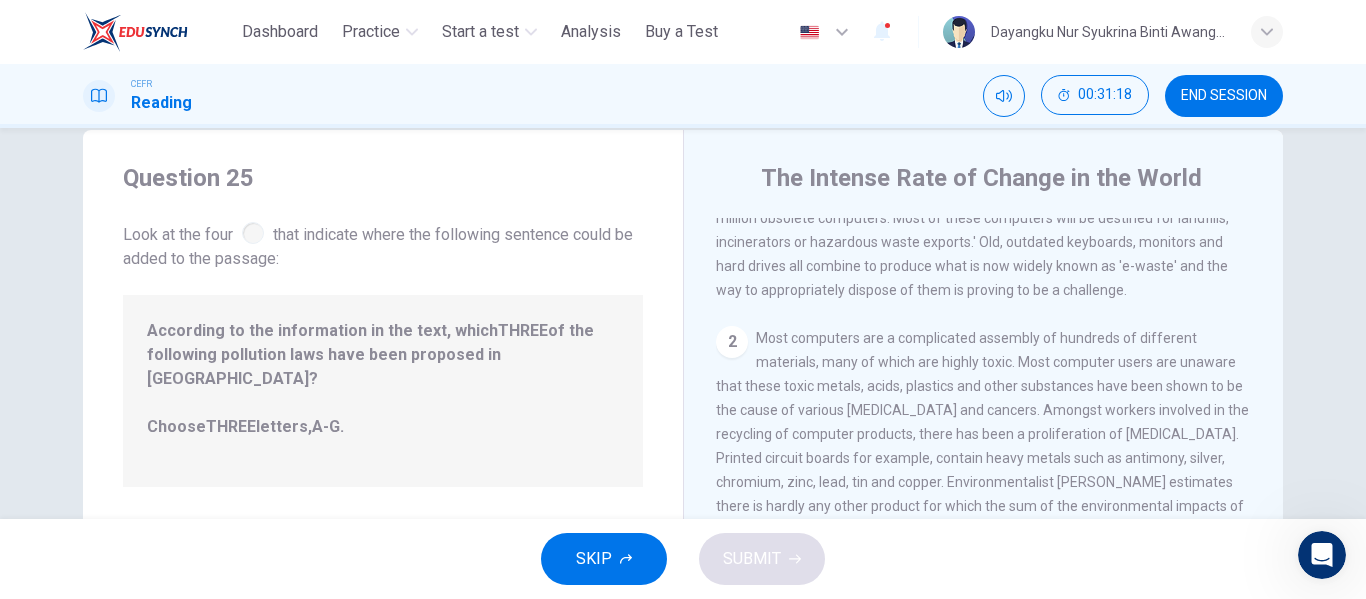scroll, scrollTop: 0, scrollLeft: 0, axis: both 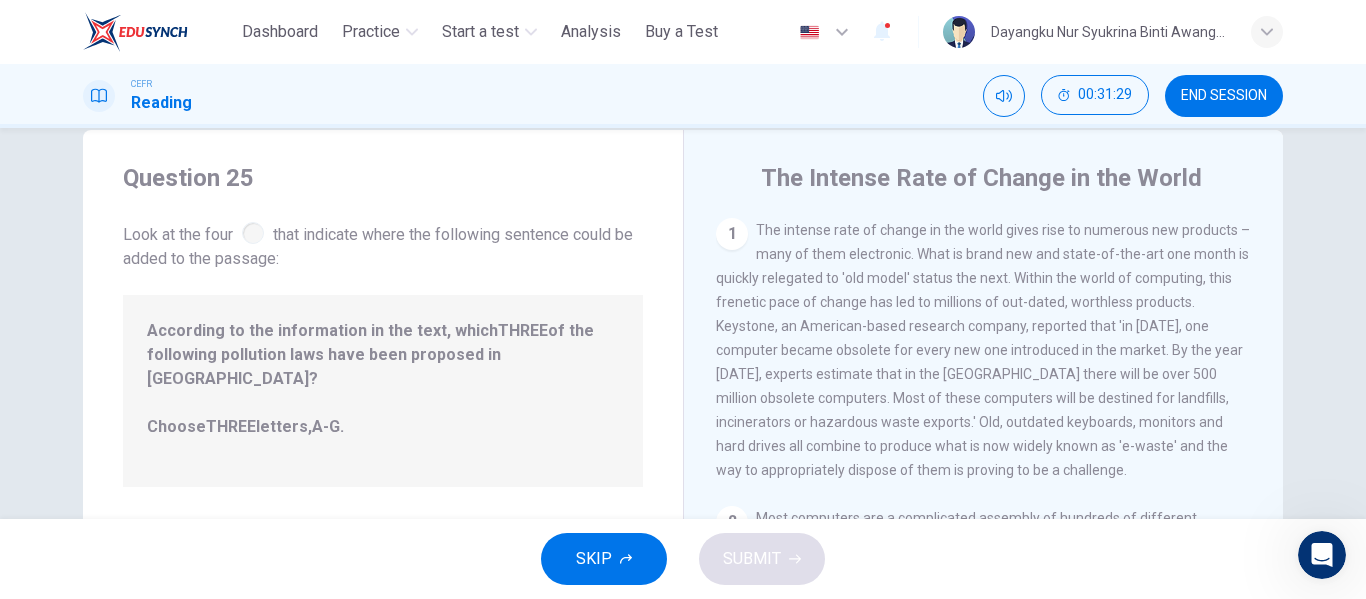 click on "1" at bounding box center [732, 234] 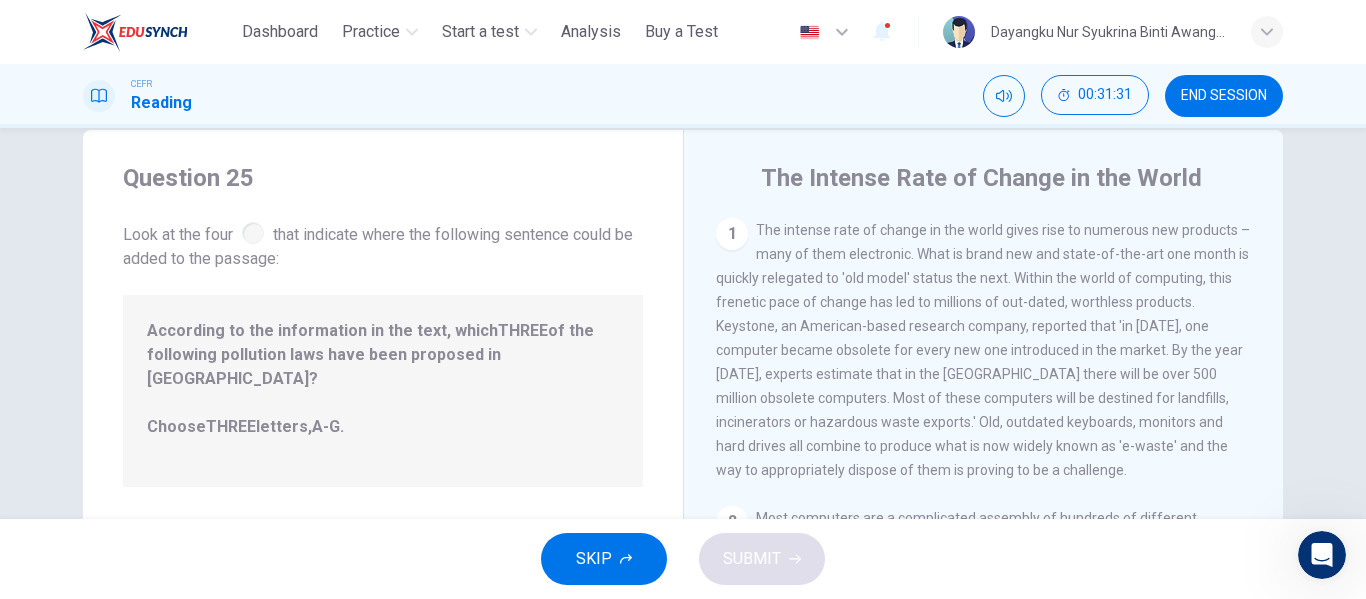 click on "1 The intense rate of change in the world gives rise to numerous new products – many of them electronic. What is brand new and state-of-the-art one month is quickly relegated to 'old model' status the next. Within the world of computing, this frenetic pace of change has led to millions of out-dated, worthless products. Keystone, an American-based research company, reported that 'in 2005, one computer became obsolete for every new one introduced in the market. By the year 2010, experts estimate that in the USA there will be over 500 million obsolete computers. Most of these computers will be destined for landfills, incinerators or hazardous waste exports.' Old, outdated keyboards, monitors and hard drives all combine to produce what is now widely known as 'e-waste' and the way to appropriately dispose of them is proving to be a challenge." at bounding box center [984, 350] 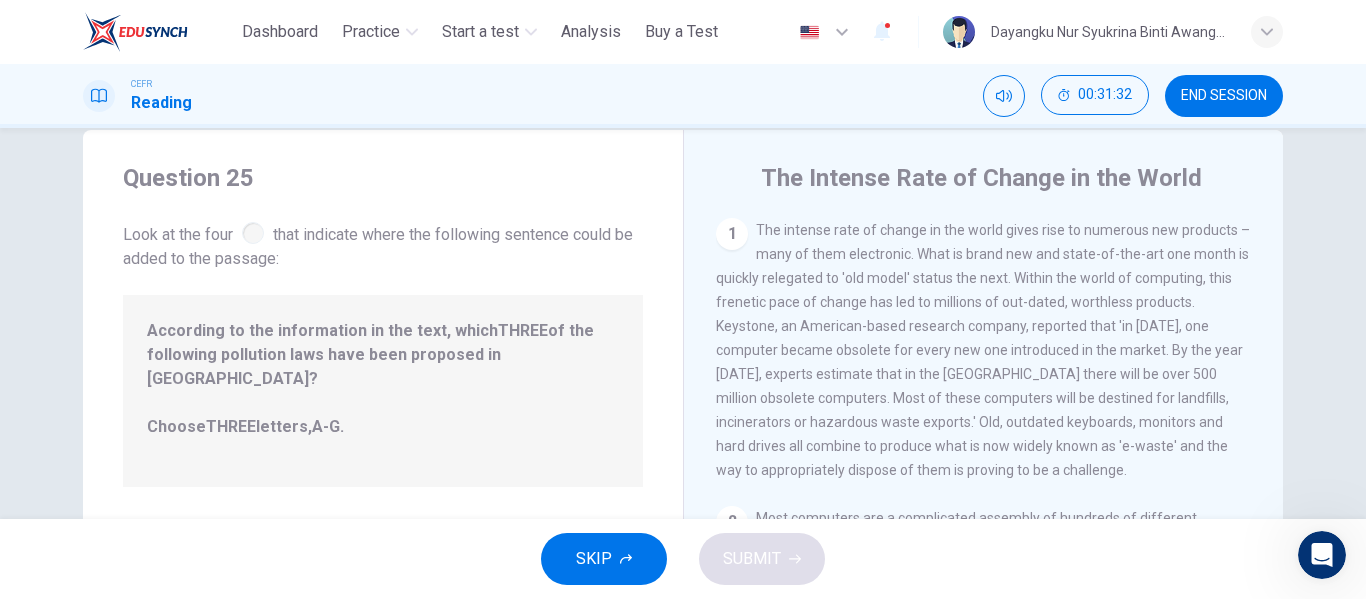 click on "1 The intense rate of change in the world gives rise to numerous new products – many of them electronic. What is brand new and state-of-the-art one month is quickly relegated to 'old model' status the next. Within the world of computing, this frenetic pace of change has led to millions of out-dated, worthless products. Keystone, an American-based research company, reported that 'in 2005, one computer became obsolete for every new one introduced in the market. By the year 2010, experts estimate that in the USA there will be over 500 million obsolete computers. Most of these computers will be destined for landfills, incinerators or hazardous waste exports.' Old, outdated keyboards, monitors and hard drives all combine to produce what is now widely known as 'e-waste' and the way to appropriately dispose of them is proving to be a challenge." at bounding box center (984, 350) 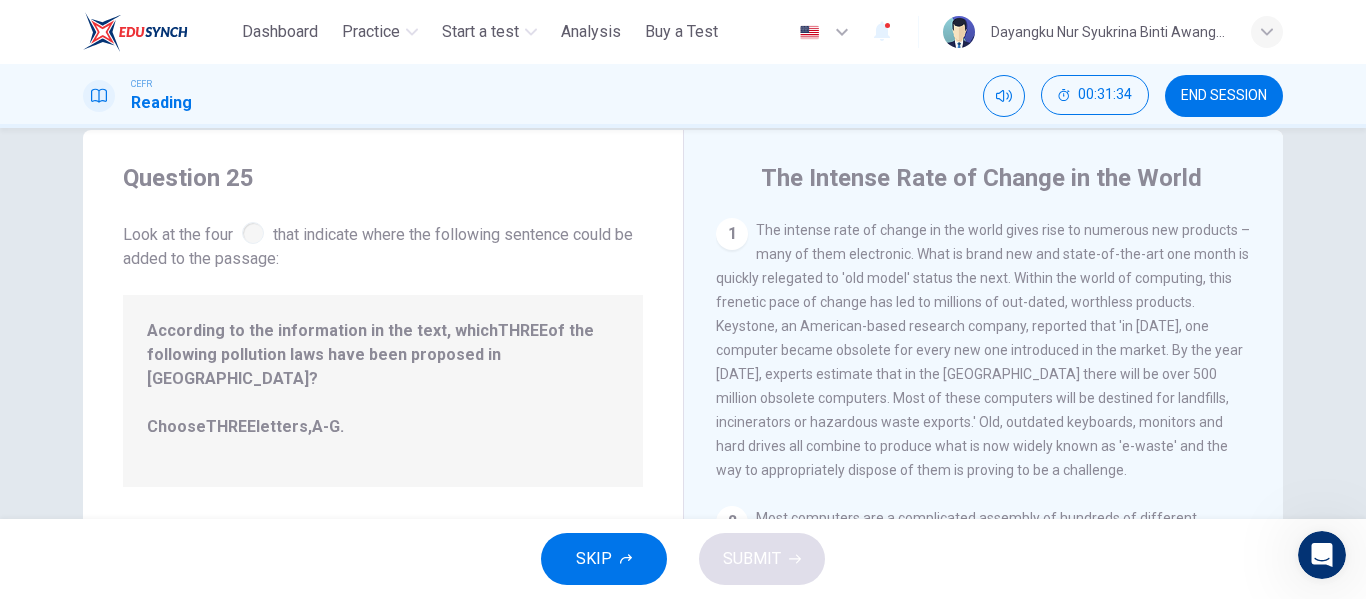 click at bounding box center (253, 233) 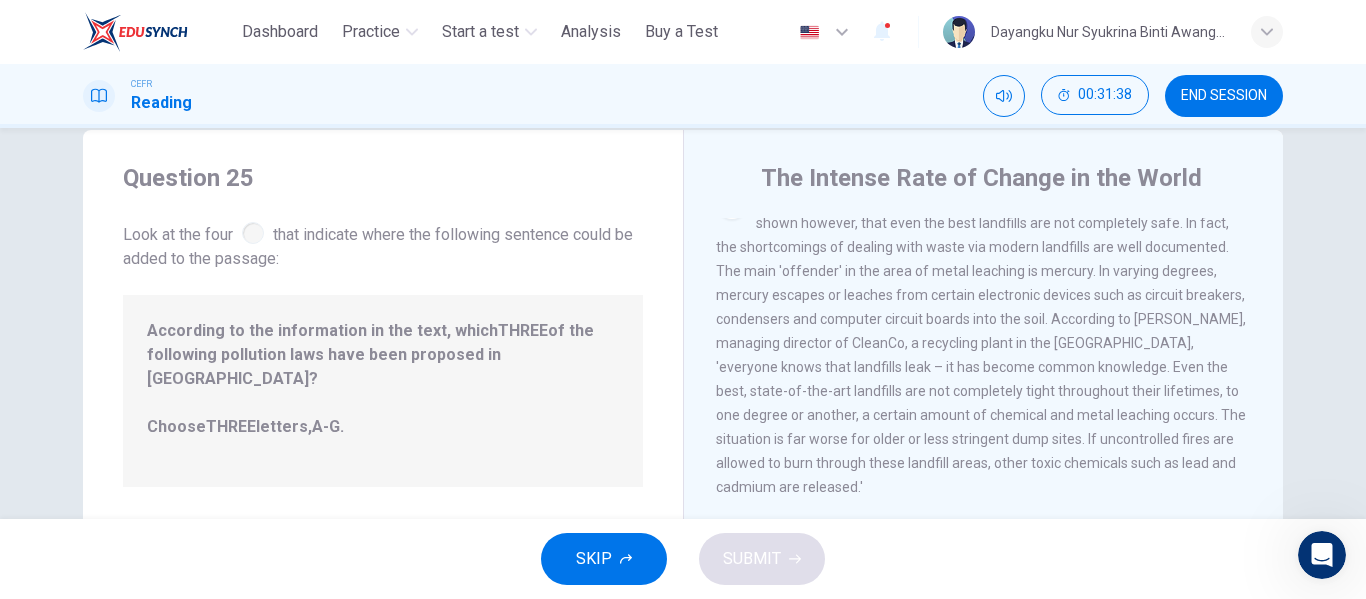 scroll, scrollTop: 905, scrollLeft: 0, axis: vertical 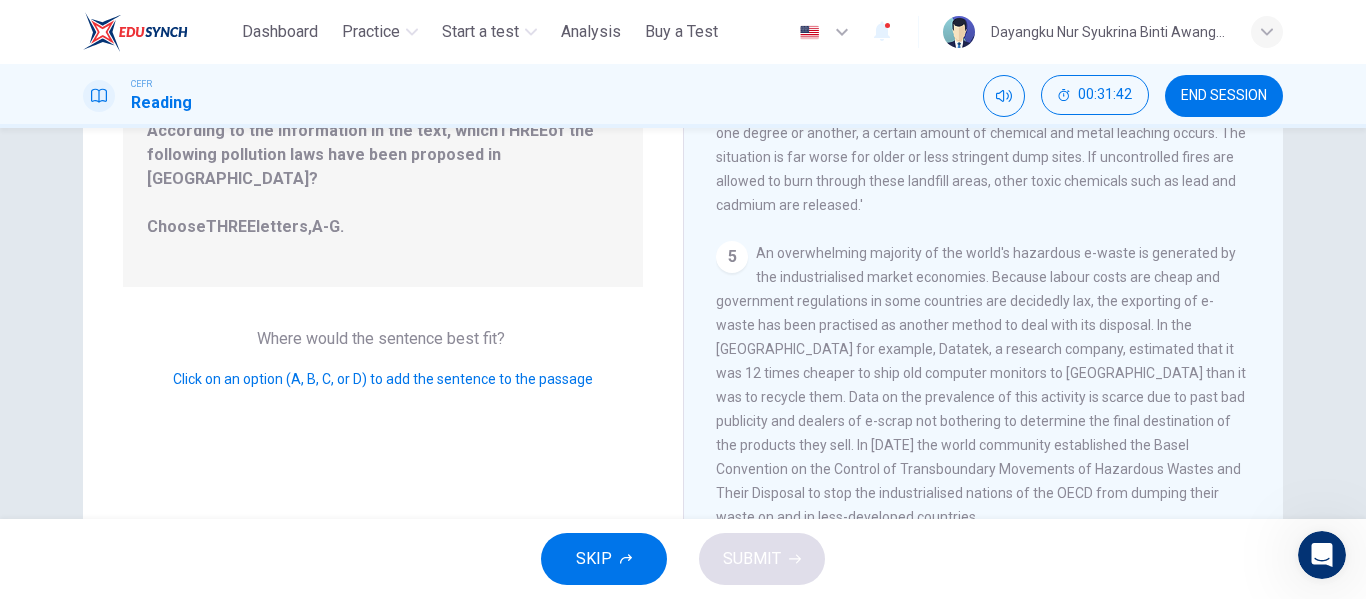 click on "Click on an option (A, B, C, or D) to add the sentence to the passage" at bounding box center (383, 379) 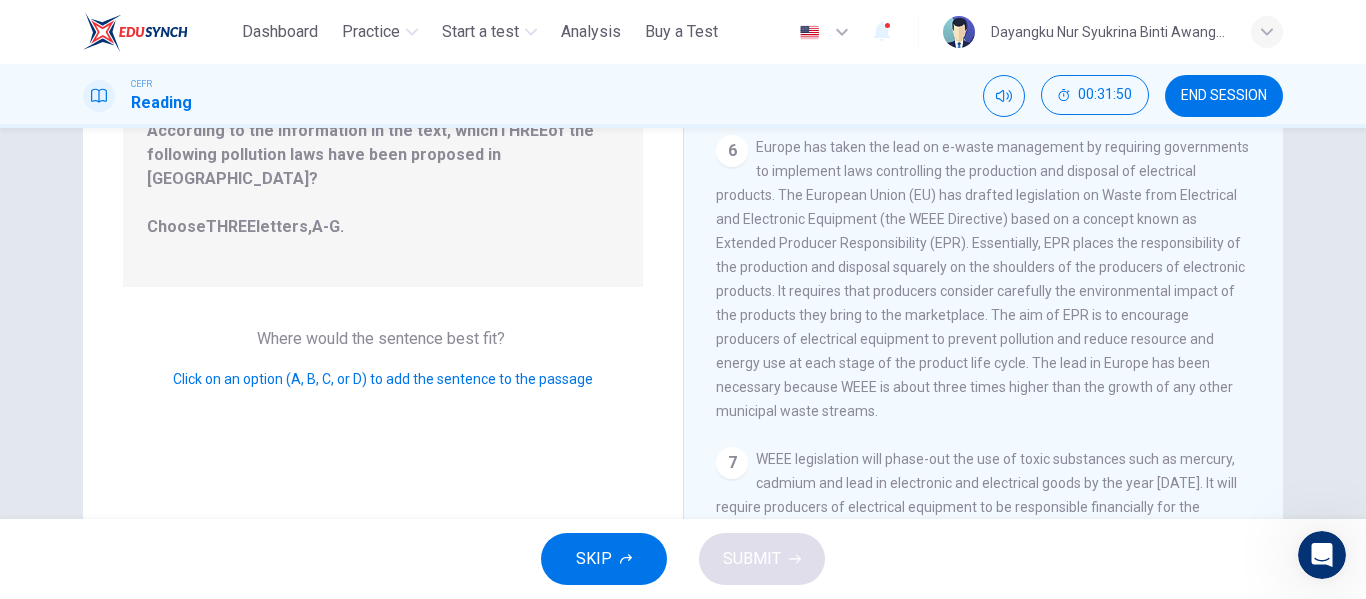scroll, scrollTop: 1468, scrollLeft: 0, axis: vertical 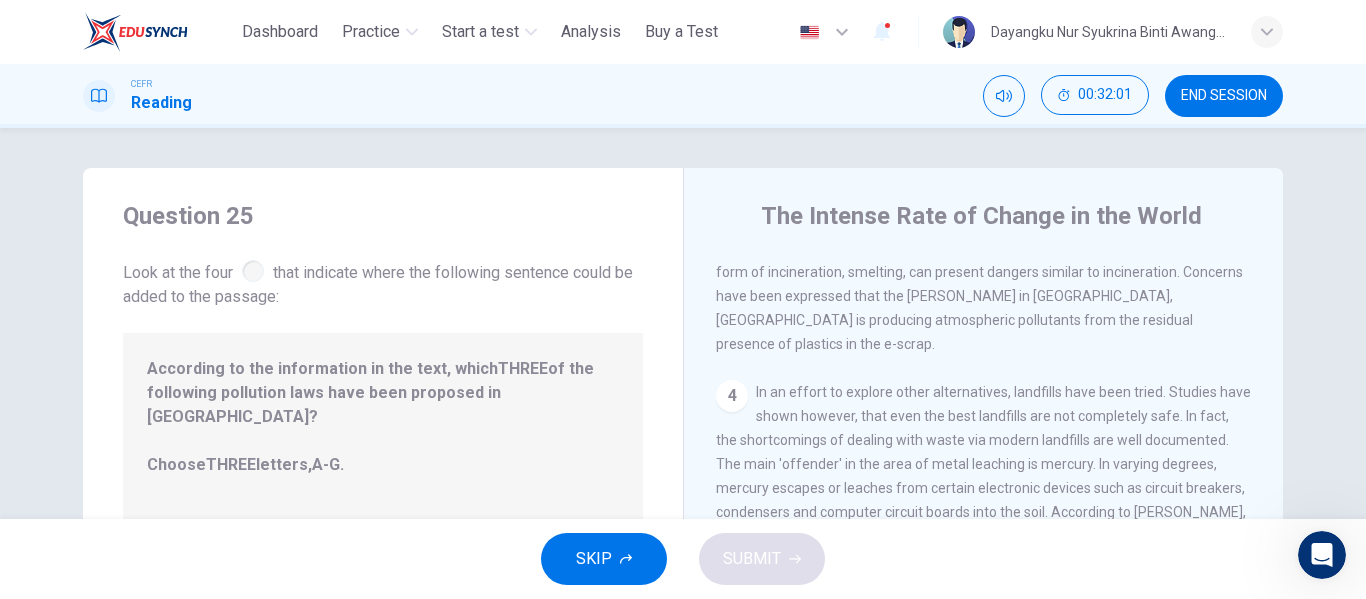 click on "In an effort to explore other alternatives, landfills have been tried. Studies have shown however, that even the best landfills are not completely safe. In fact, the shortcomings of dealing with waste via modern landfills are well documented. The main 'offender' in the area of metal leaching is mercury. In varying degrees, mercury escapes or leaches from certain electronic devices such as circuit breakers, condensers and computer circuit boards into the soil. According to Phil Stevenson, managing director of CleanCo, a recycling plant in the UK, 'everyone knows that landfills leak – it has become common knowledge. Even the best, state-of-the-art landfills are not completely tight throughout their lifetimes, to one degree or another, a certain amount of chemical and metal leaching occurs. The situation is far worse for older or less stringent dump sites. If uncontrolled fires are allowed to burn through these landfill areas, other toxic chemicals such as lead and cadmium are released.'" at bounding box center (983, 536) 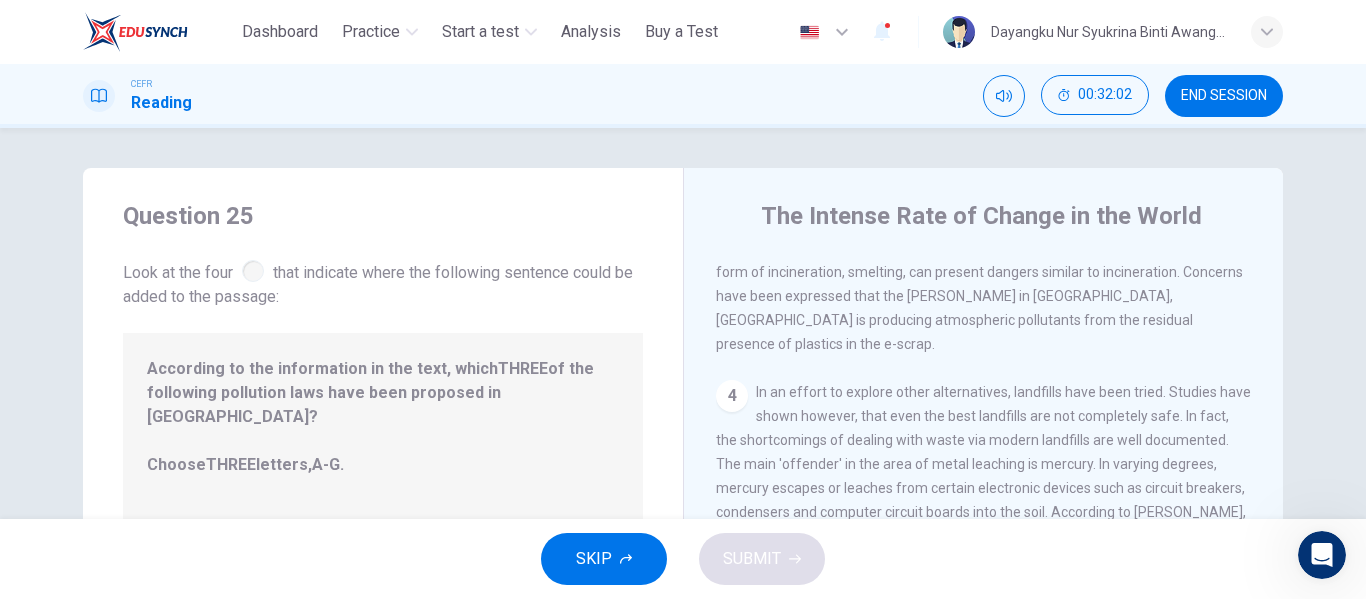 click on "In an effort to explore other alternatives, landfills have been tried. Studies have shown however, that even the best landfills are not completely safe. In fact, the shortcomings of dealing with waste via modern landfills are well documented. The main 'offender' in the area of metal leaching is mercury. In varying degrees, mercury escapes or leaches from certain electronic devices such as circuit breakers, condensers and computer circuit boards into the soil. According to Phil Stevenson, managing director of CleanCo, a recycling plant in the UK, 'everyone knows that landfills leak – it has become common knowledge. Even the best, state-of-the-art landfills are not completely tight throughout their lifetimes, to one degree or another, a certain amount of chemical and metal leaching occurs. The situation is far worse for older or less stringent dump sites. If uncontrolled fires are allowed to burn through these landfill areas, other toxic chemicals such as lead and cadmium are released.'" at bounding box center [983, 536] 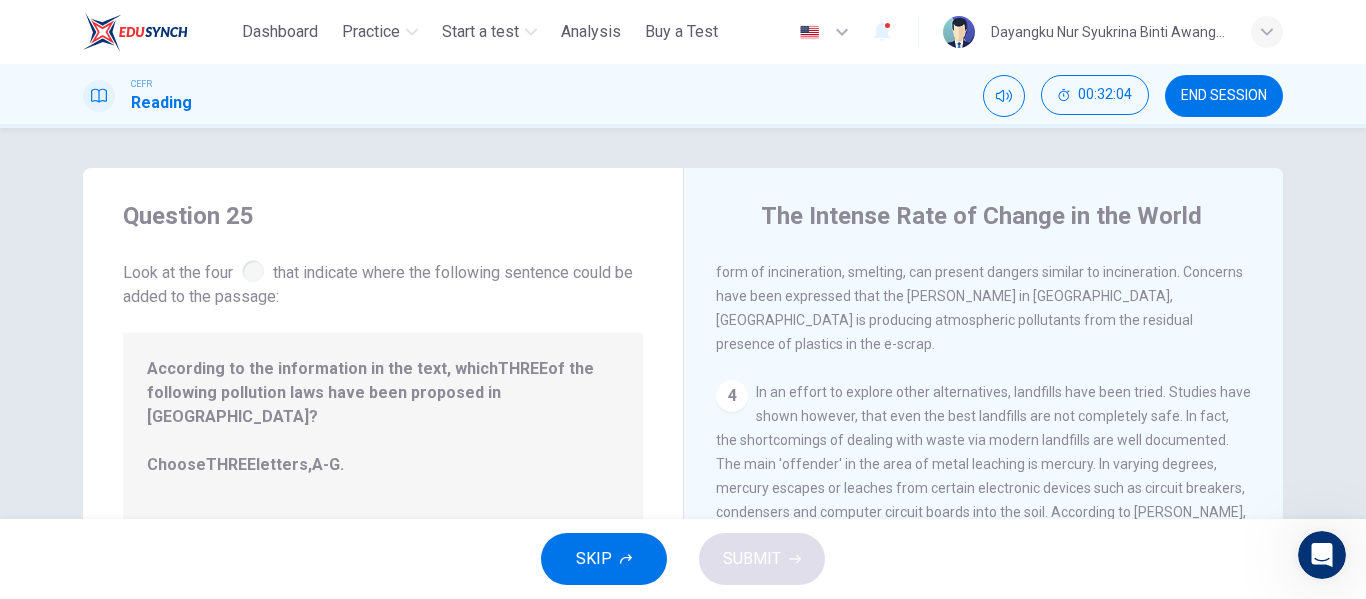click on "4 In an effort to explore other alternatives, landfills have been tried. Studies have shown however, that even the best landfills are not completely safe. In fact, the shortcomings of dealing with waste via modern landfills are well documented. The main 'offender' in the area of metal leaching is mercury. In varying degrees, mercury escapes or leaches from certain electronic devices such as circuit breakers, condensers and computer circuit boards into the soil. According to Phil Stevenson, managing director of CleanCo, a recycling plant in the UK, 'everyone knows that landfills leak – it has become common knowledge. Even the best, state-of-the-art landfills are not completely tight throughout their lifetimes, to one degree or another, a certain amount of chemical and metal leaching occurs. The situation is far worse for older or less stringent dump sites. If uncontrolled fires are allowed to burn through these landfill areas, other toxic chemicals such as lead and cadmium are released.'" at bounding box center [984, 536] 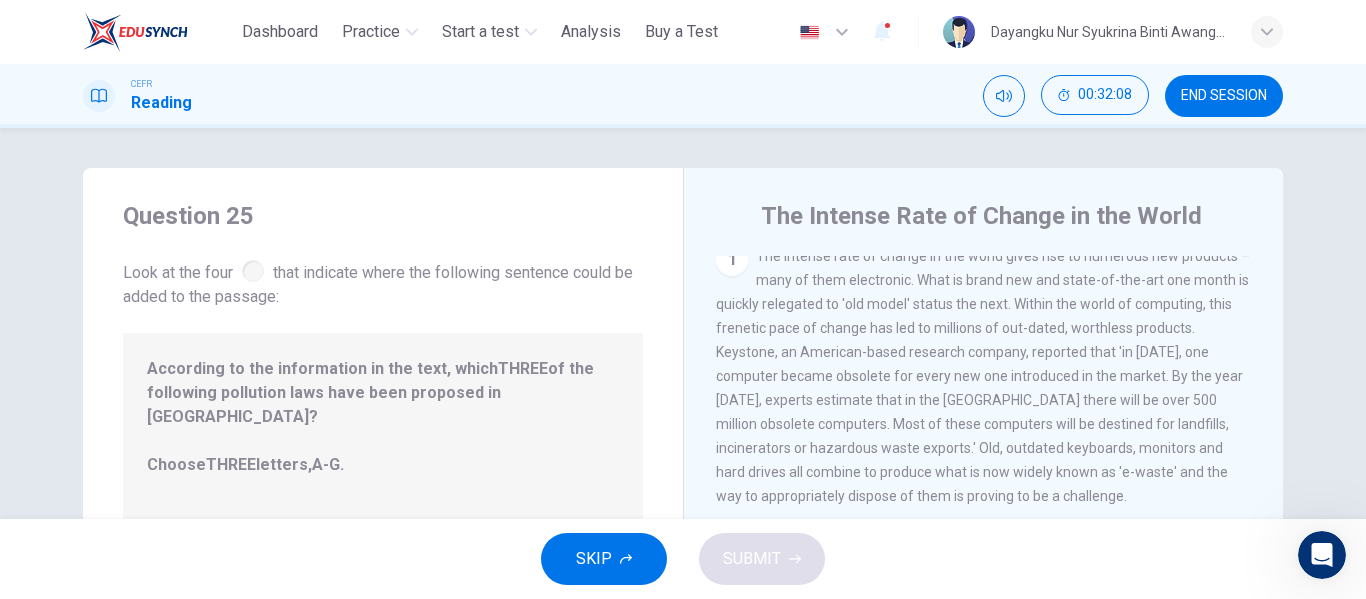scroll, scrollTop: 0, scrollLeft: 0, axis: both 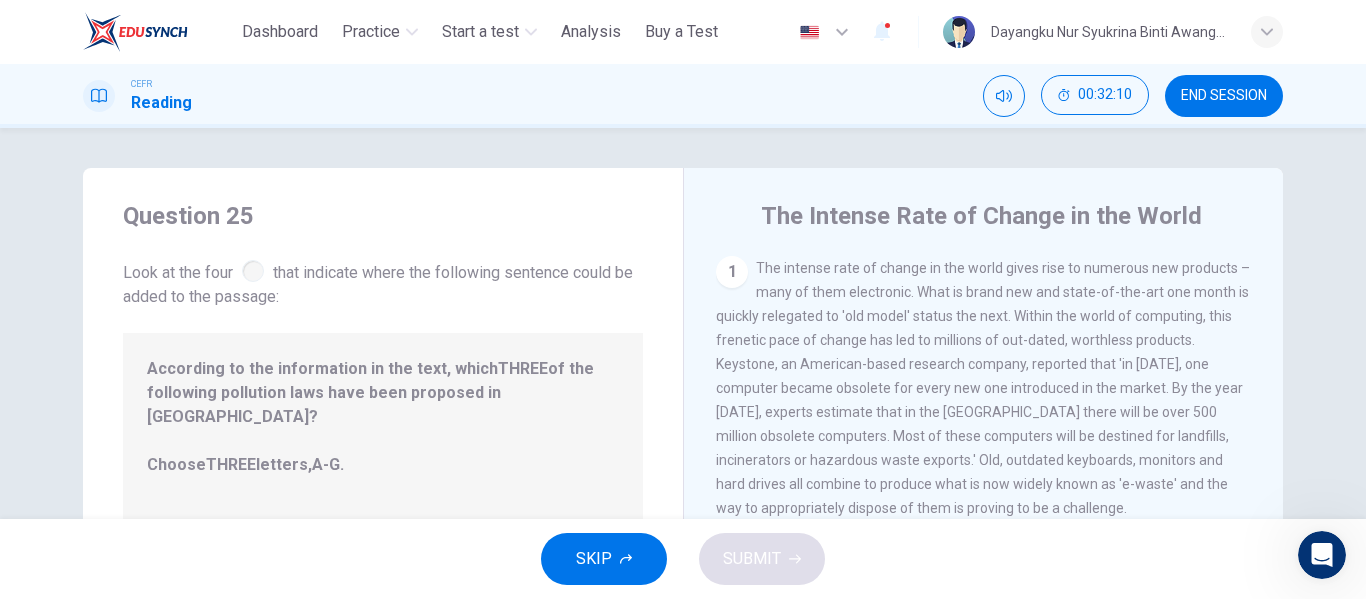 click on "1" at bounding box center [732, 272] 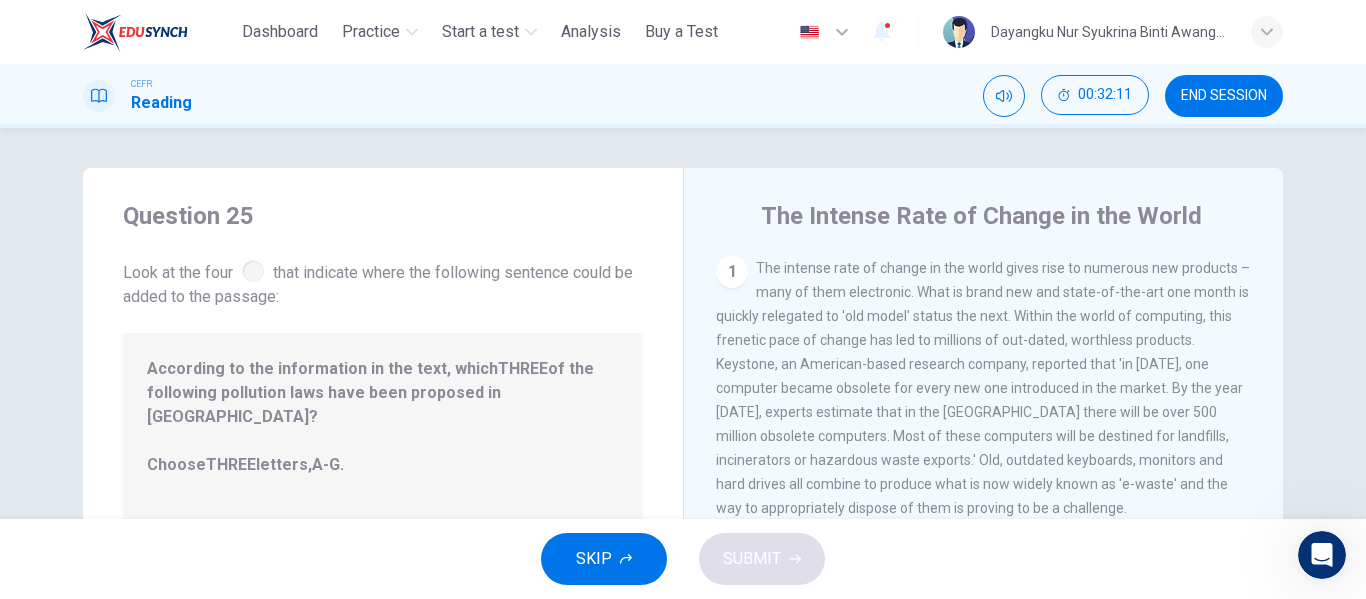 click on "1 The intense rate of change in the world gives rise to numerous new products – many of them electronic. What is brand new and state-of-the-art one month is quickly relegated to 'old model' status the next. Within the world of computing, this frenetic pace of change has led to millions of out-dated, worthless products. Keystone, an American-based research company, reported that 'in 2005, one computer became obsolete for every new one introduced in the market. By the year 2010, experts estimate that in the USA there will be over 500 million obsolete computers. Most of these computers will be destined for landfills, incinerators or hazardous waste exports.' Old, outdated keyboards, monitors and hard drives all combine to produce what is now widely known as 'e-waste' and the way to appropriately dispose of them is proving to be a challenge." at bounding box center (984, 388) 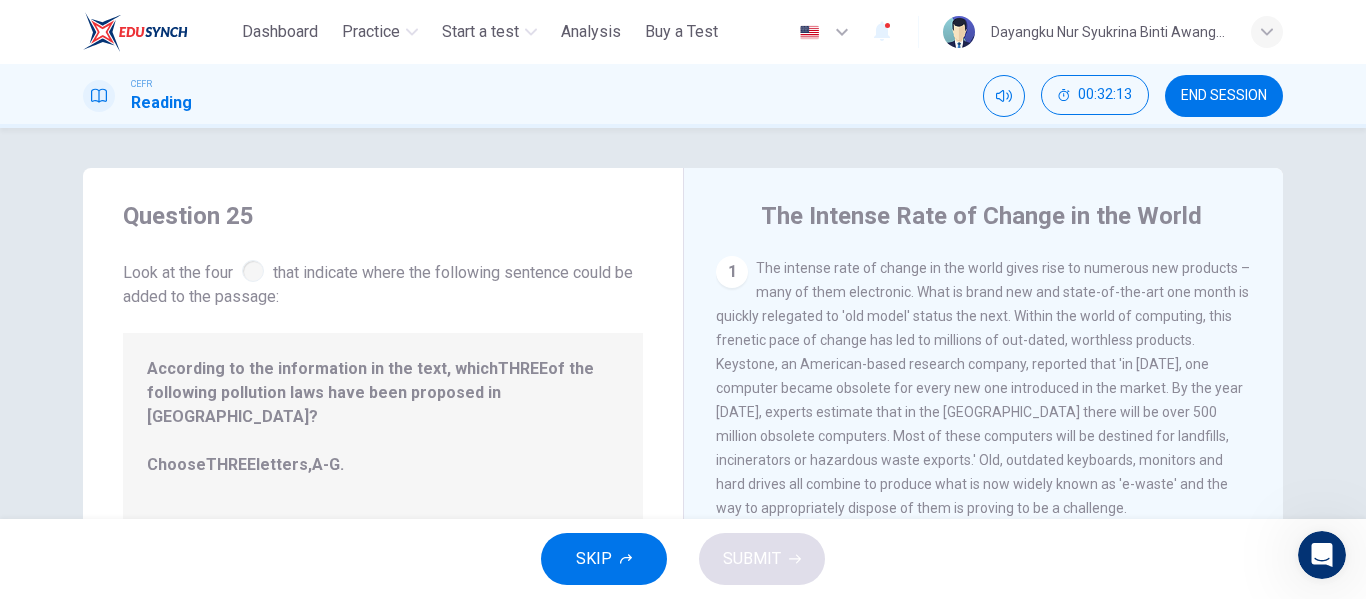 click on "The intense rate of change in the world gives rise to numerous new products – many of them electronic. What is brand new and state-of-the-art one month is quickly relegated to 'old model' status the next. Within the world of computing, this frenetic pace of change has led to millions of out-dated, worthless products. Keystone, an American-based research company, reported that 'in 2005, one computer became obsolete for every new one introduced in the market. By the year 2010, experts estimate that in the USA there will be over 500 million obsolete computers. Most of these computers will be destined for landfills, incinerators or hazardous waste exports.' Old, outdated keyboards, monitors and hard drives all combine to produce what is now widely known as 'e-waste' and the way to appropriately dispose of them is proving to be a challenge." at bounding box center (983, 388) 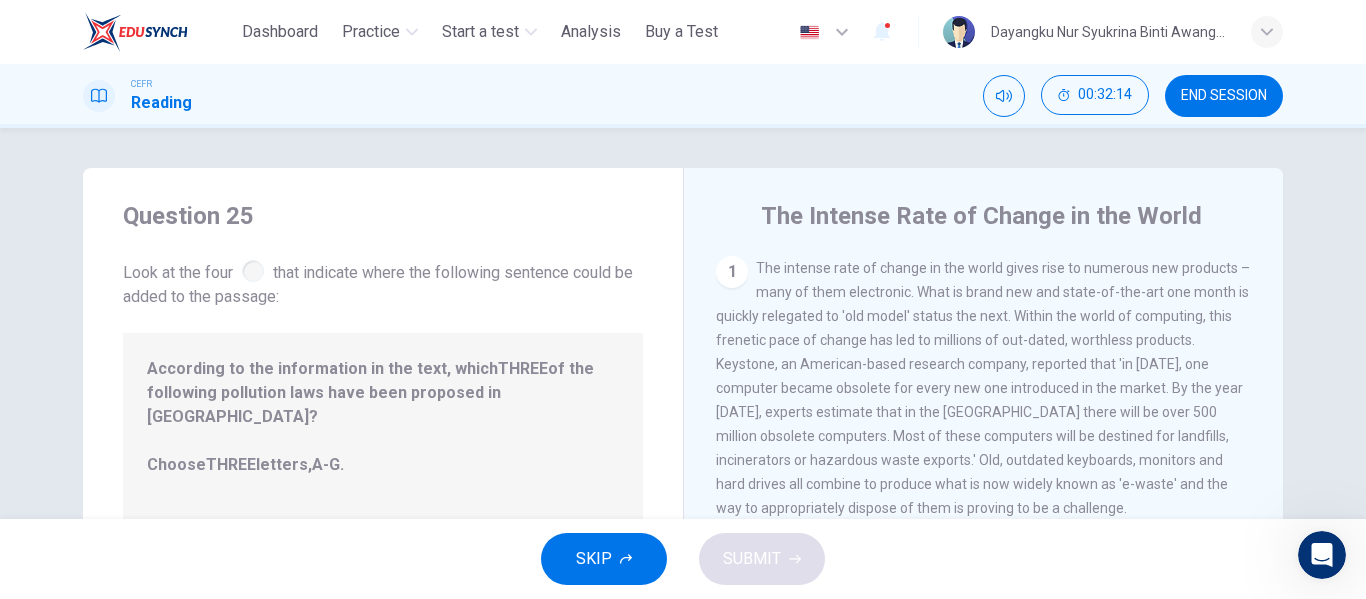 click on "The intense rate of change in the world gives rise to numerous new products – many of them electronic. What is brand new and state-of-the-art one month is quickly relegated to 'old model' status the next. Within the world of computing, this frenetic pace of change has led to millions of out-dated, worthless products. Keystone, an American-based research company, reported that 'in 2005, one computer became obsolete for every new one introduced in the market. By the year 2010, experts estimate that in the USA there will be over 500 million obsolete computers. Most of these computers will be destined for landfills, incinerators or hazardous waste exports.' Old, outdated keyboards, monitors and hard drives all combine to produce what is now widely known as 'e-waste' and the way to appropriately dispose of them is proving to be a challenge." at bounding box center (983, 388) 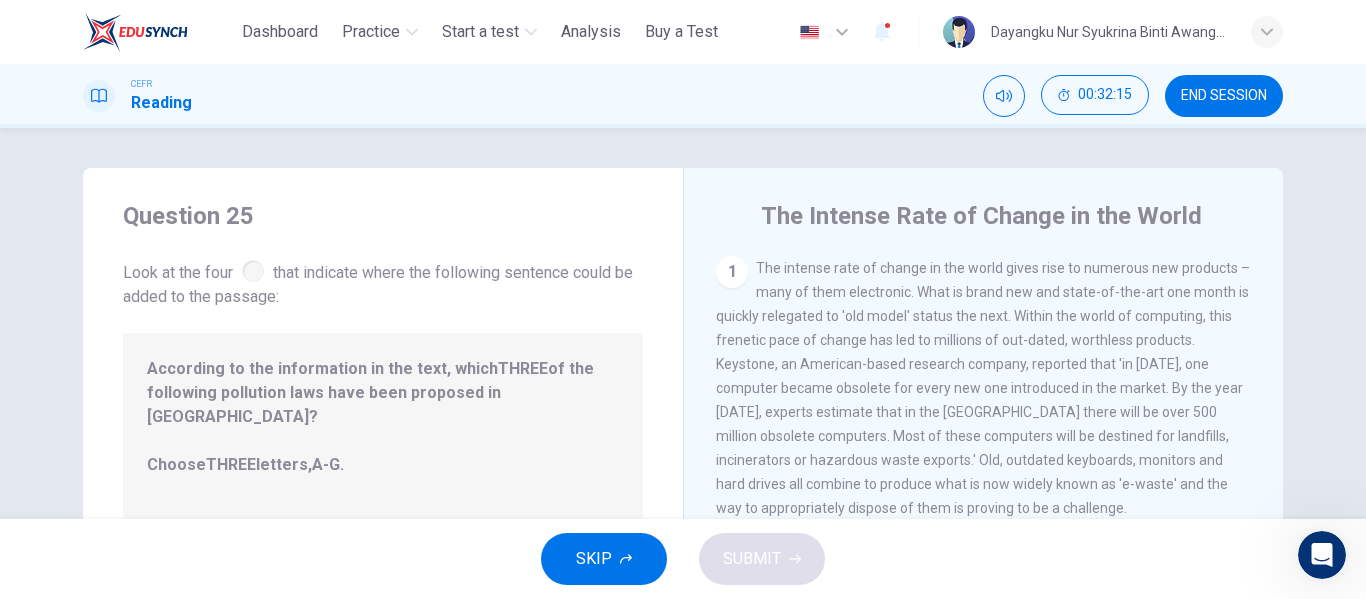 click on "The intense rate of change in the world gives rise to numerous new products – many of them electronic. What is brand new and state-of-the-art one month is quickly relegated to 'old model' status the next. Within the world of computing, this frenetic pace of change has led to millions of out-dated, worthless products. Keystone, an American-based research company, reported that 'in 2005, one computer became obsolete for every new one introduced in the market. By the year 2010, experts estimate that in the USA there will be over 500 million obsolete computers. Most of these computers will be destined for landfills, incinerators or hazardous waste exports.' Old, outdated keyboards, monitors and hard drives all combine to produce what is now widely known as 'e-waste' and the way to appropriately dispose of them is proving to be a challenge." at bounding box center (983, 388) 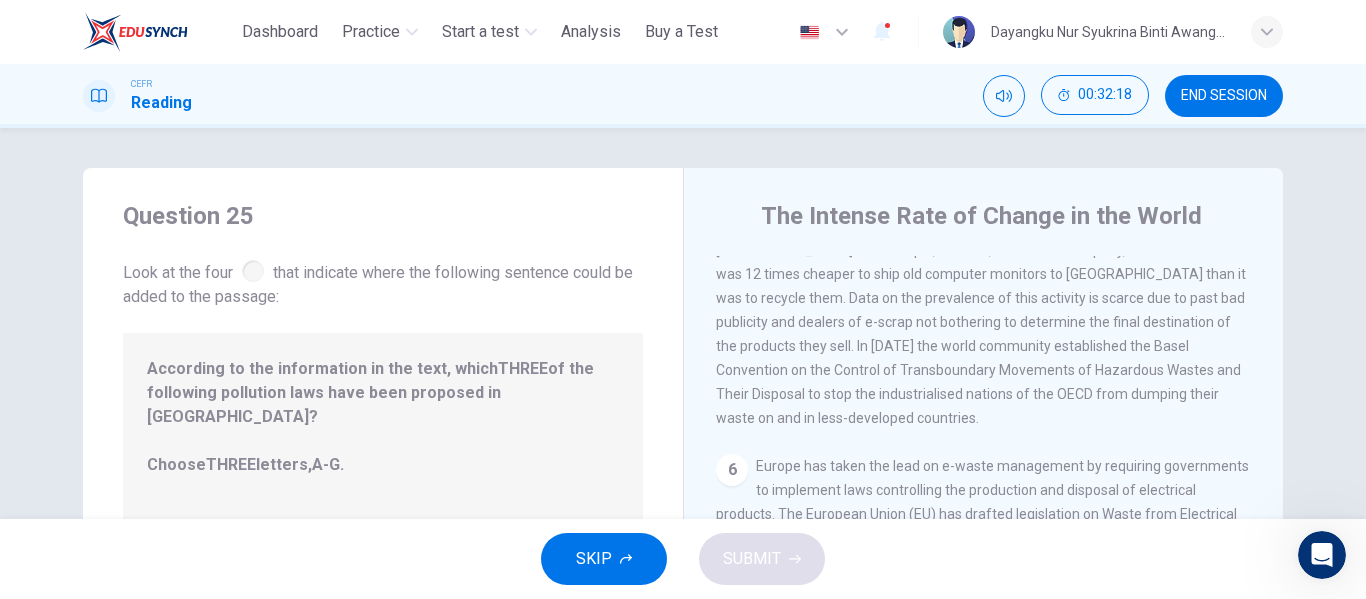 scroll, scrollTop: 1260, scrollLeft: 0, axis: vertical 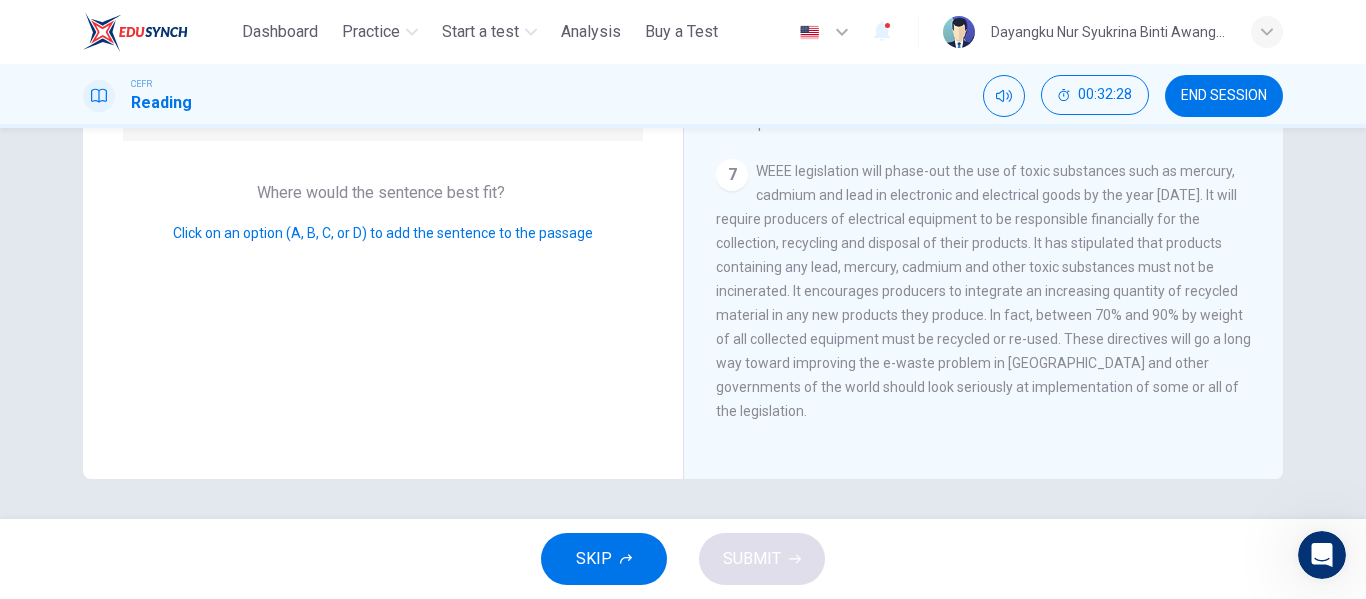 click on "7" at bounding box center [732, 175] 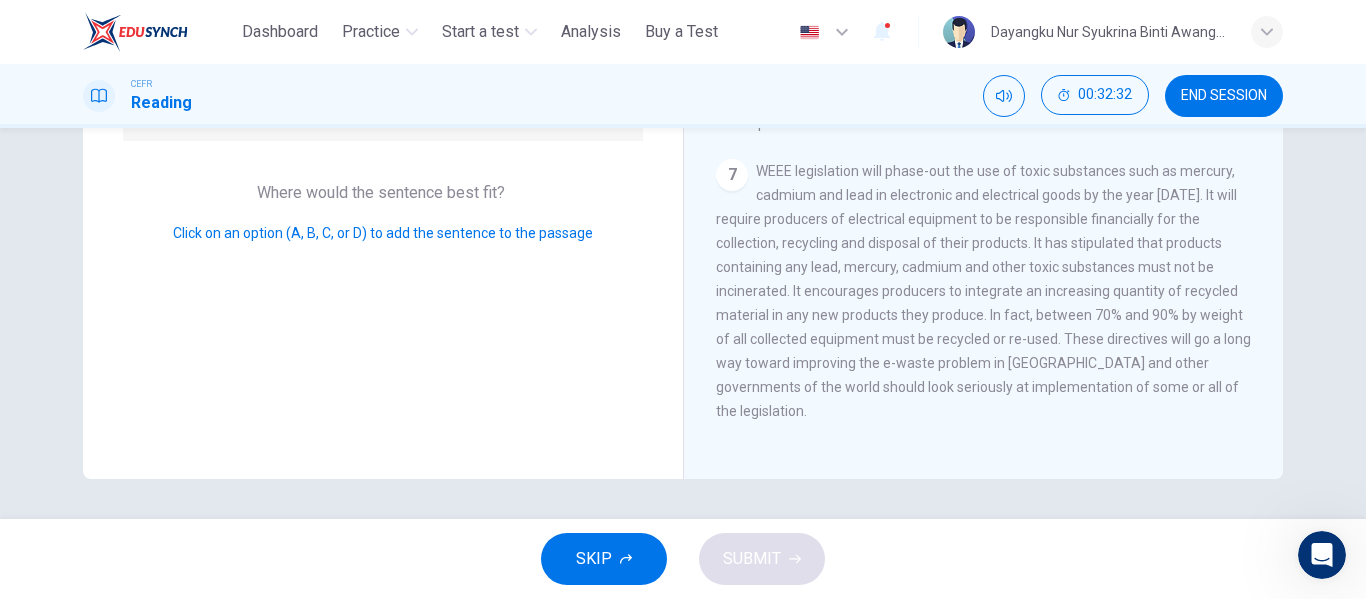 click on "Click on an option (A, B, C, or D) to add the sentence to the passage" at bounding box center (383, 233) 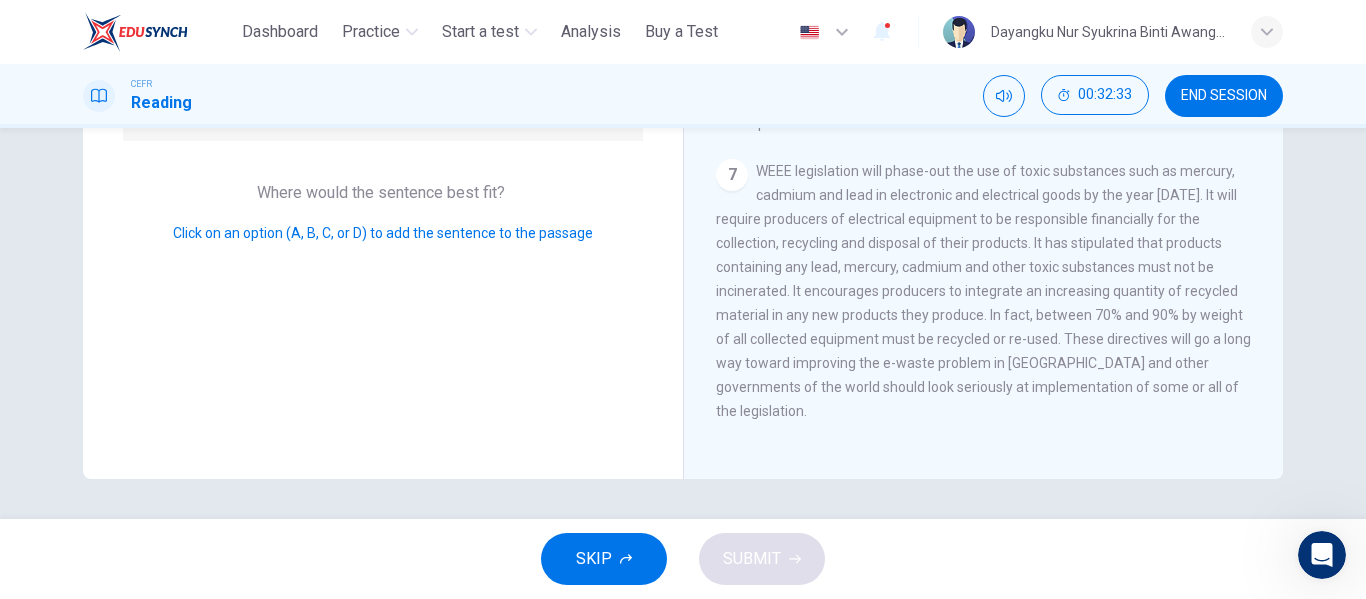 click on "Click on an option (A, B, C, or D) to add the sentence to the passage" at bounding box center (383, 233) 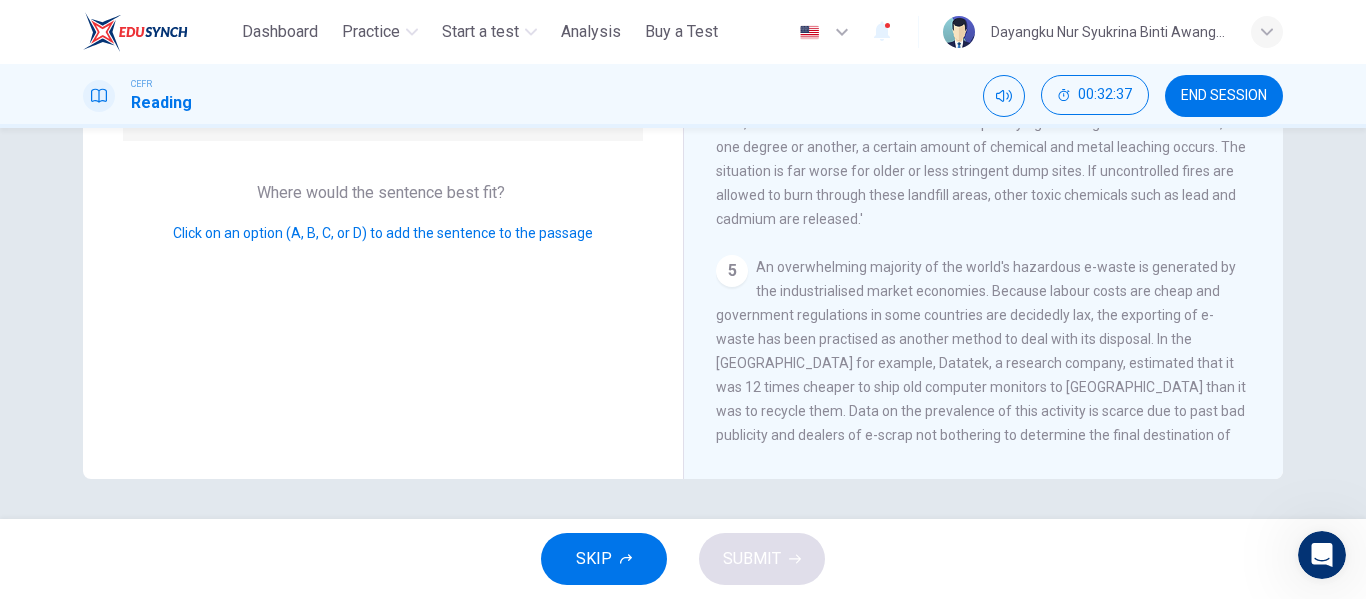 scroll, scrollTop: 582, scrollLeft: 0, axis: vertical 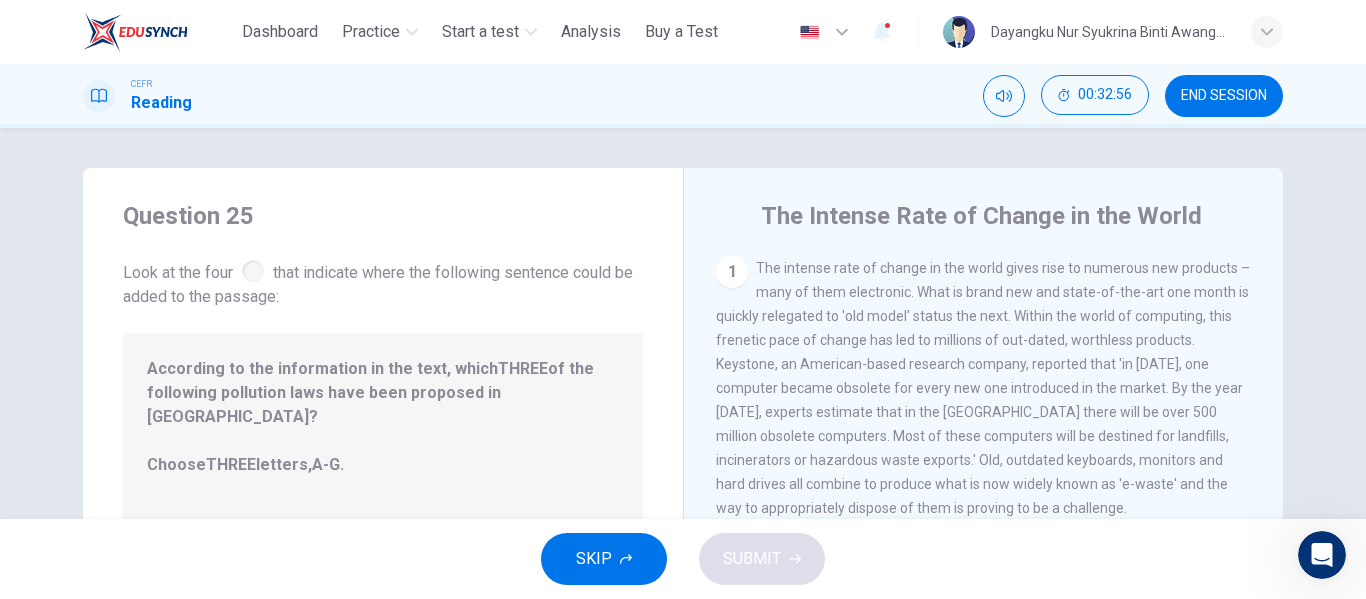 click at bounding box center [253, 271] 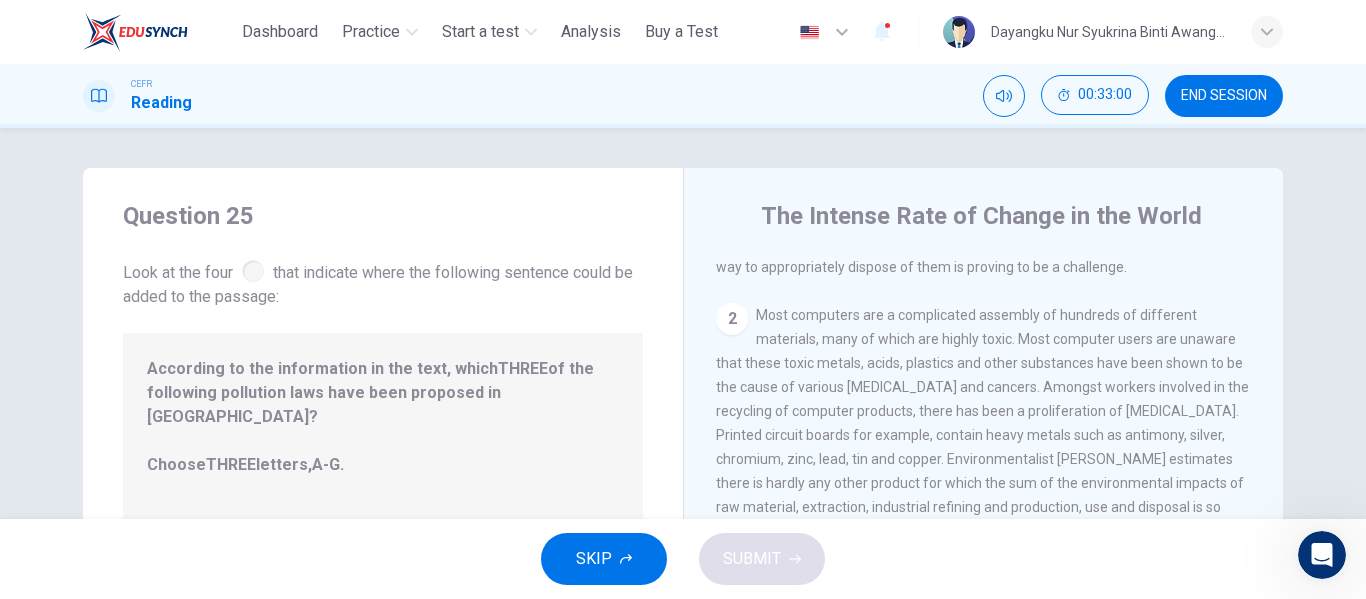 scroll, scrollTop: 0, scrollLeft: 0, axis: both 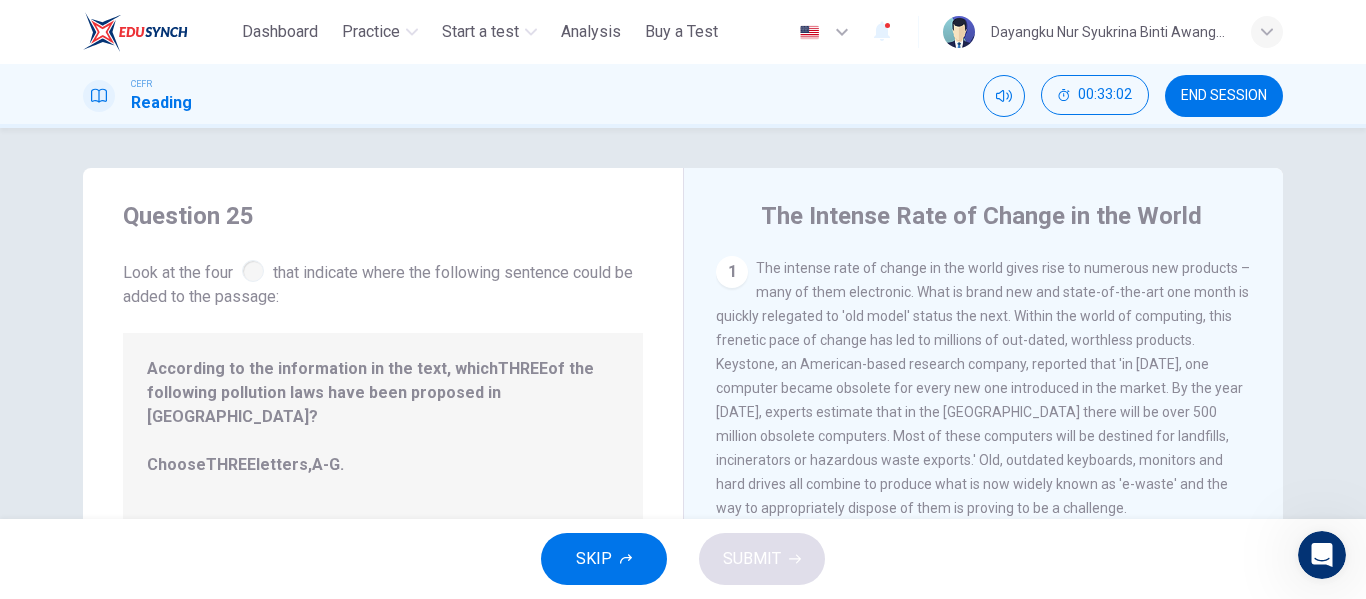 click on "The intense rate of change in the world gives rise to numerous new products – many of them electronic. What is brand new and state-of-the-art one month is quickly relegated to 'old model' status the next. Within the world of computing, this frenetic pace of change has led to millions of out-dated, worthless products. Keystone, an American-based research company, reported that 'in 2005, one computer became obsolete for every new one introduced in the market. By the year 2010, experts estimate that in the USA there will be over 500 million obsolete computers. Most of these computers will be destined for landfills, incinerators or hazardous waste exports.' Old, outdated keyboards, monitors and hard drives all combine to produce what is now widely known as 'e-waste' and the way to appropriately dispose of them is proving to be a challenge." at bounding box center (983, 388) 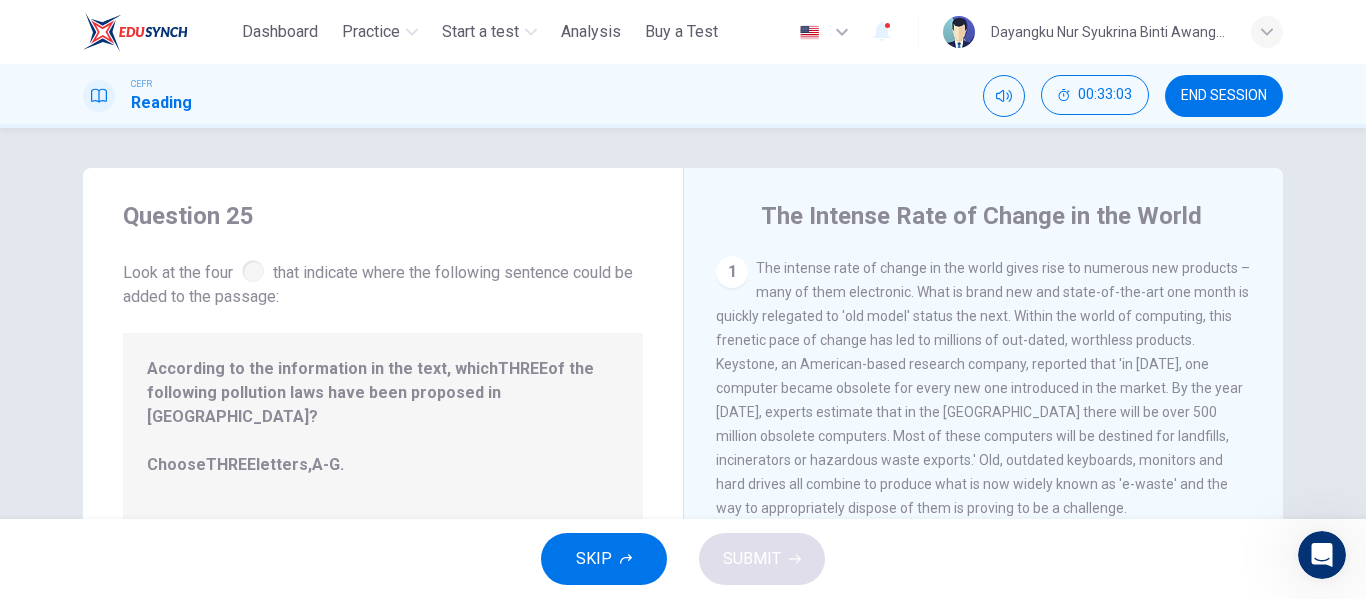click on "The intense rate of change in the world gives rise to numerous new products – many of them electronic. What is brand new and state-of-the-art one month is quickly relegated to 'old model' status the next. Within the world of computing, this frenetic pace of change has led to millions of out-dated, worthless products. Keystone, an American-based research company, reported that 'in 2005, one computer became obsolete for every new one introduced in the market. By the year 2010, experts estimate that in the USA there will be over 500 million obsolete computers. Most of these computers will be destined for landfills, incinerators or hazardous waste exports.' Old, outdated keyboards, monitors and hard drives all combine to produce what is now widely known as 'e-waste' and the way to appropriately dispose of them is proving to be a challenge." at bounding box center [983, 388] 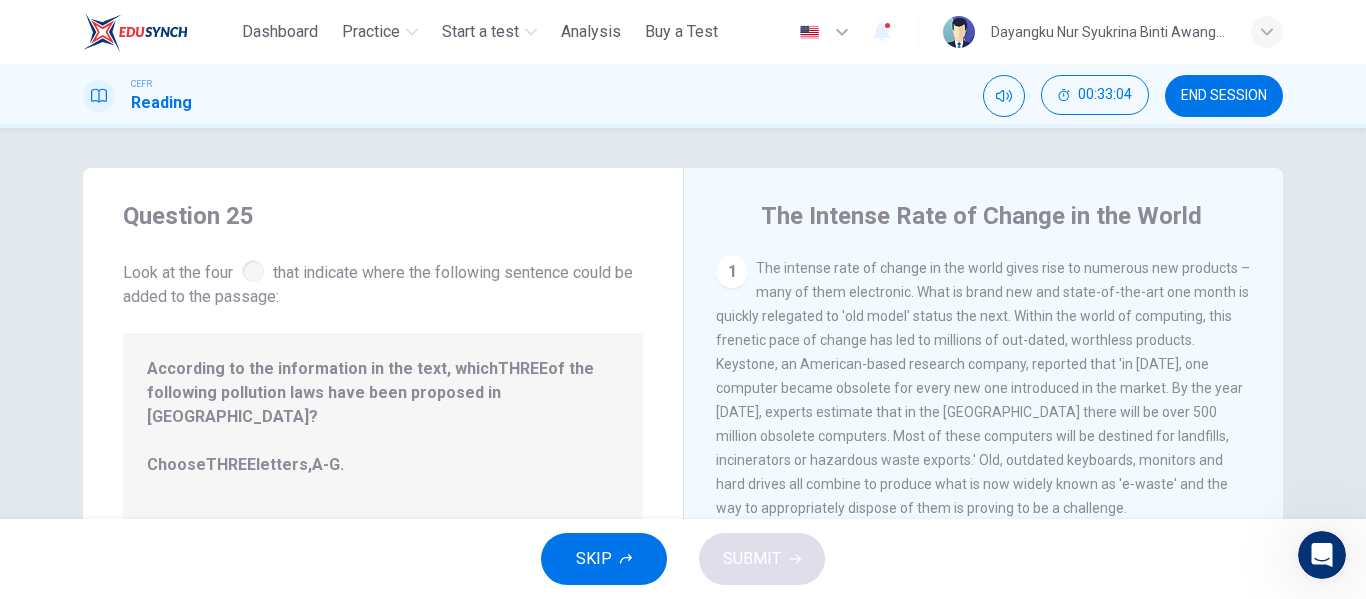 click on "The intense rate of change in the world gives rise to numerous new products – many of them electronic. What is brand new and state-of-the-art one month is quickly relegated to 'old model' status the next. Within the world of computing, this frenetic pace of change has led to millions of out-dated, worthless products. Keystone, an American-based research company, reported that 'in 2005, one computer became obsolete for every new one introduced in the market. By the year 2010, experts estimate that in the USA there will be over 500 million obsolete computers. Most of these computers will be destined for landfills, incinerators or hazardous waste exports.' Old, outdated keyboards, monitors and hard drives all combine to produce what is now widely known as 'e-waste' and the way to appropriately dispose of them is proving to be a challenge." at bounding box center (983, 388) 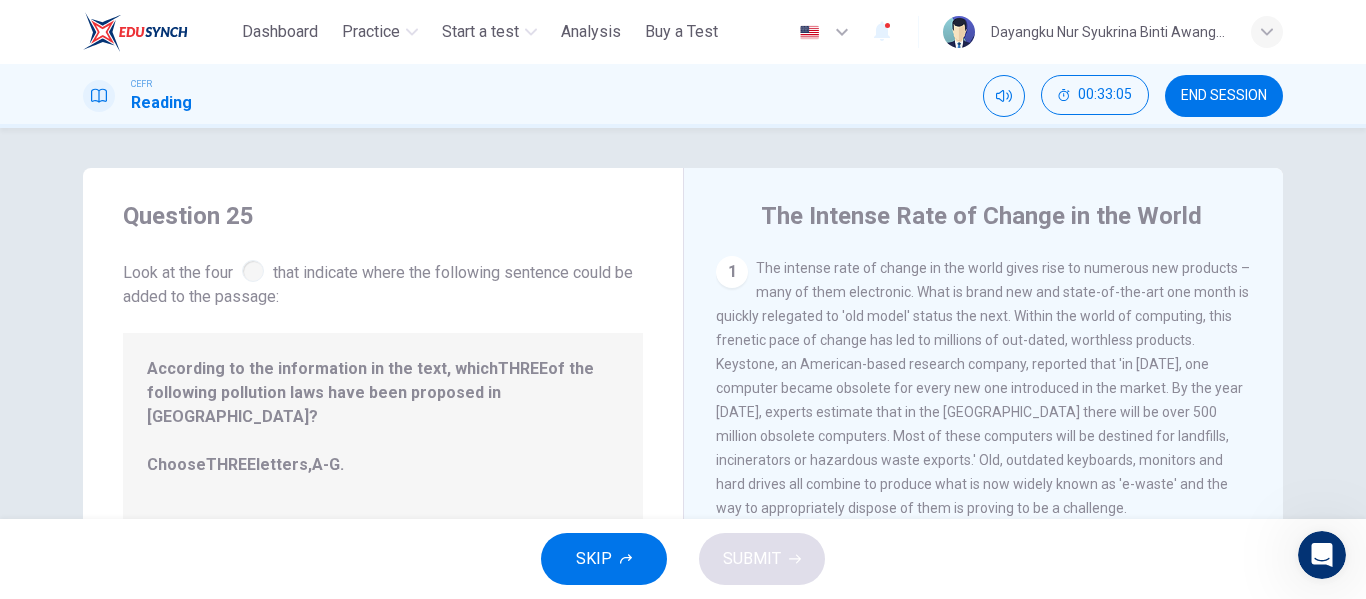 click on "1" at bounding box center [732, 272] 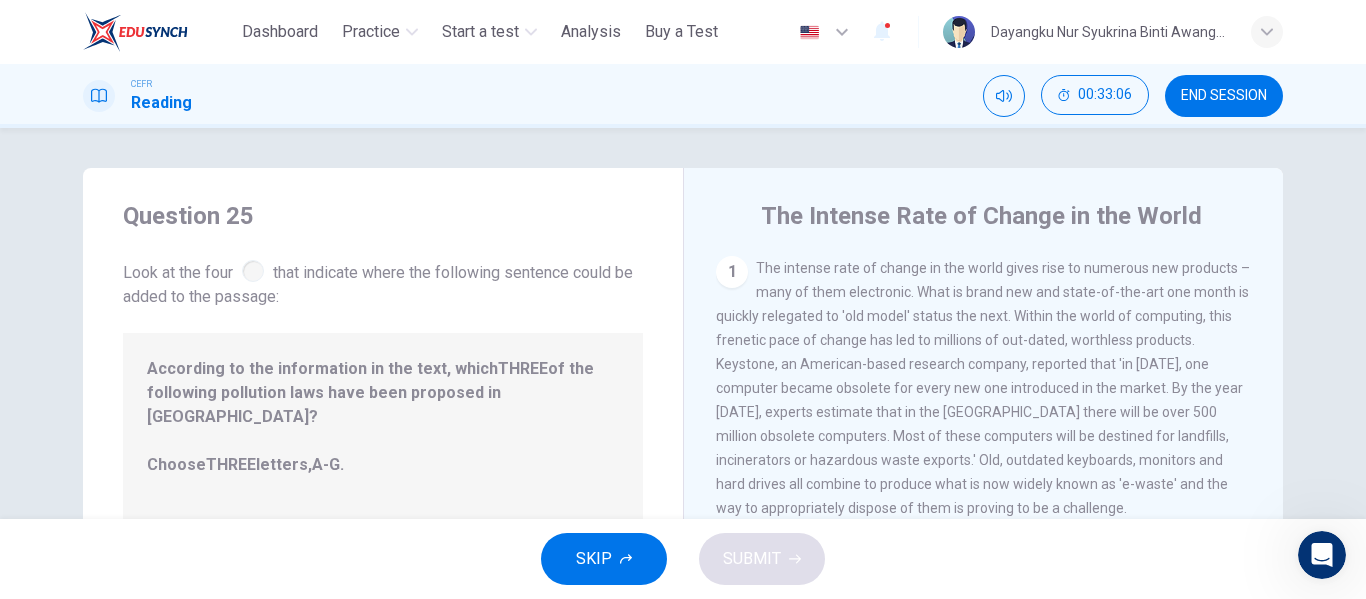 click on "1" at bounding box center (732, 272) 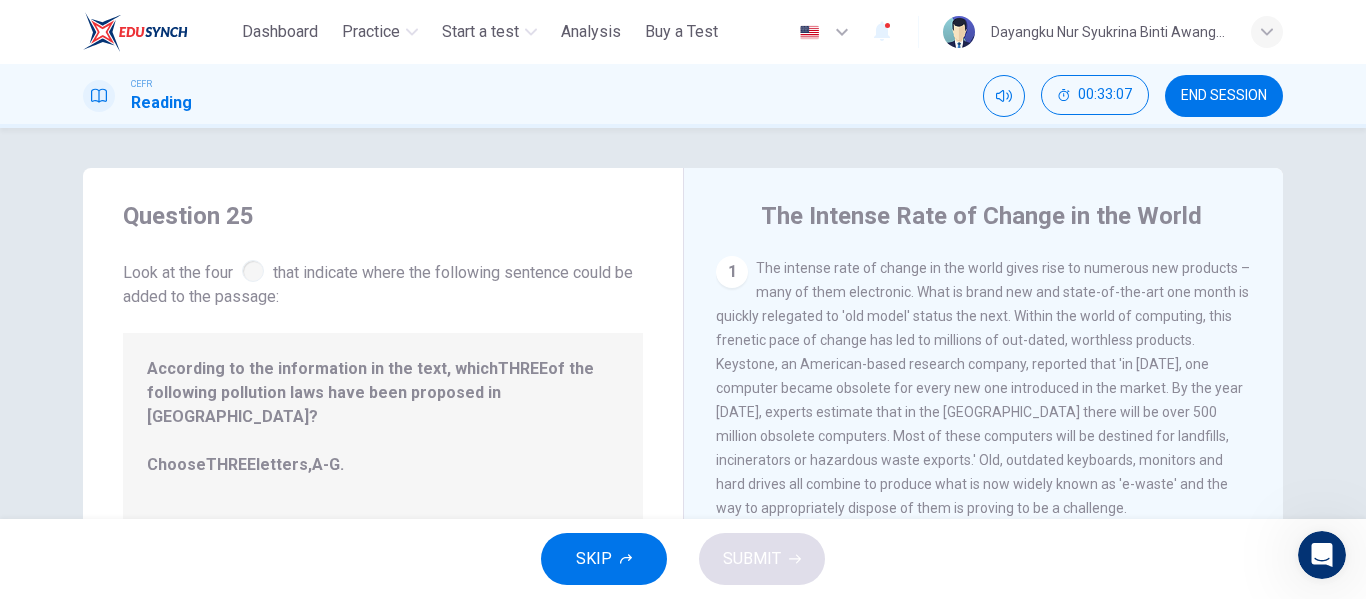 click on "1" at bounding box center [732, 272] 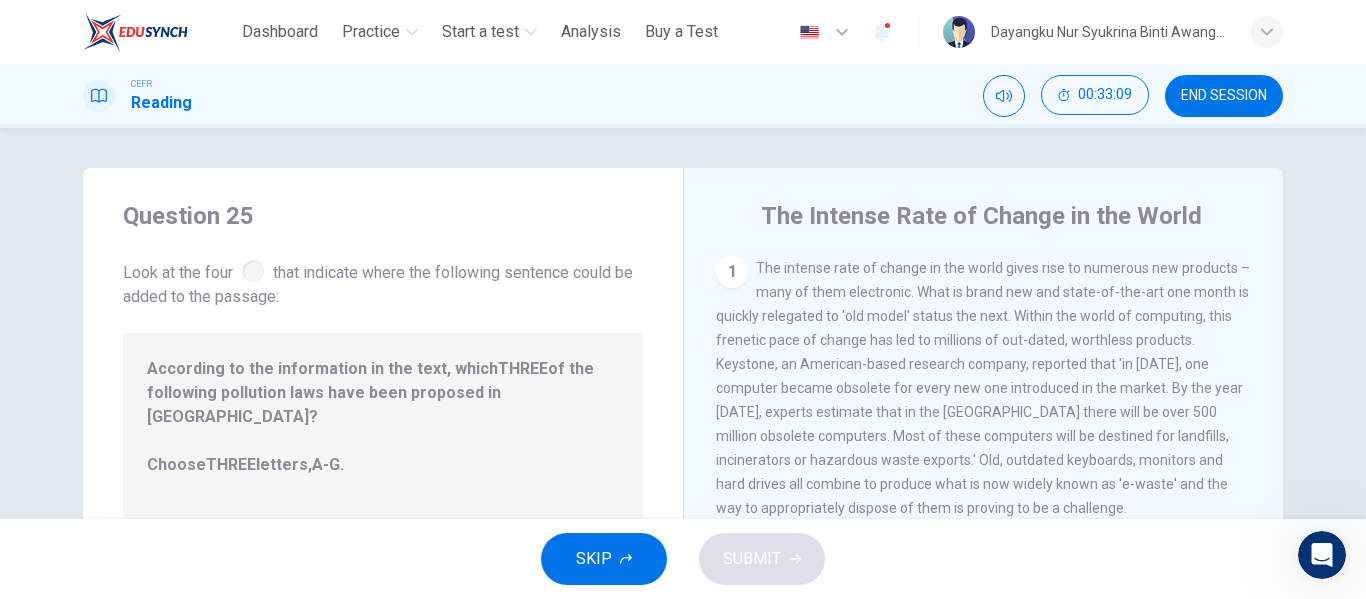 click on "According to the information in the text, which  THREE  of the following pollution laws have been proposed in Europe? Choose  THREE  letters,  A-G ." at bounding box center [383, 429] 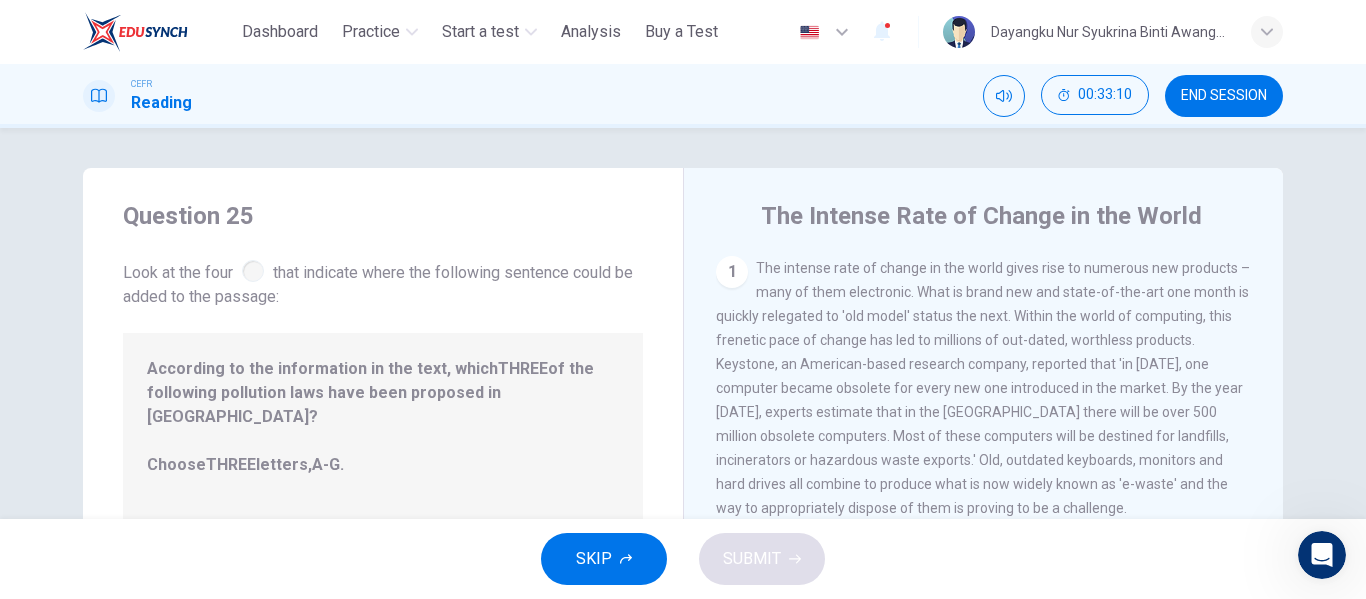 click on "The intense rate of change in the world gives rise to numerous new products – many of them electronic. What is brand new and state-of-the-art one month is quickly relegated to 'old model' status the next. Within the world of computing, this frenetic pace of change has led to millions of out-dated, worthless products. Keystone, an American-based research company, reported that 'in 2005, one computer became obsolete for every new one introduced in the market. By the year 2010, experts estimate that in the USA there will be over 500 million obsolete computers. Most of these computers will be destined for landfills, incinerators or hazardous waste exports.' Old, outdated keyboards, monitors and hard drives all combine to produce what is now widely known as 'e-waste' and the way to appropriately dispose of them is proving to be a challenge." at bounding box center (983, 388) 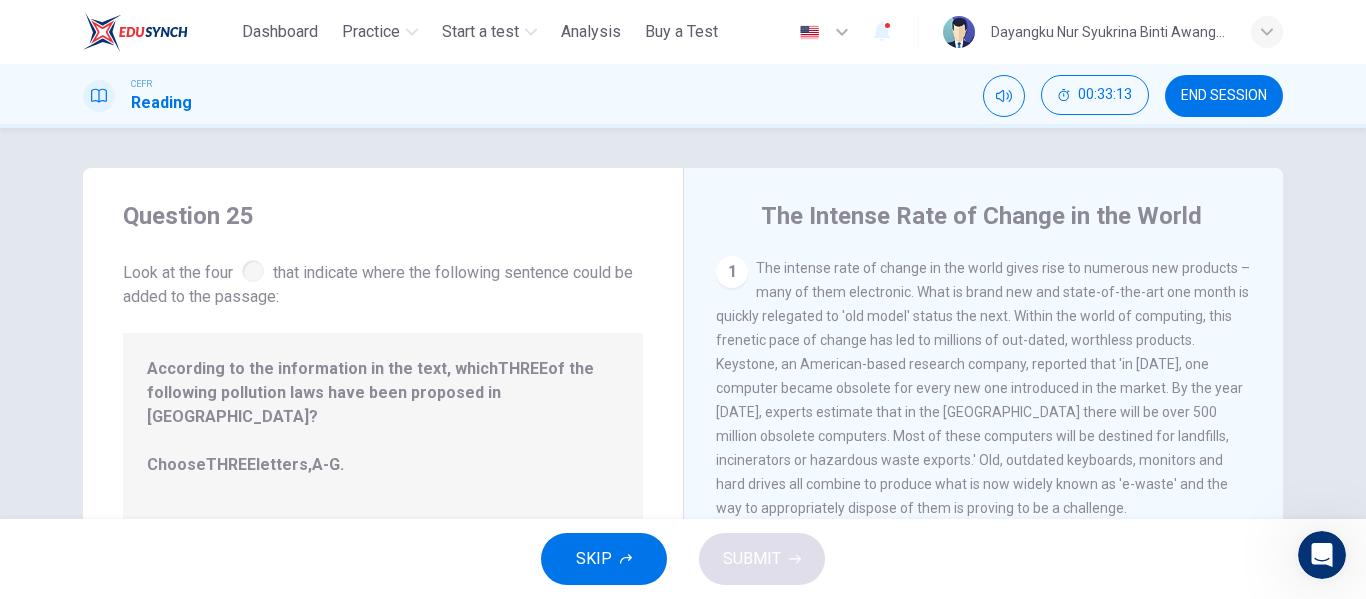 click at bounding box center [253, 271] 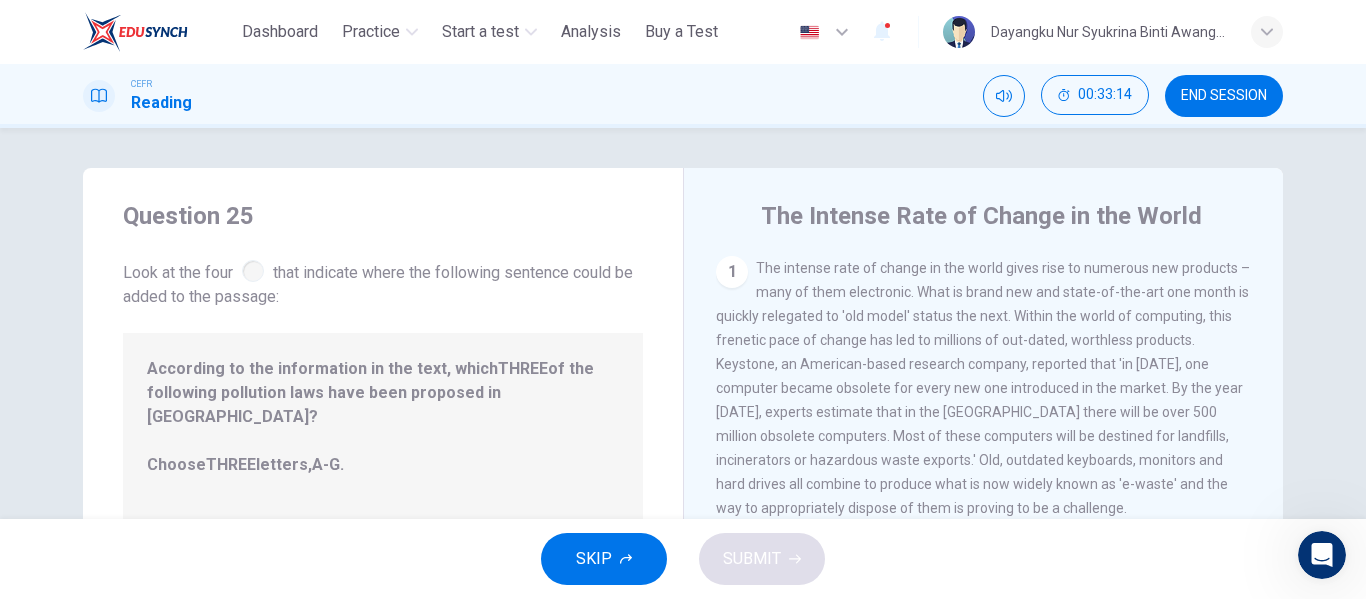 click at bounding box center (253, 271) 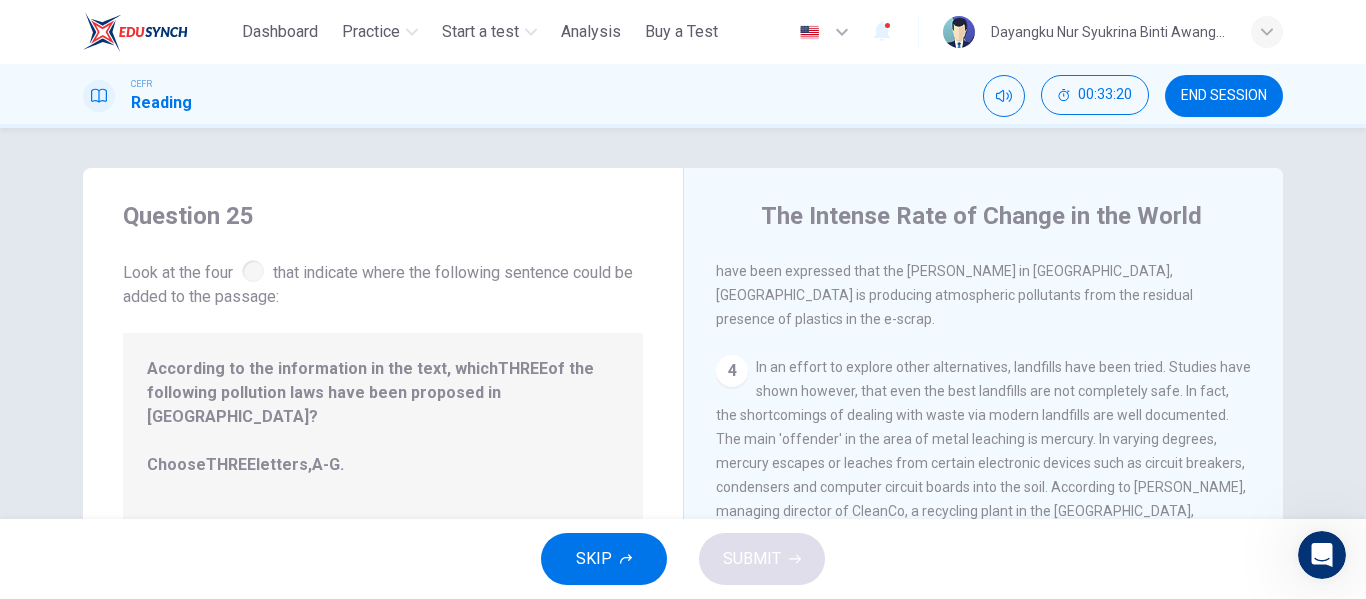 scroll, scrollTop: 719, scrollLeft: 0, axis: vertical 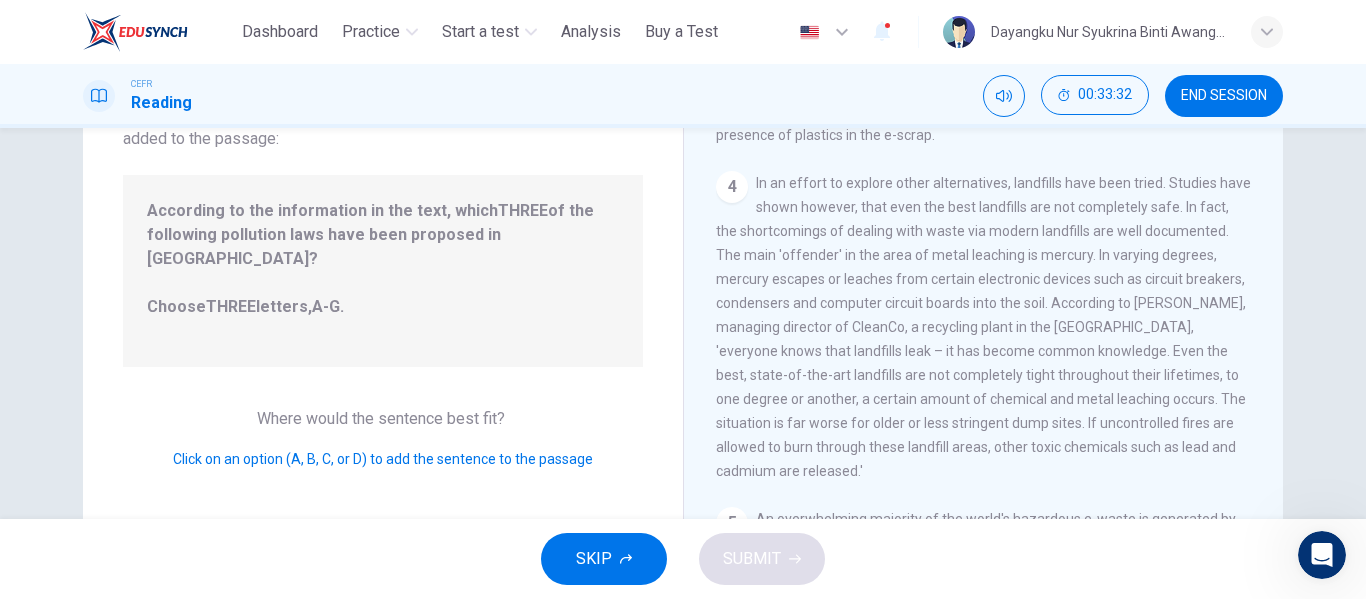 click on "Click on an option (A, B, C, or D) to add the sentence to the passage" at bounding box center [383, 459] 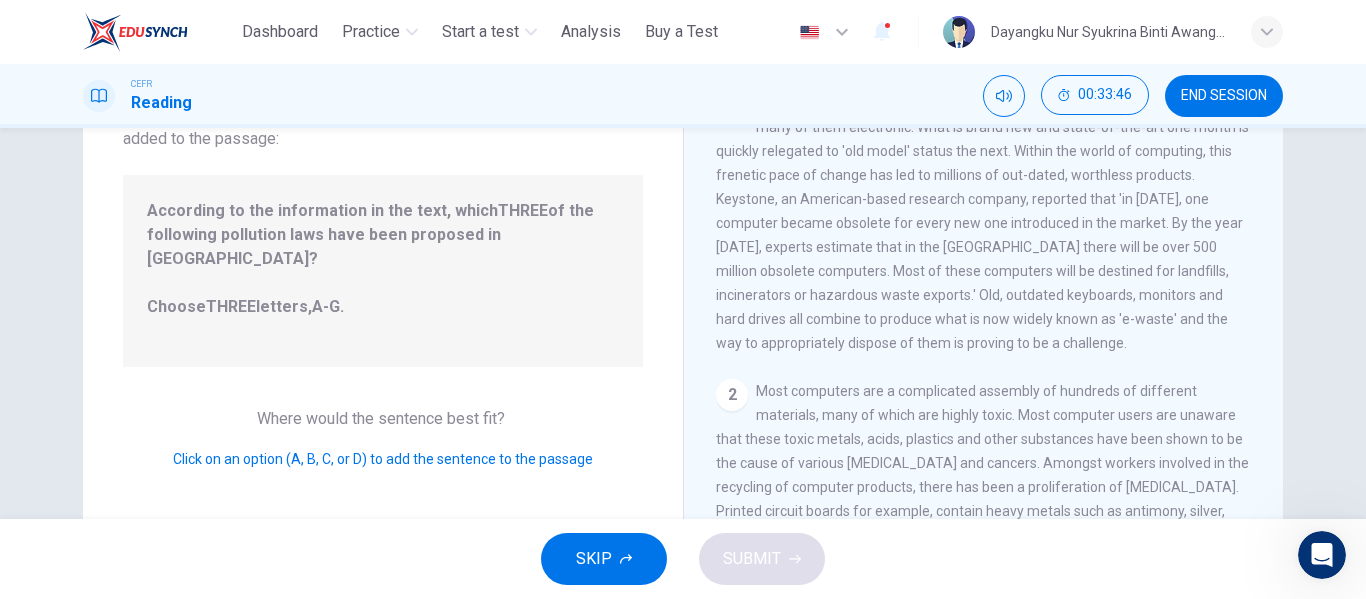 scroll, scrollTop: 0, scrollLeft: 0, axis: both 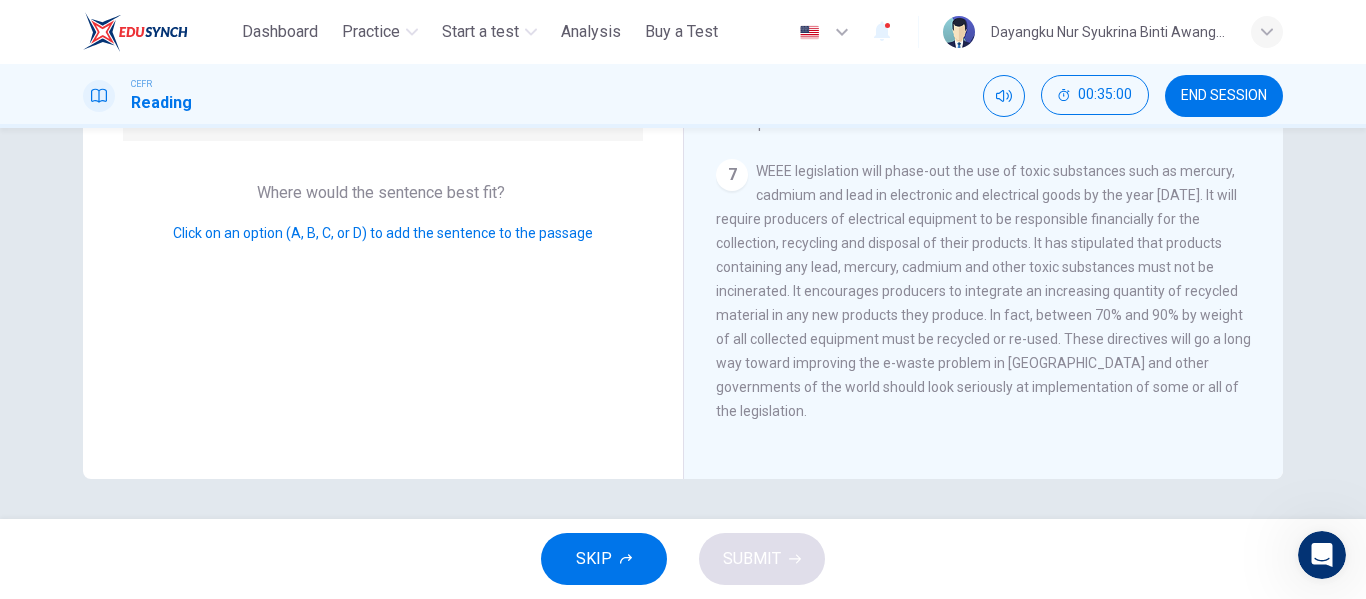 click on "Click on an option (A, B, C, or D) to add the sentence to the passage" at bounding box center (383, 233) 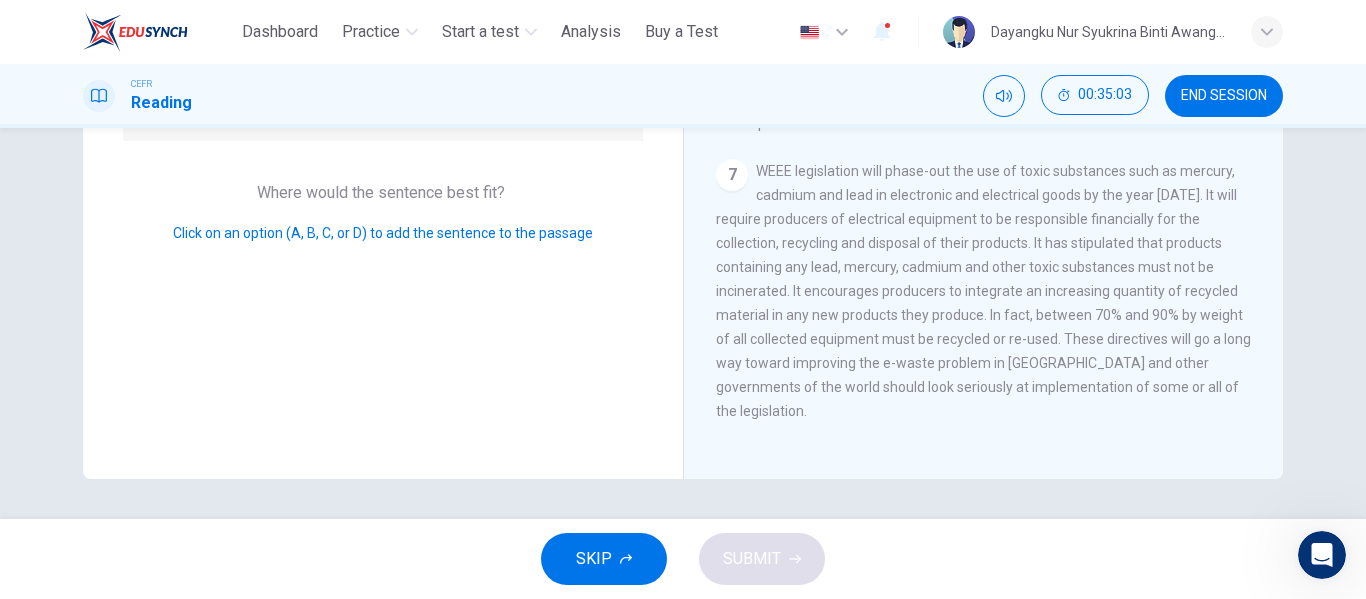 click on "SKIP SUBMIT" at bounding box center [683, 559] 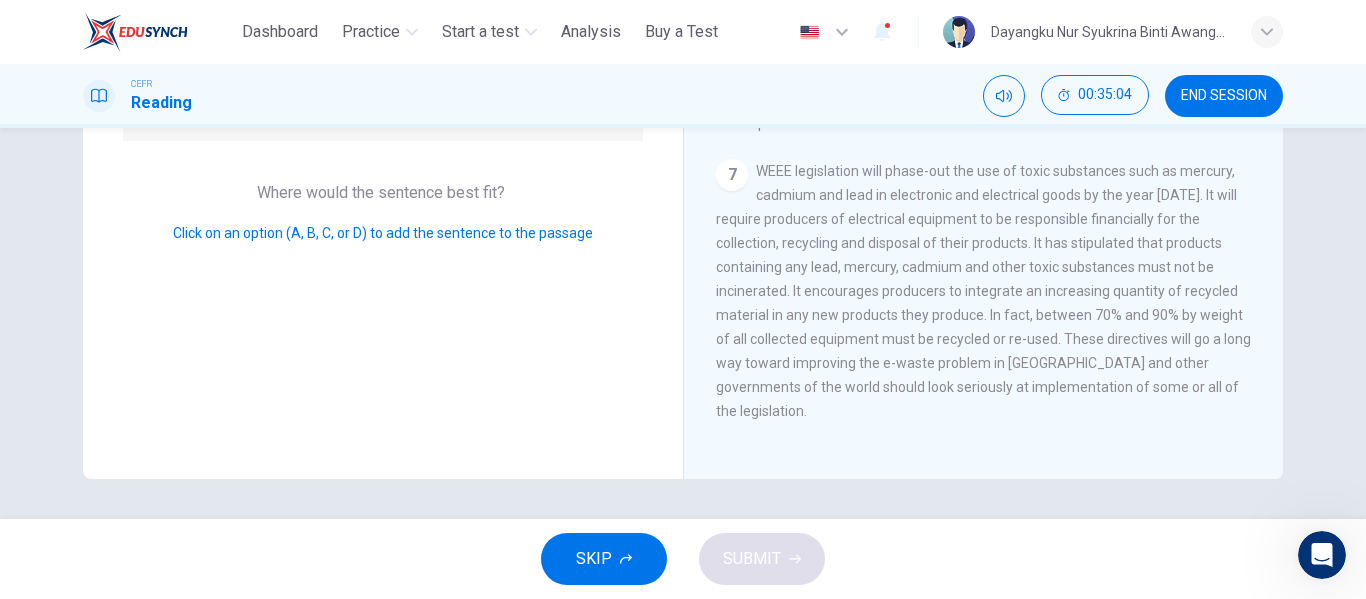 scroll, scrollTop: 42, scrollLeft: 0, axis: vertical 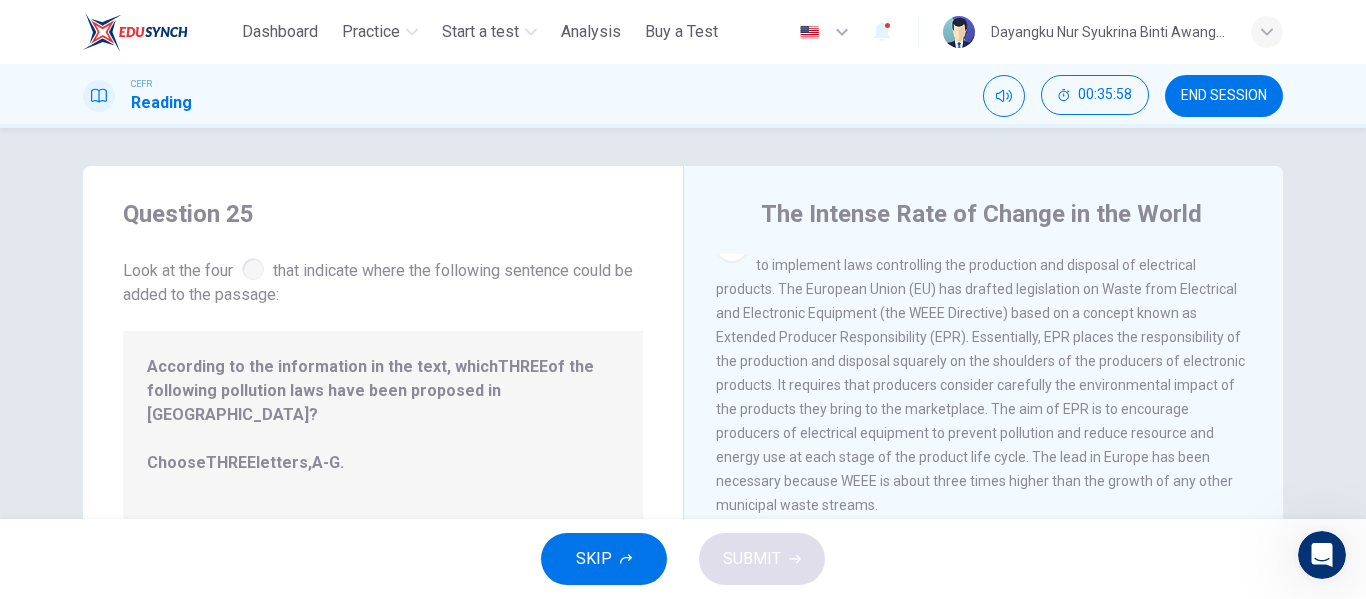 click at bounding box center (253, 269) 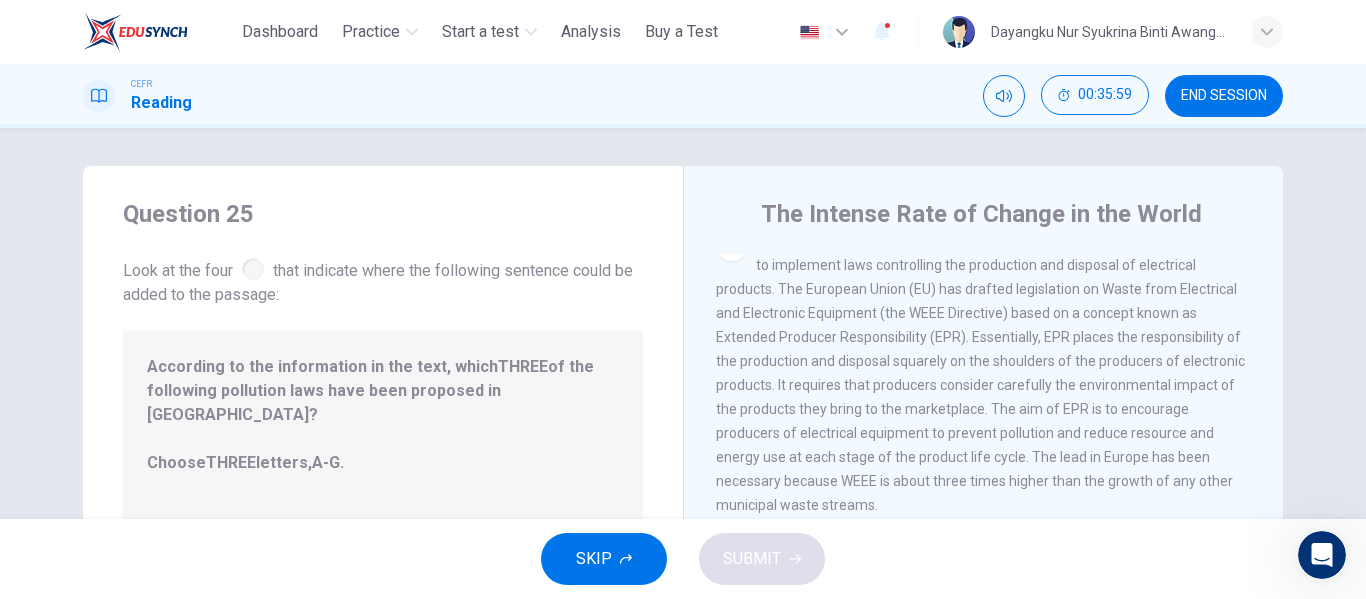 click on "According to the information in the text, which  THREE  of the following pollution laws have been proposed in Europe? Choose  THREE  letters,  A-G ." at bounding box center (383, 427) 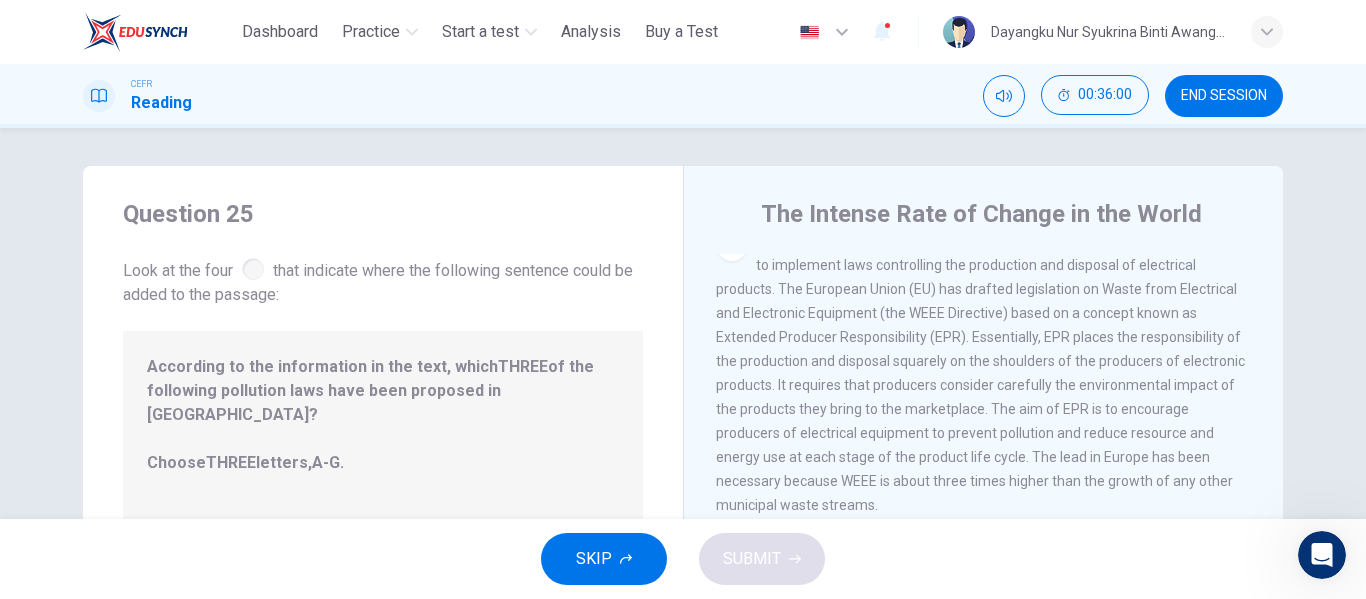 click on "According to the information in the text, which  THREE  of the following pollution laws have been proposed in Europe? Choose  THREE  letters,  A-G ." at bounding box center [383, 427] 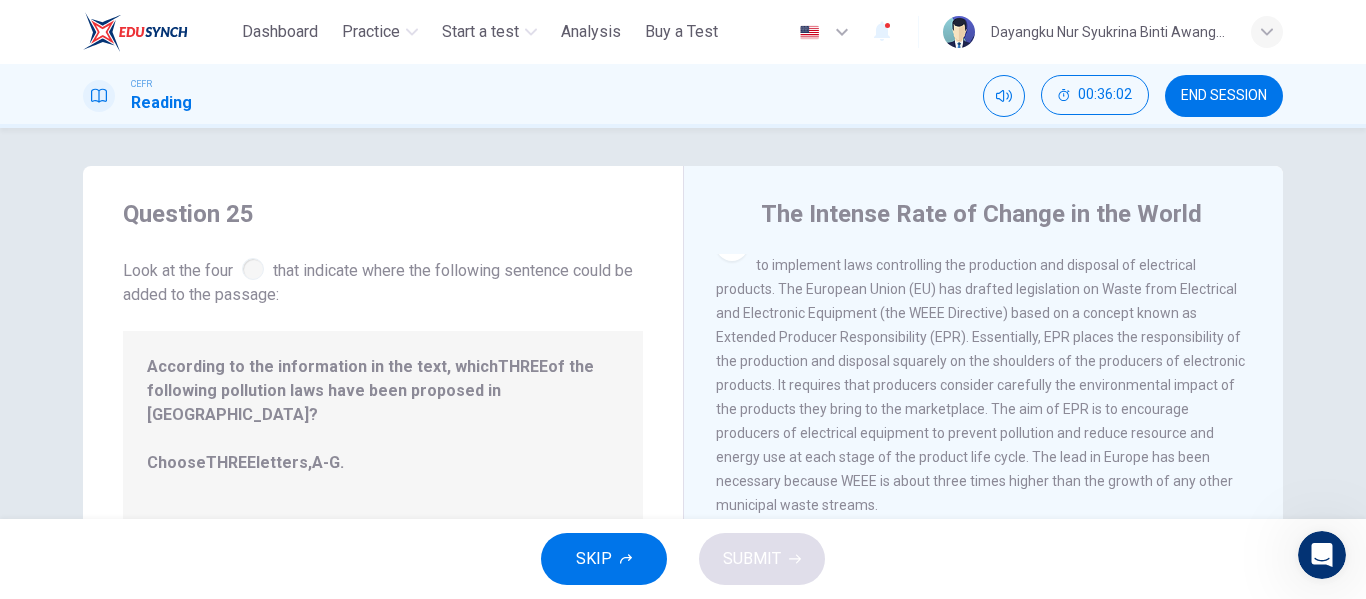 click 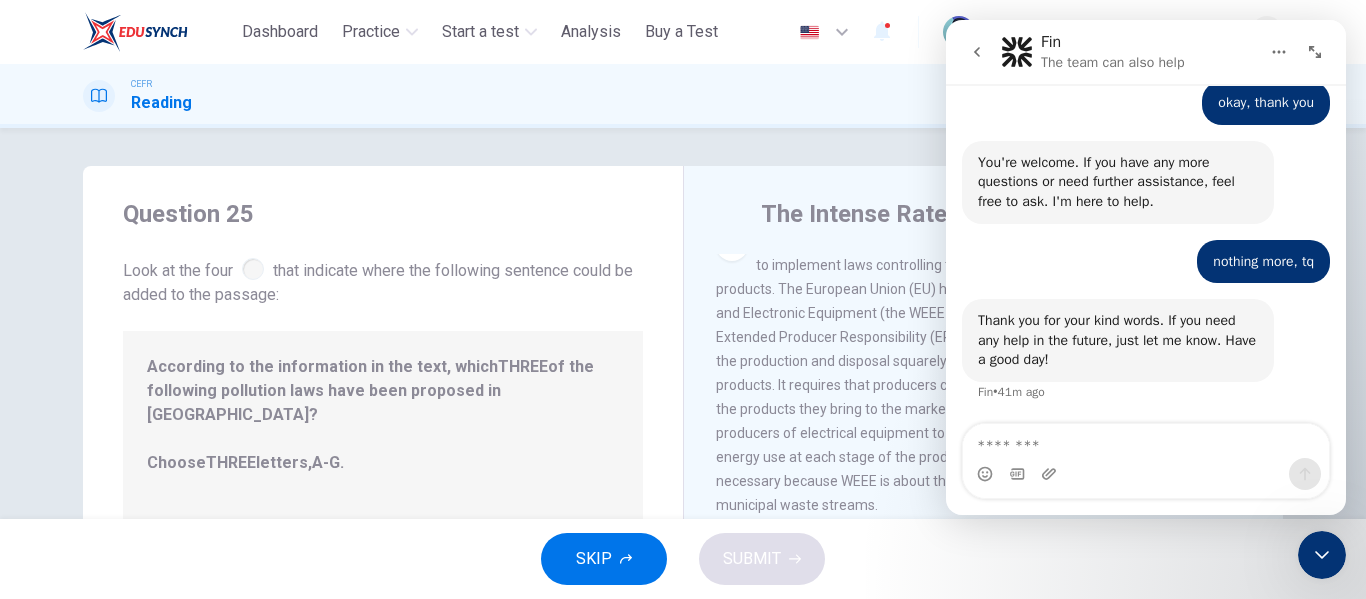 scroll, scrollTop: 5204, scrollLeft: 0, axis: vertical 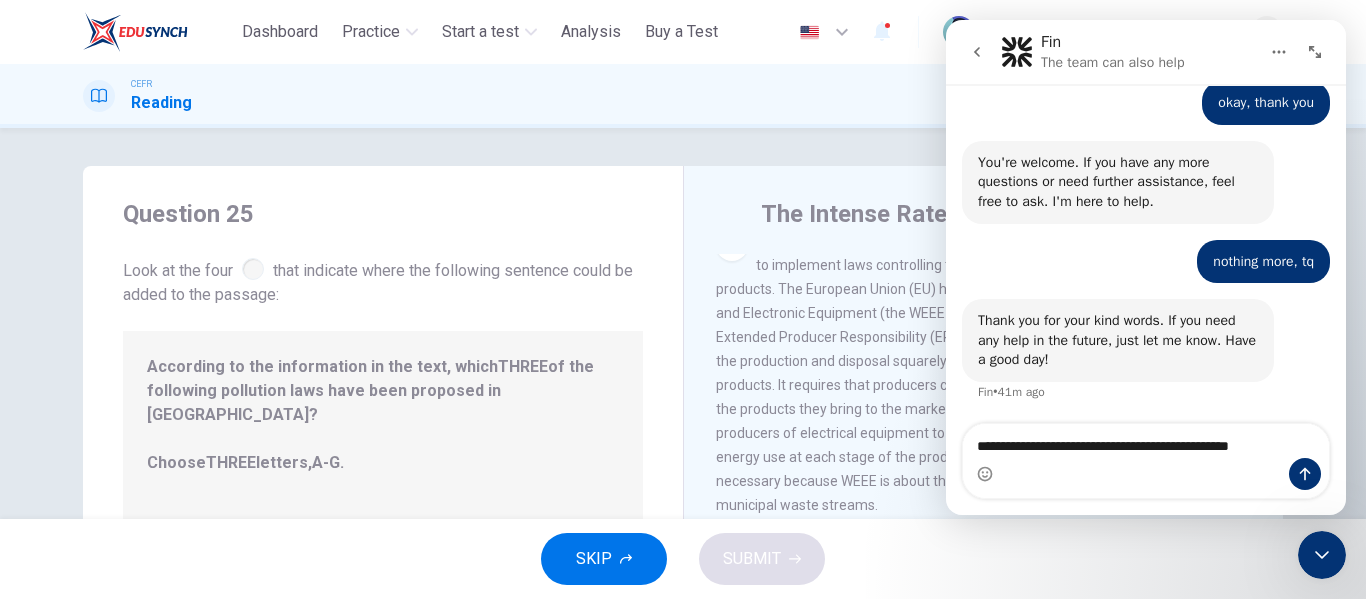 click on "**********" at bounding box center (1146, 441) 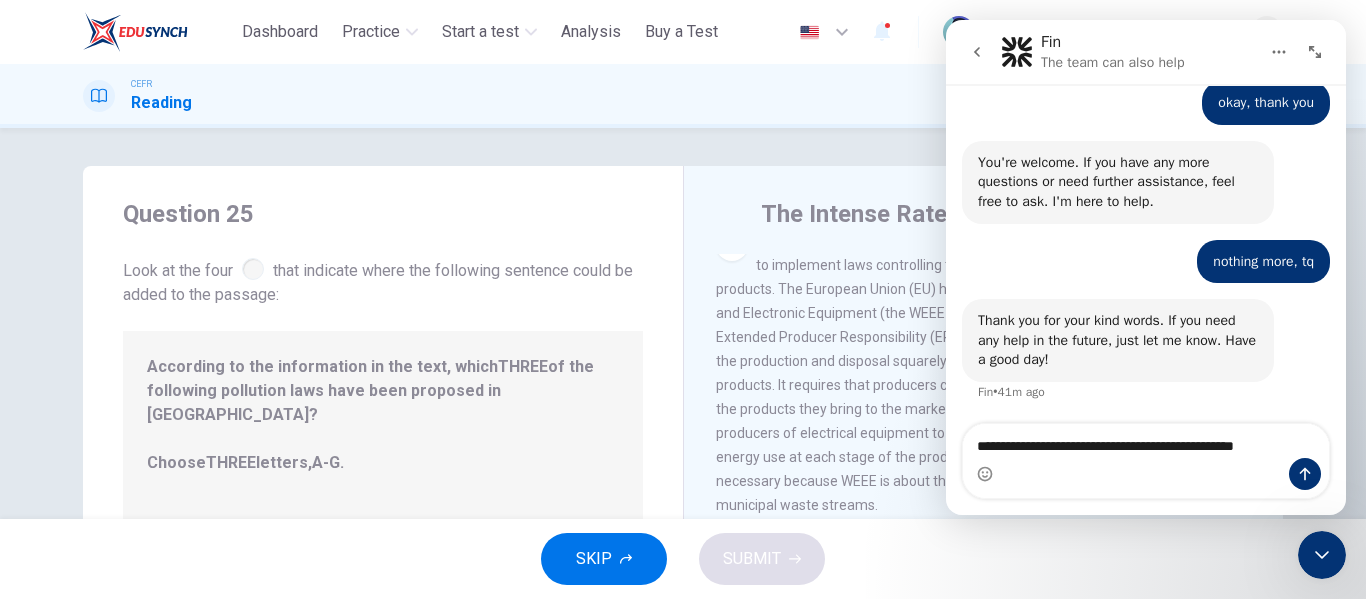 click on "**********" at bounding box center [1146, 441] 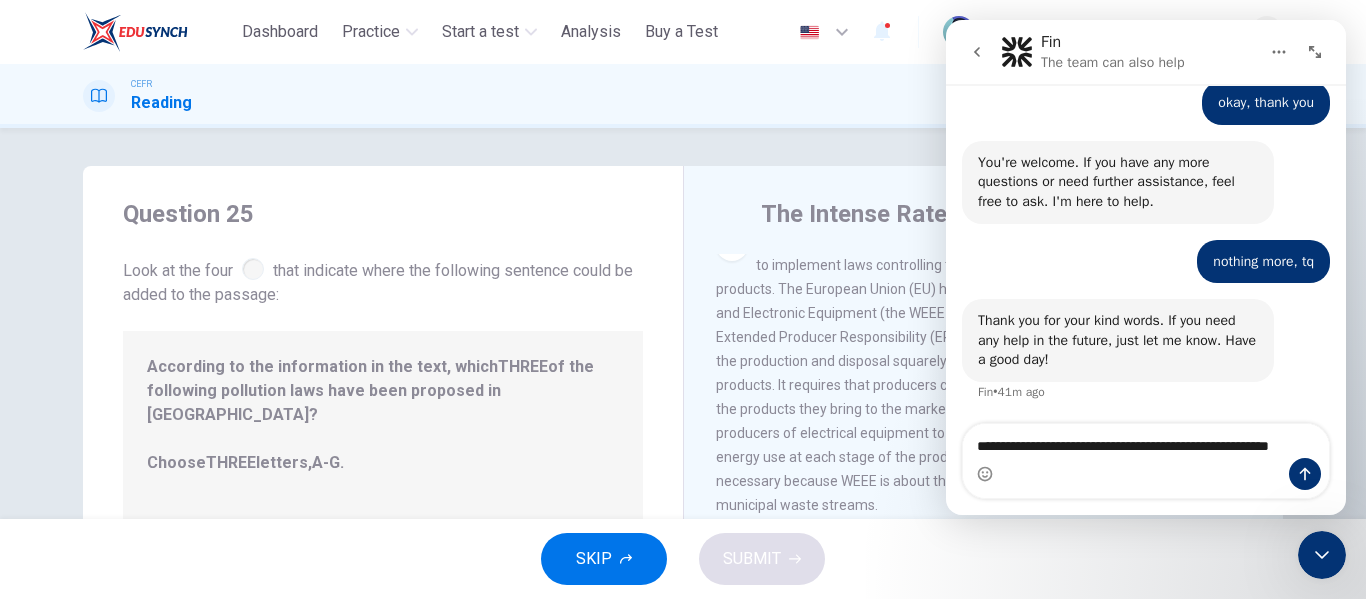 scroll, scrollTop: 5224, scrollLeft: 0, axis: vertical 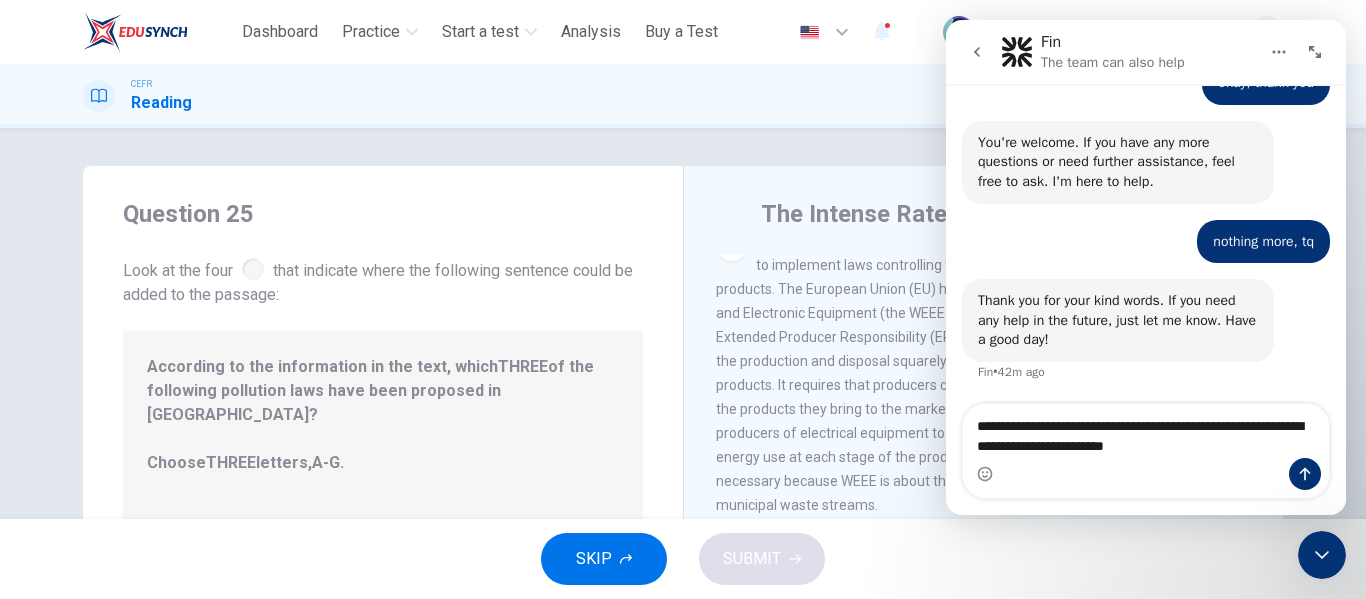 type on "**********" 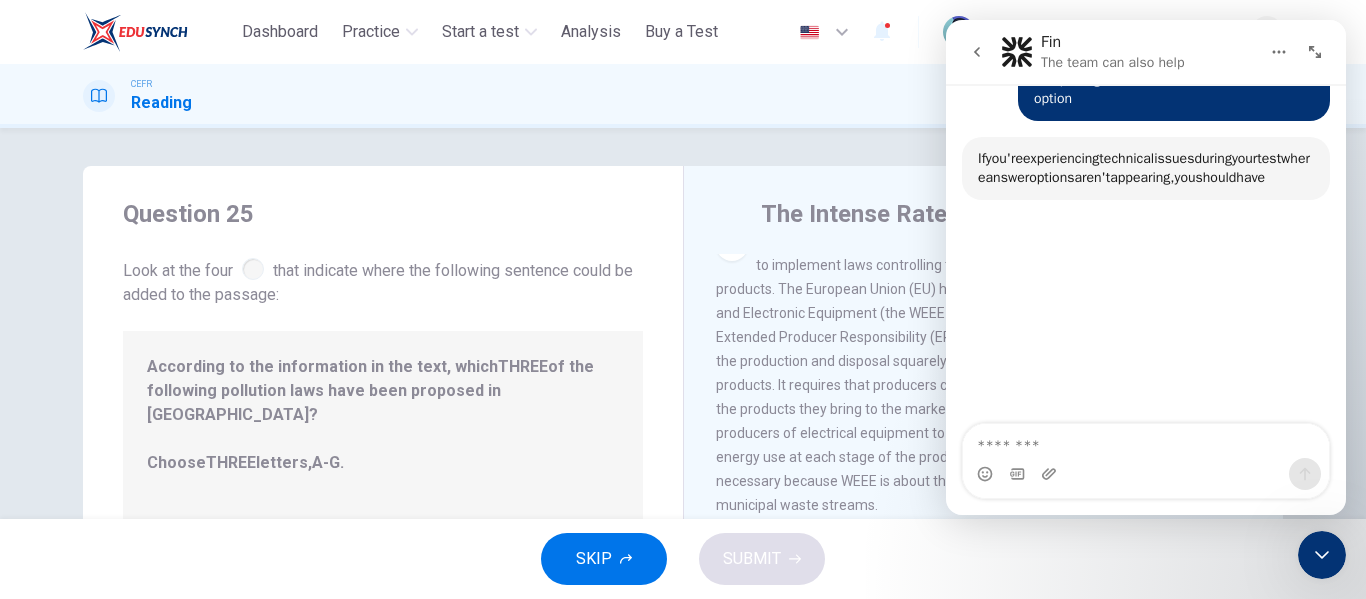scroll, scrollTop: 5522, scrollLeft: 0, axis: vertical 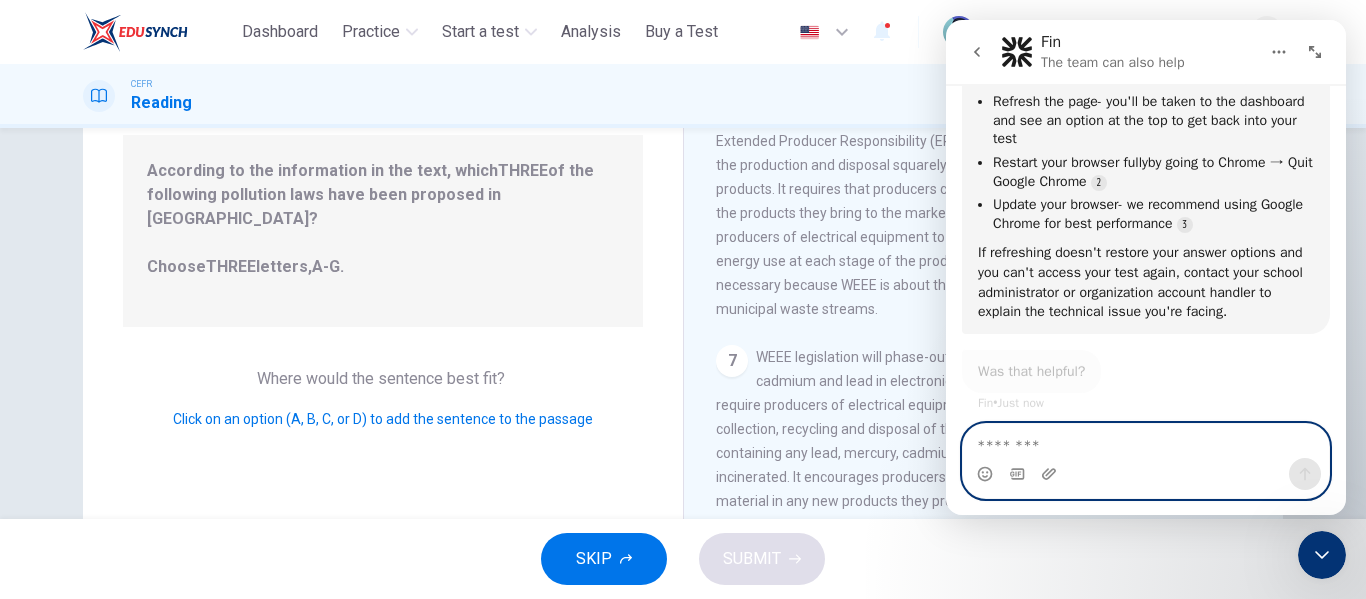 click at bounding box center [1146, 441] 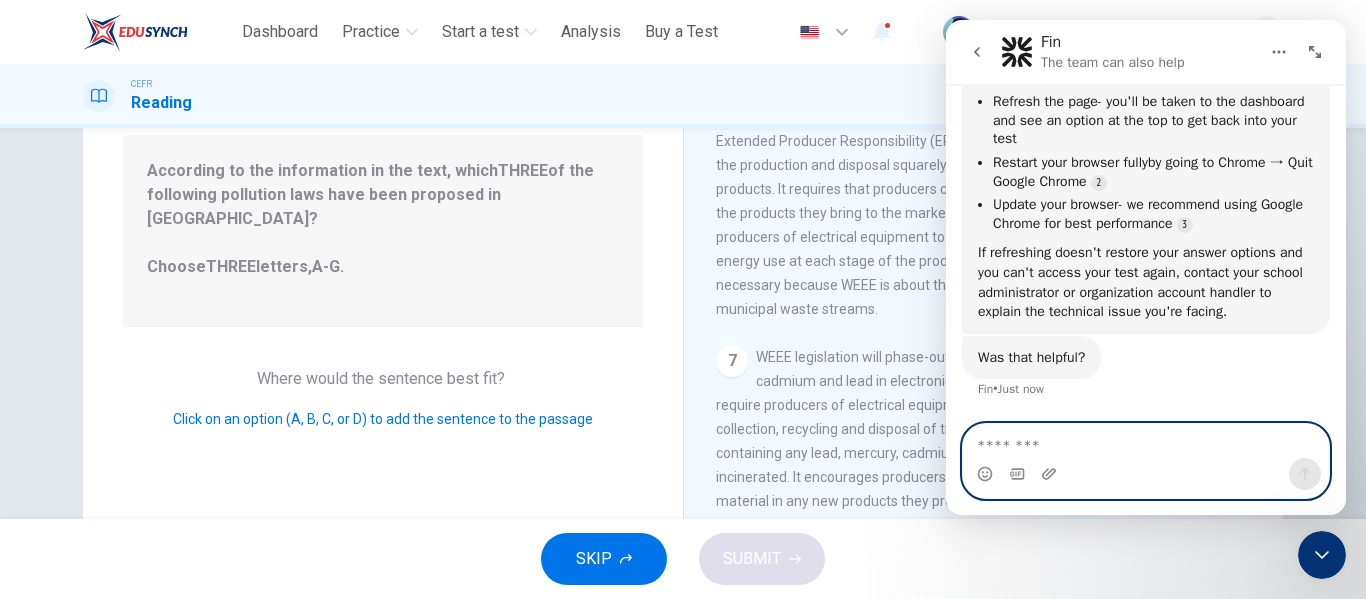 scroll, scrollTop: 5603, scrollLeft: 0, axis: vertical 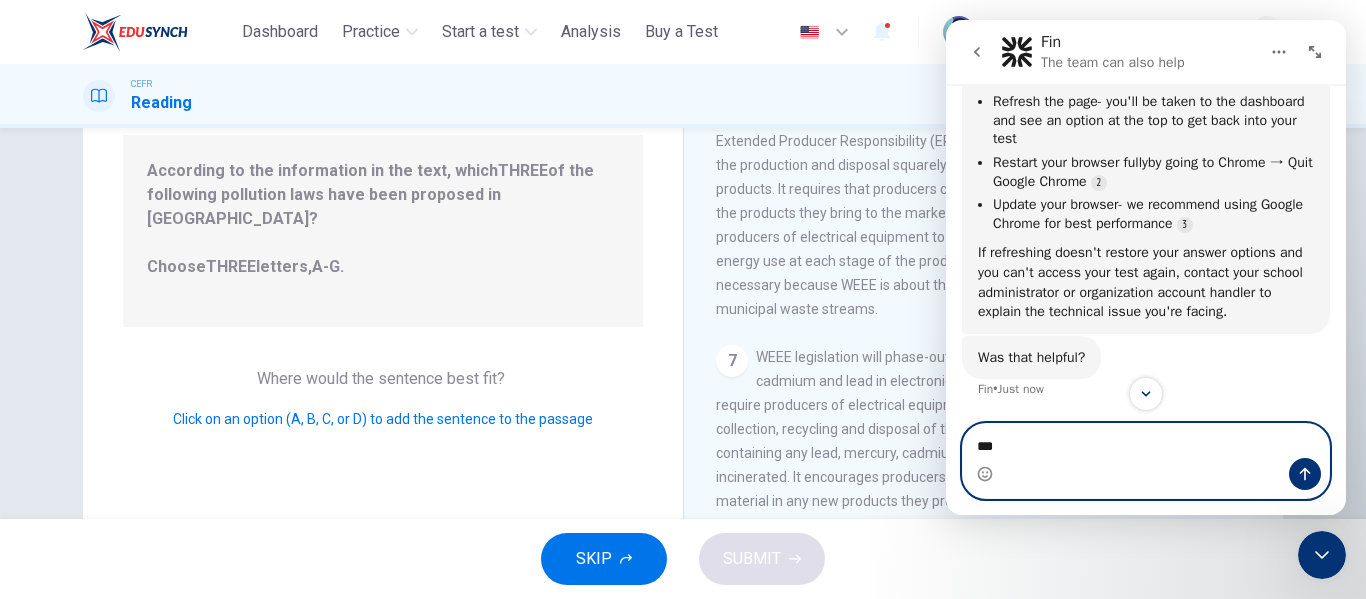 type on "****" 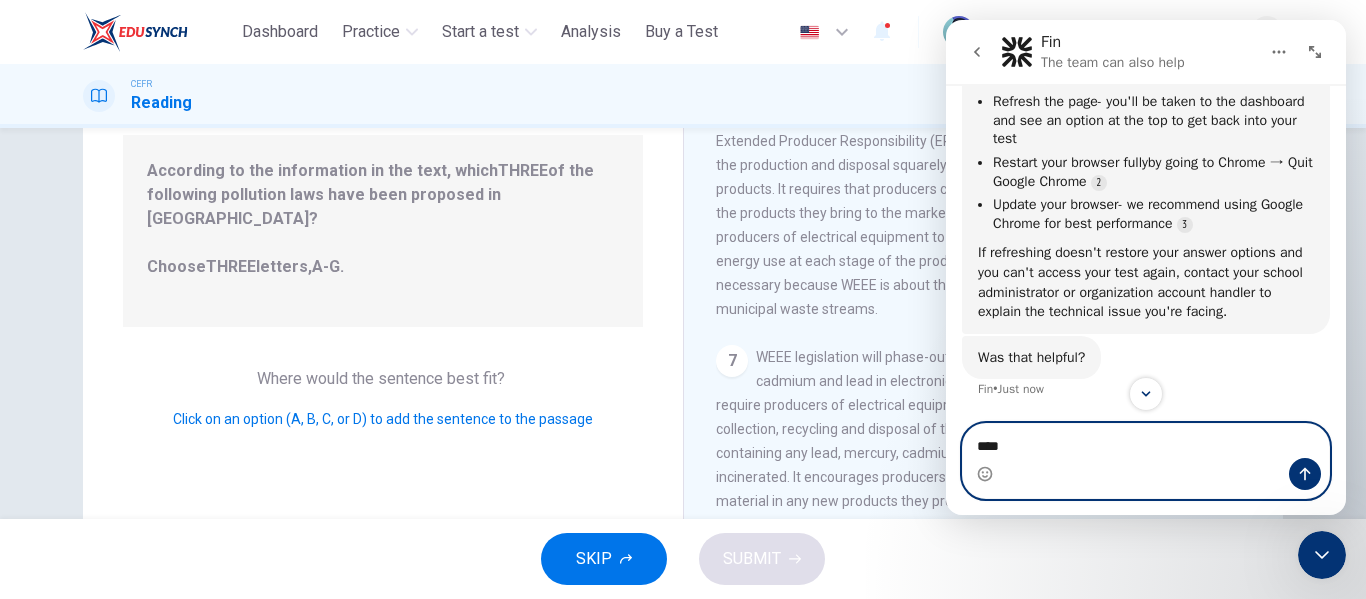 type 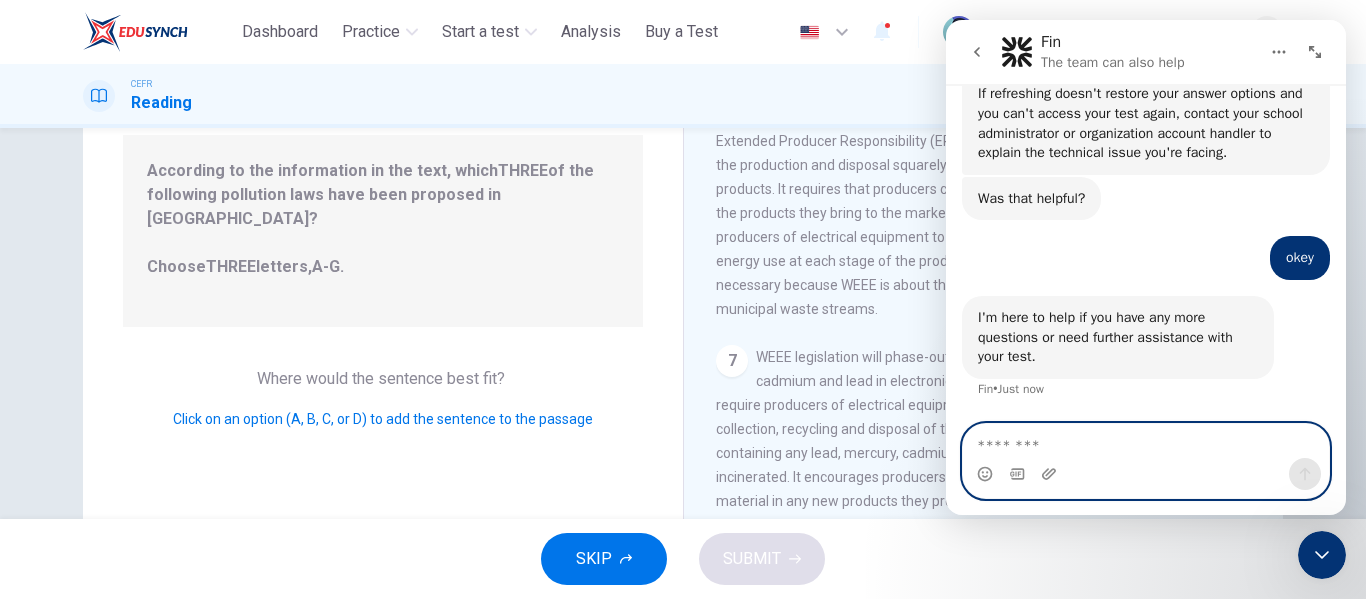 scroll, scrollTop: 5893, scrollLeft: 0, axis: vertical 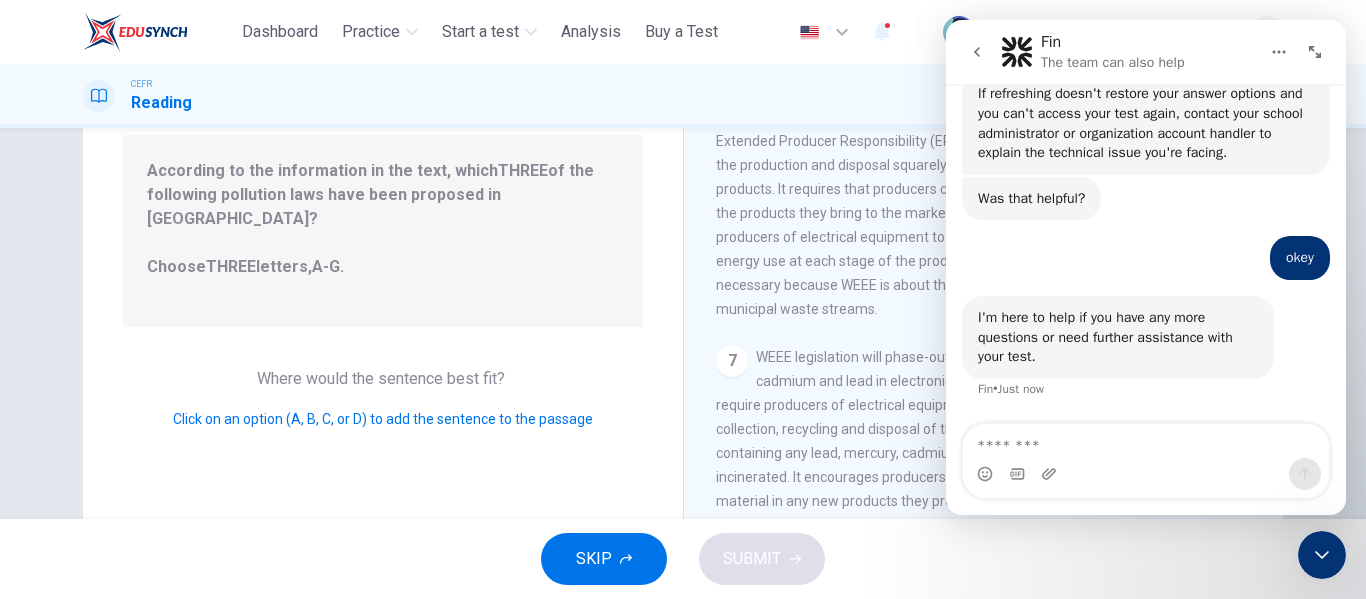 click 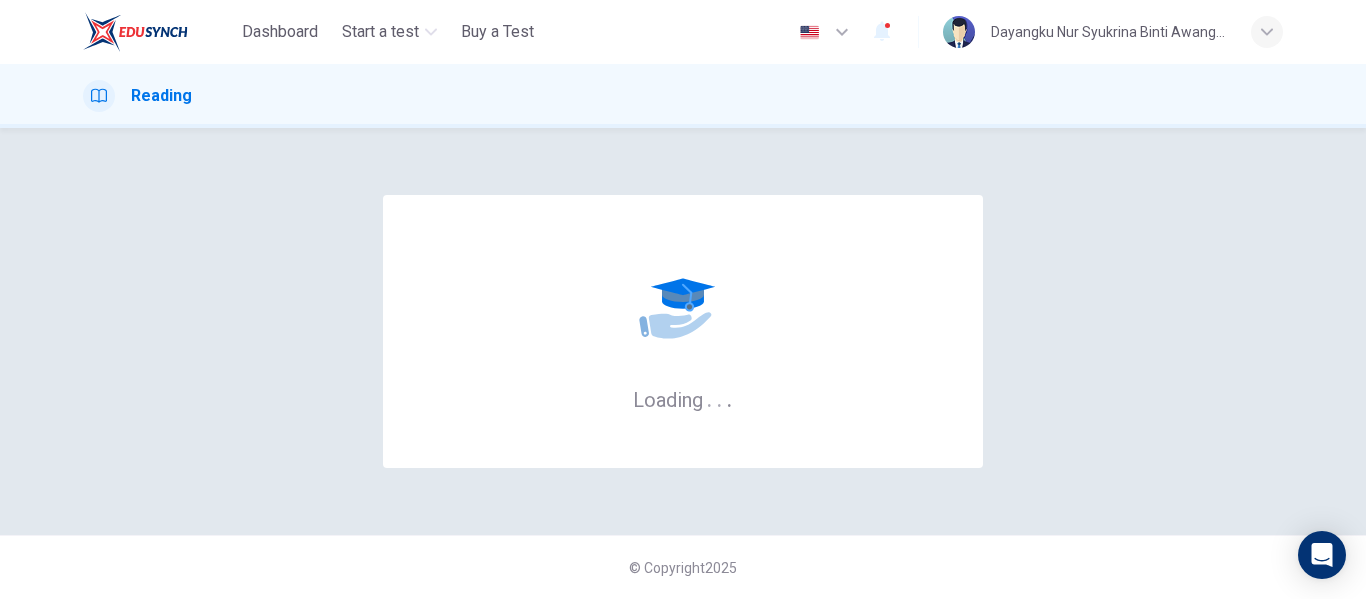 scroll, scrollTop: 0, scrollLeft: 0, axis: both 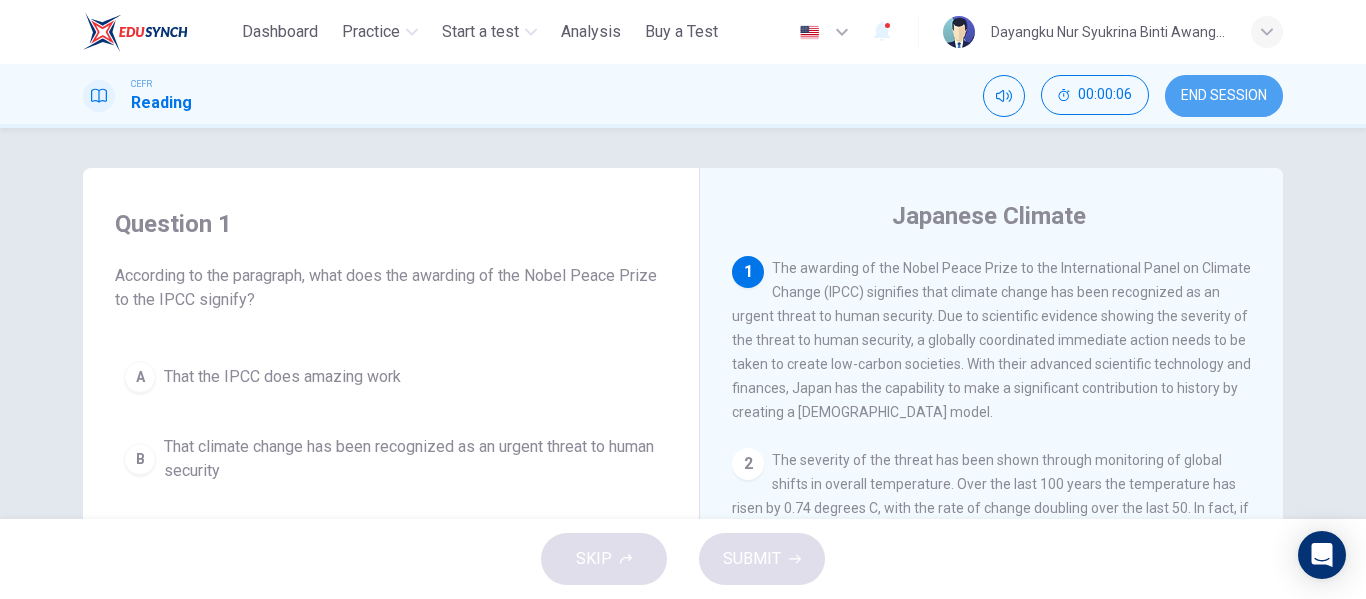 click on "END SESSION" at bounding box center [1224, 96] 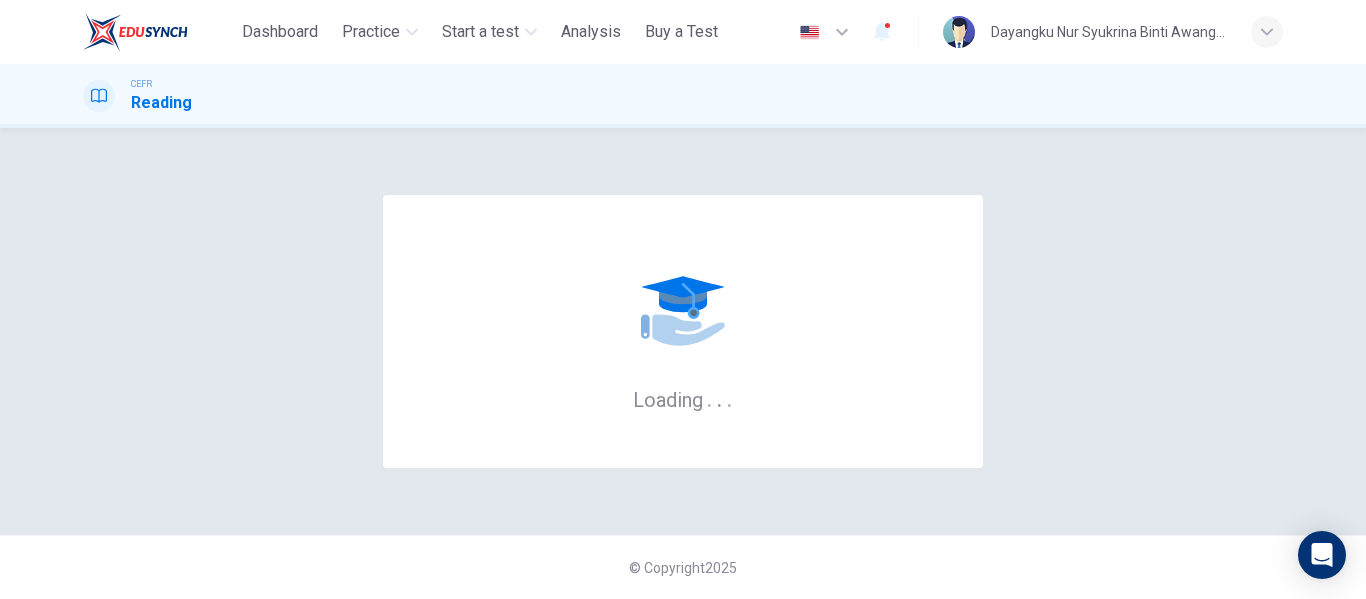 scroll, scrollTop: 0, scrollLeft: 0, axis: both 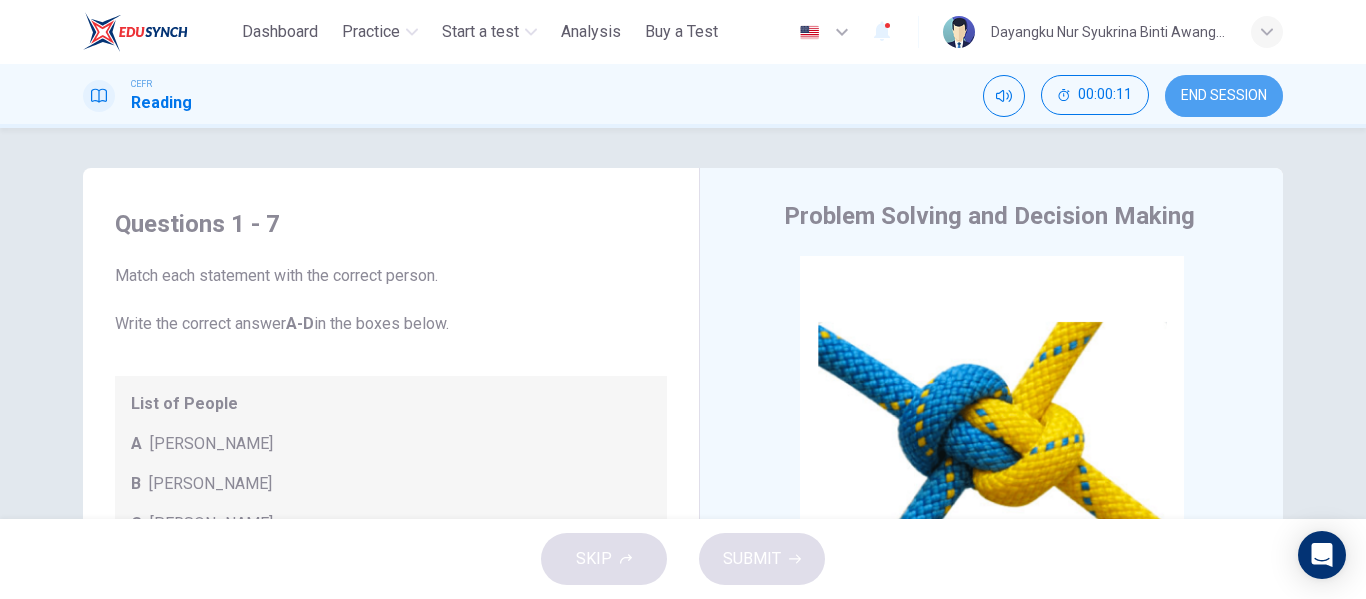 click on "END SESSION" at bounding box center (1224, 96) 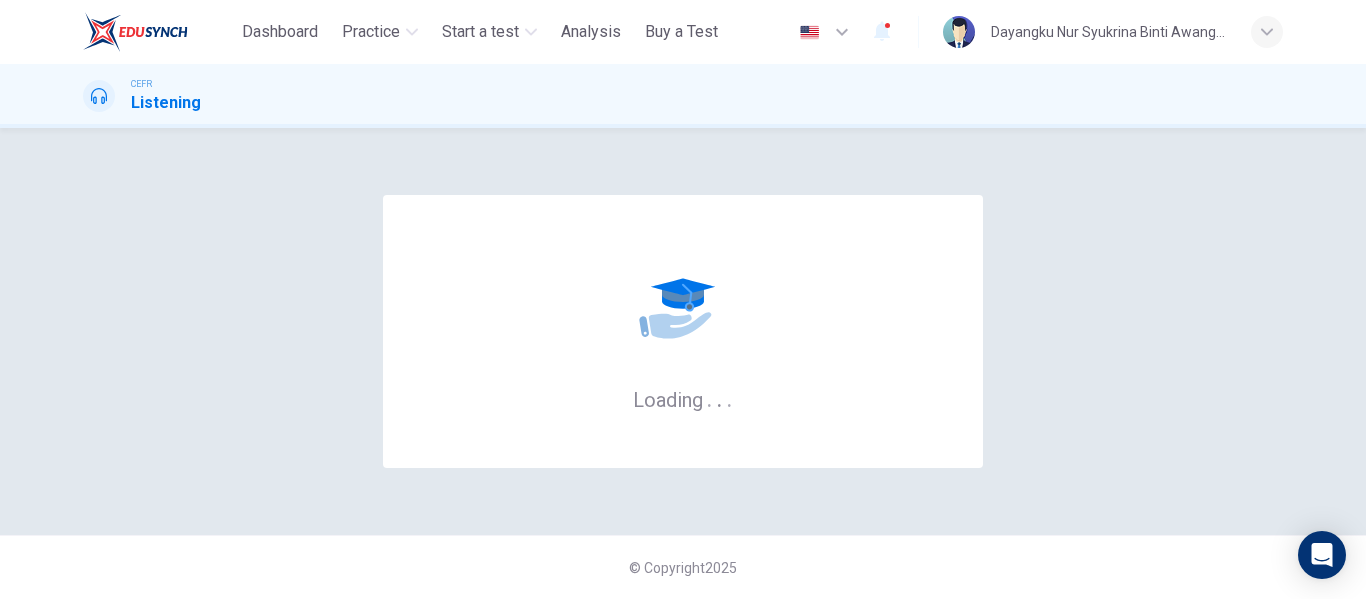 scroll, scrollTop: 0, scrollLeft: 0, axis: both 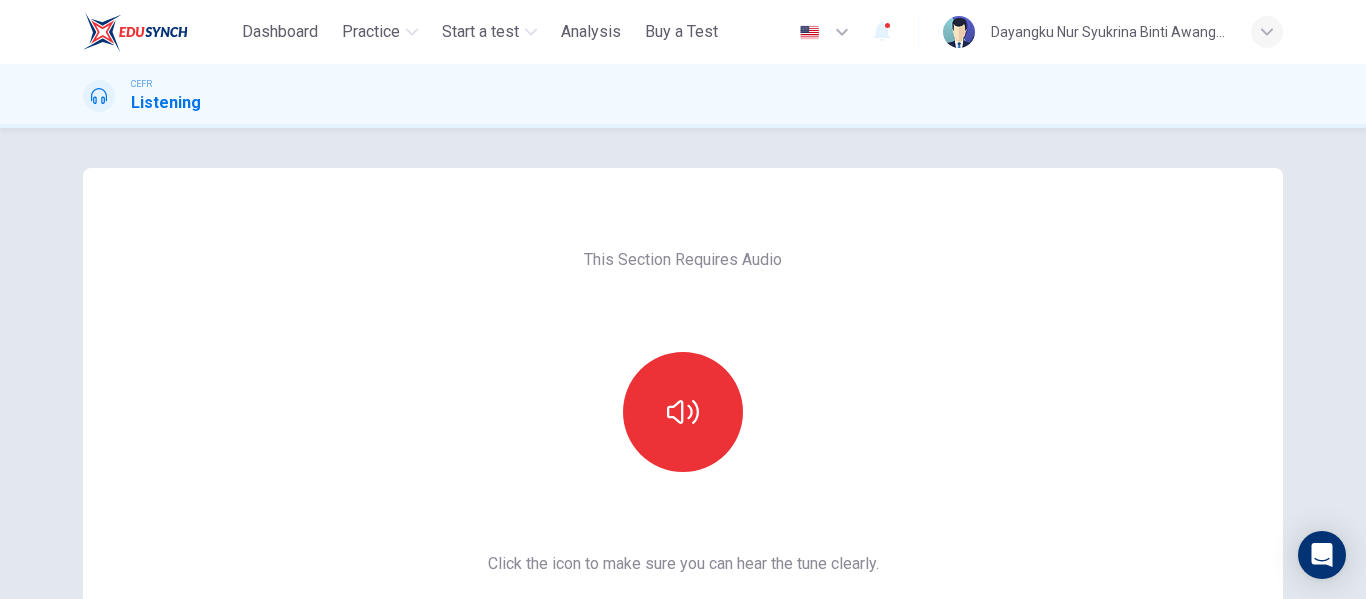 drag, startPoint x: 1354, startPoint y: 205, endPoint x: 1365, endPoint y: 284, distance: 79.762146 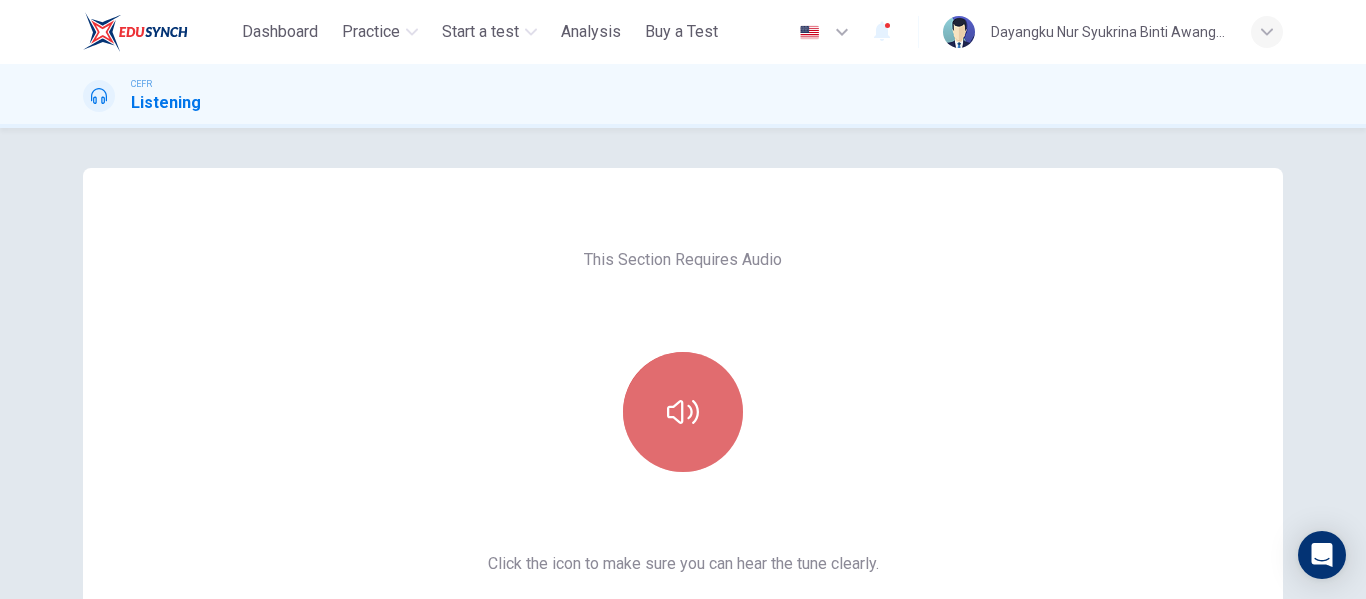 click at bounding box center (683, 412) 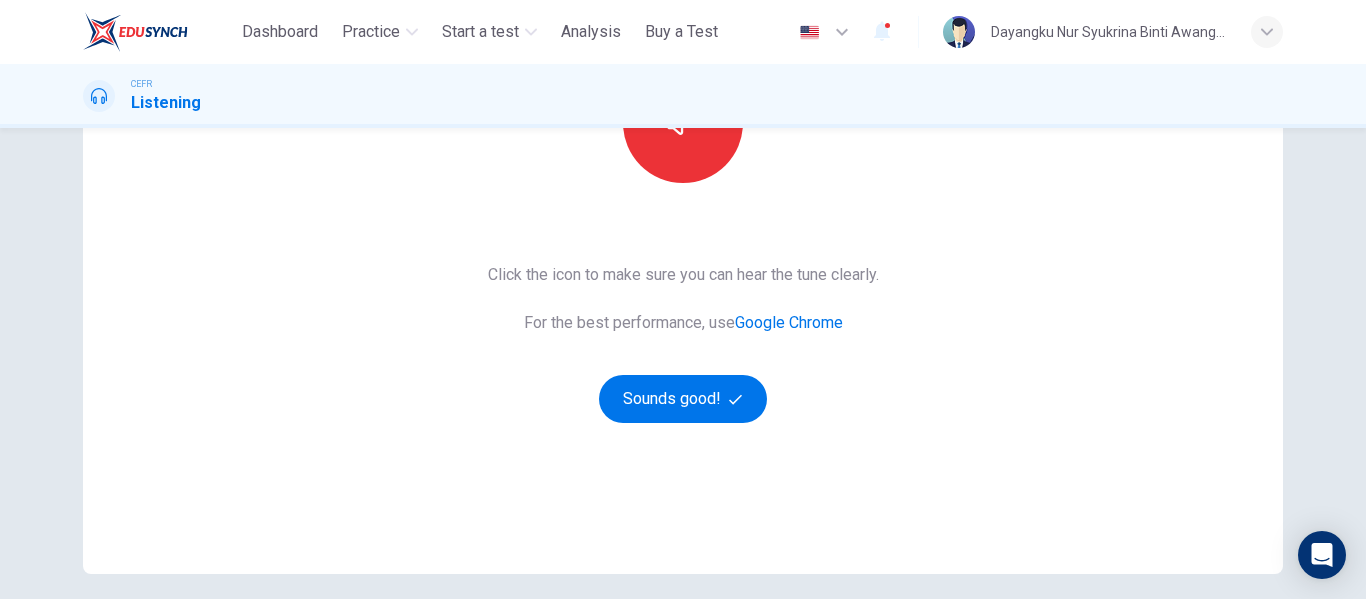 scroll, scrollTop: 319, scrollLeft: 0, axis: vertical 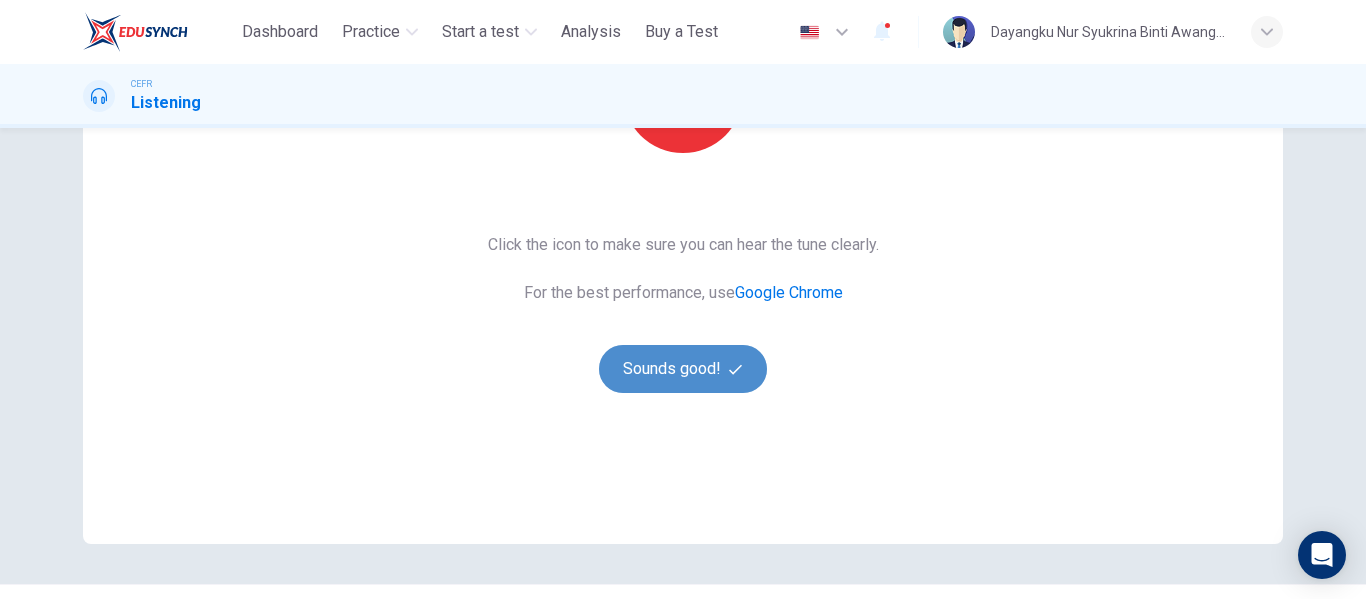 click on "Sounds good!" at bounding box center (683, 369) 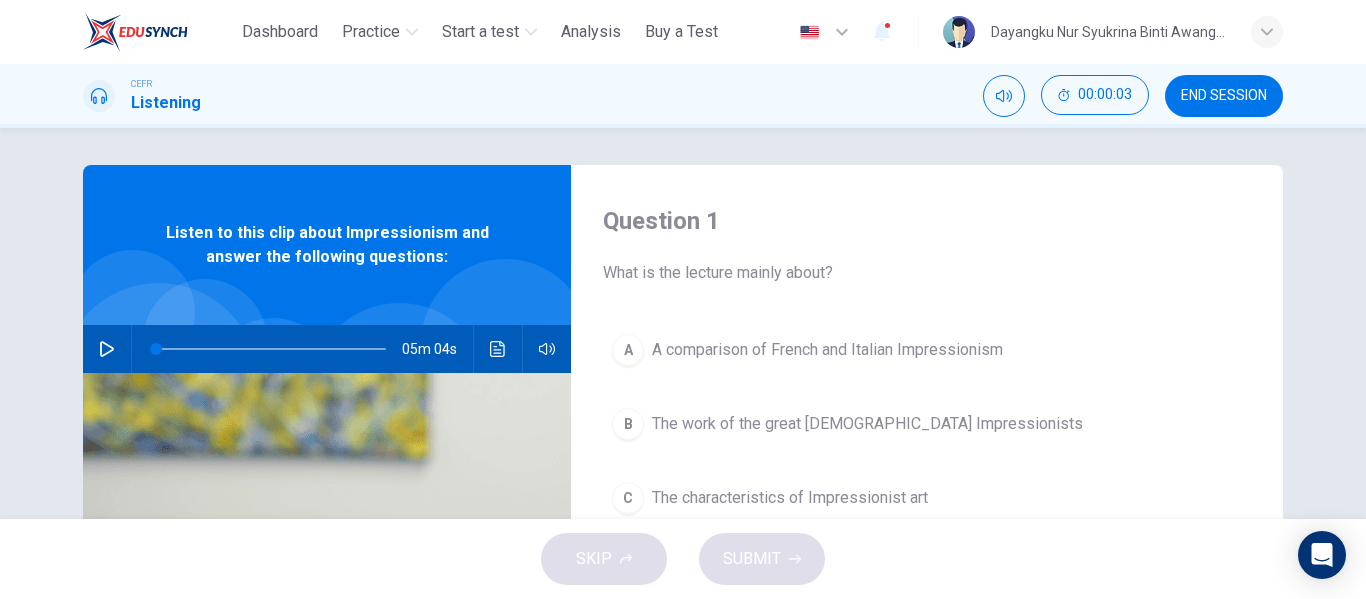 scroll, scrollTop: 0, scrollLeft: 0, axis: both 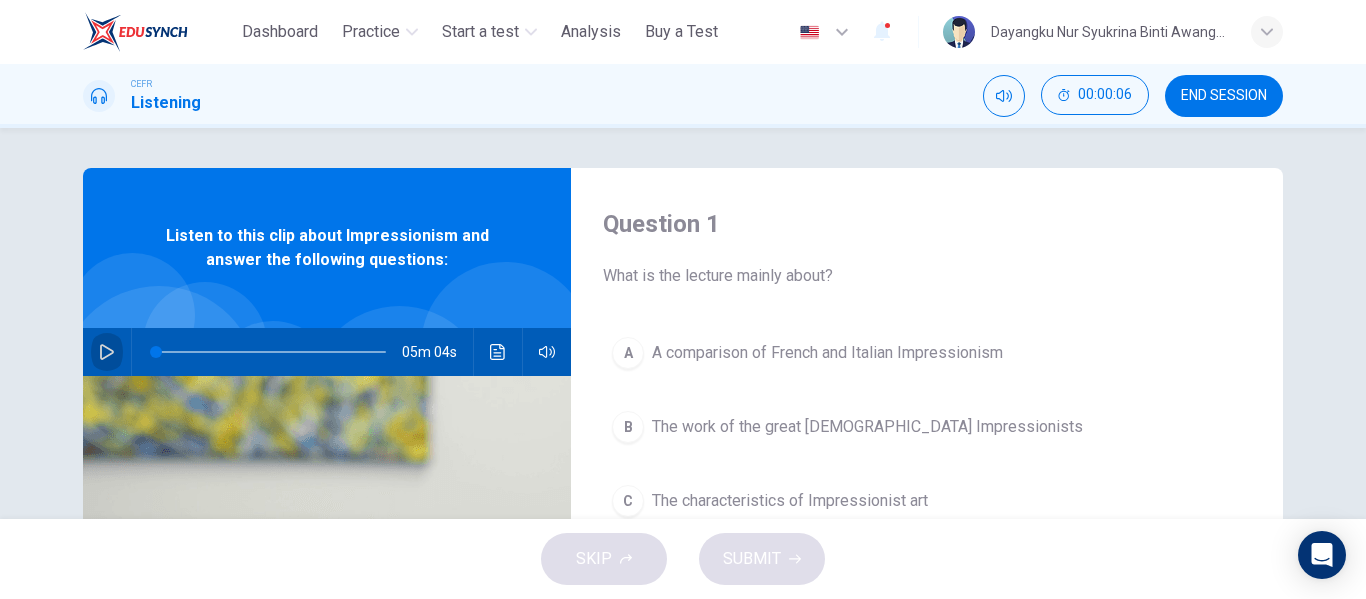 click 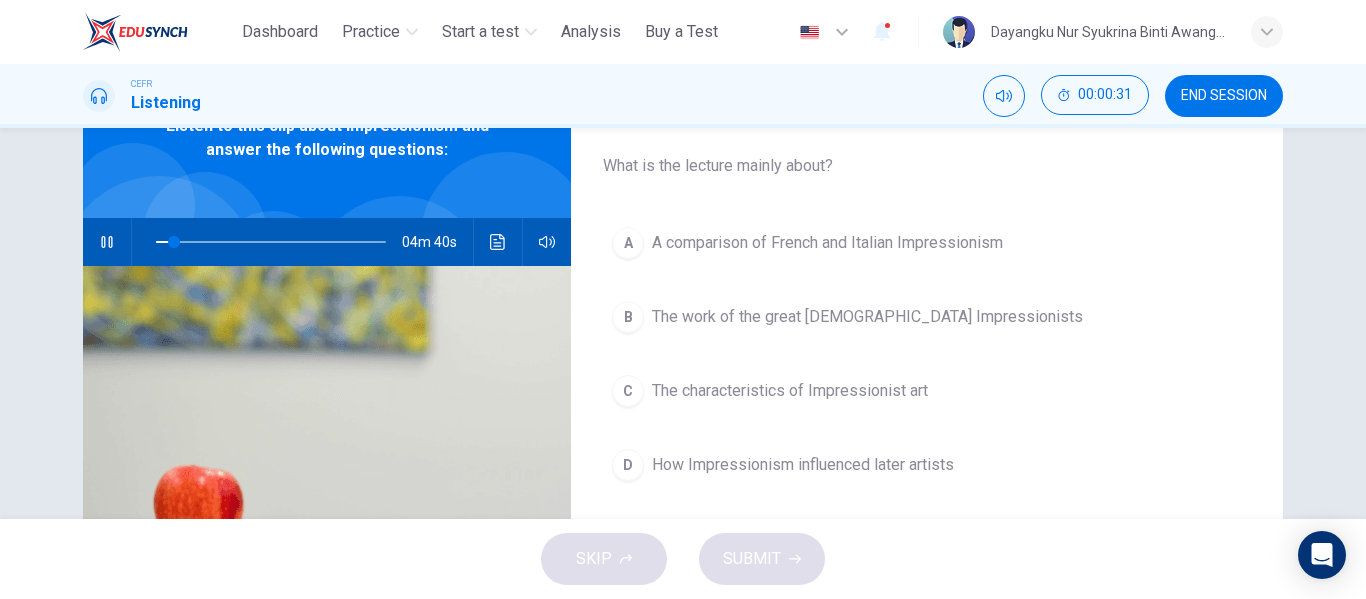 scroll, scrollTop: 91, scrollLeft: 0, axis: vertical 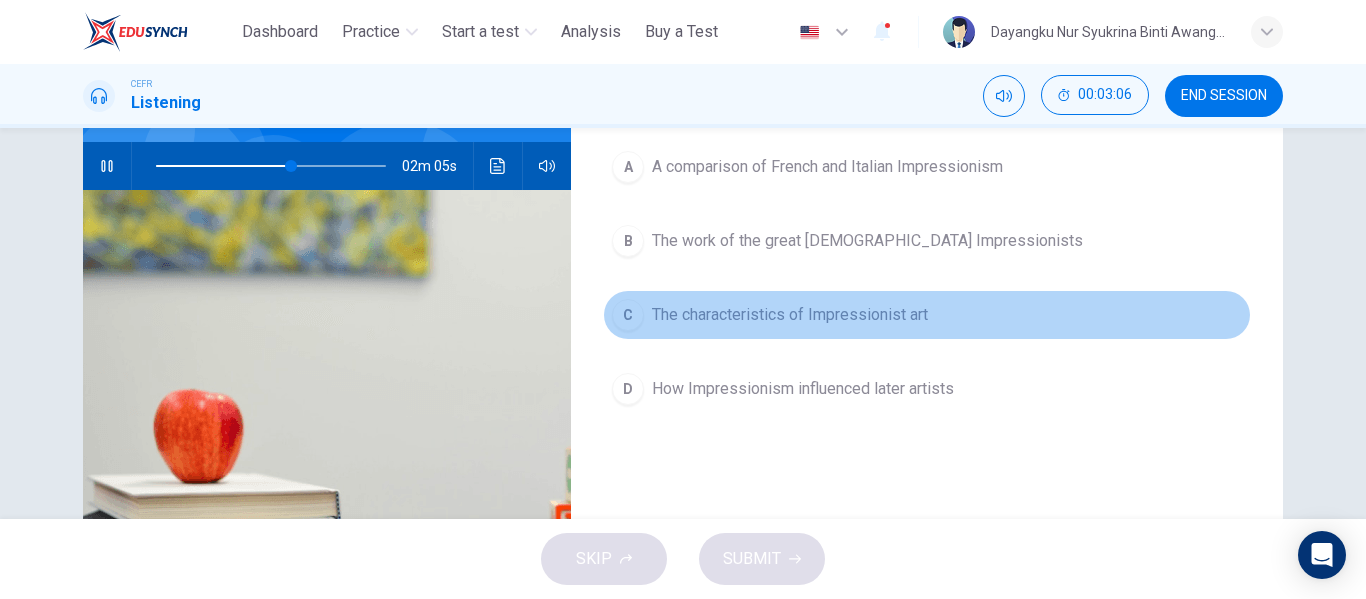 click on "C" at bounding box center [628, 315] 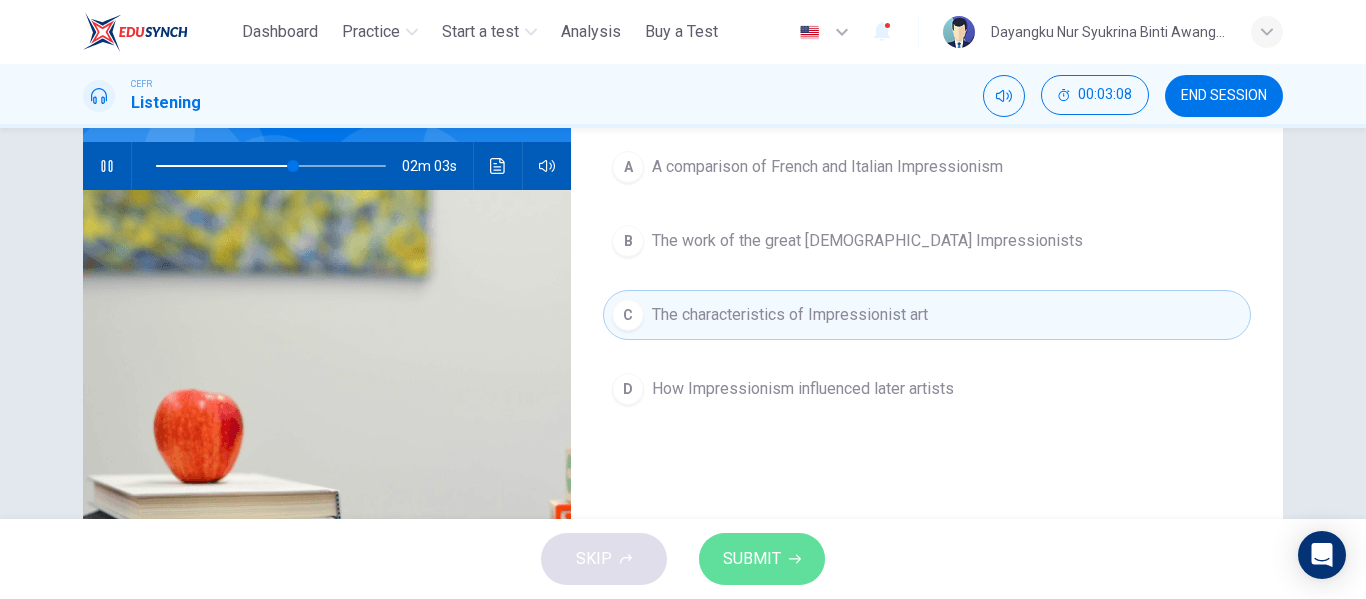 click on "SUBMIT" at bounding box center [752, 559] 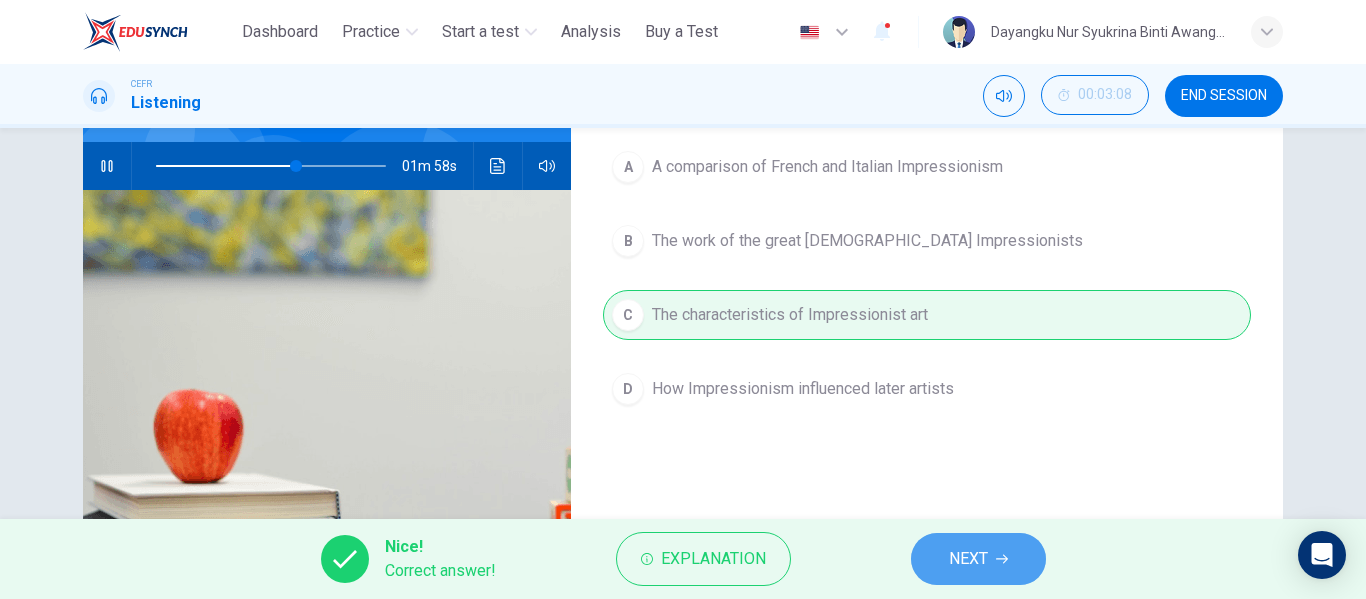 click on "NEXT" at bounding box center [968, 559] 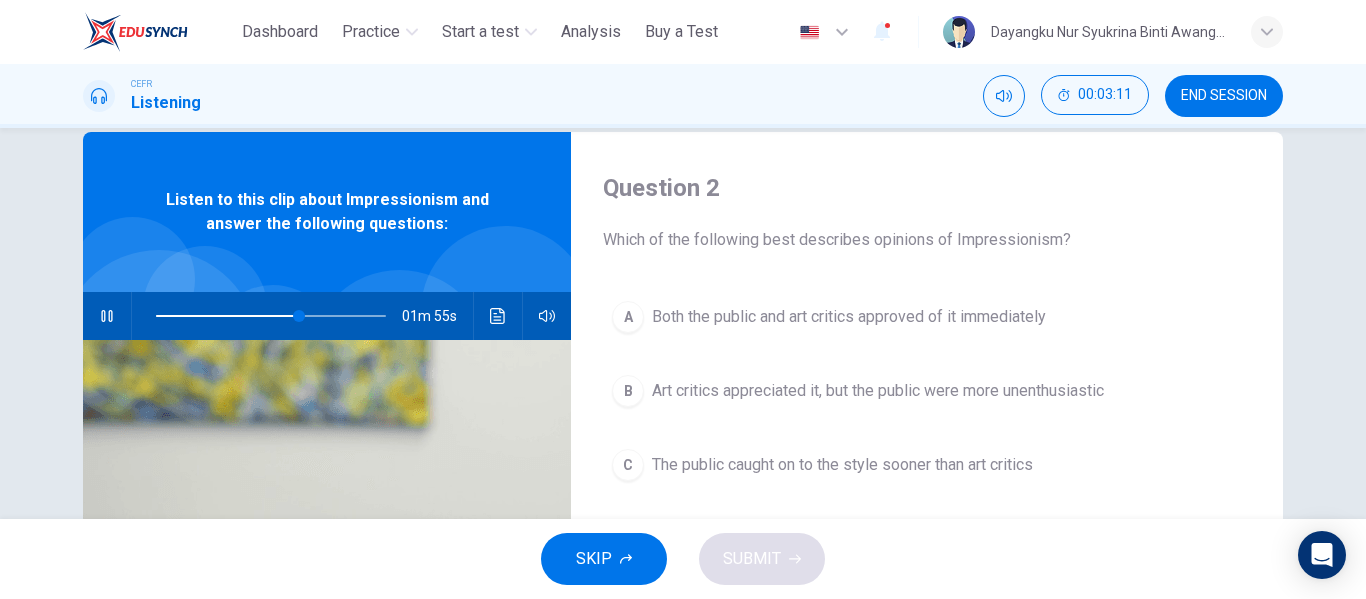 scroll, scrollTop: 25, scrollLeft: 0, axis: vertical 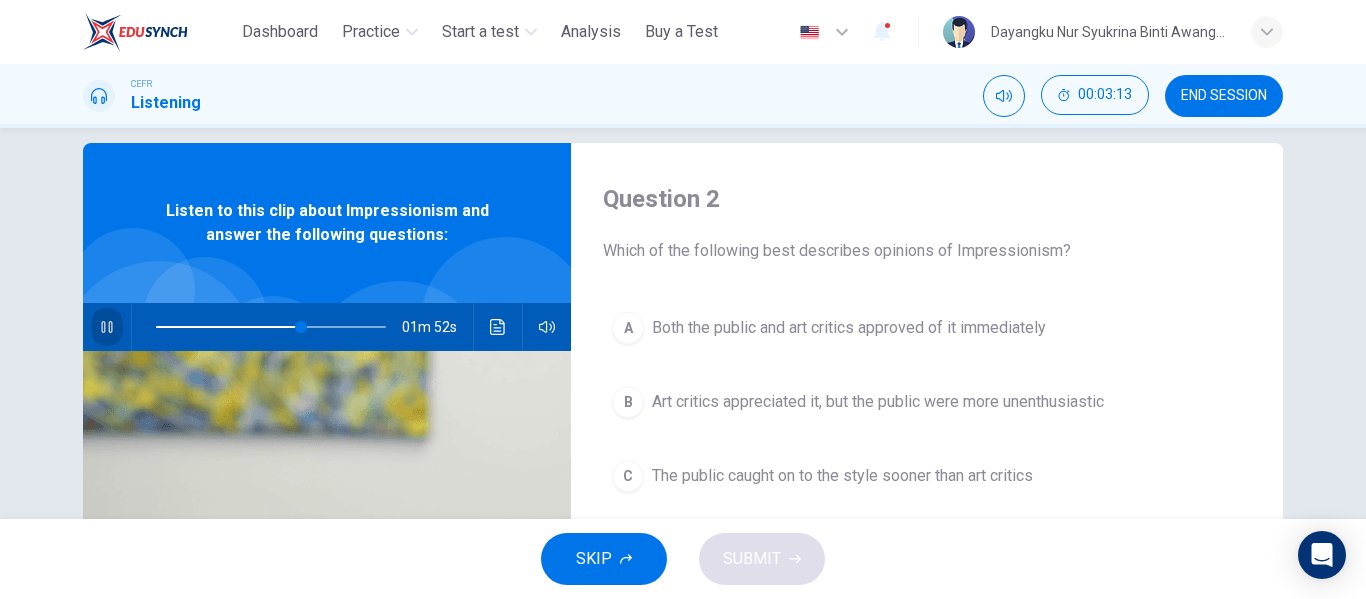 click 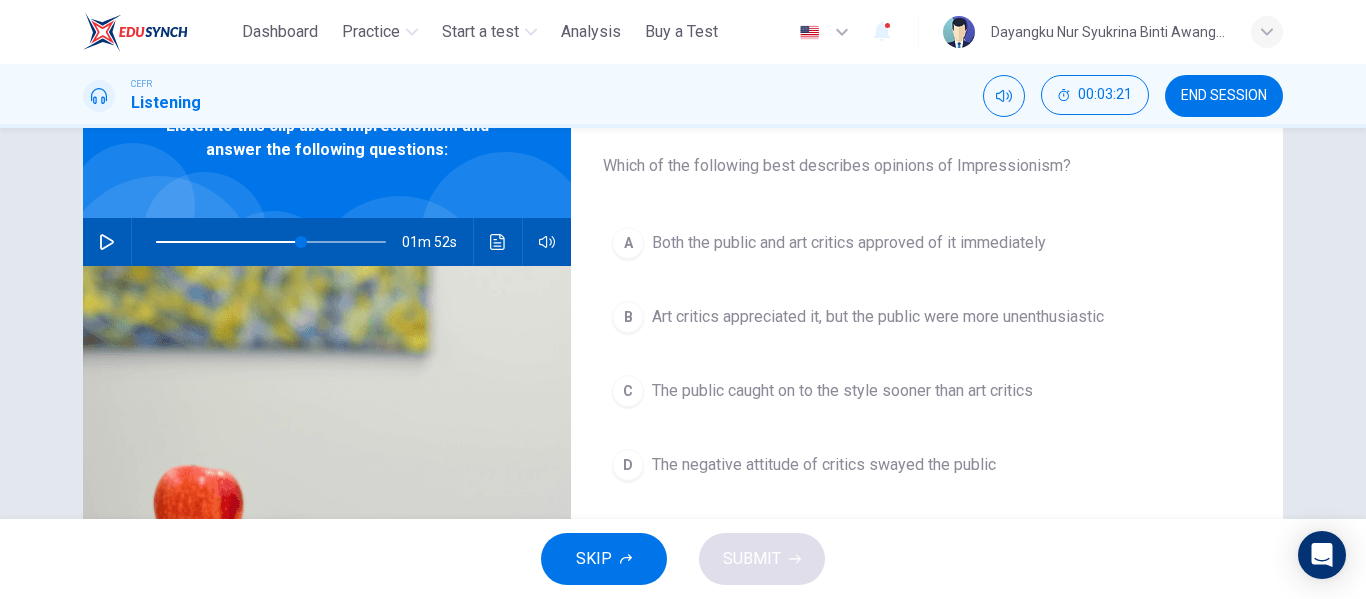 scroll, scrollTop: 112, scrollLeft: 0, axis: vertical 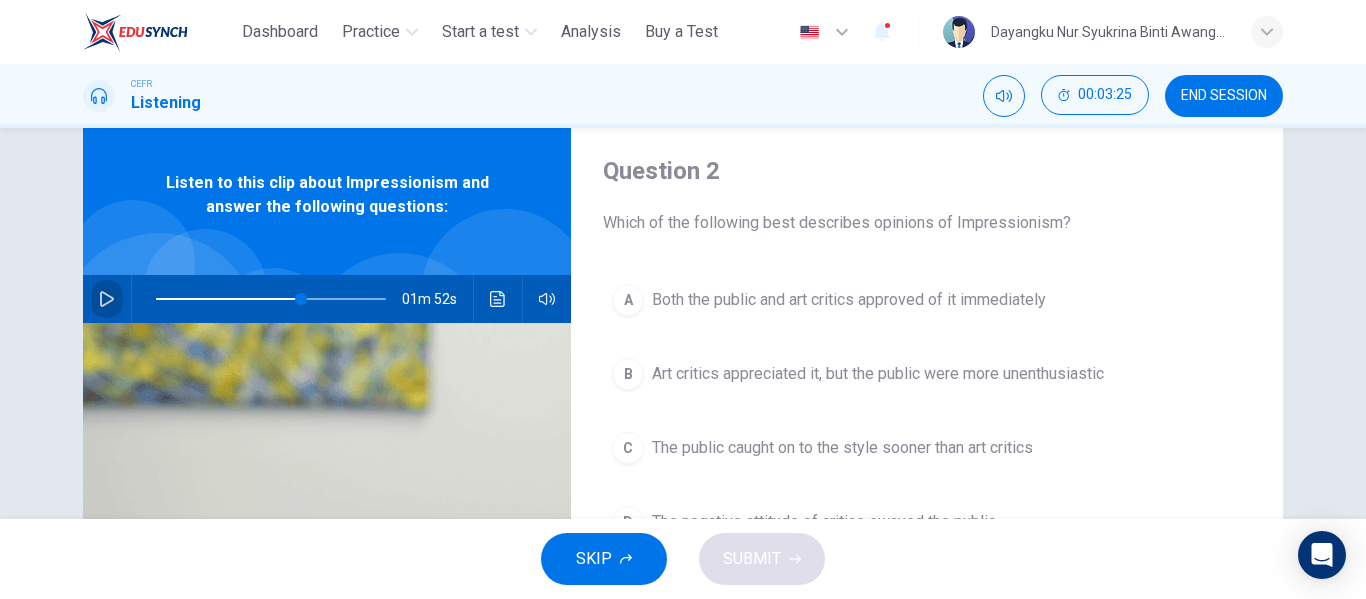 click 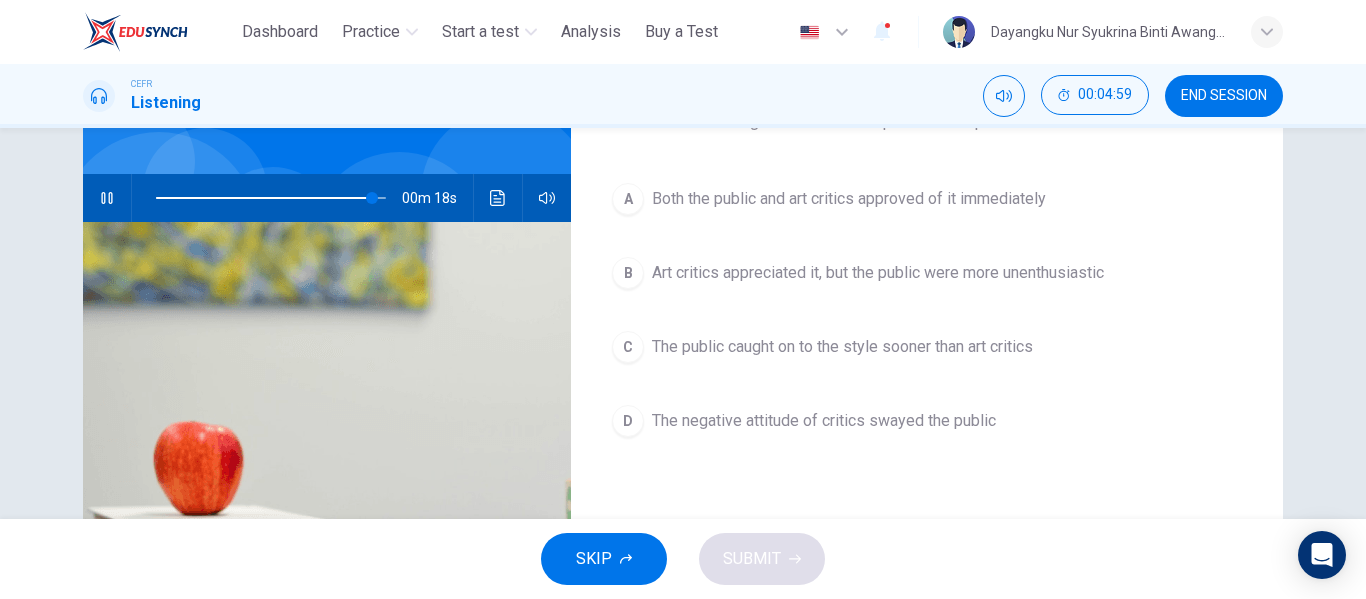 scroll, scrollTop: 167, scrollLeft: 0, axis: vertical 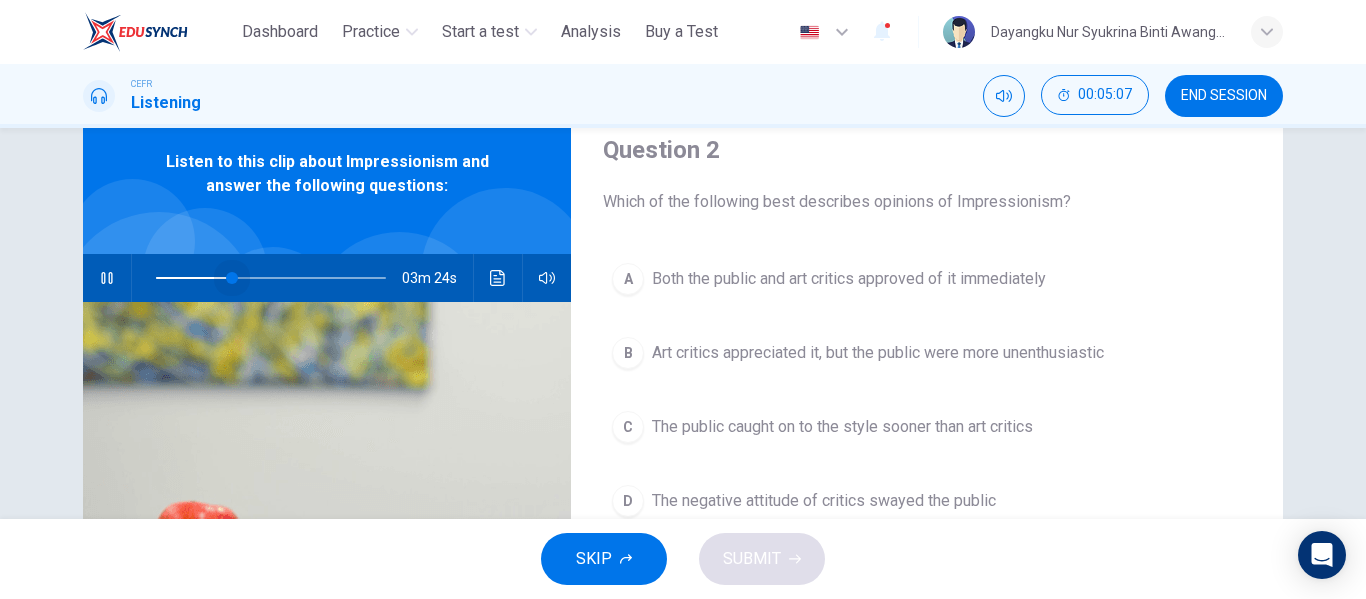 drag, startPoint x: 379, startPoint y: 278, endPoint x: 106, endPoint y: 274, distance: 273.0293 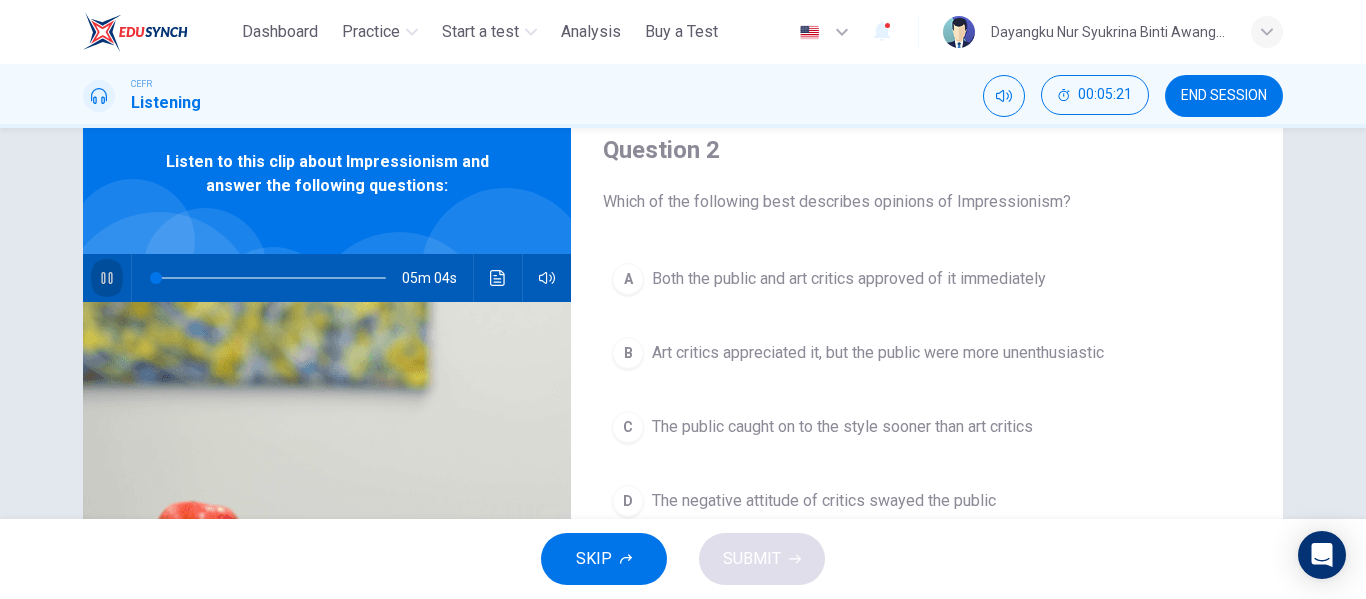 click 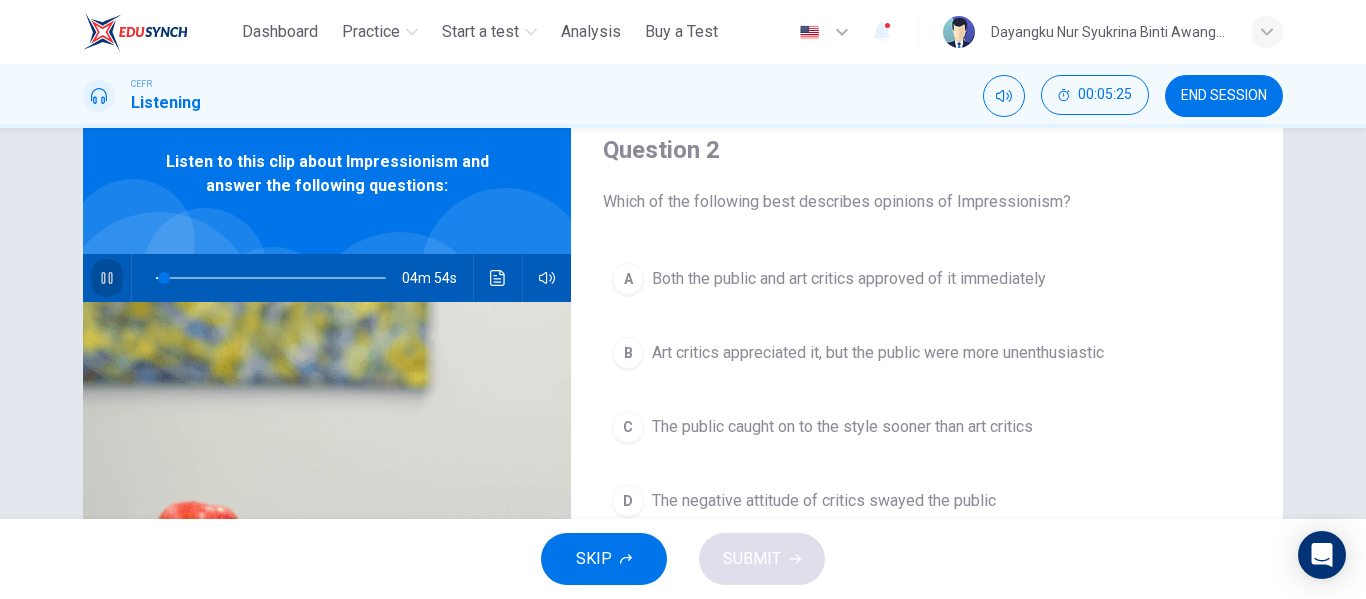 click 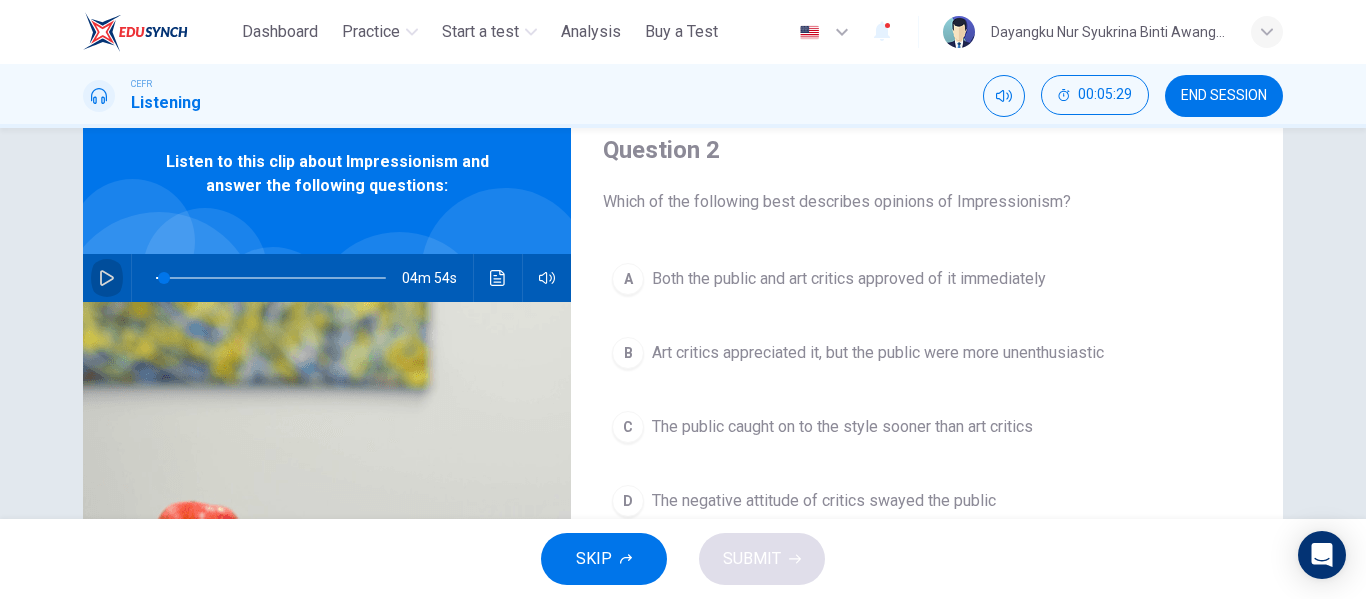 click 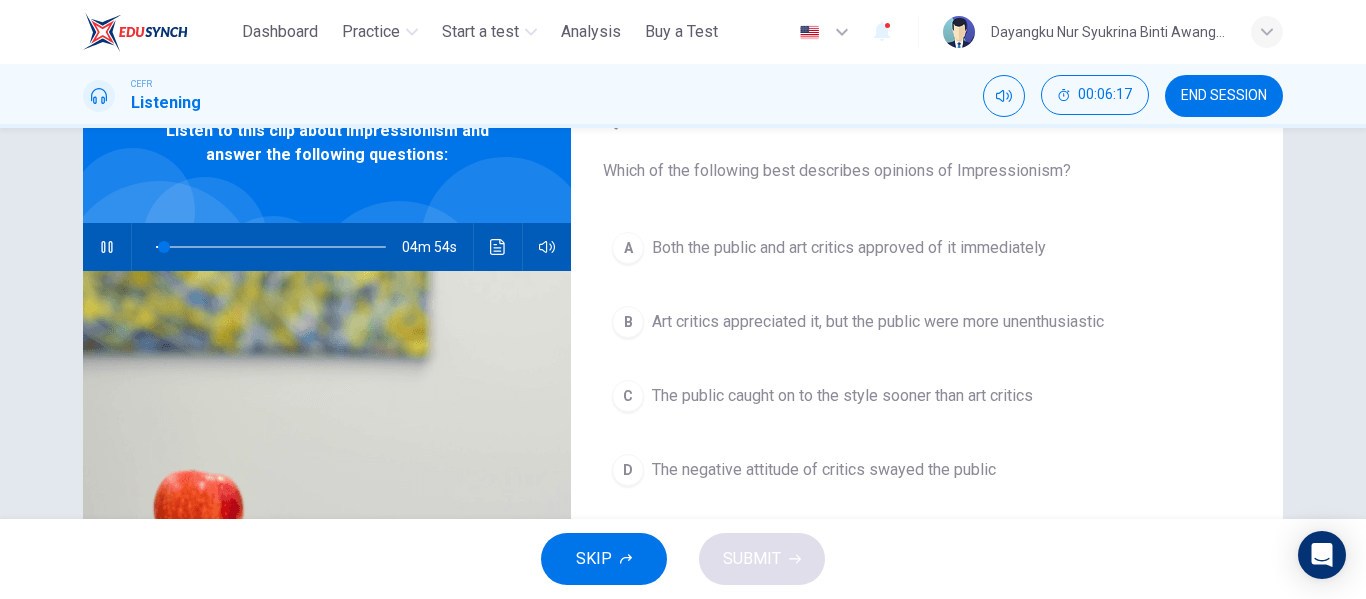 scroll, scrollTop: 118, scrollLeft: 0, axis: vertical 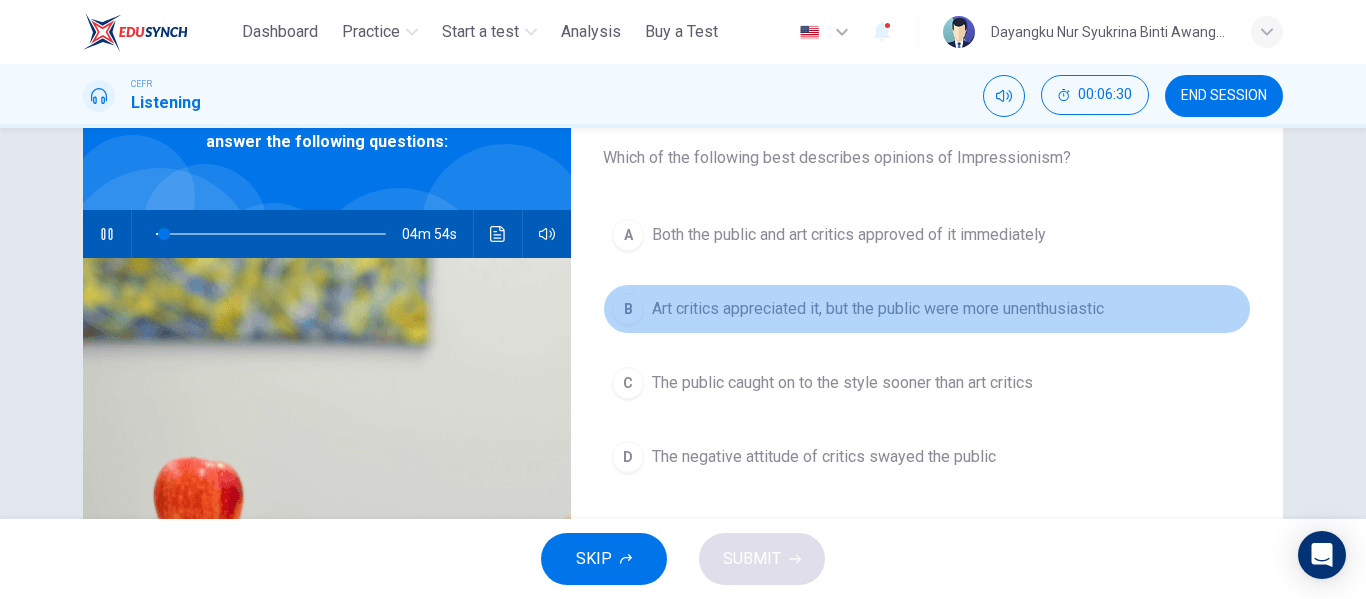 click on "Art critics appreciated it, but the public were more unenthusiastic" at bounding box center [878, 309] 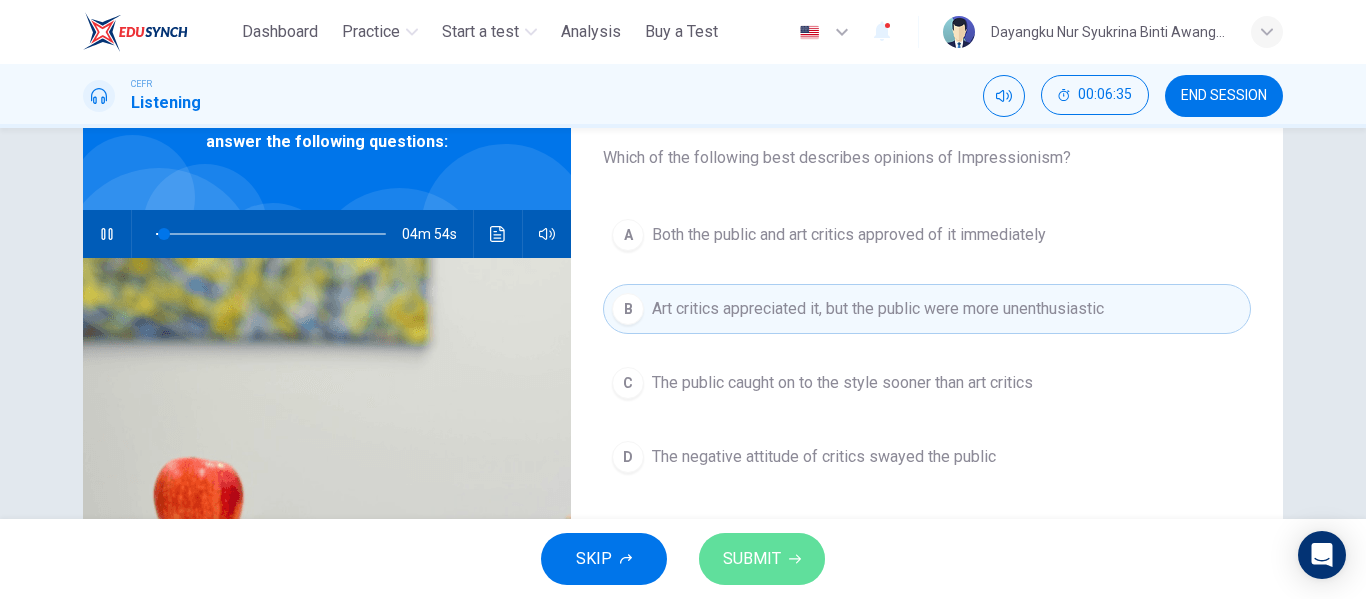 click on "SUBMIT" at bounding box center [752, 559] 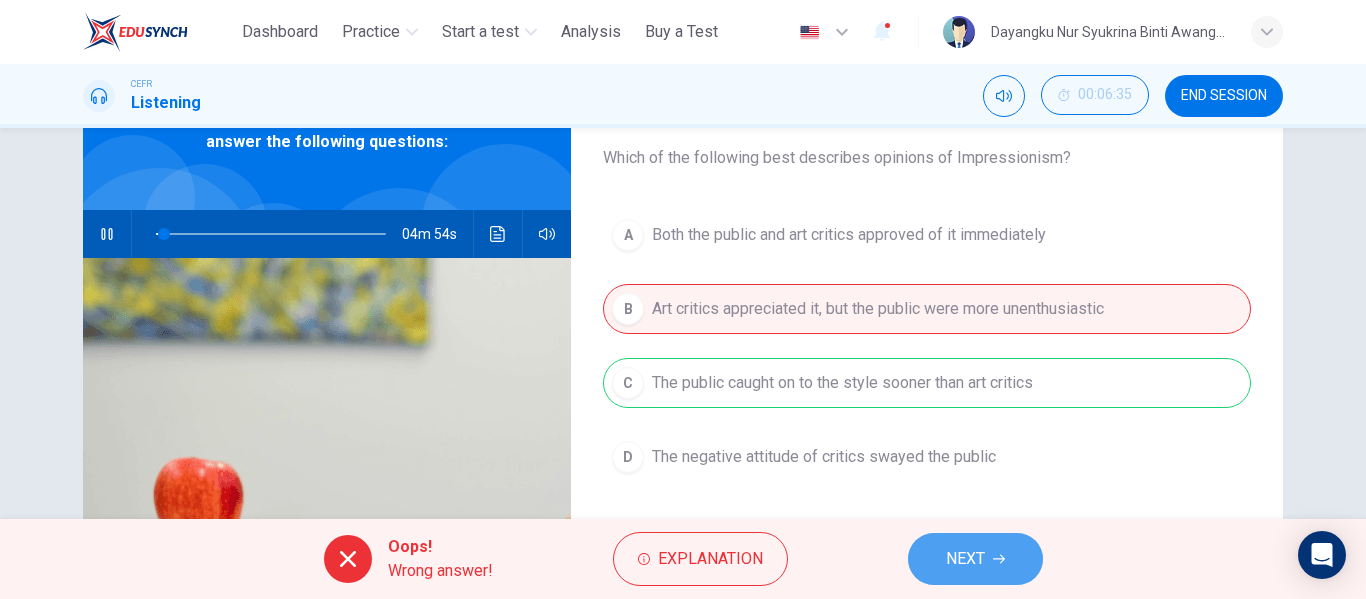 click on "NEXT" at bounding box center [975, 559] 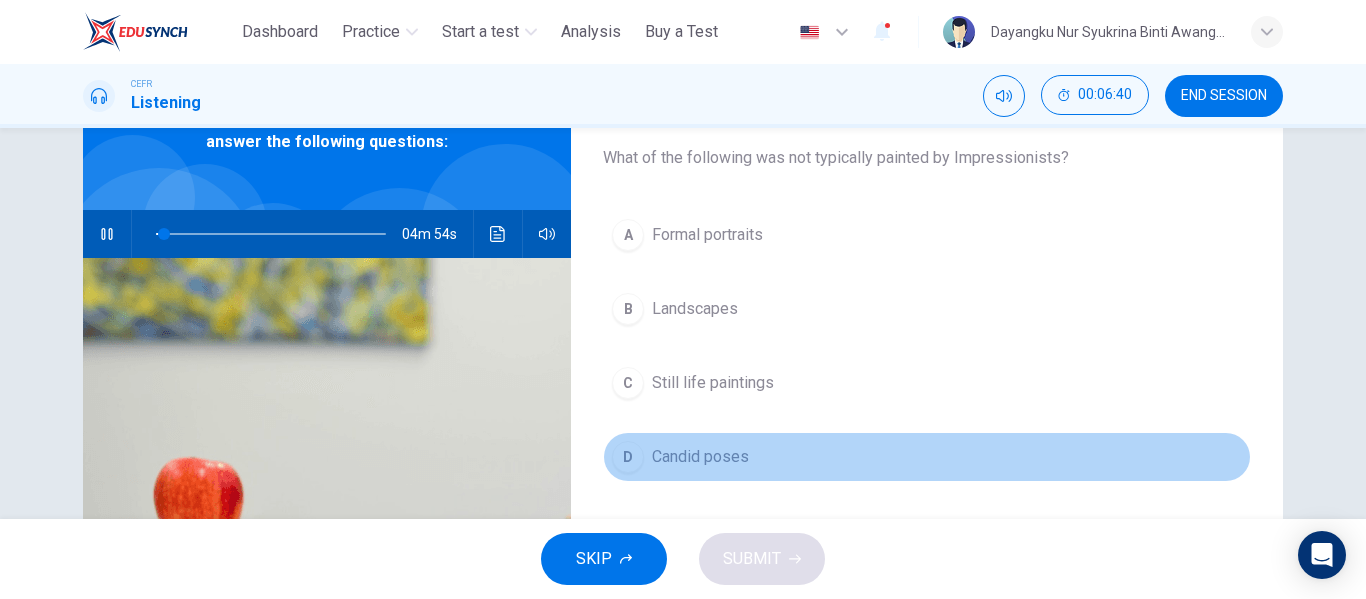 click on "Candid poses" at bounding box center (700, 457) 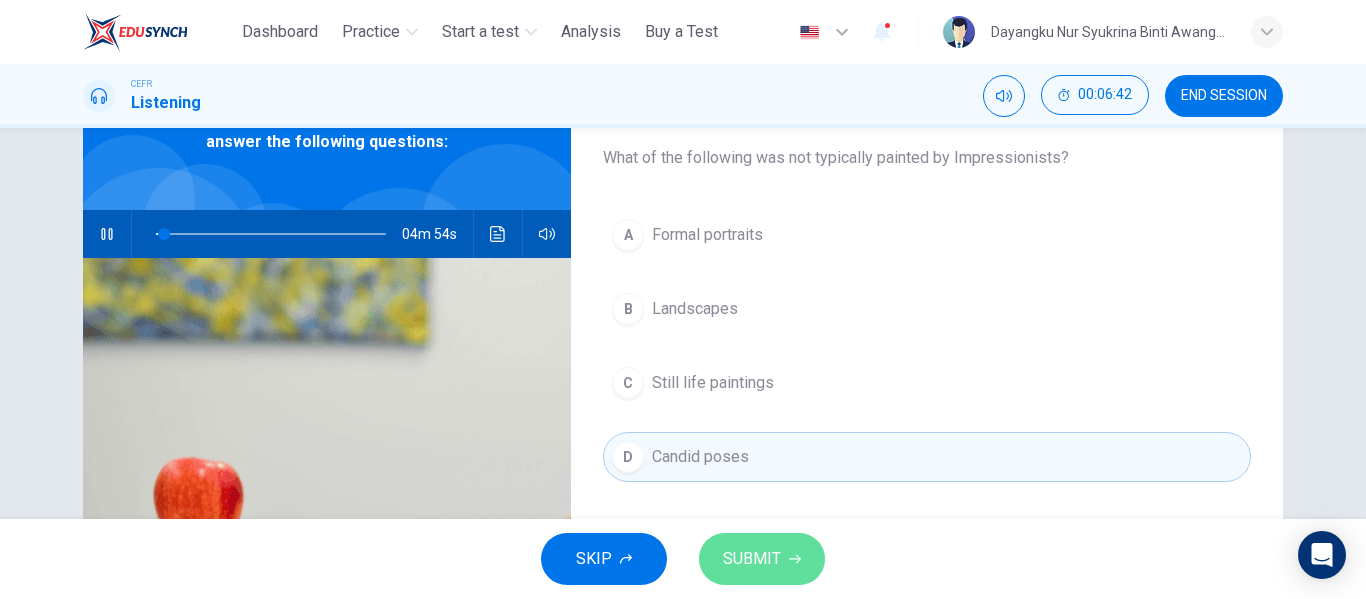 click on "SUBMIT" at bounding box center [762, 559] 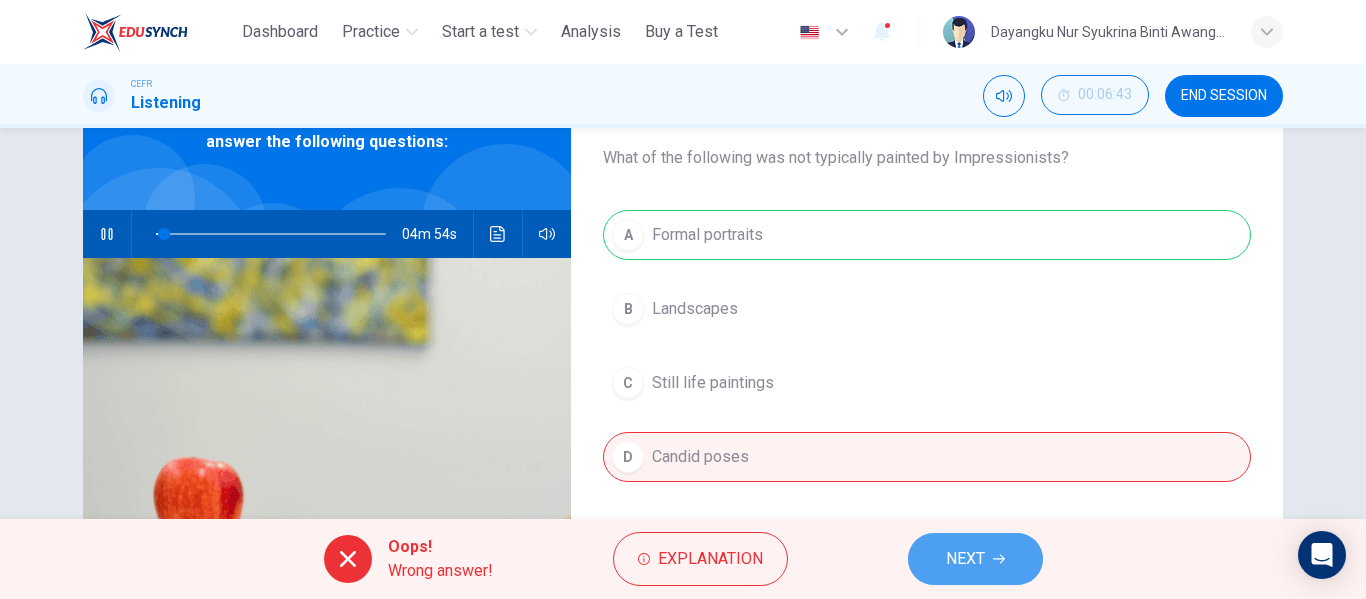 click on "NEXT" at bounding box center [975, 559] 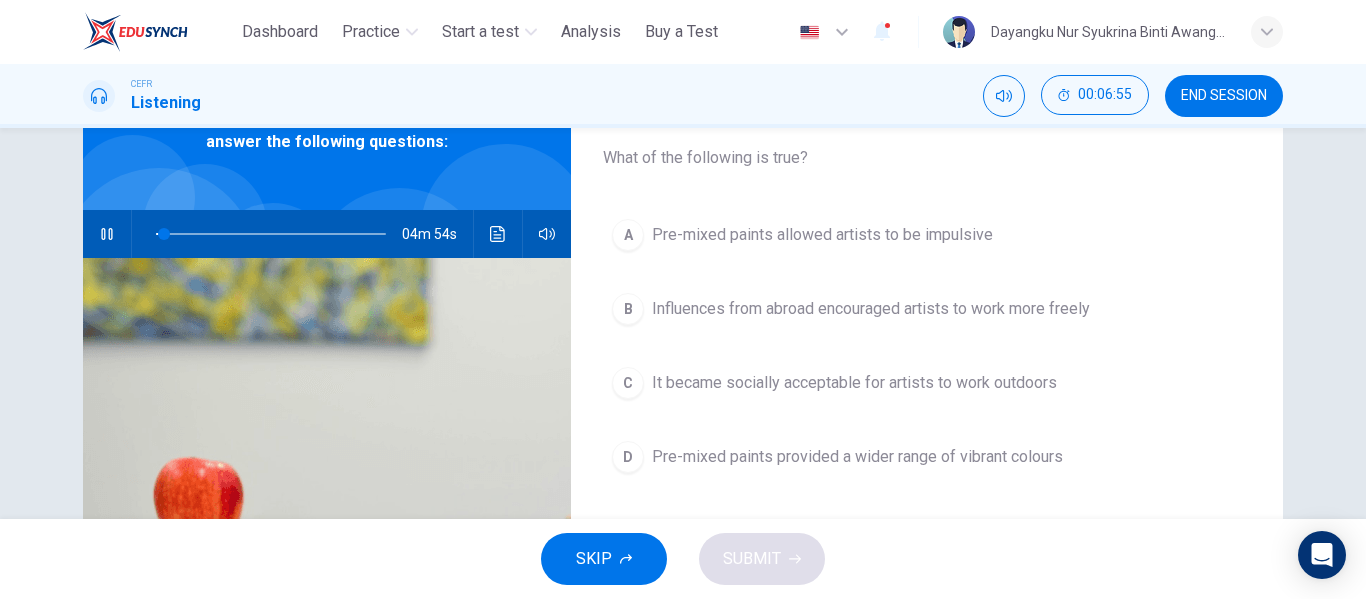 click on "Pre-mixed paints provided a wider range of vibrant colours" at bounding box center [857, 457] 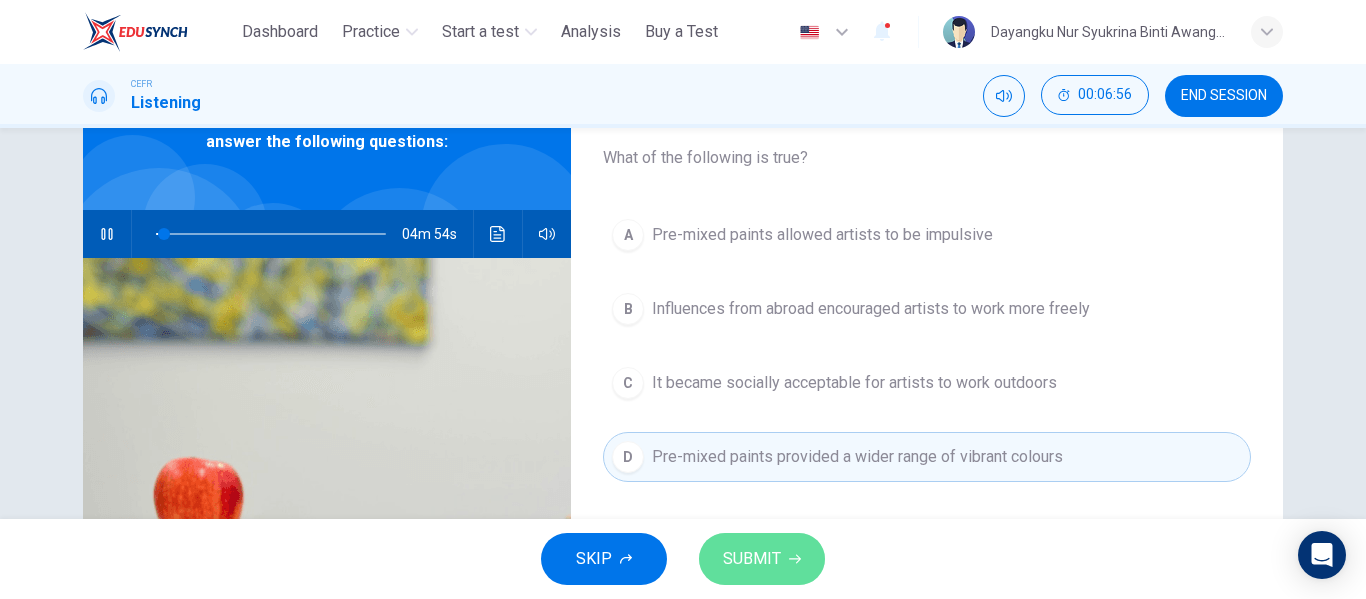 click 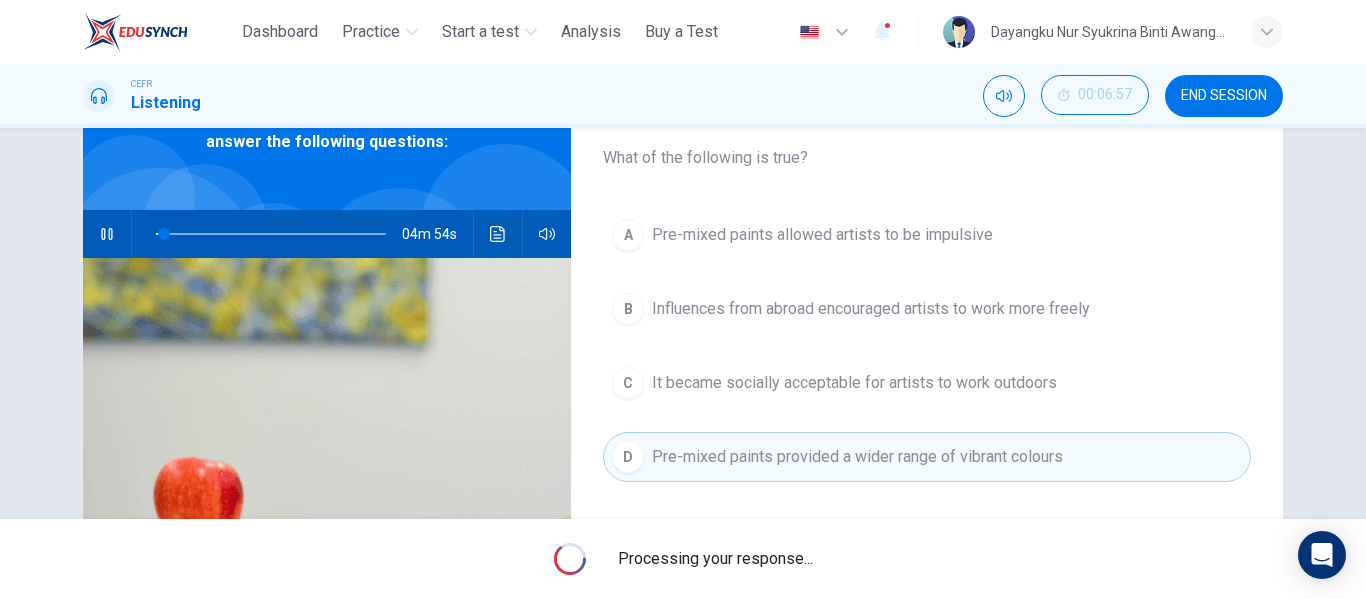 type on "*" 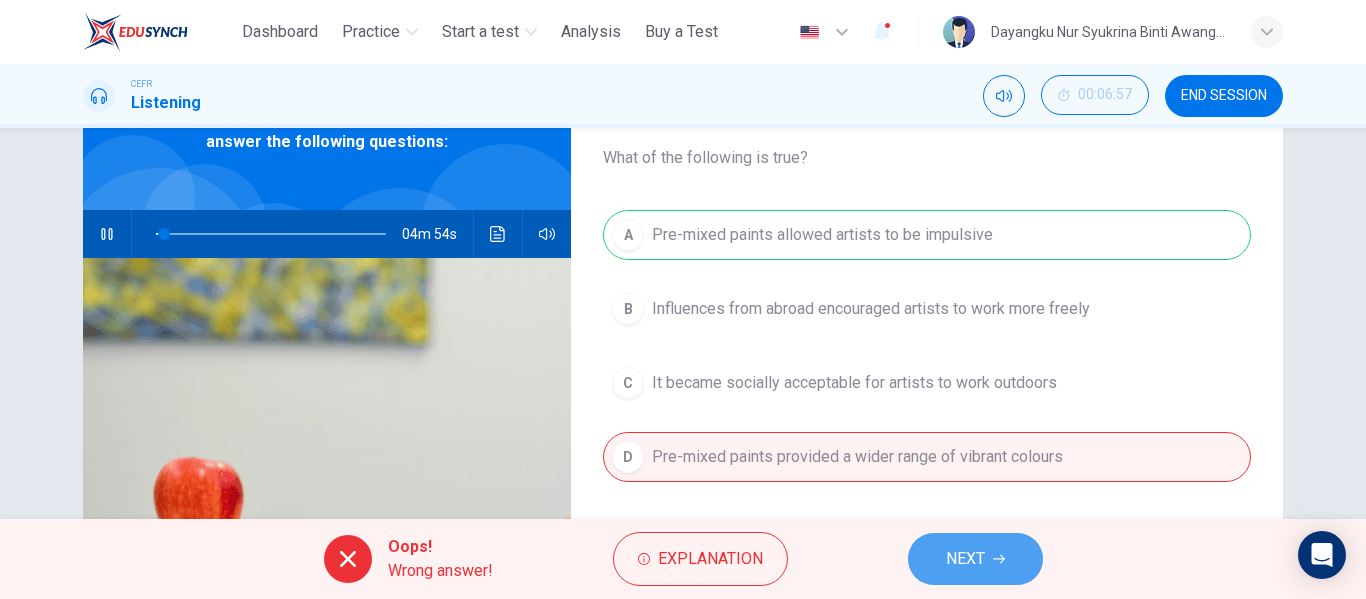 click on "NEXT" at bounding box center (965, 559) 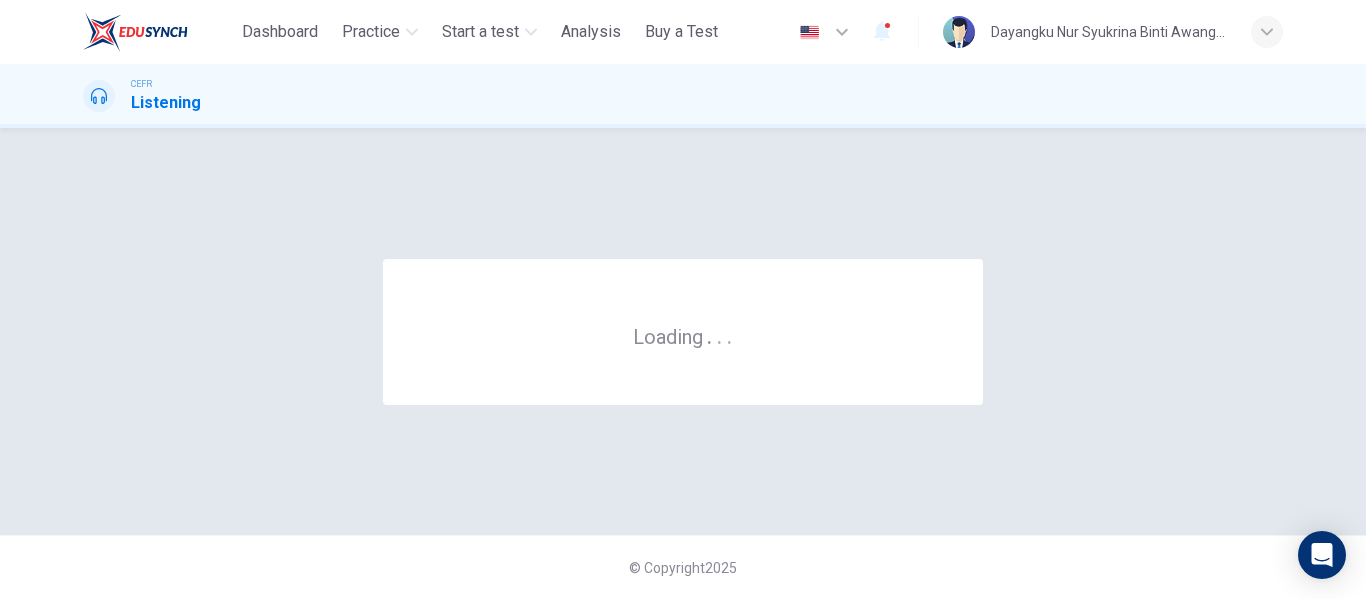 scroll, scrollTop: 0, scrollLeft: 0, axis: both 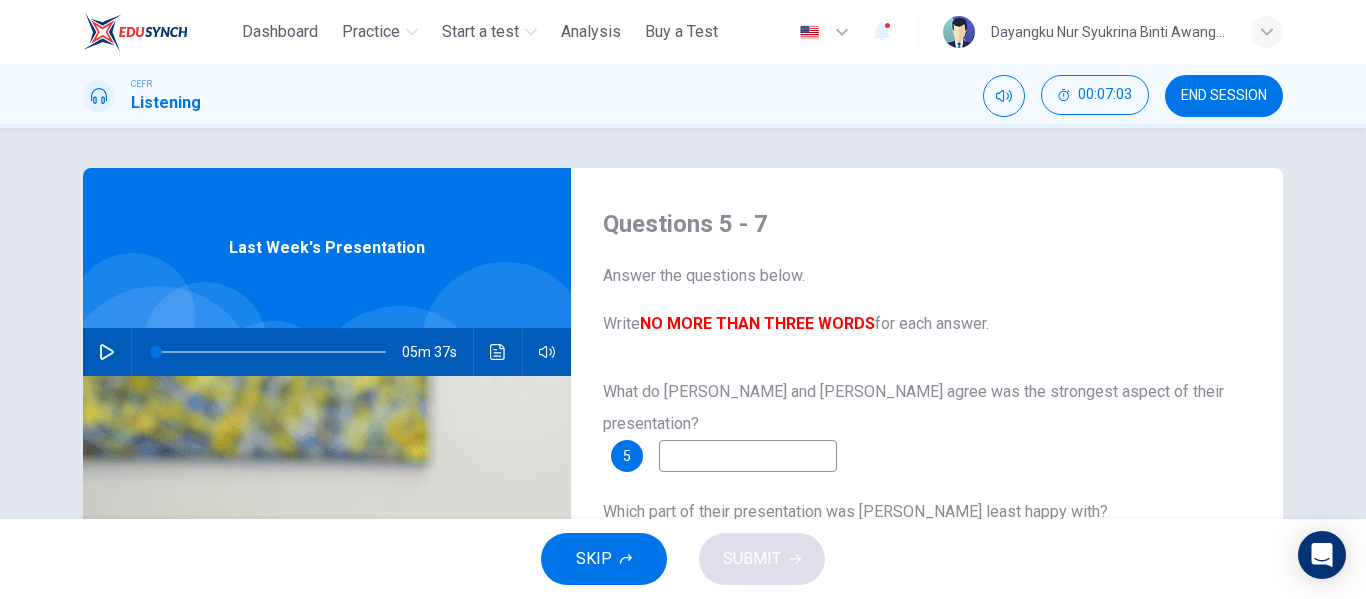click at bounding box center (748, 456) 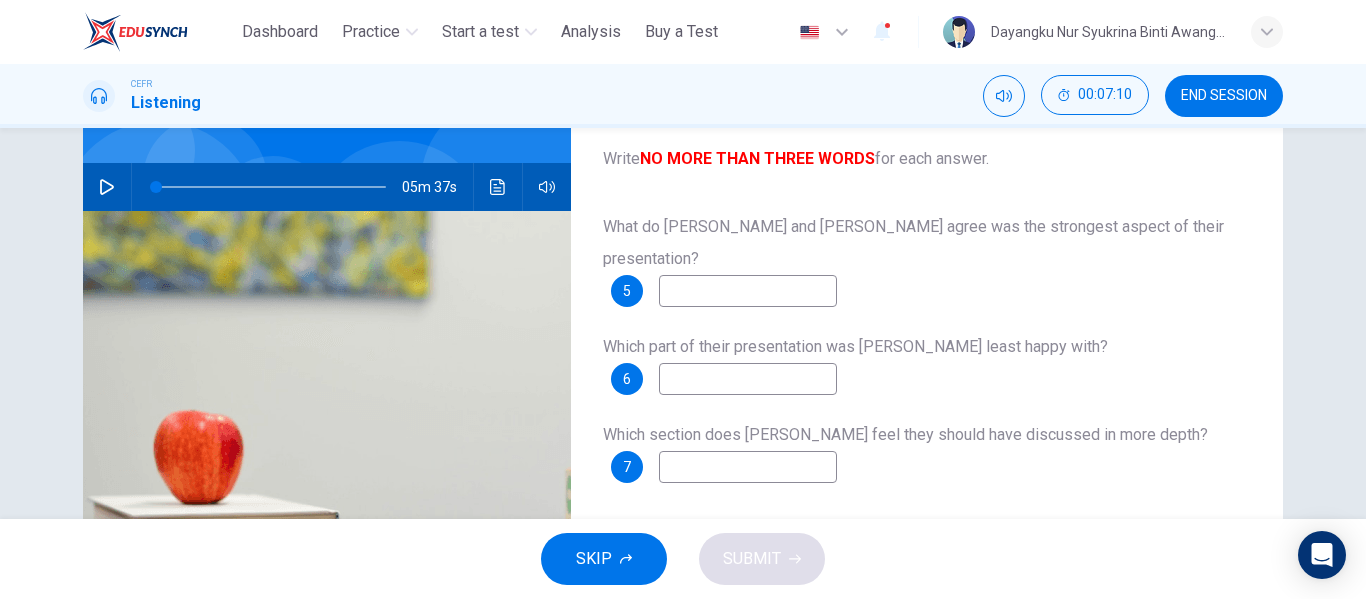 scroll, scrollTop: 0, scrollLeft: 0, axis: both 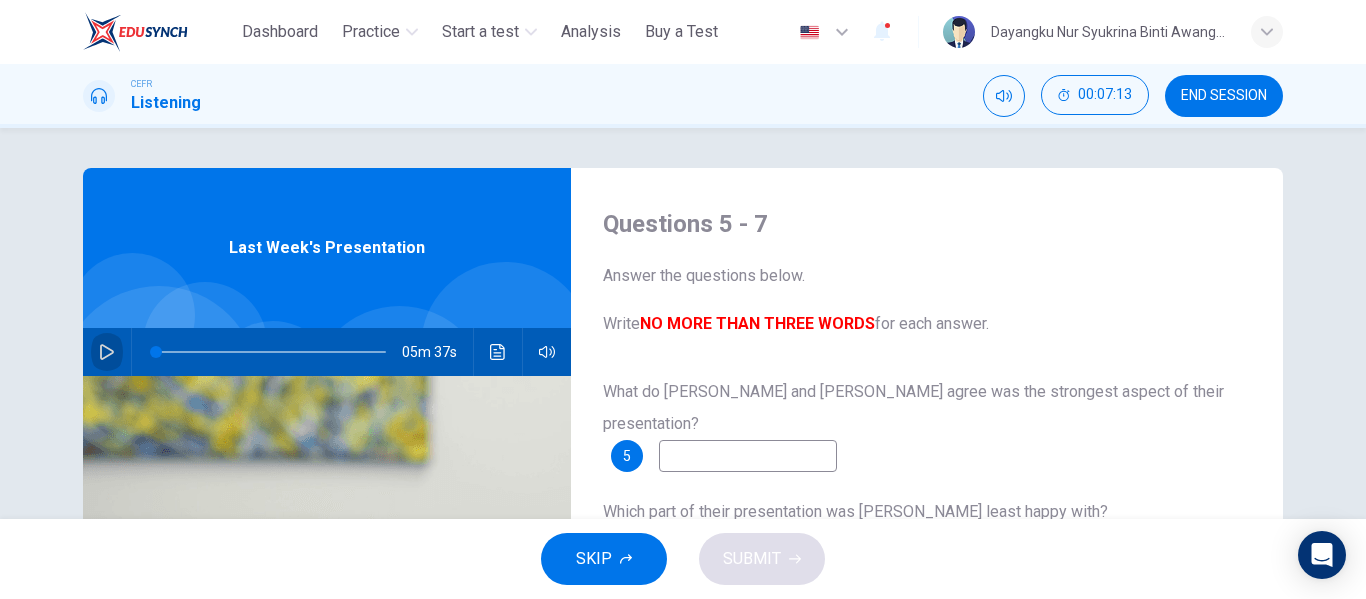 click 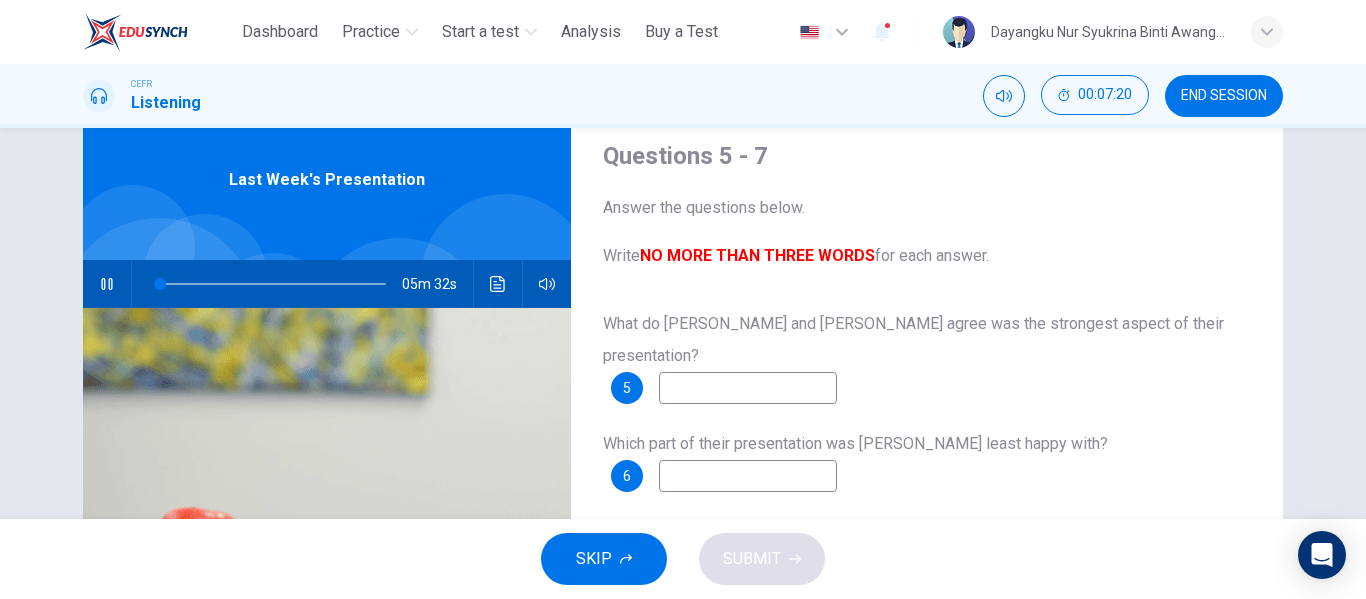 scroll, scrollTop: 72, scrollLeft: 0, axis: vertical 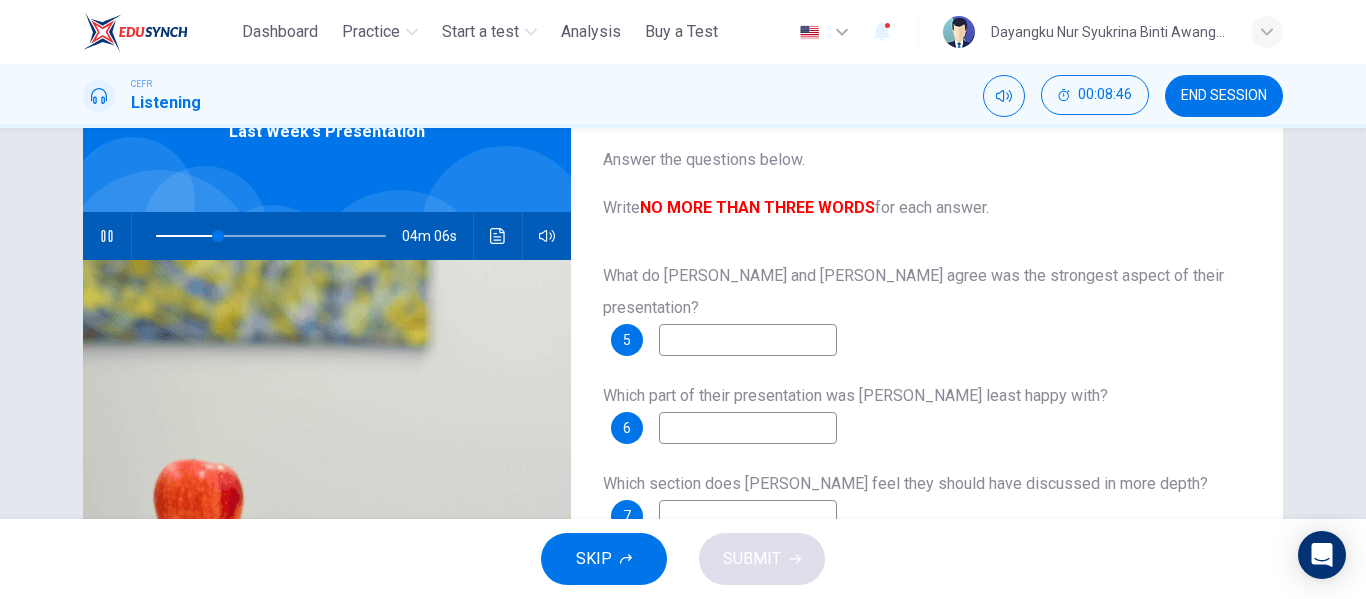click at bounding box center [748, 340] 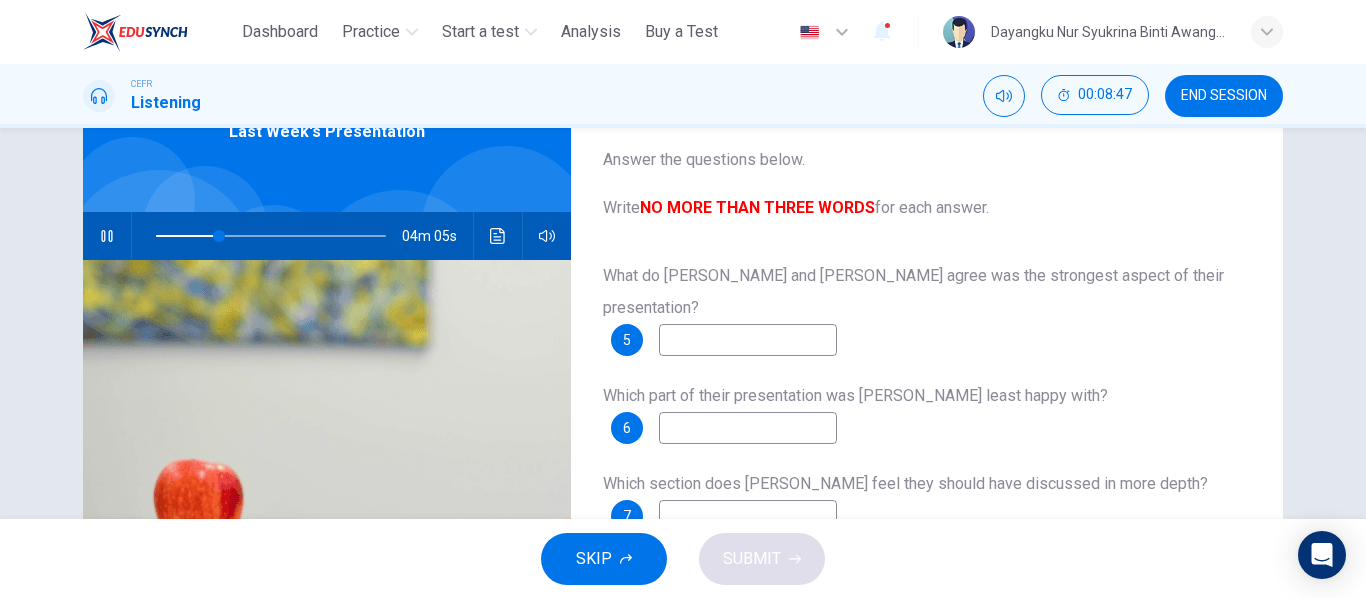 type on "*" 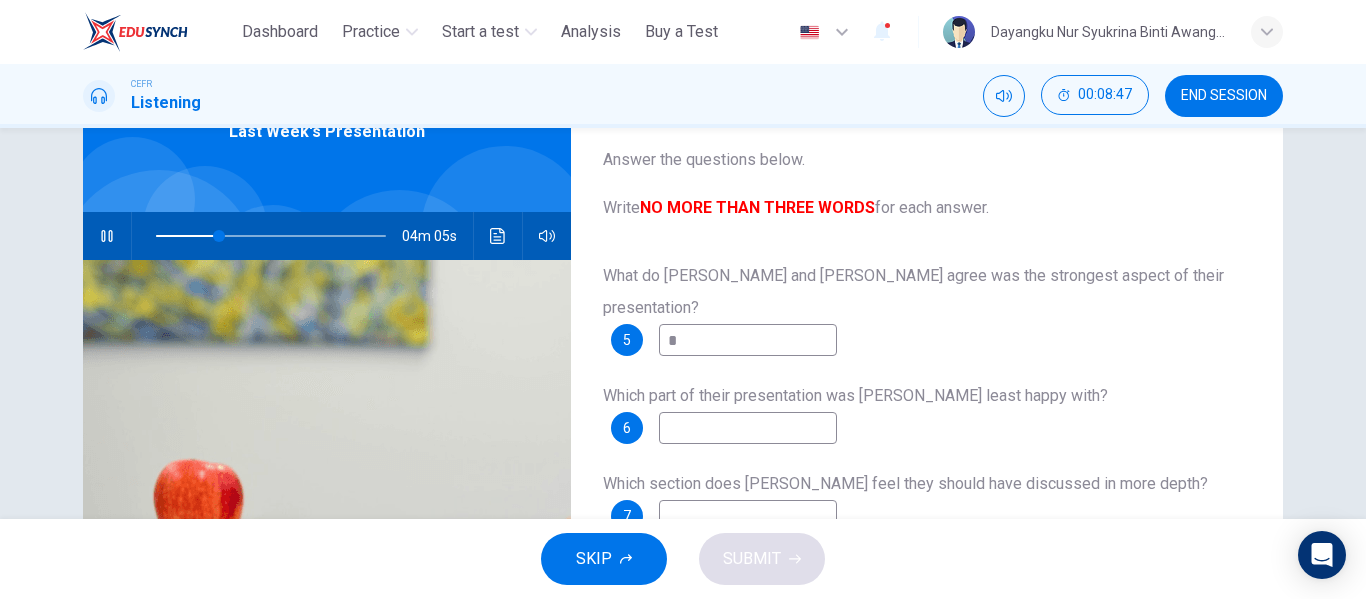 type on "**" 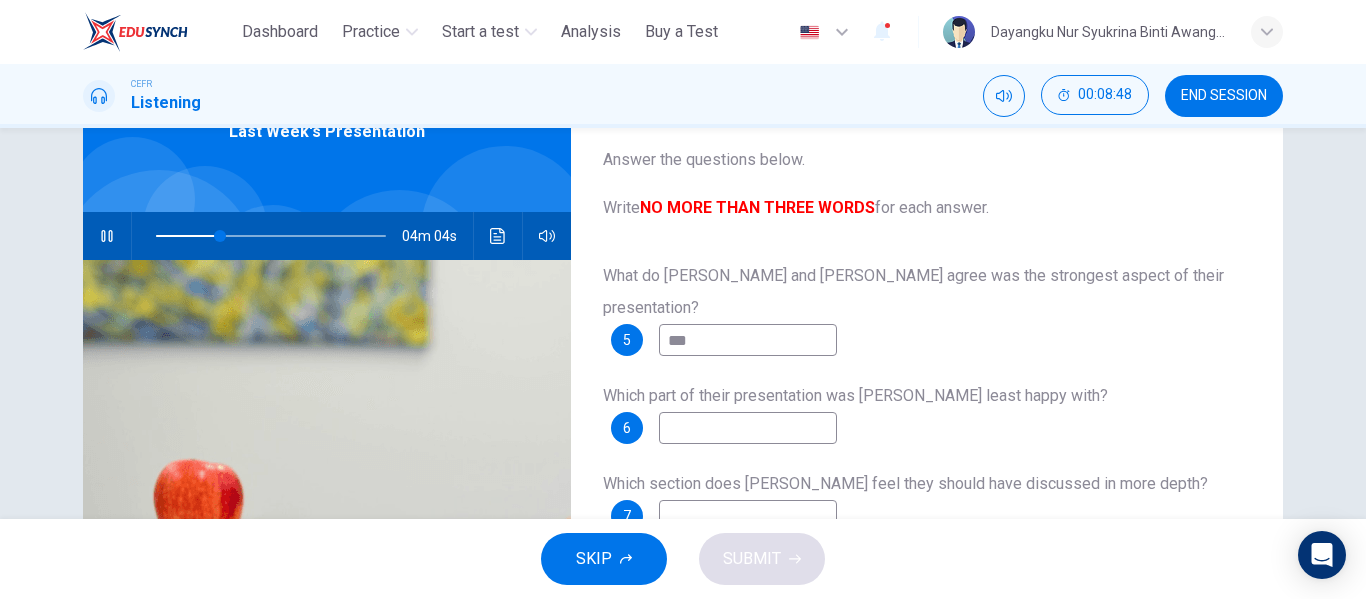 type on "****" 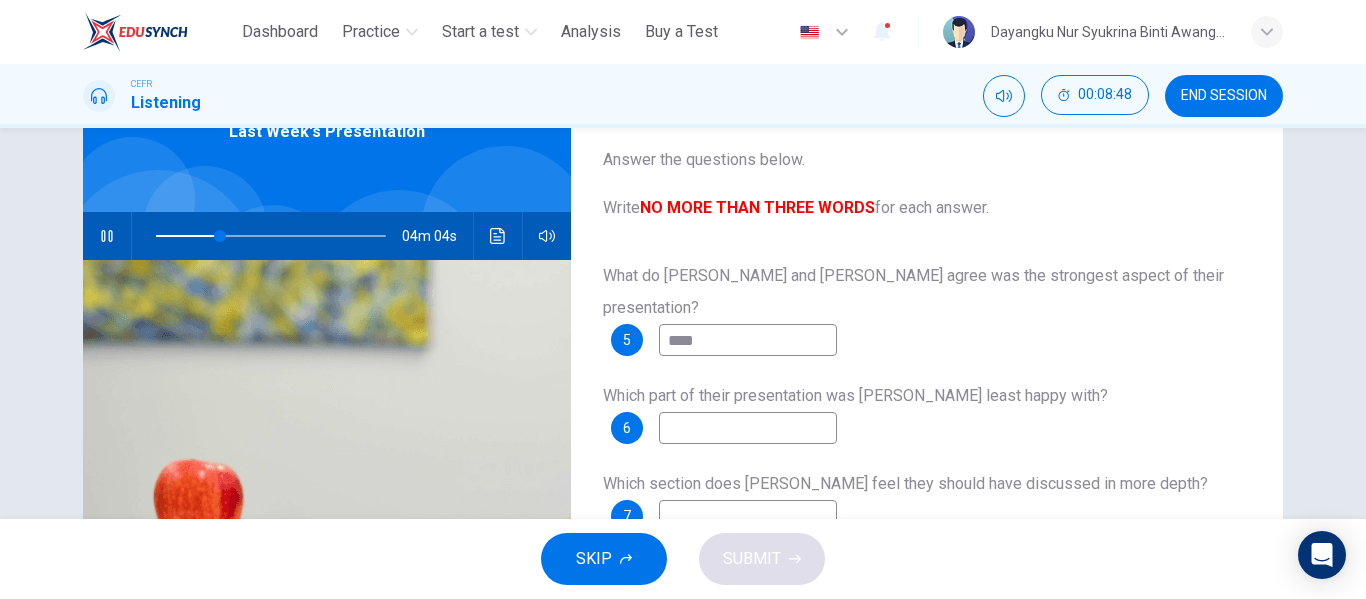 type on "**" 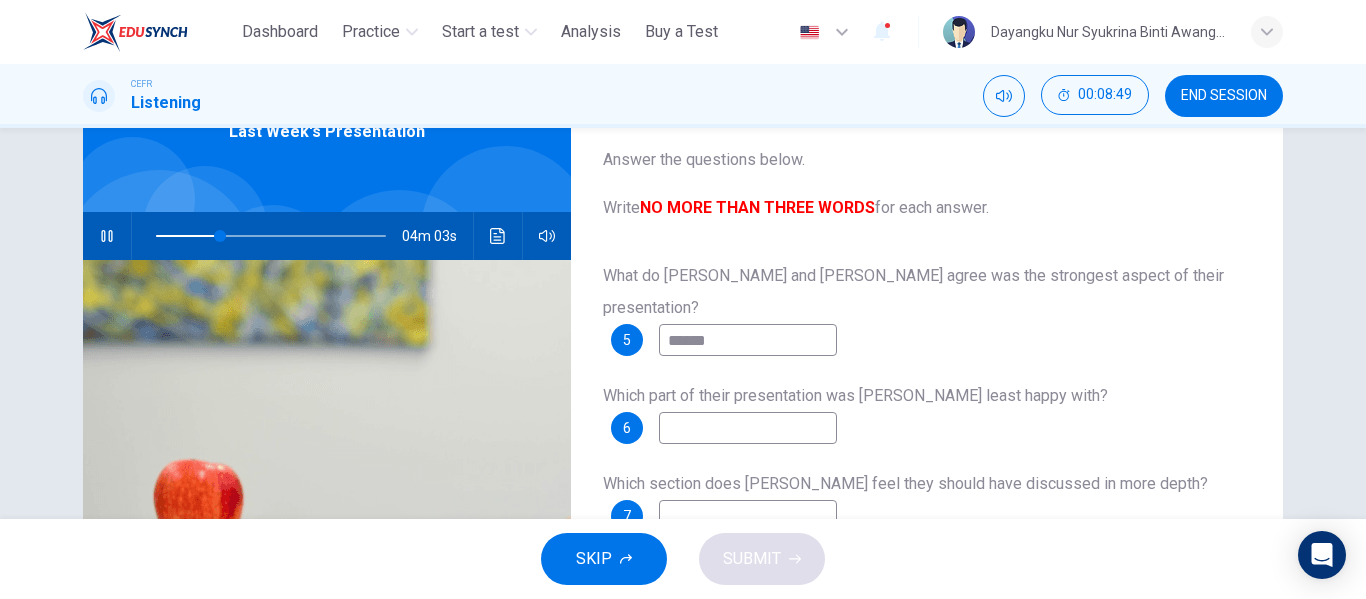 type on "*******" 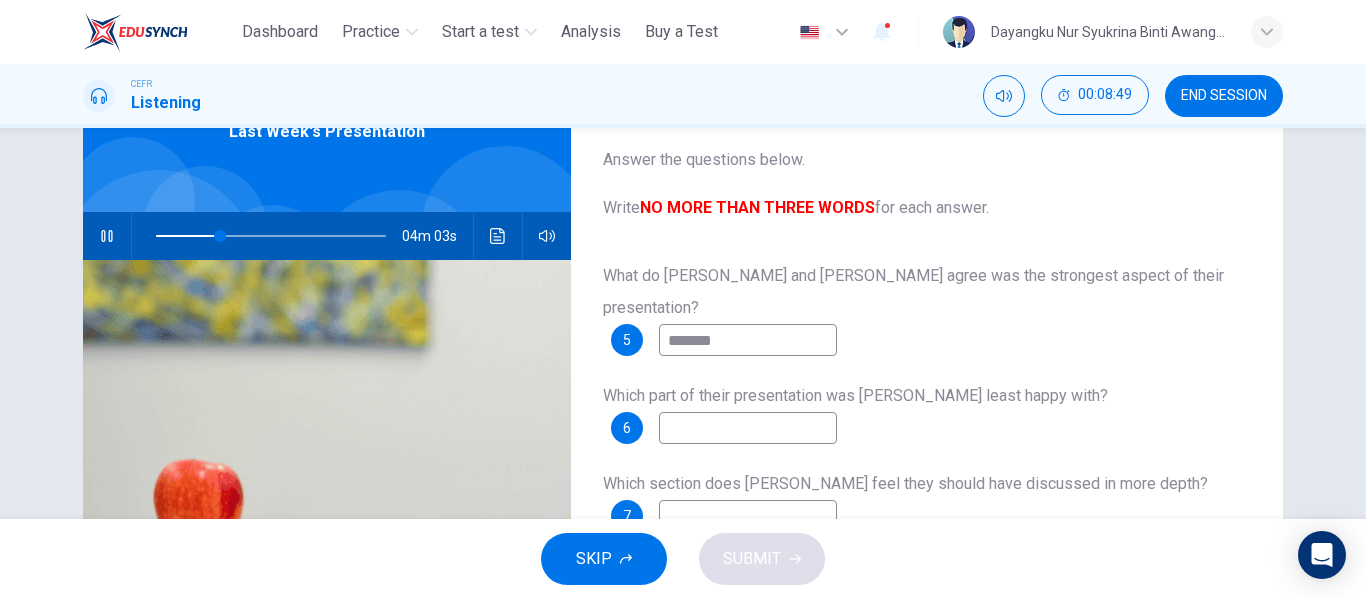type on "**" 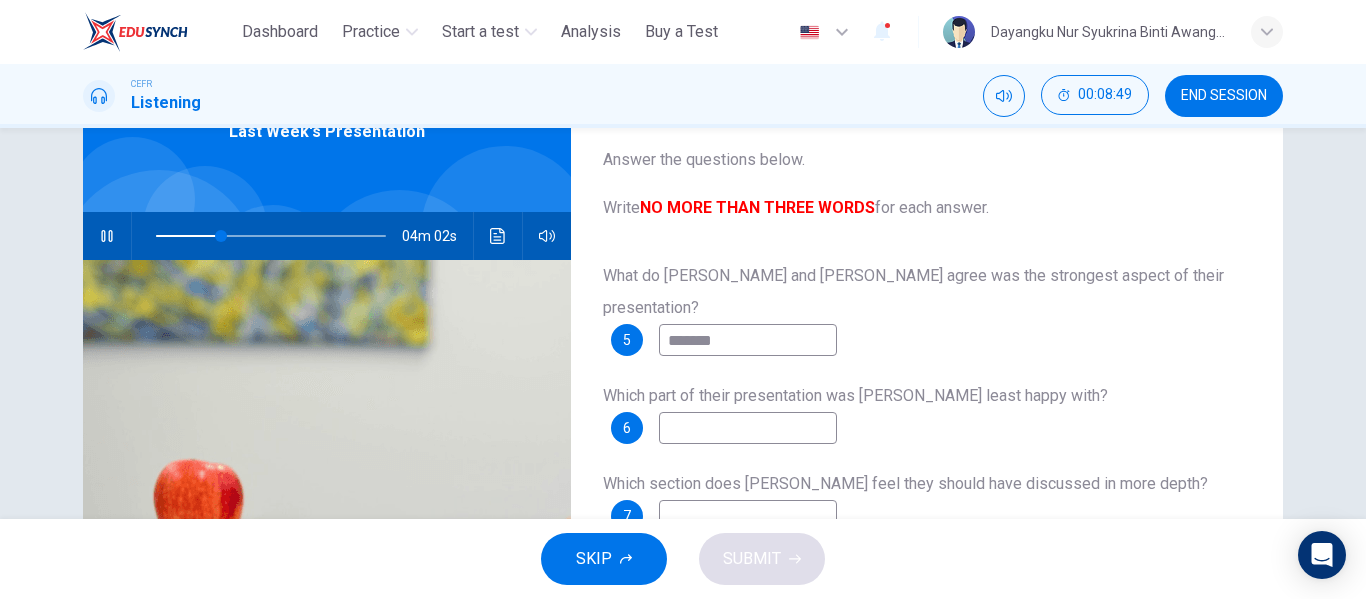 type on "********" 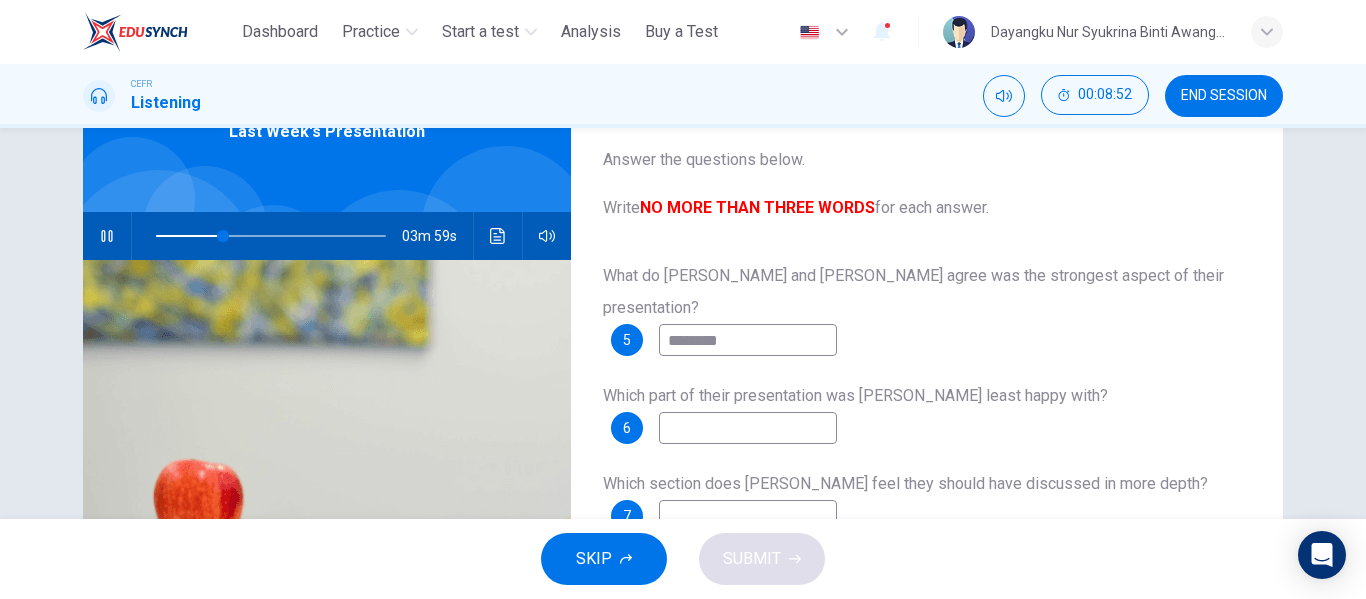 click on "********" at bounding box center [748, 340] 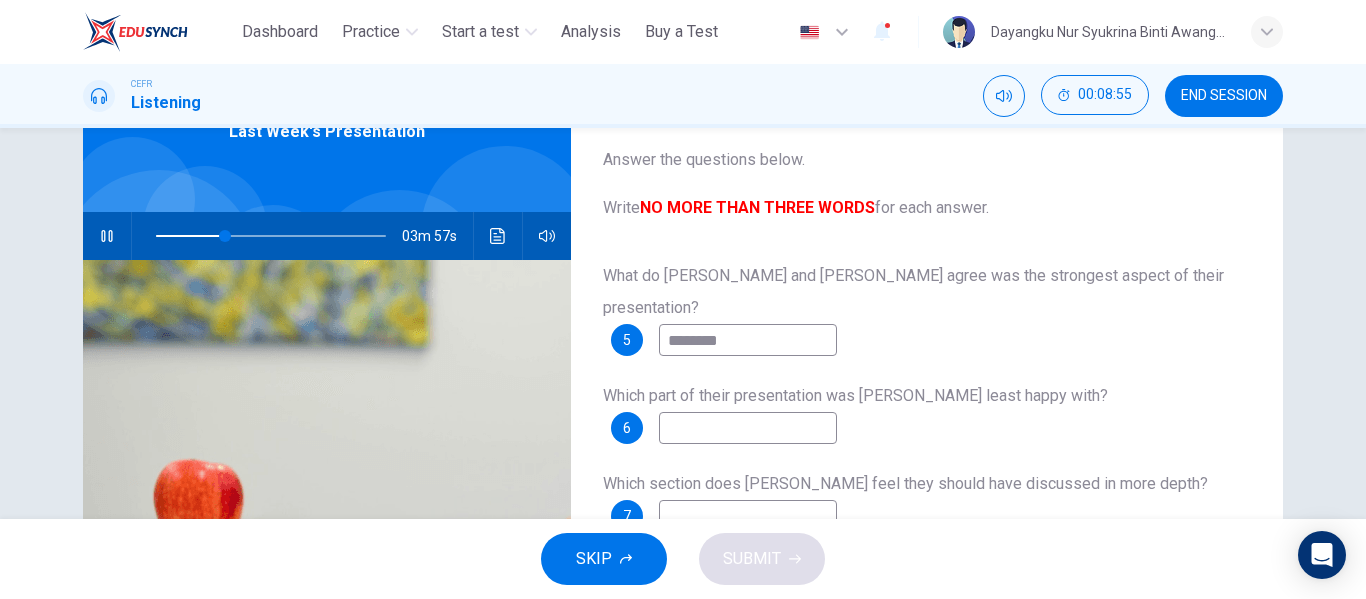 type on "**" 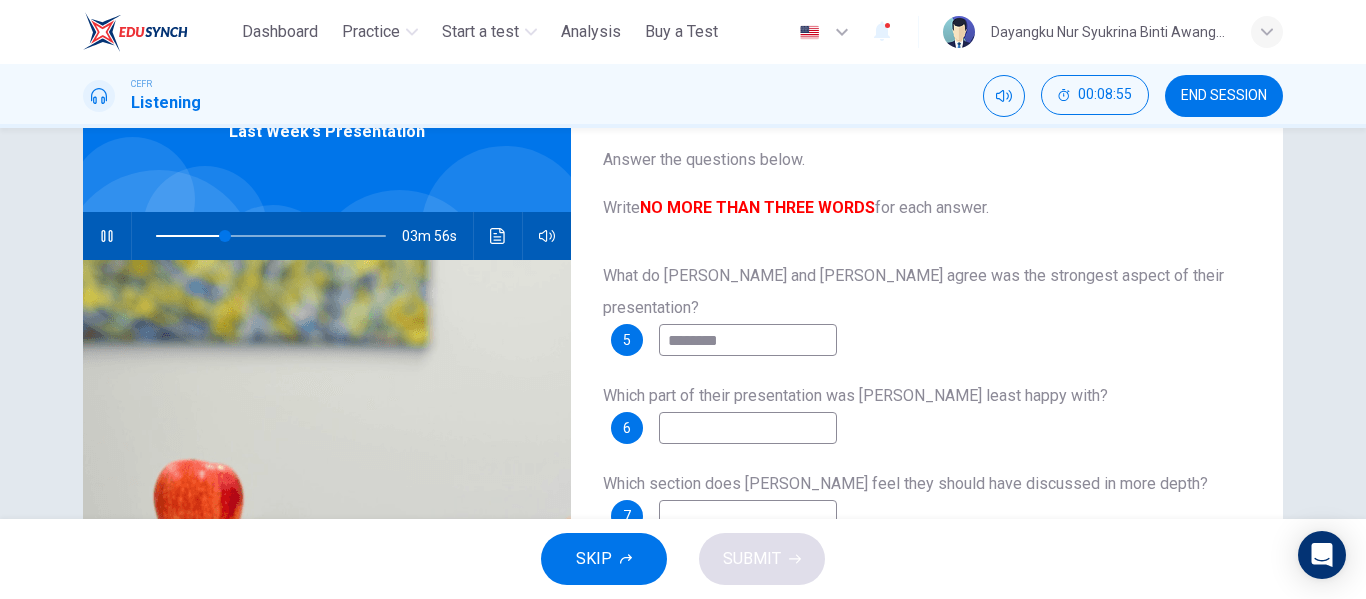 click on "********" at bounding box center (748, 340) 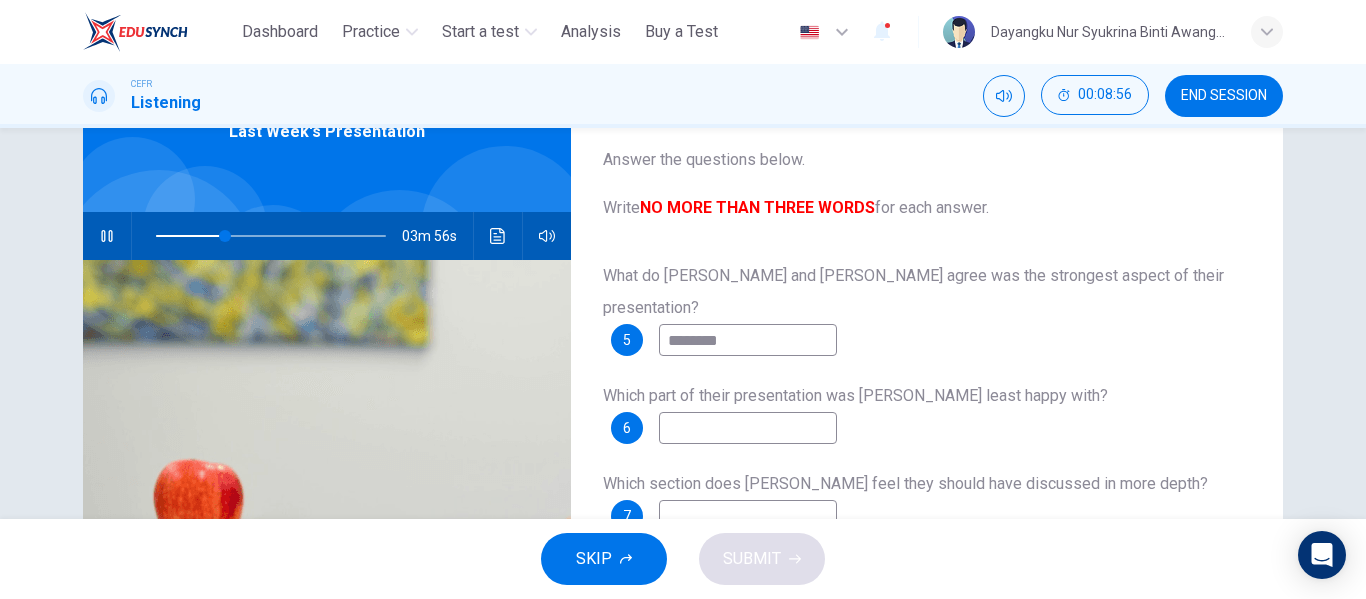 type on "*********" 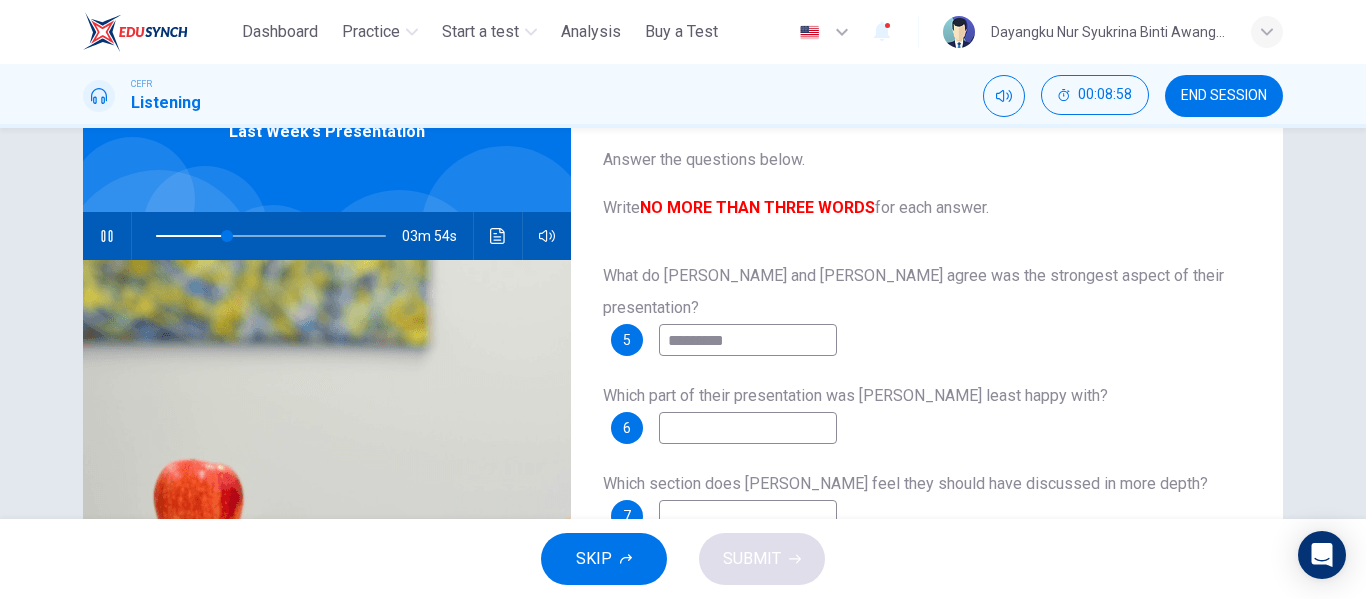 type on "**" 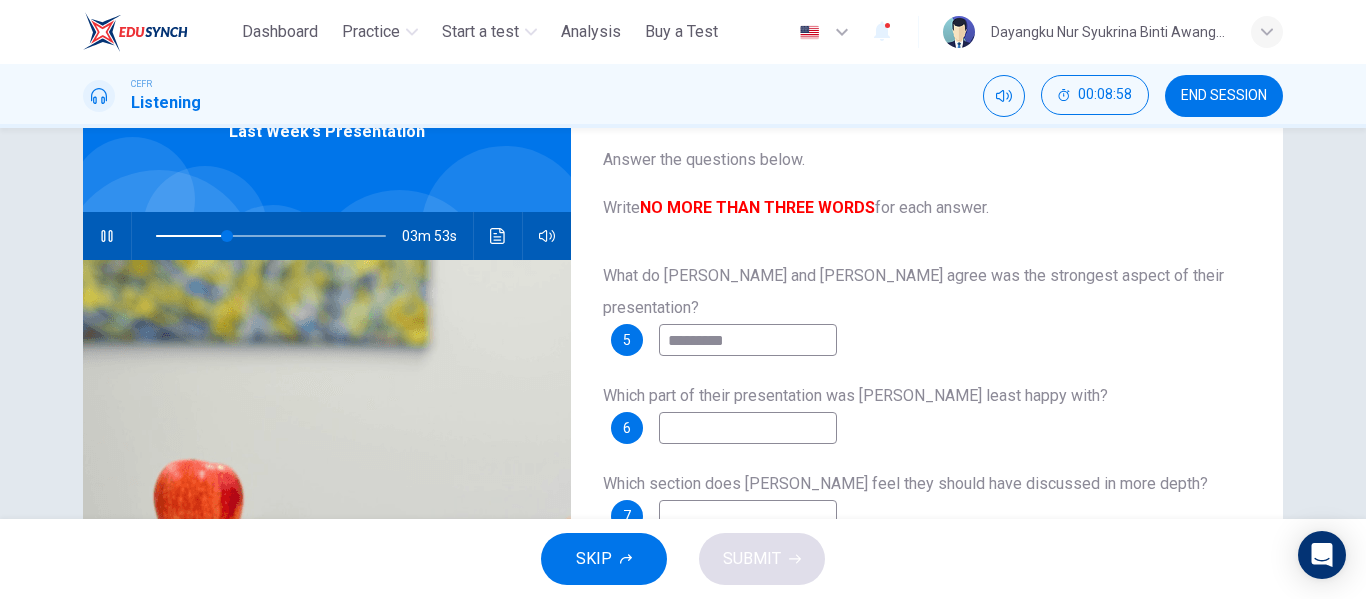 click at bounding box center [748, 428] 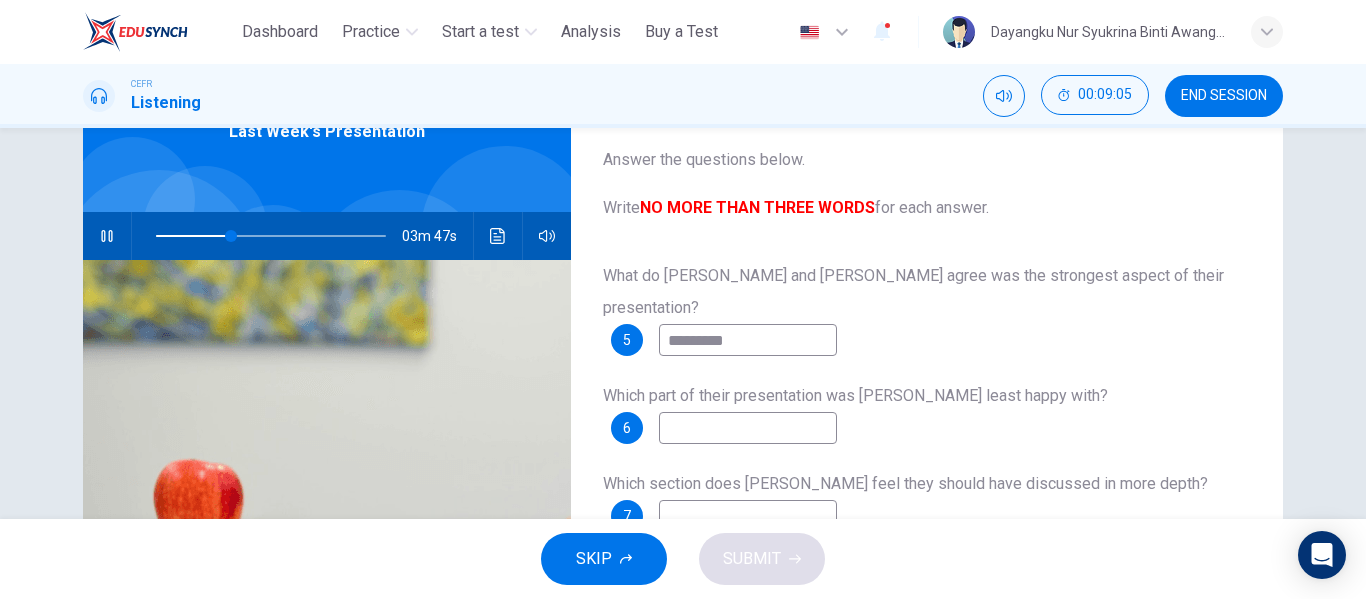 type on "**" 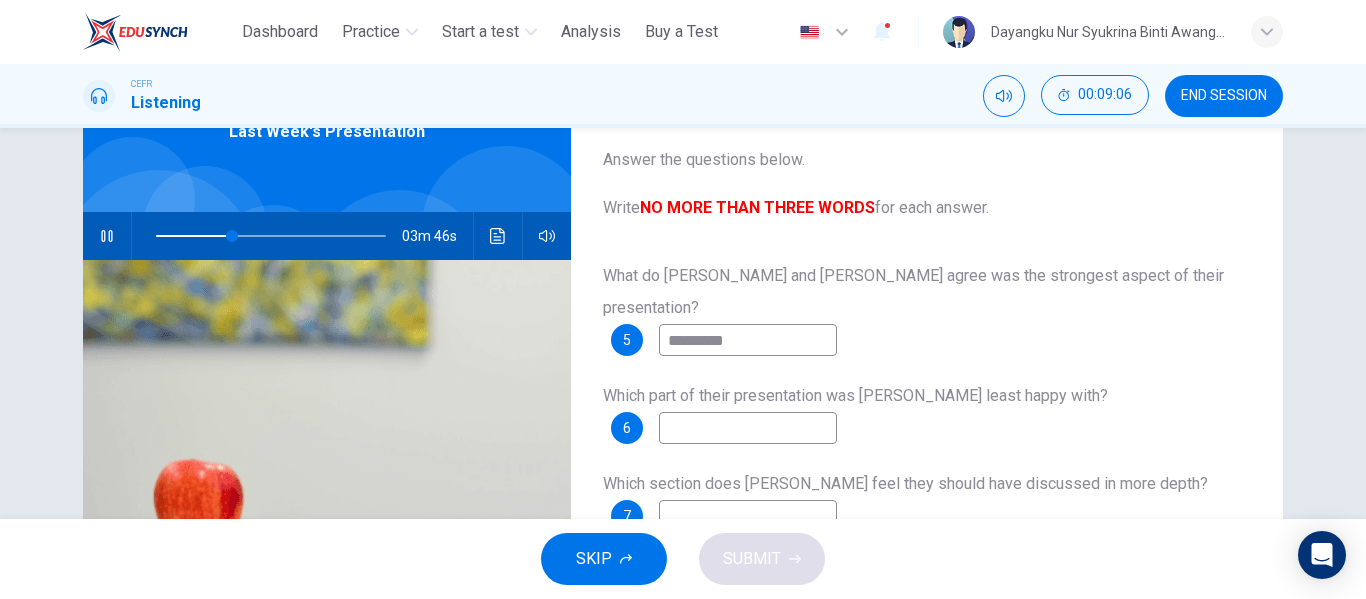 type on "*" 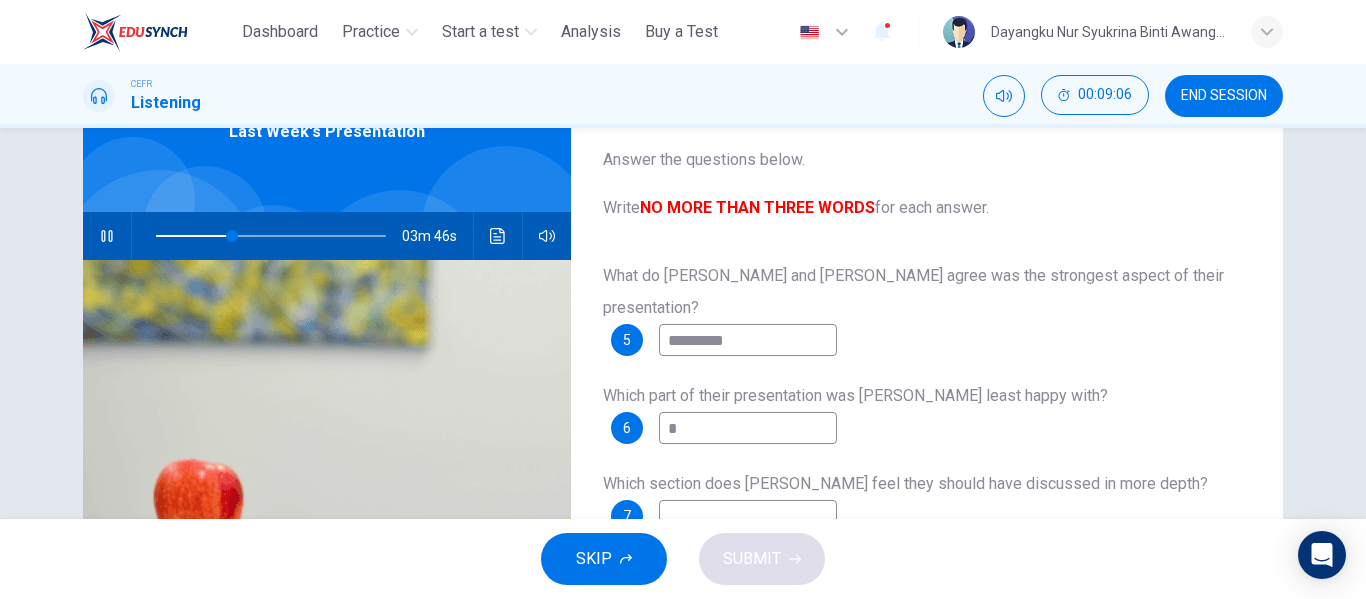 type on "**" 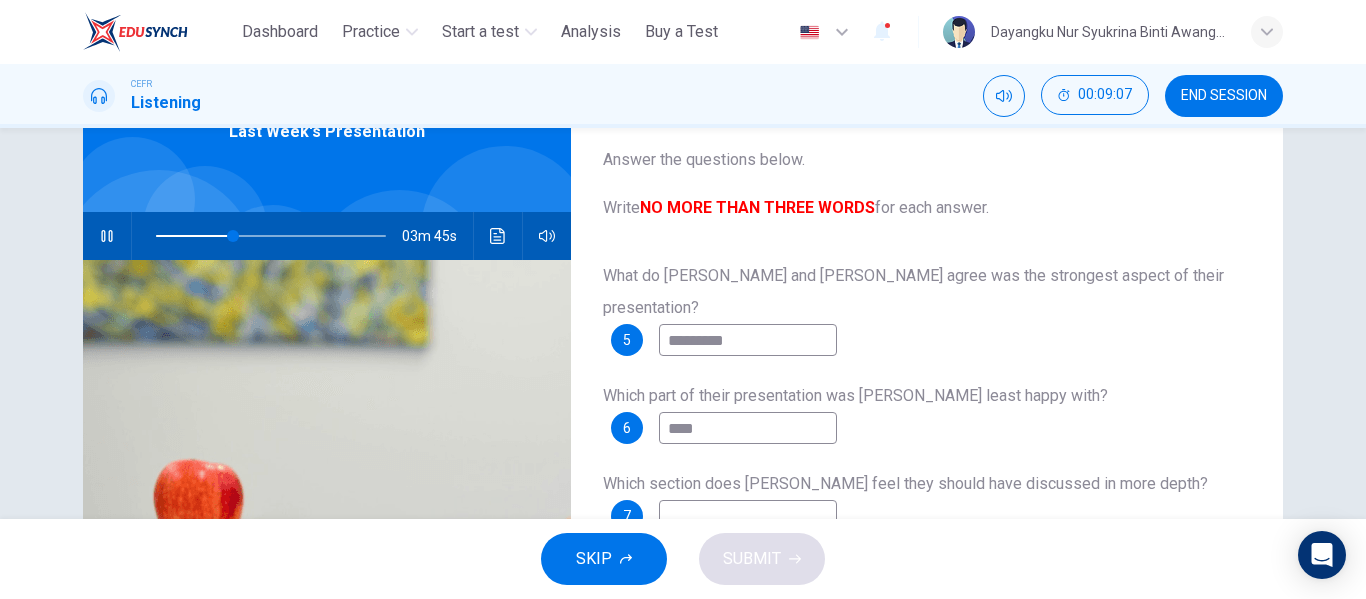 type on "*****" 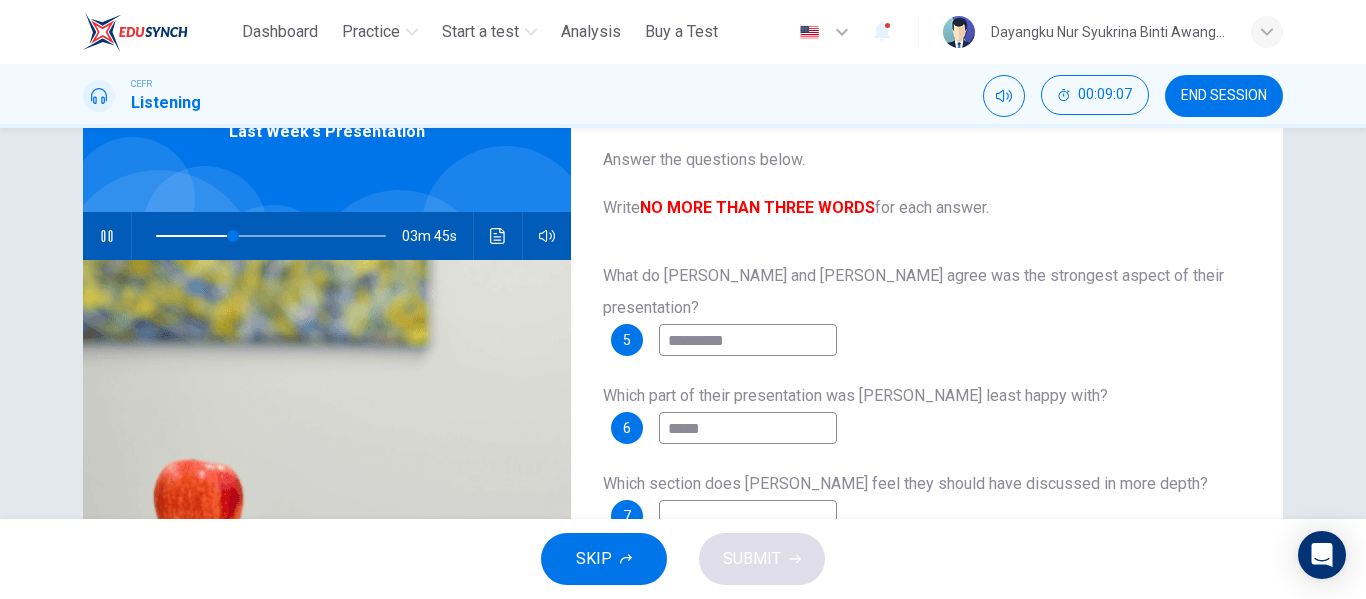 type on "**" 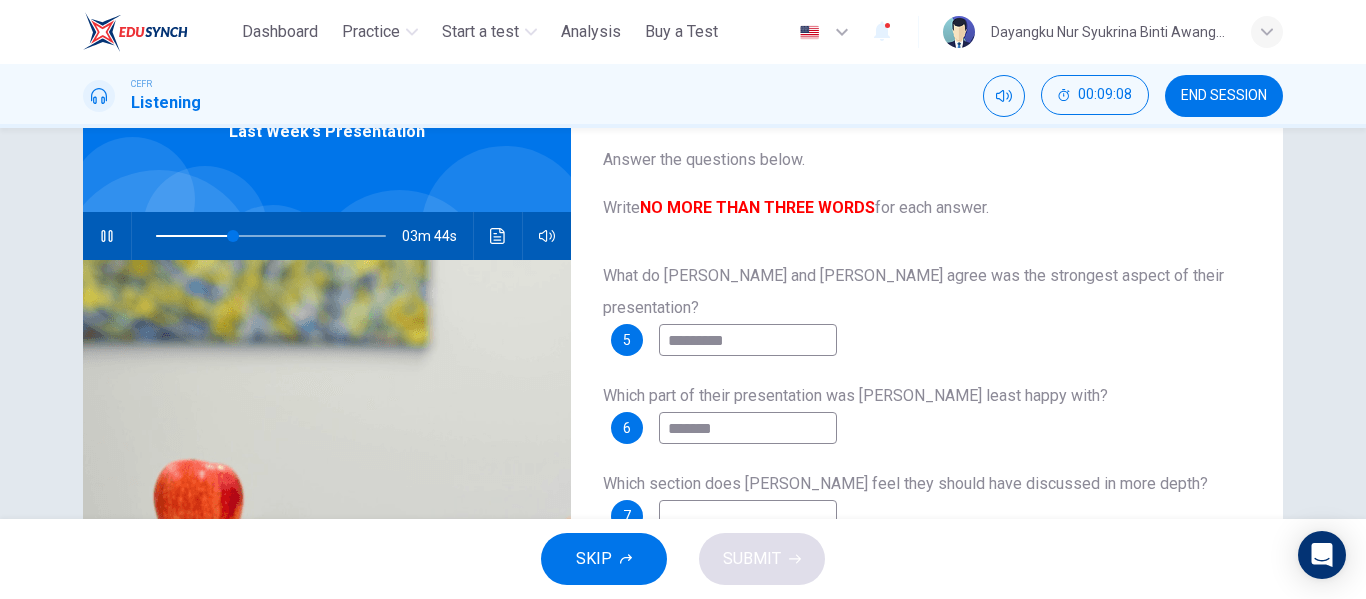 type on "********" 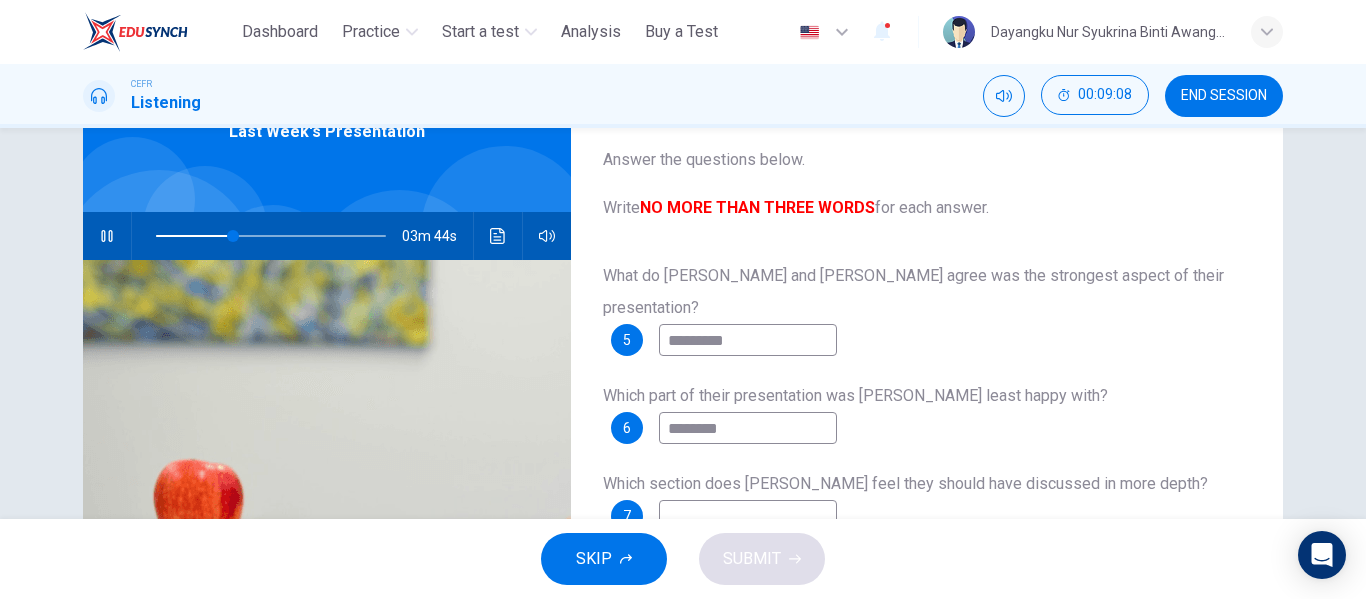 type on "**" 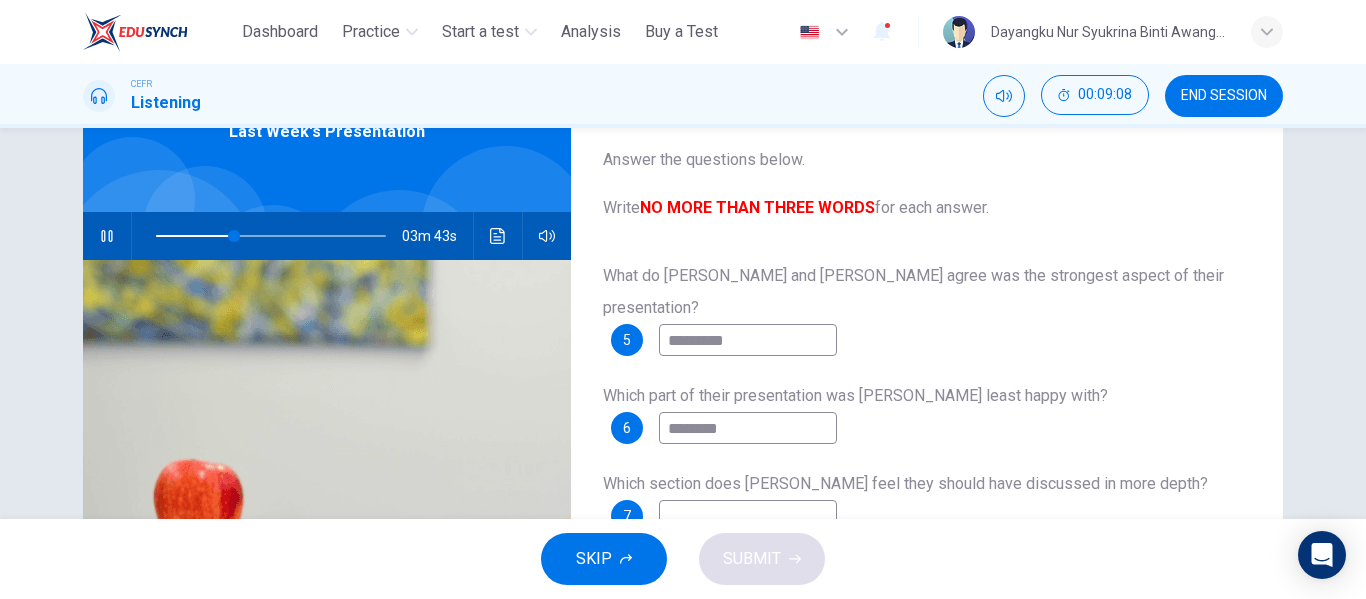type on "*********" 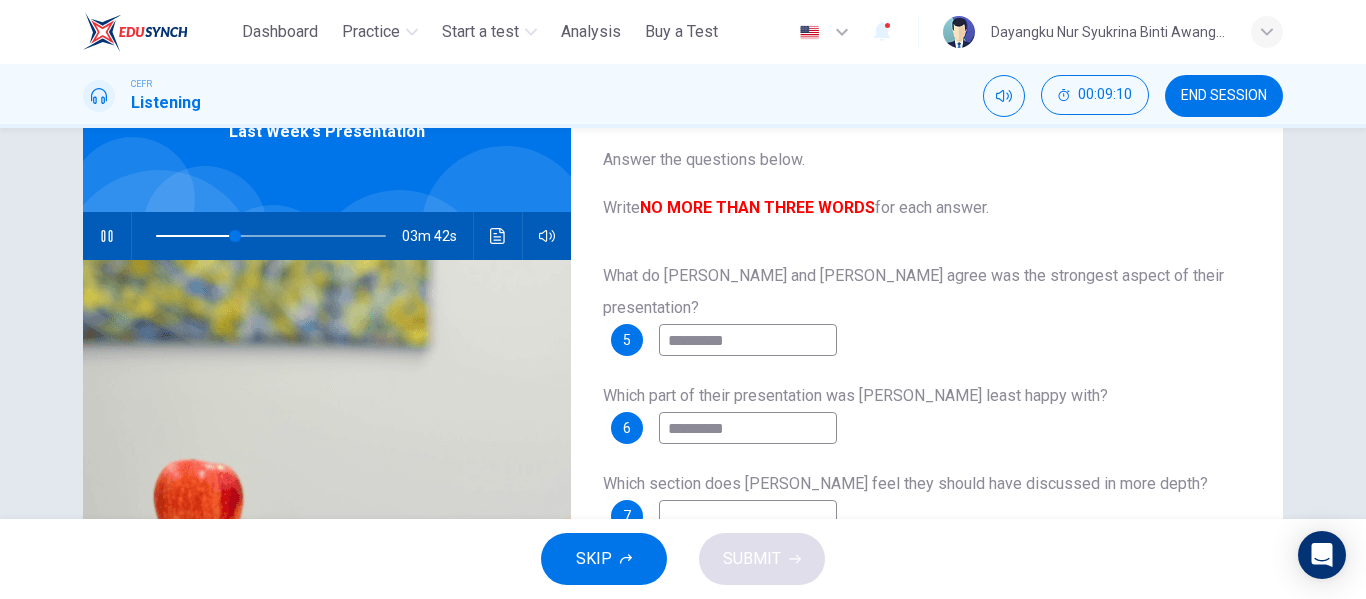 type on "**" 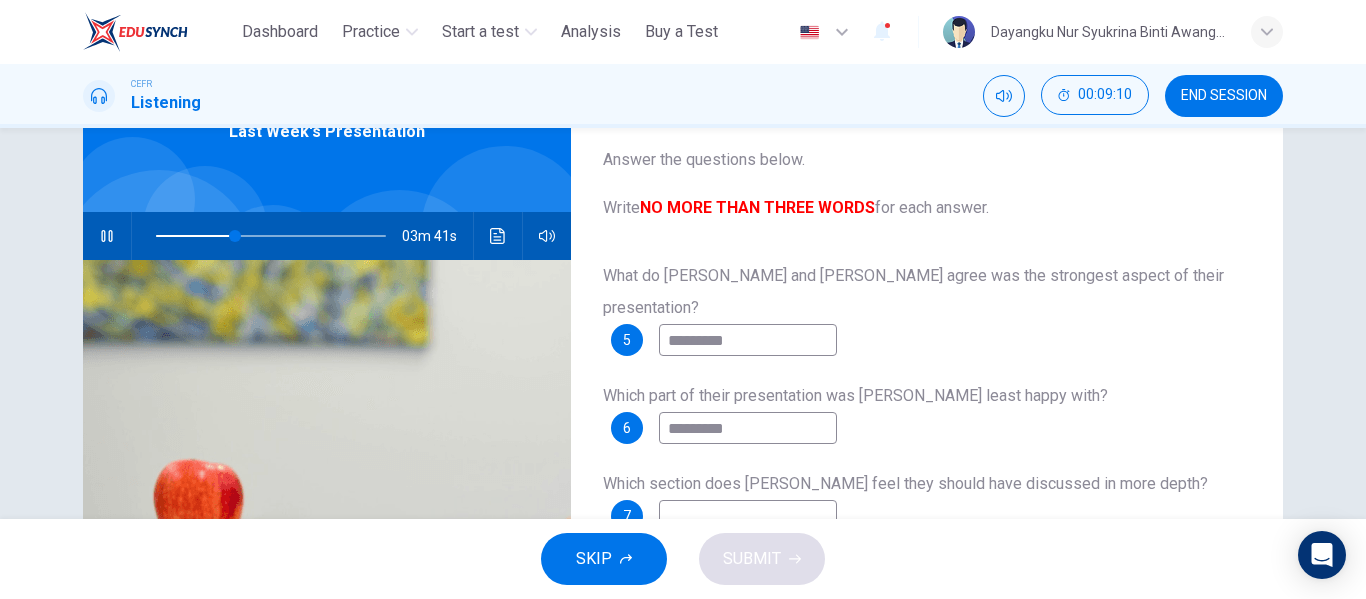 type on "**********" 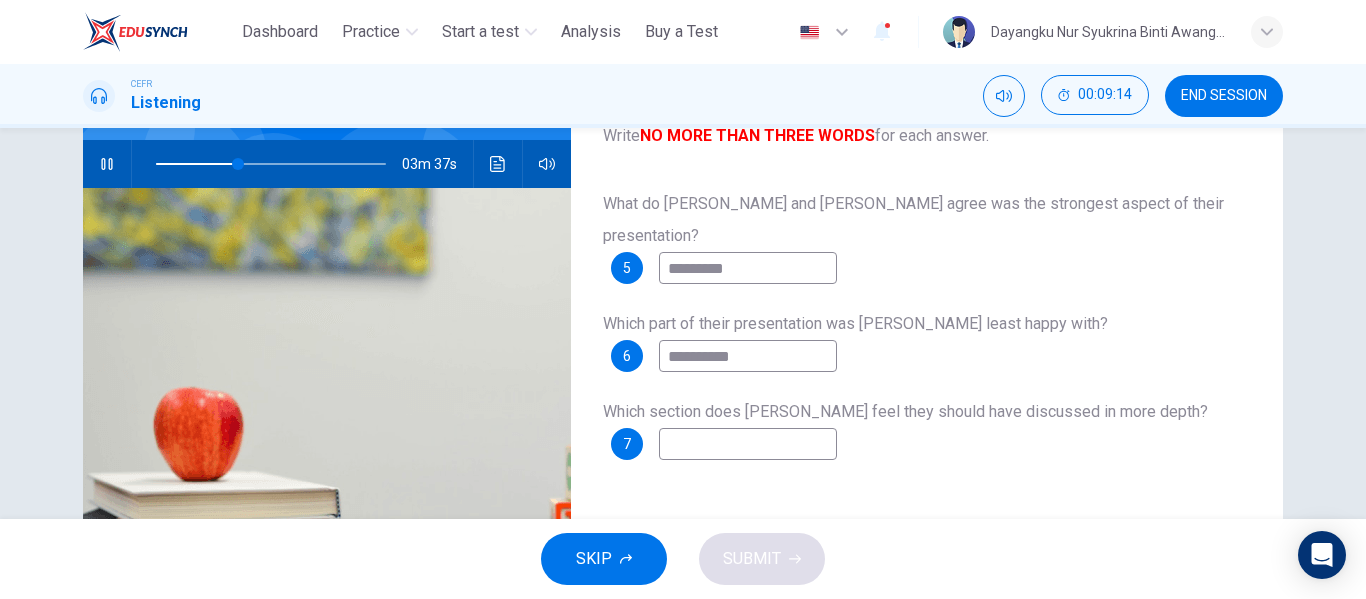 scroll, scrollTop: 196, scrollLeft: 0, axis: vertical 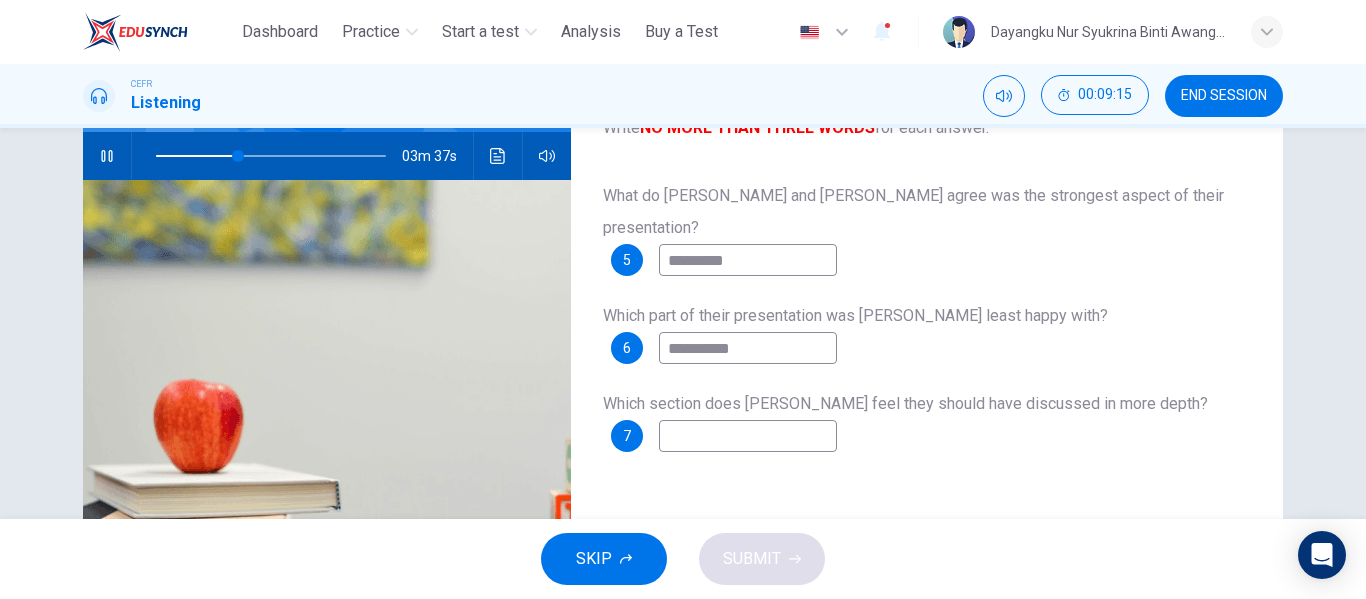 type on "**" 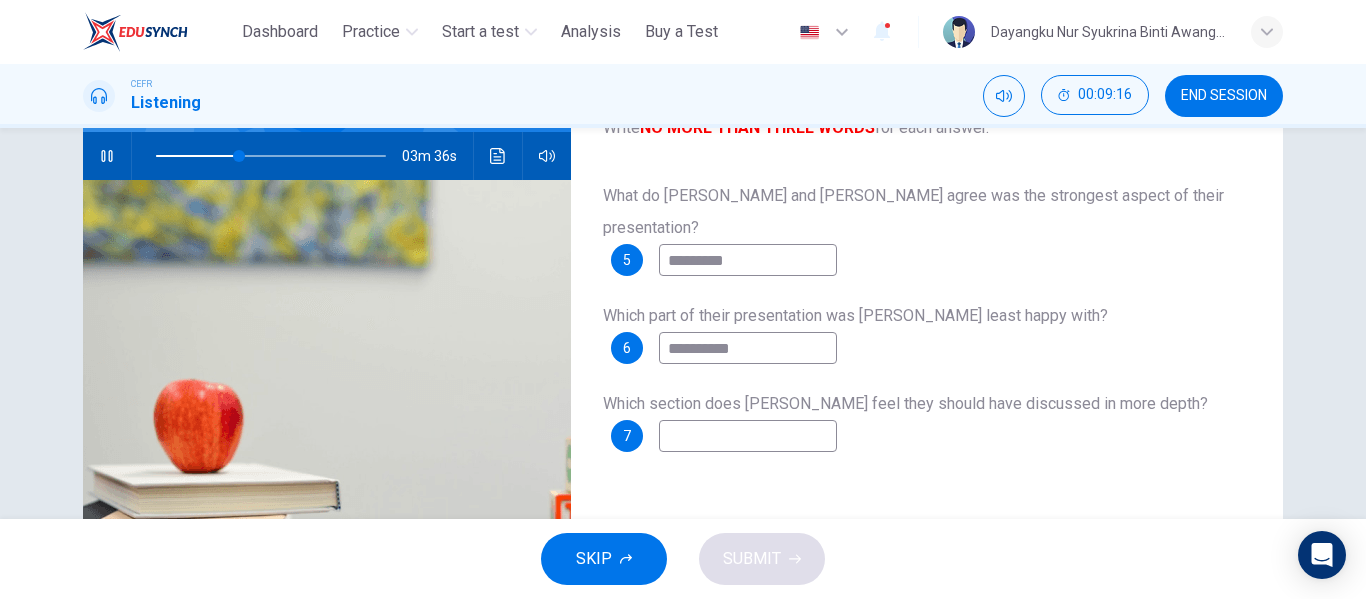 type on "**********" 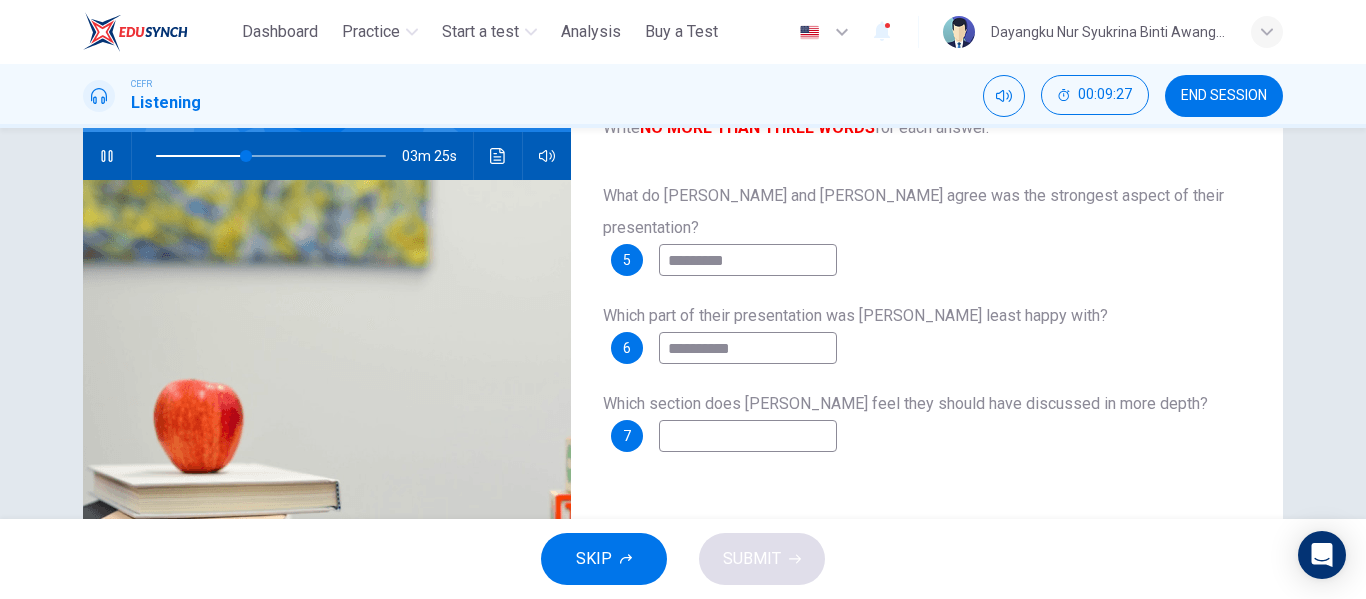 type on "**" 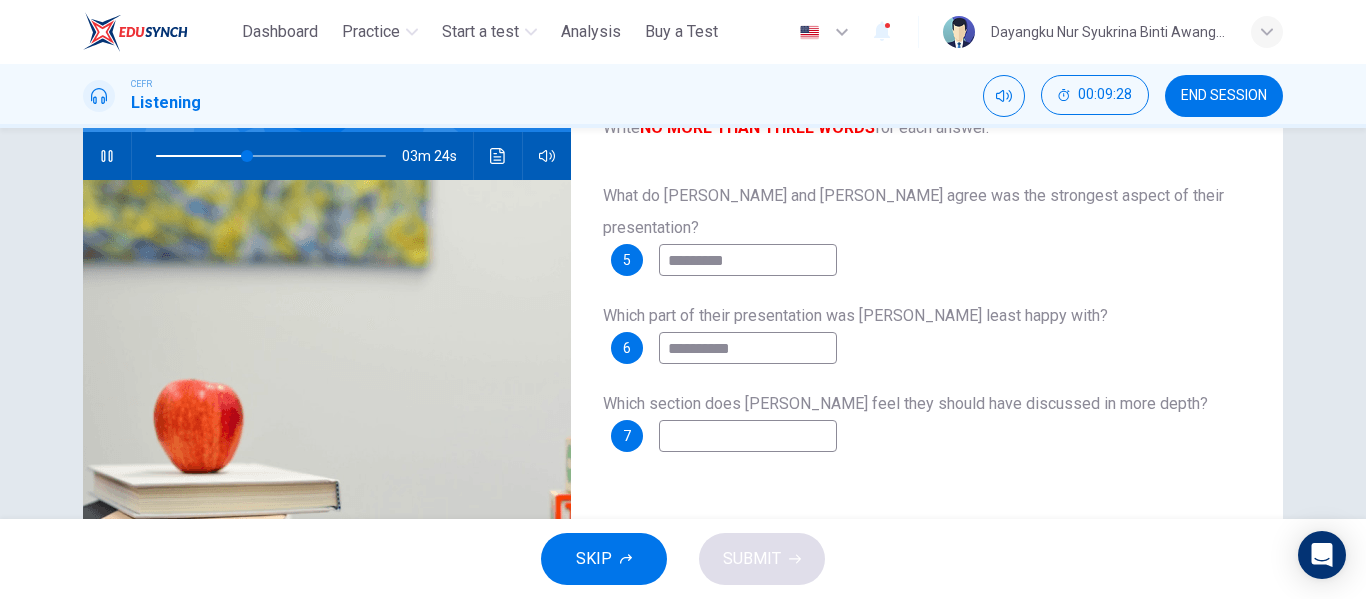 type on "*" 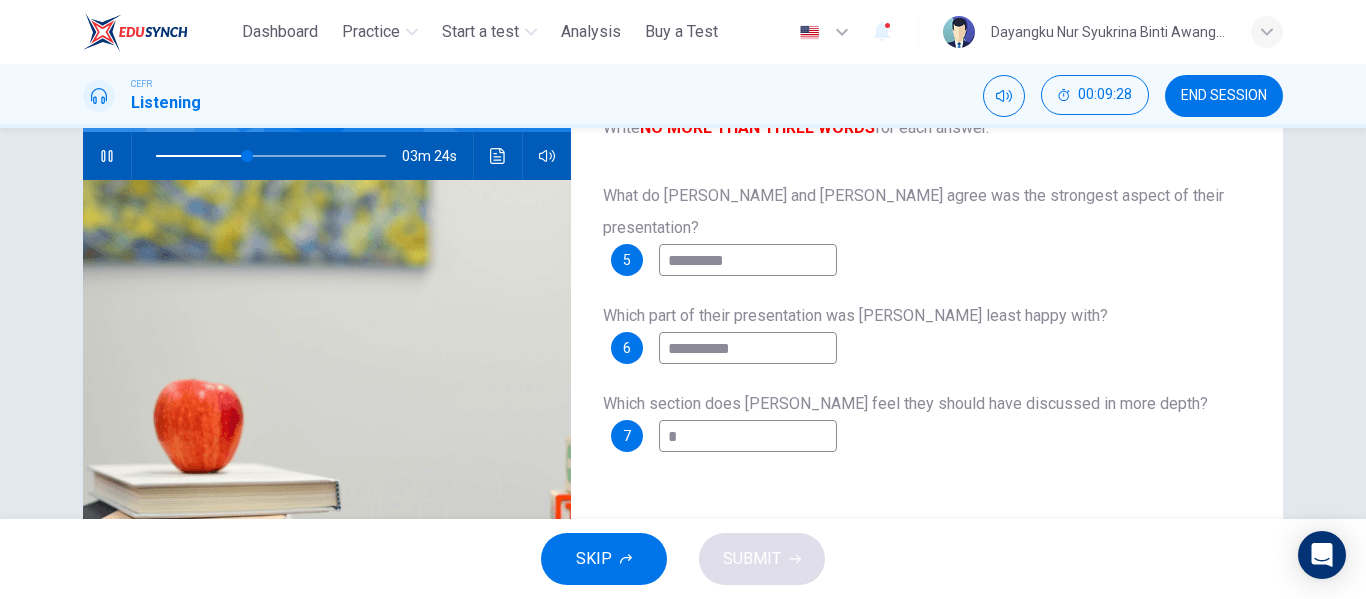 type on "**" 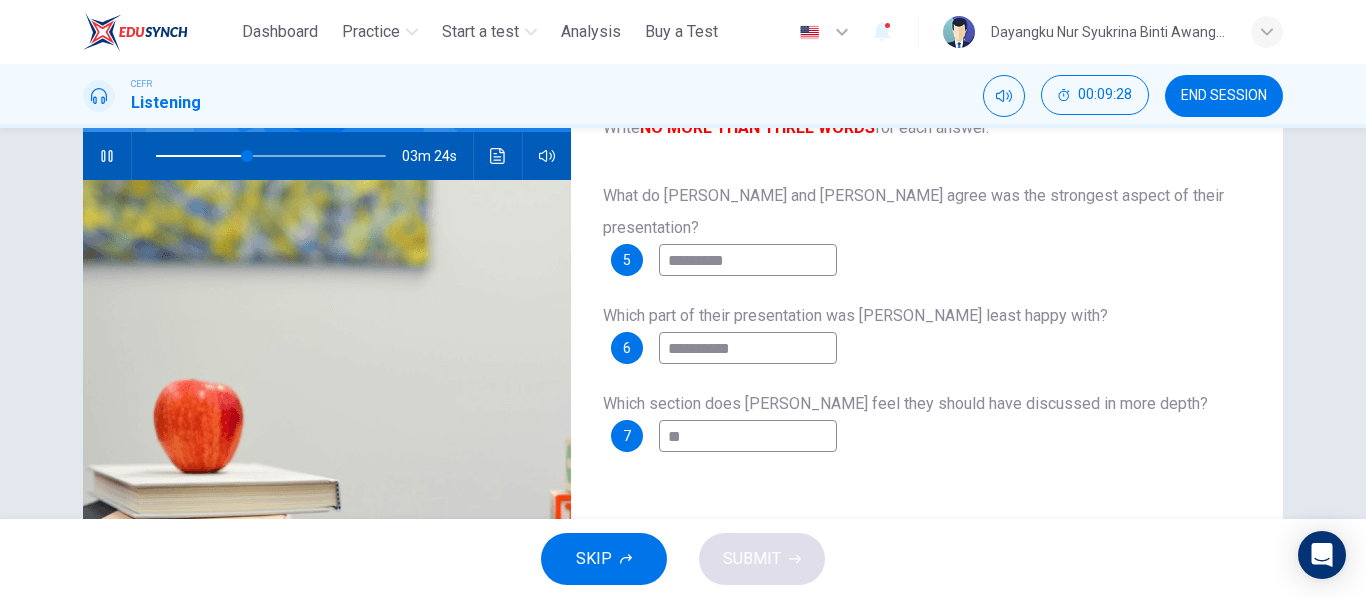 type on "**" 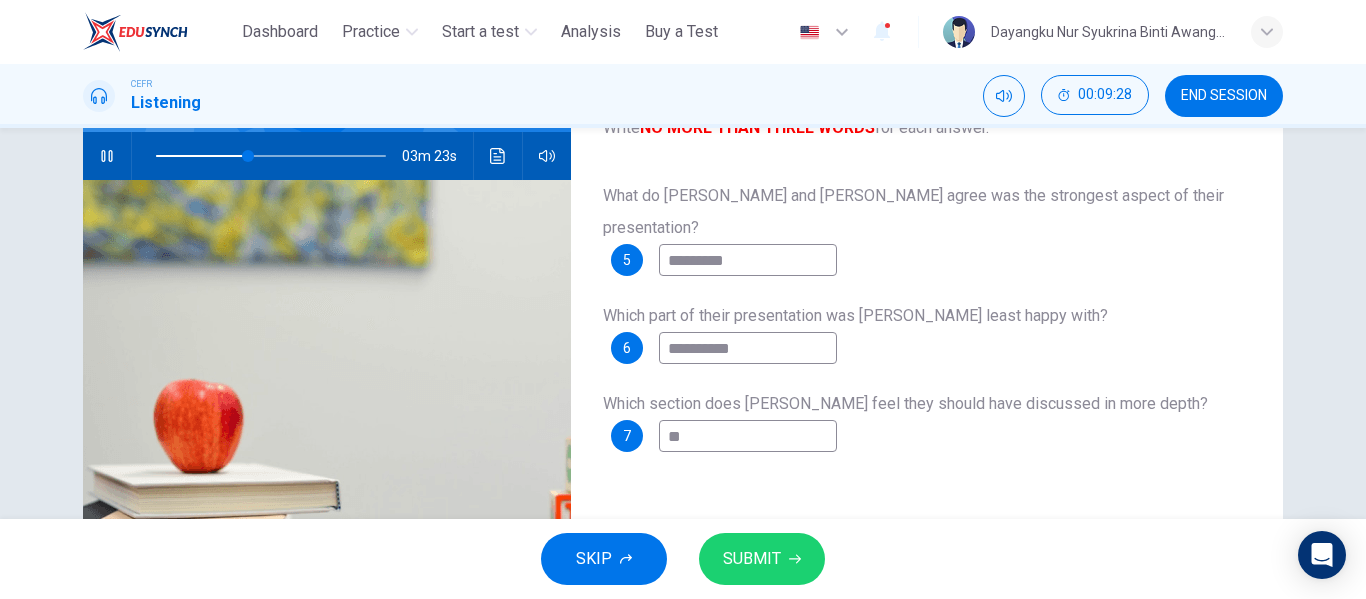 type on "***" 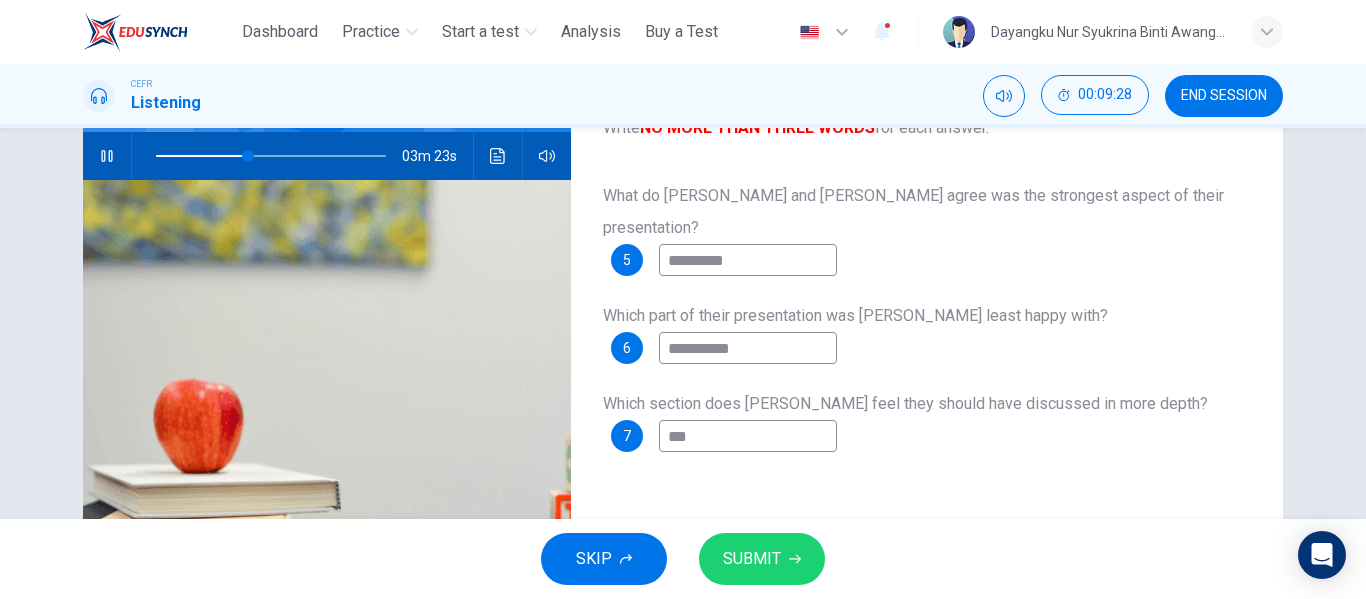 type on "**" 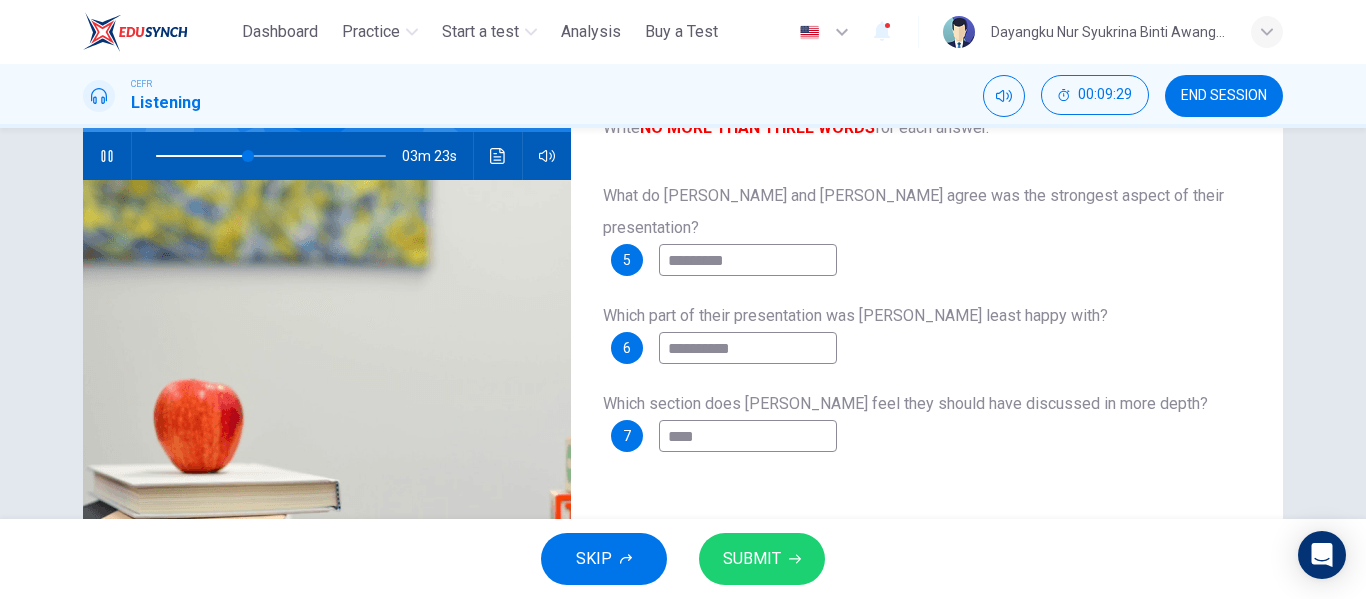 type on "*****" 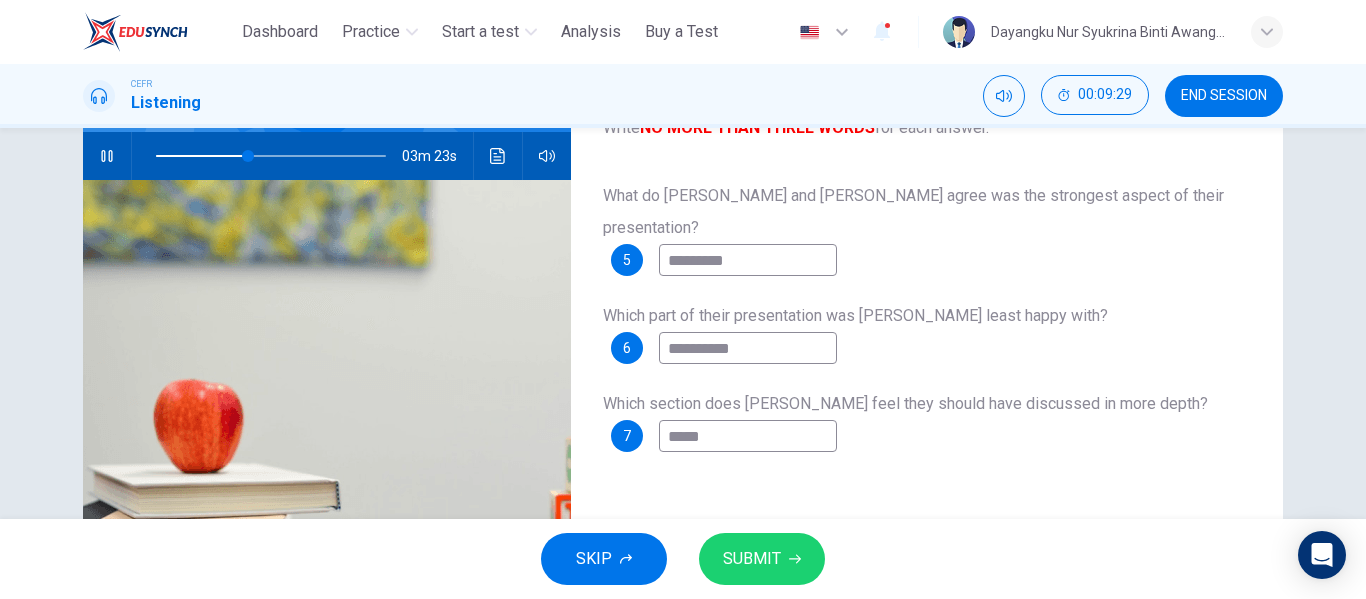 type on "**" 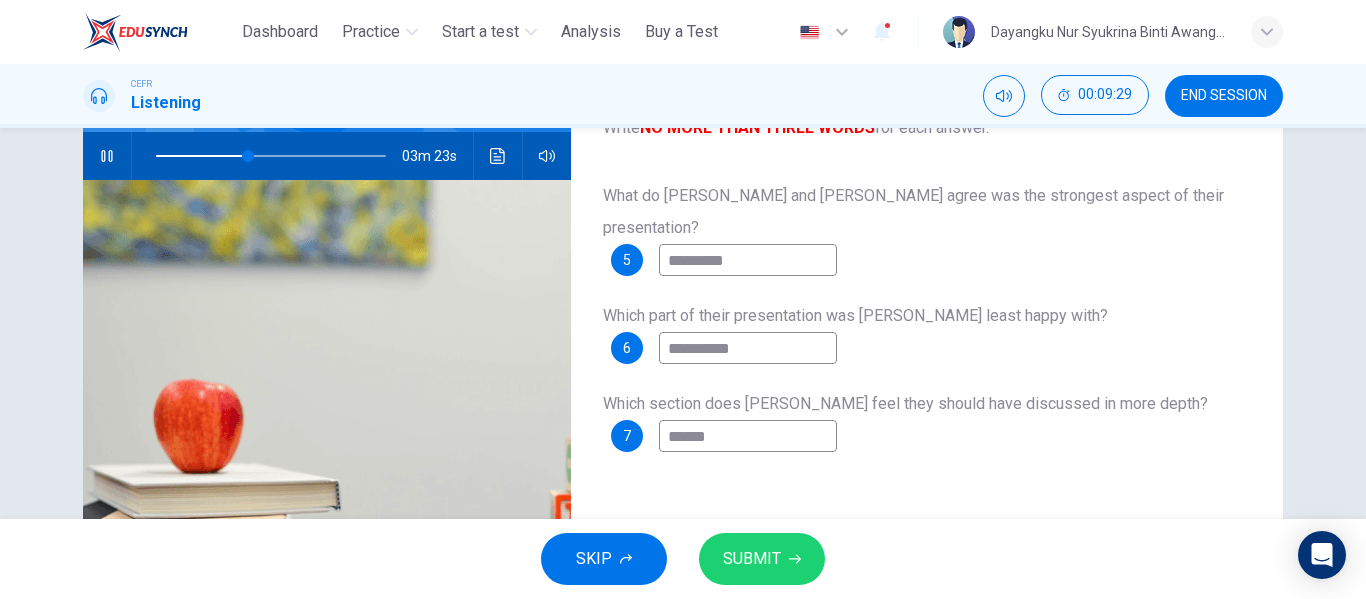 type on "**" 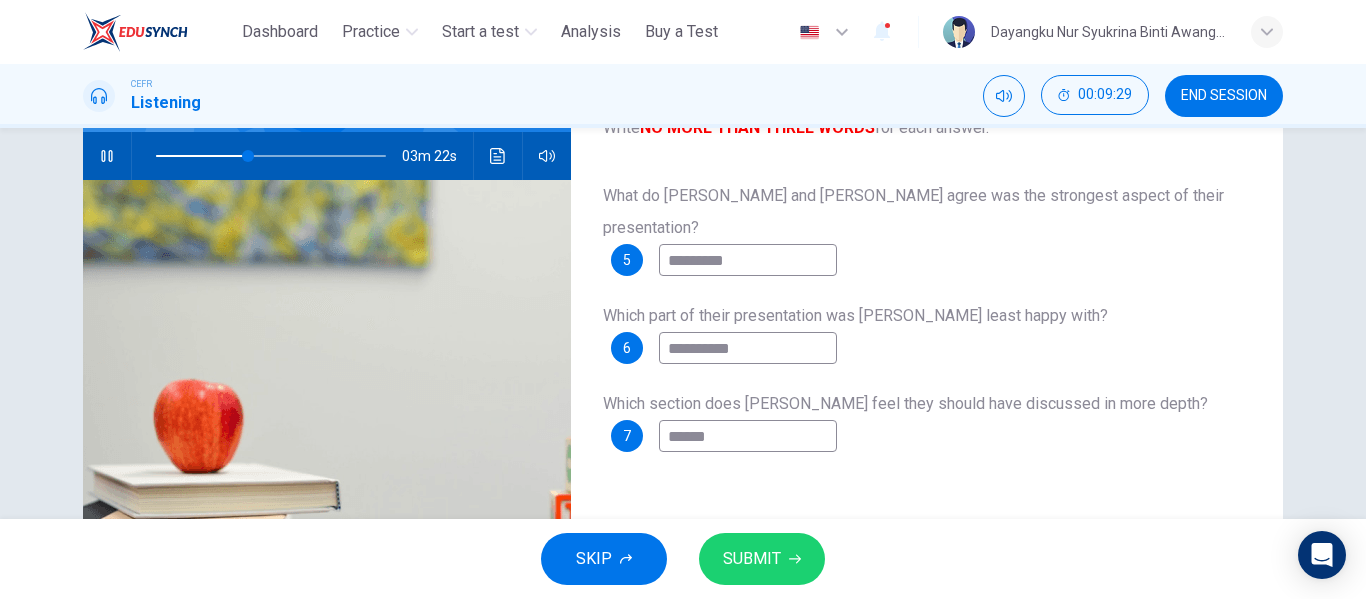 type on "*******" 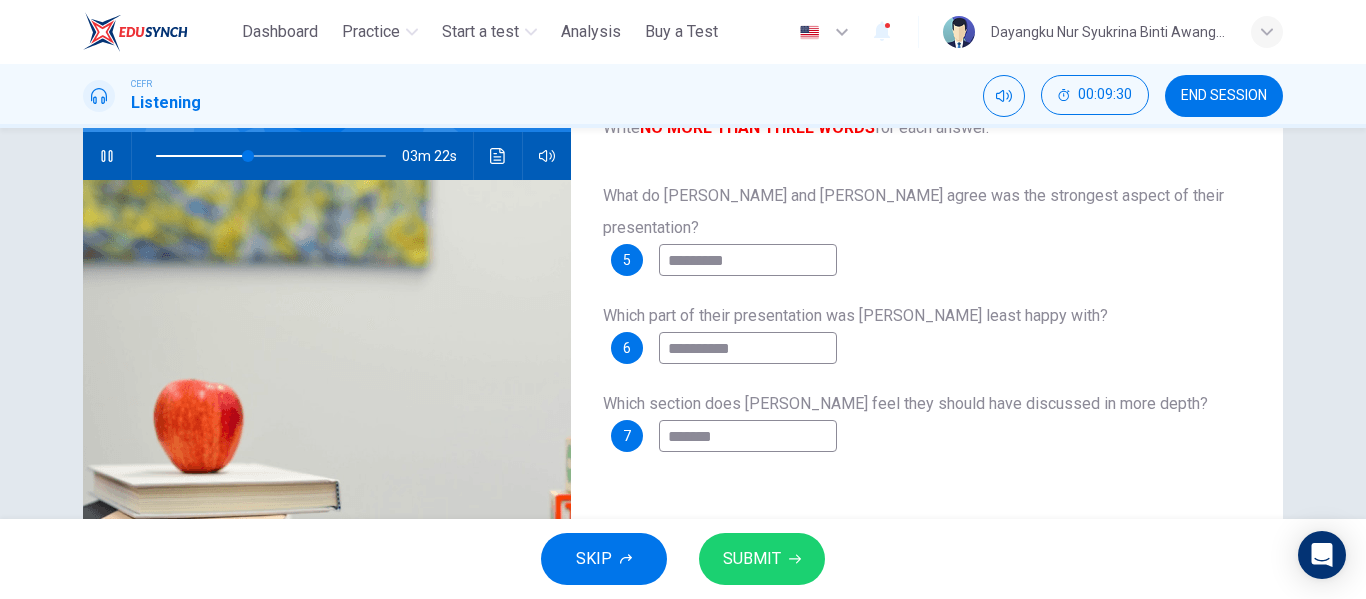 type on "**" 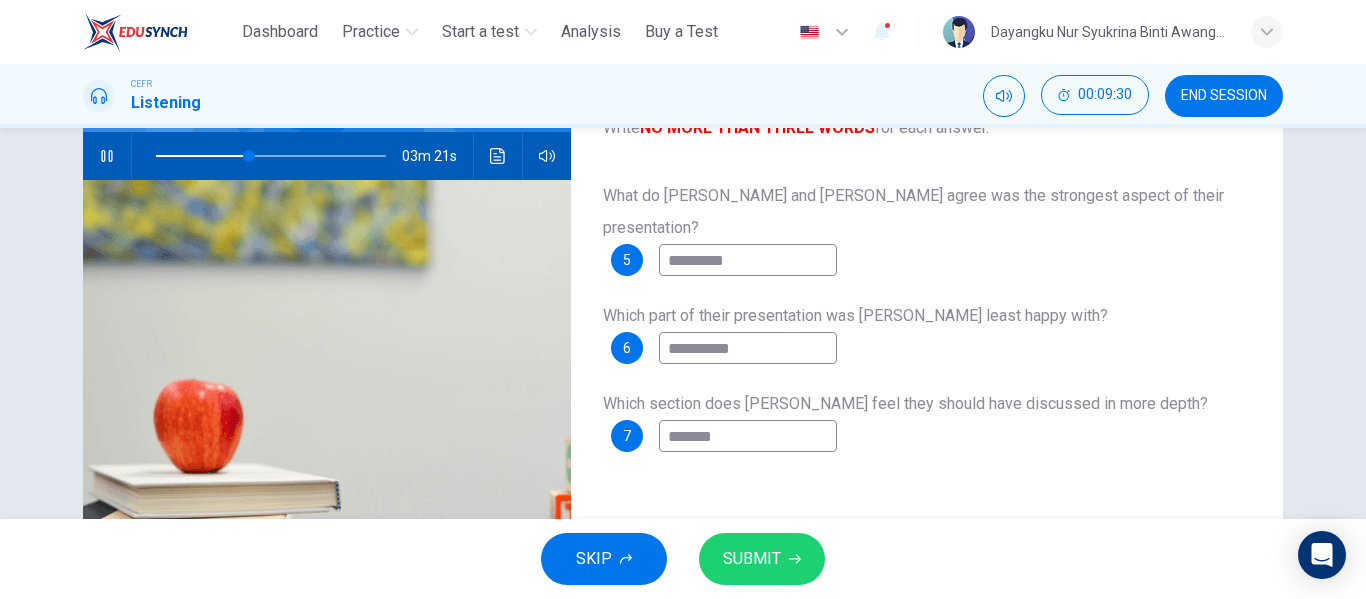 type on "********" 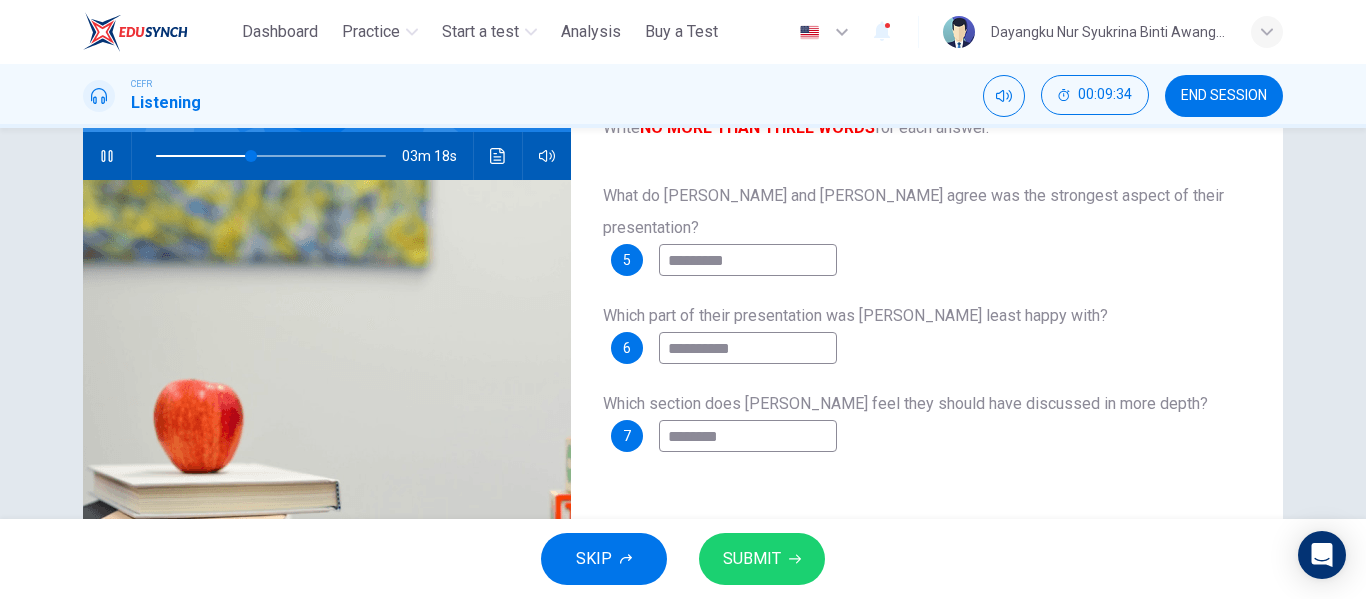 type on "**" 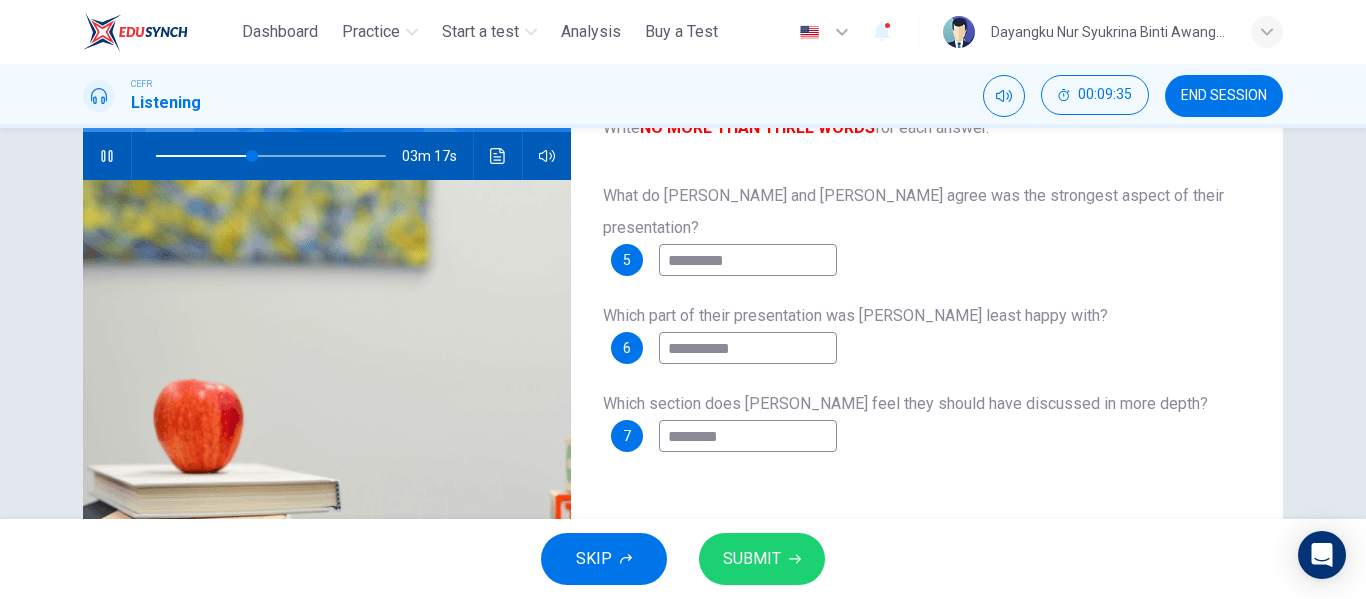 type on "********" 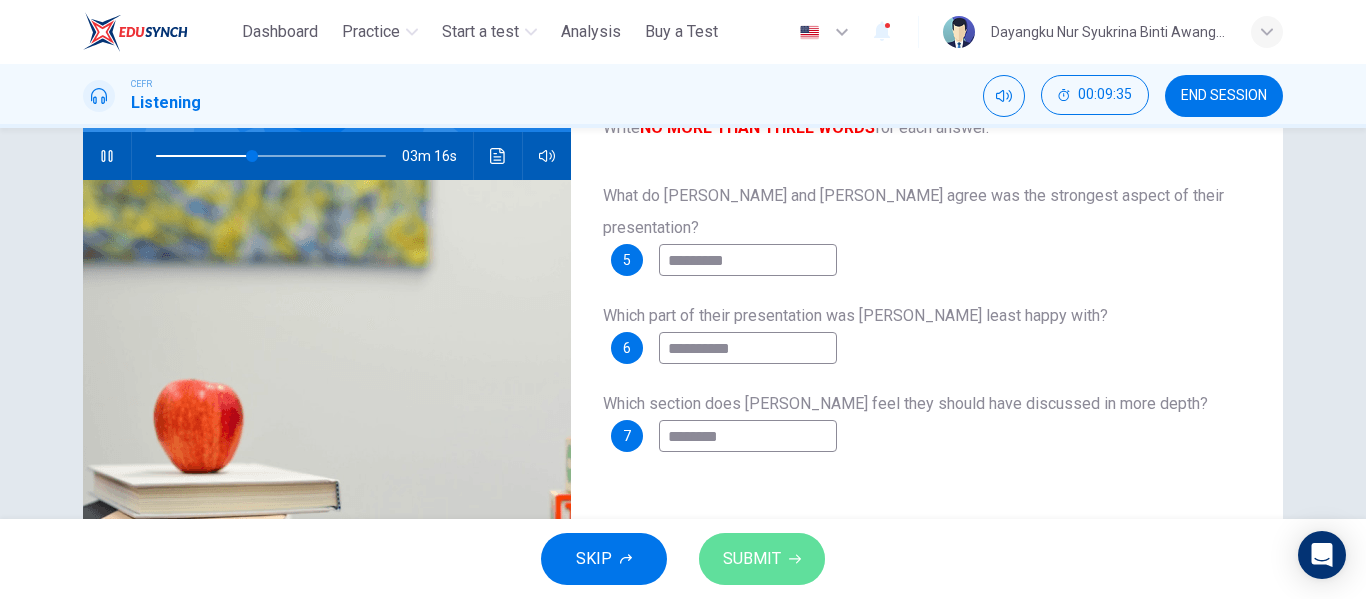 click on "SUBMIT" at bounding box center (762, 559) 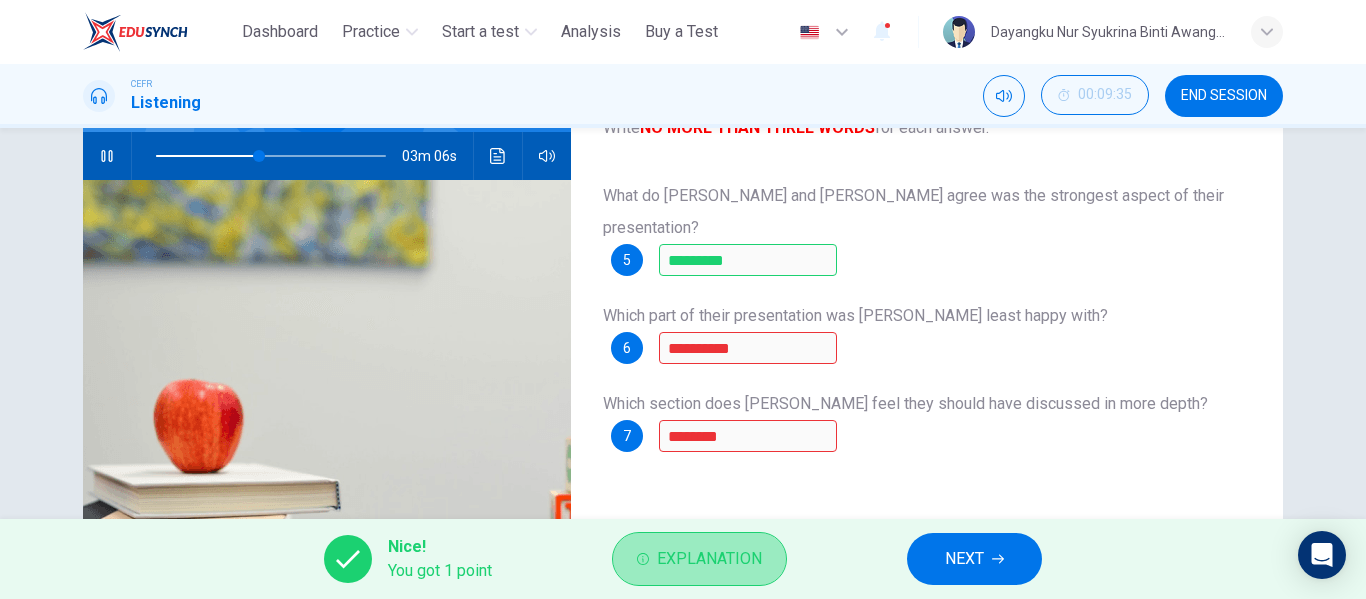 click on "Explanation" at bounding box center [709, 559] 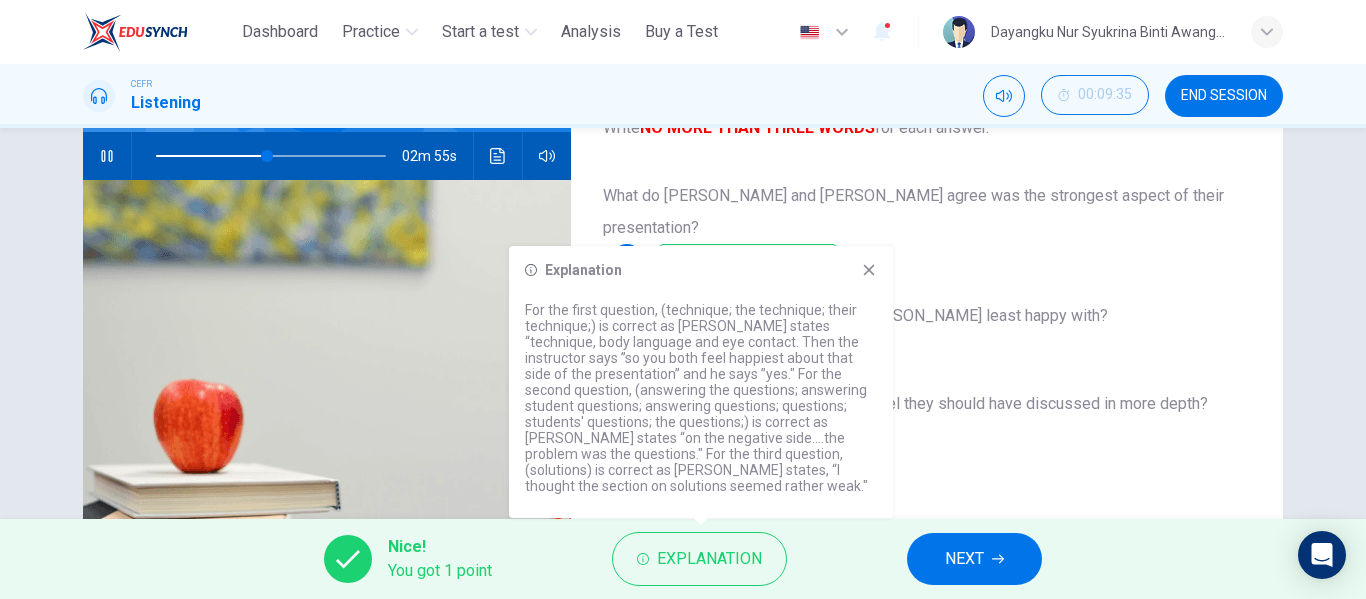 click on "Which section does Sharon feel they should have discussed in more
depth? 7 ********" at bounding box center [927, 420] 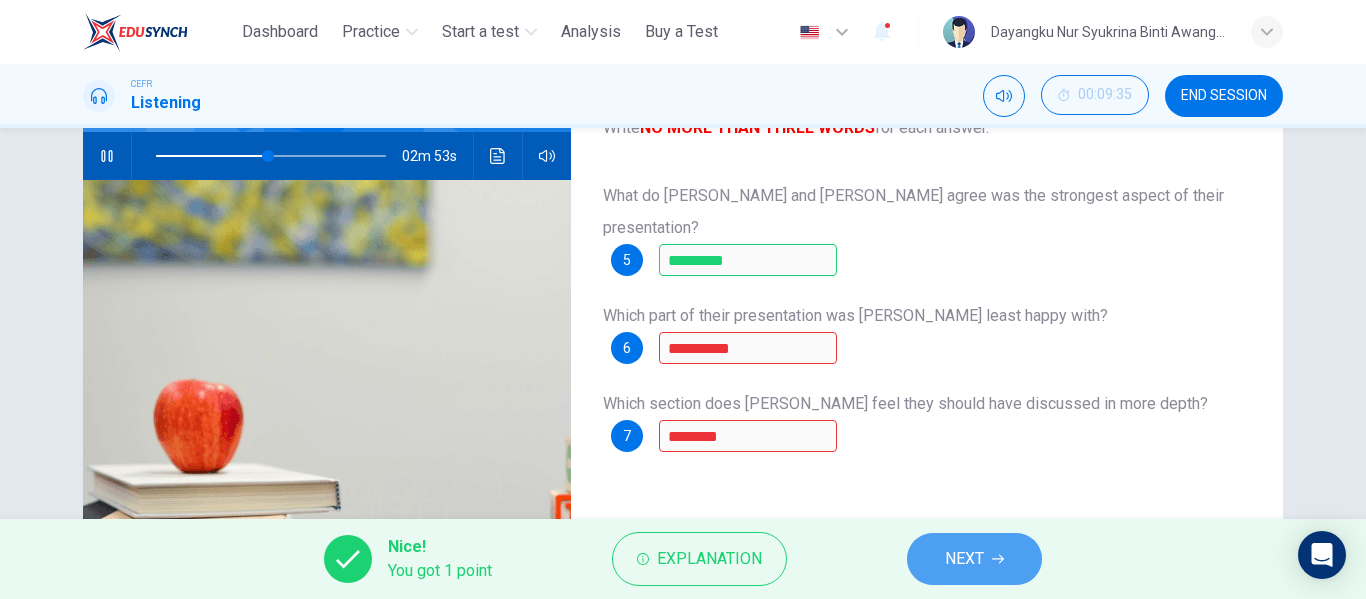 click on "NEXT" at bounding box center [964, 559] 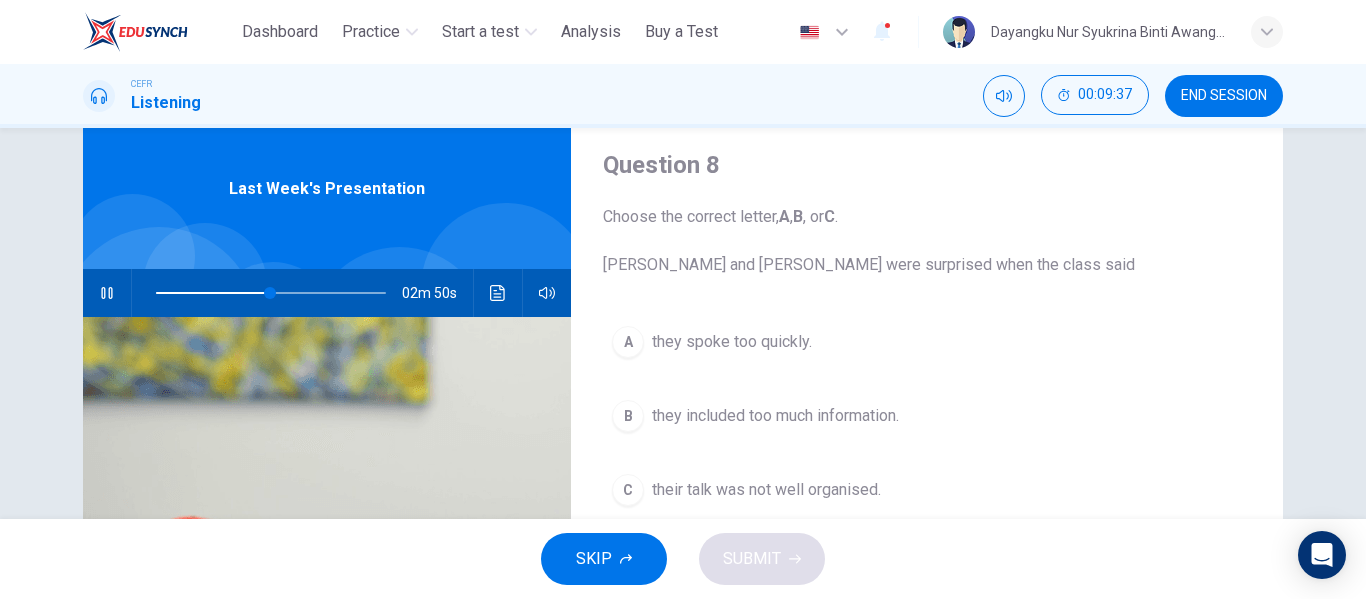 scroll, scrollTop: 57, scrollLeft: 0, axis: vertical 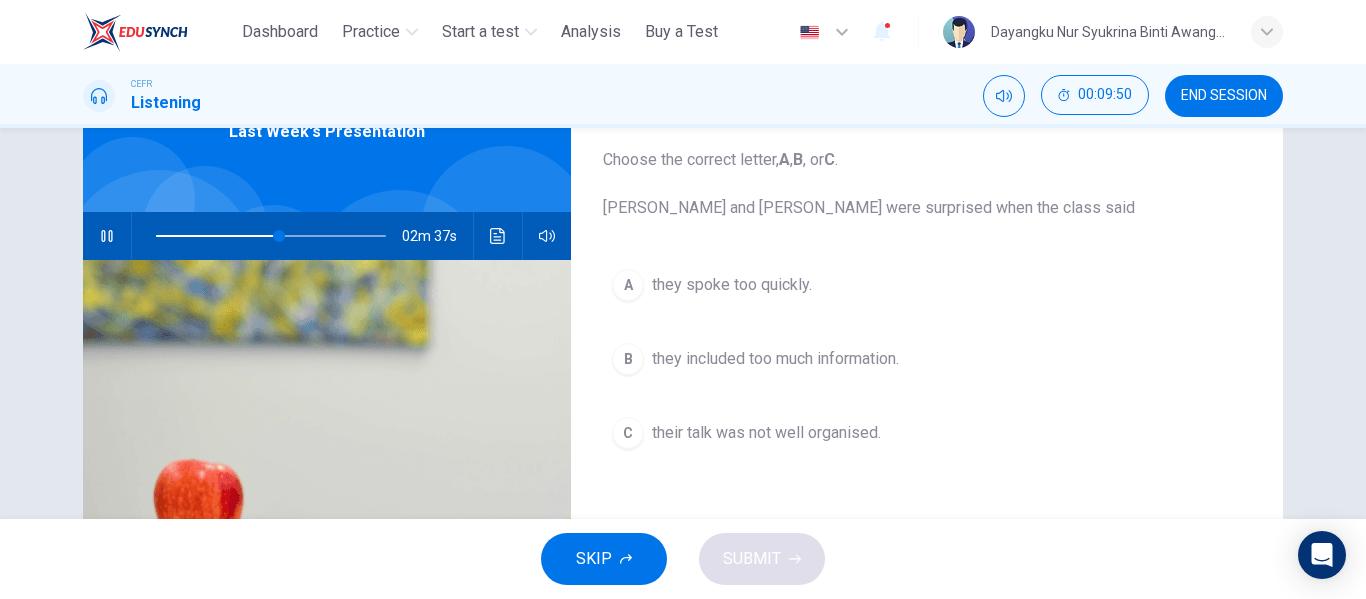 click on "they spoke too quickly." at bounding box center [732, 285] 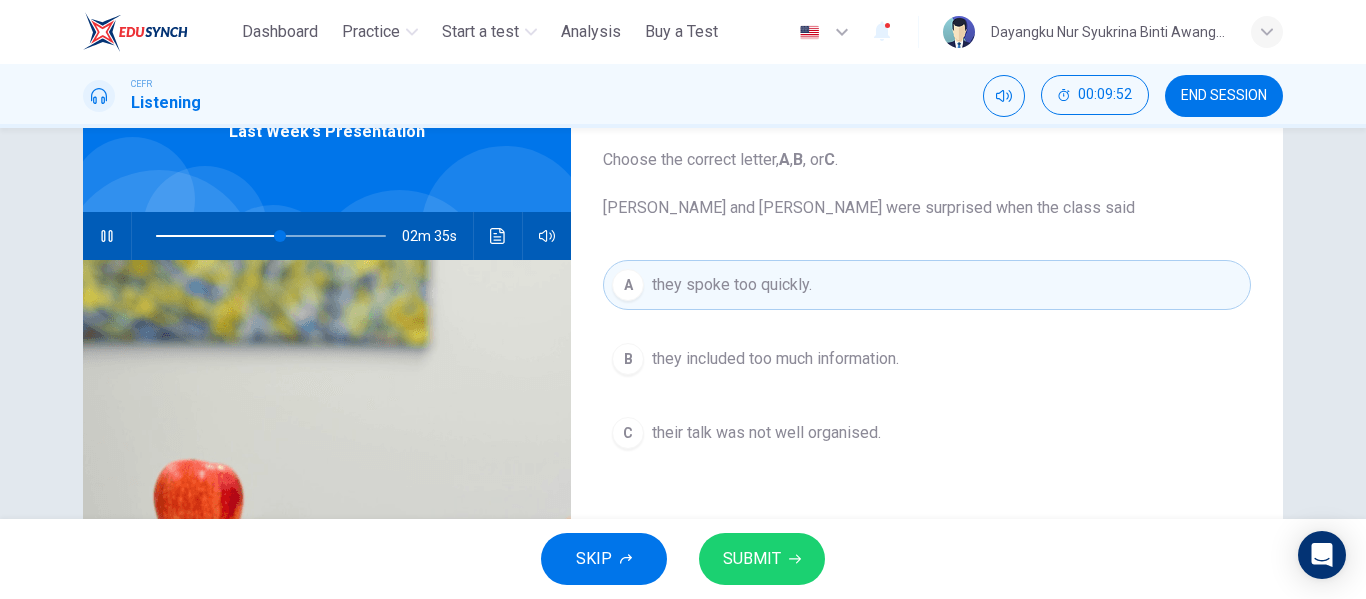 click on "SUBMIT" at bounding box center [752, 559] 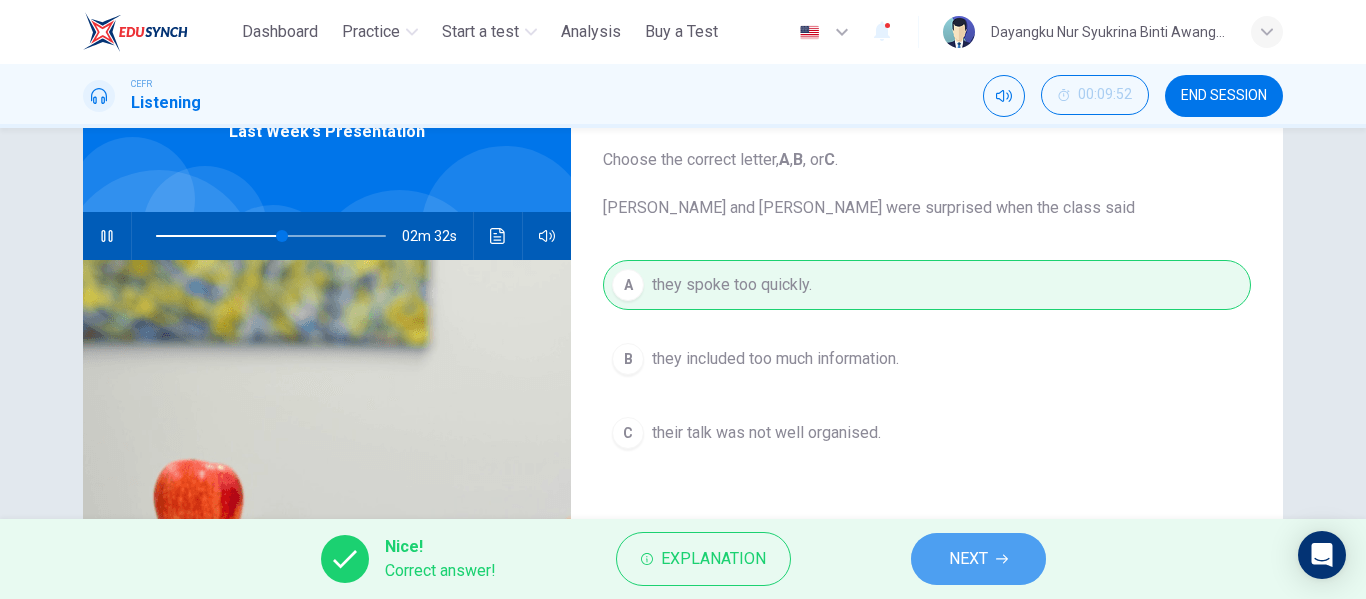 click on "NEXT" at bounding box center [978, 559] 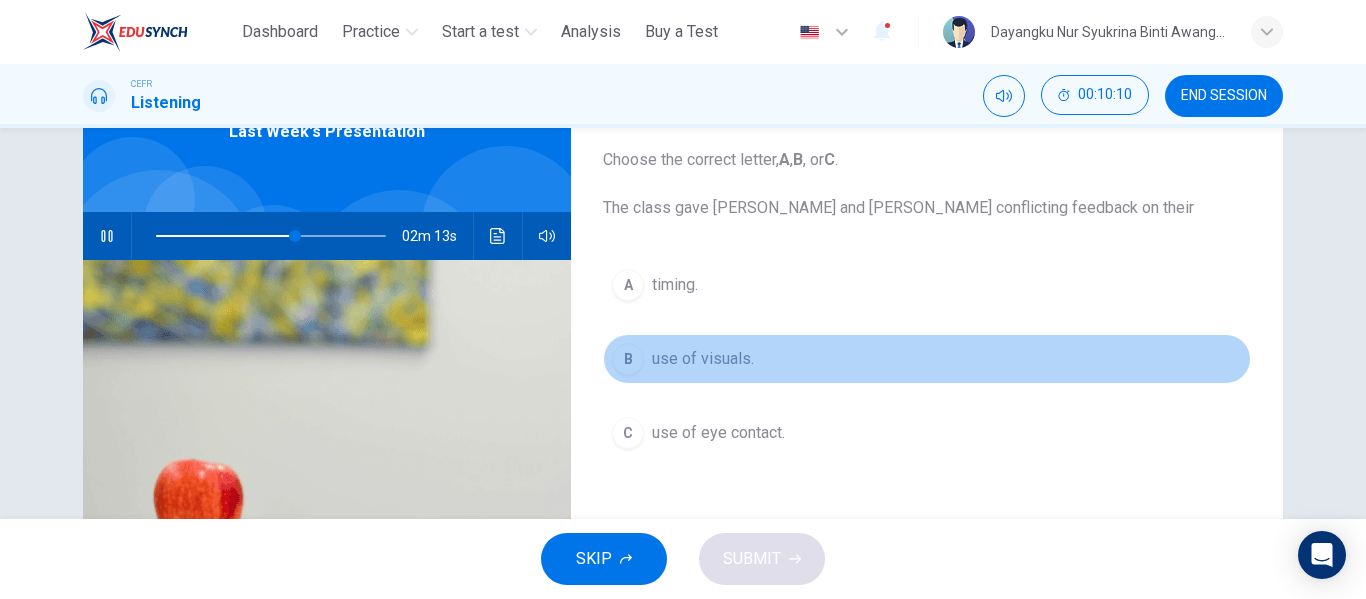 click on "use of visuals." at bounding box center [703, 359] 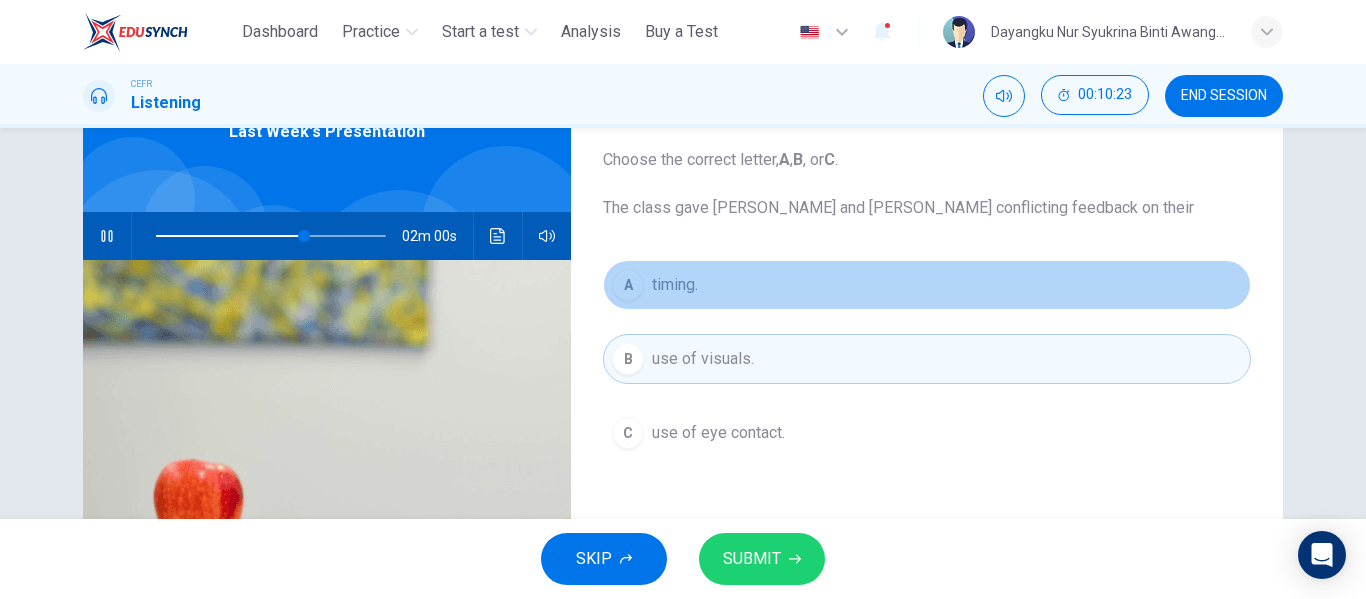 click on "timing." at bounding box center (675, 285) 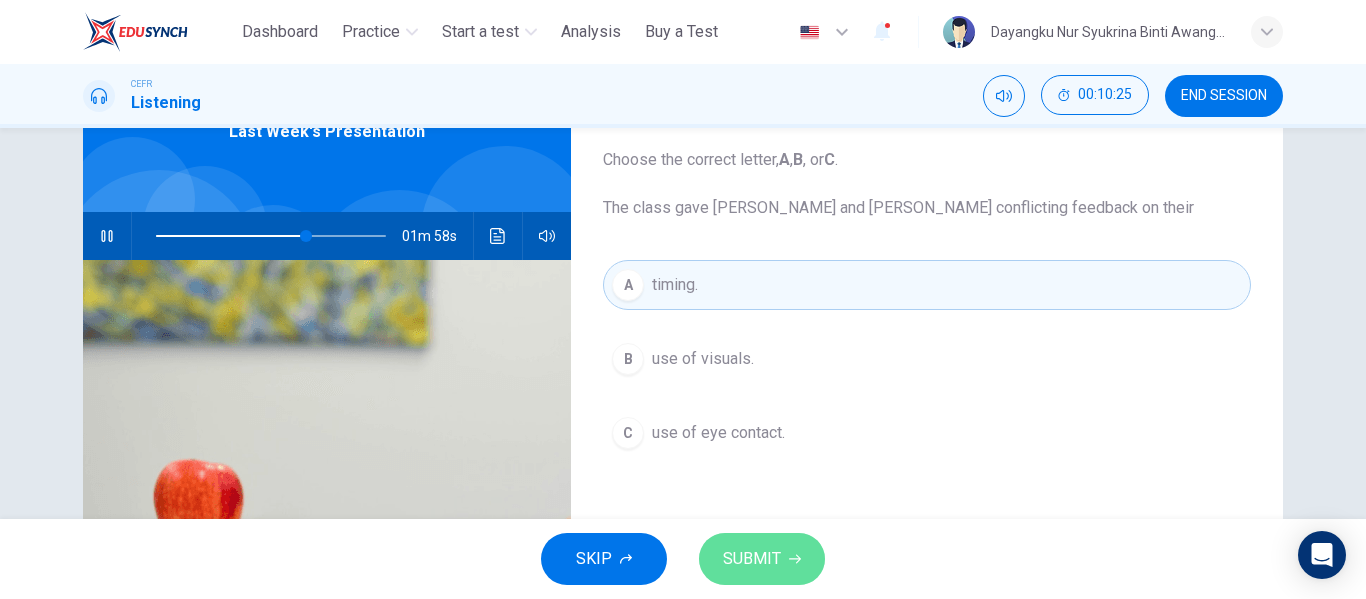 click on "SUBMIT" at bounding box center [762, 559] 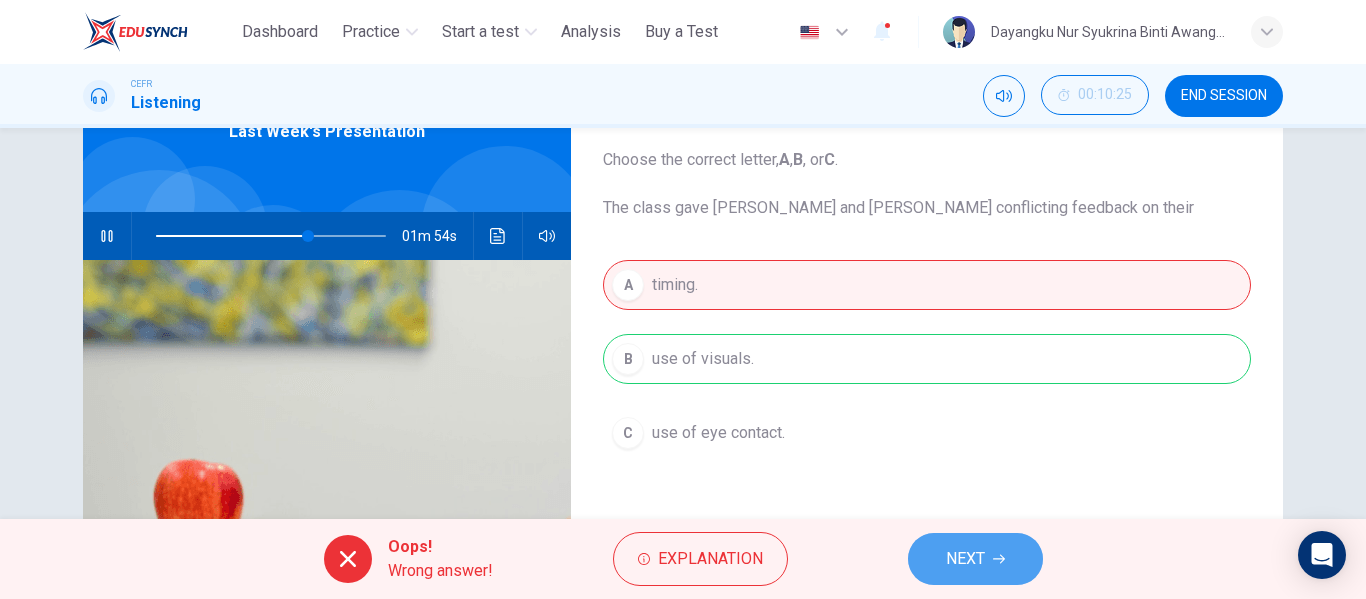 click on "NEXT" at bounding box center (965, 559) 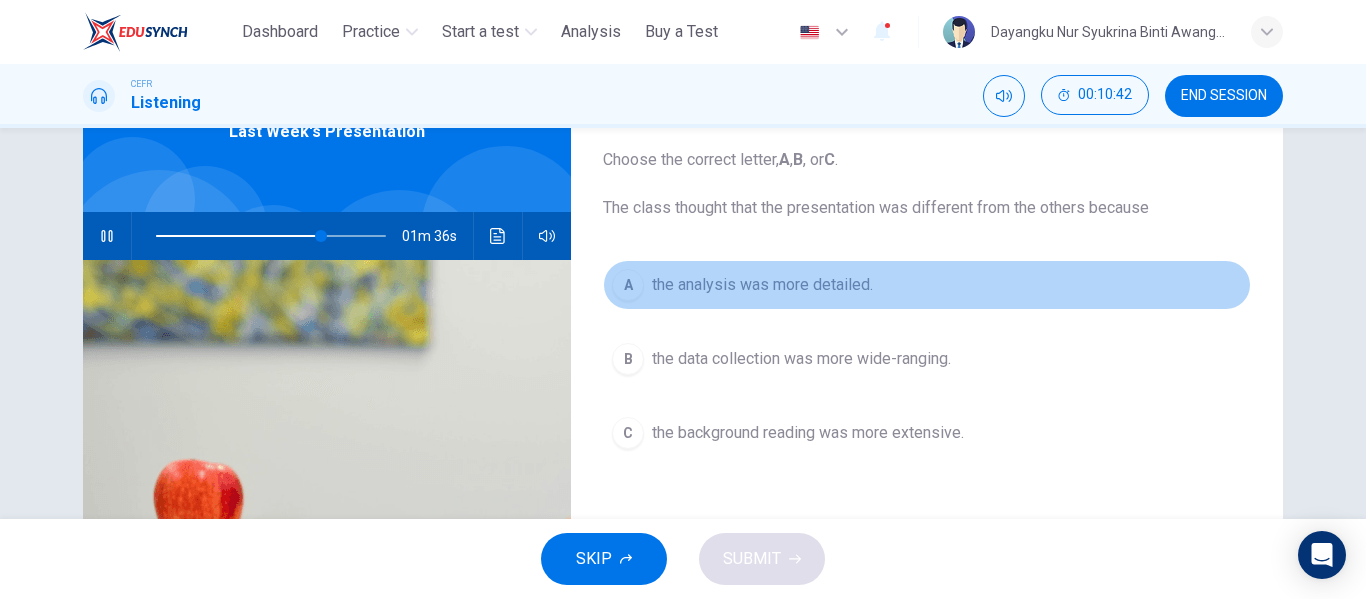 click on "the analysis was more detailed." at bounding box center (762, 285) 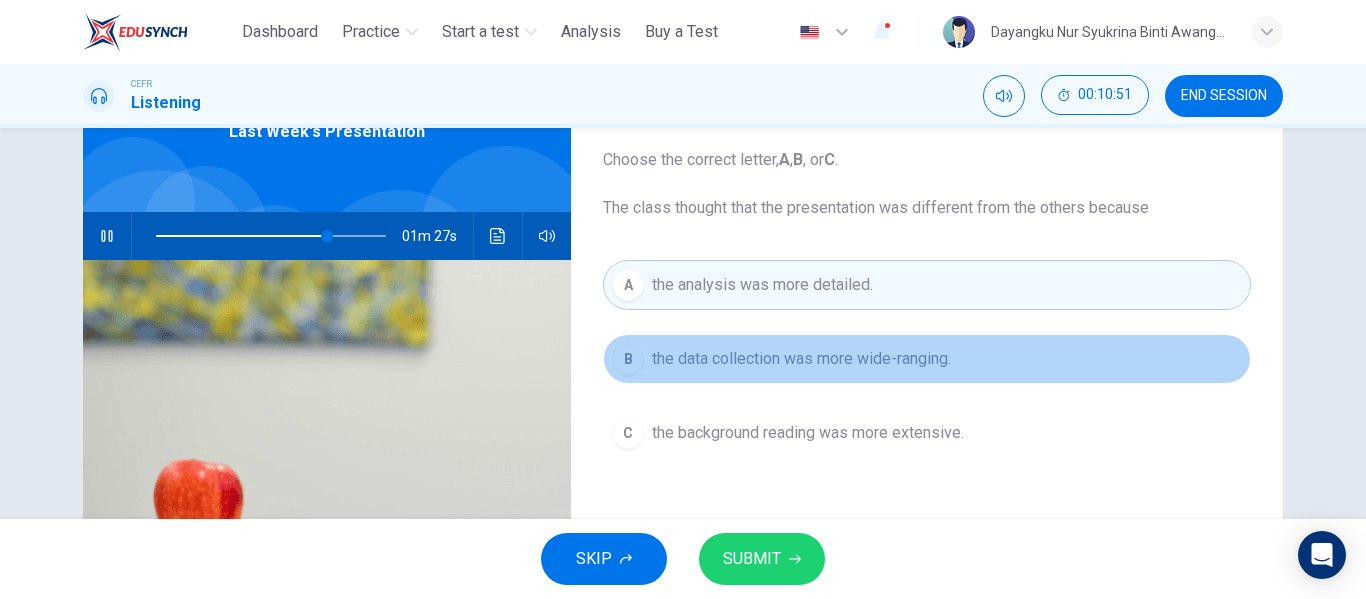 click on "B the data collection was more wide-ranging." at bounding box center [927, 359] 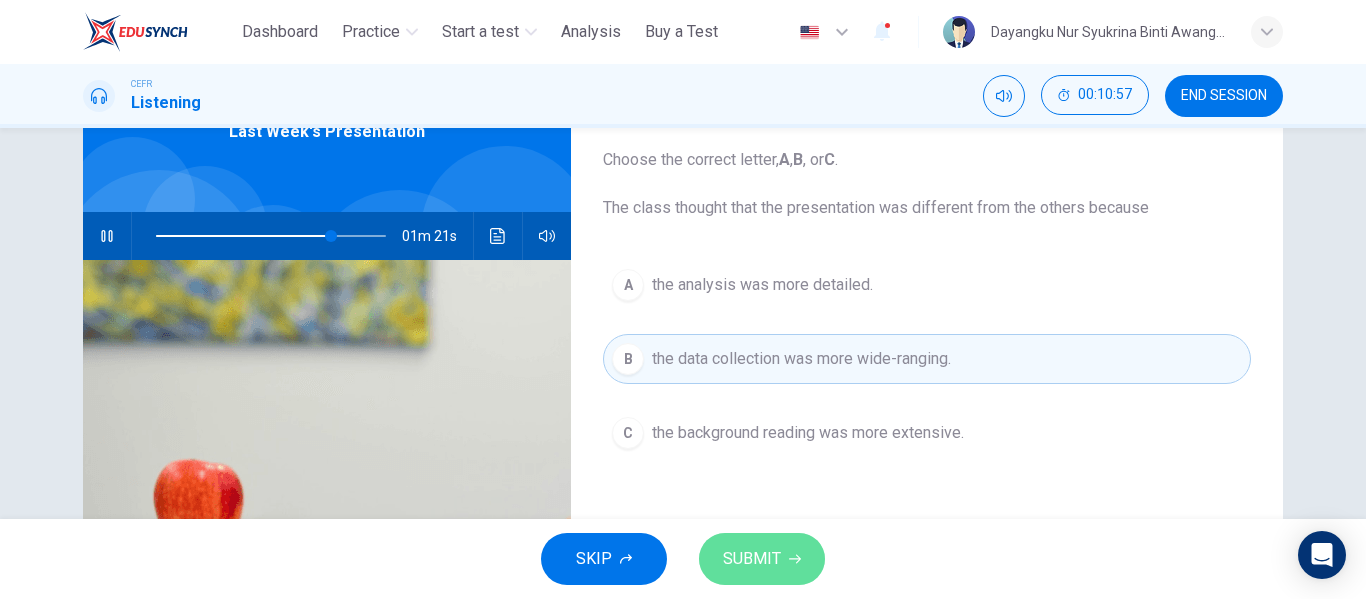 click on "SUBMIT" at bounding box center [752, 559] 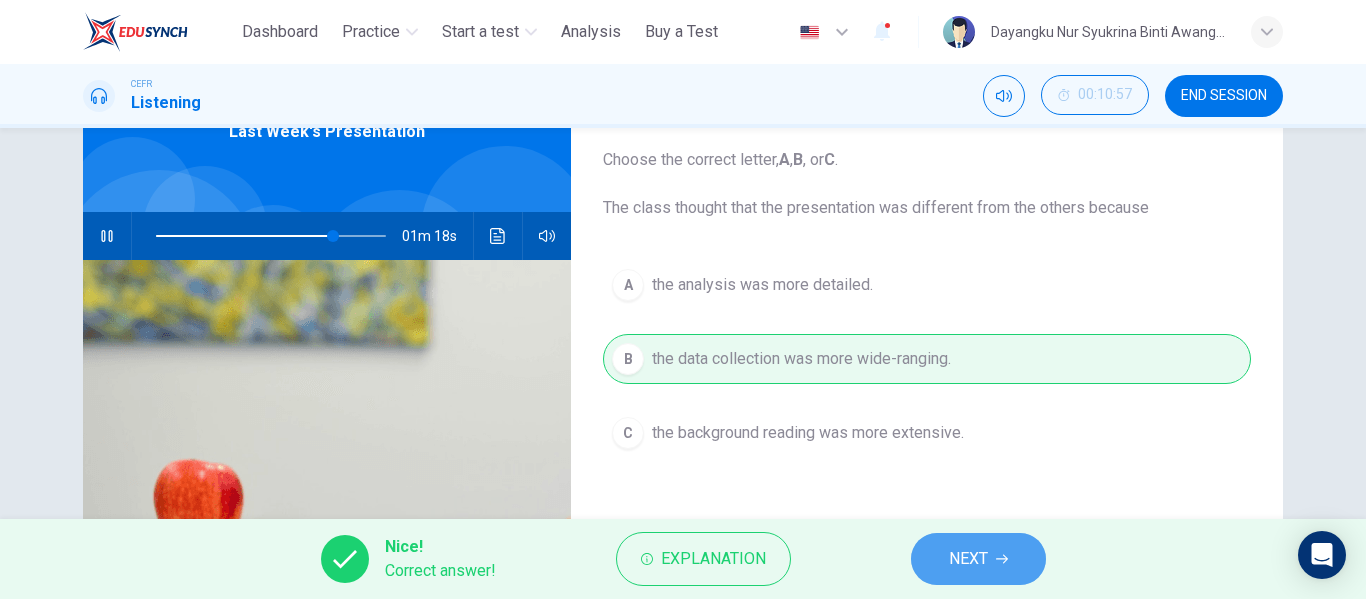 click on "NEXT" at bounding box center (968, 559) 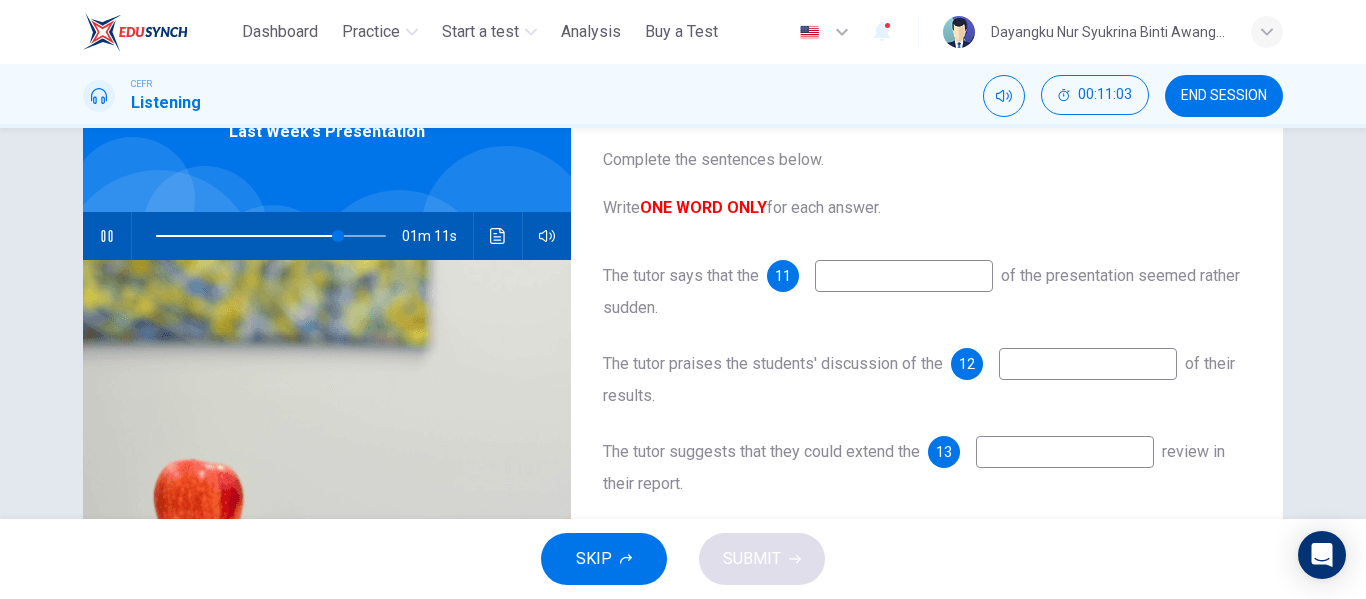 click at bounding box center (904, 276) 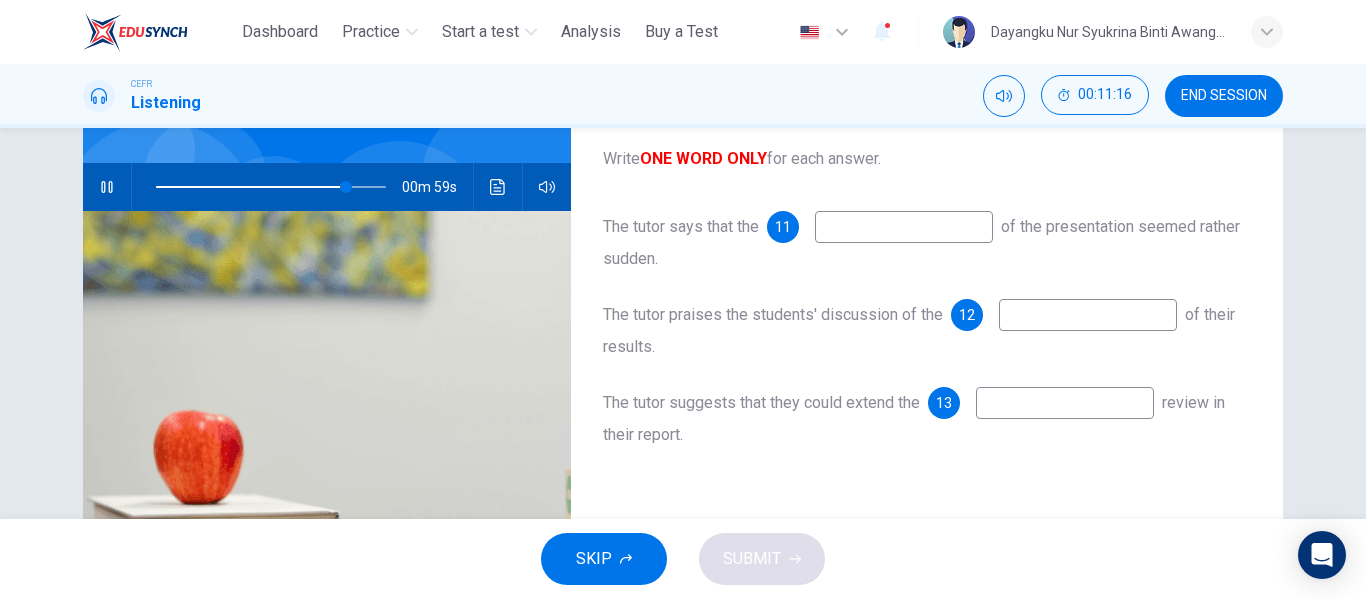 scroll, scrollTop: 162, scrollLeft: 0, axis: vertical 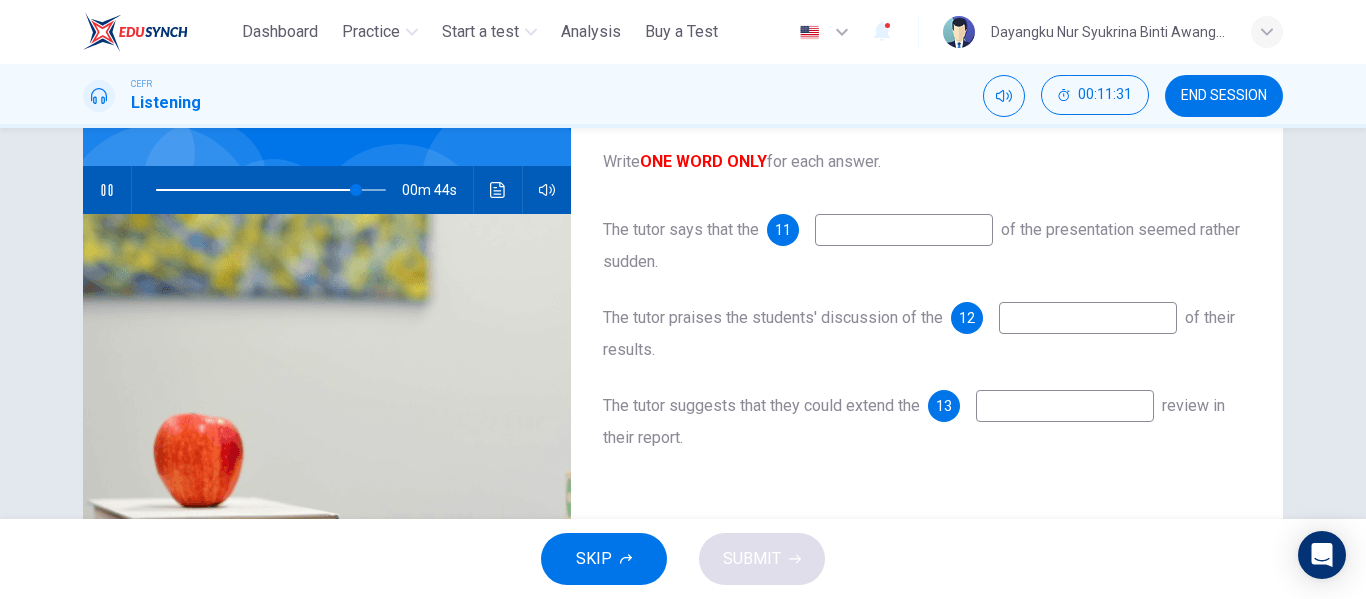 type on "**" 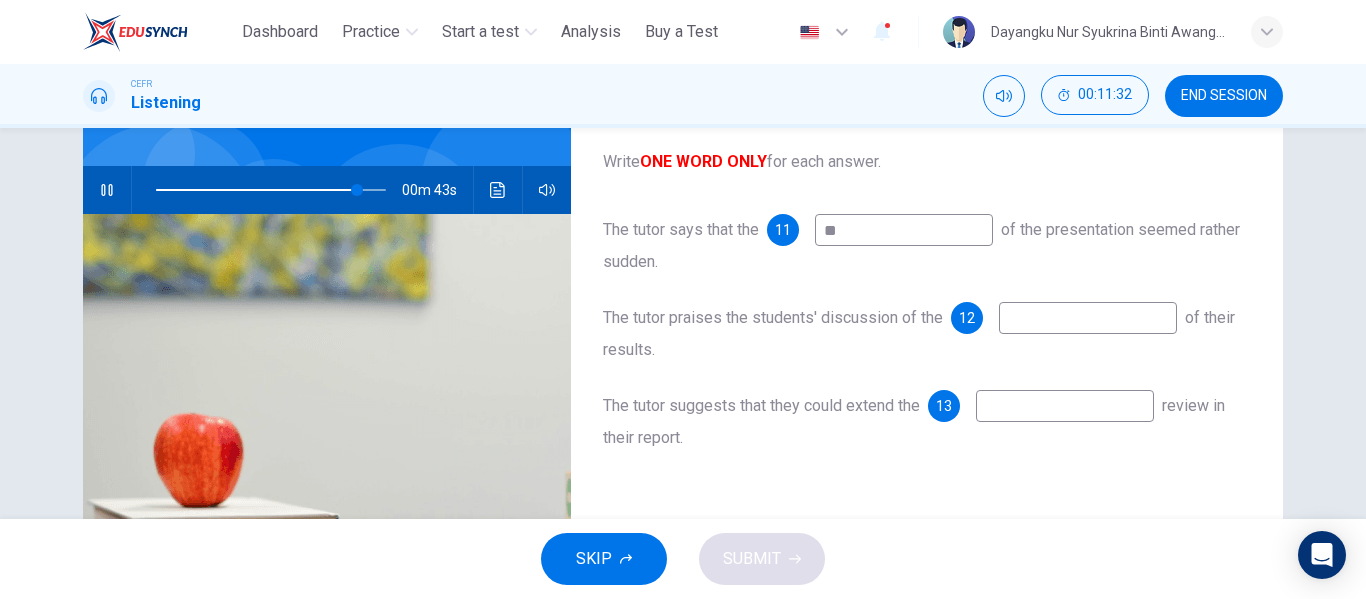 type on "***" 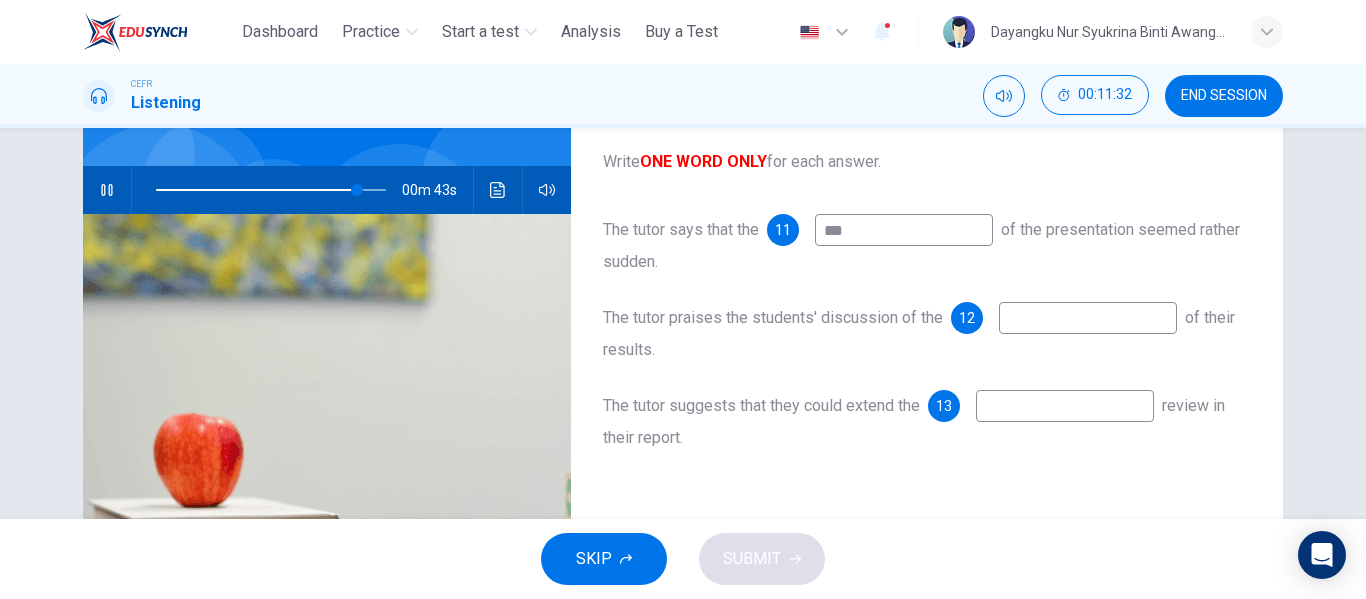 type on "**" 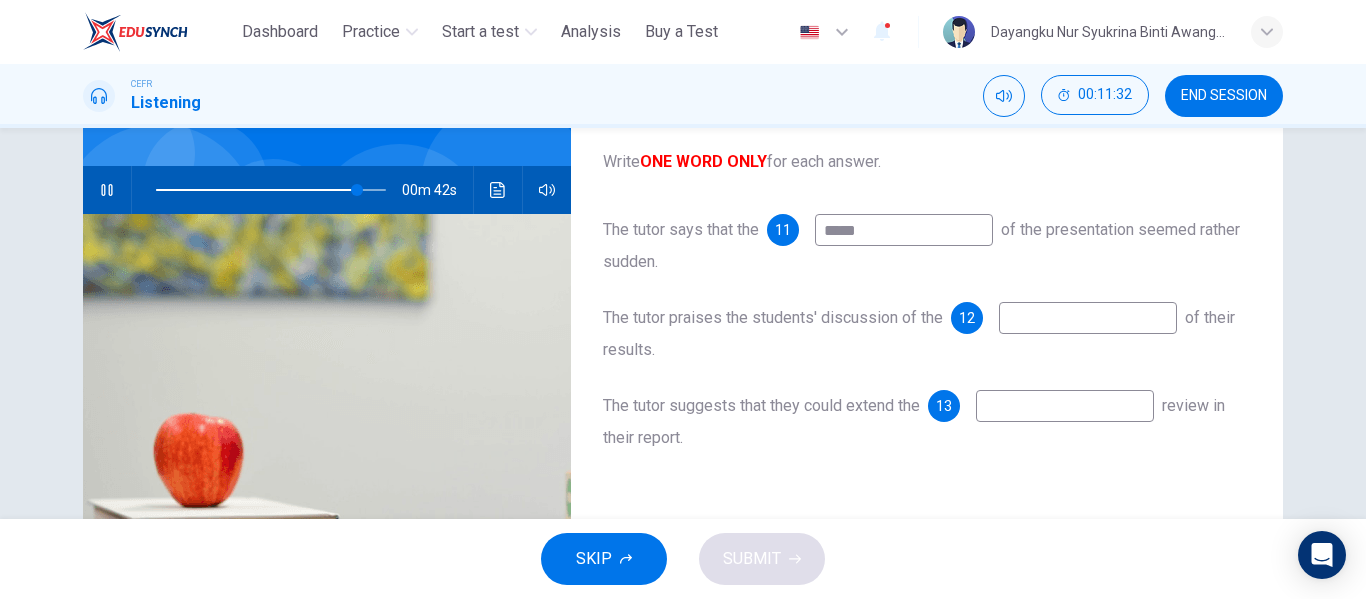 type on "******" 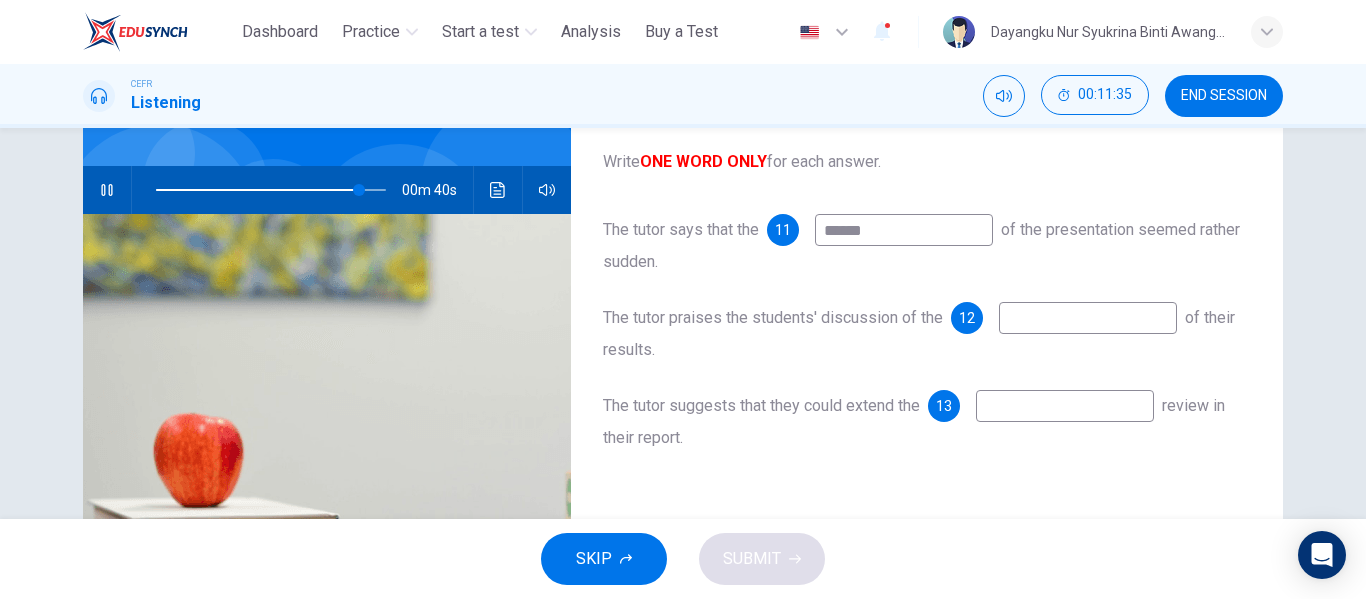 type on "**" 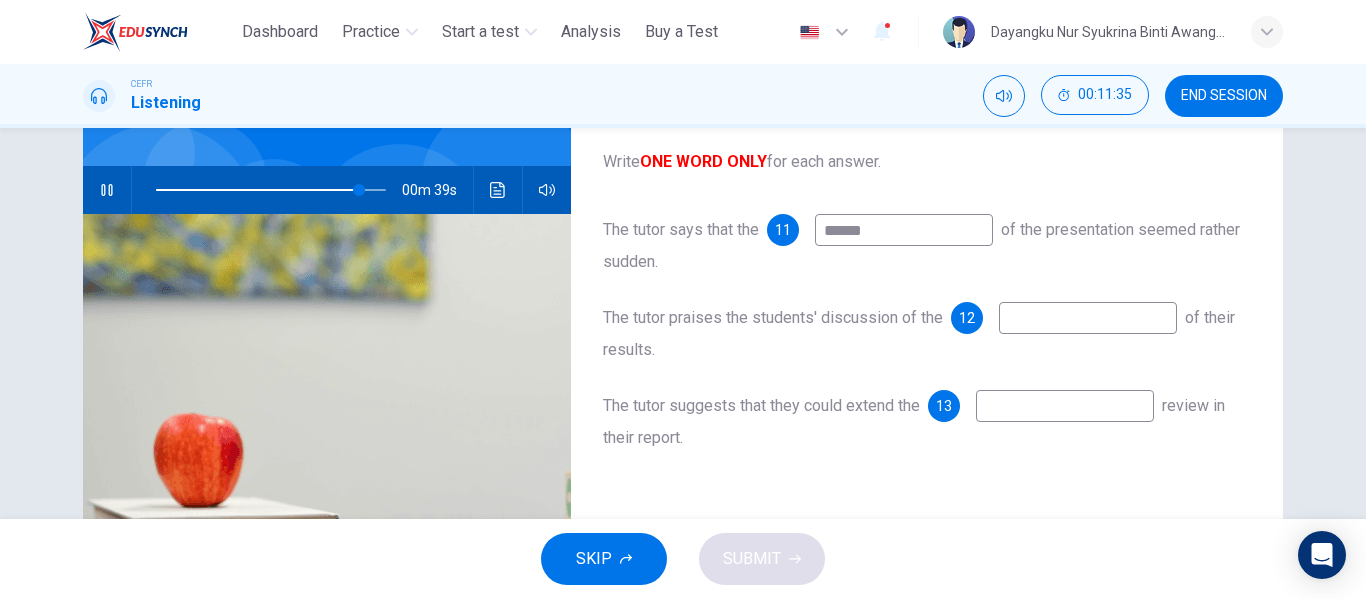 type on "******" 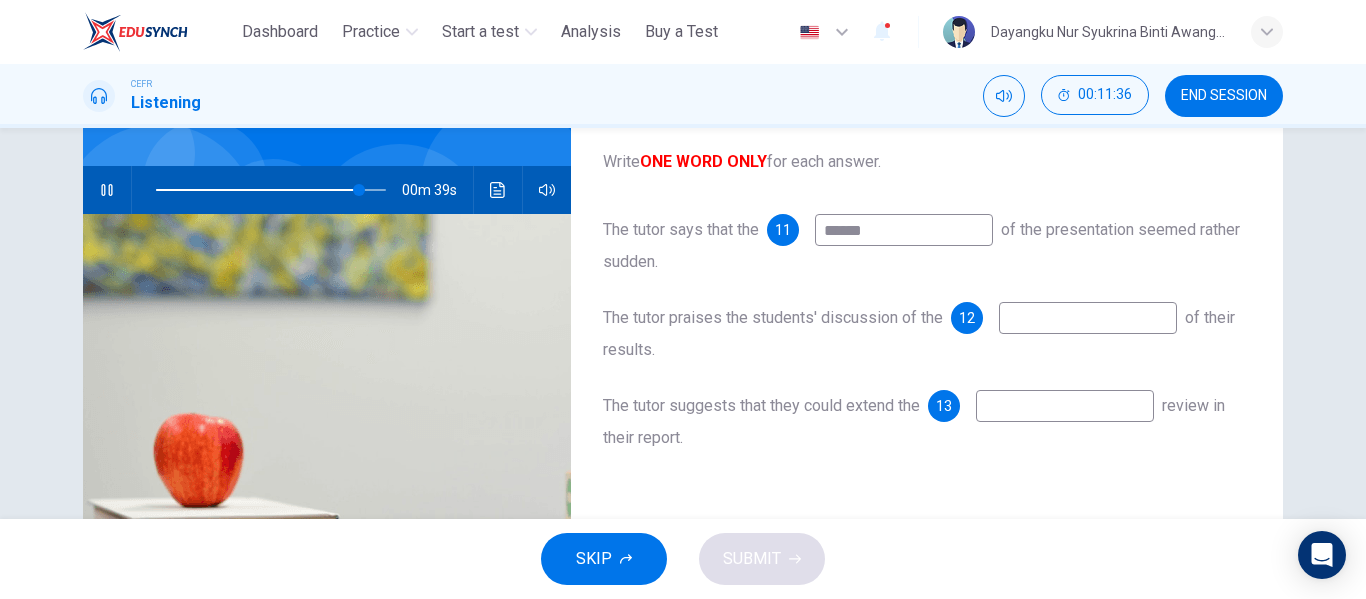 click at bounding box center (1088, 318) 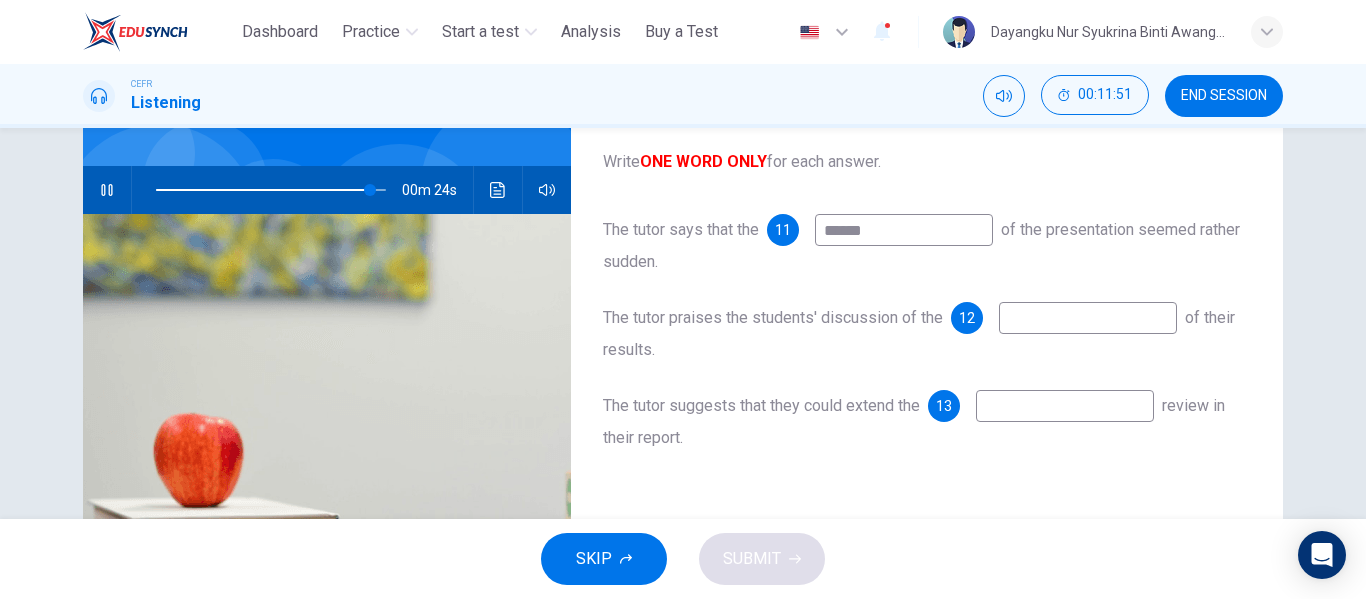 type on "**" 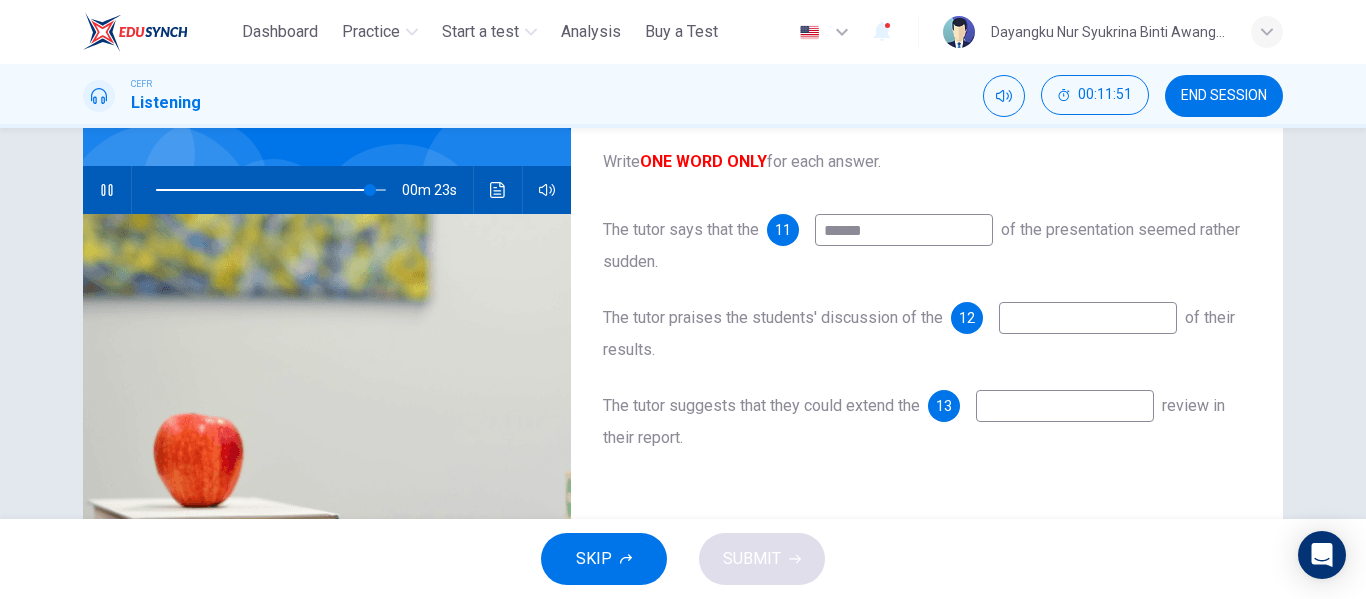 type on "*" 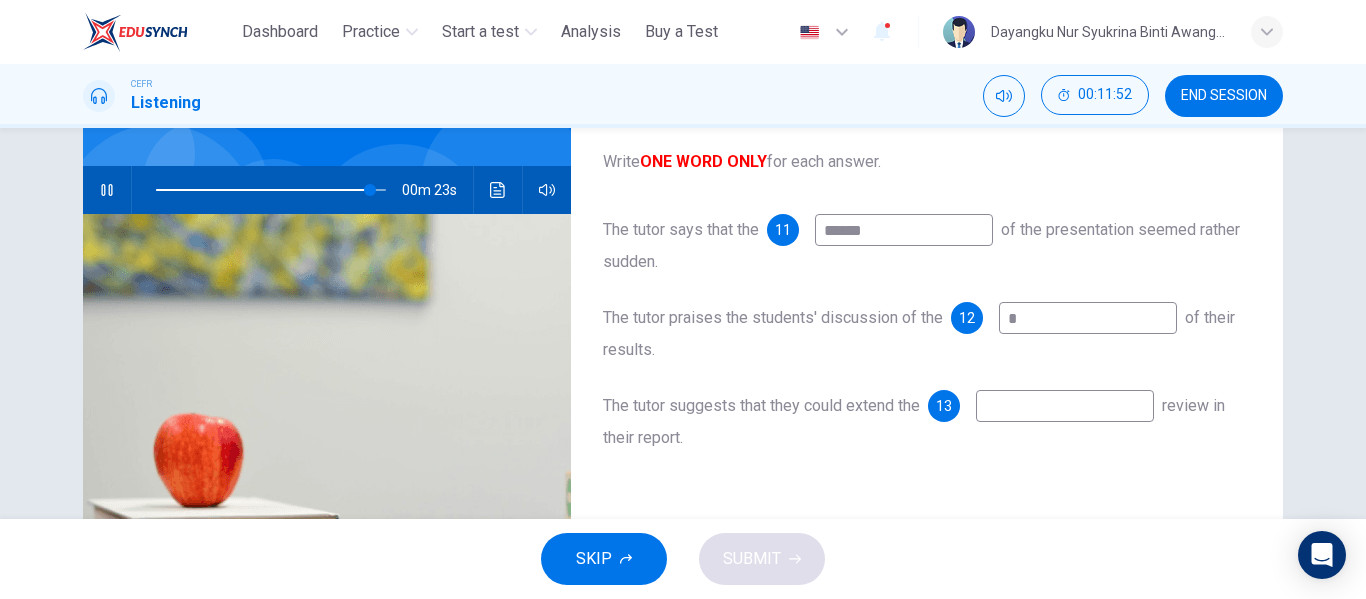 type on "**" 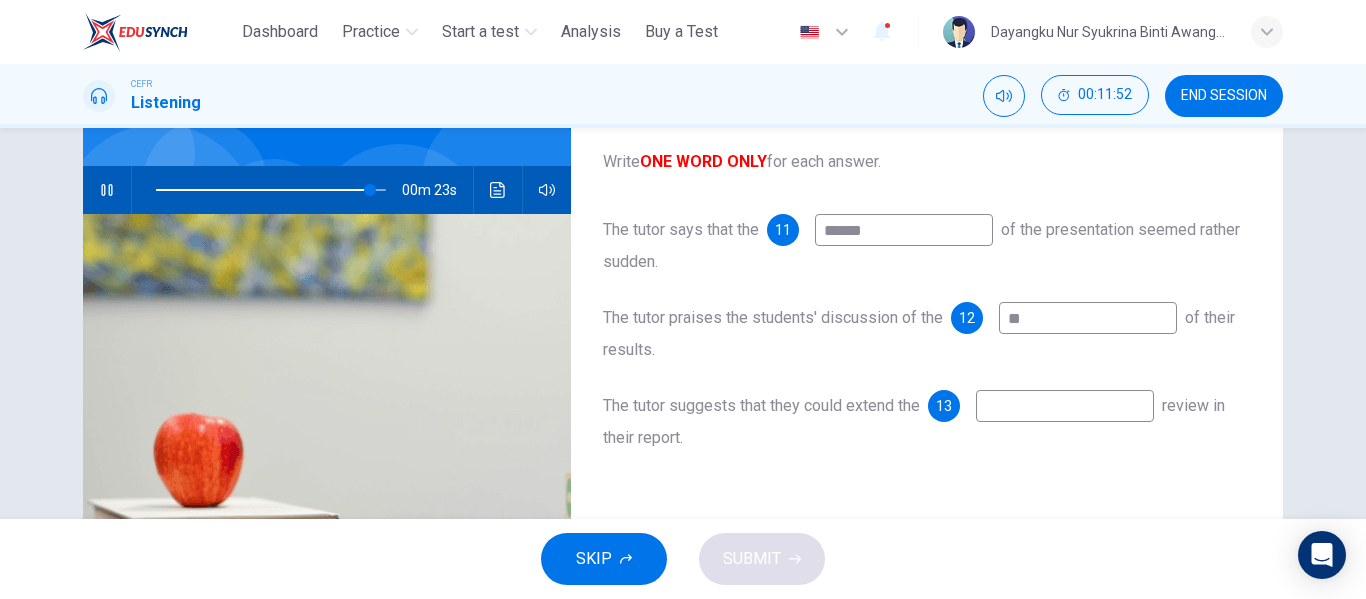type on "**" 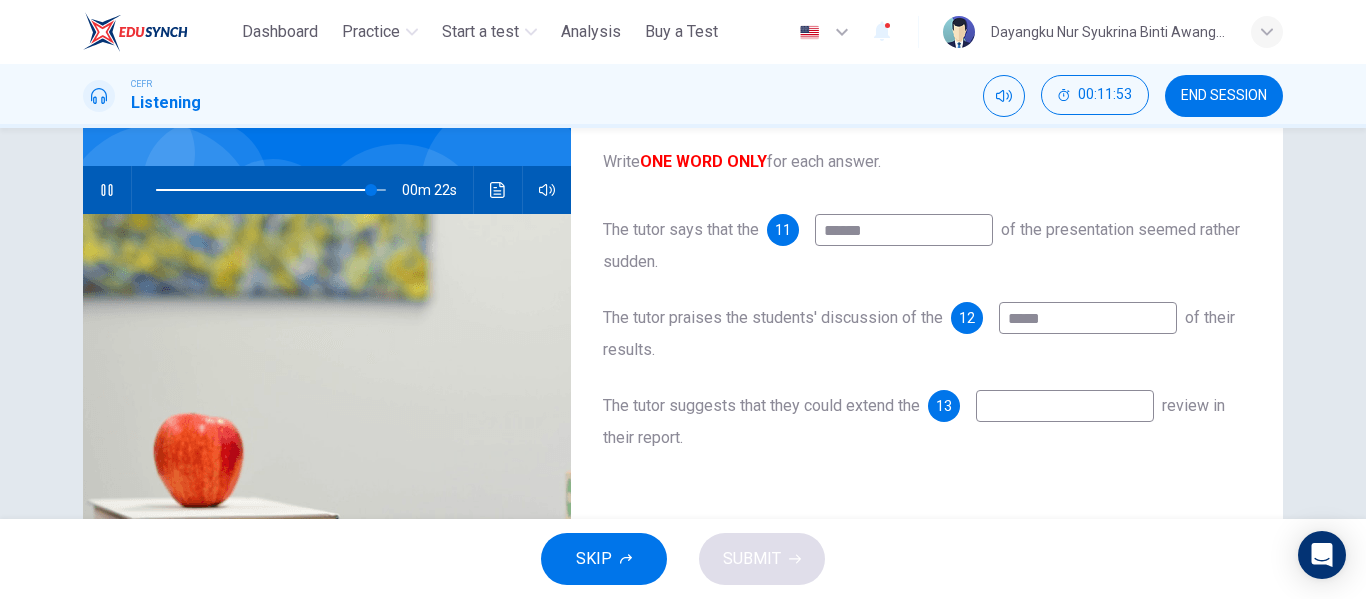 type on "******" 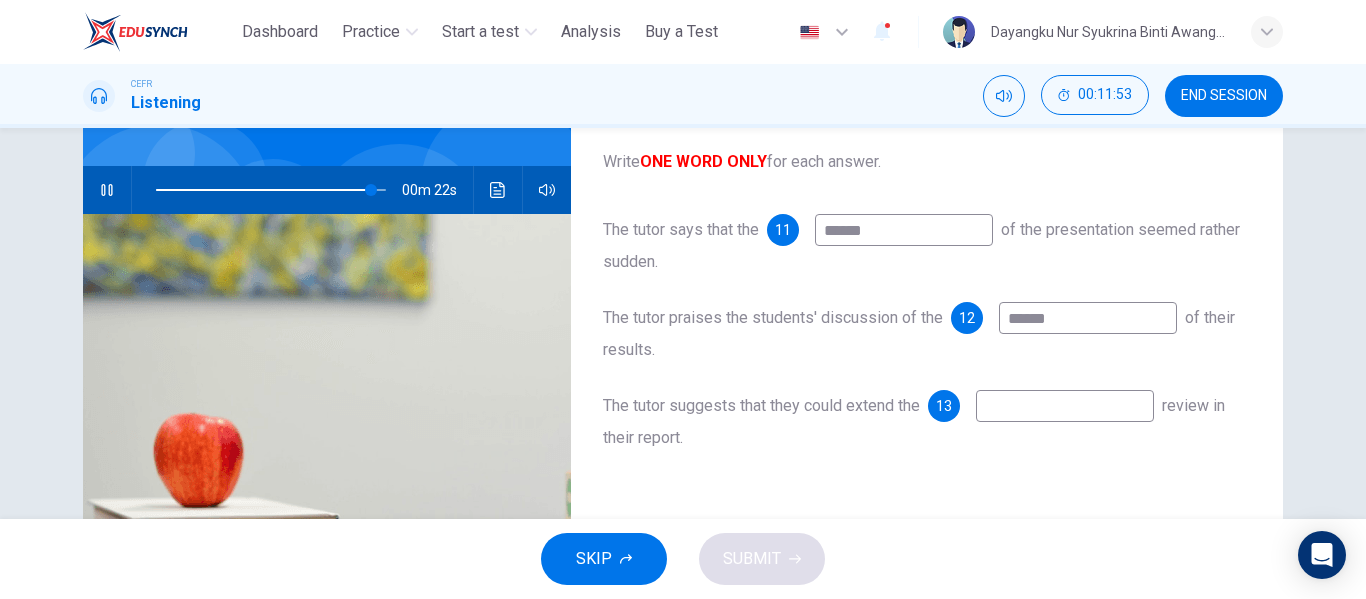 type on "**" 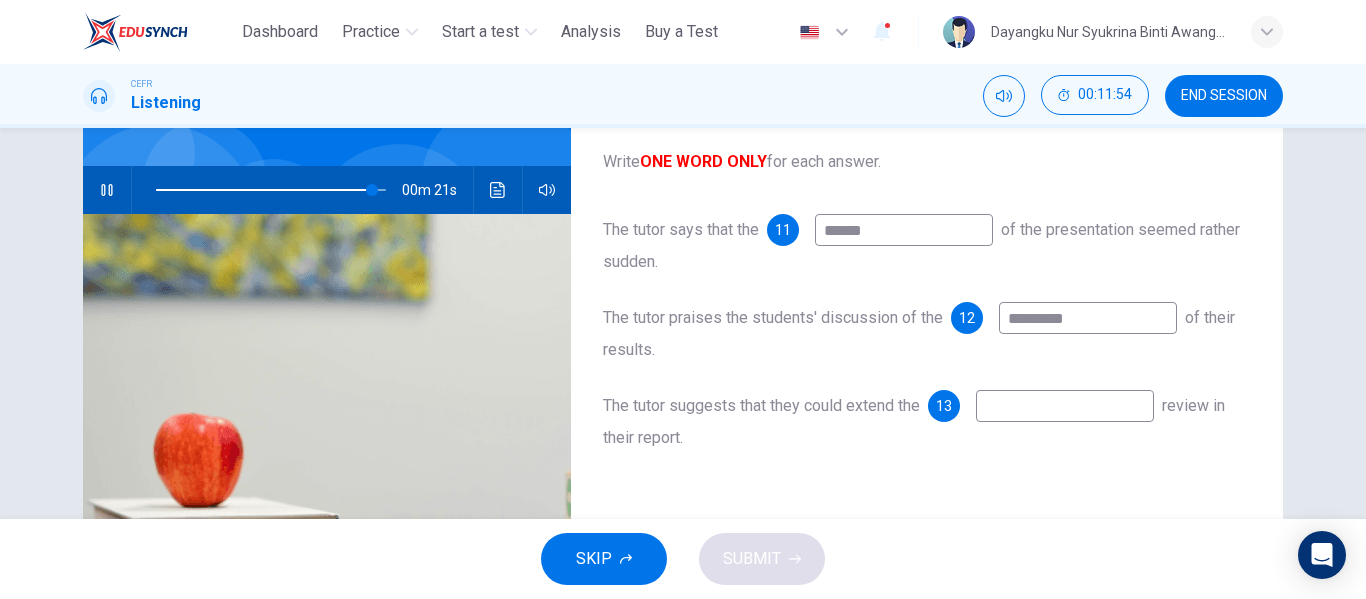 type on "**********" 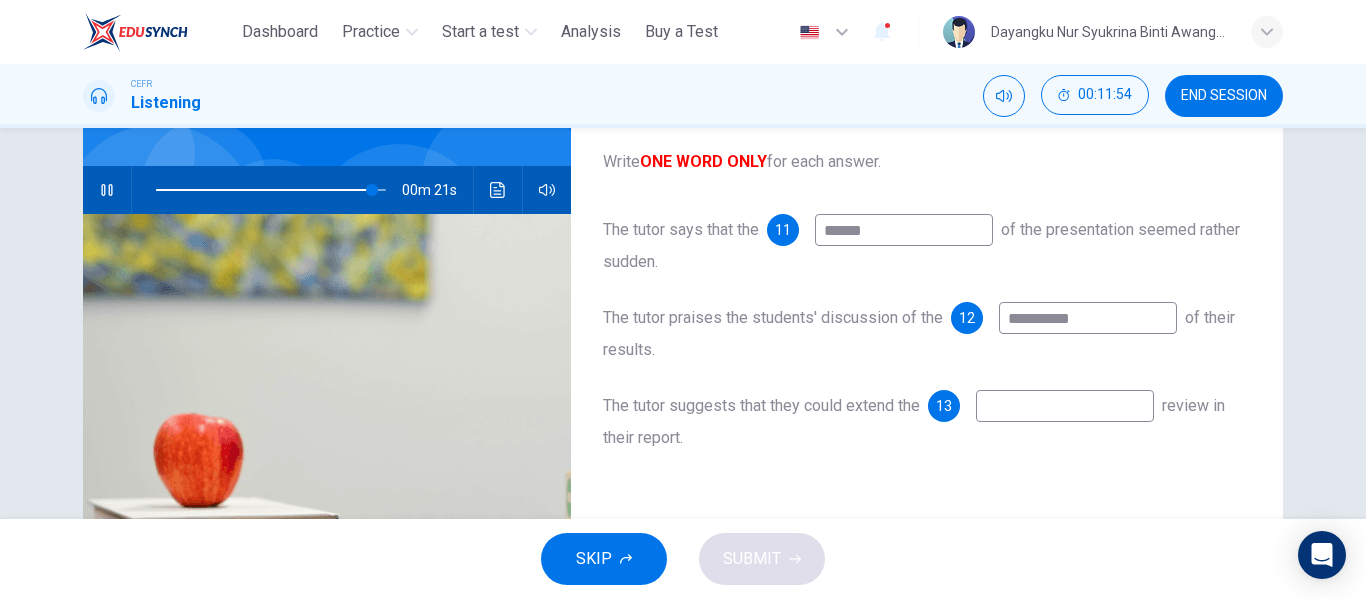 type on "**" 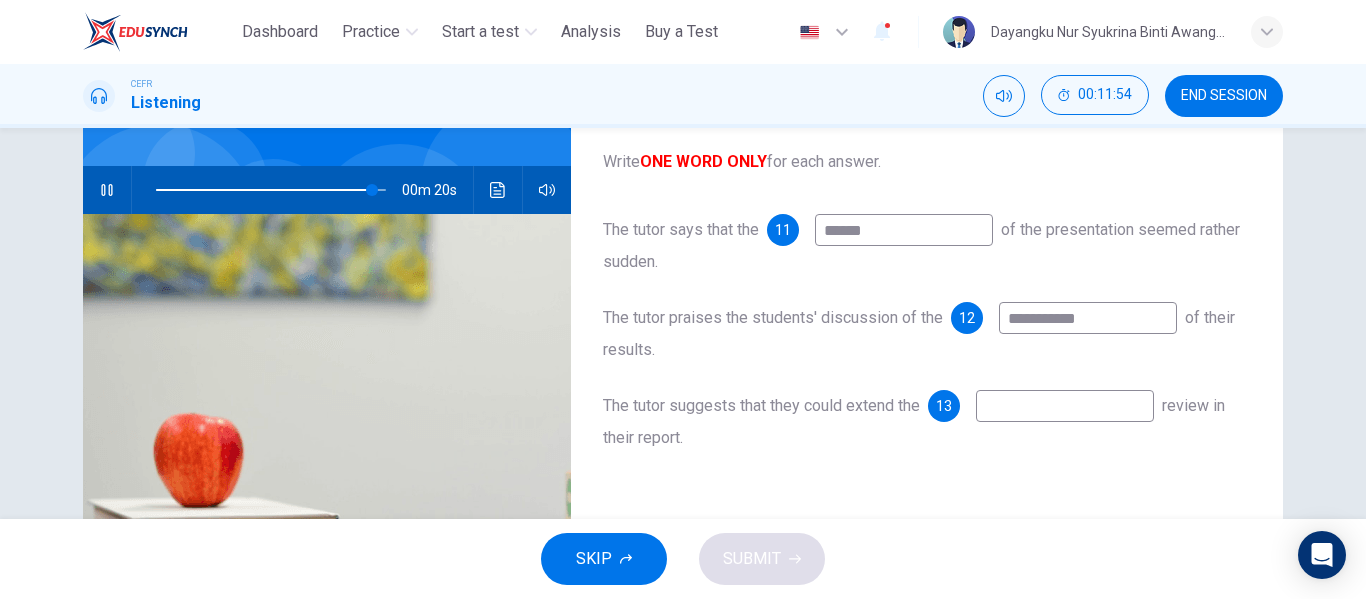 type on "**********" 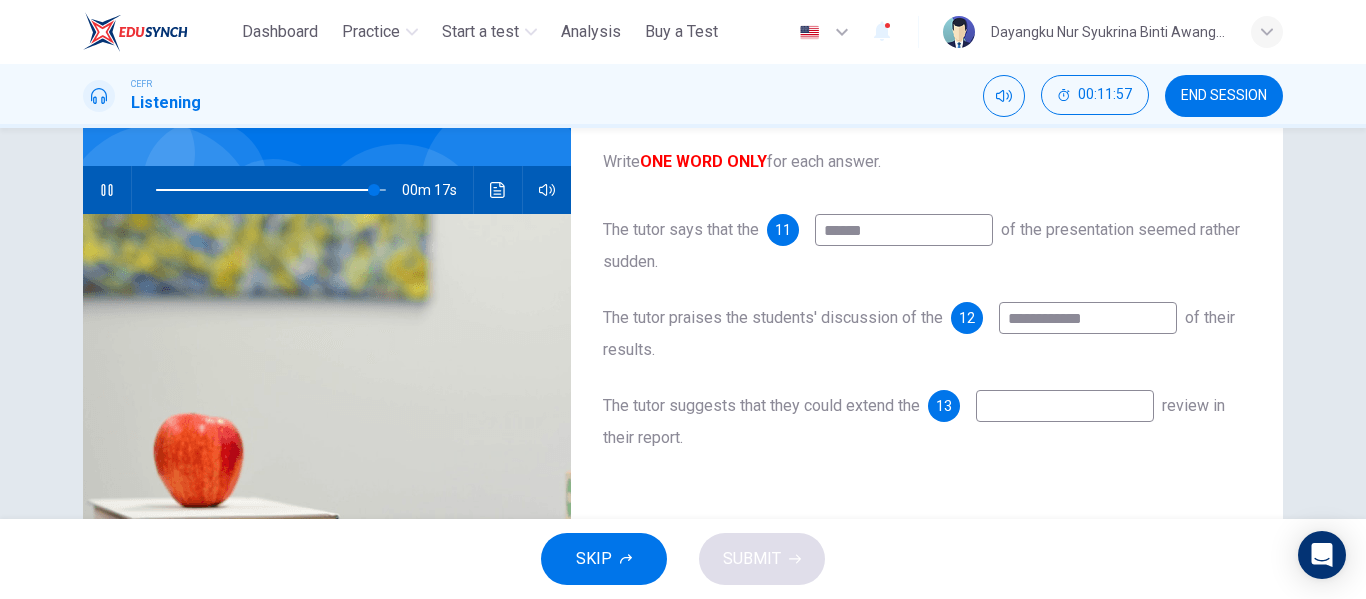 click on "**********" at bounding box center (1088, 318) 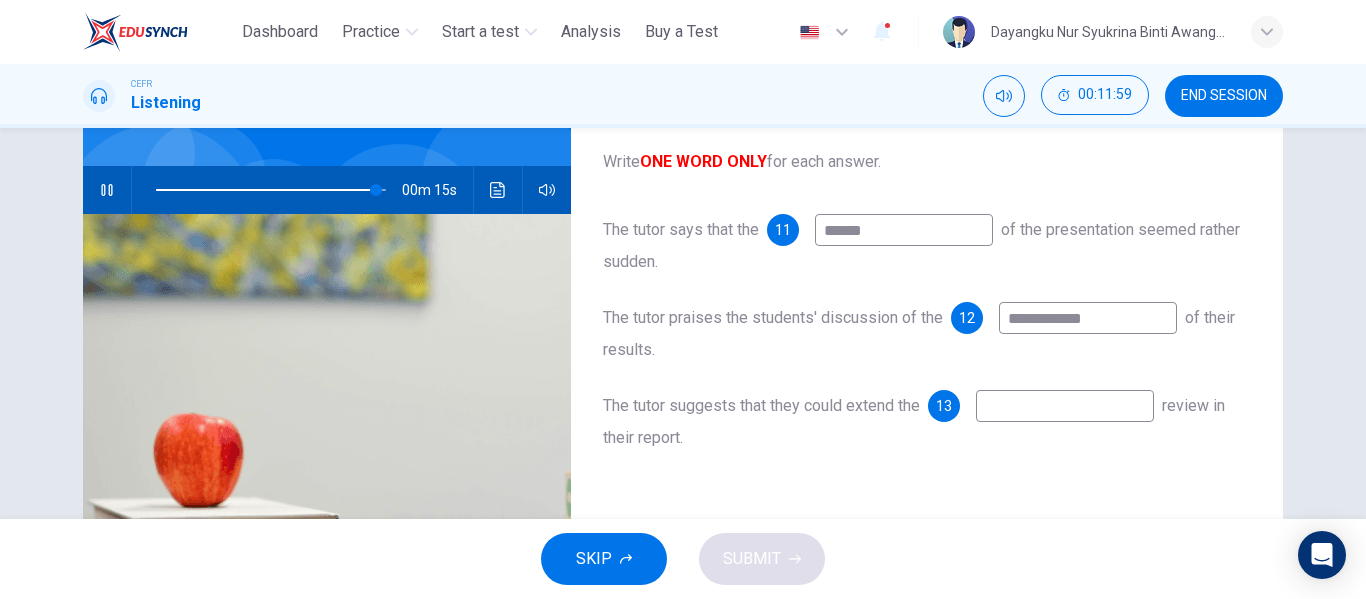 click on "**********" at bounding box center [1088, 318] 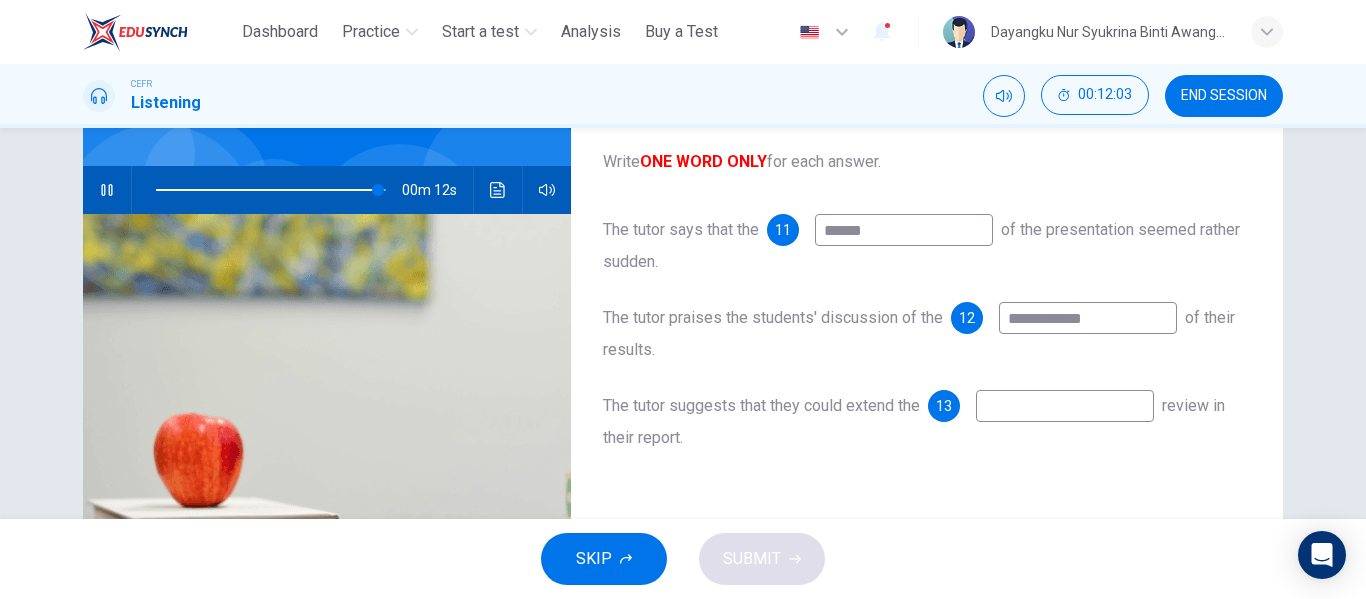 type on "**" 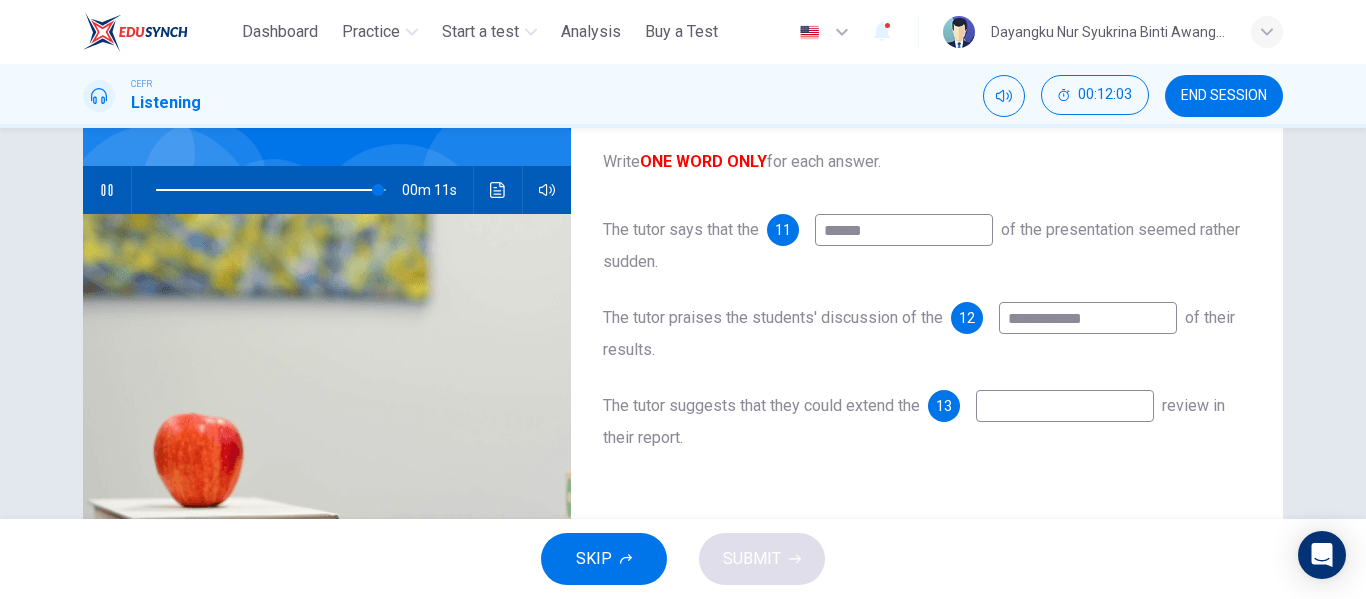 type on "**********" 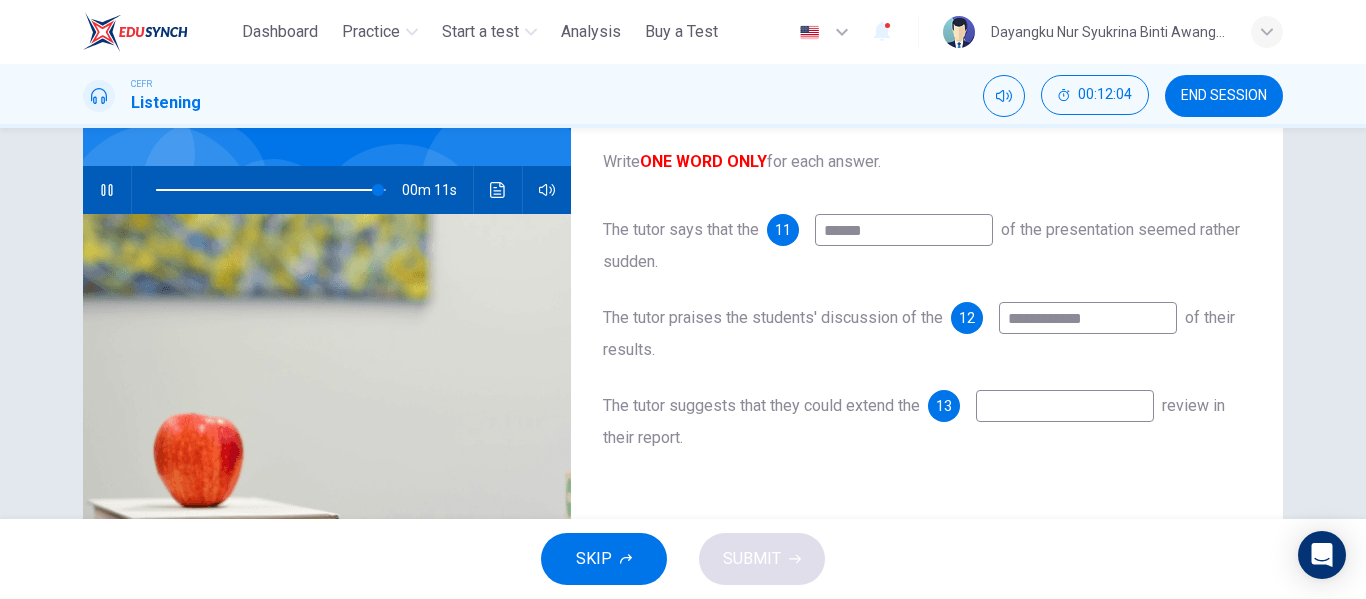 click at bounding box center (1065, 406) 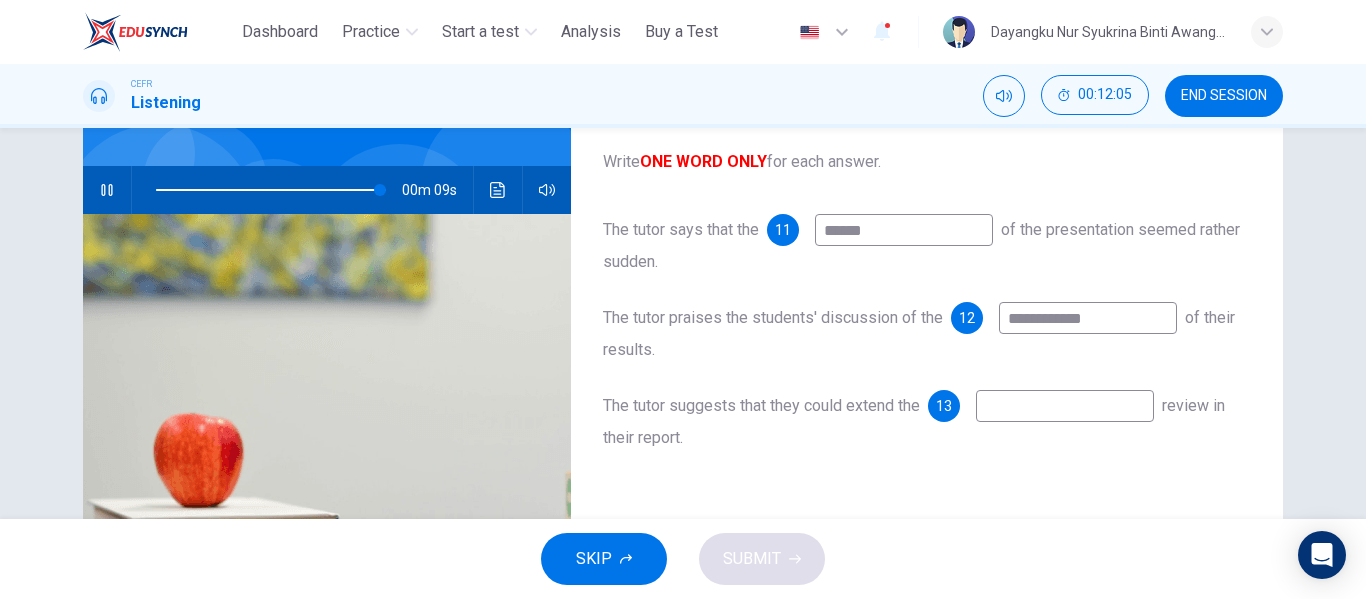 type on "**" 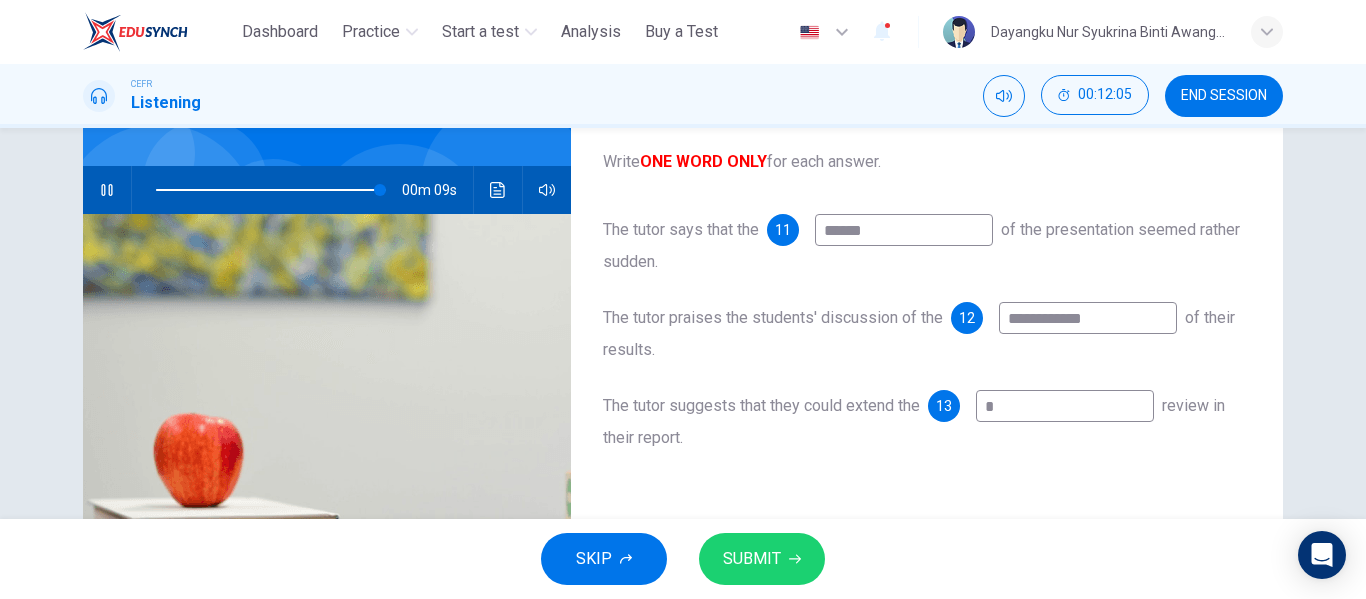 type on "**" 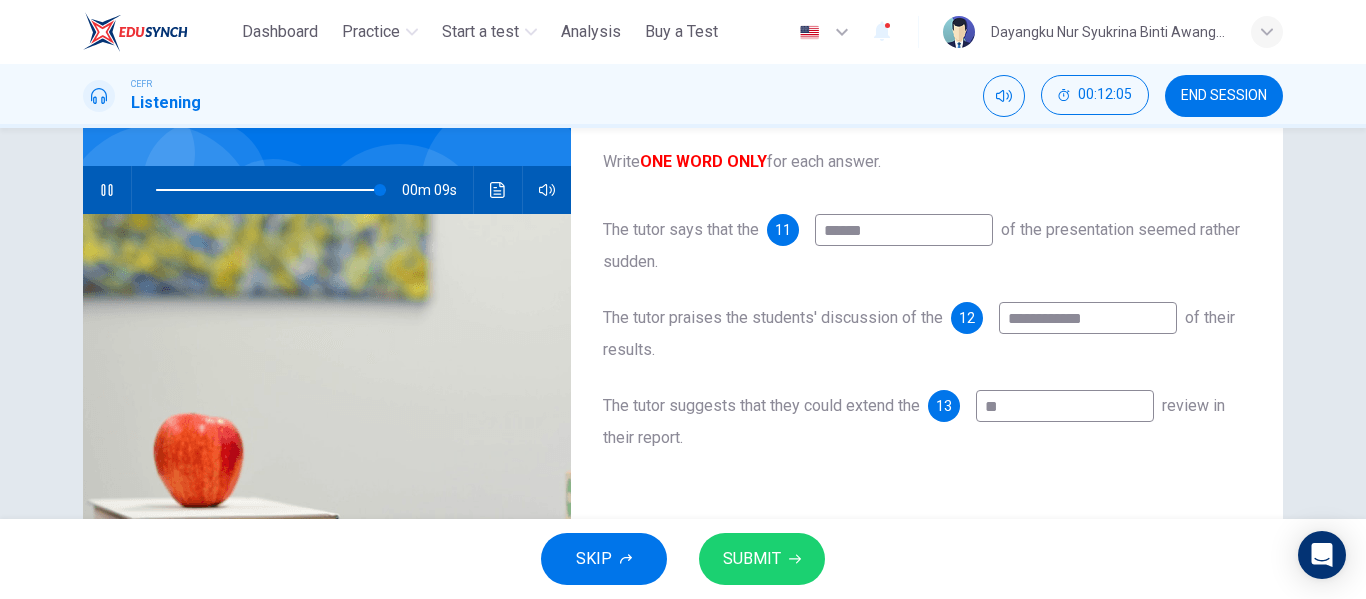type on "**" 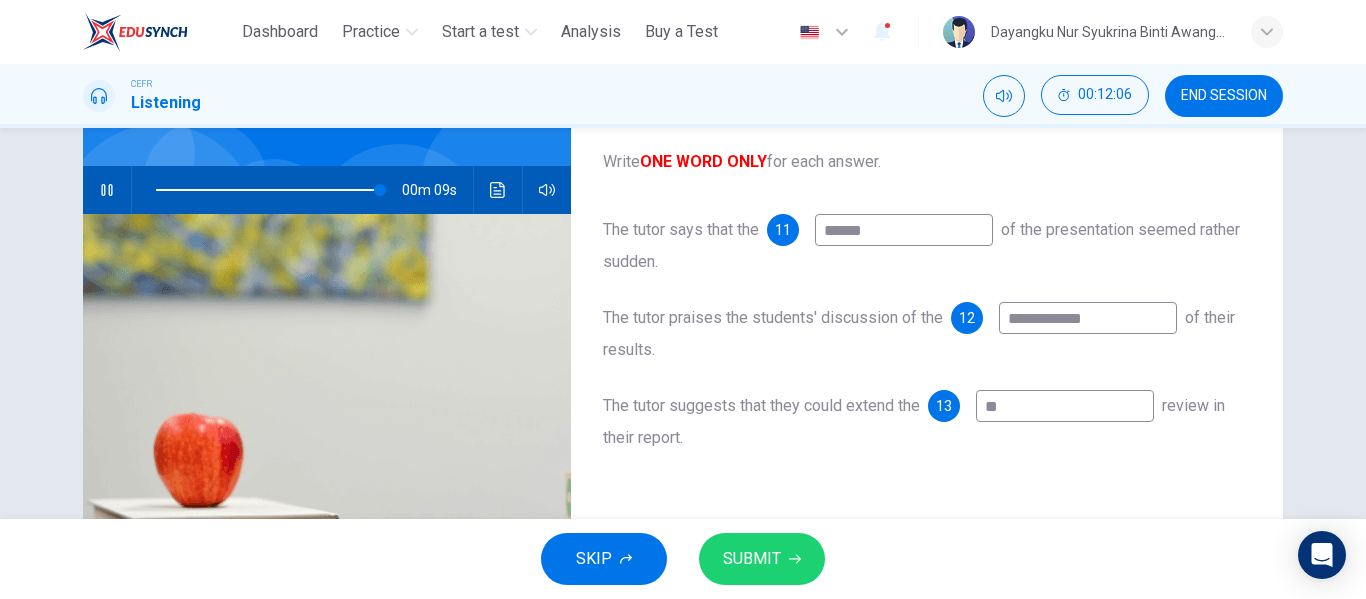 type on "***" 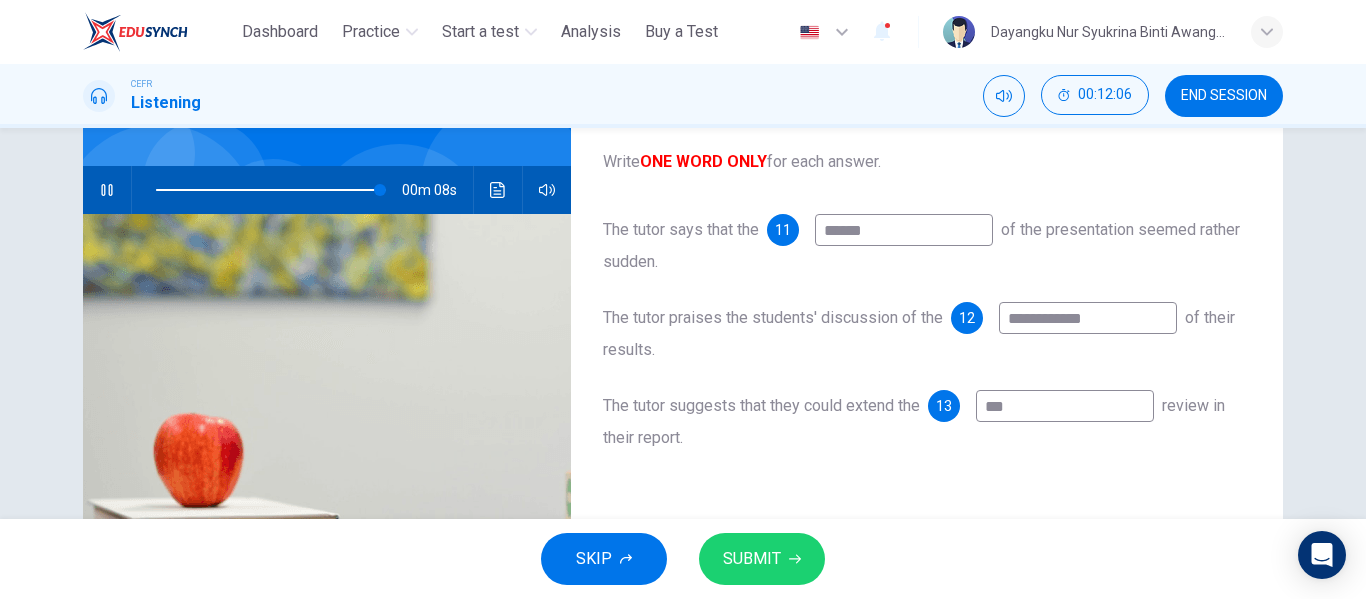 type on "**" 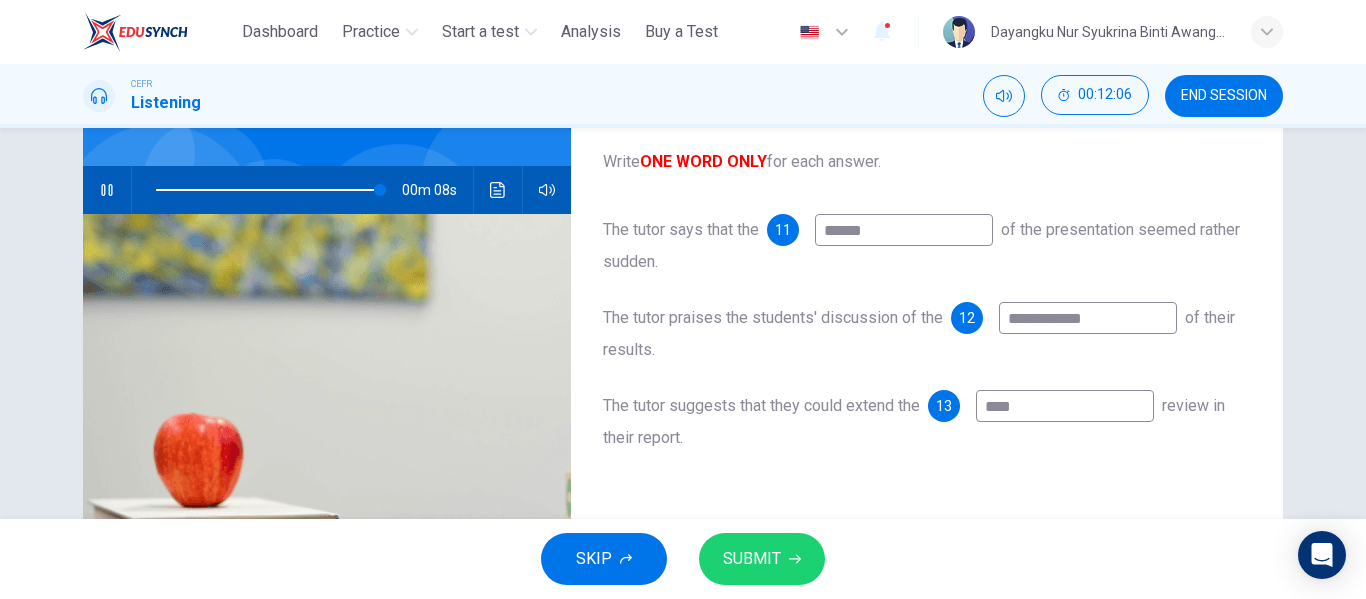 type on "*****" 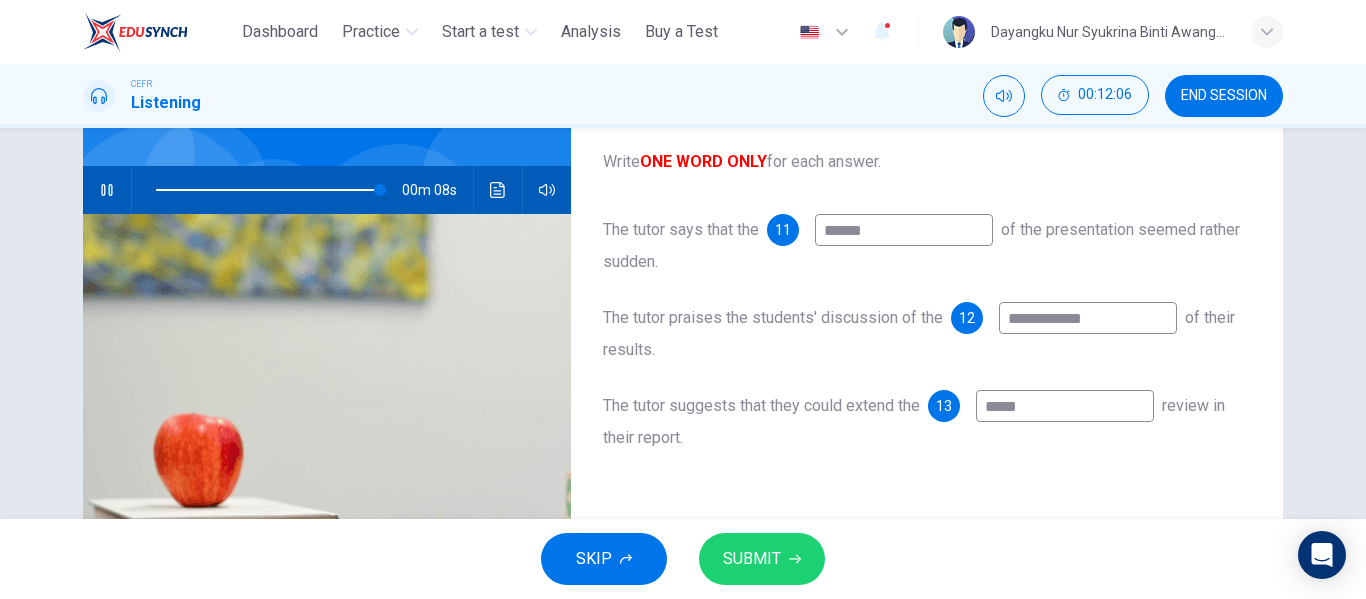 type on "**" 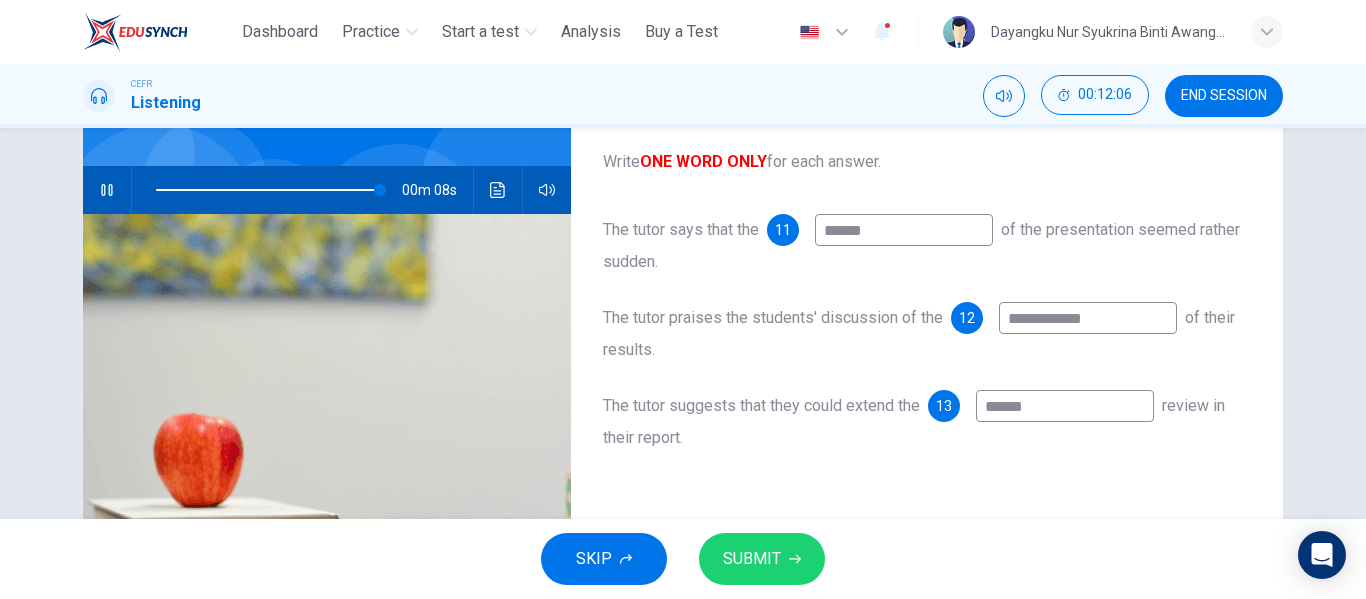type on "**" 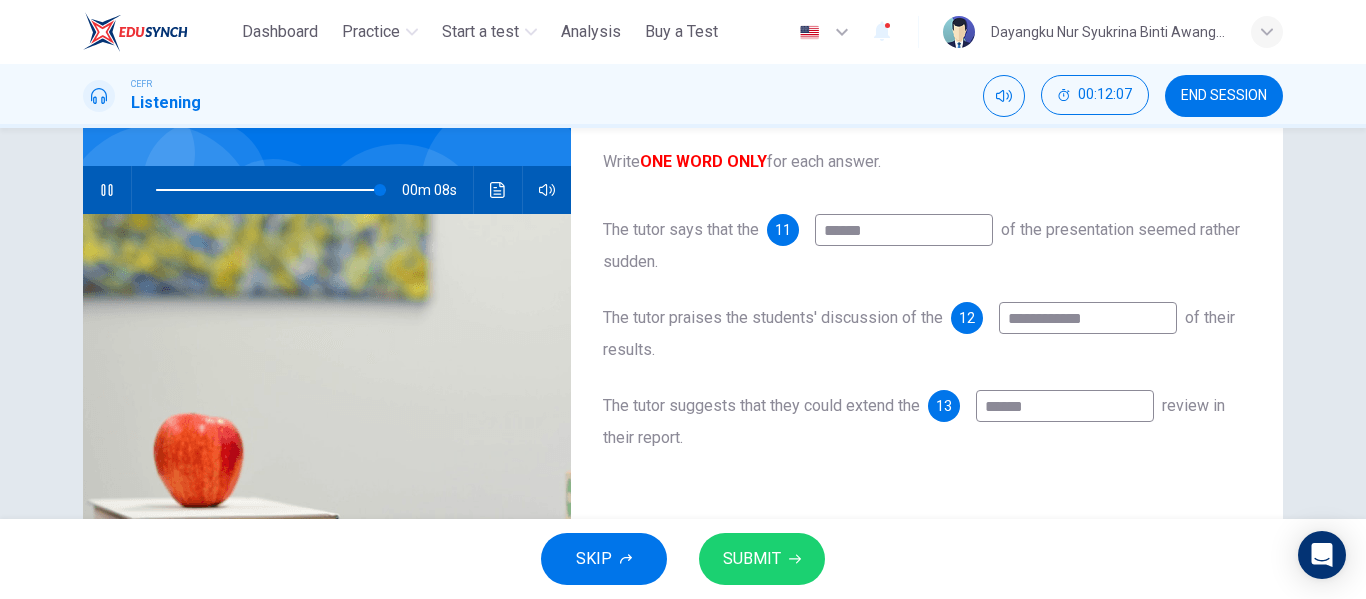 type on "*******" 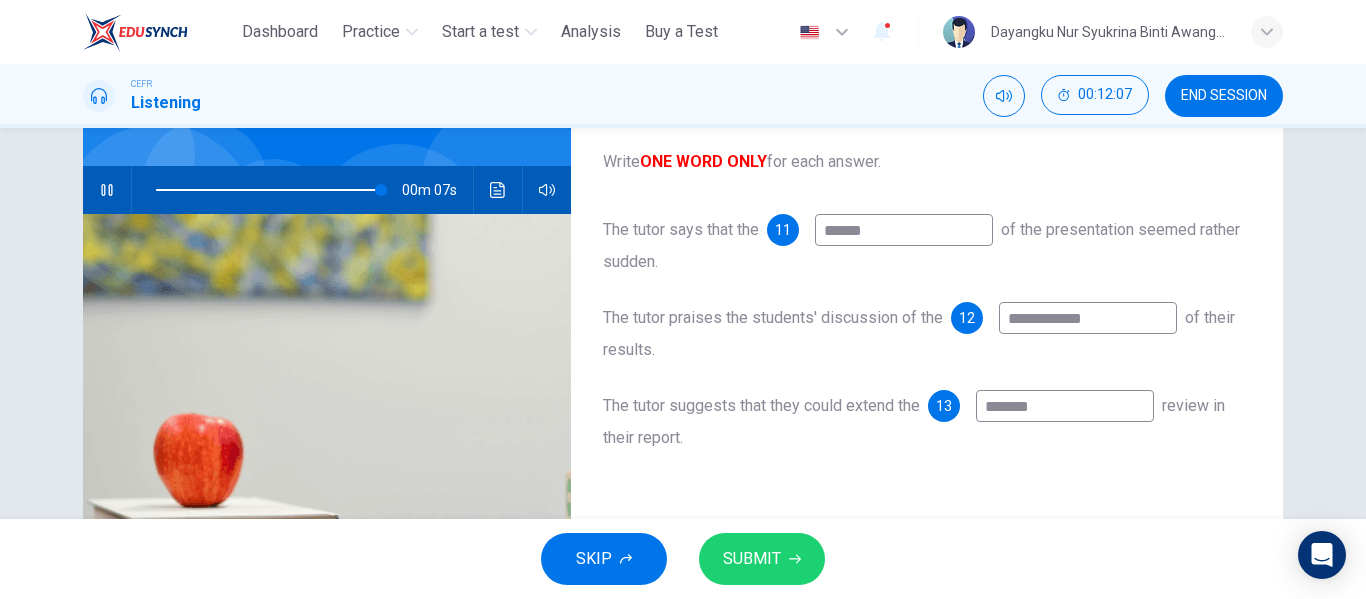 type on "**" 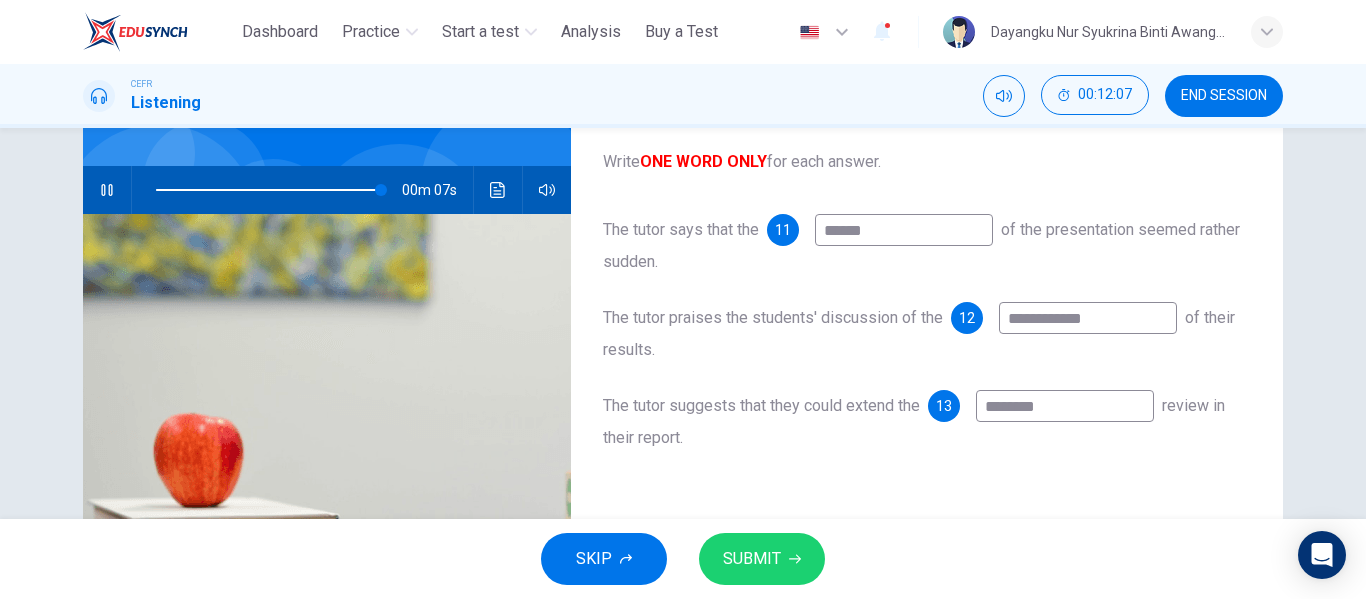 type on "*********" 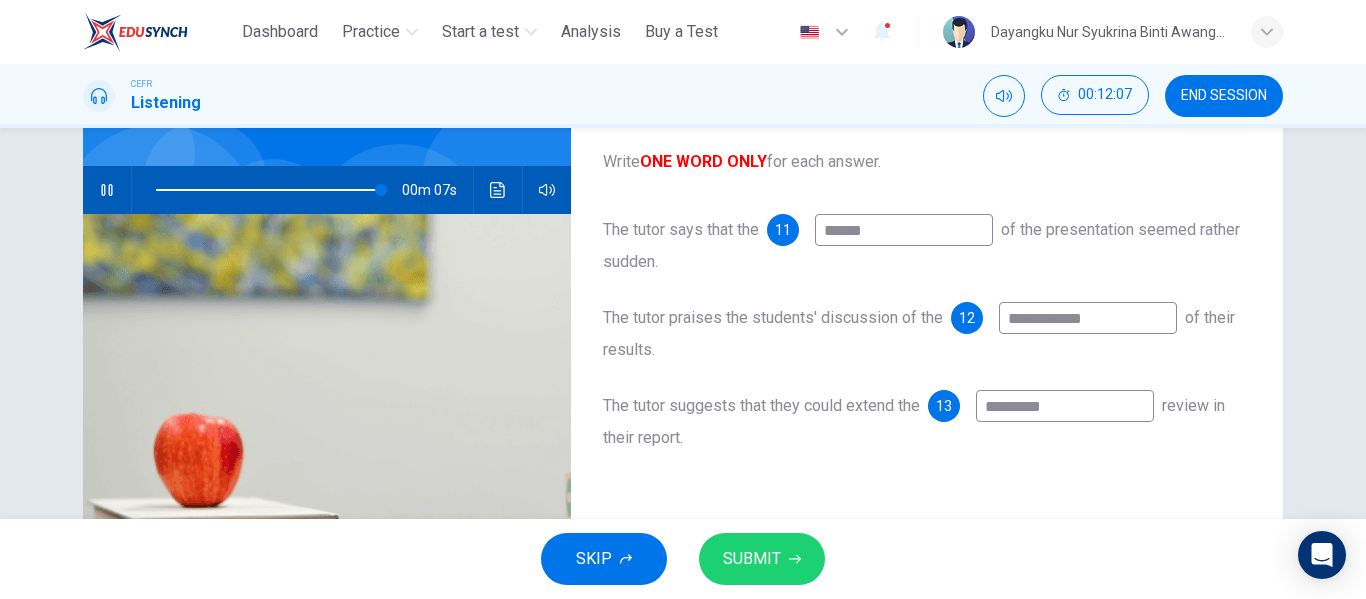 type on "**" 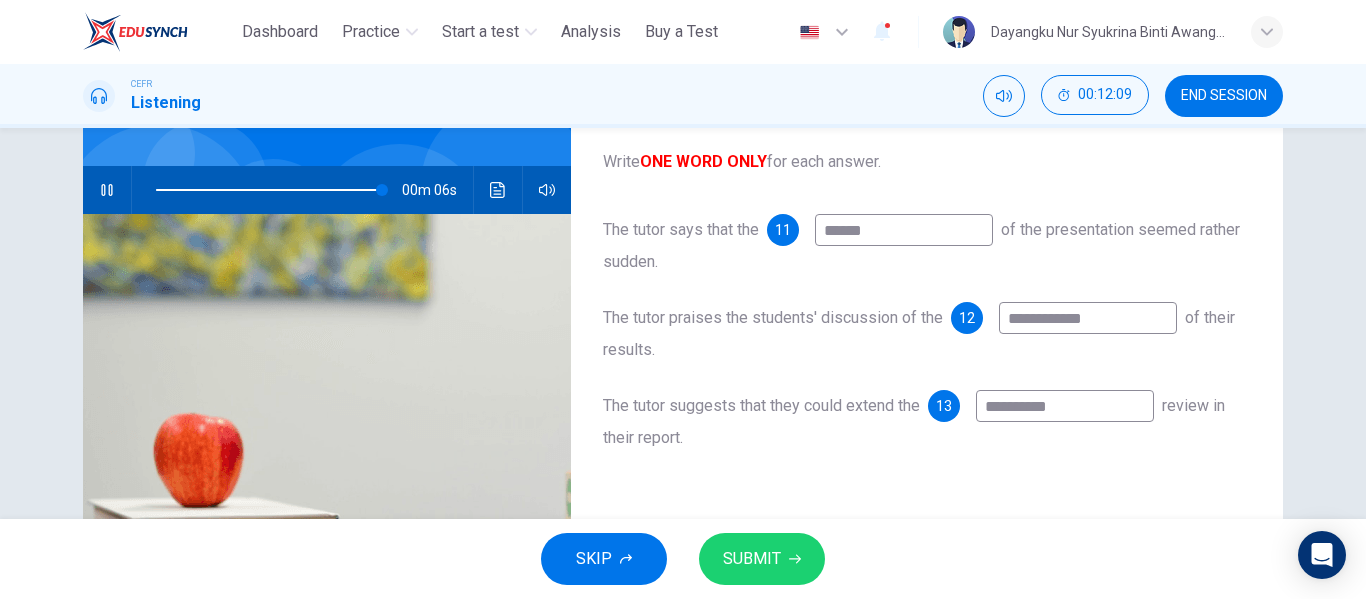 type on "**" 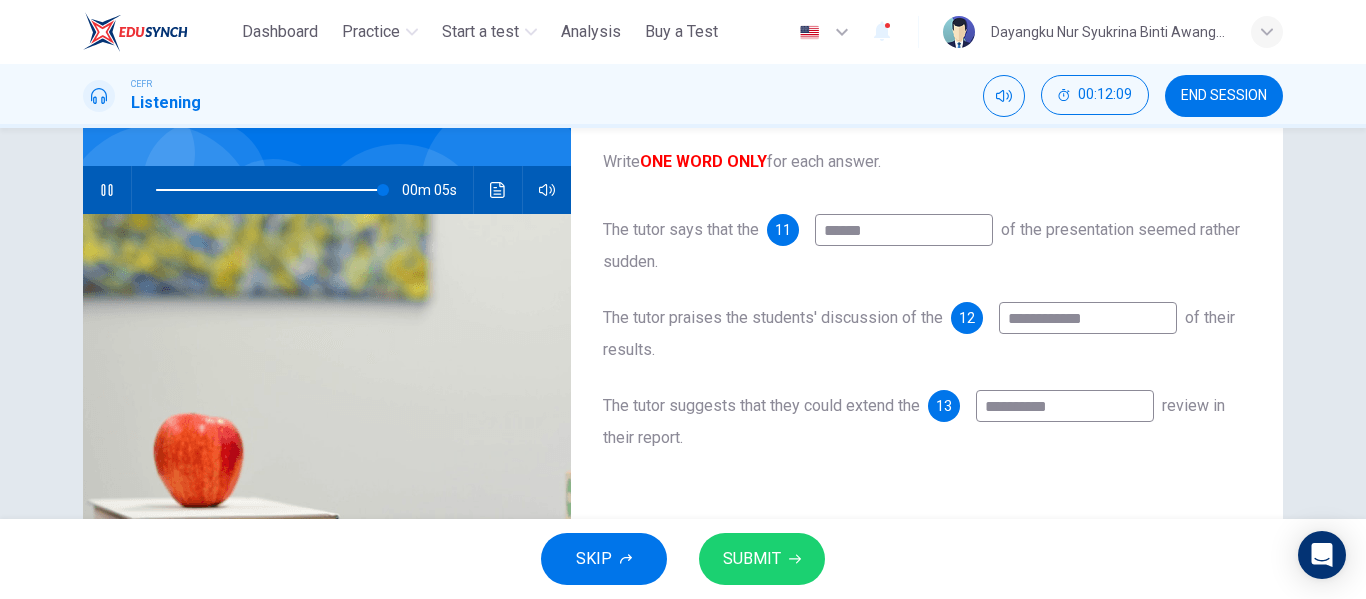type on "**********" 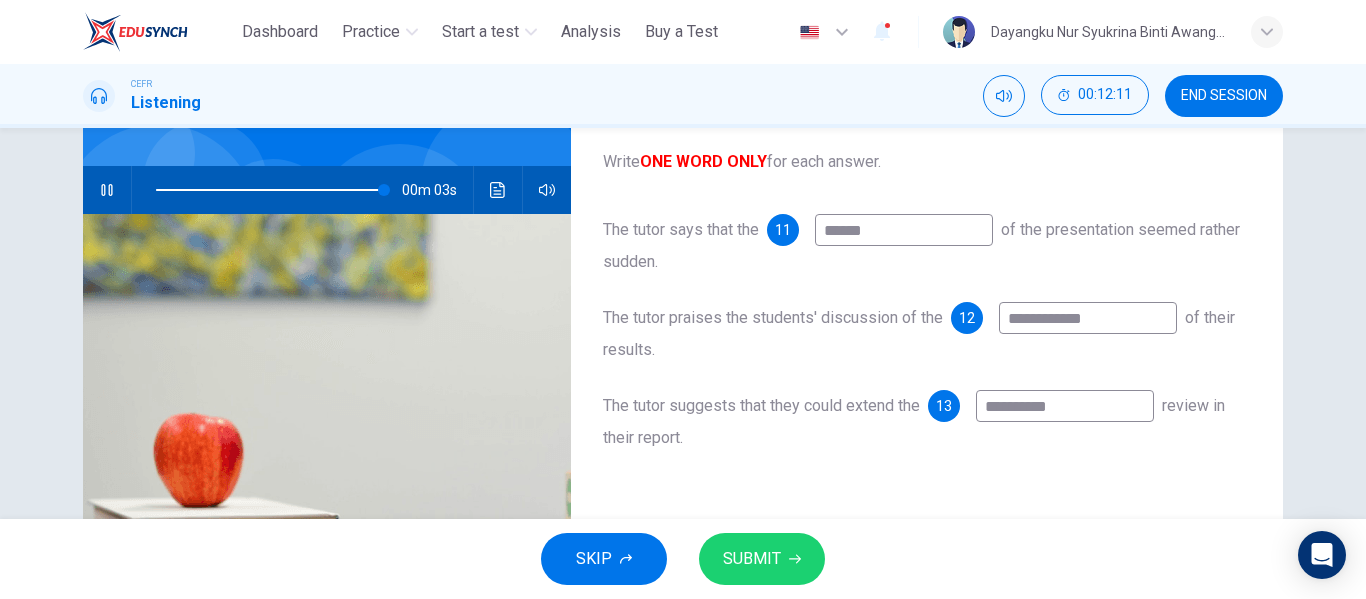 click on "SUBMIT" at bounding box center [752, 559] 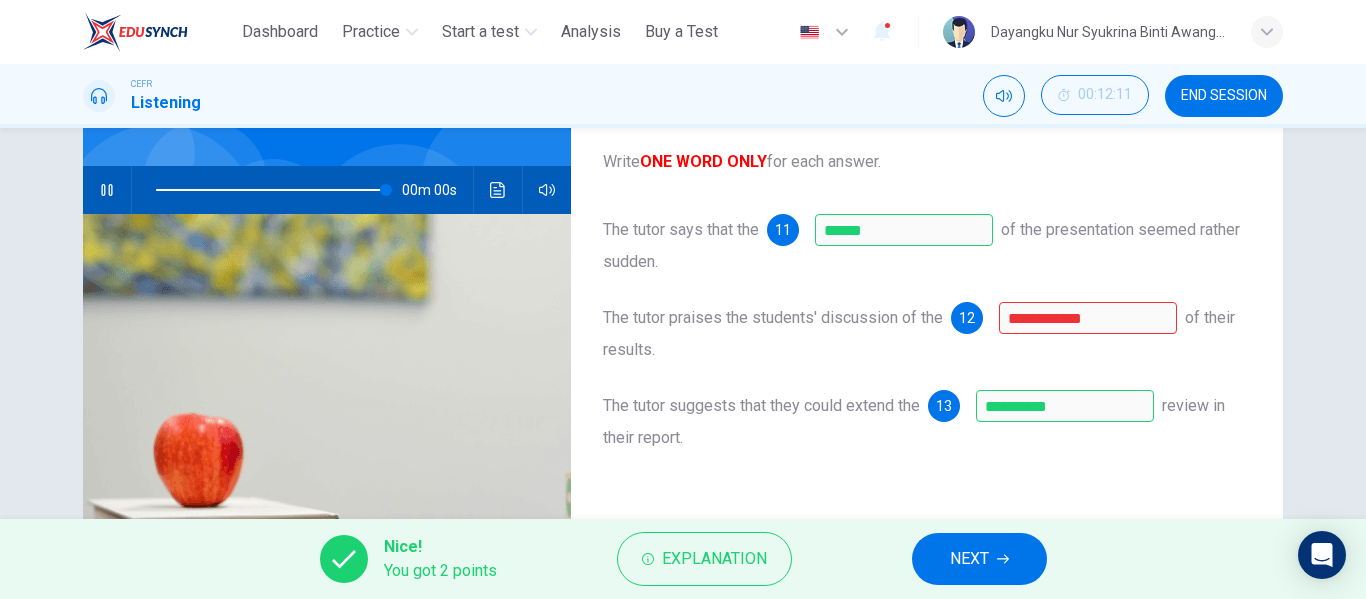 type on "*" 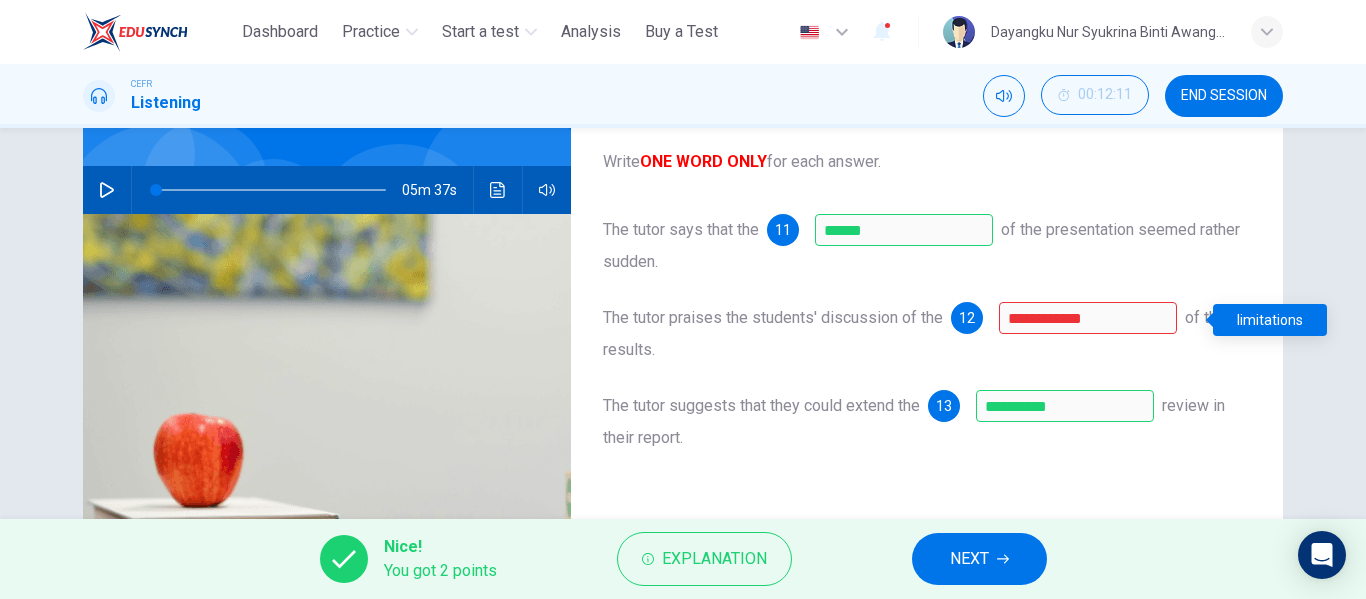 click on "limitations" at bounding box center (1270, 320) 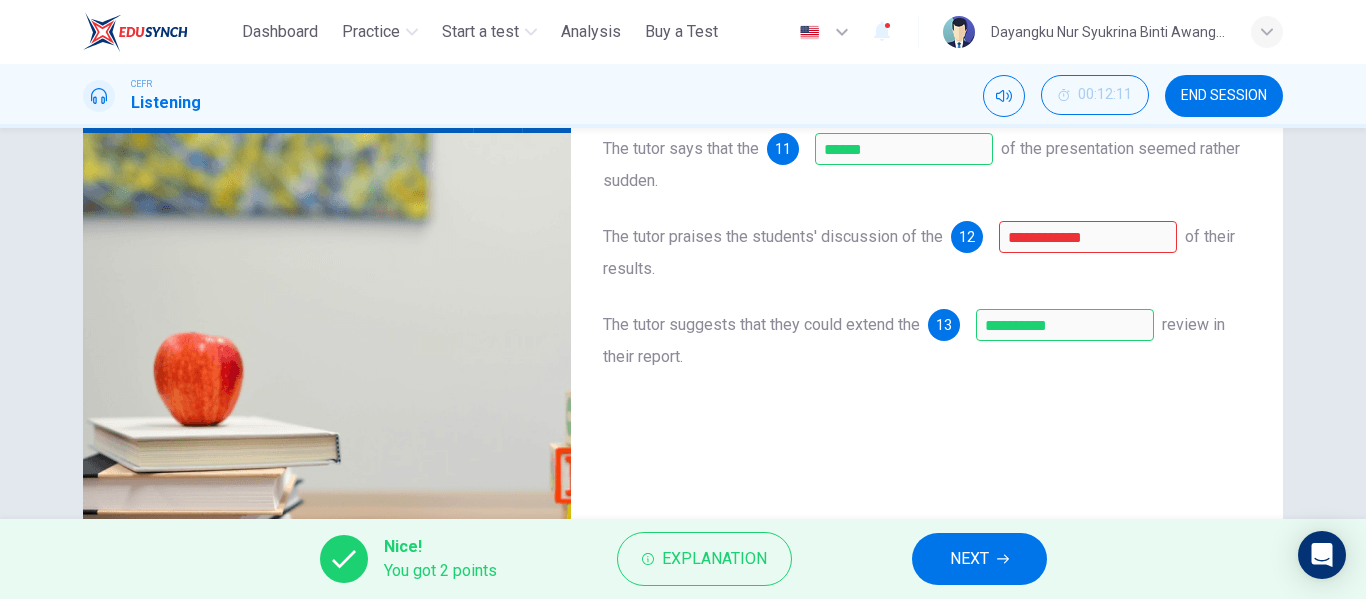 scroll, scrollTop: 238, scrollLeft: 0, axis: vertical 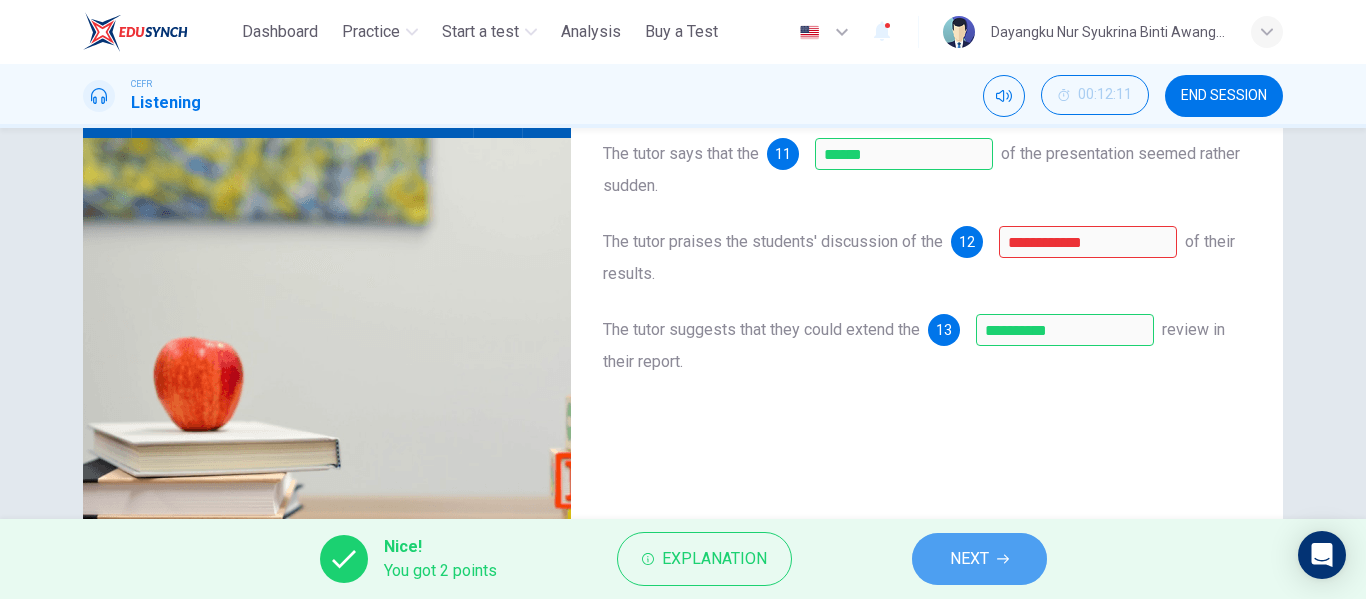 click on "NEXT" at bounding box center (969, 559) 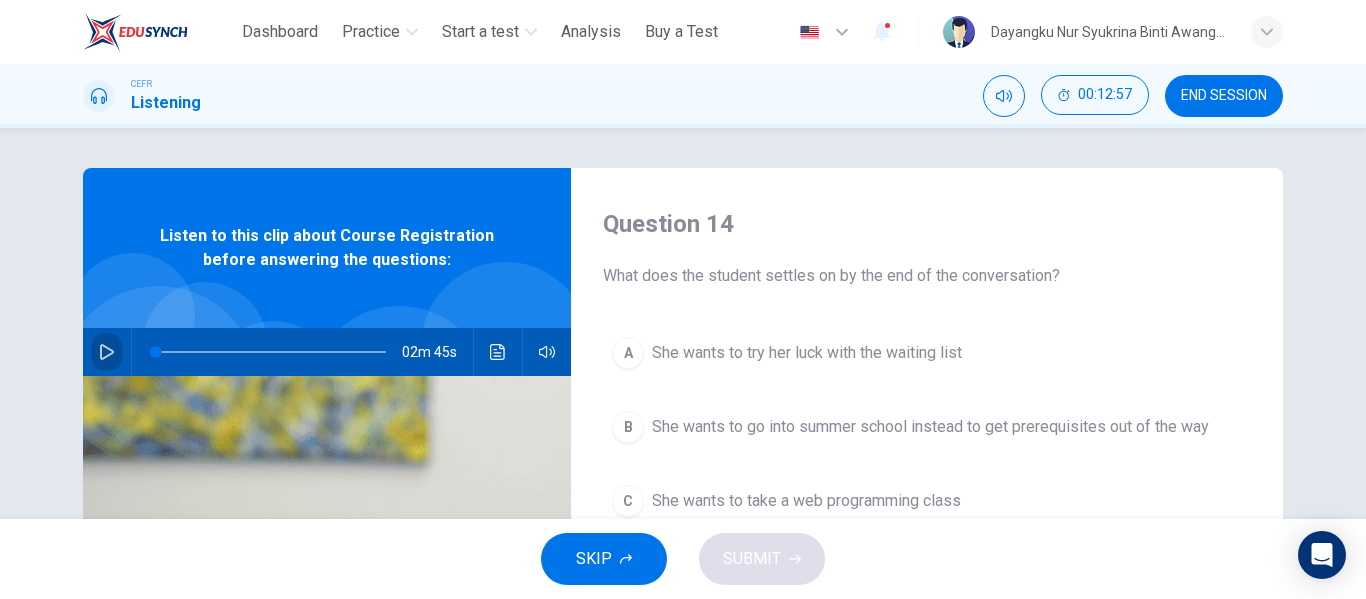 click 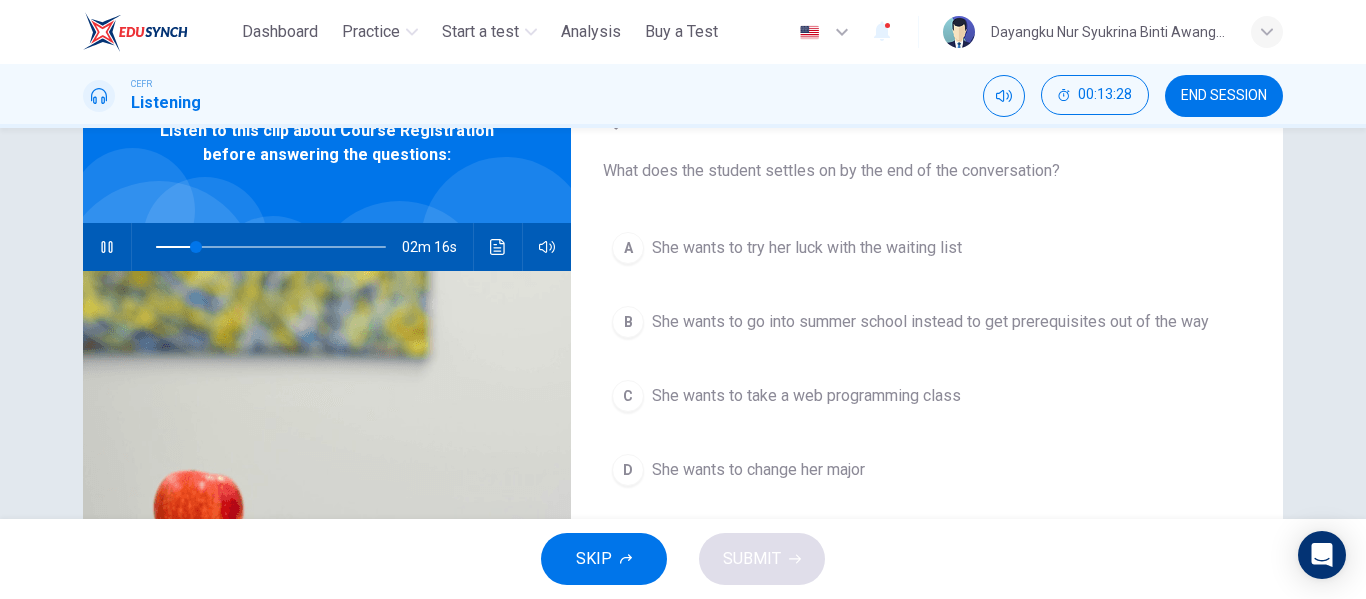 scroll, scrollTop: 103, scrollLeft: 0, axis: vertical 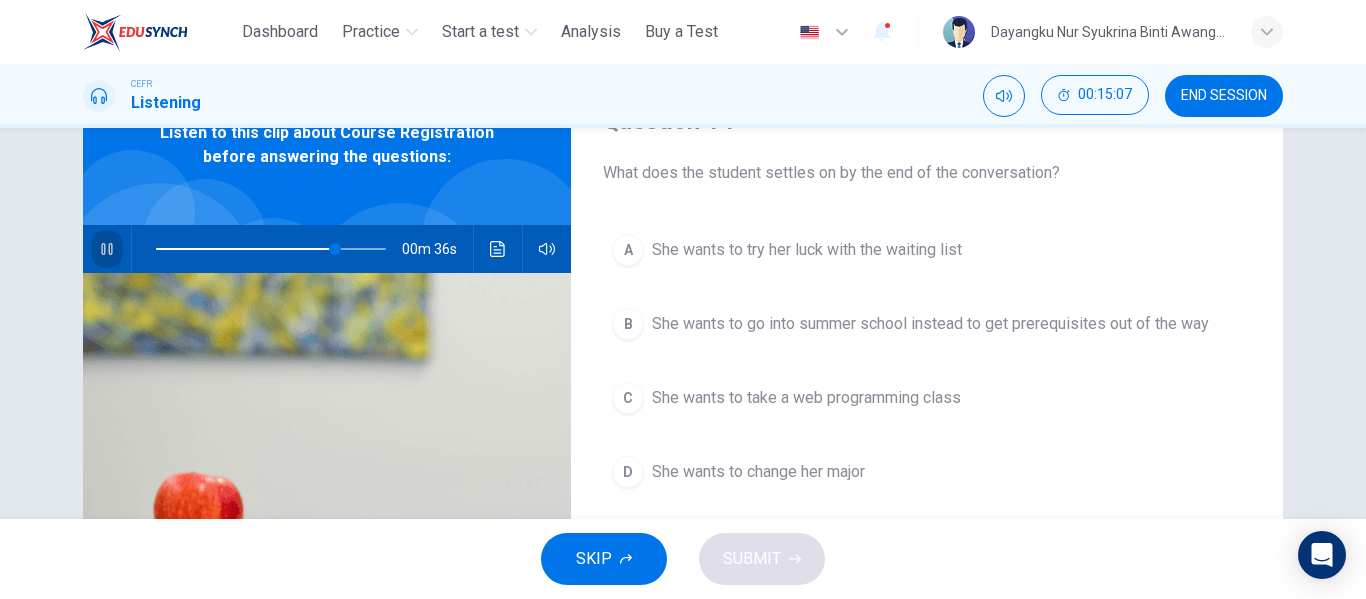 click 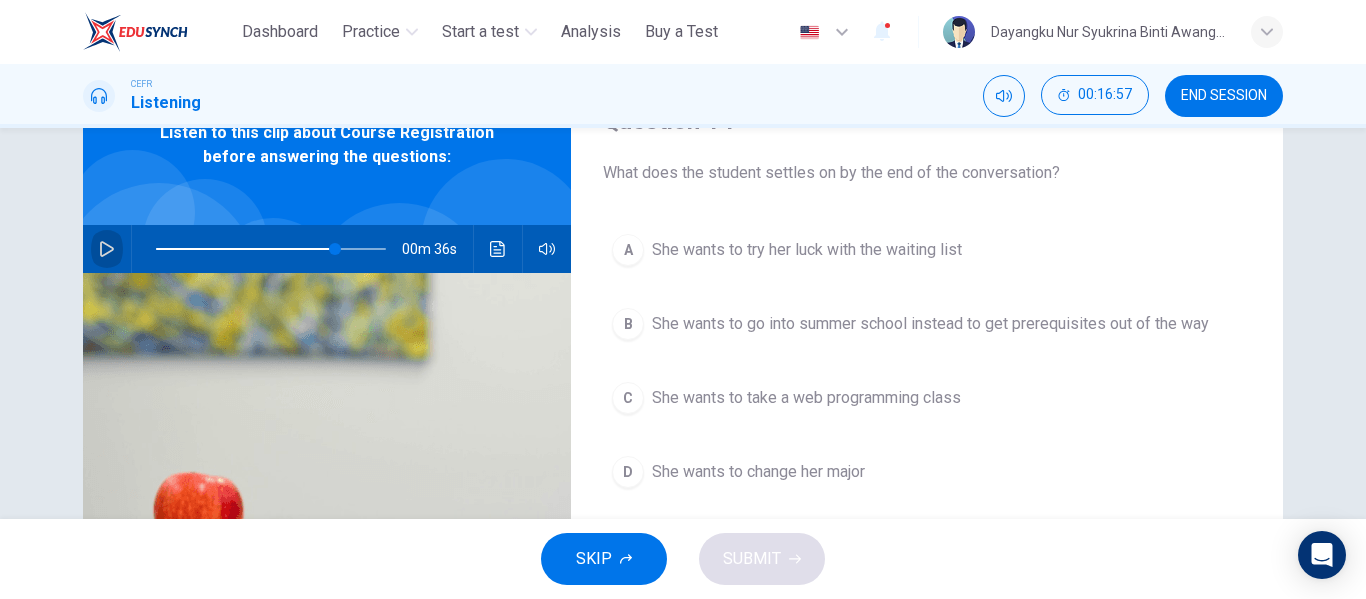 click 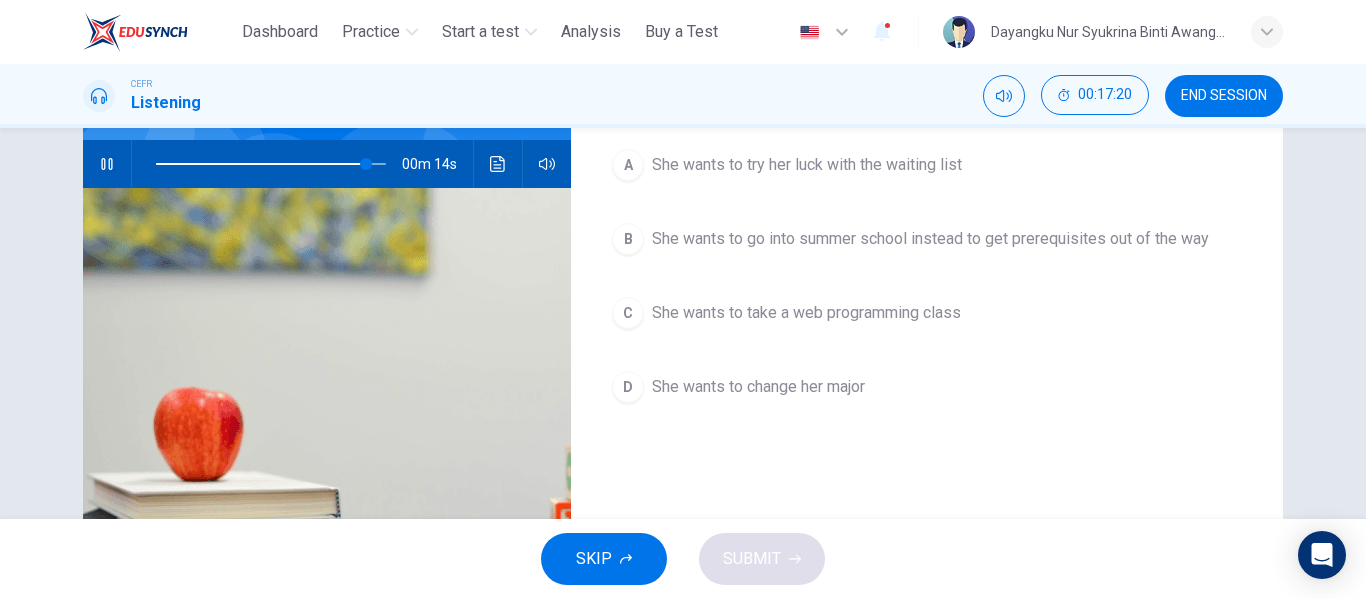 scroll, scrollTop: 190, scrollLeft: 0, axis: vertical 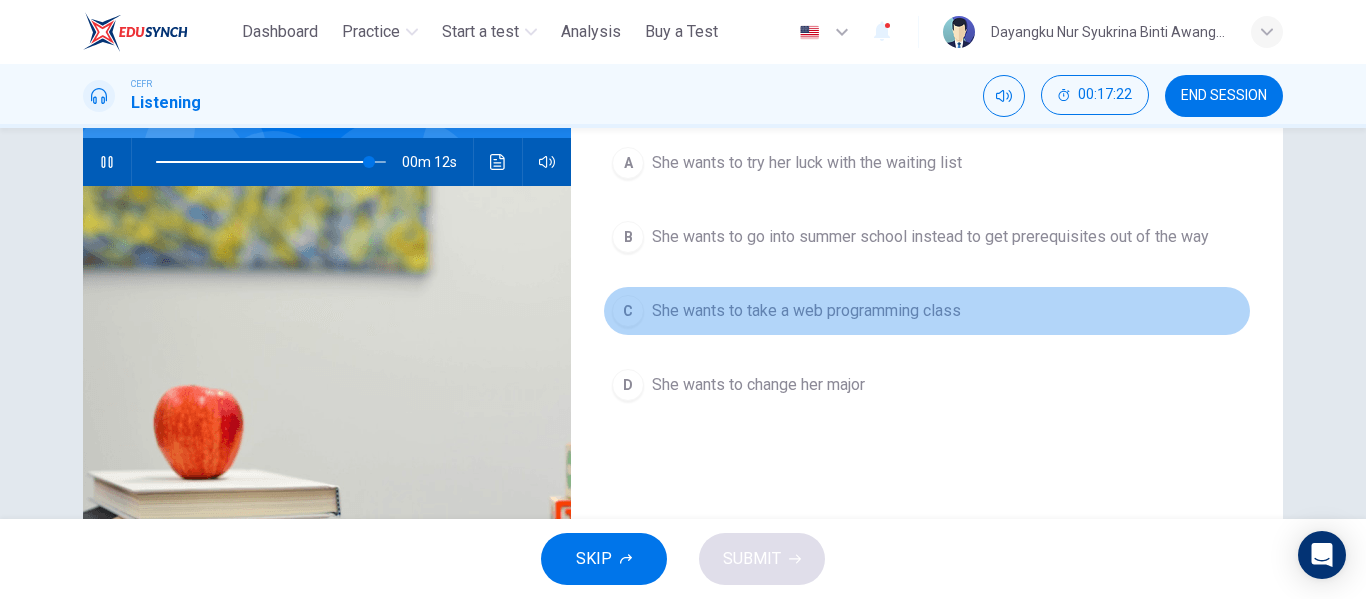 click on "She wants to take a web programming class" at bounding box center (806, 311) 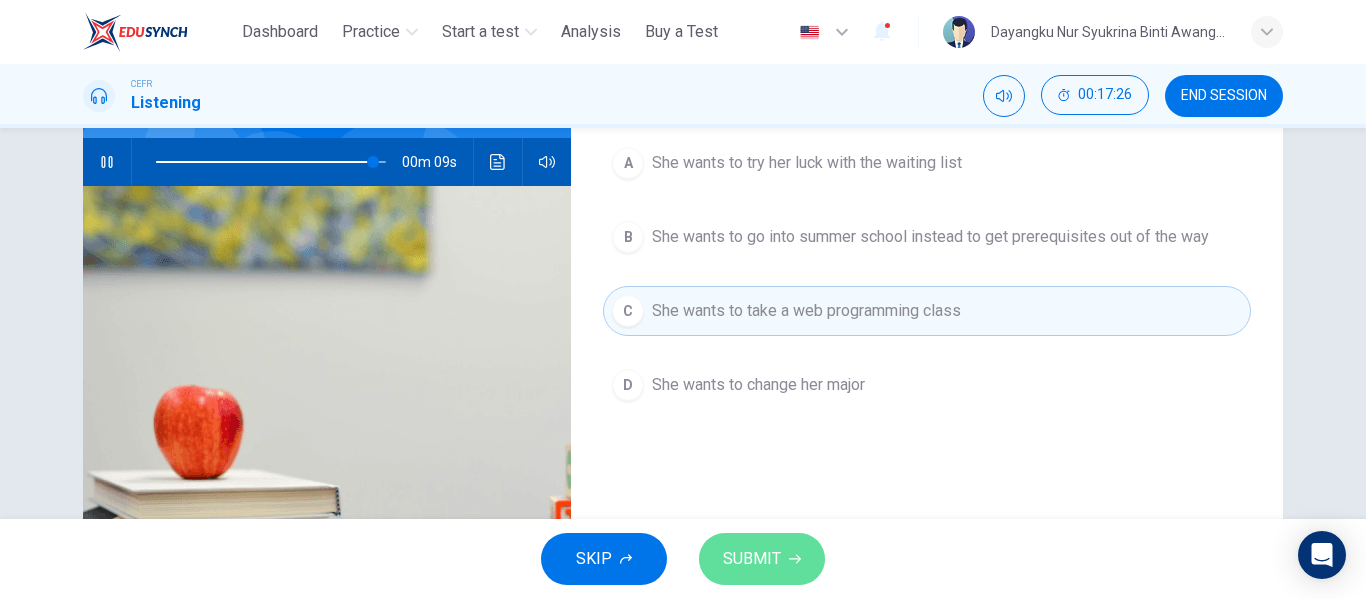 click on "SUBMIT" at bounding box center (762, 559) 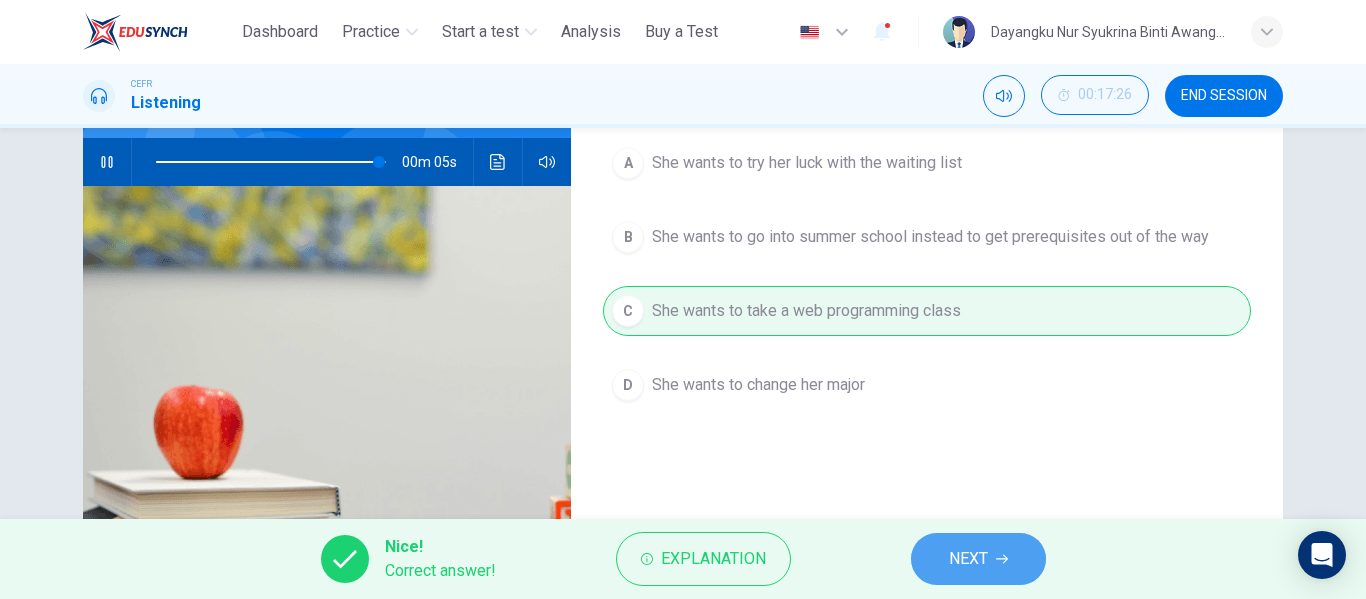 click on "NEXT" at bounding box center (978, 559) 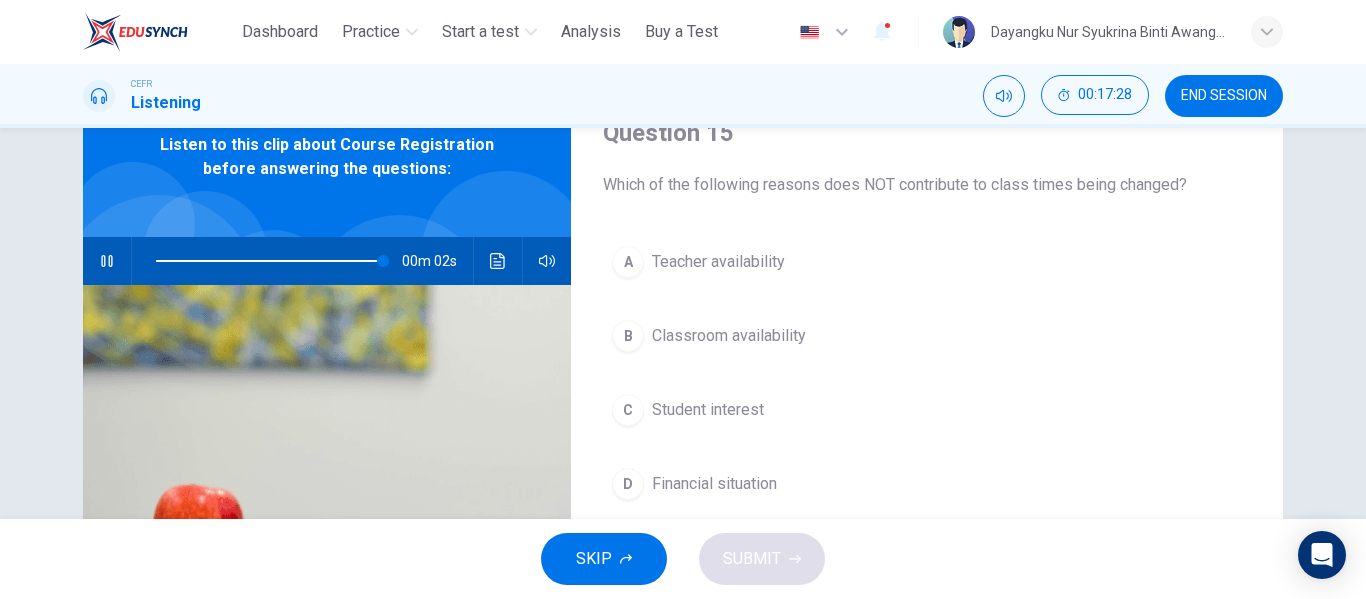 scroll, scrollTop: 95, scrollLeft: 0, axis: vertical 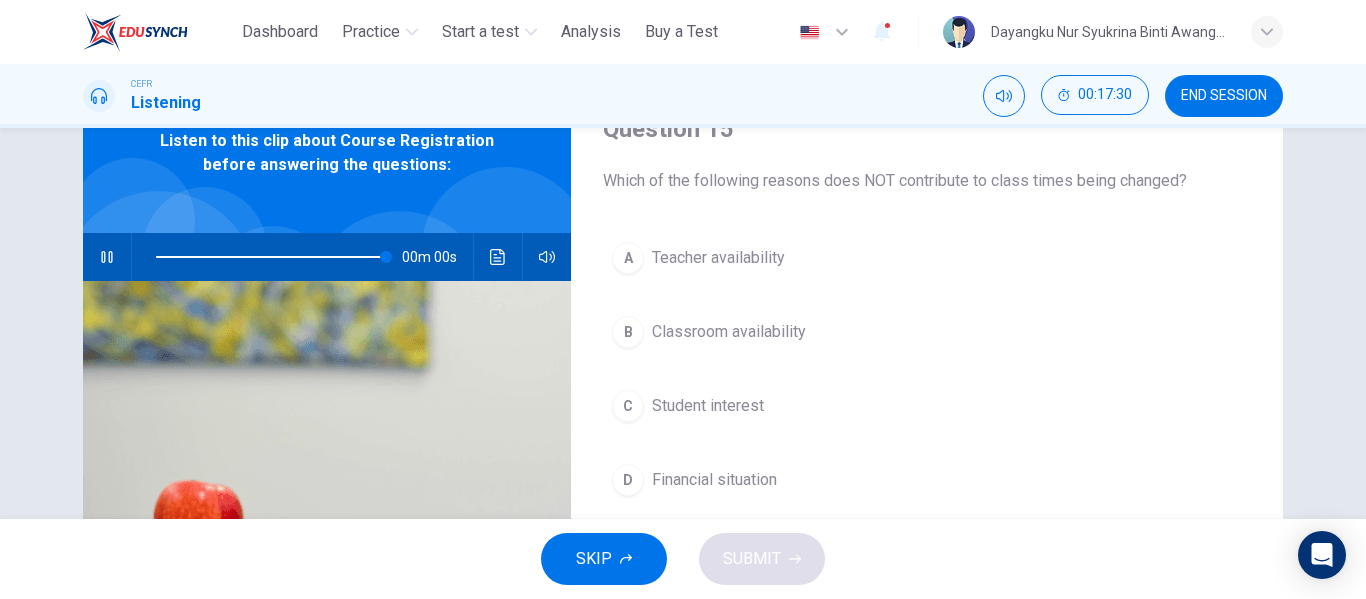 type on "*" 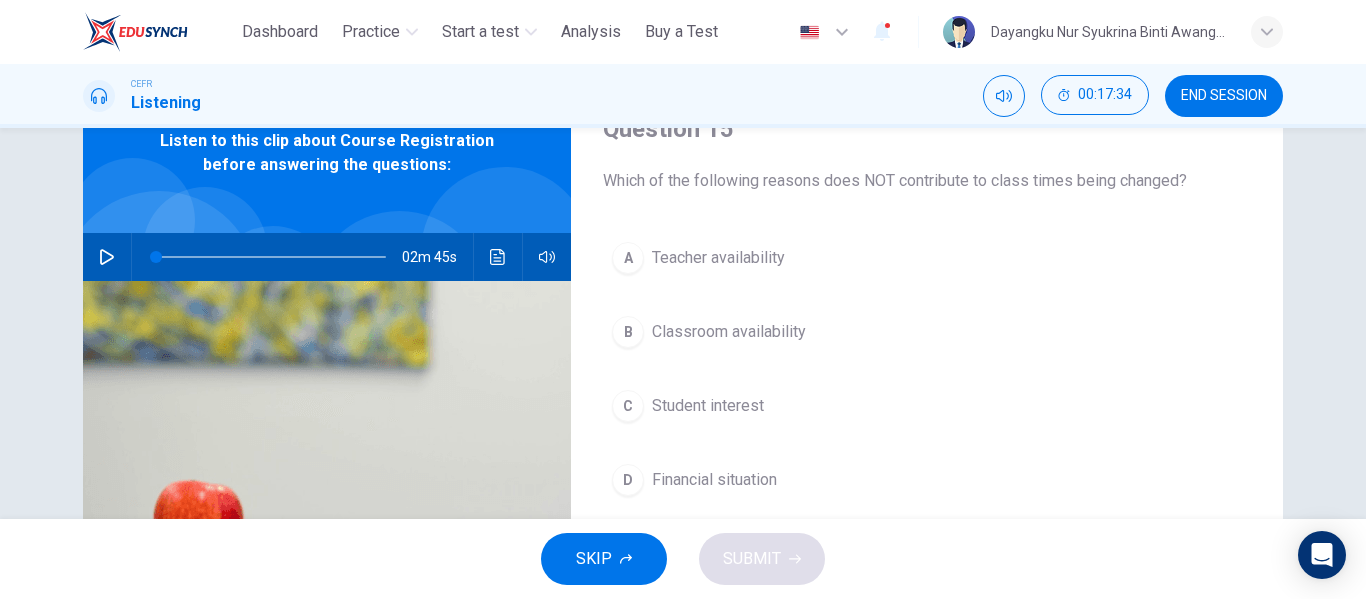 click on "D Financial situation" at bounding box center [927, 480] 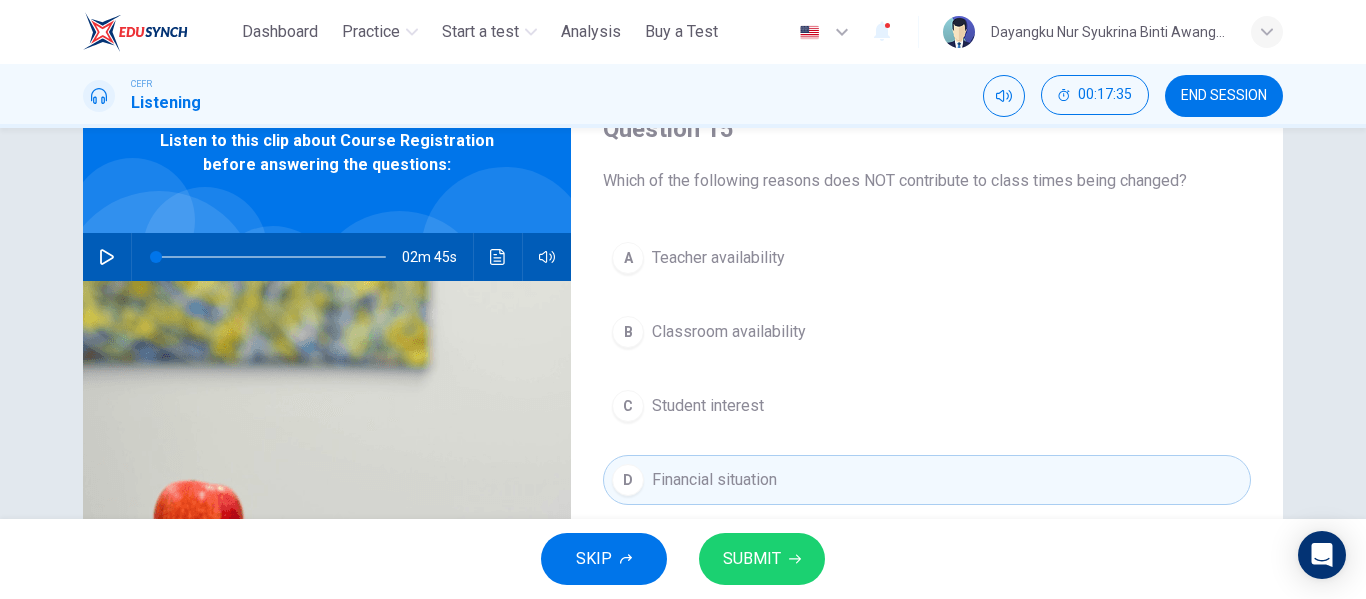 click on "SUBMIT" at bounding box center (752, 559) 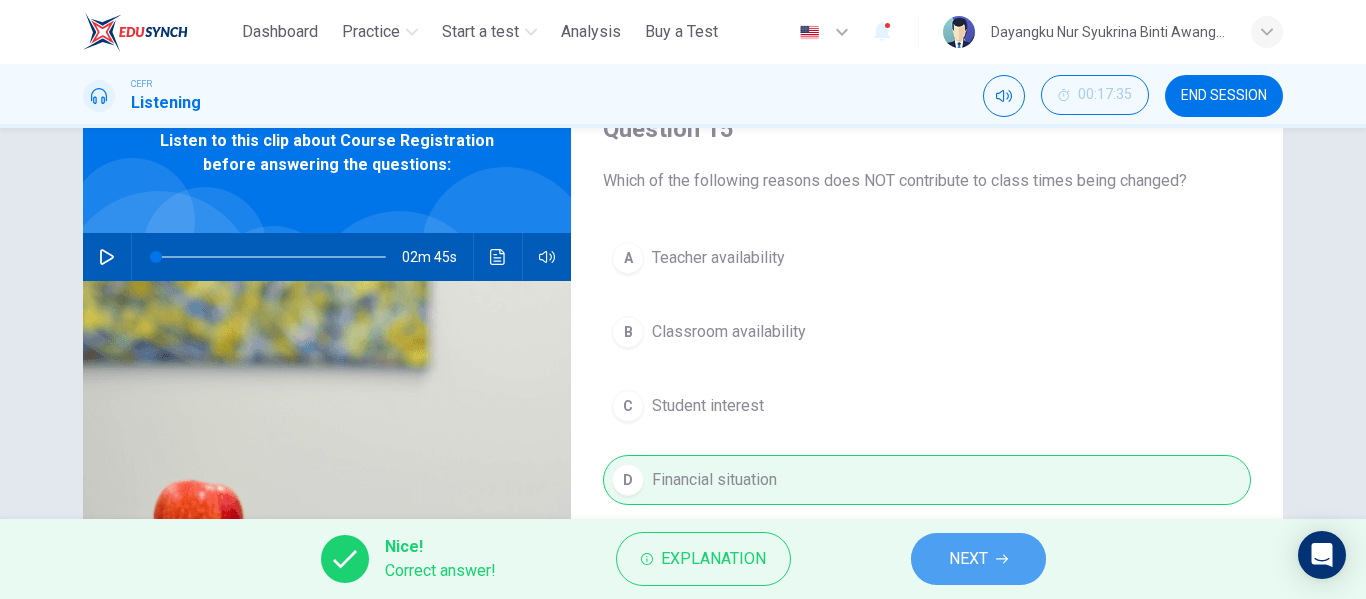 click on "NEXT" at bounding box center [968, 559] 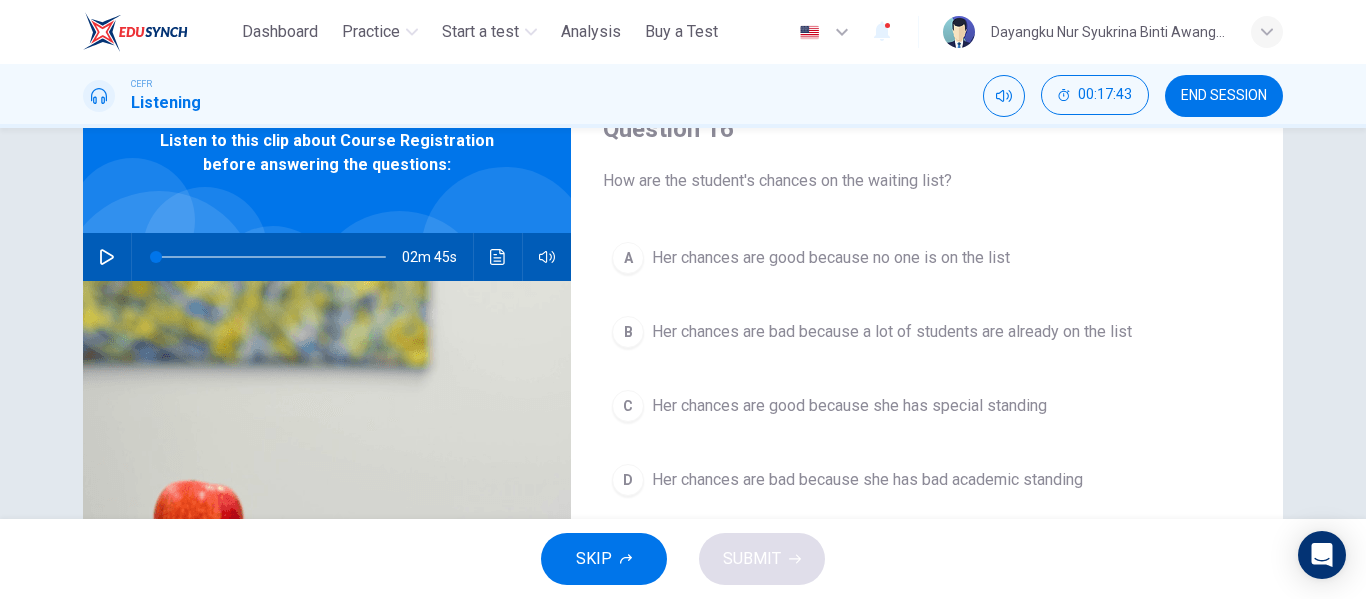 click on "SKIP SUBMIT" at bounding box center (683, 559) 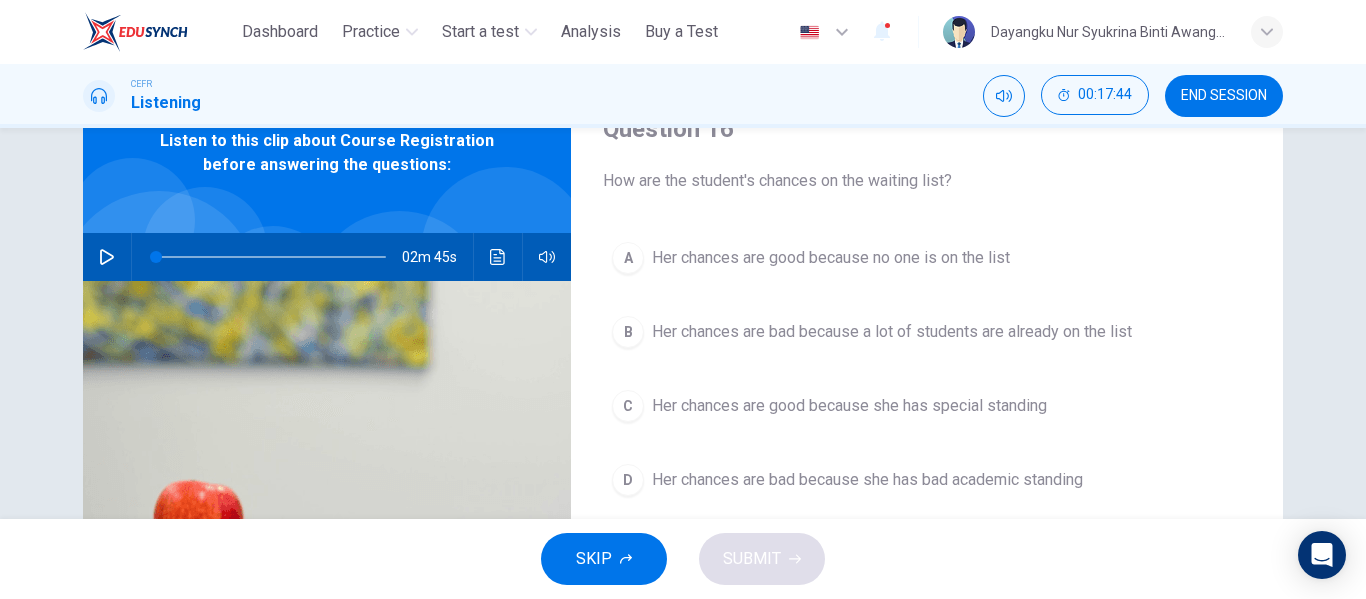 click on "A Her chances are good because no one is on the list B Her chances are bad because a lot of students are already on the list C Her chances are good because she has special standing D Her chances are bad because she has bad academic standing" at bounding box center (927, 389) 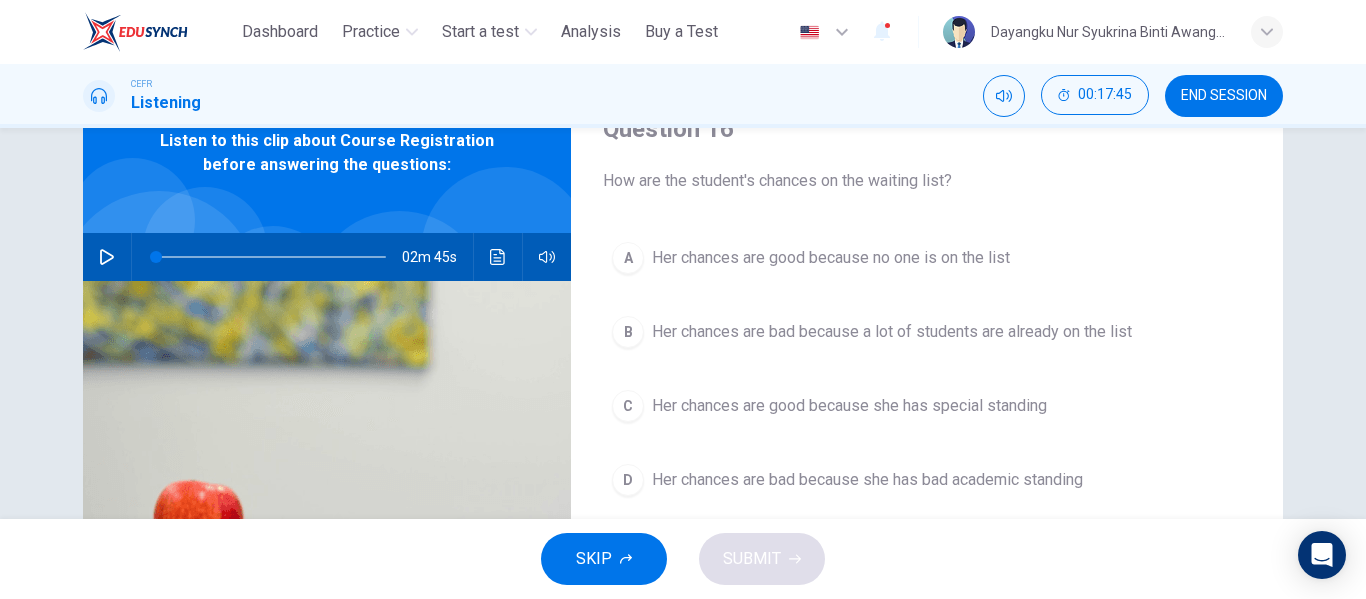 click on "B Her chances are bad because a lot of students are already on the list" at bounding box center [927, 332] 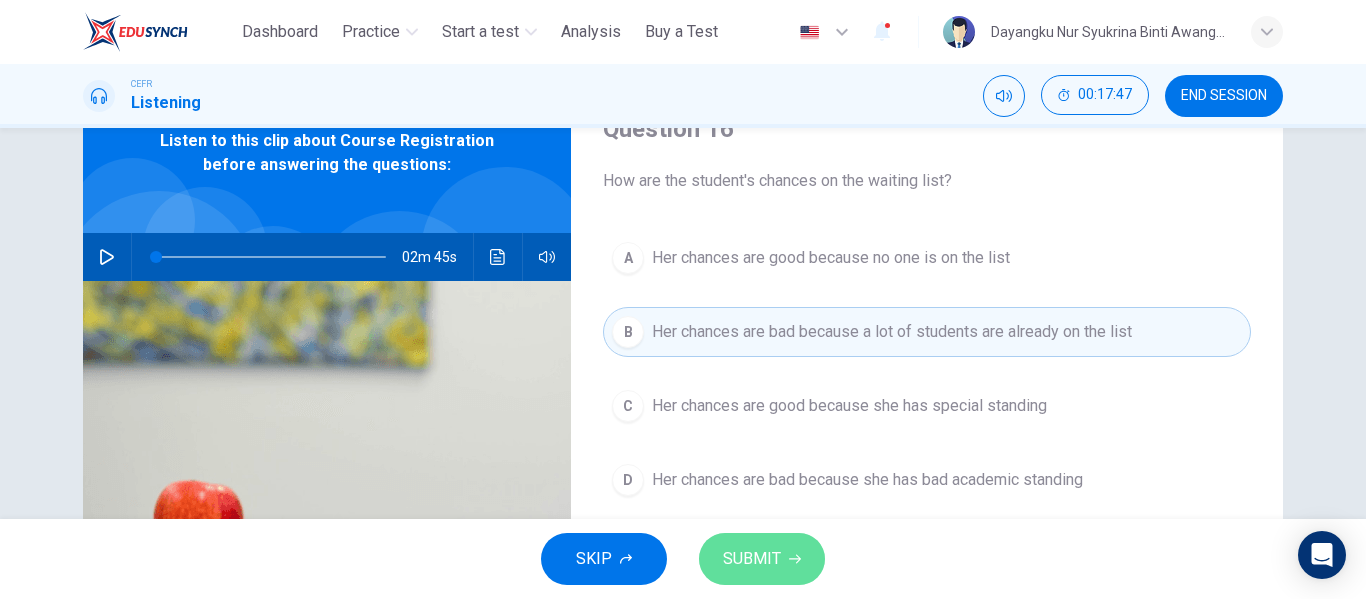 click on "SUBMIT" at bounding box center [762, 559] 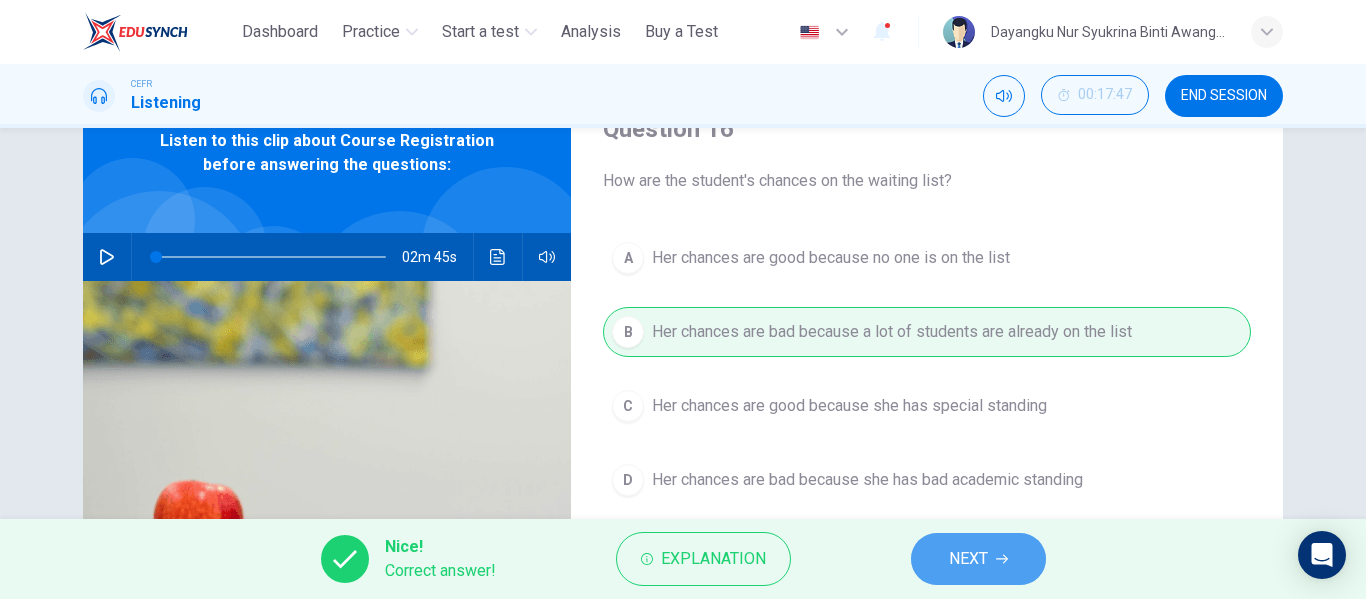 click on "NEXT" at bounding box center (978, 559) 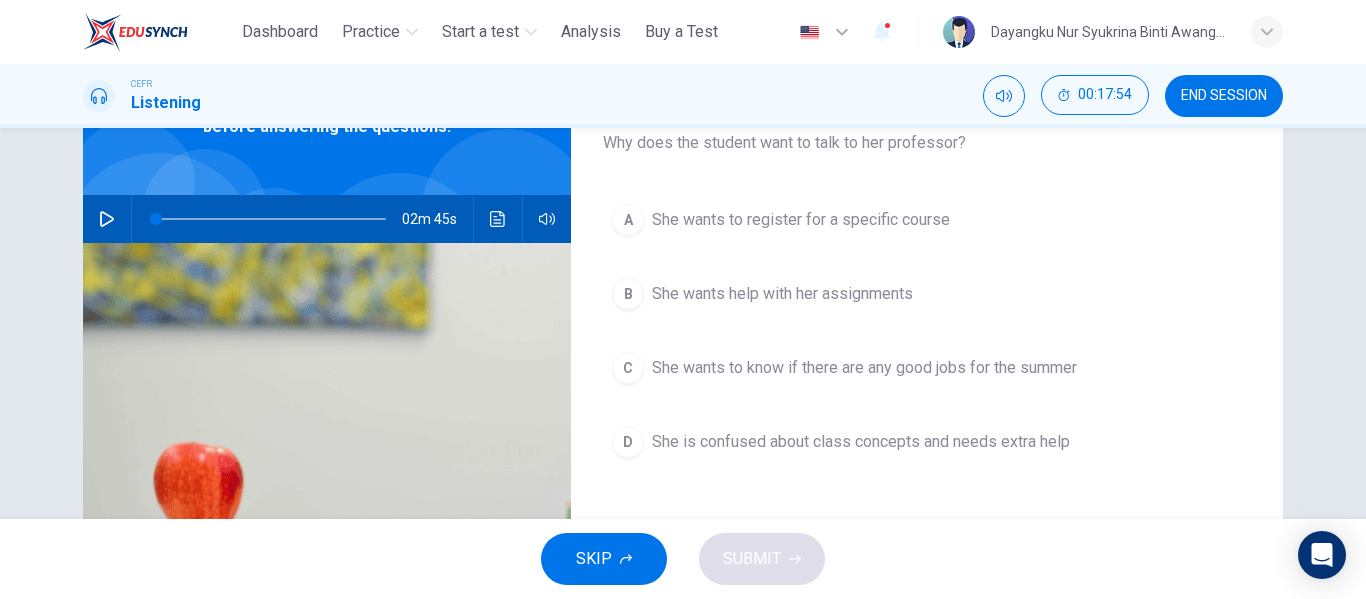 scroll, scrollTop: 137, scrollLeft: 0, axis: vertical 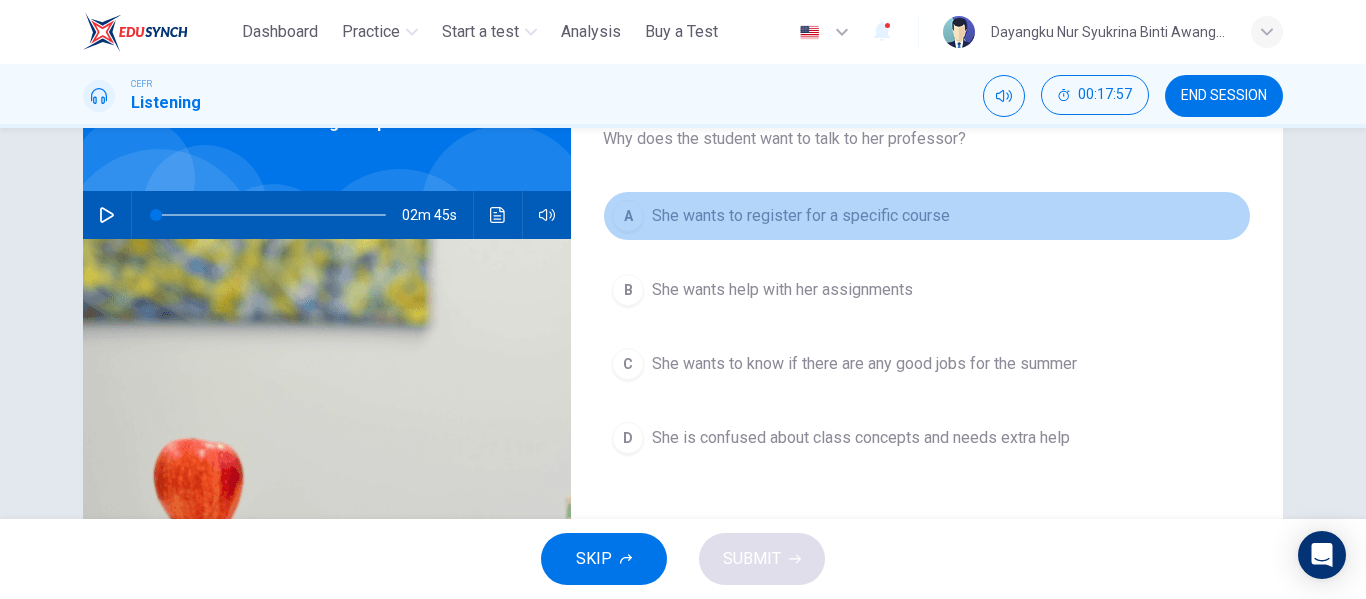 click on "A She wants to register for a specific course" at bounding box center [927, 216] 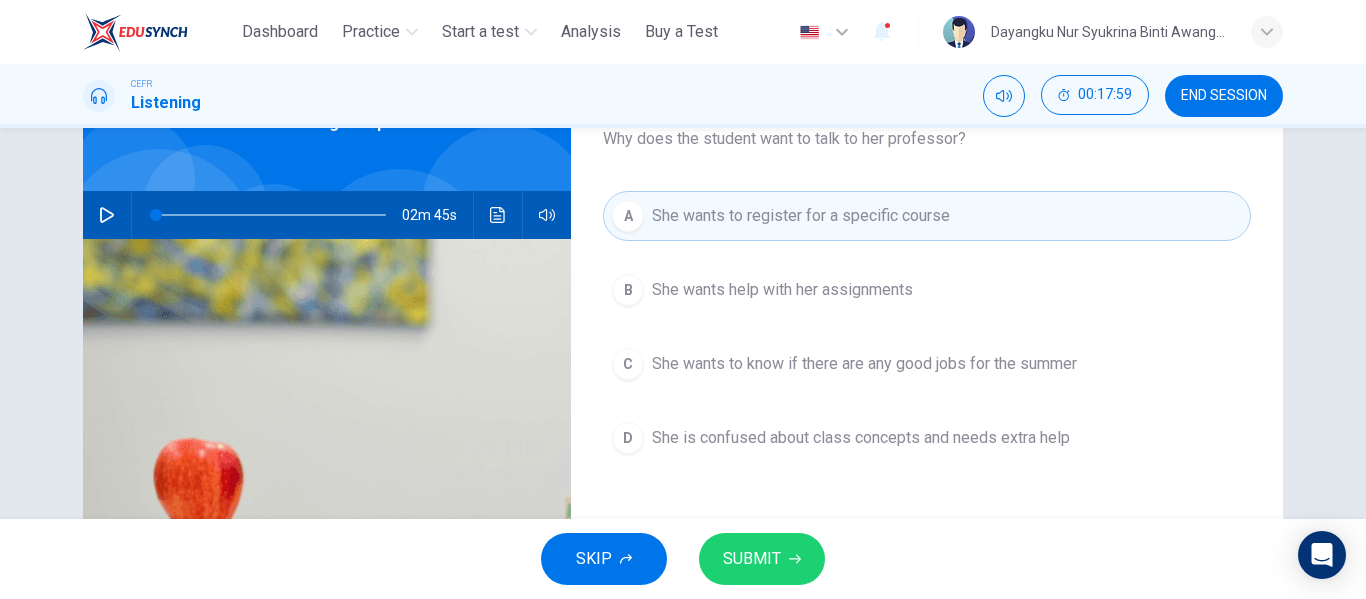 click on "SUBMIT" at bounding box center (752, 559) 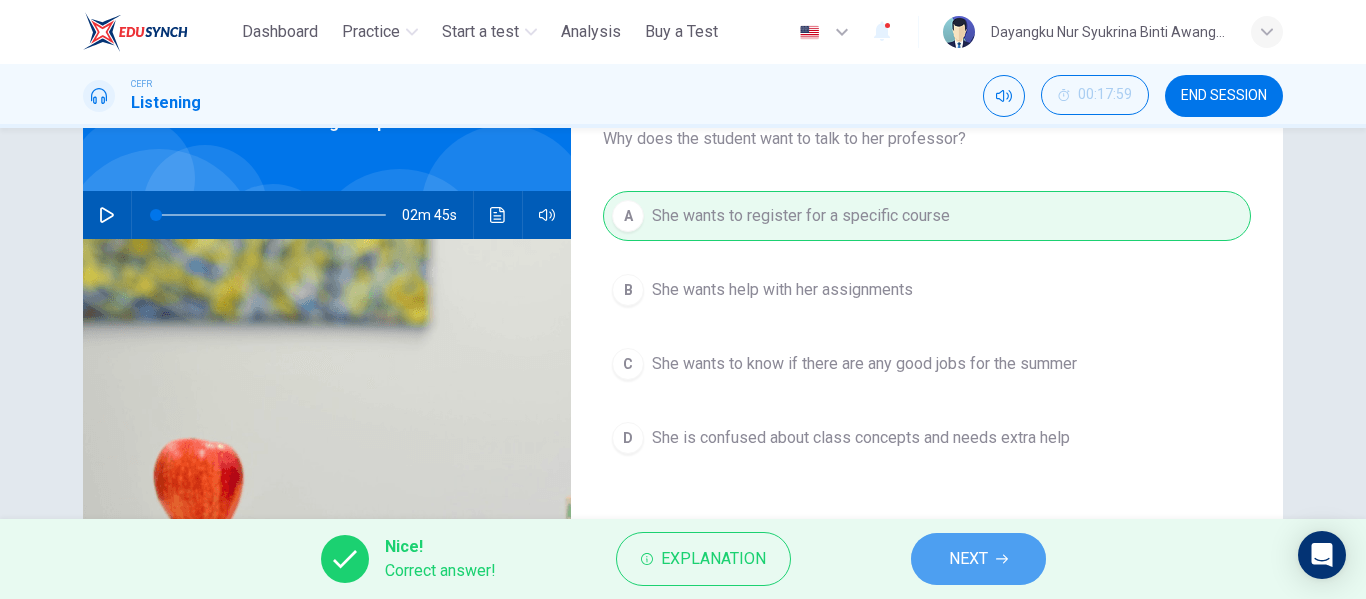 click on "NEXT" at bounding box center (968, 559) 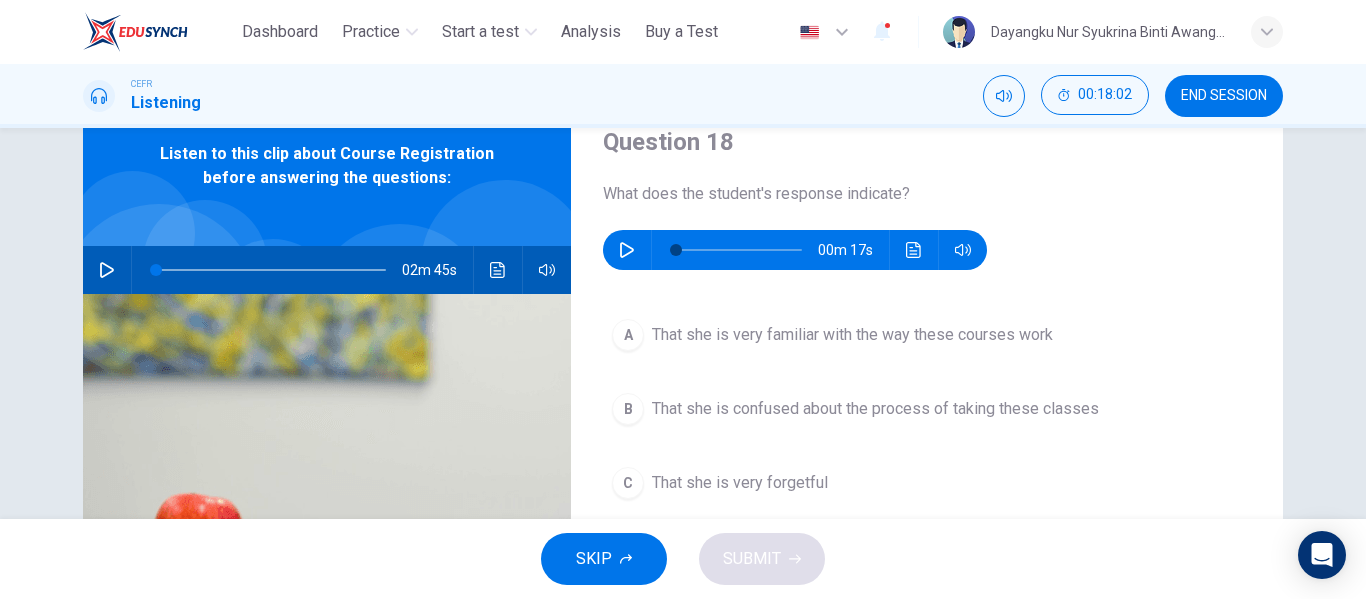 scroll, scrollTop: 80, scrollLeft: 0, axis: vertical 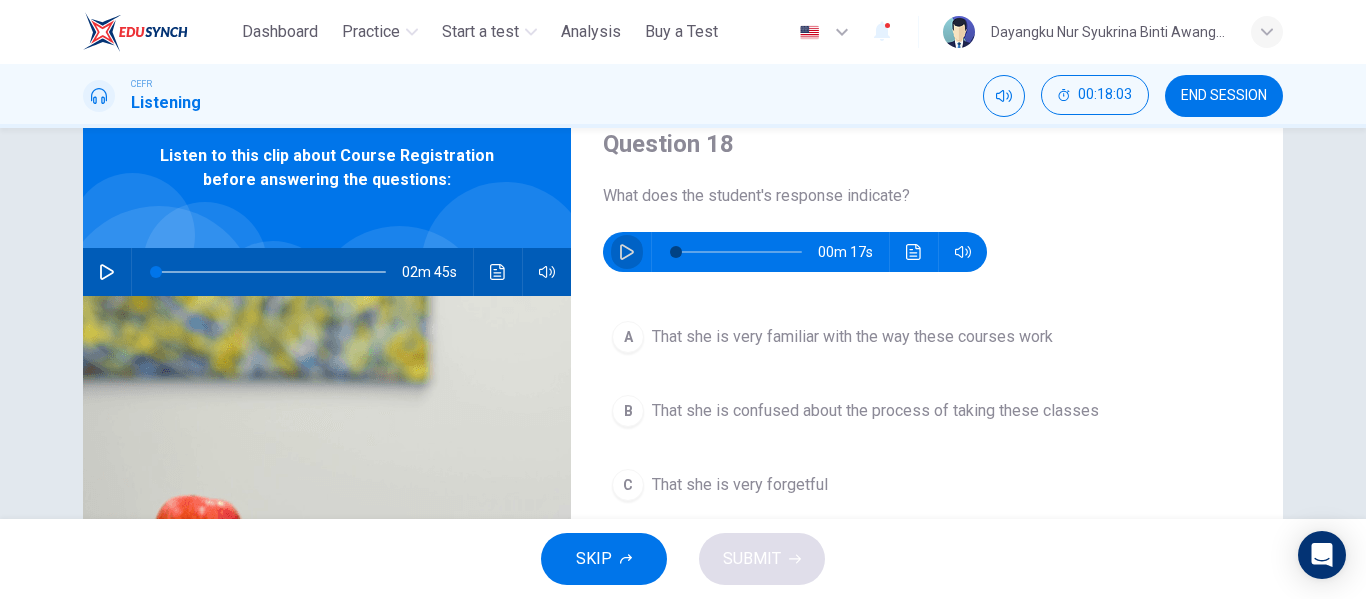 click 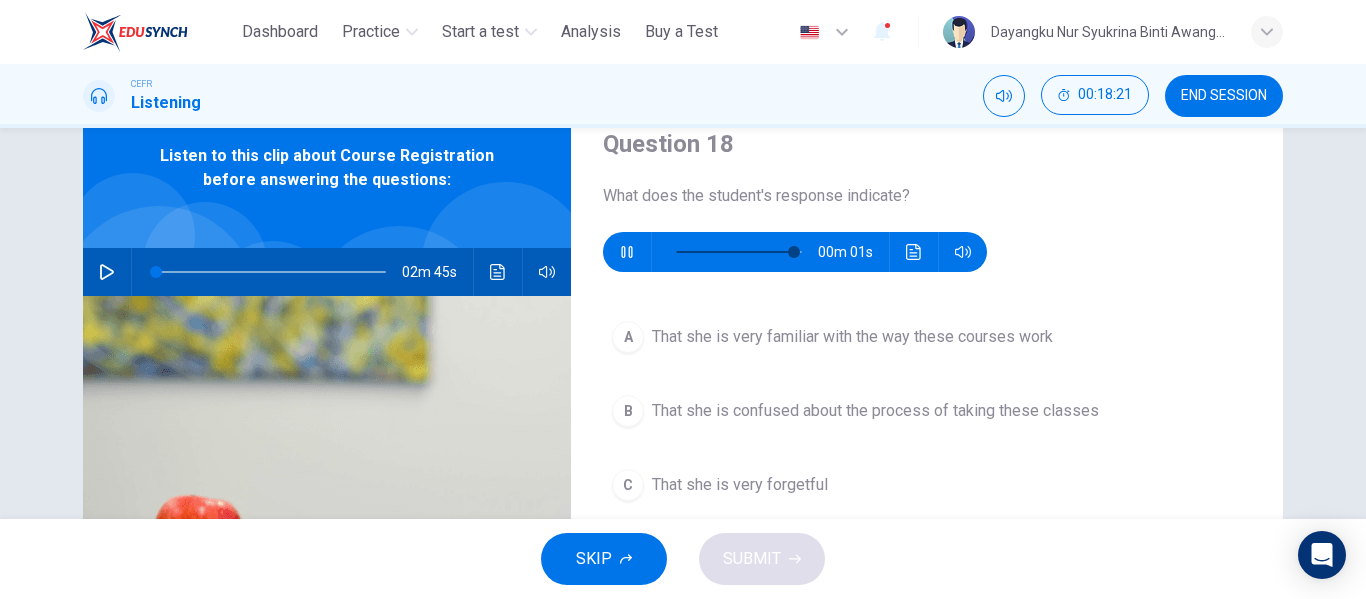 type on "*" 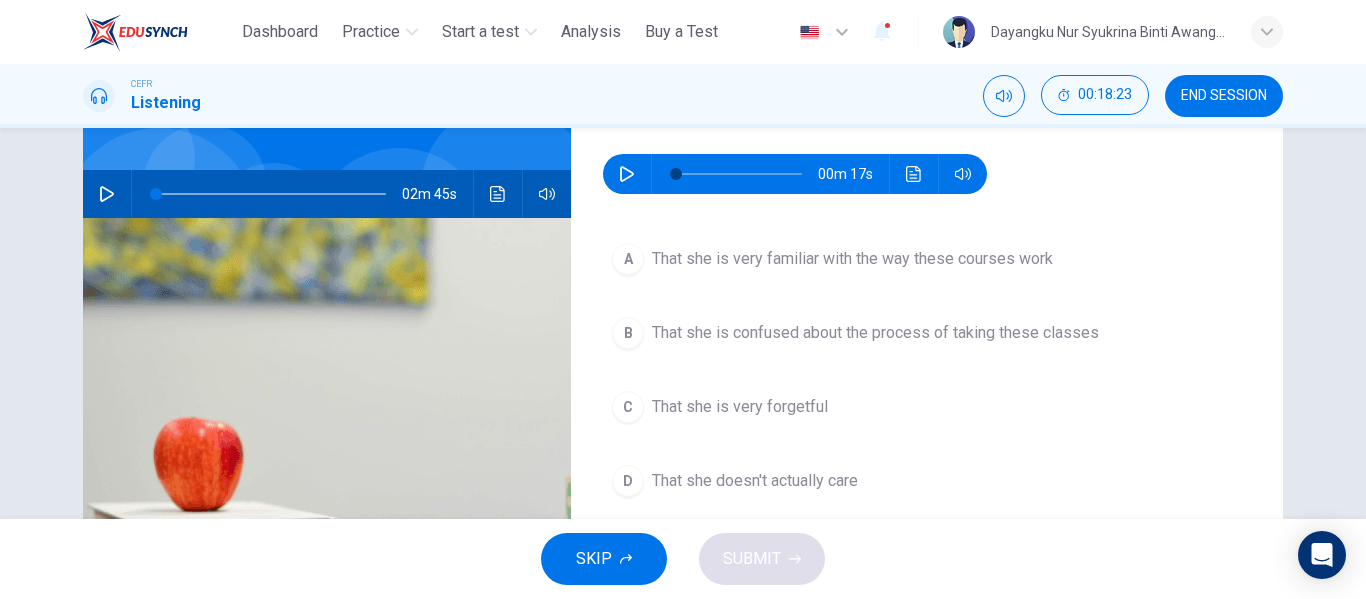 scroll, scrollTop: 160, scrollLeft: 0, axis: vertical 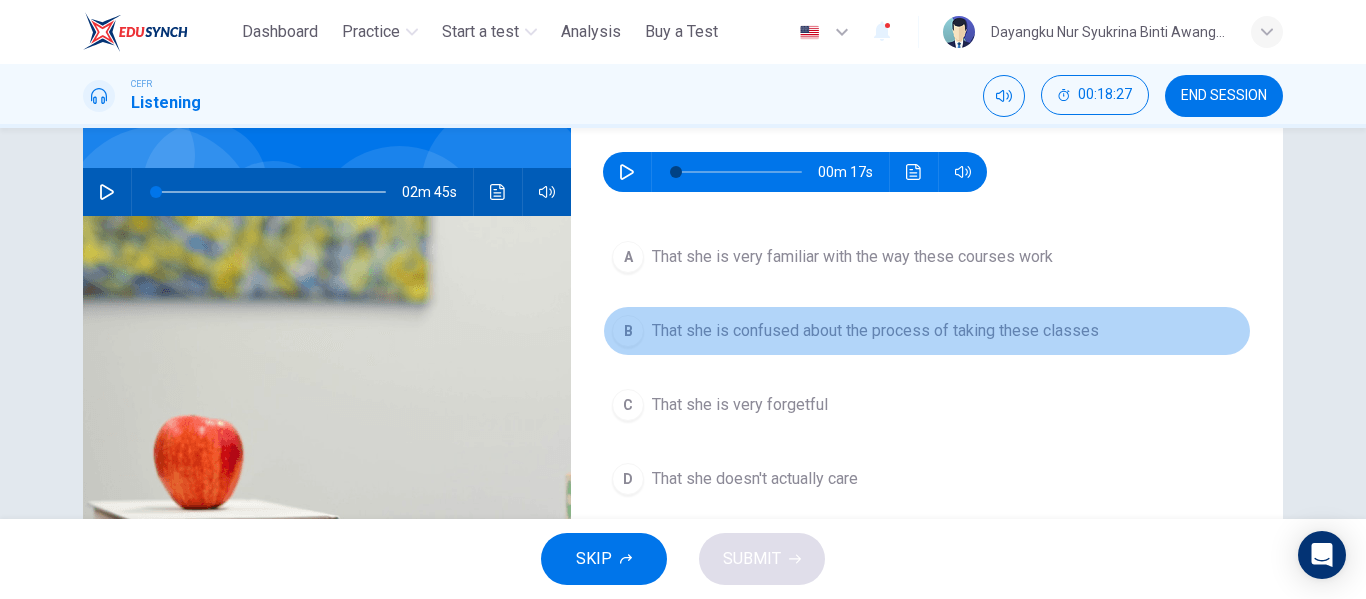 click on "B That she is confused about the process of taking these classes" at bounding box center [927, 331] 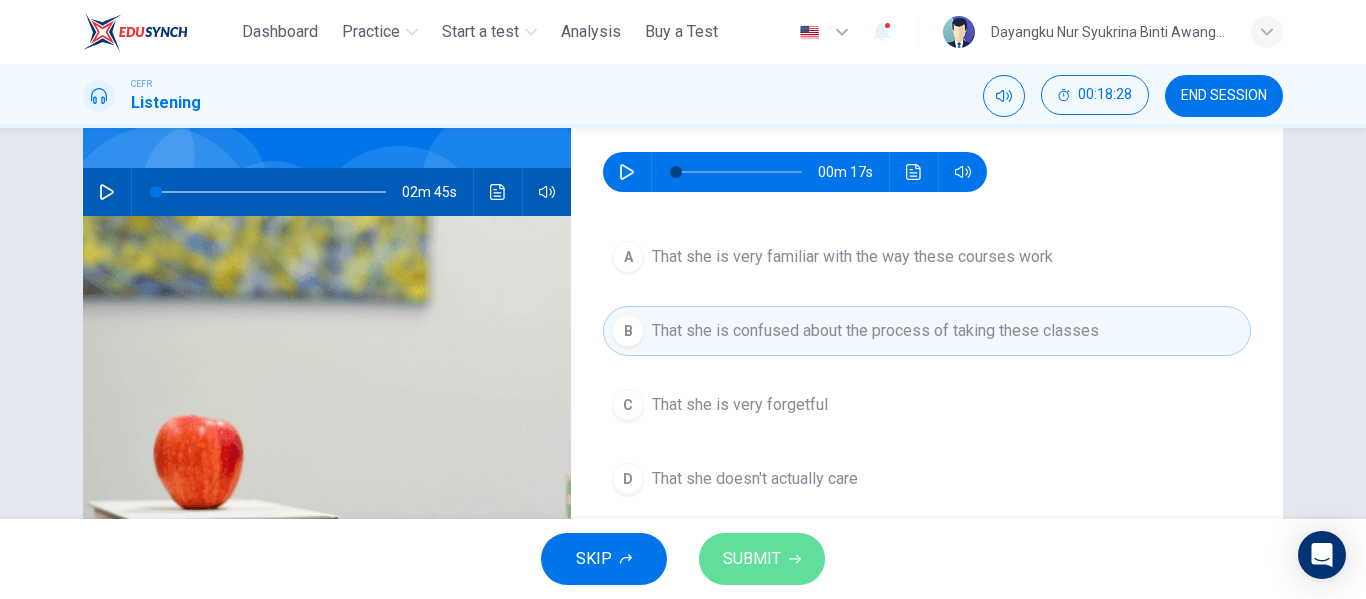 click on "SUBMIT" at bounding box center [762, 559] 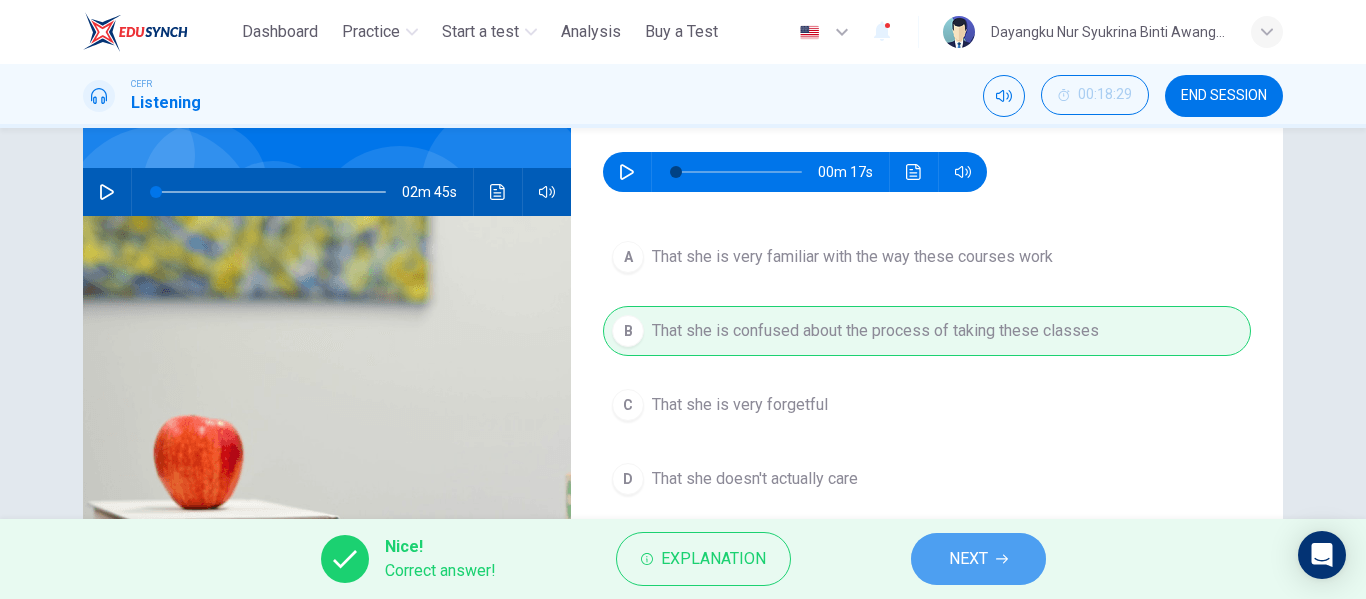 click on "NEXT" at bounding box center (978, 559) 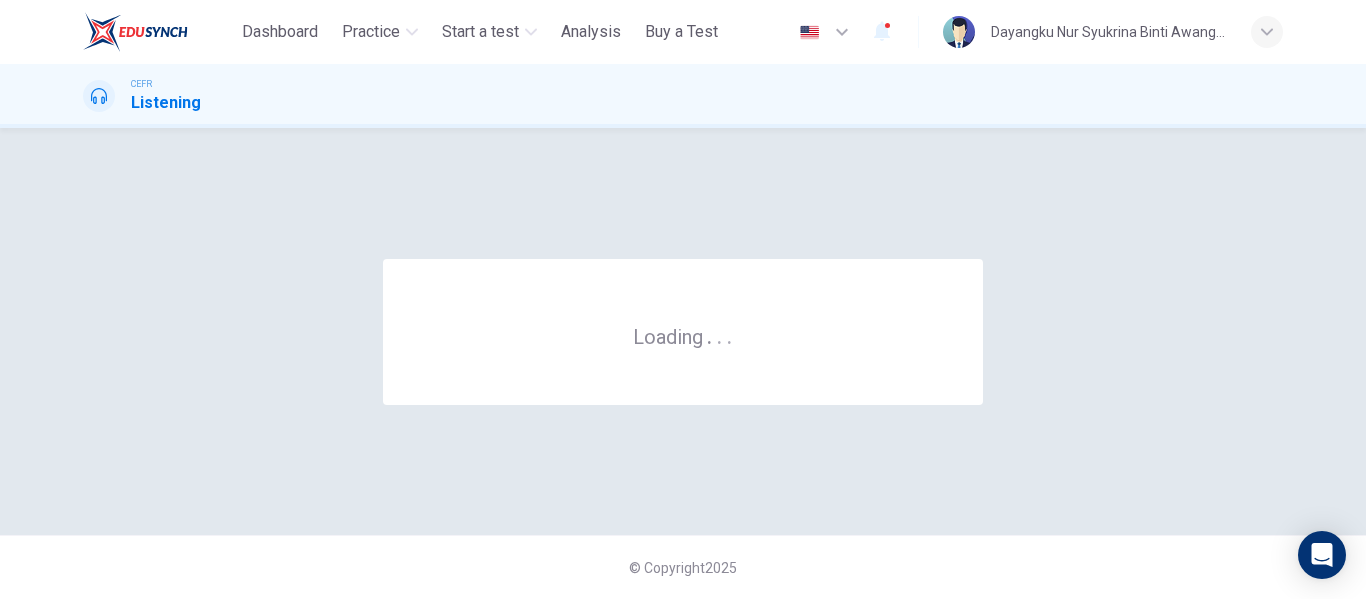 scroll, scrollTop: 0, scrollLeft: 0, axis: both 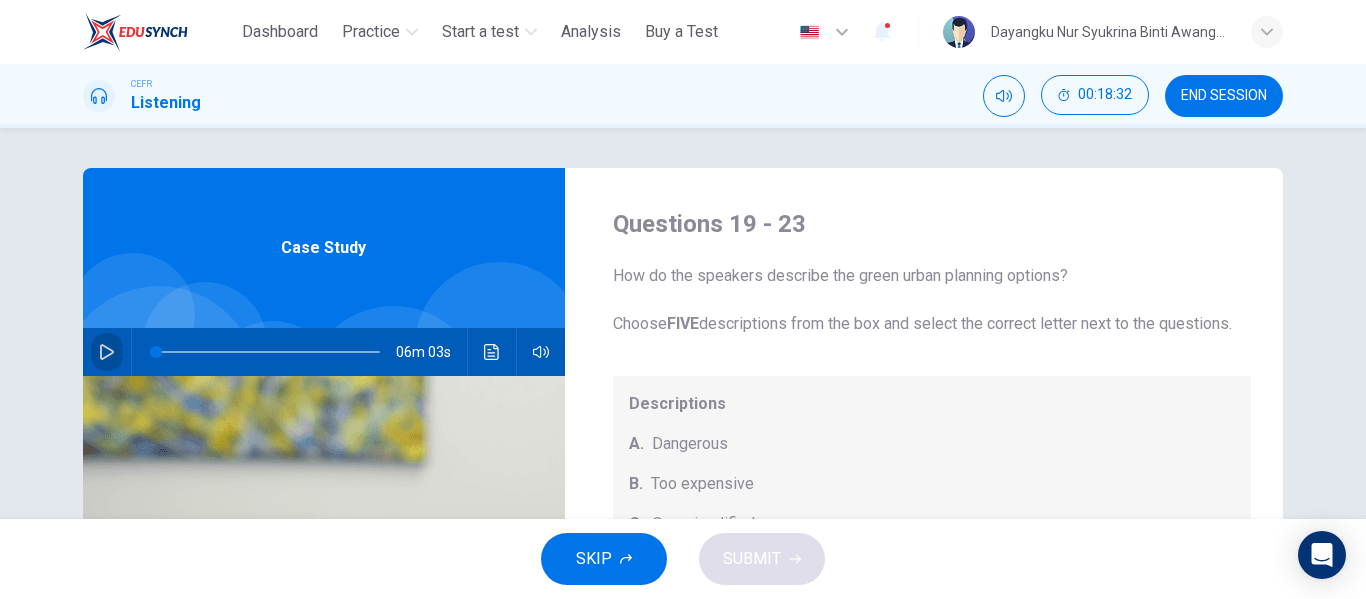 click at bounding box center (107, 352) 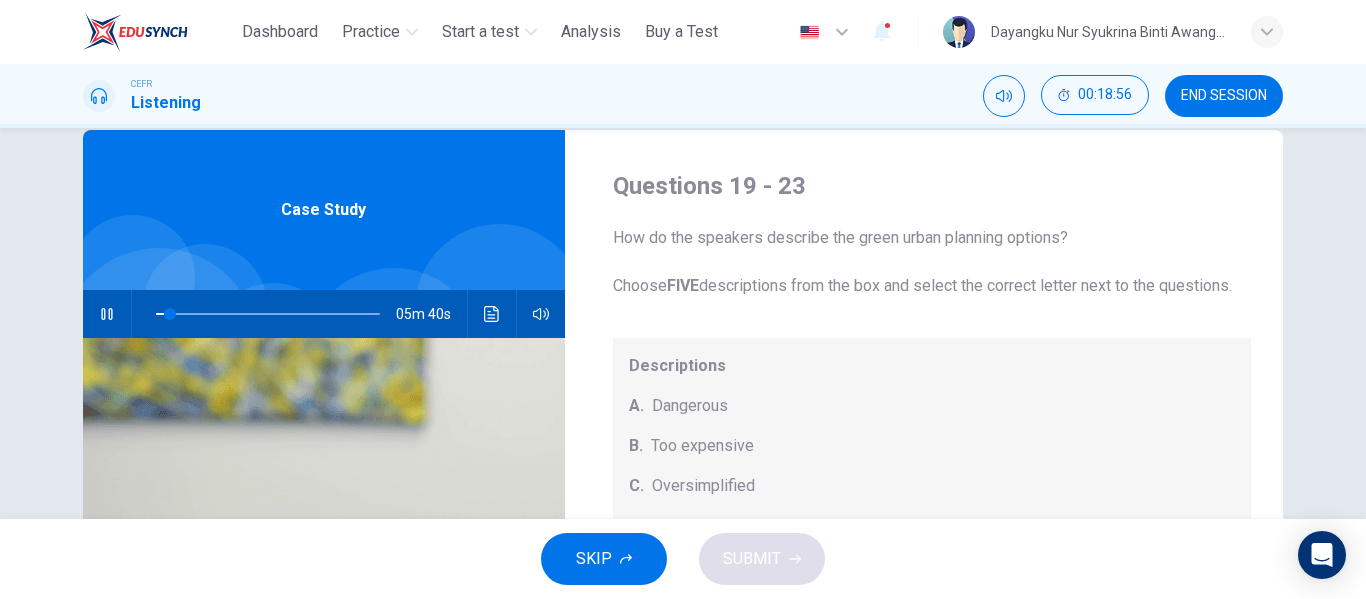 scroll, scrollTop: 30, scrollLeft: 0, axis: vertical 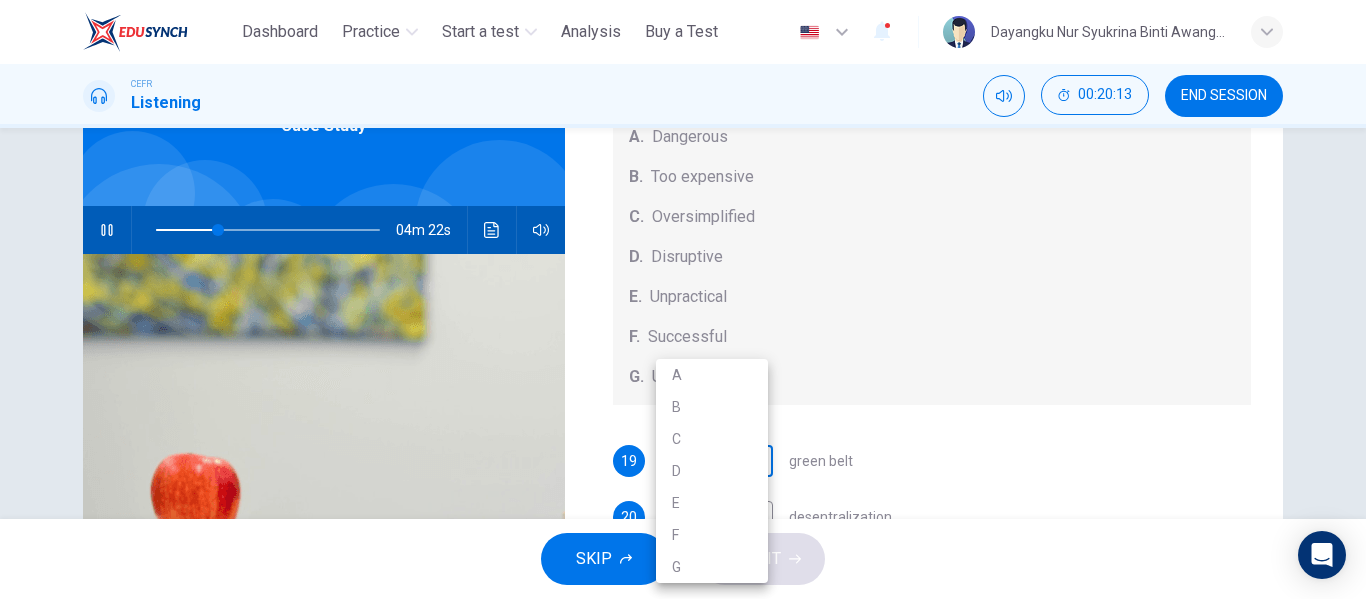 click on "This site uses cookies, as explained in our  Privacy Policy . If you agree to the use of cookies, please click the Accept button and continue to browse our site.   Privacy Policy Accept Dashboard Practice Start a test Analysis Buy a Test English ** ​ Dayangku Nur Syukrina Binti Awangku Bolkiah CEFR Listening 00:20:13 END SESSION Questions 19 - 23 How do the speakers describe the green urban planning options? Choose  FIVE  descriptions from the box and select the correct letter next to the questions. Descriptions A. Dangerous B. Too expensive C. Oversimplified  D. Disruptive E. Unpractical F. Successful G. Unsuccessful 19 ​ ​ green belt 20 ​ ​ desentralization 21 ​ ​ new towns 22 ​ ​ brownfield sites 23 ​ ​ pedestrianized zones Case Study 04m 22s SKIP SUBMIT ELTC - EduSynch CEFR Test for Teachers in Malaysia
Dashboard Practice Start a test Analysis Pricing   Notifications 1 © Copyright  2025 A B C D E F G" at bounding box center (683, 299) 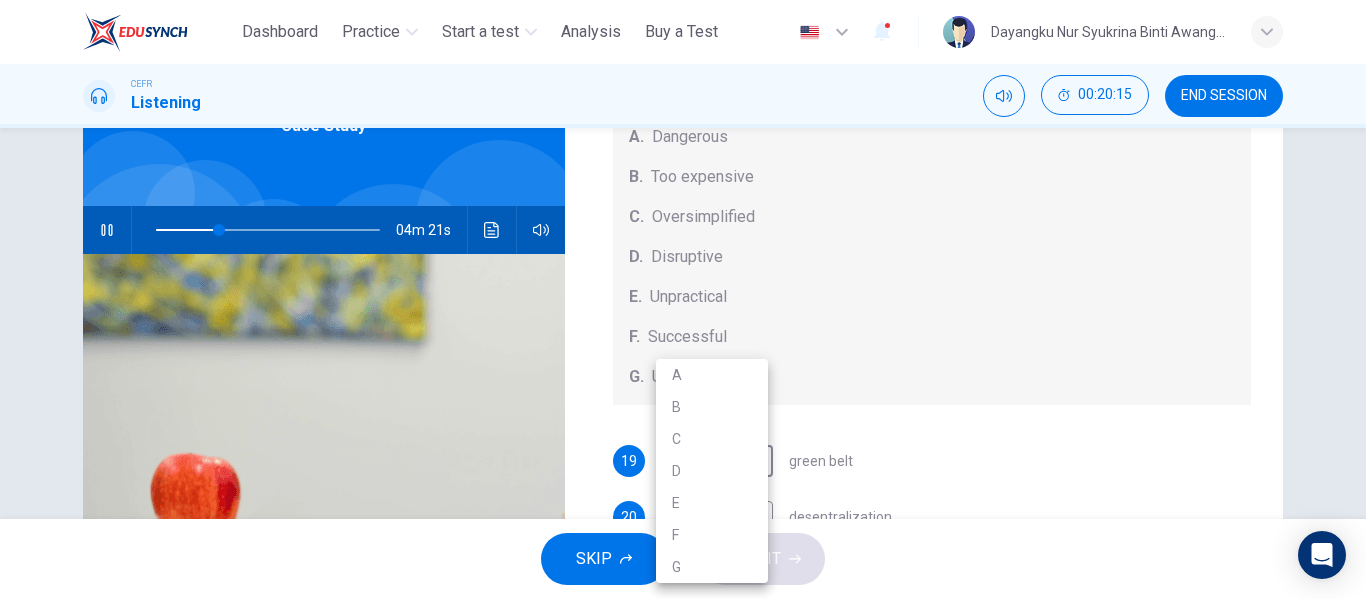 type on "**" 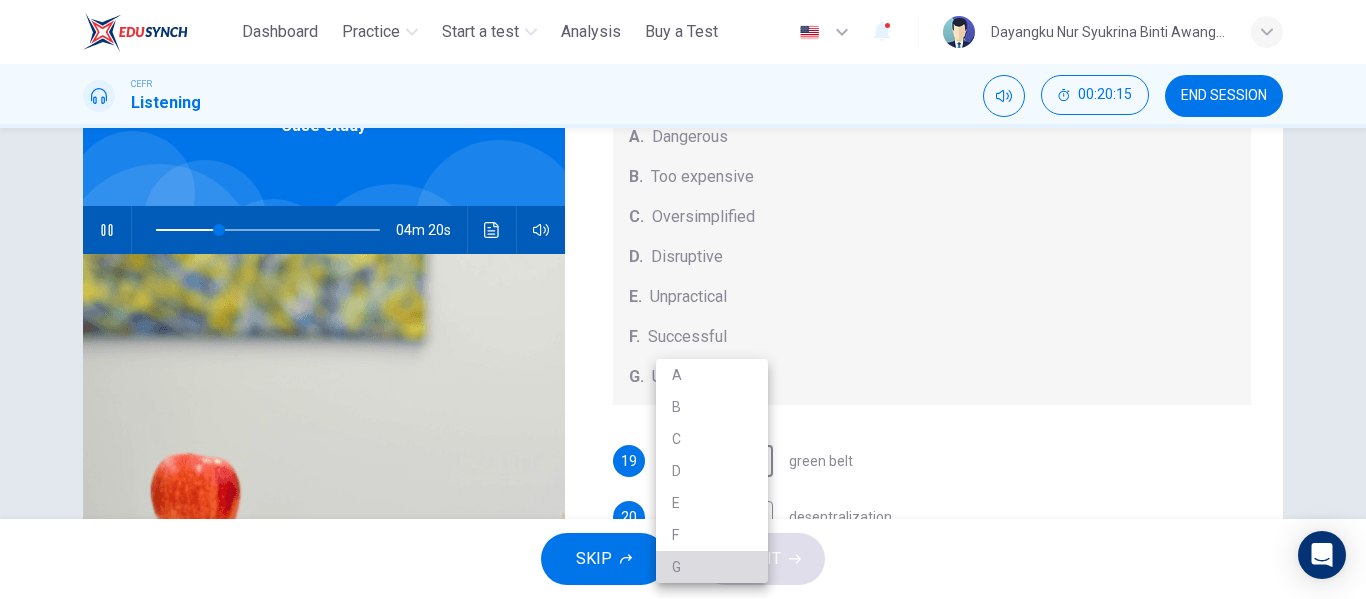click on "G" at bounding box center (712, 567) 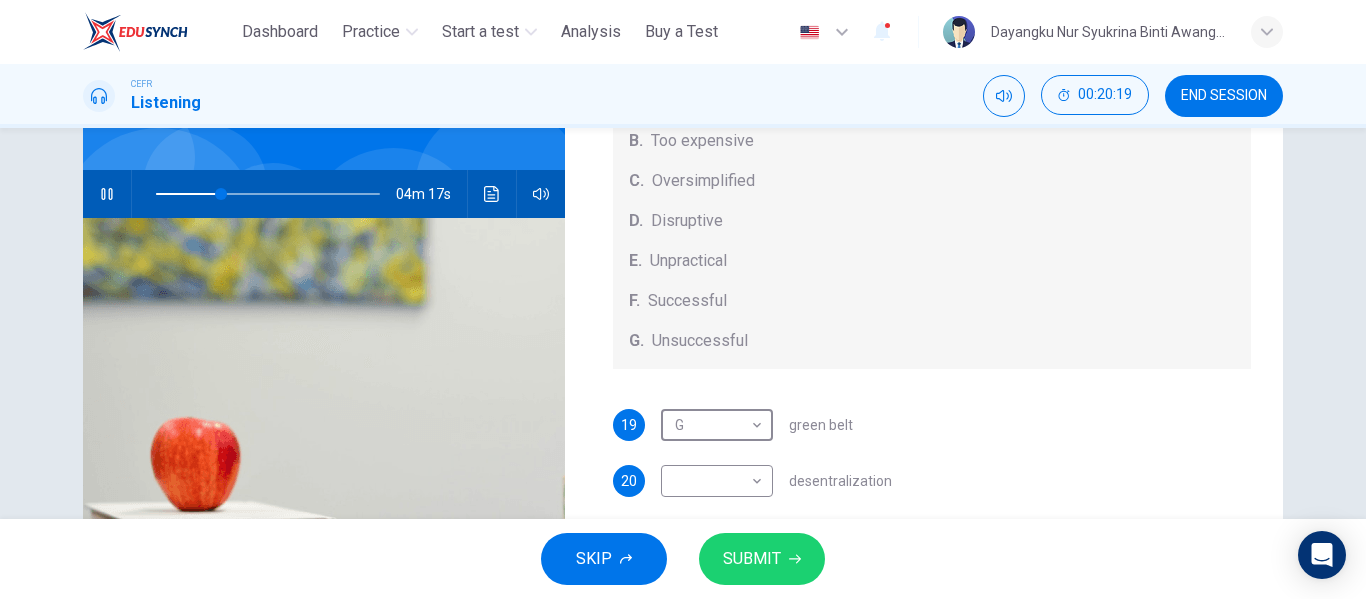 scroll, scrollTop: 177, scrollLeft: 0, axis: vertical 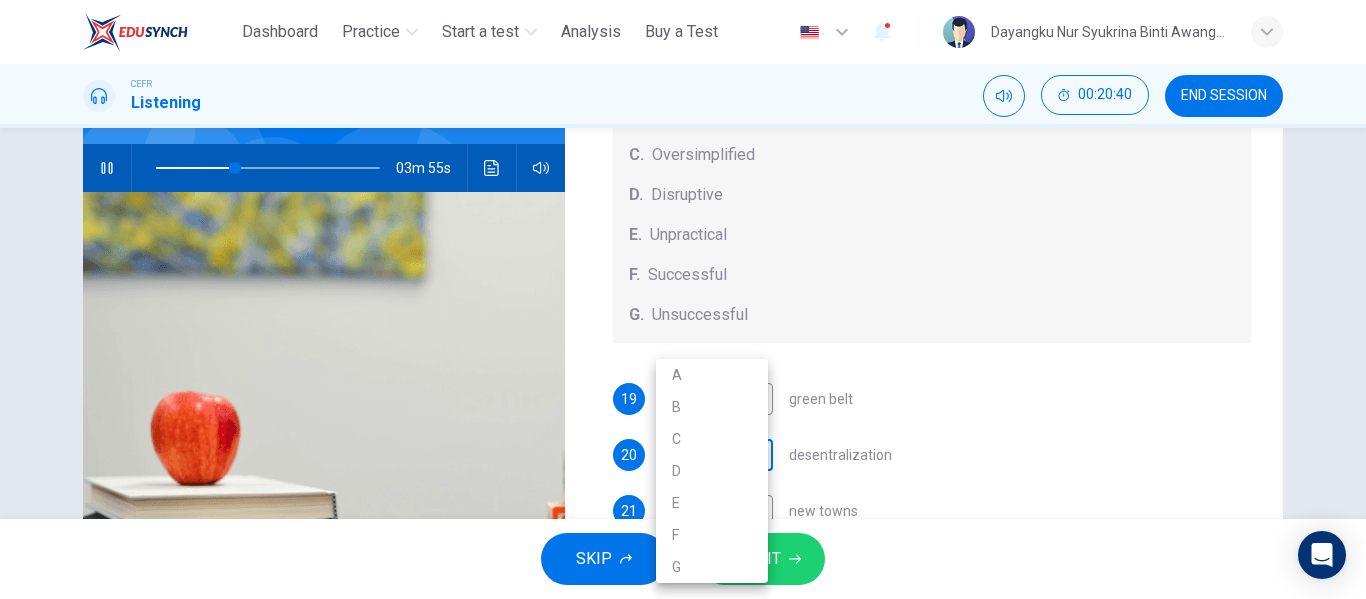 click on "This site uses cookies, as explained in our  Privacy Policy . If you agree to the use of cookies, please click the Accept button and continue to browse our site.   Privacy Policy Accept Dashboard Practice Start a test Analysis Buy a Test English ** ​ Dayangku Nur Syukrina Binti Awangku Bolkiah CEFR Listening 00:20:40 END SESSION Questions 19 - 23 How do the speakers describe the green urban planning options? Choose  FIVE  descriptions from the box and select the correct letter next to the questions. Descriptions A. Dangerous B. Too expensive C. Oversimplified  D. Disruptive E. Unpractical F. Successful G. Unsuccessful 19 G * ​ green belt 20 ​ ​ desentralization 21 ​ ​ new towns 22 ​ ​ brownfield sites 23 ​ ​ pedestrianized zones Case Study 03m 55s SKIP SUBMIT ELTC - EduSynch CEFR Test for Teachers in Malaysia
Dashboard Practice Start a test Analysis Pricing   Notifications 1 © Copyright  2025 A B C D E F G" at bounding box center (683, 299) 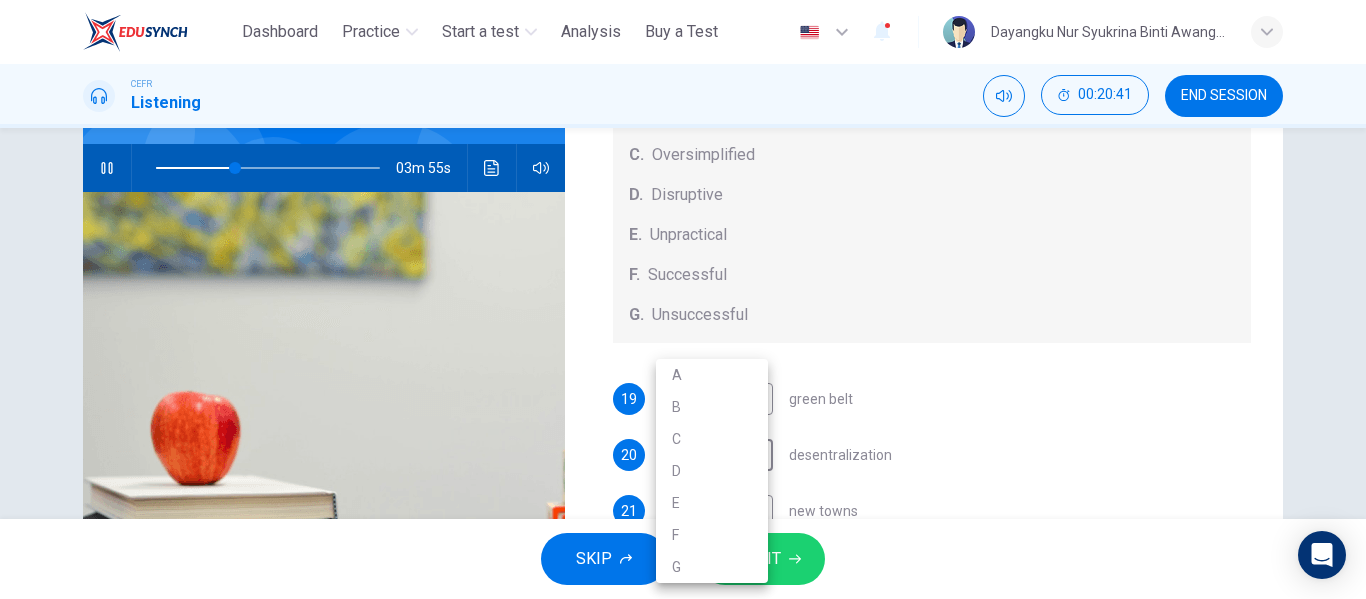 type on "**" 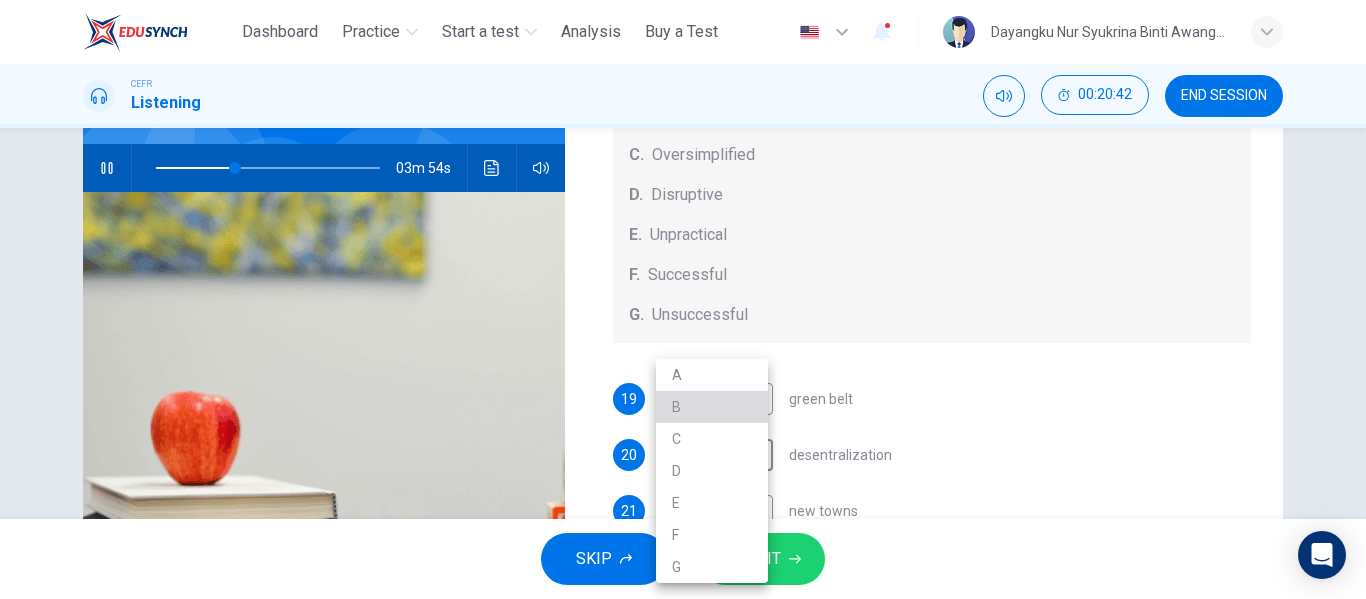 click on "B" at bounding box center (712, 407) 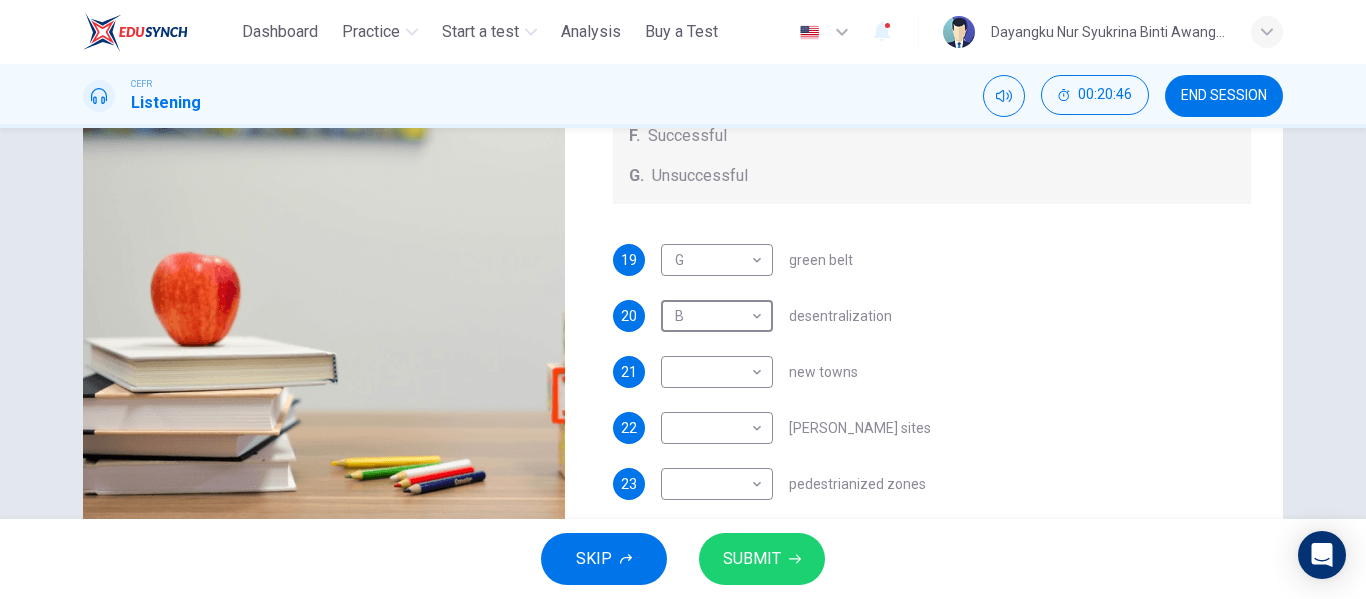 scroll, scrollTop: 325, scrollLeft: 0, axis: vertical 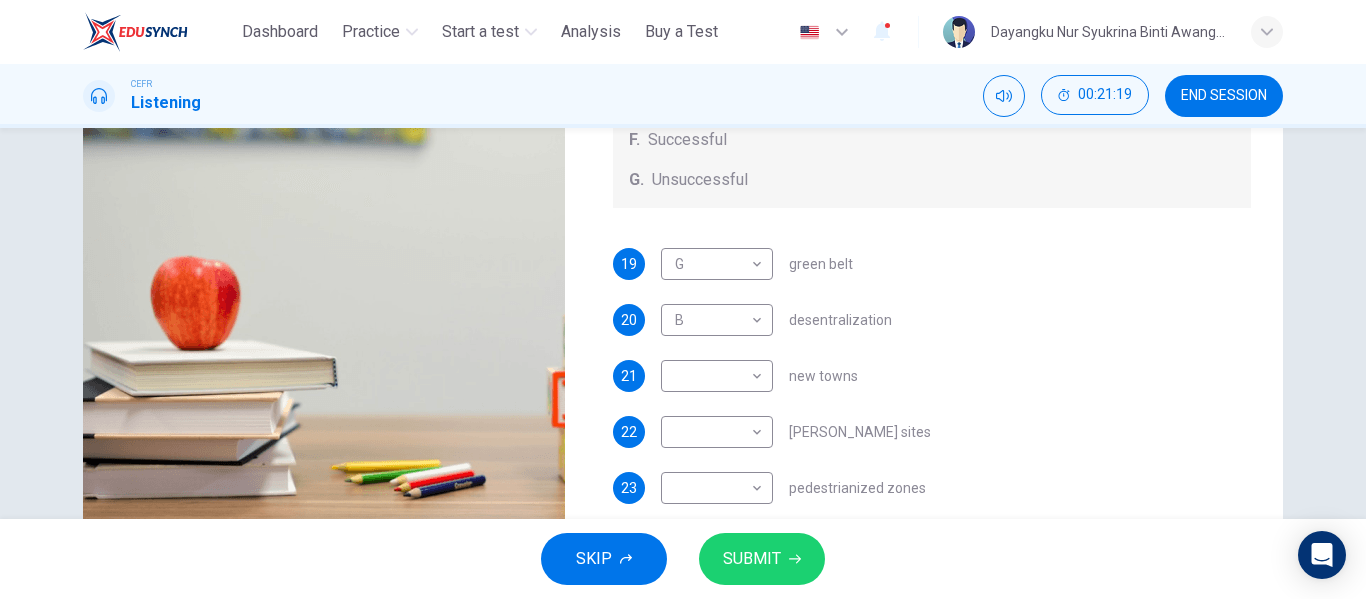 drag, startPoint x: 1277, startPoint y: 369, endPoint x: 1339, endPoint y: 397, distance: 68.0294 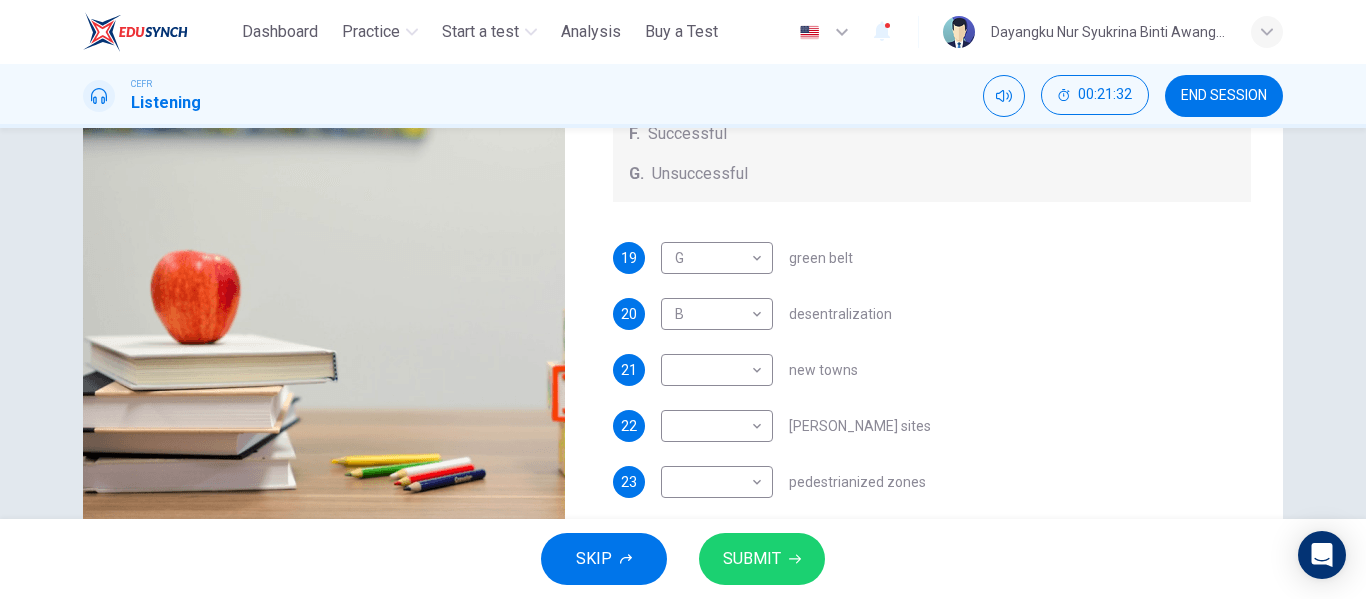 scroll, scrollTop: 384, scrollLeft: 0, axis: vertical 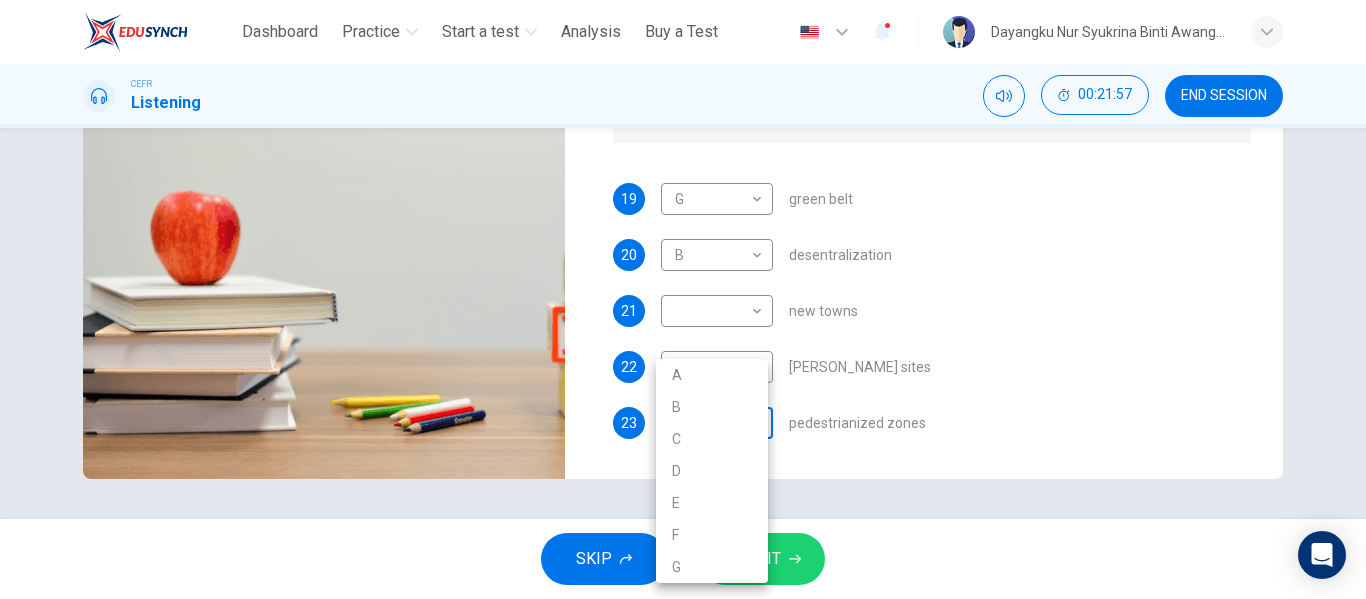 click on "This site uses cookies, as explained in our  Privacy Policy . If you agree to the use of cookies, please click the Accept button and continue to browse our site.   Privacy Policy Accept Dashboard Practice Start a test Analysis Buy a Test English ** ​ Dayangku Nur Syukrina Binti Awangku Bolkiah CEFR Listening 00:21:57 END SESSION Questions 19 - 23 How do the speakers describe the green urban planning options? Choose  FIVE  descriptions from the box and select the correct letter next to the questions. Descriptions A. Dangerous B. Too expensive C. Oversimplified  D. Disruptive E. Unpractical F. Successful G. Unsuccessful 19 G * ​ green belt 20 B * ​ desentralization 21 ​ ​ new towns 22 ​ ​ brownfield sites 23 ​ ​ pedestrianized zones Case Study 02m 38s SKIP SUBMIT ELTC - EduSynch CEFR Test for Teachers in Malaysia
Dashboard Practice Start a test Analysis Pricing   Notifications 1 © Copyright  2025 A B C D E F G" at bounding box center [683, 299] 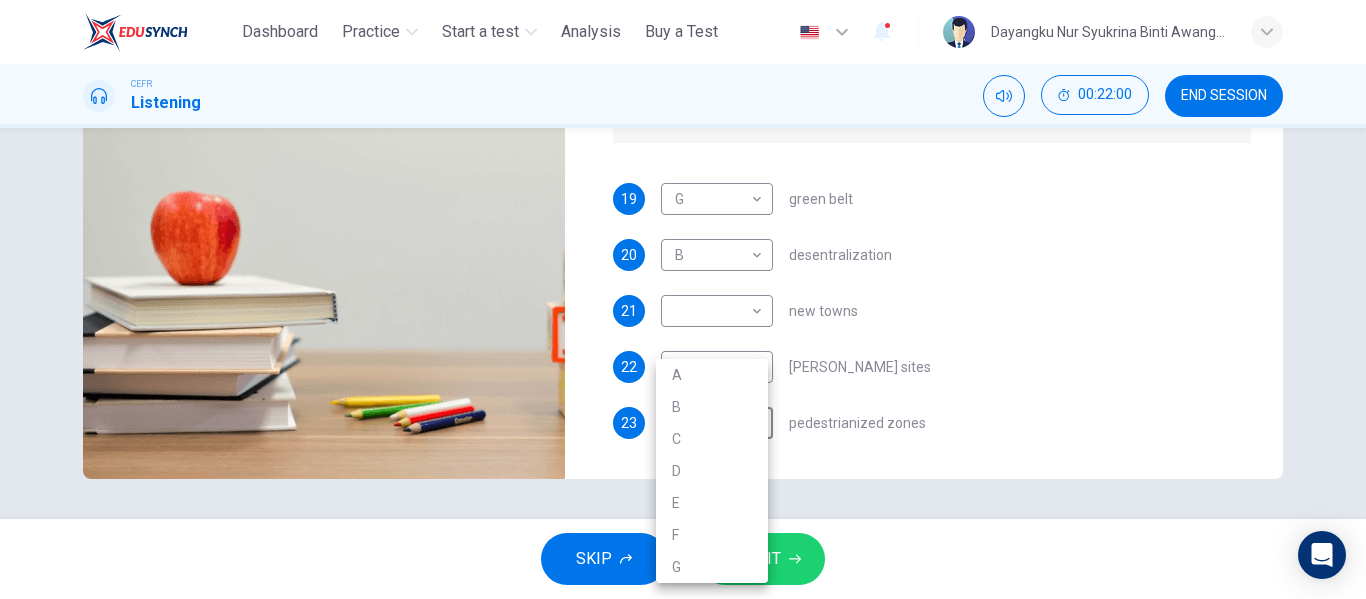 type on "**" 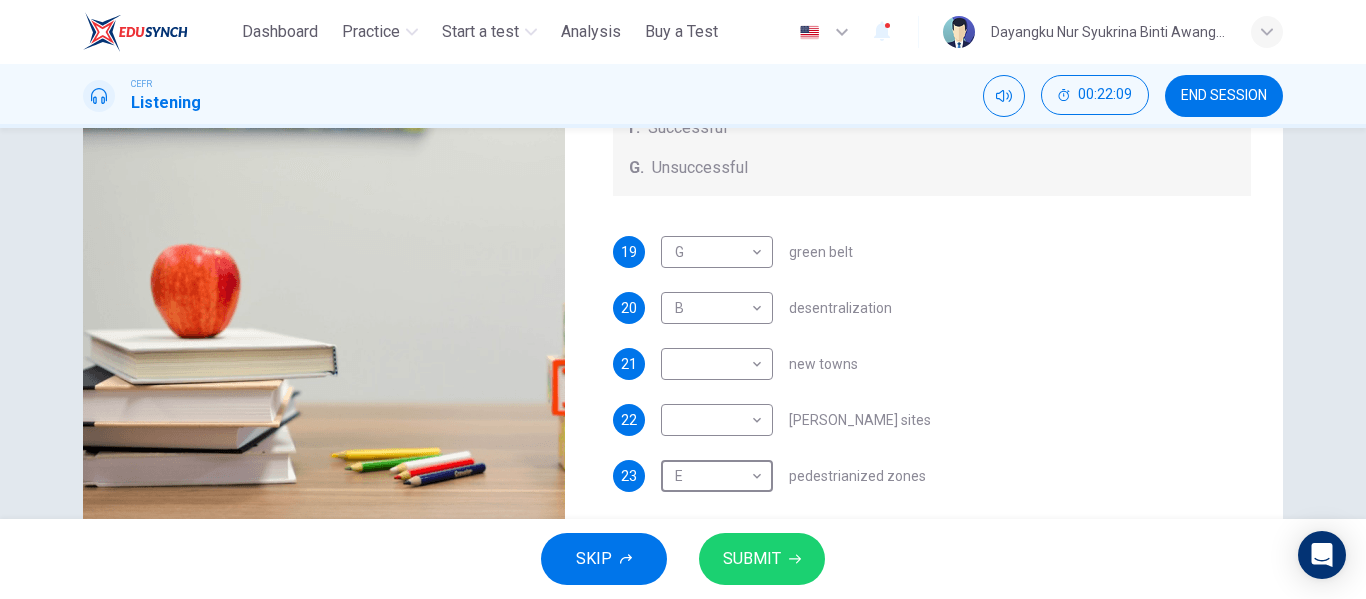 scroll, scrollTop: 321, scrollLeft: 0, axis: vertical 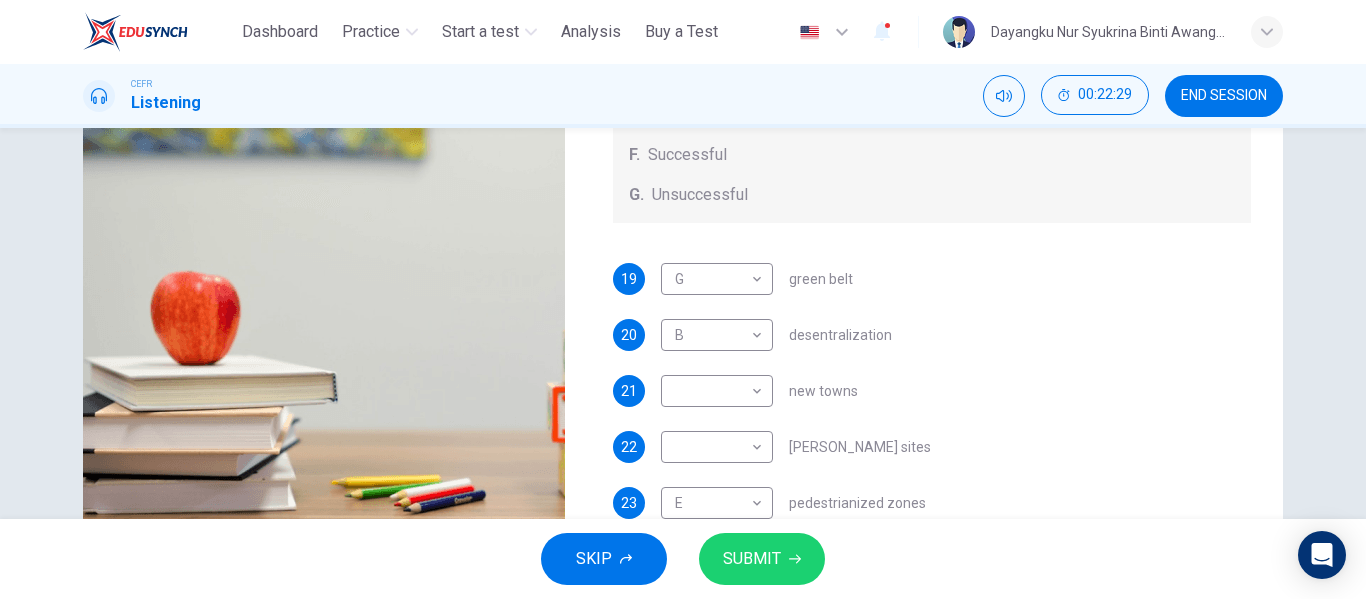click on "​ ​ new towns" at bounding box center [759, 391] 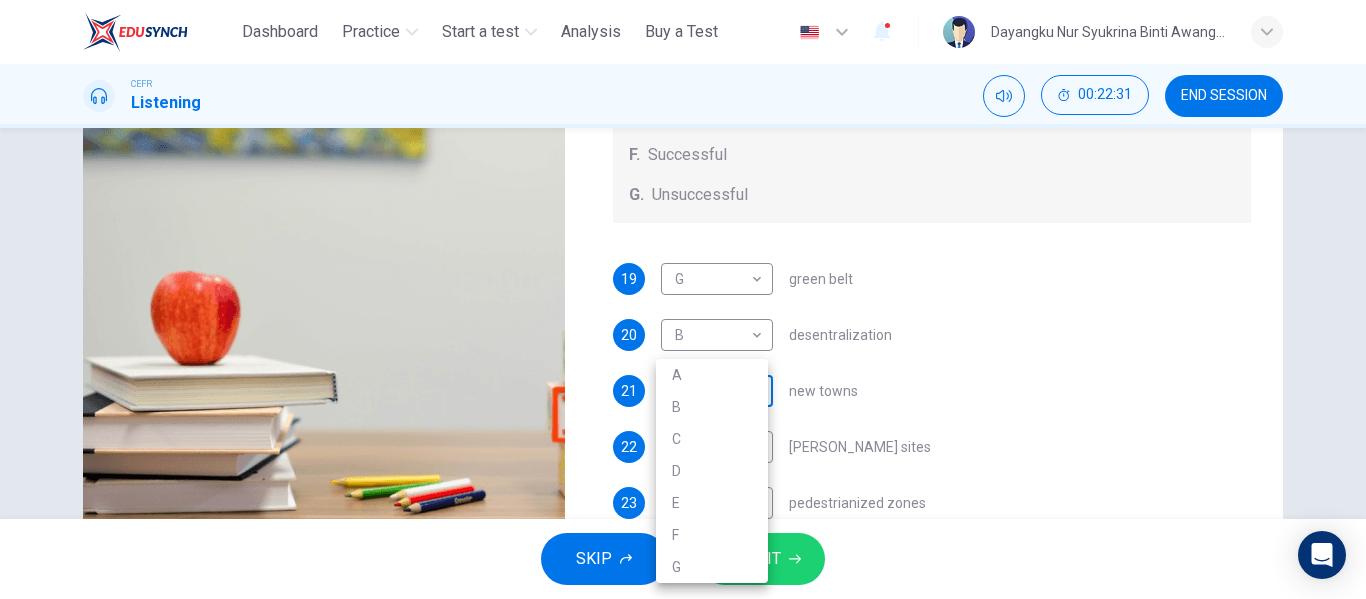click on "This site uses cookies, as explained in our  Privacy Policy . If you agree to the use of cookies, please click the Accept button and continue to browse our site.   Privacy Policy Accept Dashboard Practice Start a test Analysis Buy a Test English ** ​ Dayangku Nur Syukrina Binti Awangku Bolkiah CEFR Listening 00:22:31 END SESSION Questions 19 - 23 How do the speakers describe the green urban planning options? Choose  FIVE  descriptions from the box and select the correct letter next to the questions. Descriptions A. Dangerous B. Too expensive C. Oversimplified  D. Disruptive E. Unpractical F. Successful G. Unsuccessful 19 G * ​ green belt 20 B * ​ desentralization 21 ​ ​ new towns 22 ​ ​ brownfield sites 23 E * ​ pedestrianized zones Case Study 02m 05s SKIP SUBMIT ELTC - EduSynch CEFR Test for Teachers in Malaysia
Dashboard Practice Start a test Analysis Pricing   Notifications 1 © Copyright  2025 A B C D E F G" at bounding box center [683, 299] 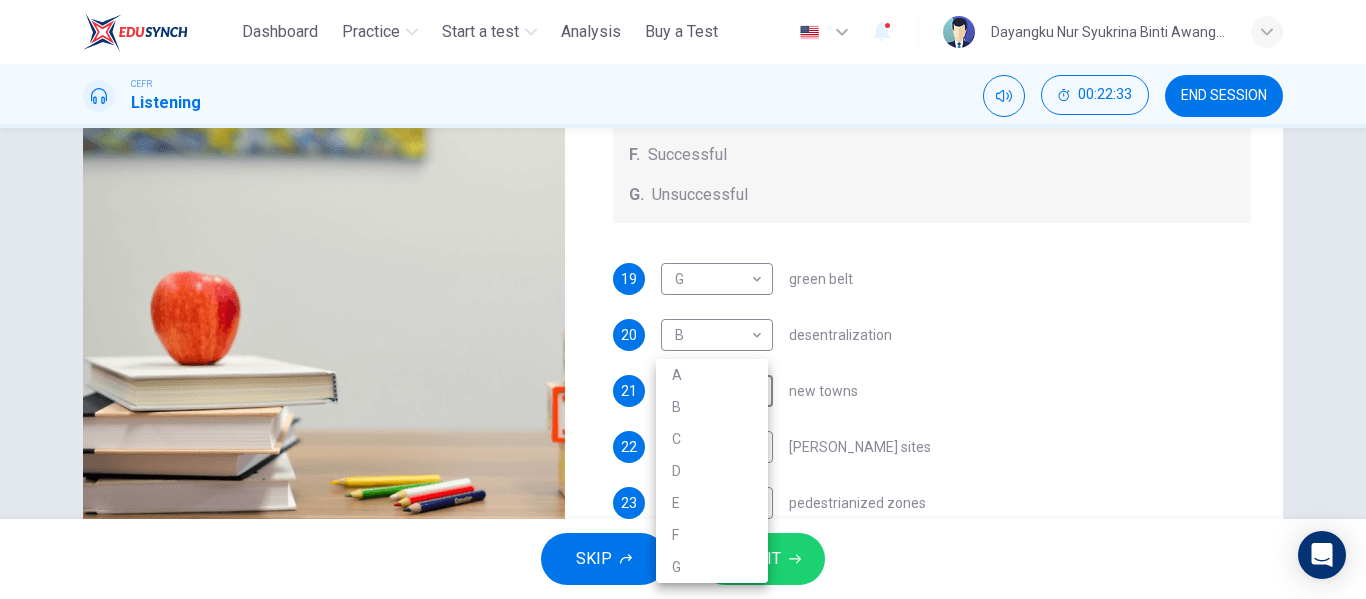 drag, startPoint x: 1365, startPoint y: 321, endPoint x: 1365, endPoint y: 295, distance: 26 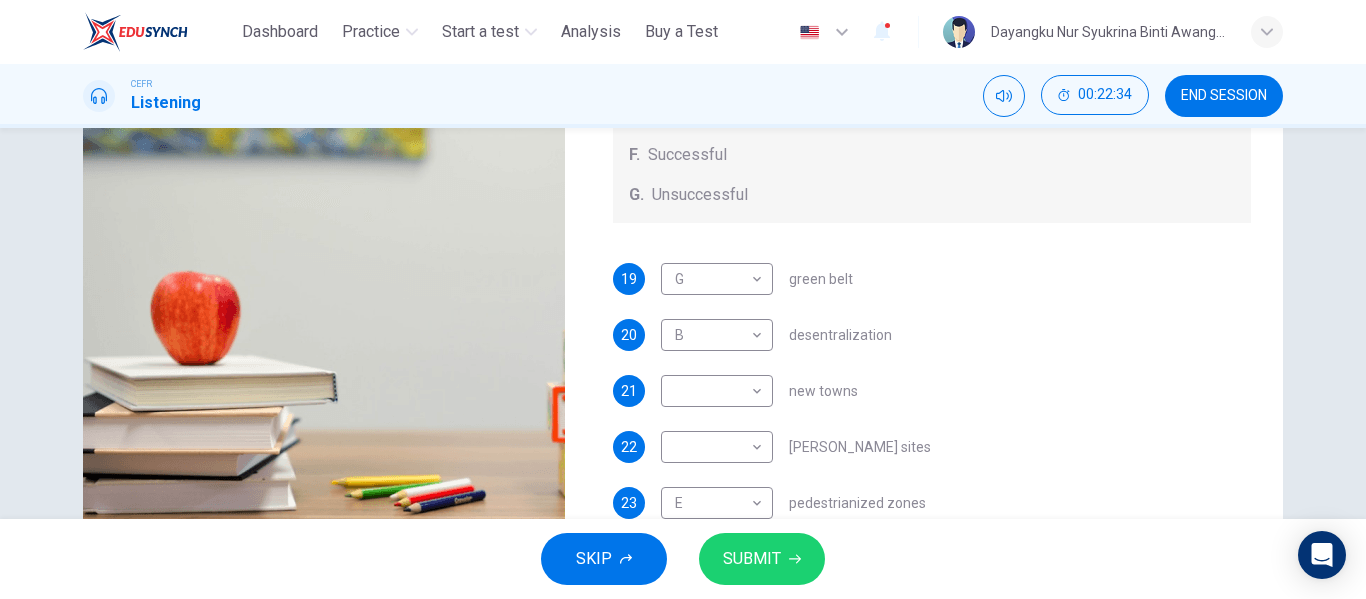 click on "19 G * ​ green belt 20 B * ​ desentralization 21 ​ ​ new towns 22 ​ ​ brownfield sites 23 E * ​ pedestrianized zones" at bounding box center (932, 411) 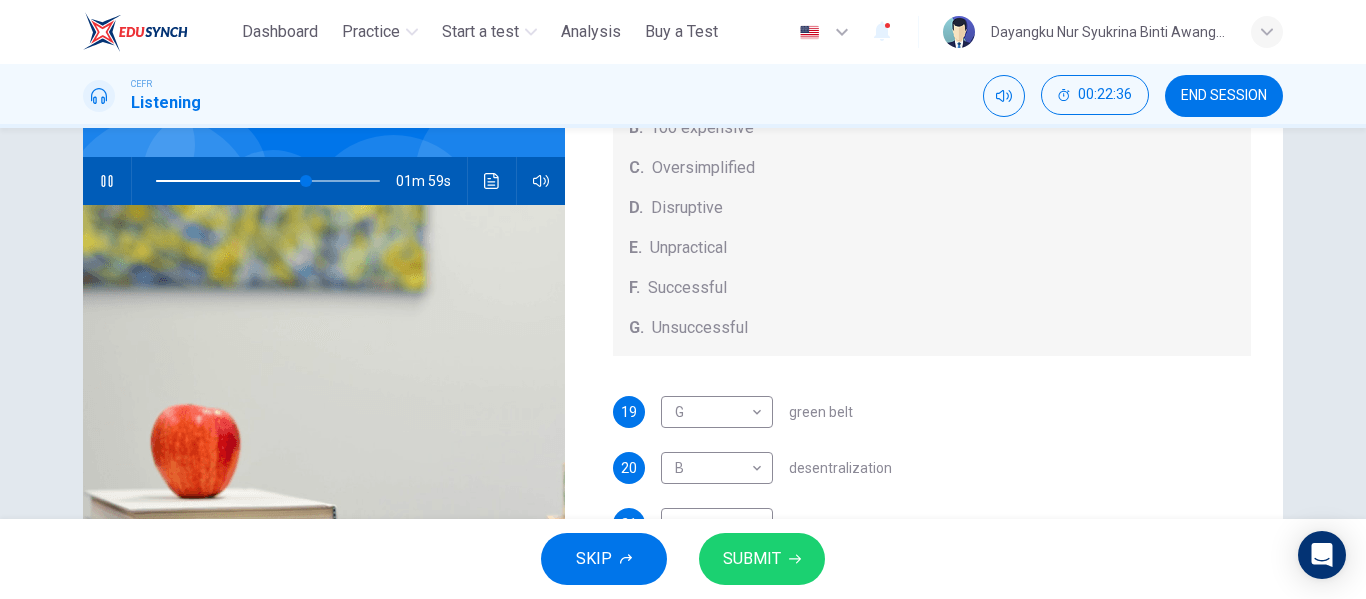scroll, scrollTop: 169, scrollLeft: 0, axis: vertical 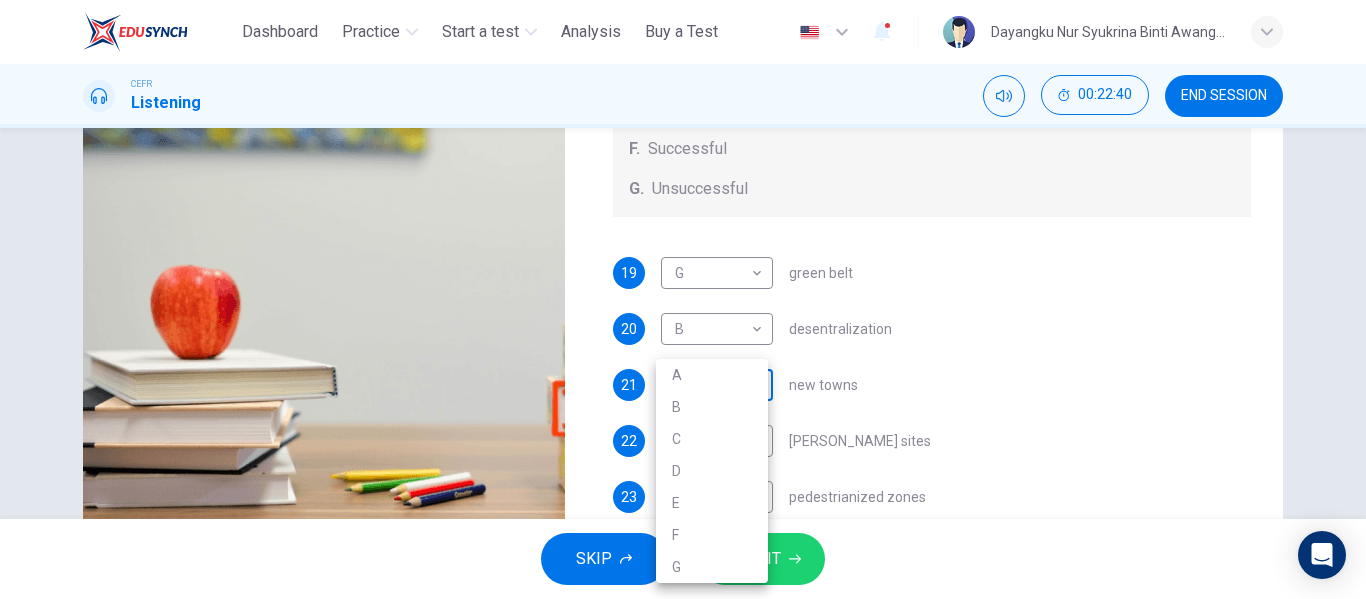 click on "This site uses cookies, as explained in our  Privacy Policy . If you agree to the use of cookies, please click the Accept button and continue to browse our site.   Privacy Policy Accept Dashboard Practice Start a test Analysis Buy a Test English ** ​ Dayangku Nur Syukrina Binti Awangku Bolkiah CEFR Listening 00:22:40 END SESSION Questions 19 - 23 How do the speakers describe the green urban planning options? Choose  FIVE  descriptions from the box and select the correct letter next to the questions. Descriptions A. Dangerous B. Too expensive C. Oversimplified  D. Disruptive E. Unpractical F. Successful G. Unsuccessful 19 G * ​ green belt 20 B * ​ desentralization 21 ​ ​ new towns 22 ​ ​ brownfield sites 23 E * ​ pedestrianized zones Case Study 01m 55s SKIP SUBMIT ELTC - EduSynch CEFR Test for Teachers in Malaysia
Dashboard Practice Start a test Analysis Pricing   Notifications 1 © Copyright  2025 A B C D E F G" at bounding box center [683, 299] 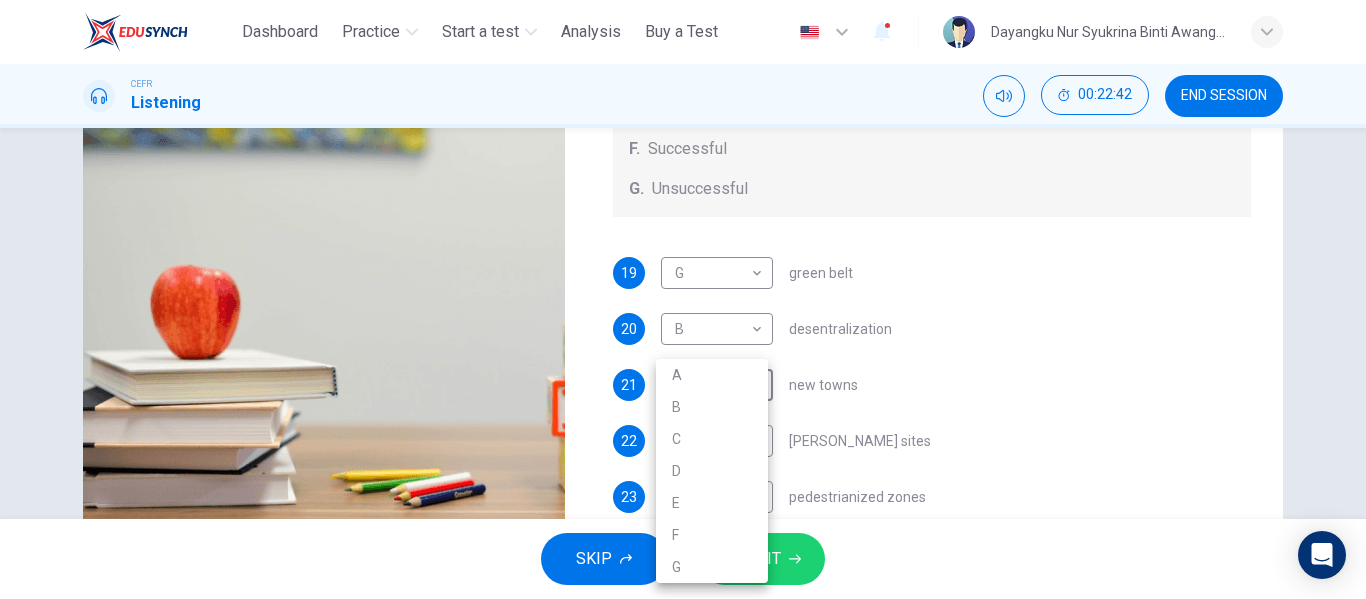 drag, startPoint x: 1365, startPoint y: 342, endPoint x: 1365, endPoint y: 311, distance: 31 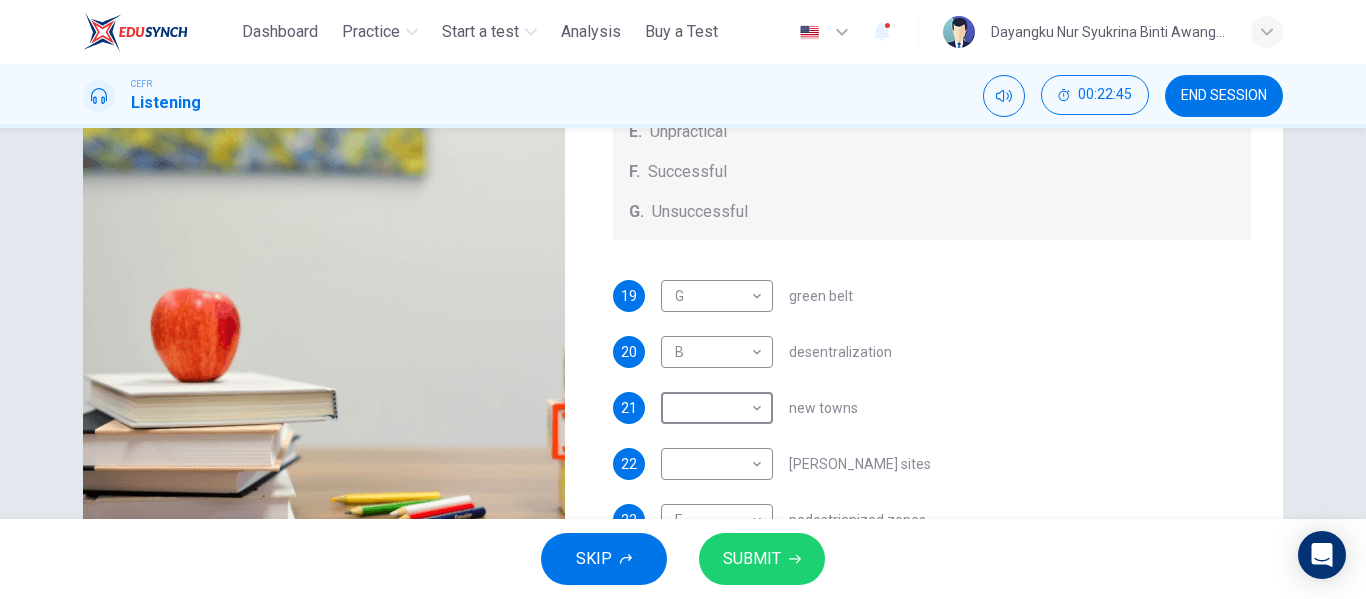 scroll, scrollTop: 293, scrollLeft: 0, axis: vertical 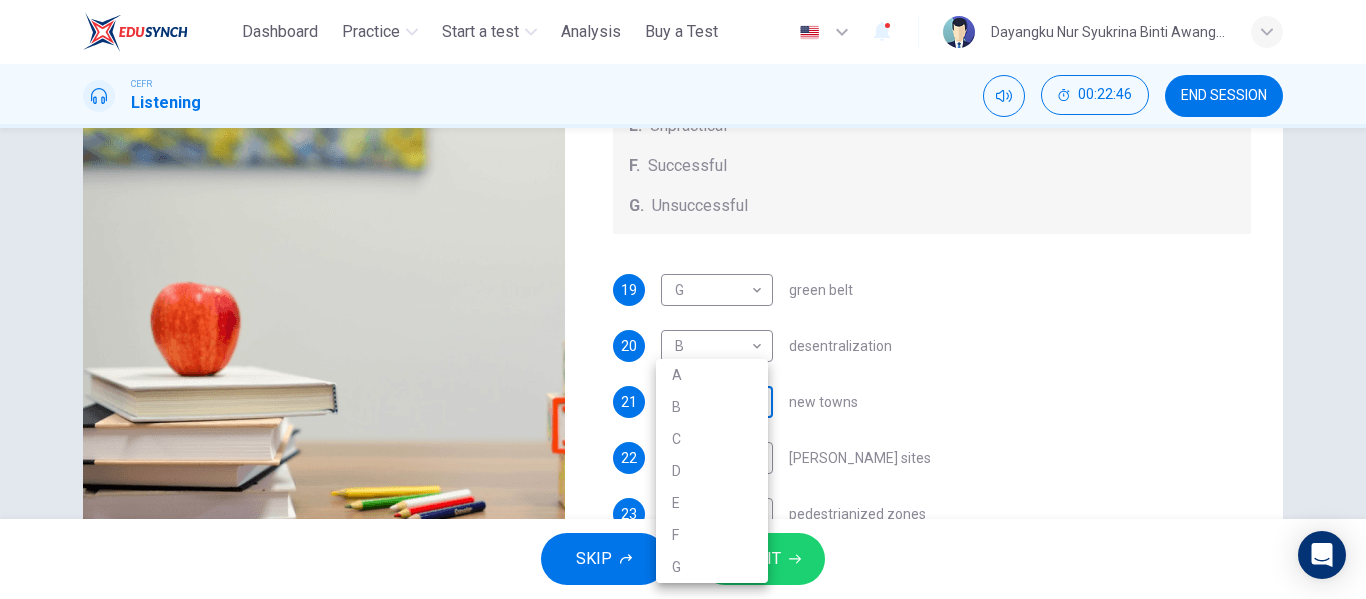 click on "This site uses cookies, as explained in our  Privacy Policy . If you agree to the use of cookies, please click the Accept button and continue to browse our site.   Privacy Policy Accept Dashboard Practice Start a test Analysis Buy a Test English ** ​ Dayangku Nur Syukrina Binti Awangku Bolkiah CEFR Listening 00:22:46 END SESSION Questions 19 - 23 How do the speakers describe the green urban planning options? Choose  FIVE  descriptions from the box and select the correct letter next to the questions. Descriptions A. Dangerous B. Too expensive C. Oversimplified  D. Disruptive E. Unpractical F. Successful G. Unsuccessful 19 G * ​ green belt 20 B * ​ desentralization 21 ​ ​ new towns 22 ​ ​ brownfield sites 23 E * ​ pedestrianized zones Case Study 01m 49s SKIP SUBMIT ELTC - EduSynch CEFR Test for Teachers in Malaysia
Dashboard Practice Start a test Analysis Pricing   Notifications 1 © Copyright  2025 A B C D E F G" at bounding box center (683, 299) 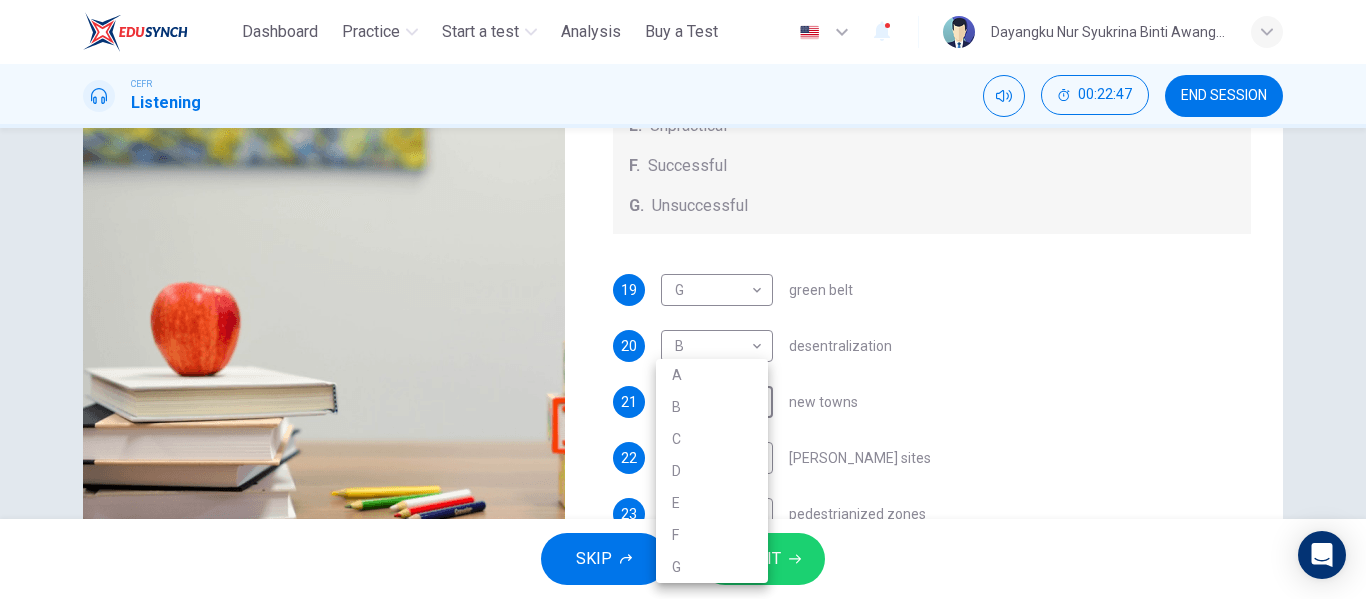 type on "**" 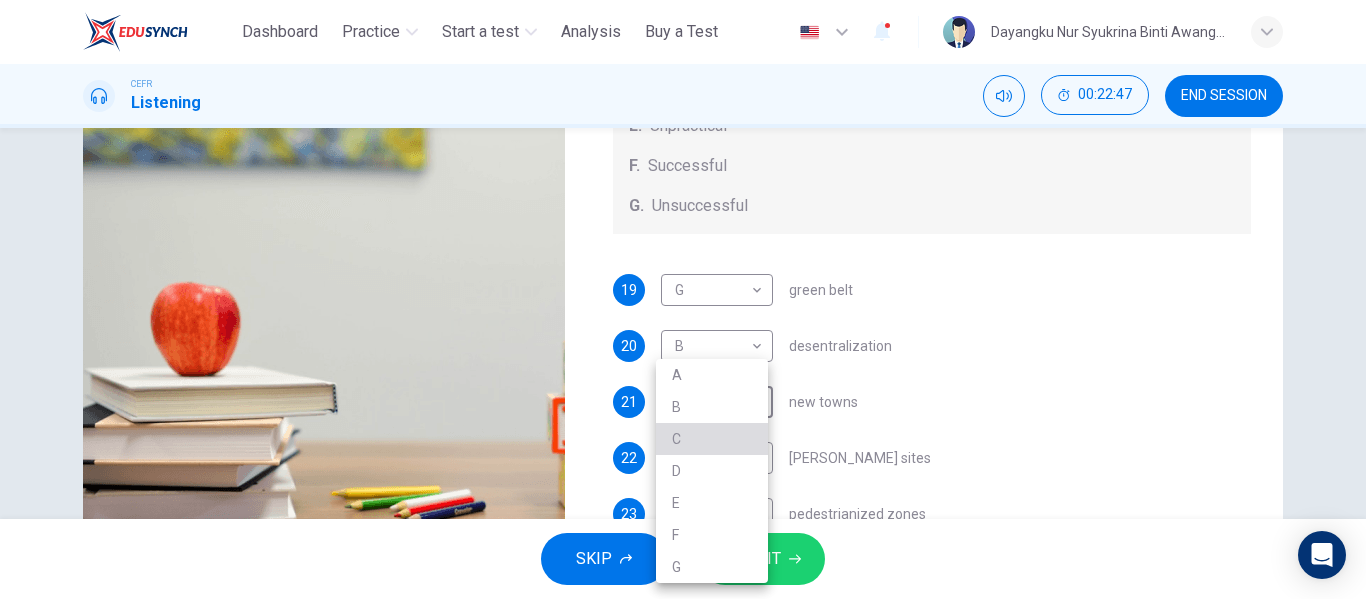 click on "C" at bounding box center (712, 439) 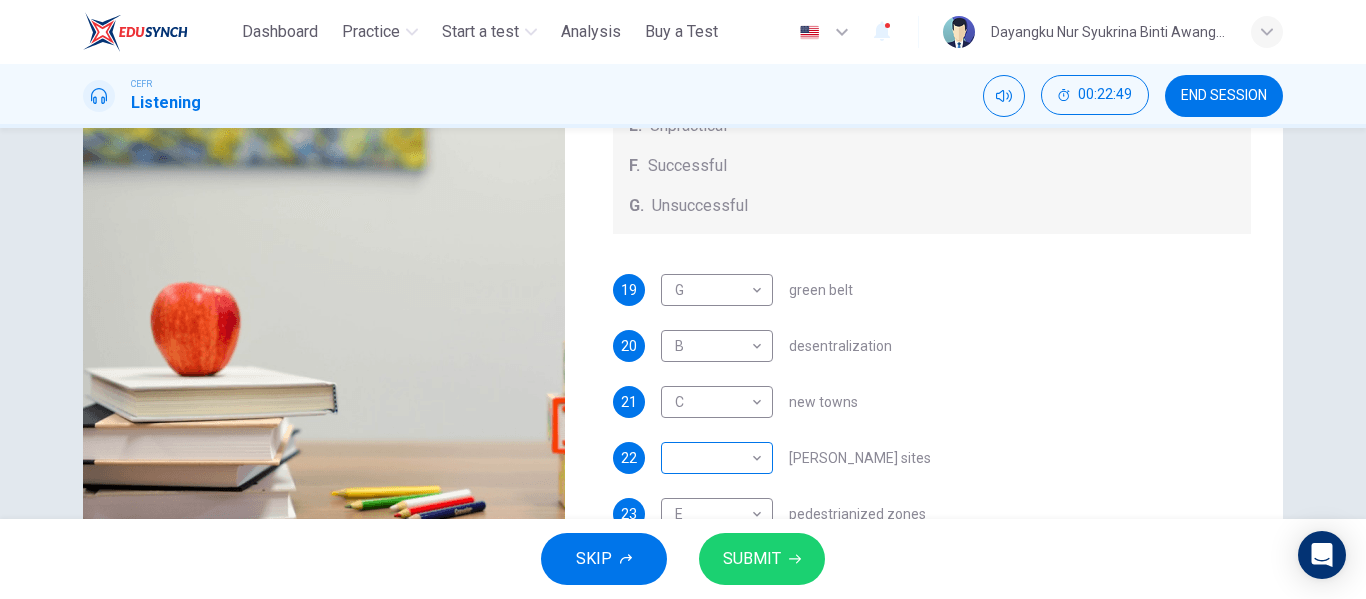 click on "​ ​" at bounding box center (717, 458) 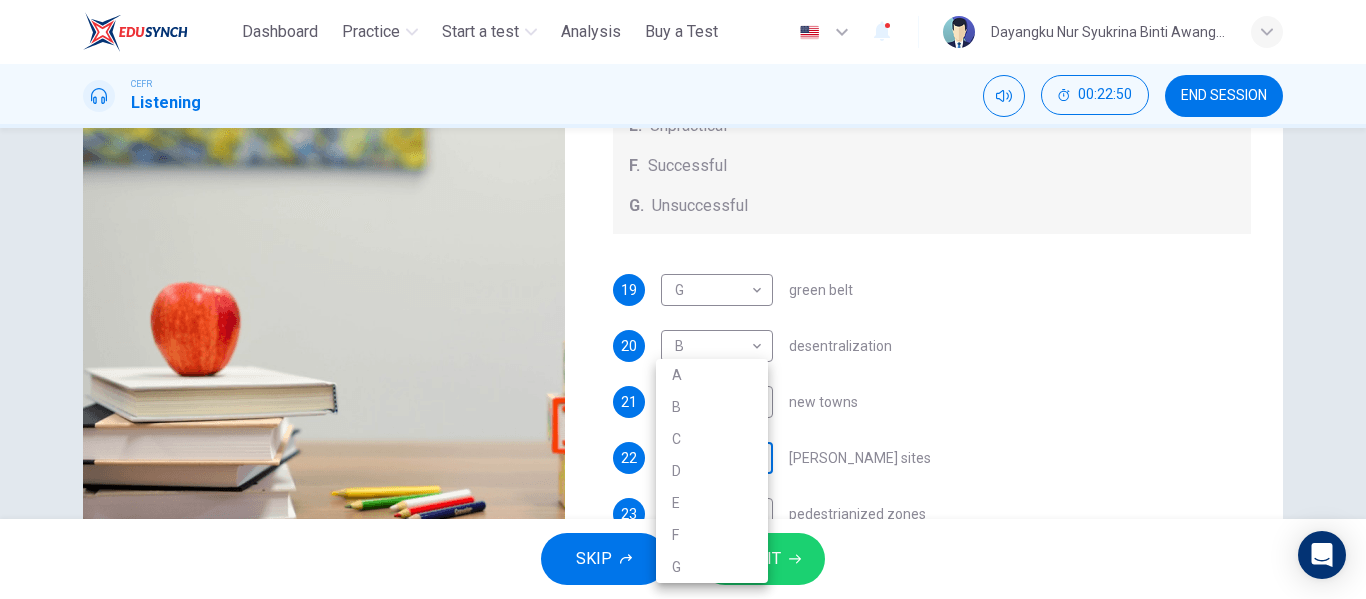click on "This site uses cookies, as explained in our  Privacy Policy . If you agree to the use of cookies, please click the Accept button and continue to browse our site.   Privacy Policy Accept Dashboard Practice Start a test Analysis Buy a Test English ** ​ Dayangku Nur Syukrina Binti Awangku Bolkiah CEFR Listening 00:22:50 END SESSION Questions 19 - 23 How do the speakers describe the green urban planning options? Choose  FIVE  descriptions from the box and select the correct letter next to the questions. Descriptions A. Dangerous B. Too expensive C. Oversimplified  D. Disruptive E. Unpractical F. Successful G. Unsuccessful 19 G * ​ green belt 20 B * ​ desentralization 21 C * ​ new towns 22 ​ ​ brownfield sites 23 E * ​ pedestrianized zones Case Study 01m 45s SKIP SUBMIT ELTC - EduSynch CEFR Test for Teachers in Malaysia
Dashboard Practice Start a test Analysis Pricing   Notifications 1 © Copyright  2025 A B C D E F G" at bounding box center (683, 299) 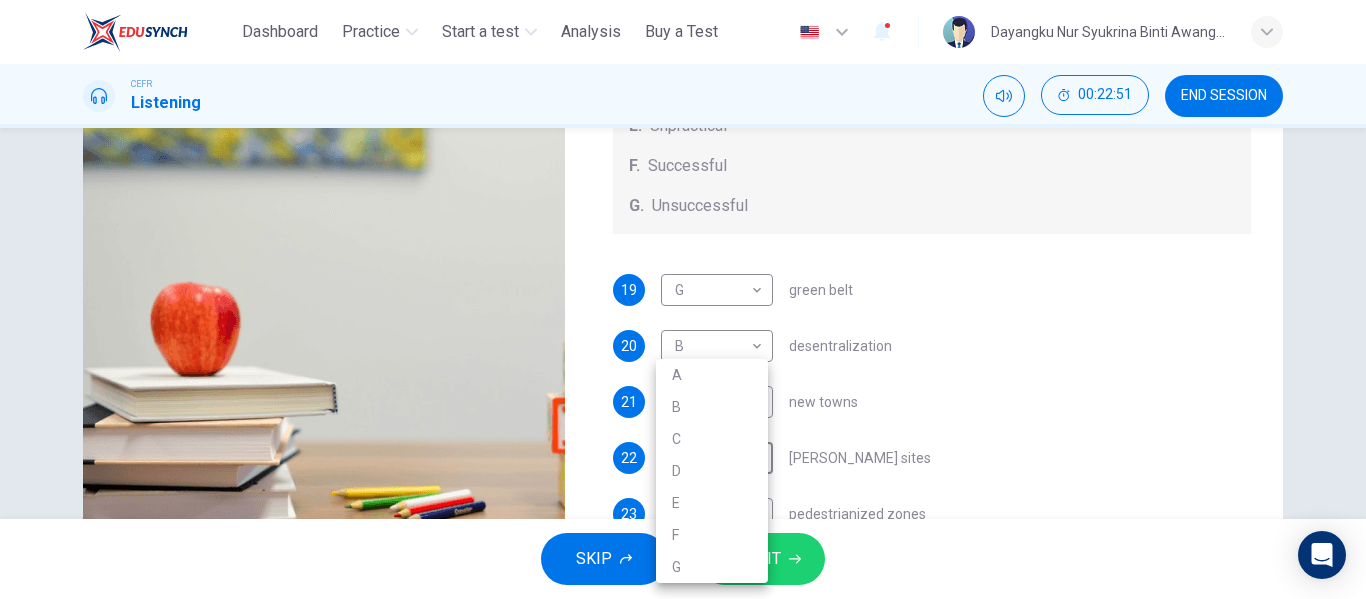 type on "**" 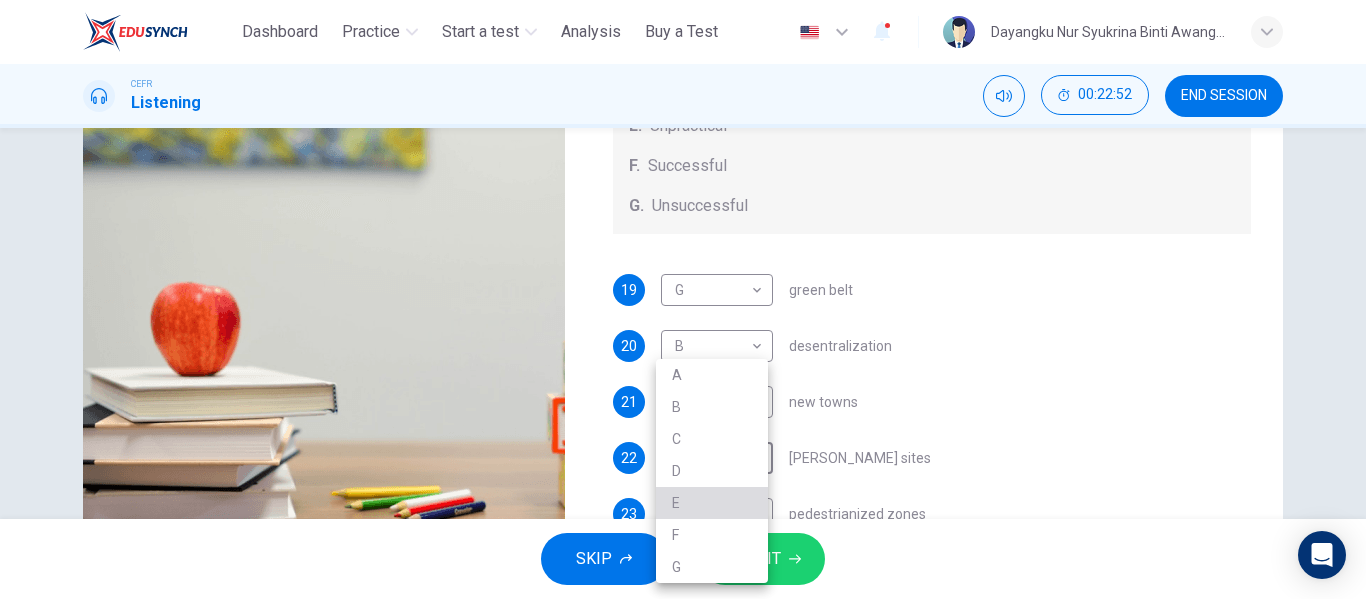 click on "E" at bounding box center (712, 503) 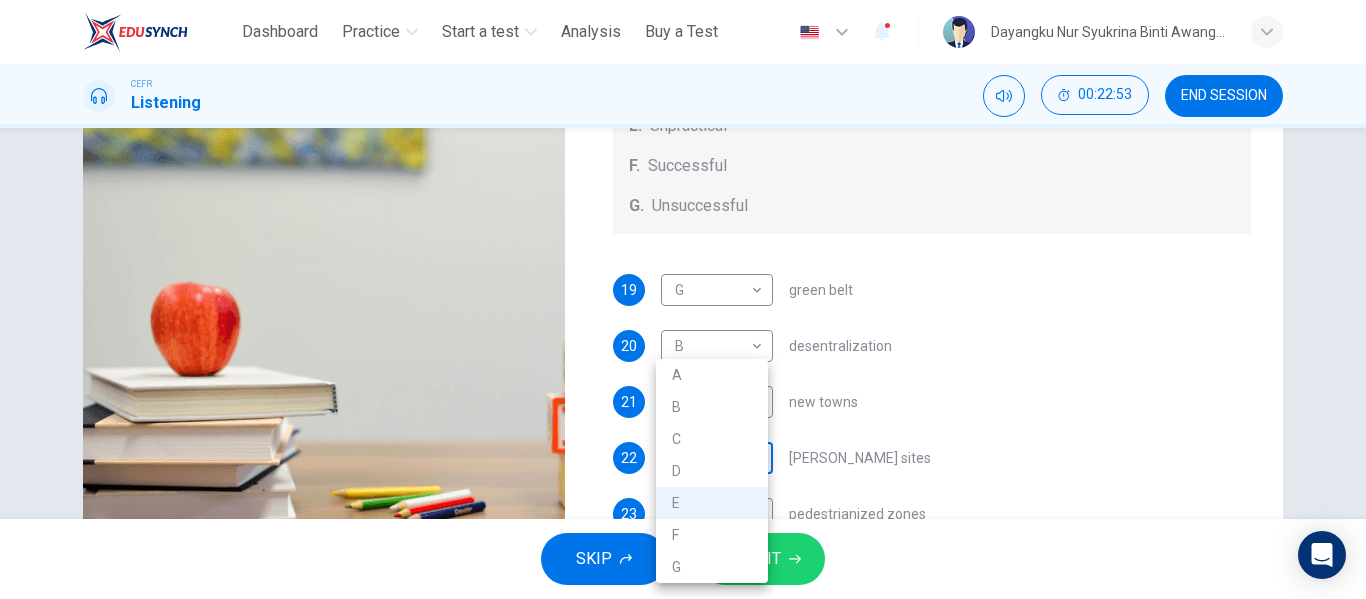 click on "This site uses cookies, as explained in our  Privacy Policy . If you agree to the use of cookies, please click the Accept button and continue to browse our site.   Privacy Policy Accept Dashboard Practice Start a test Analysis Buy a Test English ** ​ Dayangku Nur Syukrina Binti Awangku Bolkiah CEFR Listening 00:22:53 END SESSION Questions 19 - 23 How do the speakers describe the green urban planning options? Choose  FIVE  descriptions from the box and select the correct letter next to the questions. Descriptions A. Dangerous B. Too expensive C. Oversimplified  D. Disruptive E. Unpractical F. Successful G. Unsuccessful 19 G * ​ green belt 20 B * ​ desentralization 21 C * ​ new towns 22 E * ​ brownfield sites 23 E * ​ pedestrianized zones Case Study 01m 42s SKIP SUBMIT ELTC - EduSynch CEFR Test for Teachers in Malaysia
Dashboard Practice Start a test Analysis Pricing   Notifications 1 © Copyright  2025 A B C D E F G" at bounding box center (683, 299) 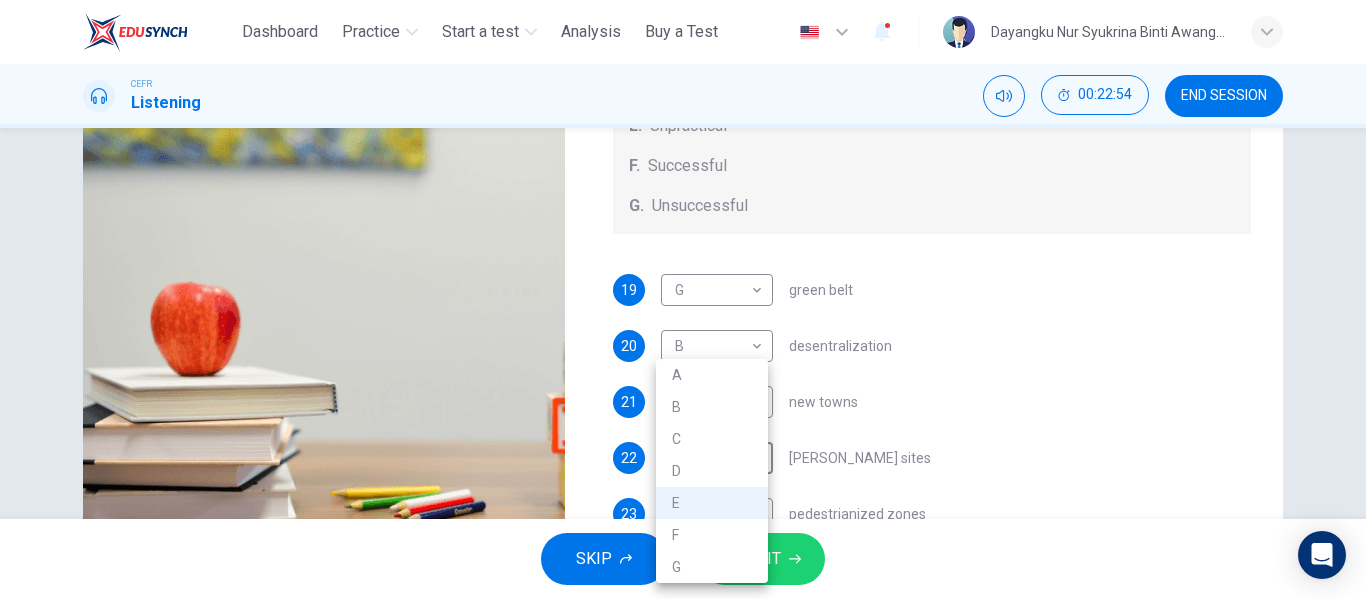 type on "**" 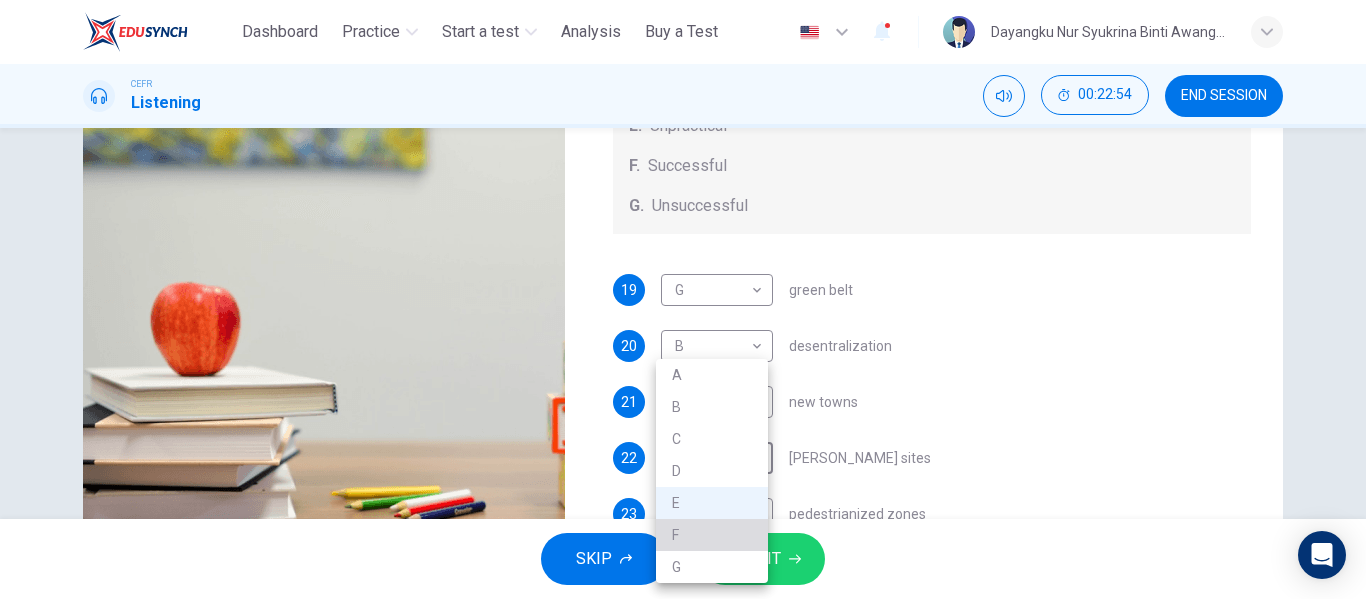 click on "F" at bounding box center [712, 535] 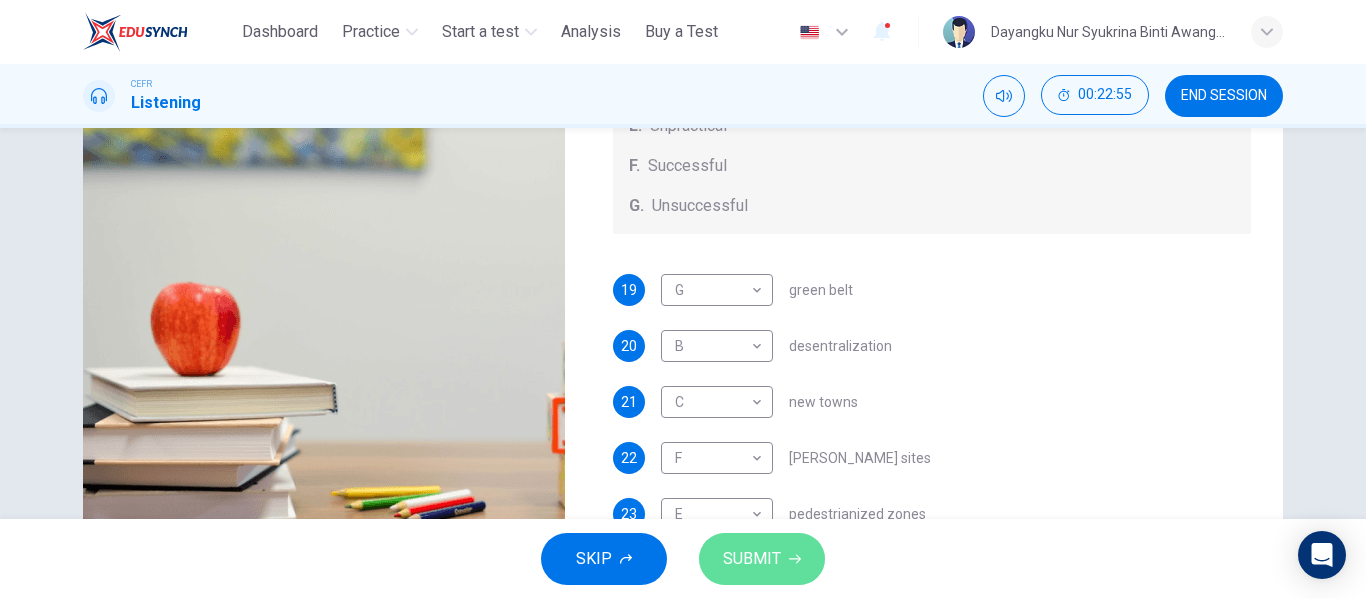 click on "SUBMIT" at bounding box center (752, 559) 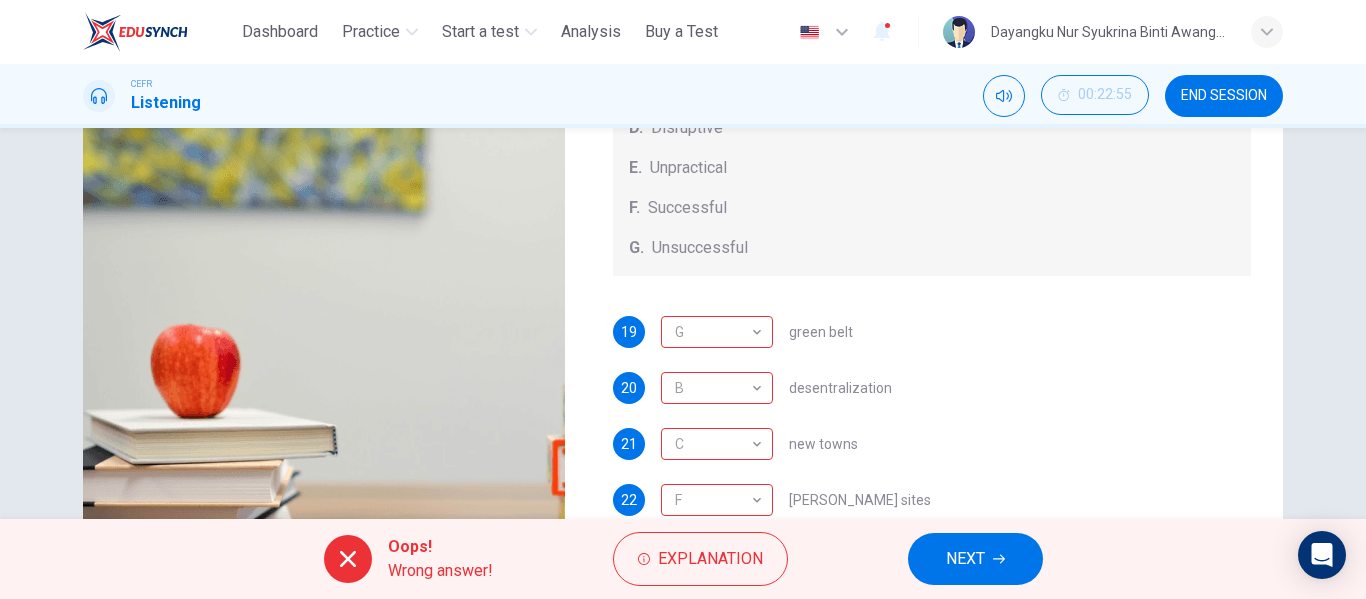 scroll, scrollTop: 249, scrollLeft: 0, axis: vertical 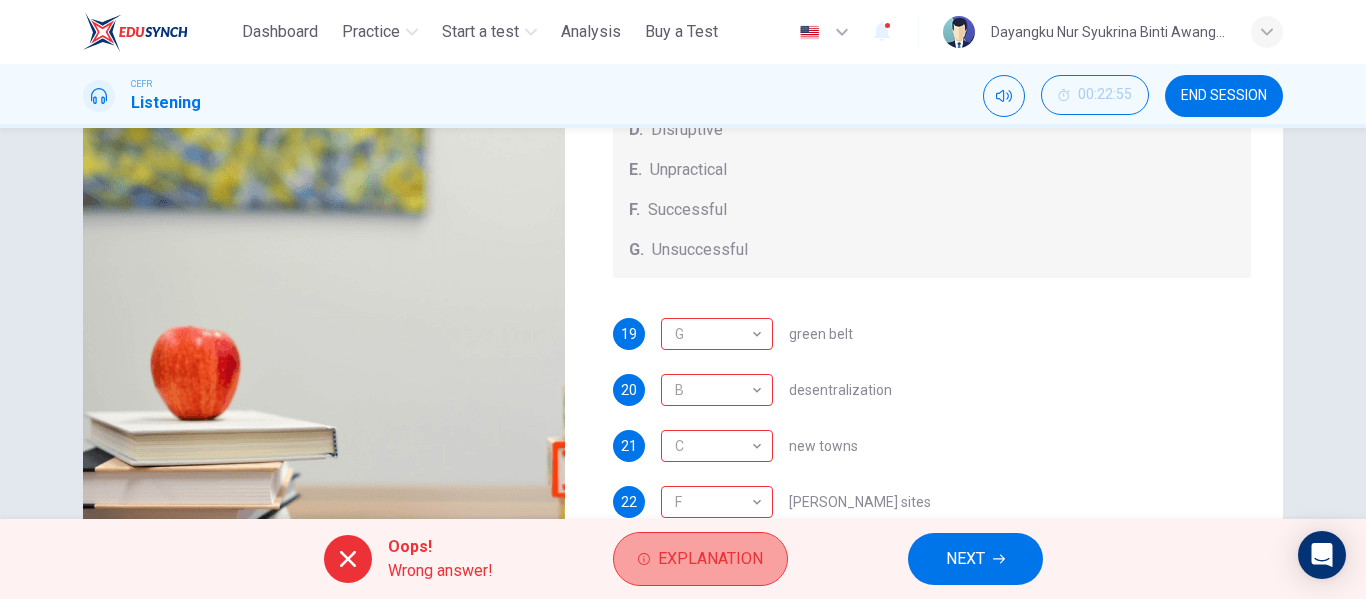 click on "Explanation" at bounding box center [700, 559] 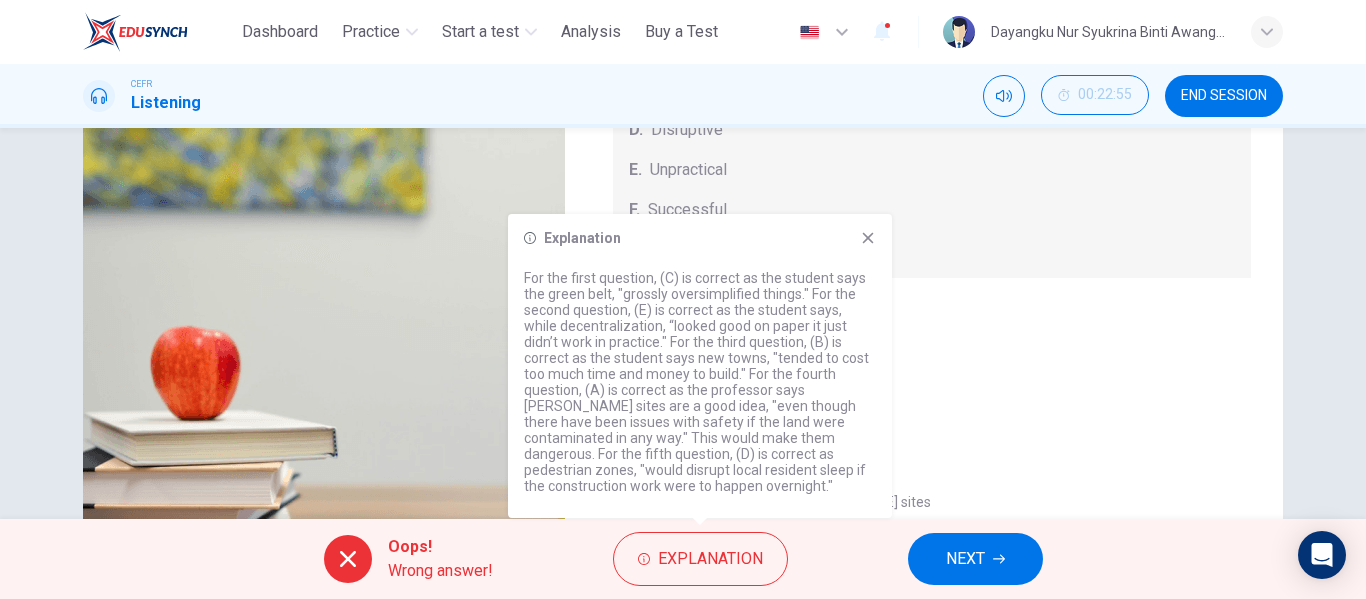 click 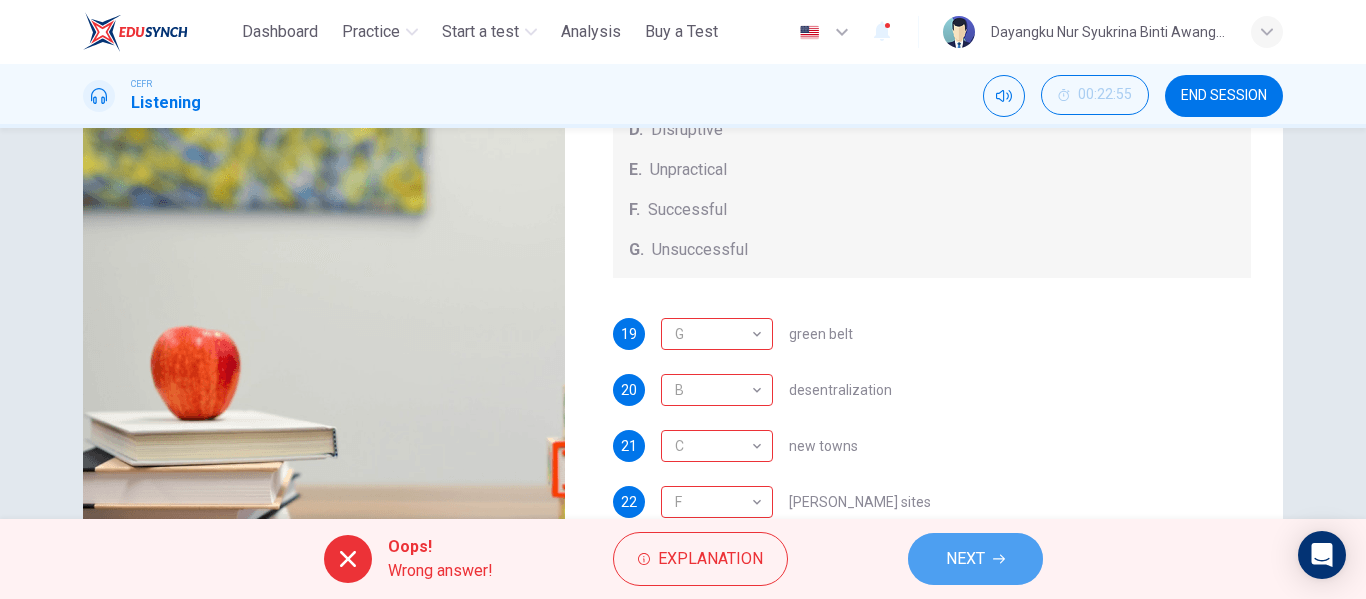 click on "NEXT" at bounding box center [975, 559] 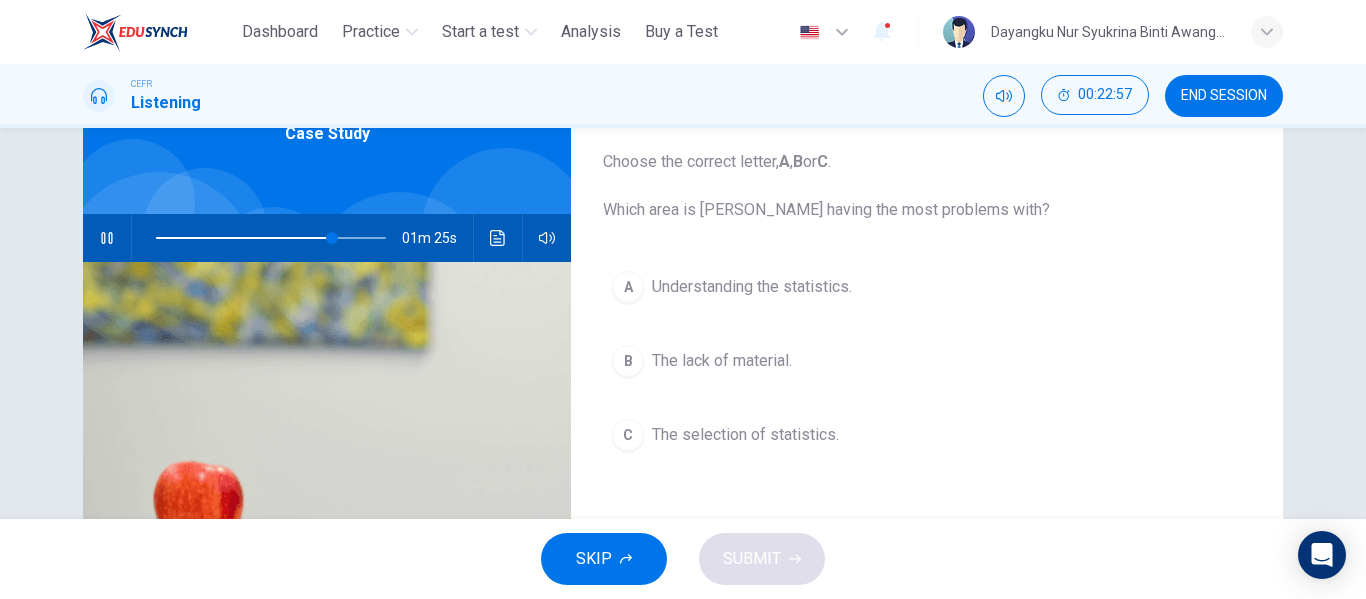 scroll, scrollTop: 124, scrollLeft: 0, axis: vertical 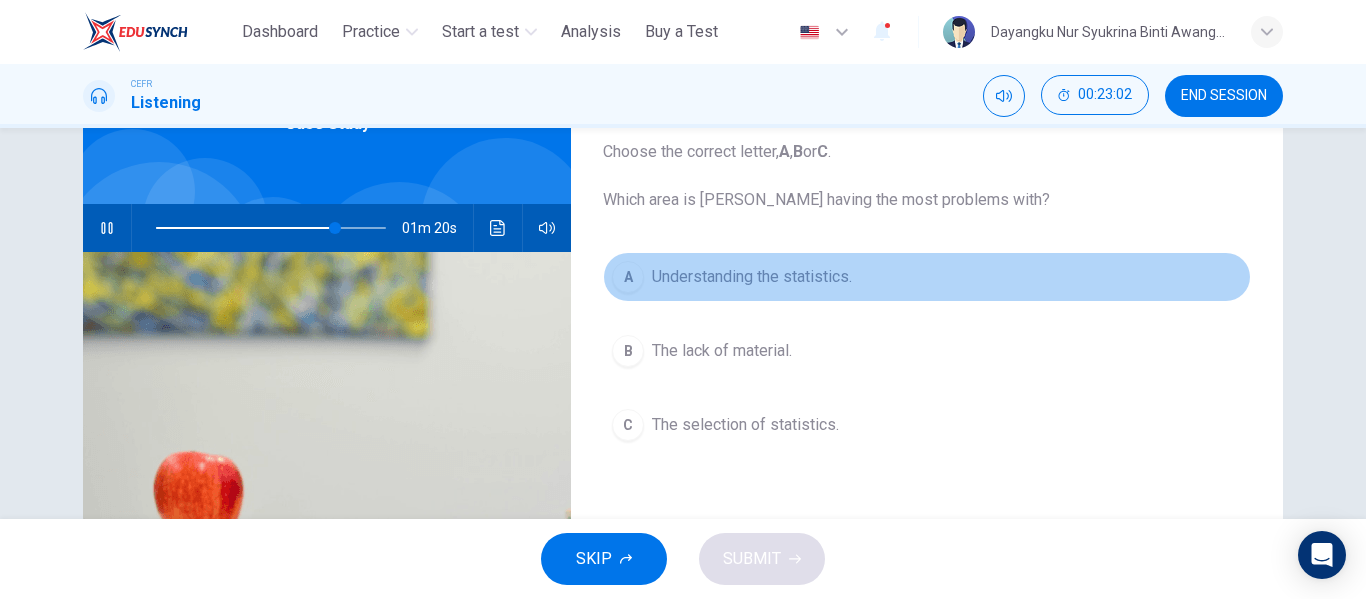 click on "Understanding the statistics." at bounding box center (752, 277) 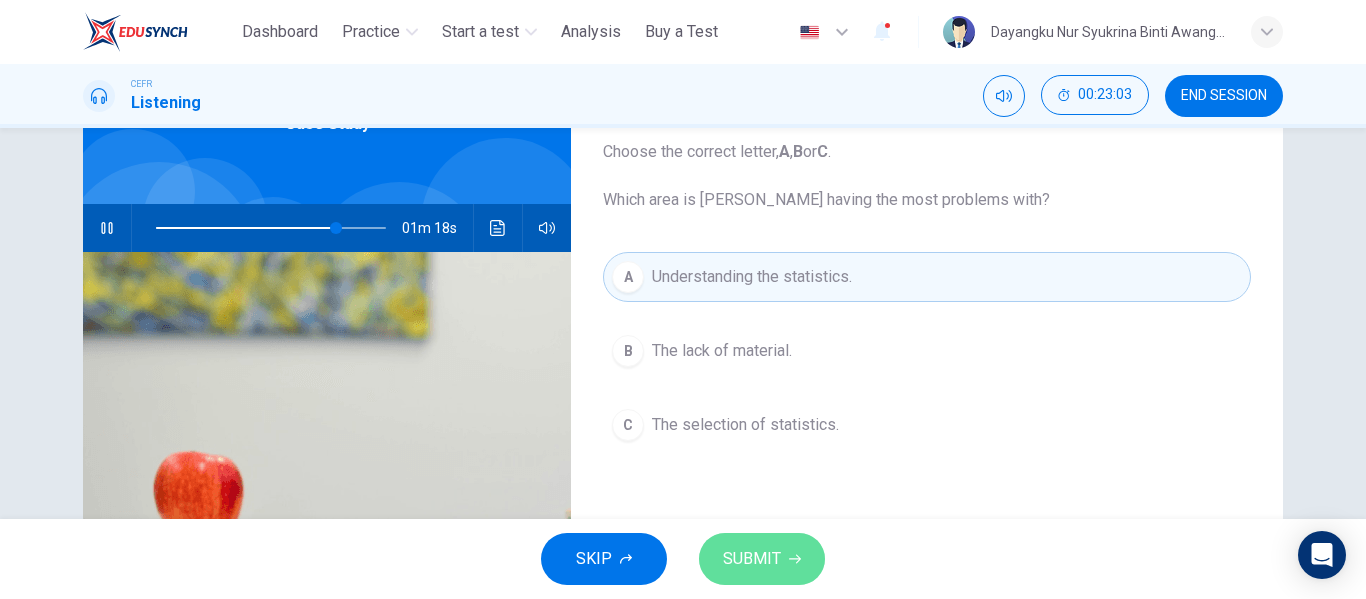 click on "SUBMIT" at bounding box center (752, 559) 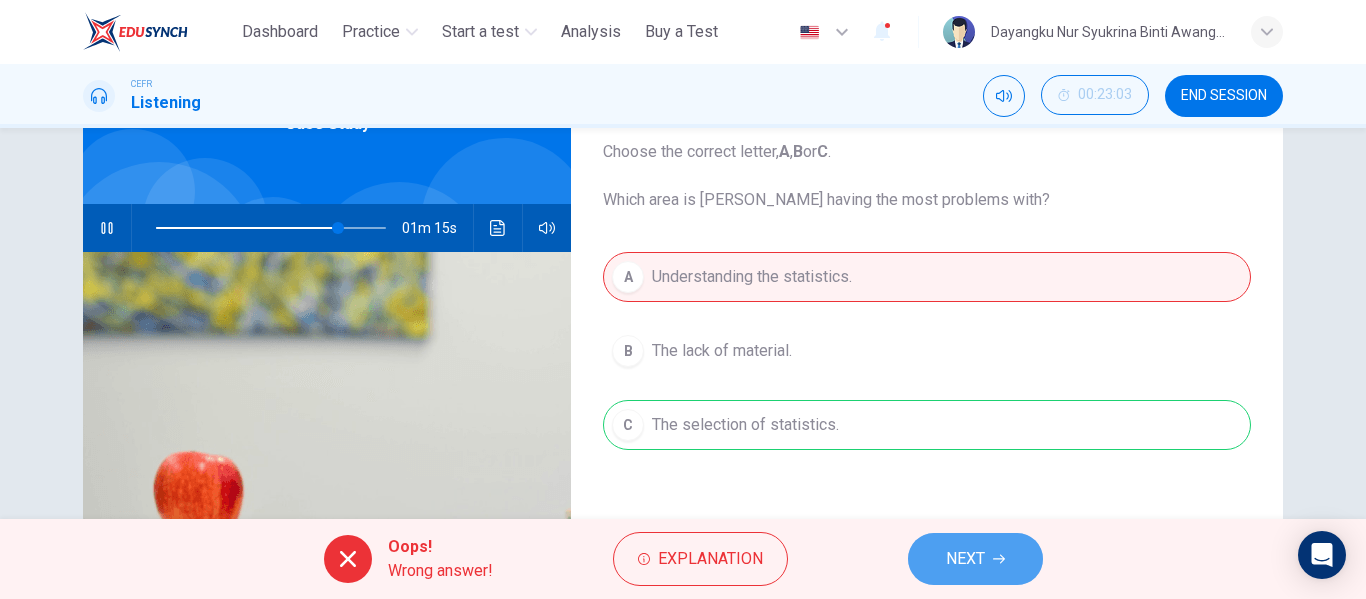 click on "NEXT" at bounding box center (965, 559) 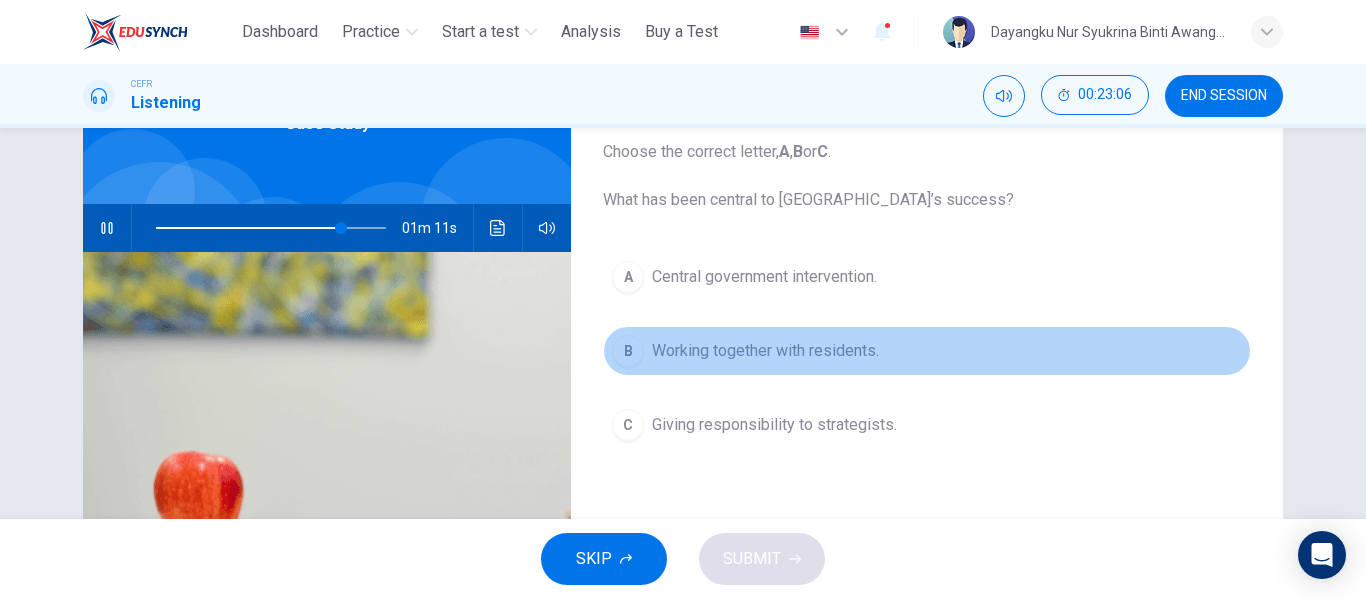 click on "Working together with residents." at bounding box center (765, 351) 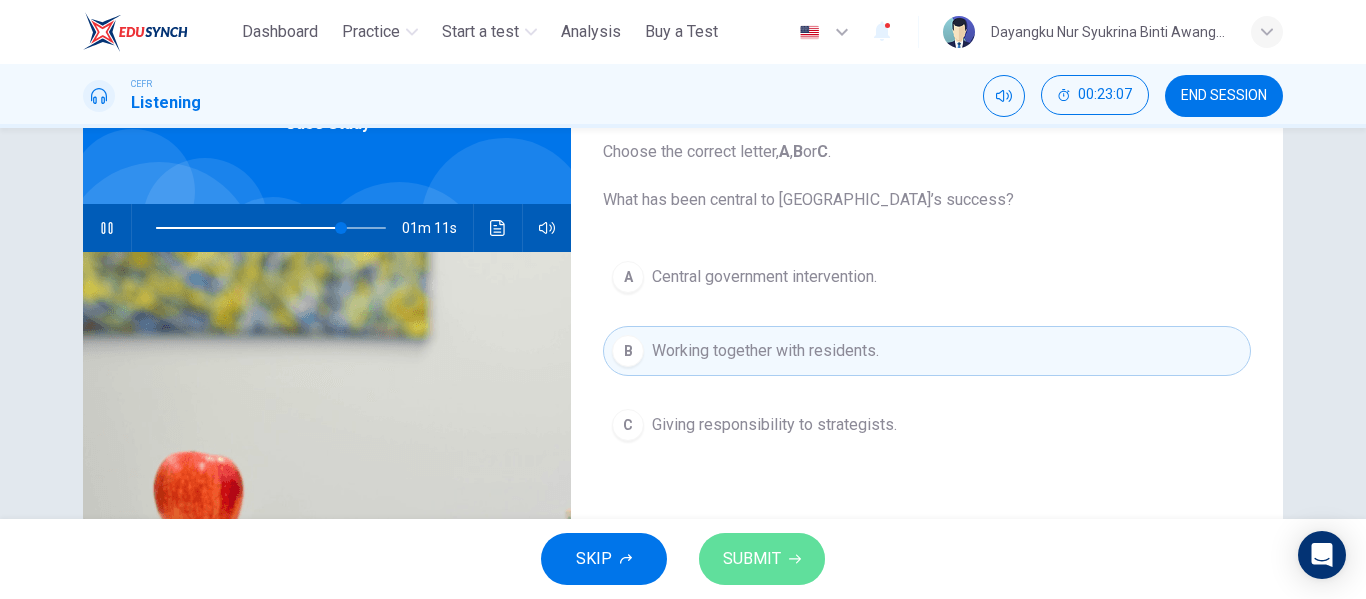 click on "SUBMIT" at bounding box center [752, 559] 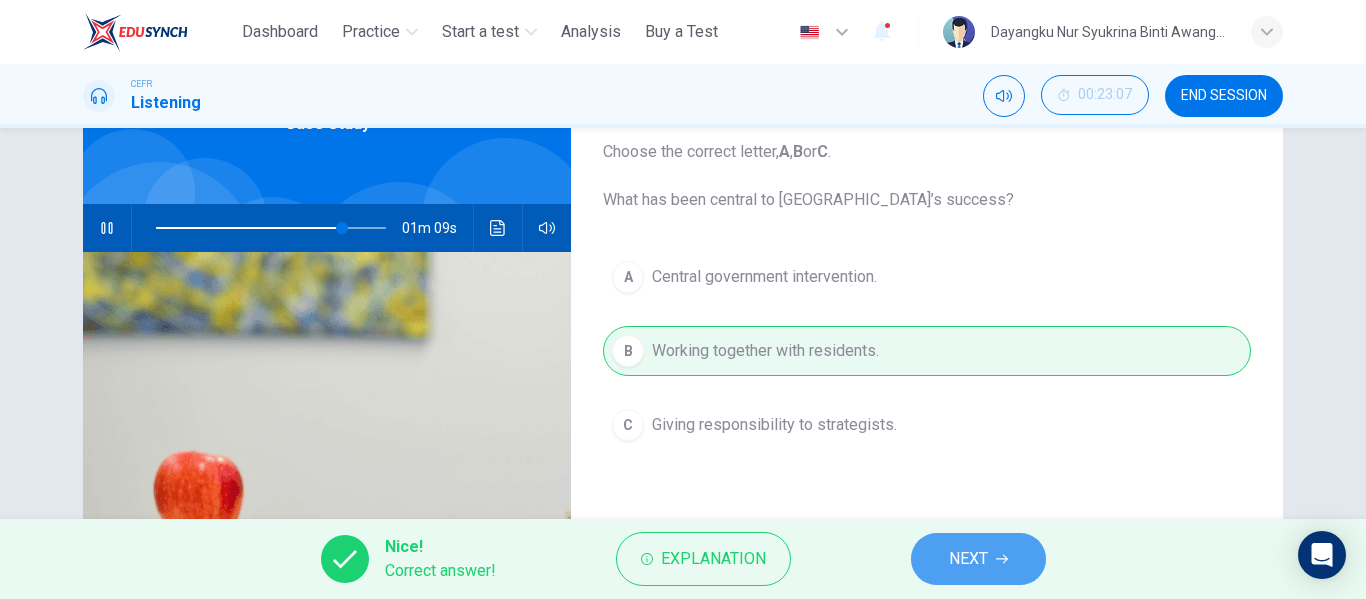 click on "NEXT" at bounding box center (968, 559) 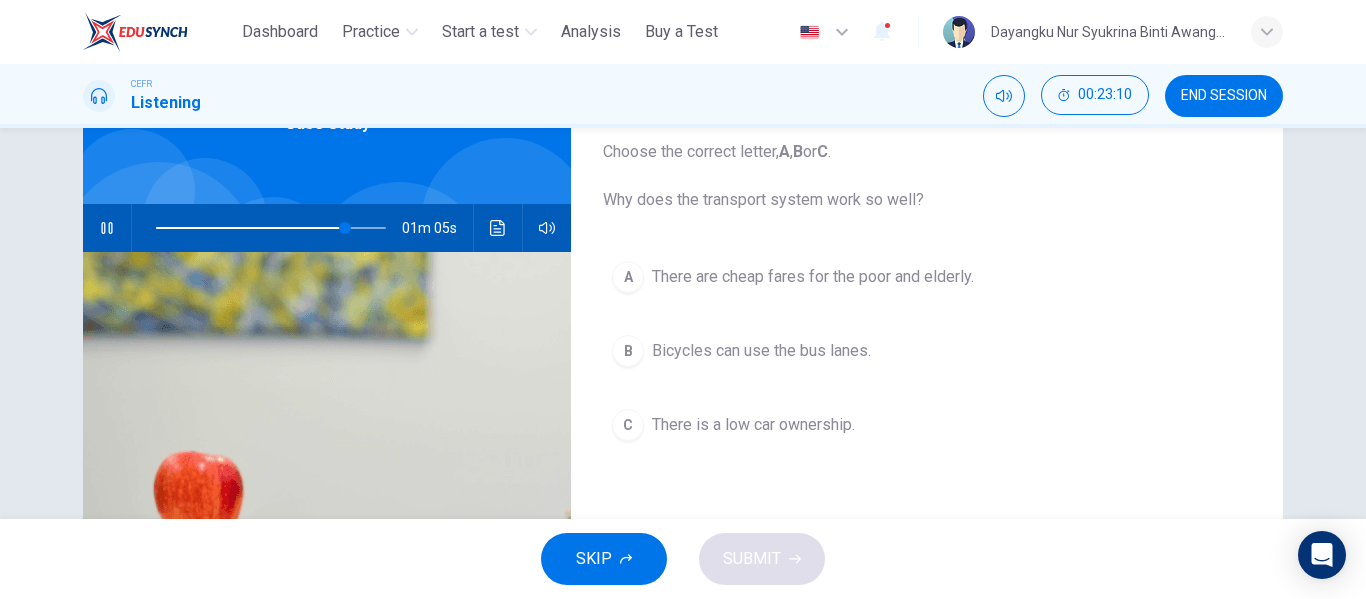 click on "There is a low car ownership." at bounding box center (753, 425) 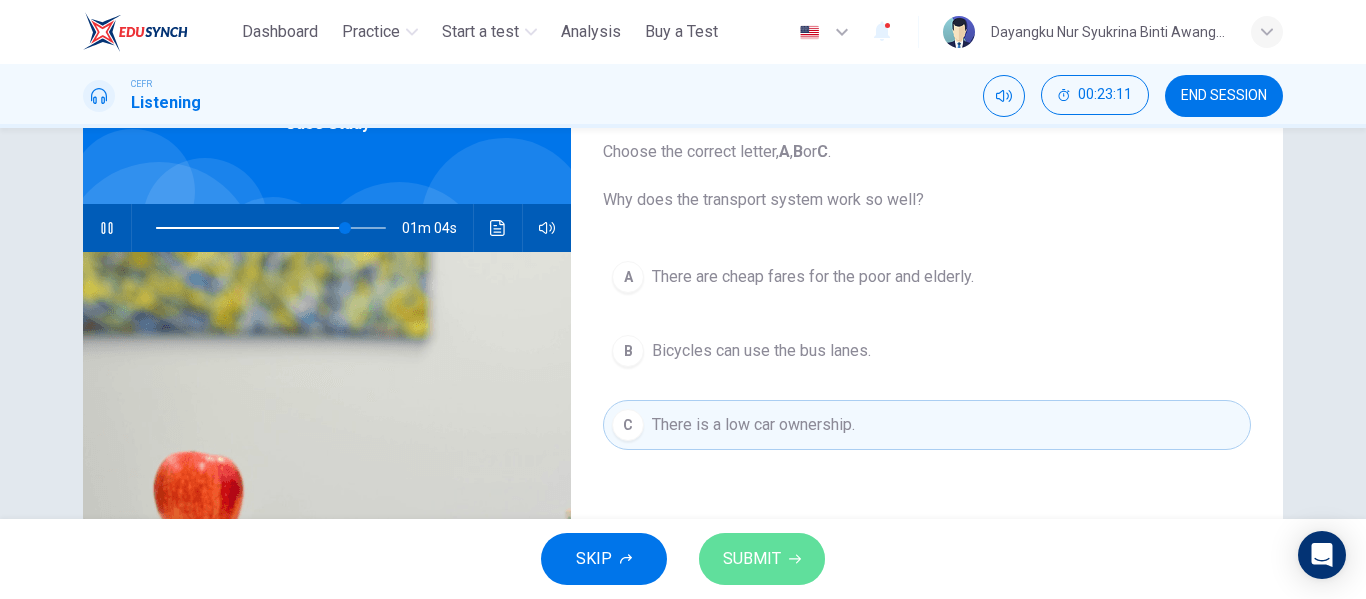 click on "SUBMIT" at bounding box center [762, 559] 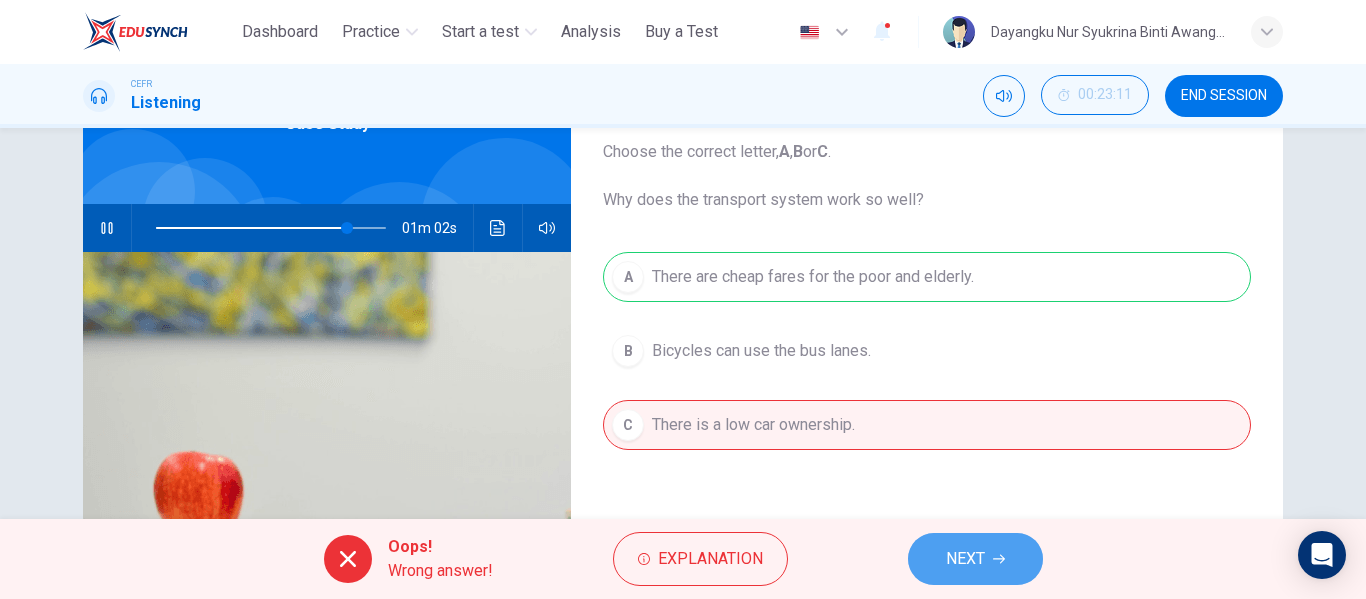 click on "NEXT" at bounding box center (975, 559) 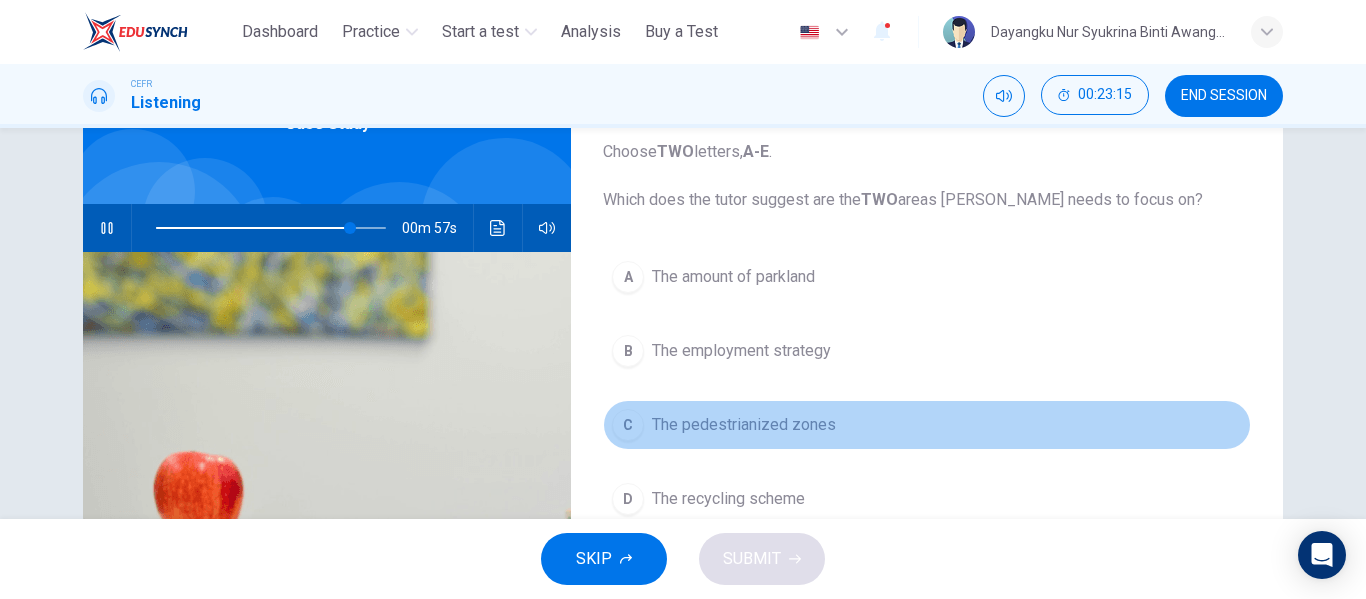 click on "The pedestrianized zones" at bounding box center [744, 425] 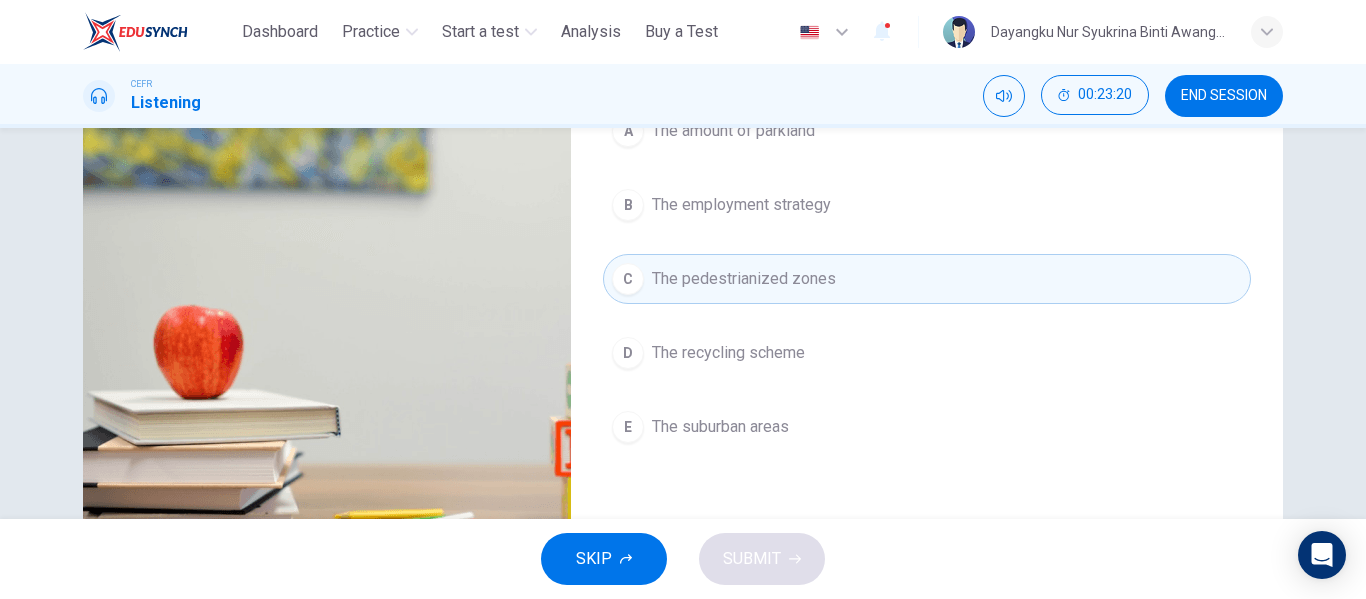 scroll, scrollTop: 222, scrollLeft: 0, axis: vertical 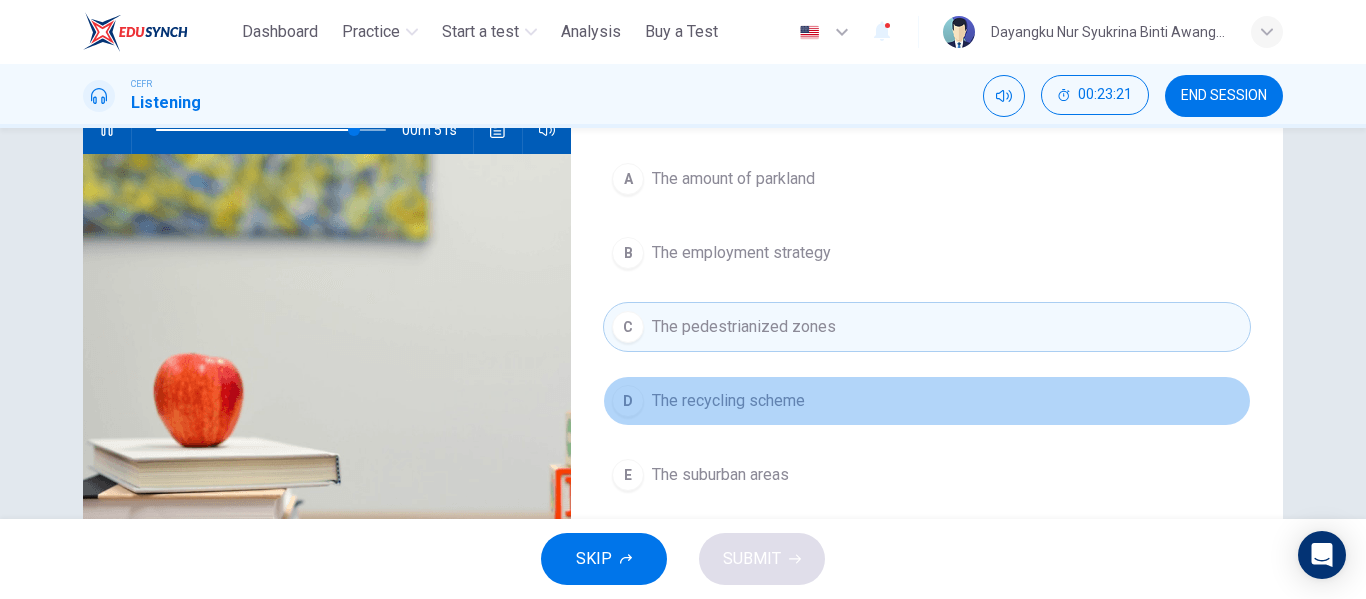 click on "The recycling scheme" at bounding box center [728, 401] 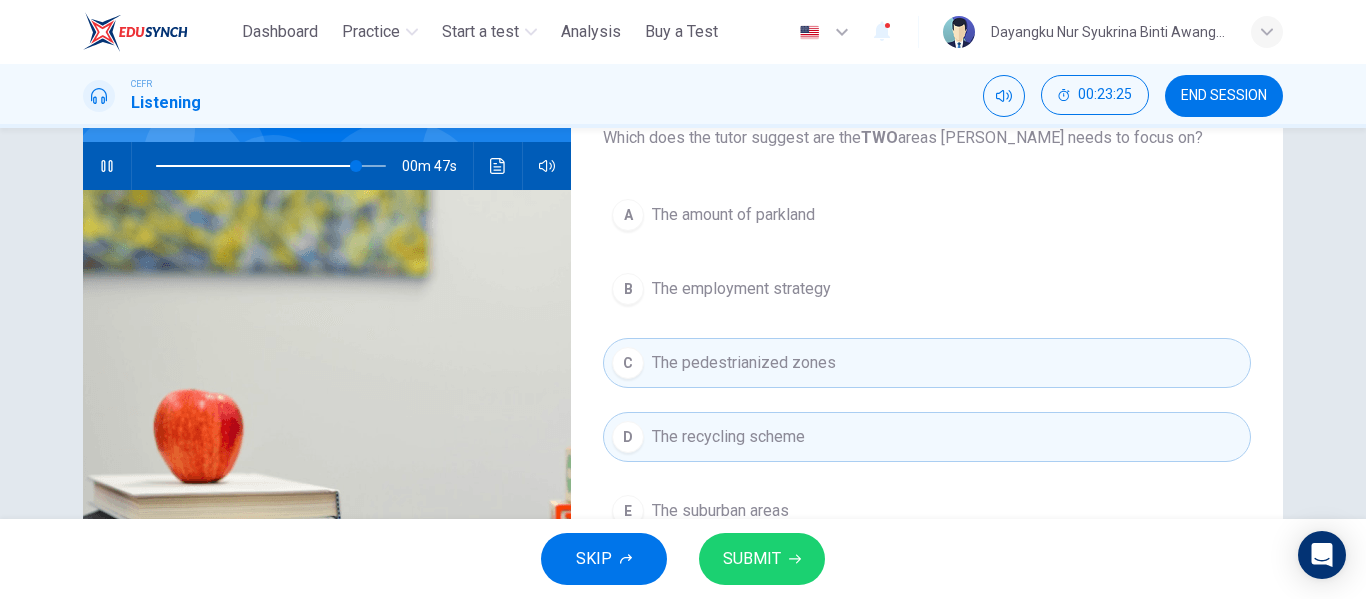scroll, scrollTop: 194, scrollLeft: 0, axis: vertical 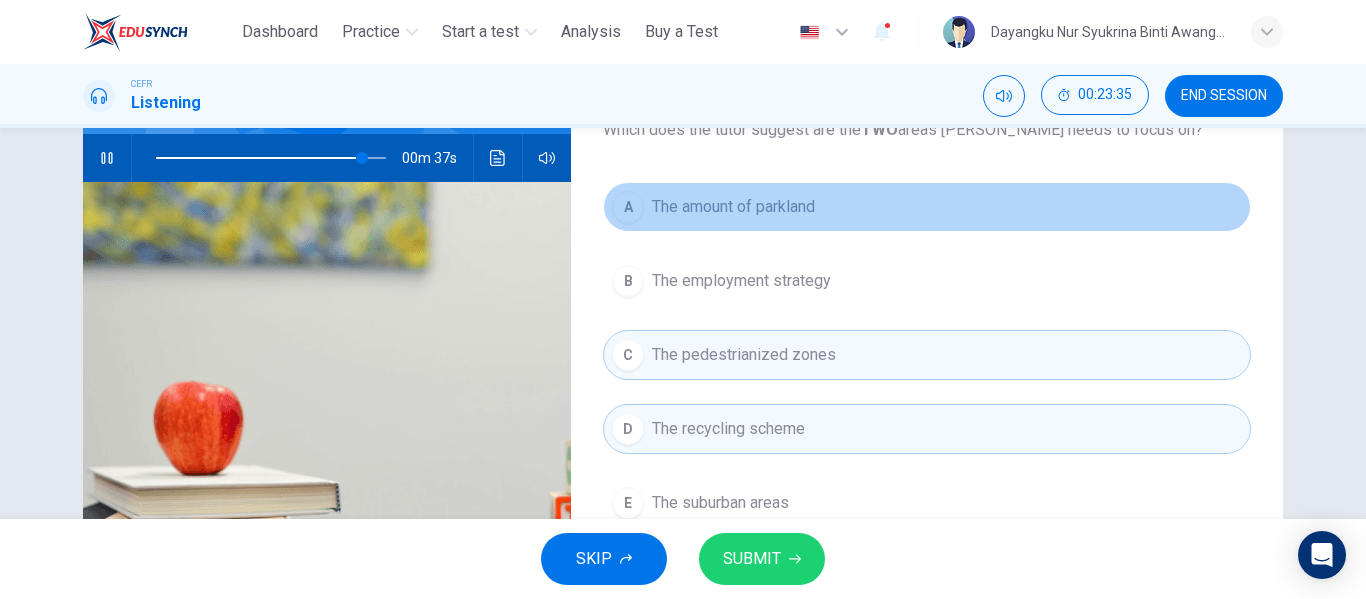 click on "A The amount of parkland" at bounding box center (927, 207) 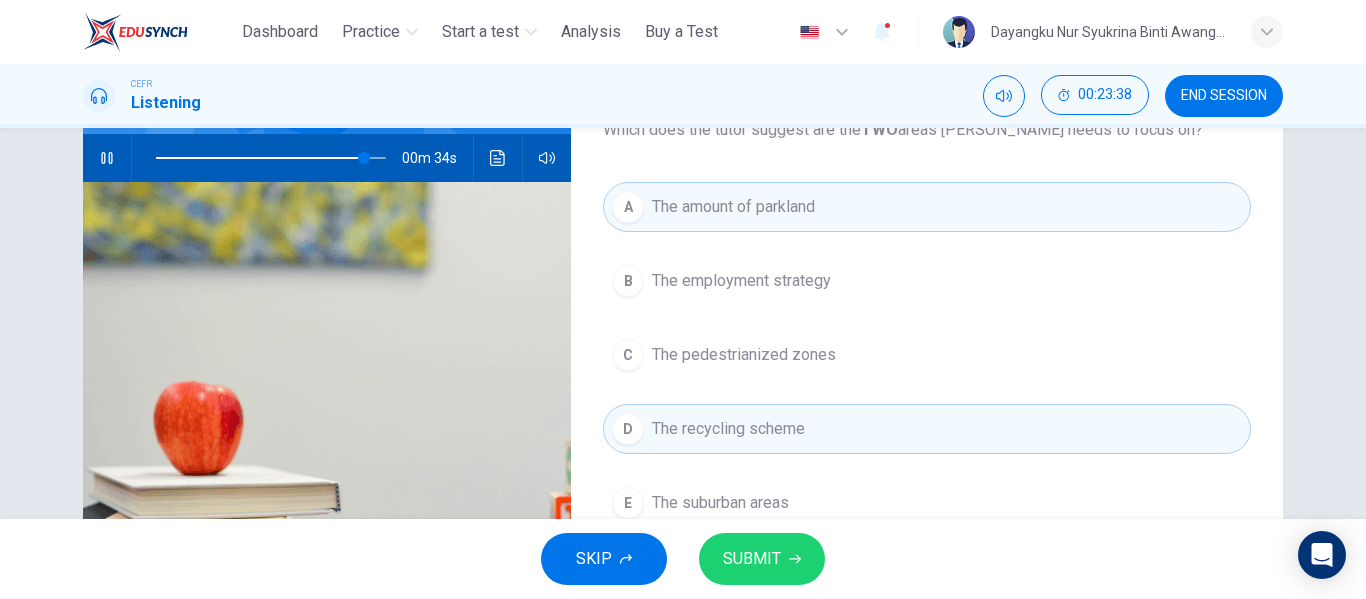 click on "The pedestrianized zones" at bounding box center [744, 355] 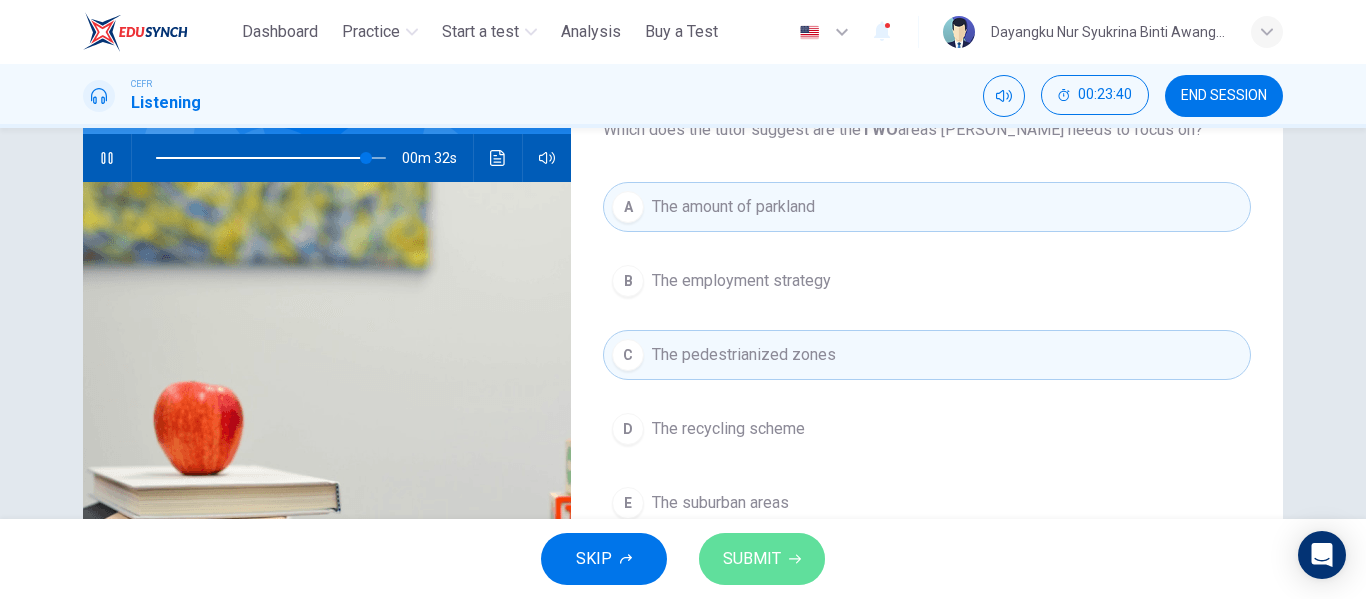 click on "SUBMIT" at bounding box center (762, 559) 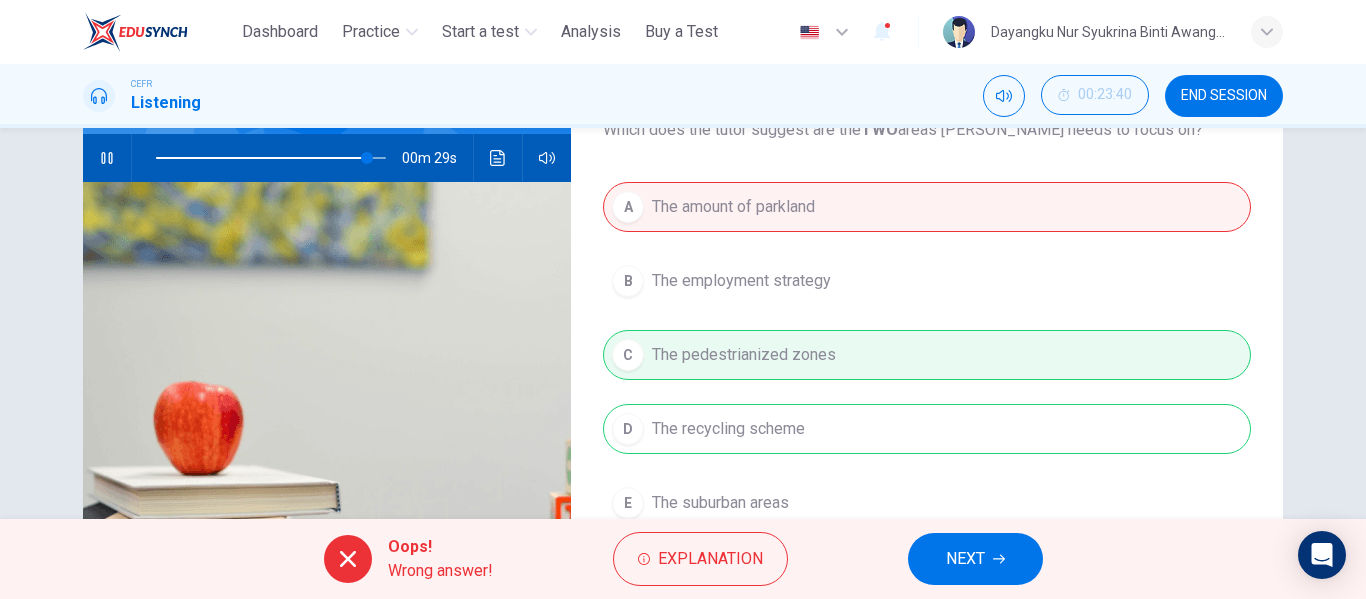 type on "**" 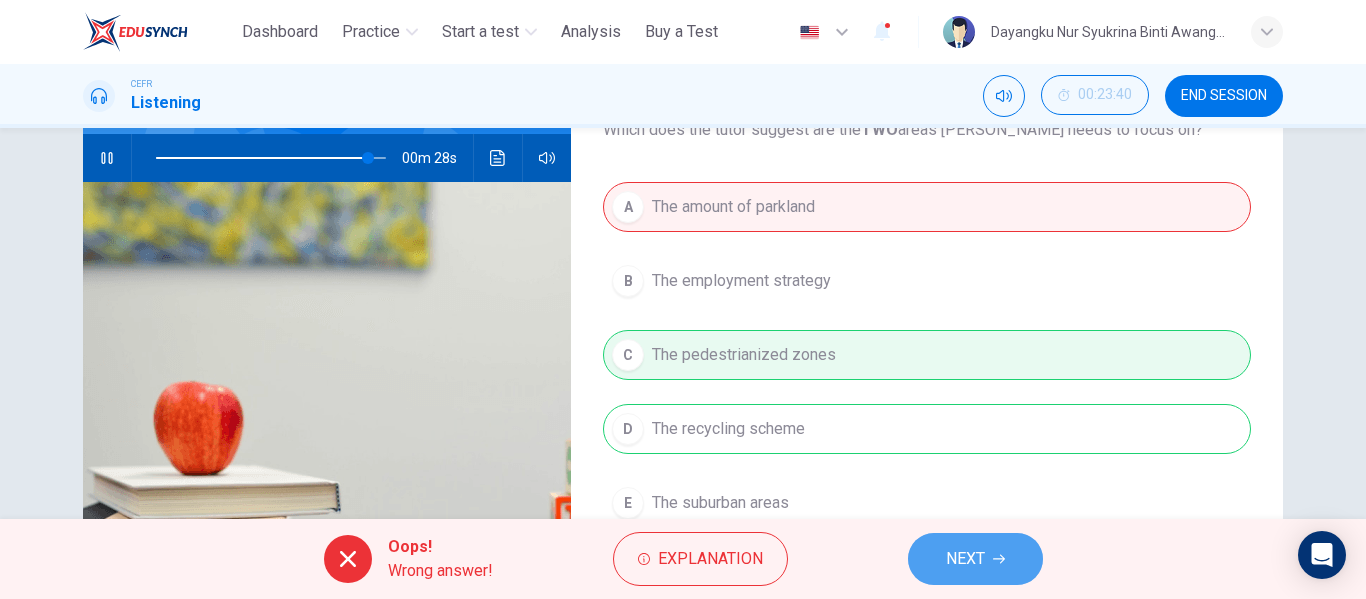 click on "NEXT" at bounding box center [975, 559] 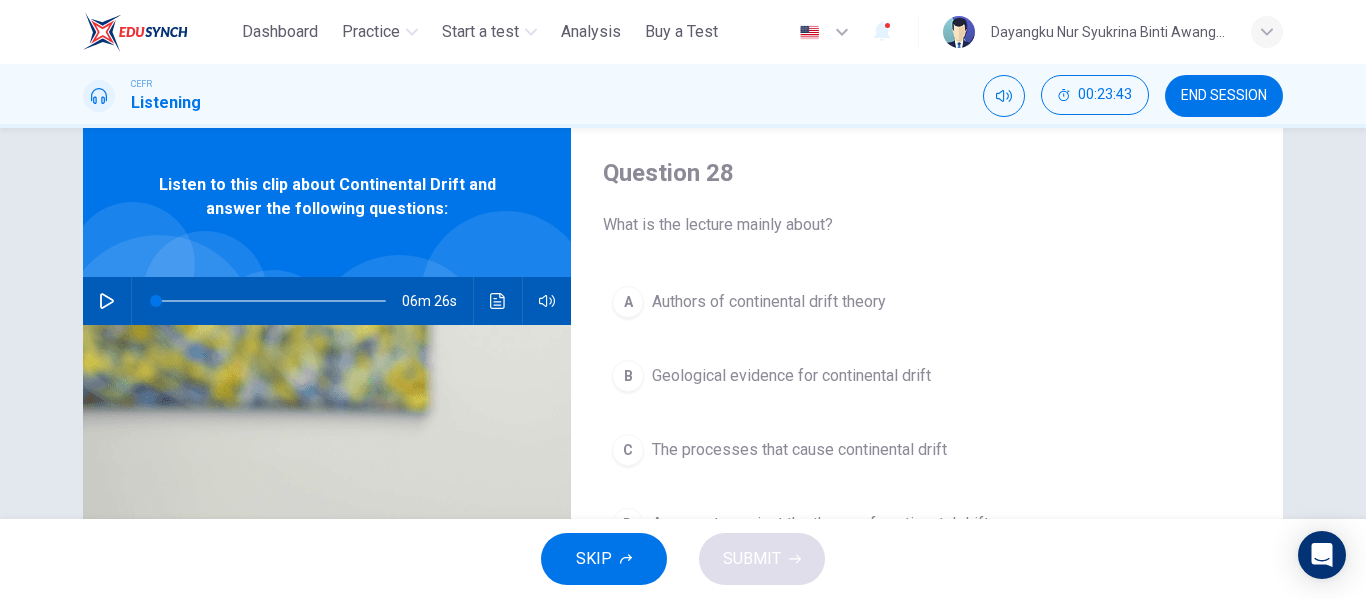 scroll, scrollTop: 46, scrollLeft: 0, axis: vertical 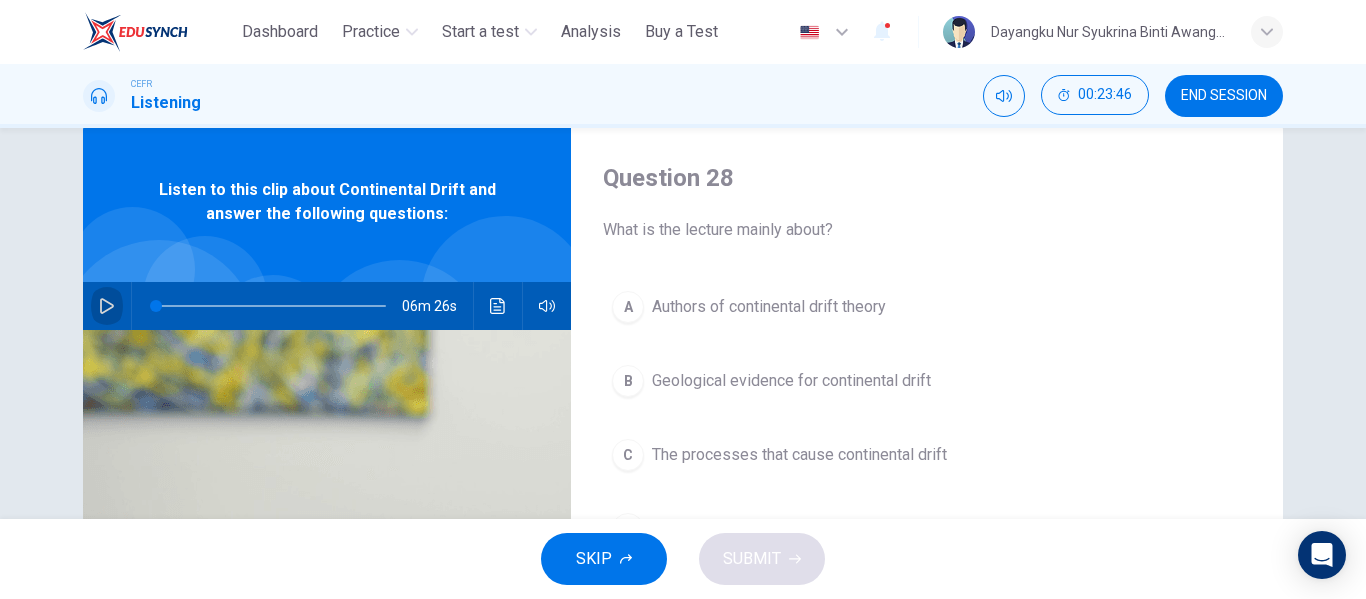 click 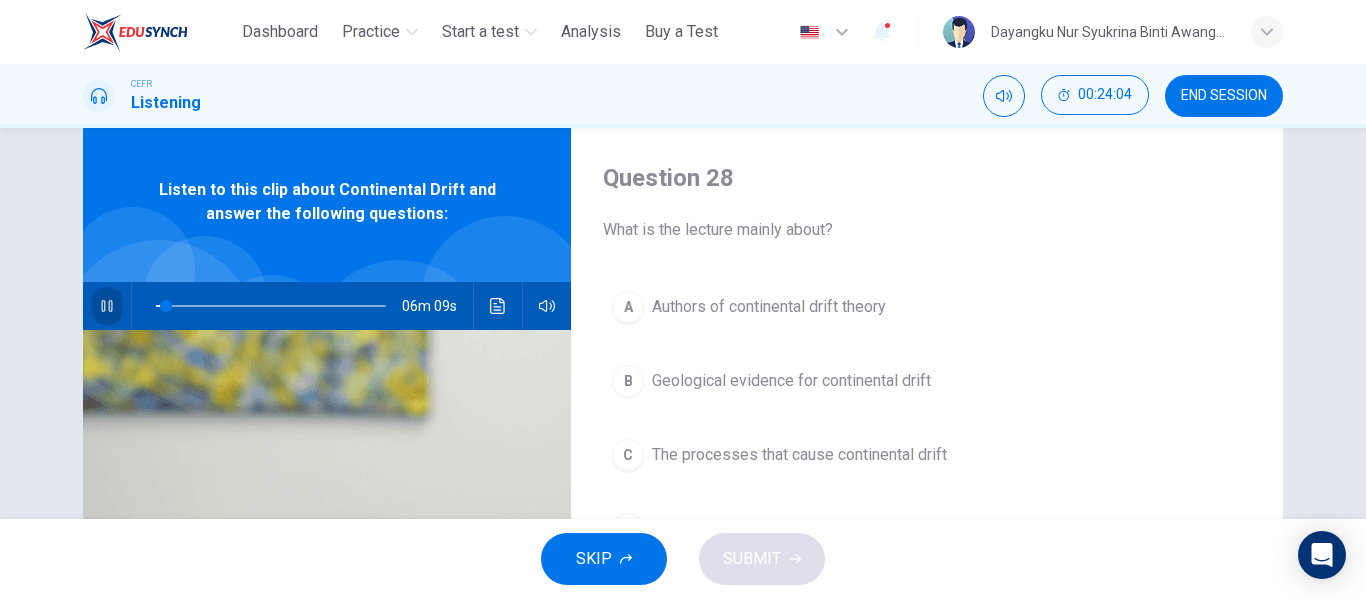 click 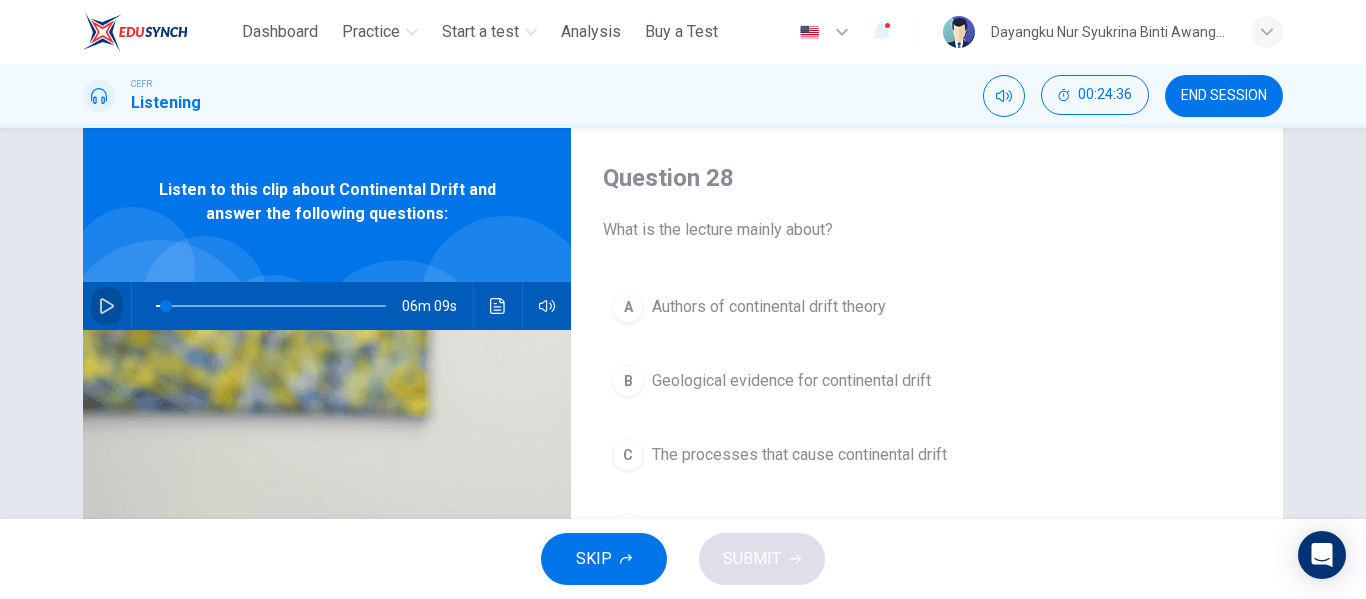 click 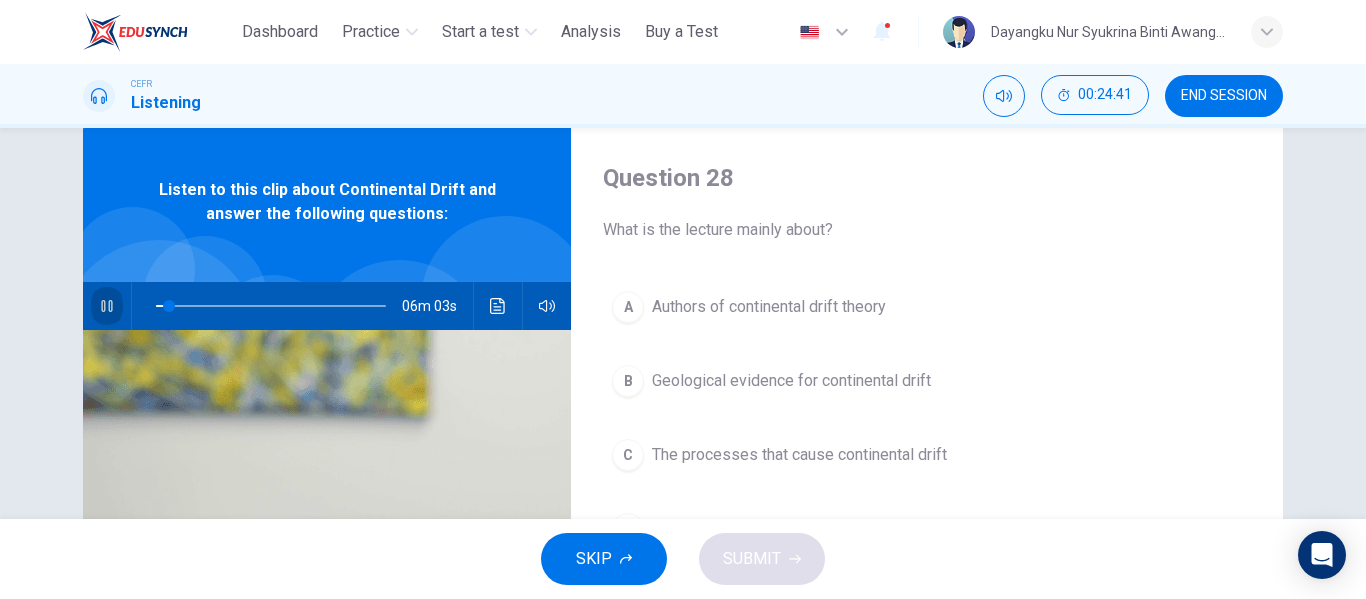 click 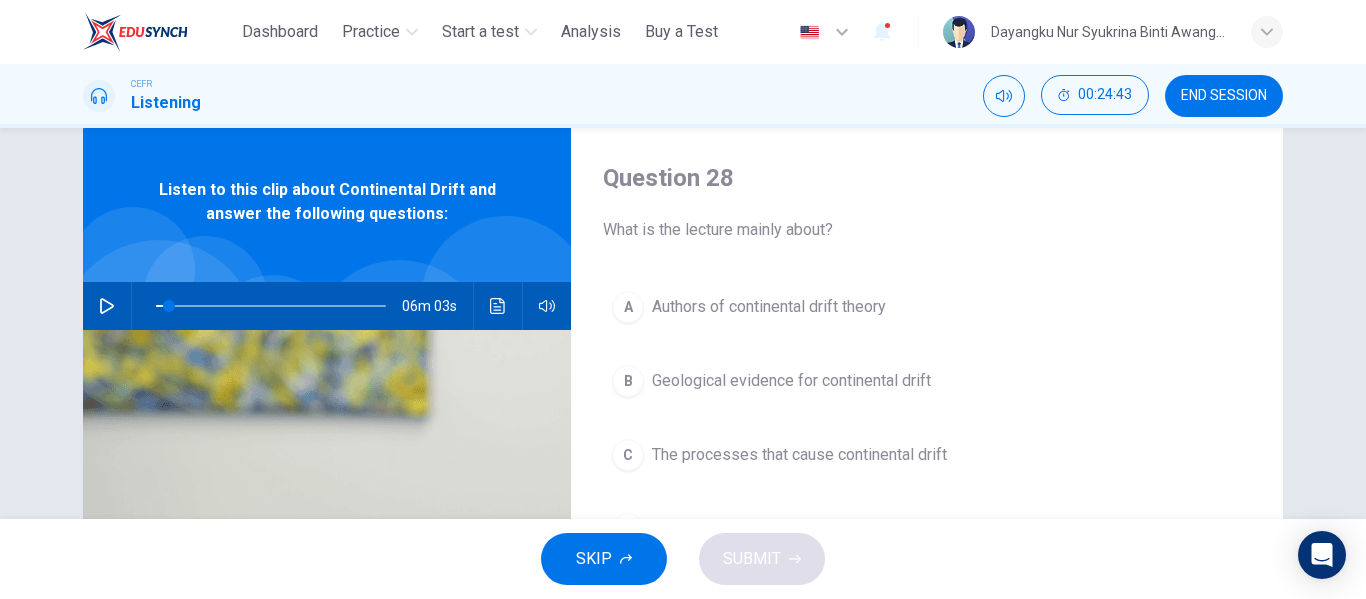 click on "END SESSION" at bounding box center [1224, 96] 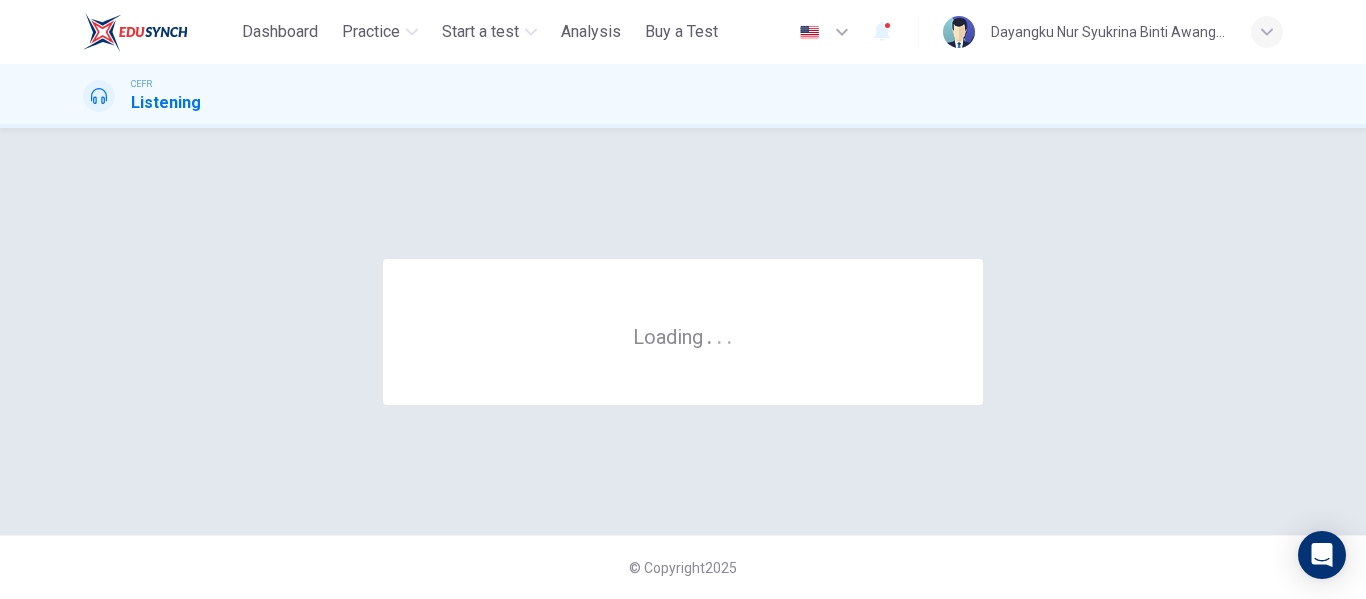 scroll, scrollTop: 0, scrollLeft: 0, axis: both 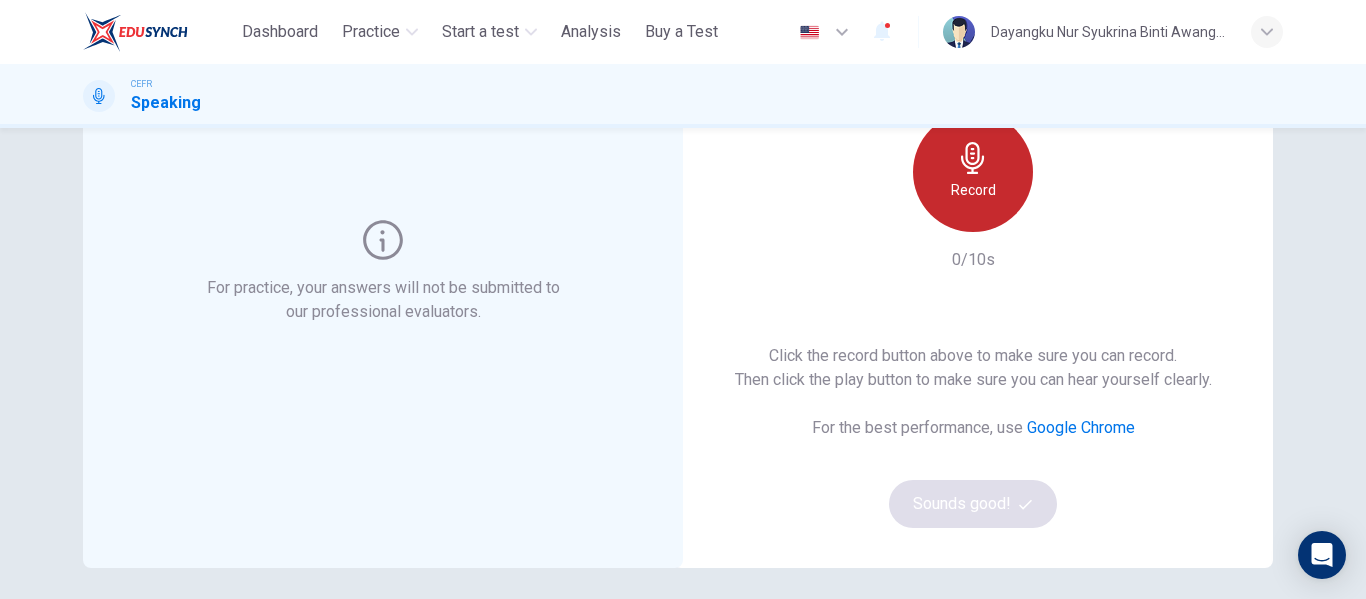 click on "Record" at bounding box center (973, 190) 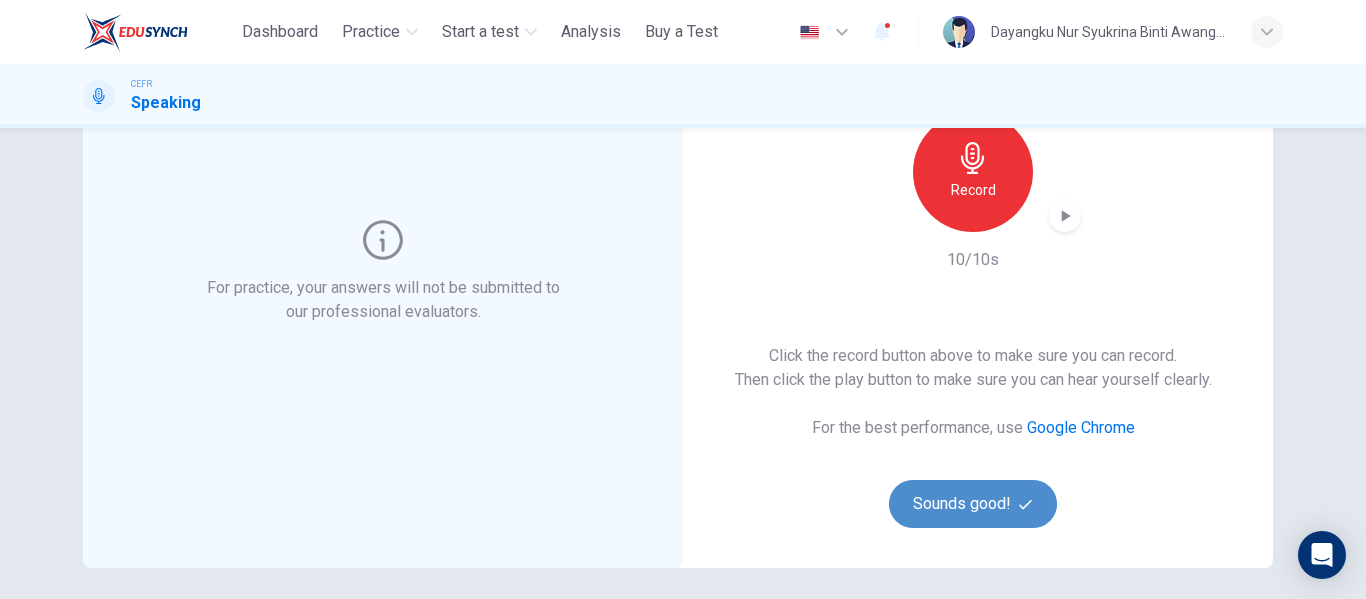 click on "Sounds good!" at bounding box center (973, 504) 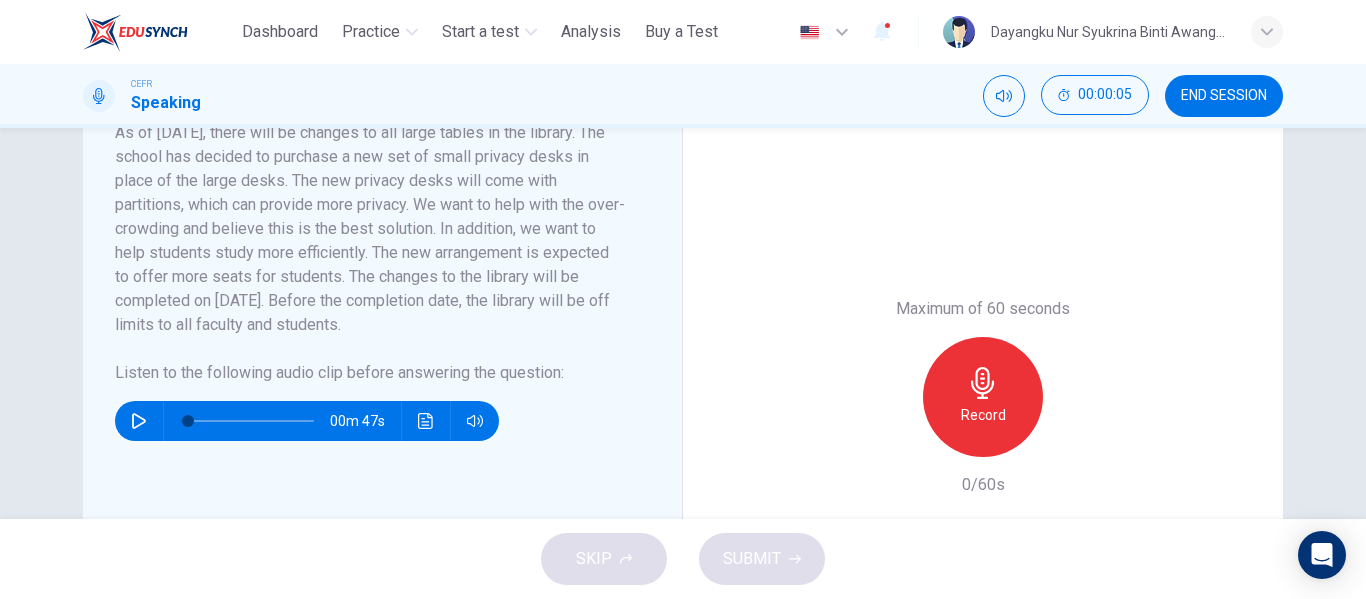 scroll, scrollTop: 406, scrollLeft: 0, axis: vertical 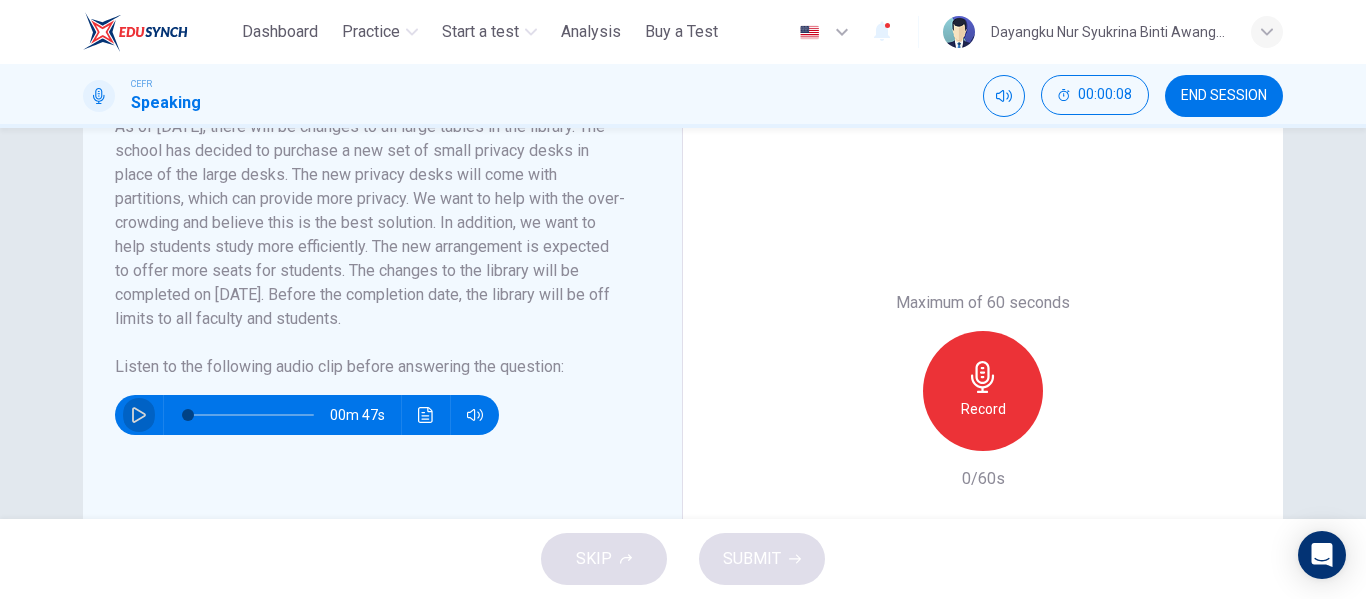click 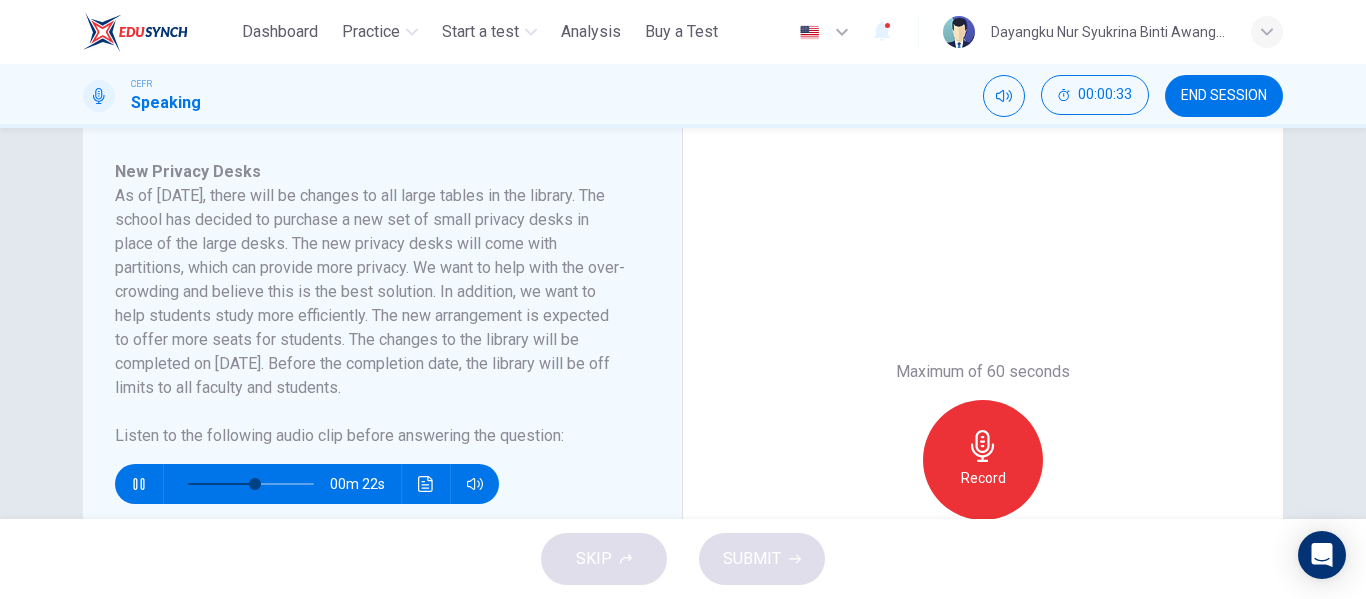 scroll, scrollTop: 352, scrollLeft: 0, axis: vertical 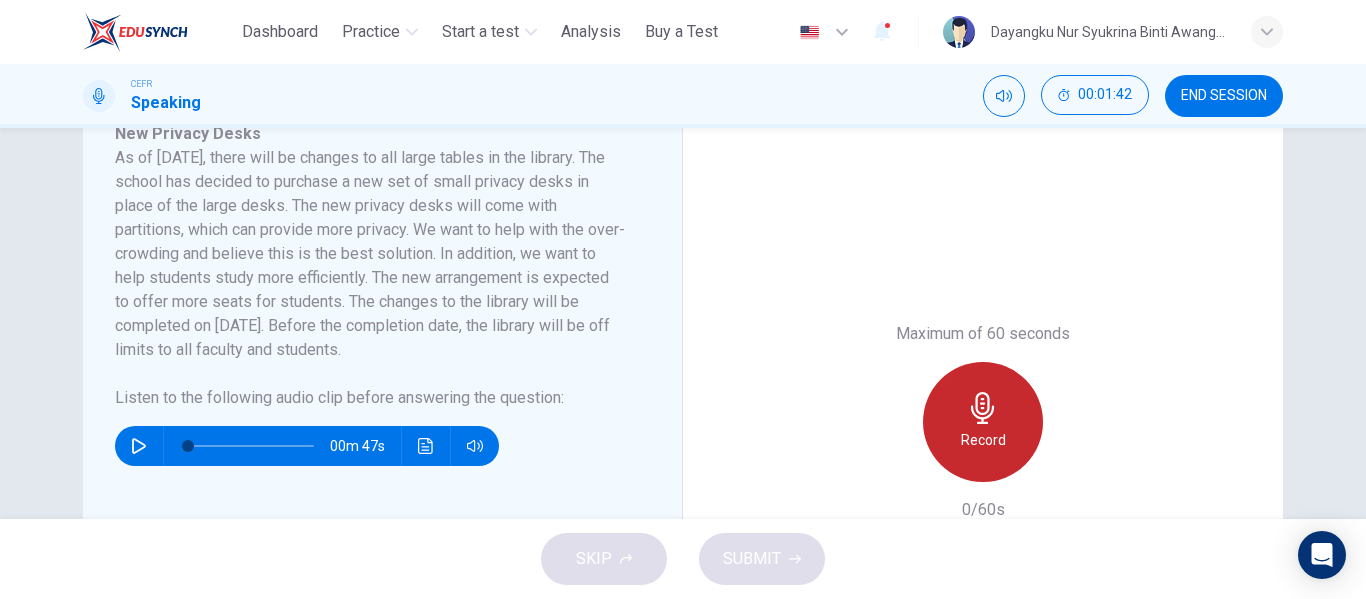click 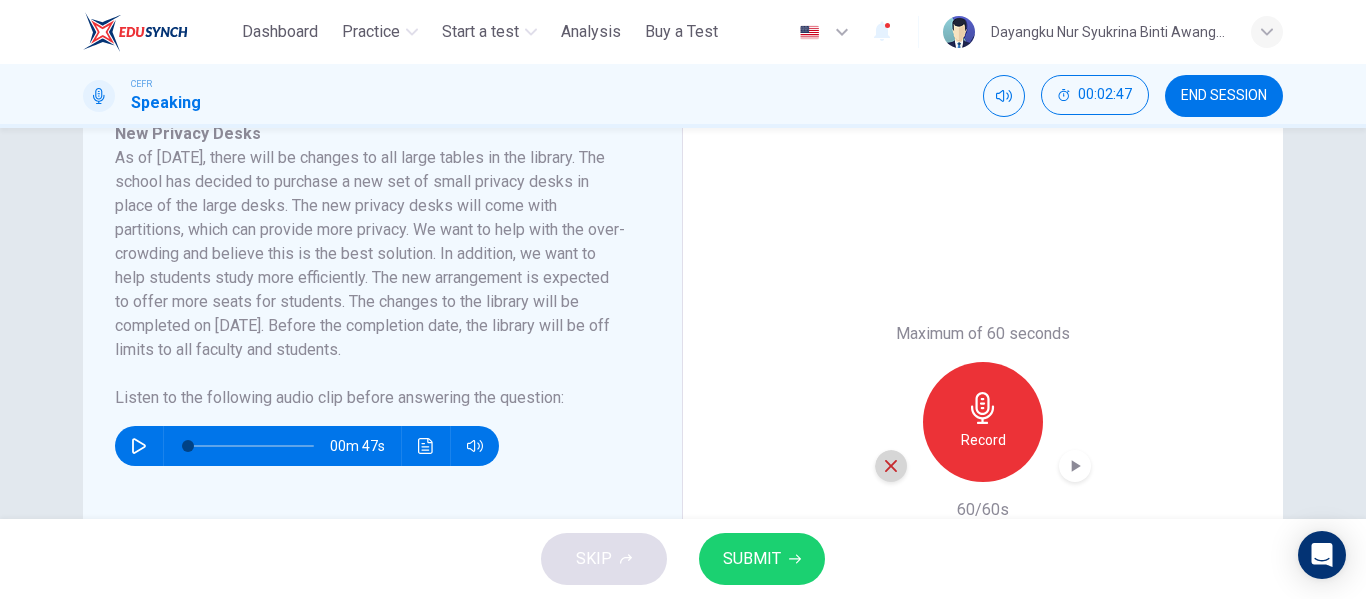 click at bounding box center (891, 466) 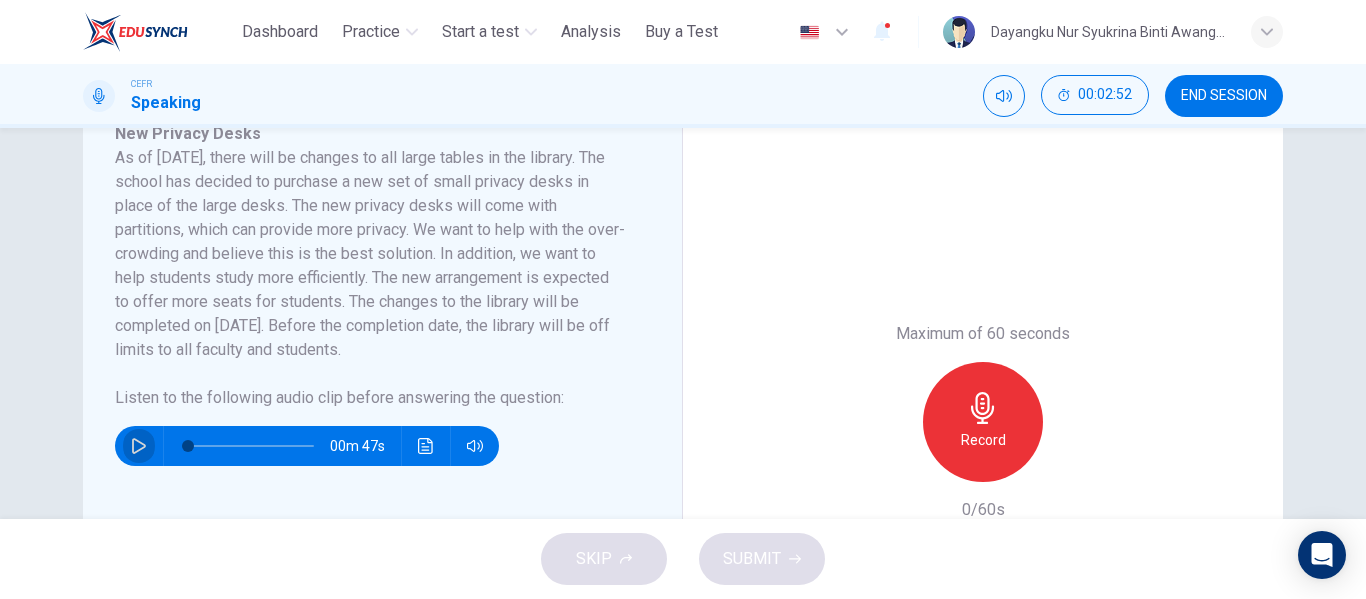 click 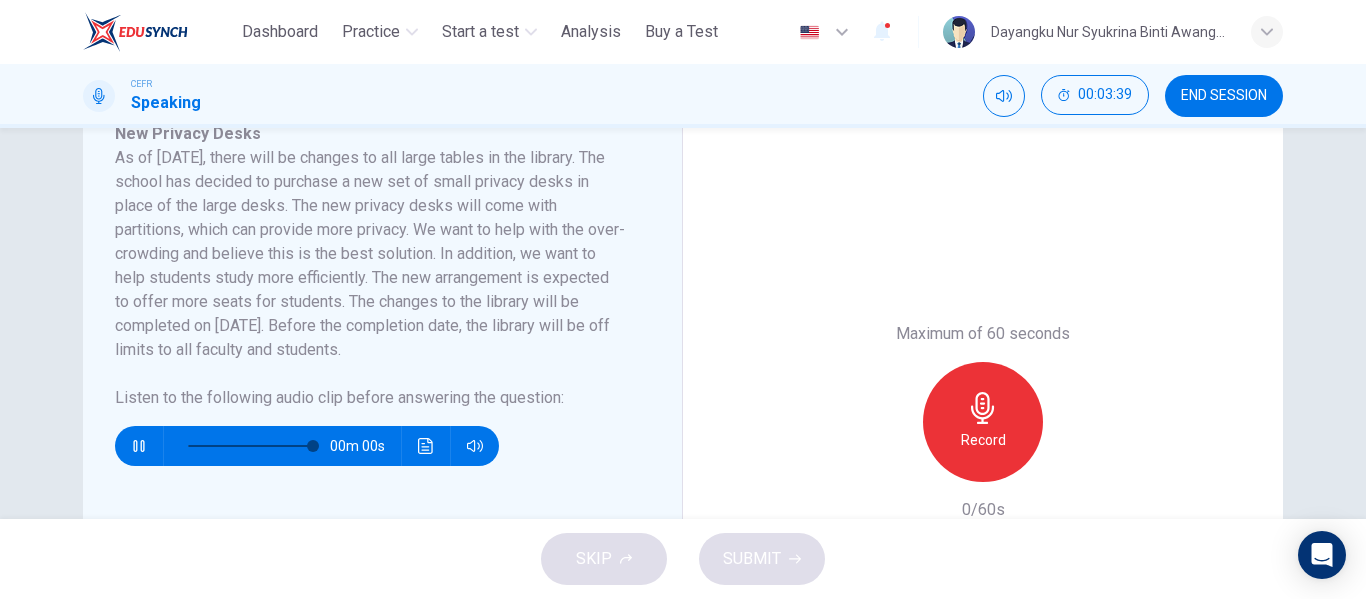 type on "*" 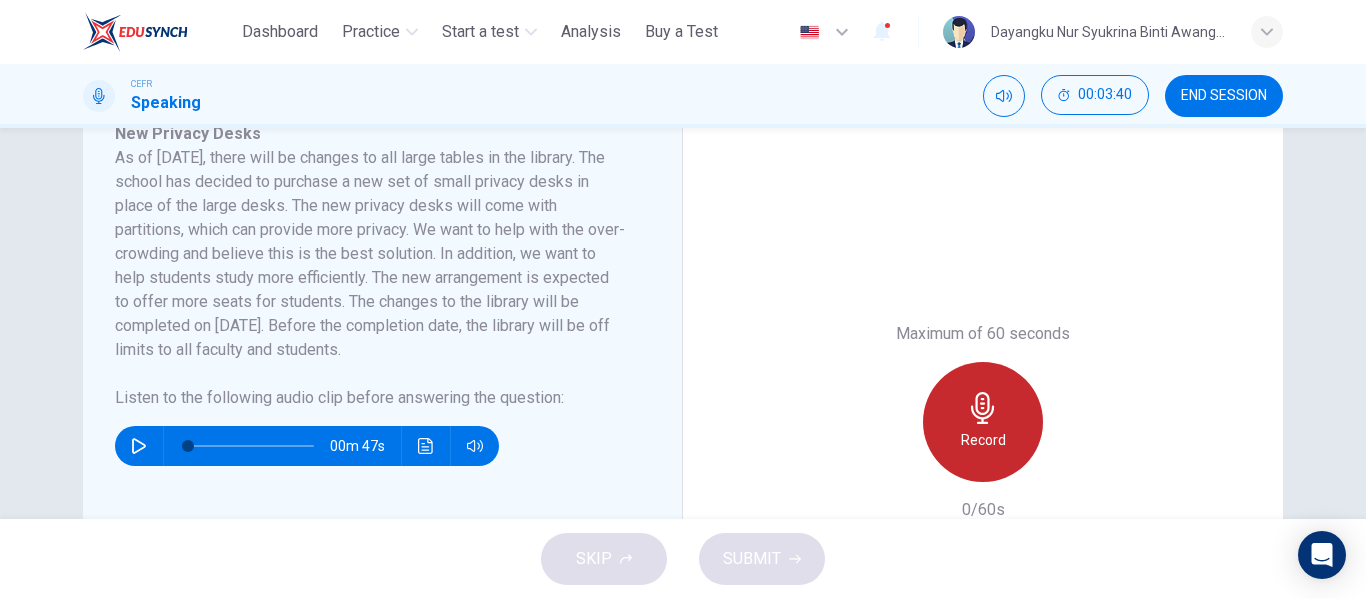 click on "Record" at bounding box center [983, 440] 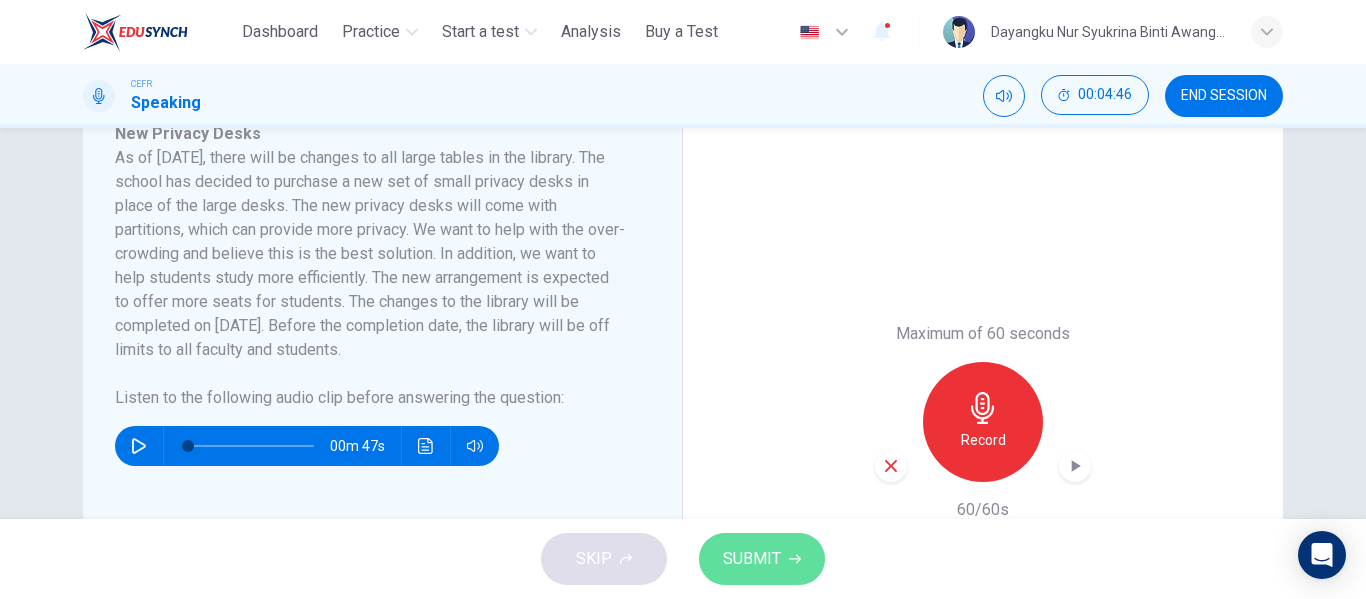 click on "SUBMIT" at bounding box center (752, 559) 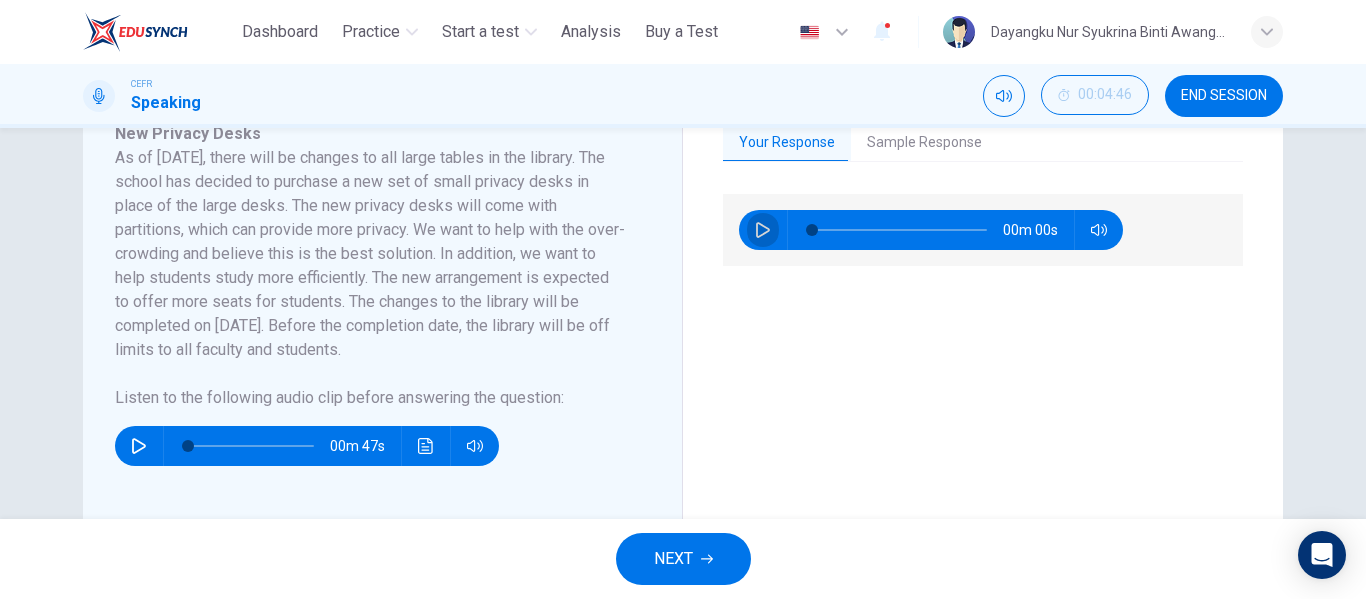 click 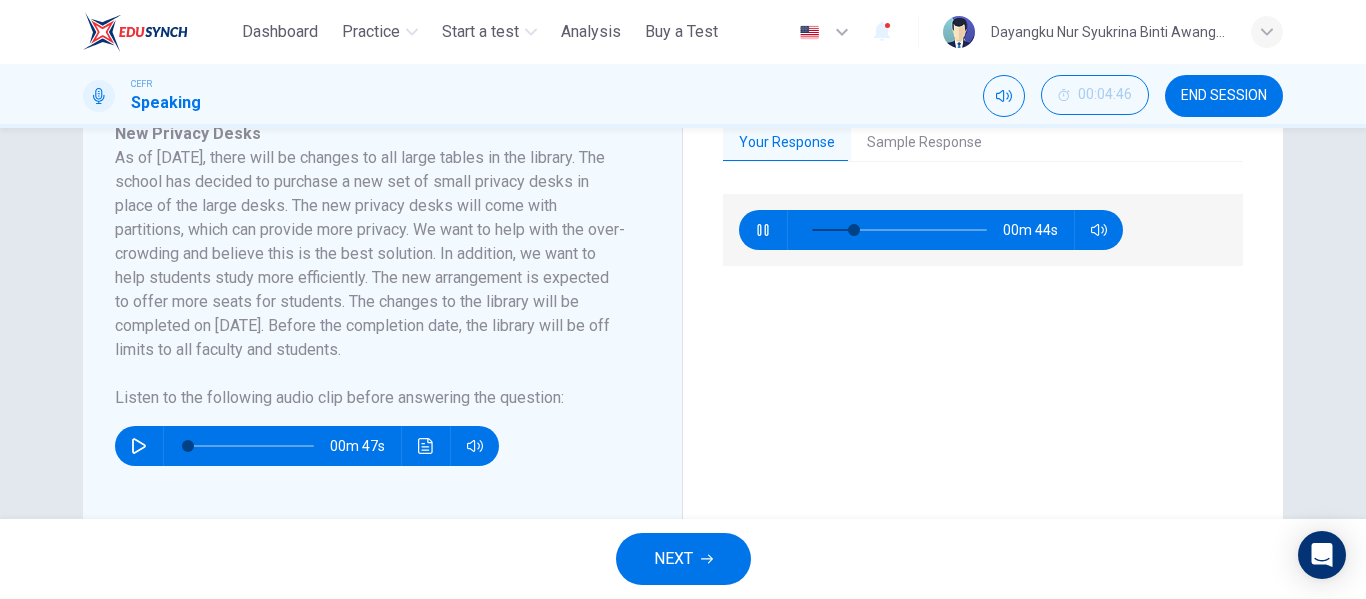 click on "00m 44s" at bounding box center (983, 466) 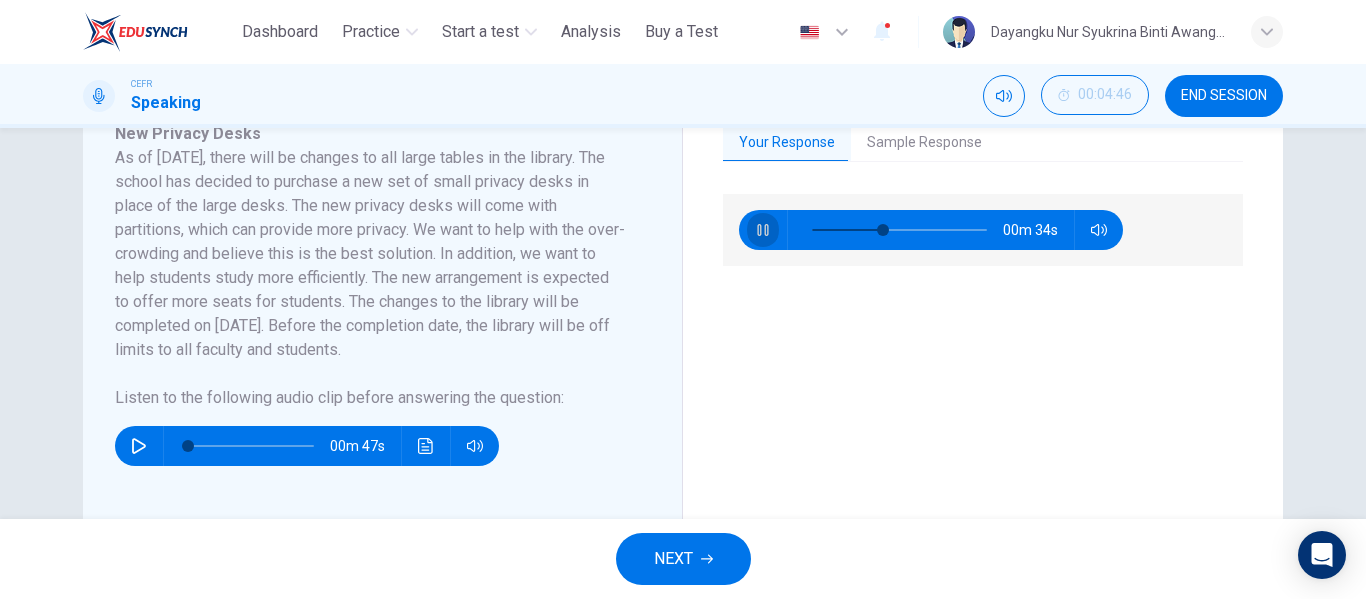 click 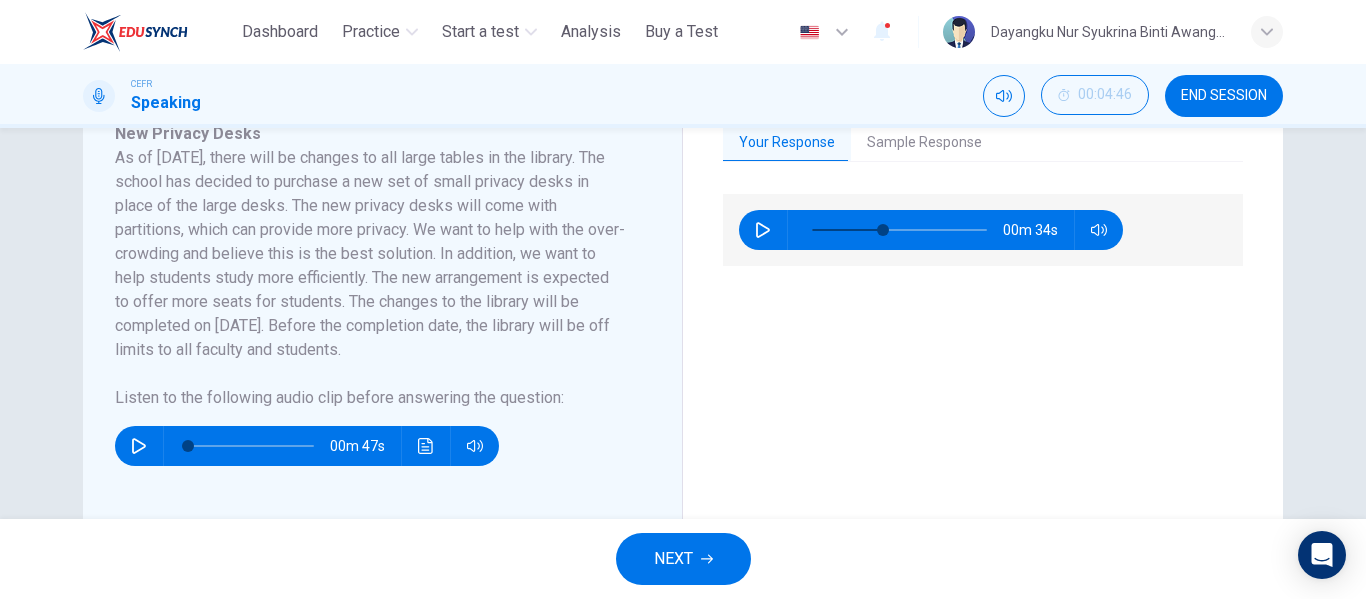type on "**" 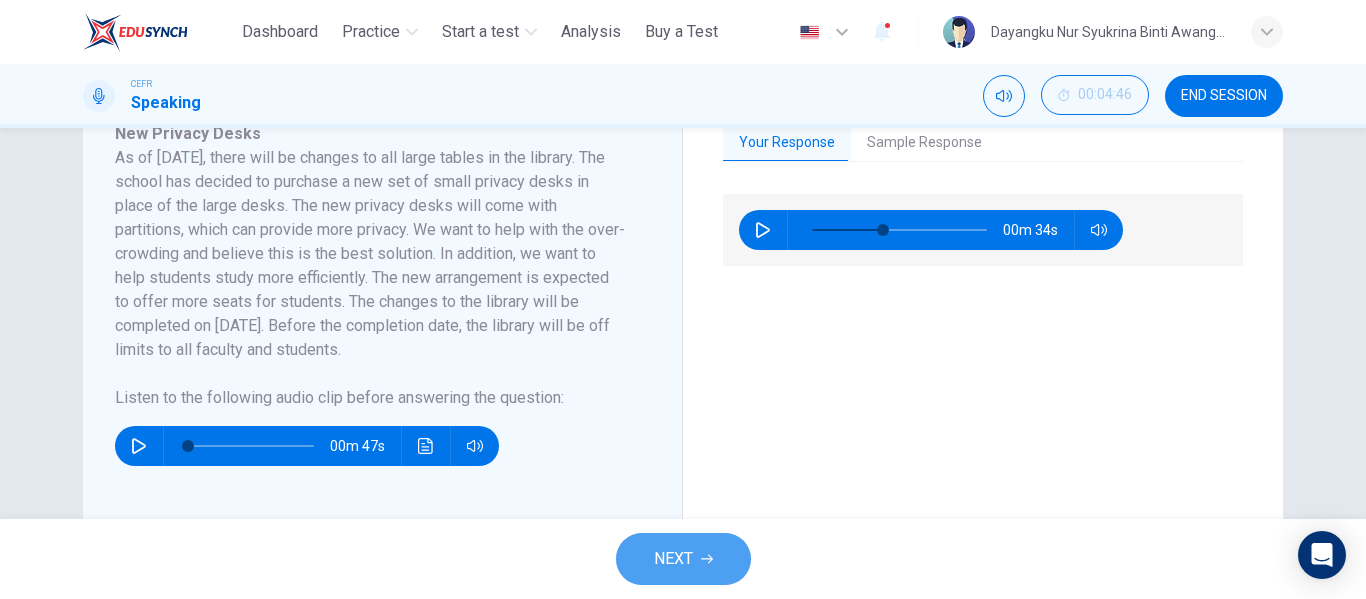 click on "NEXT" at bounding box center (683, 559) 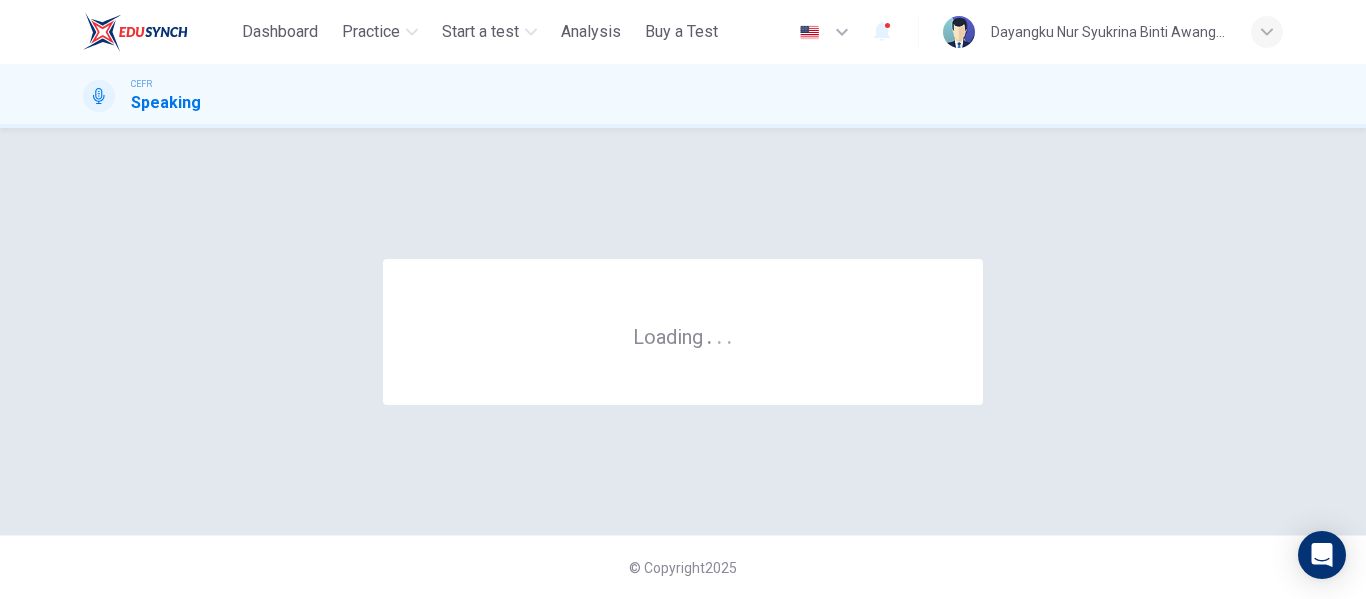 scroll, scrollTop: 0, scrollLeft: 0, axis: both 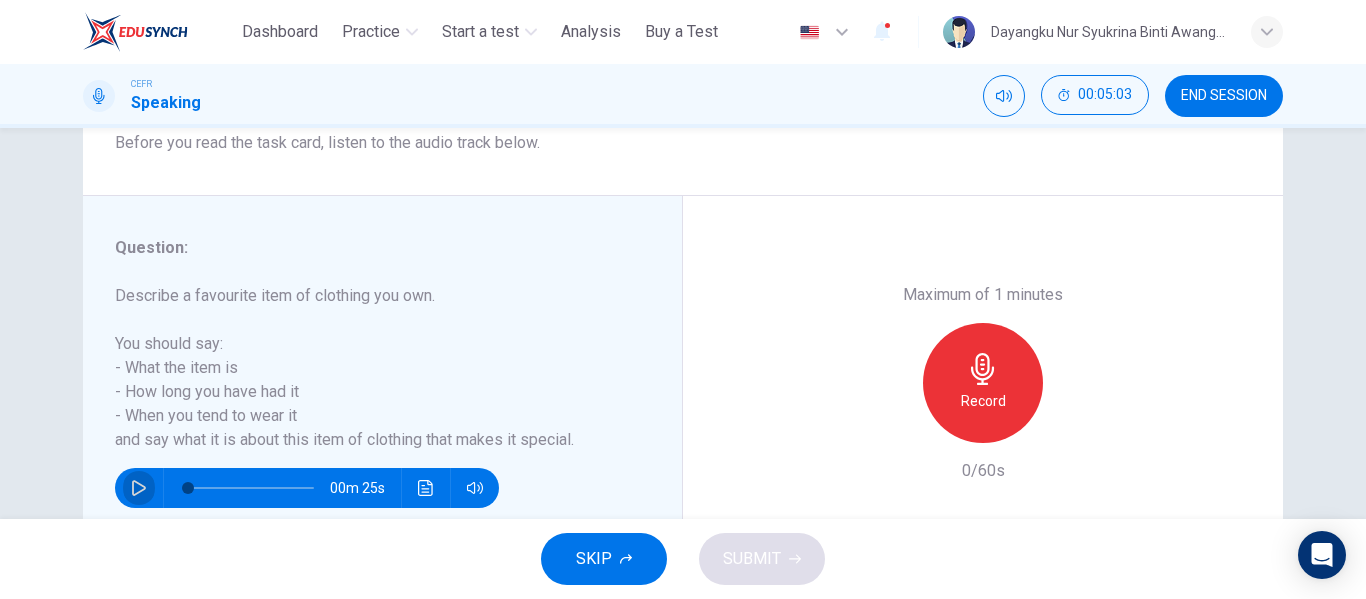 click 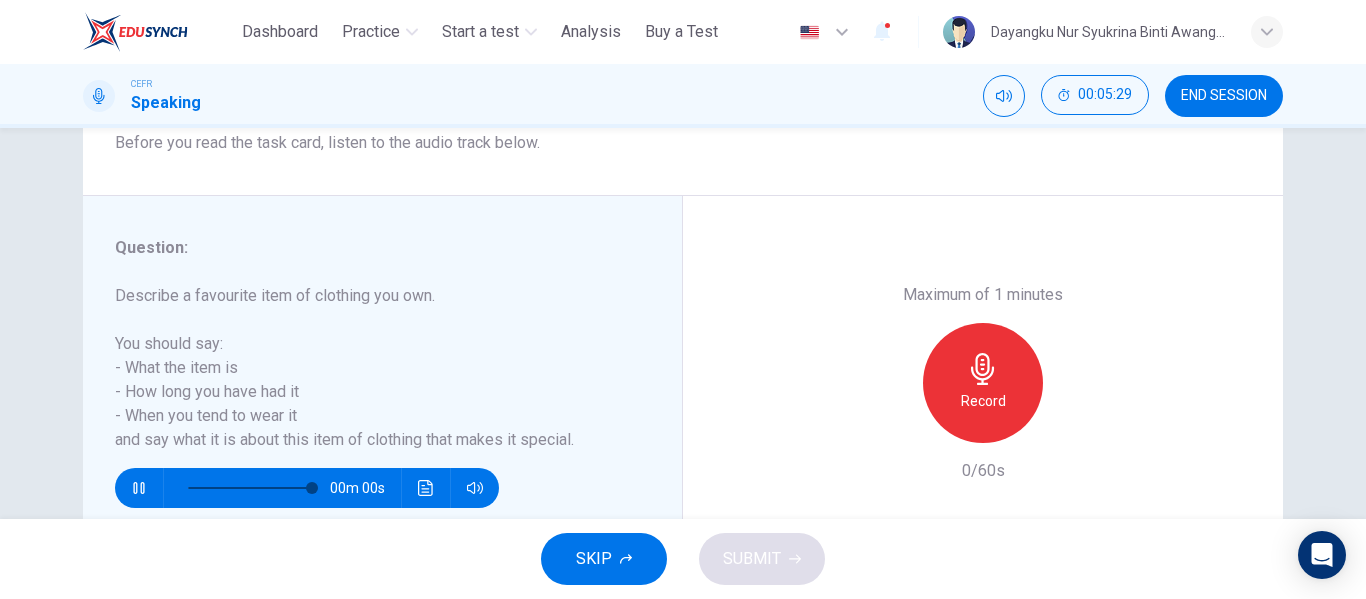 type on "*" 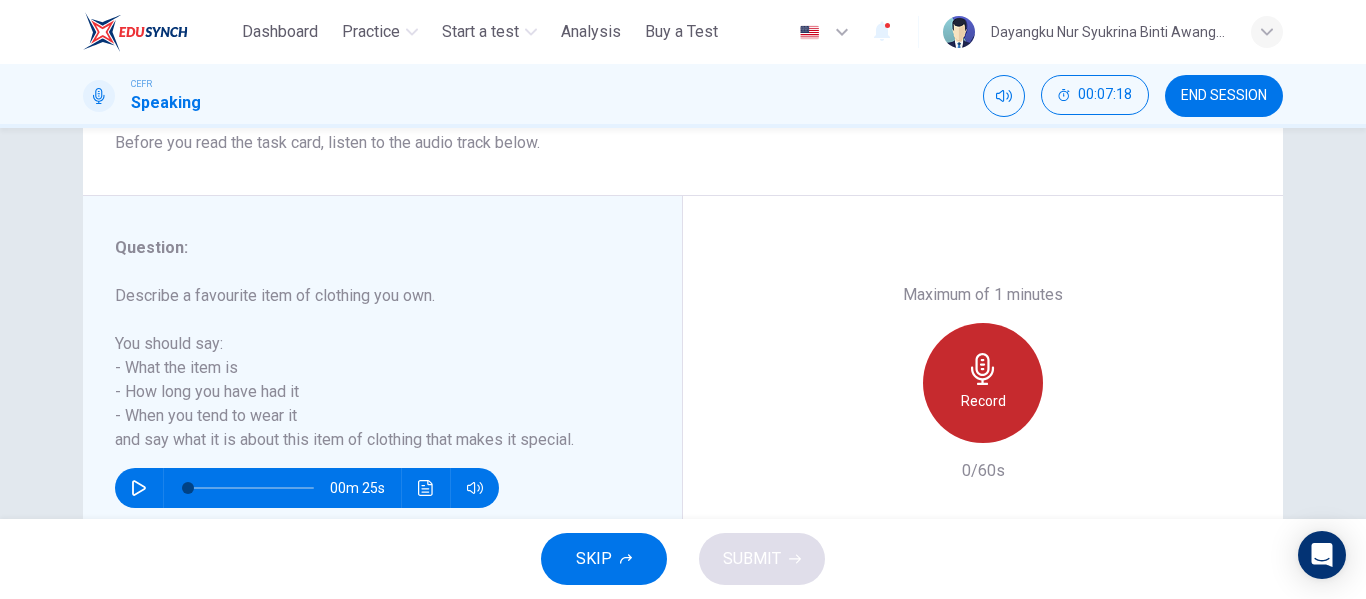 click 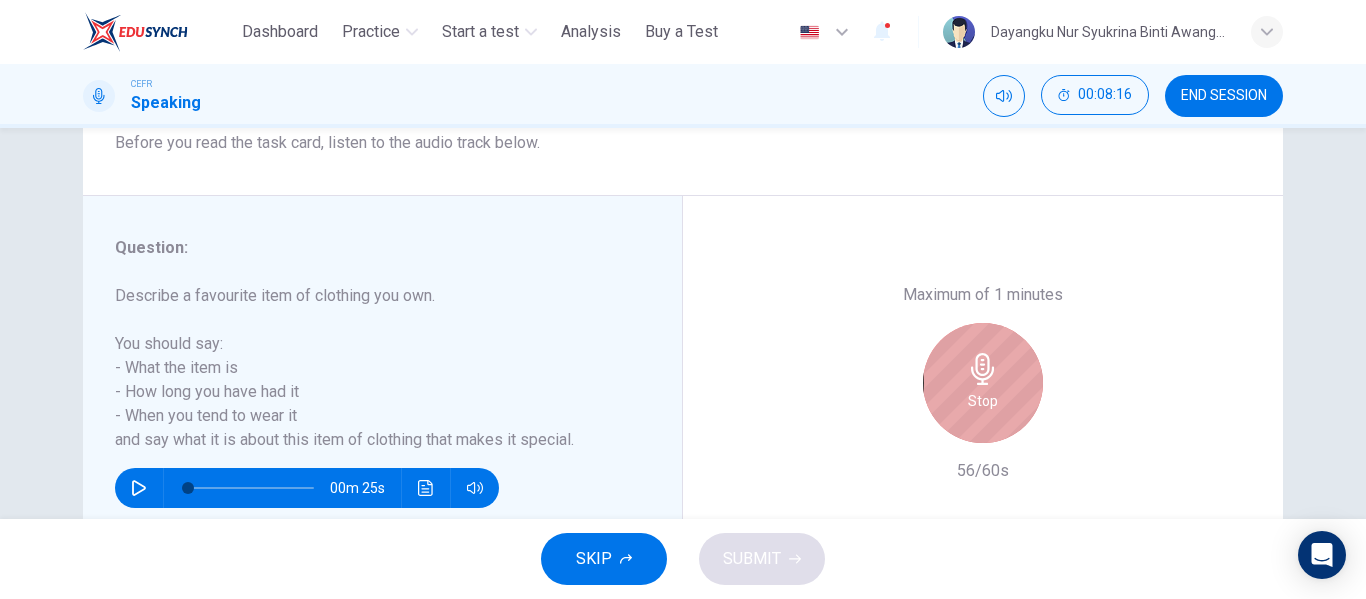 click 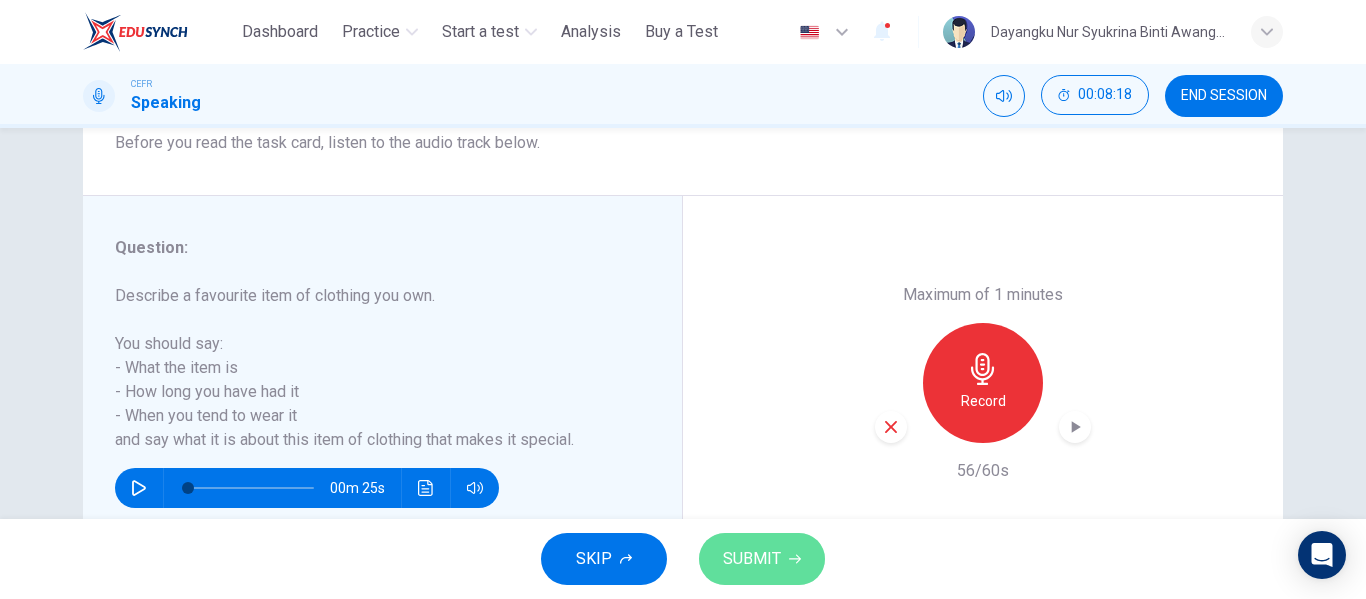 click on "SUBMIT" at bounding box center [752, 559] 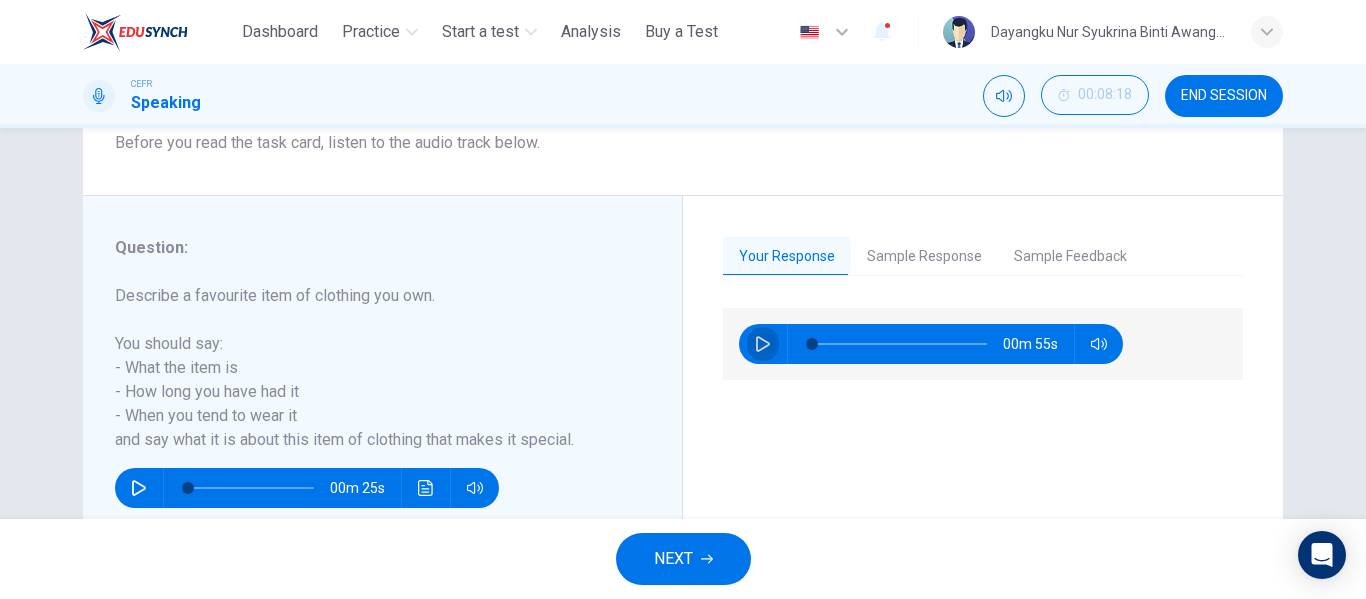 click 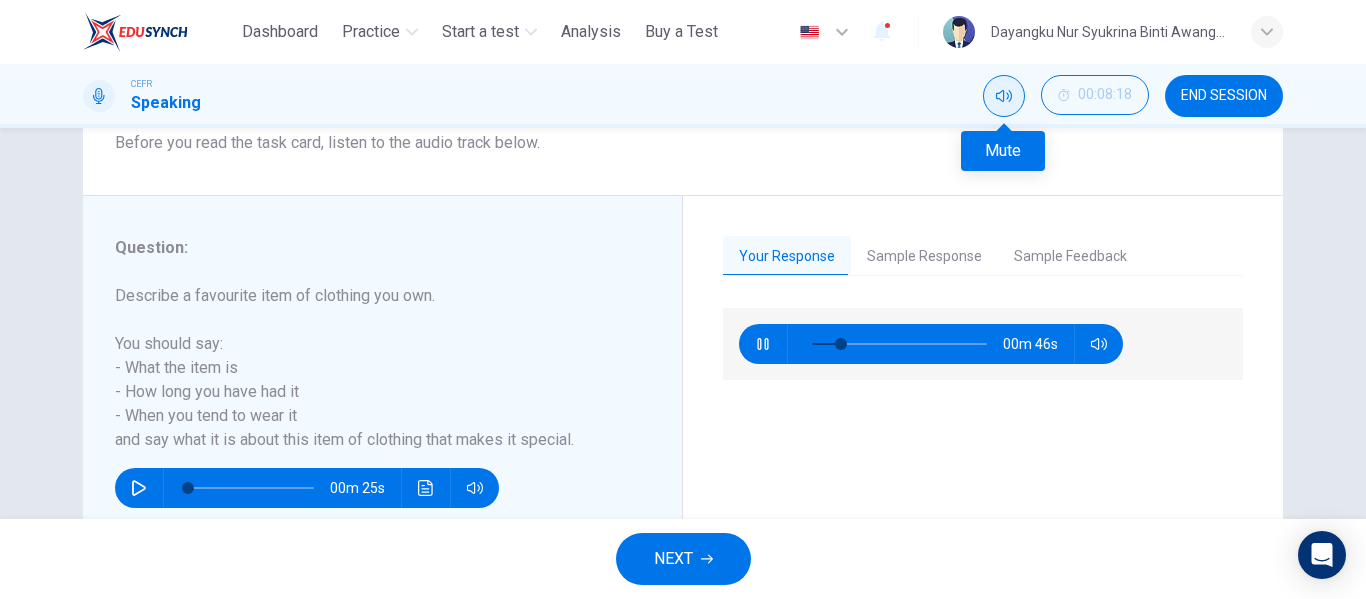 click 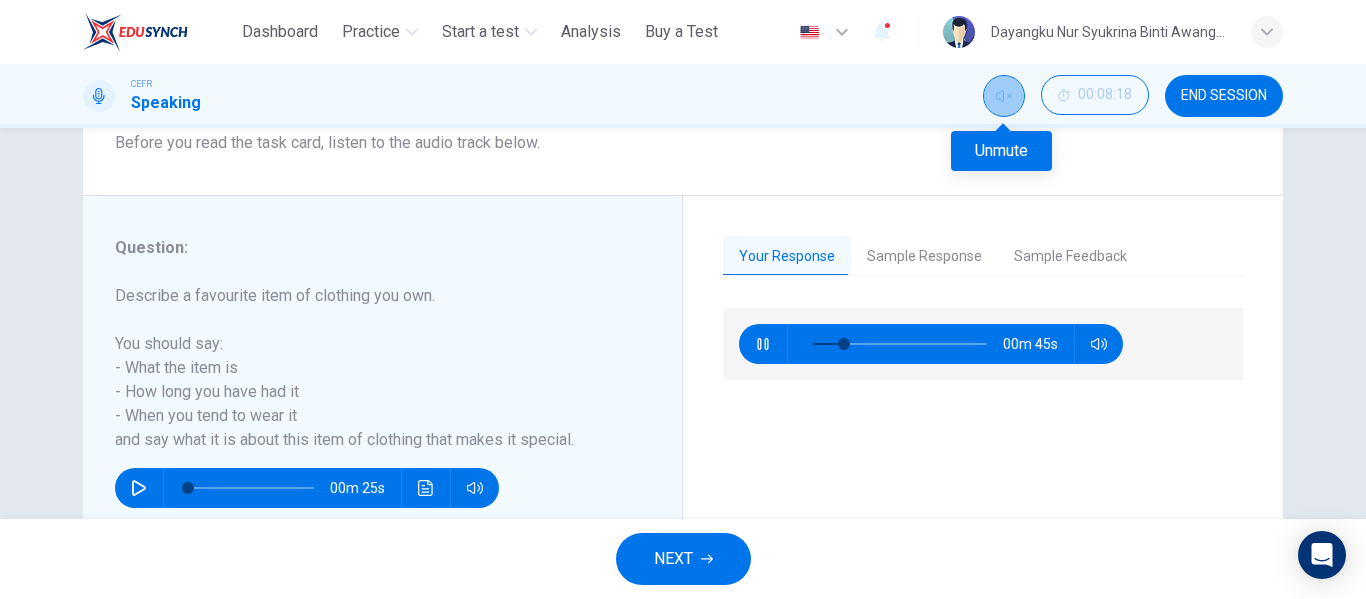 click 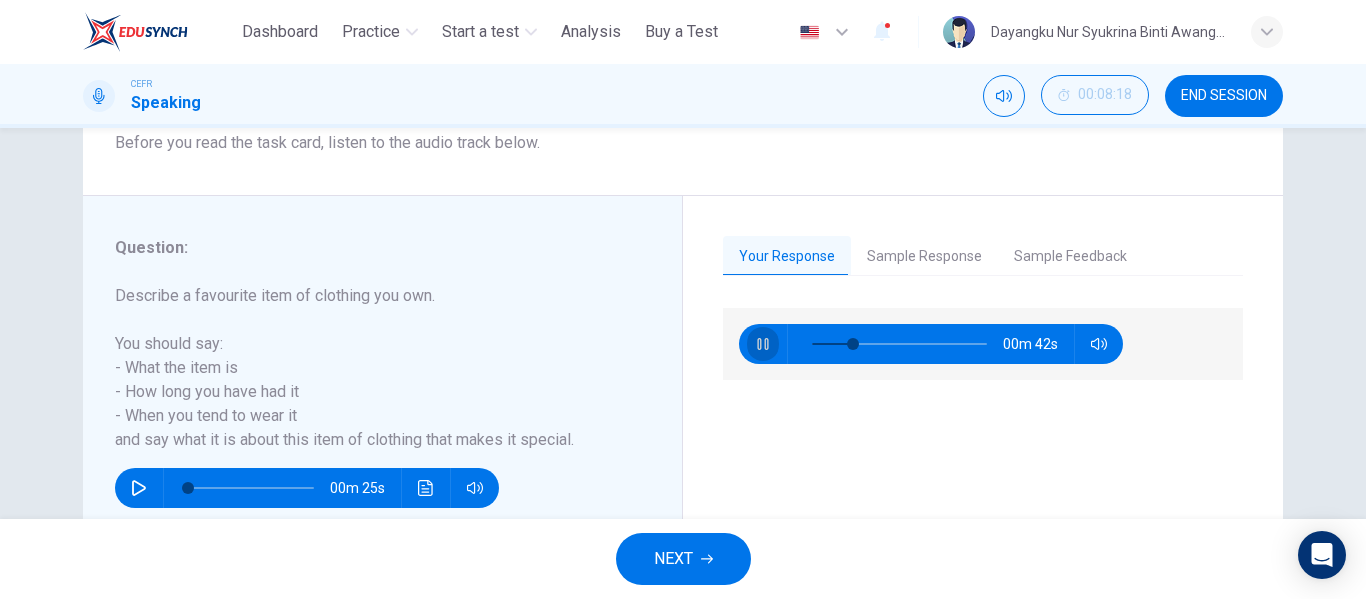 click 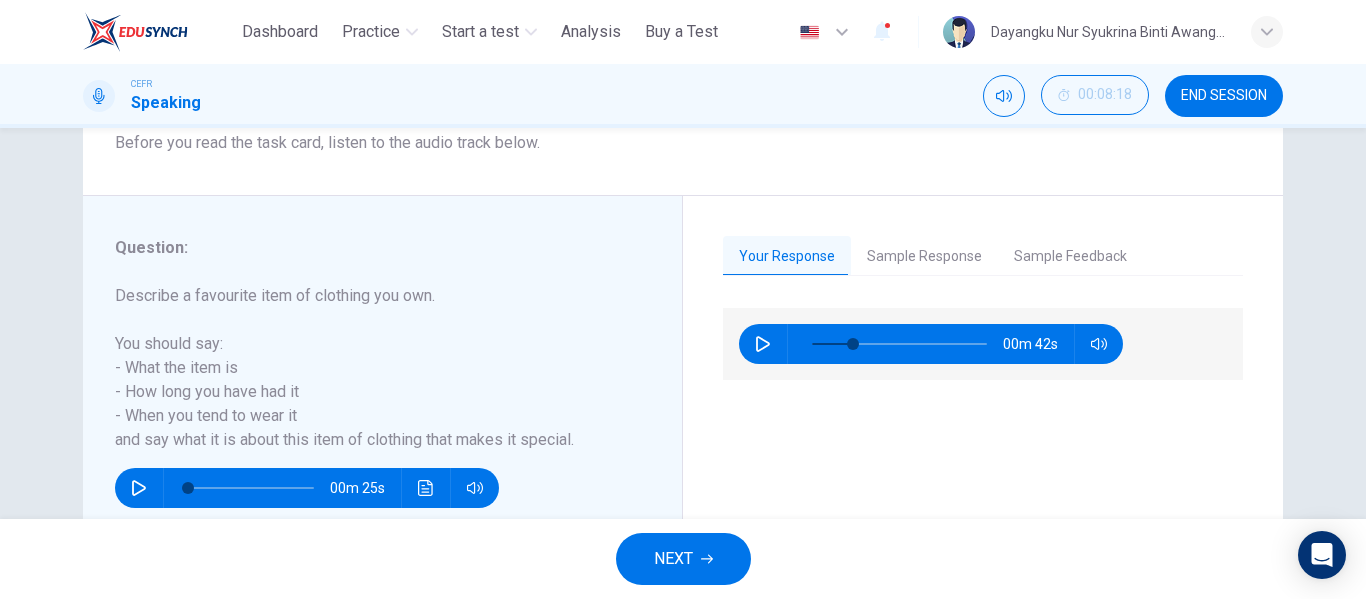 type on "**" 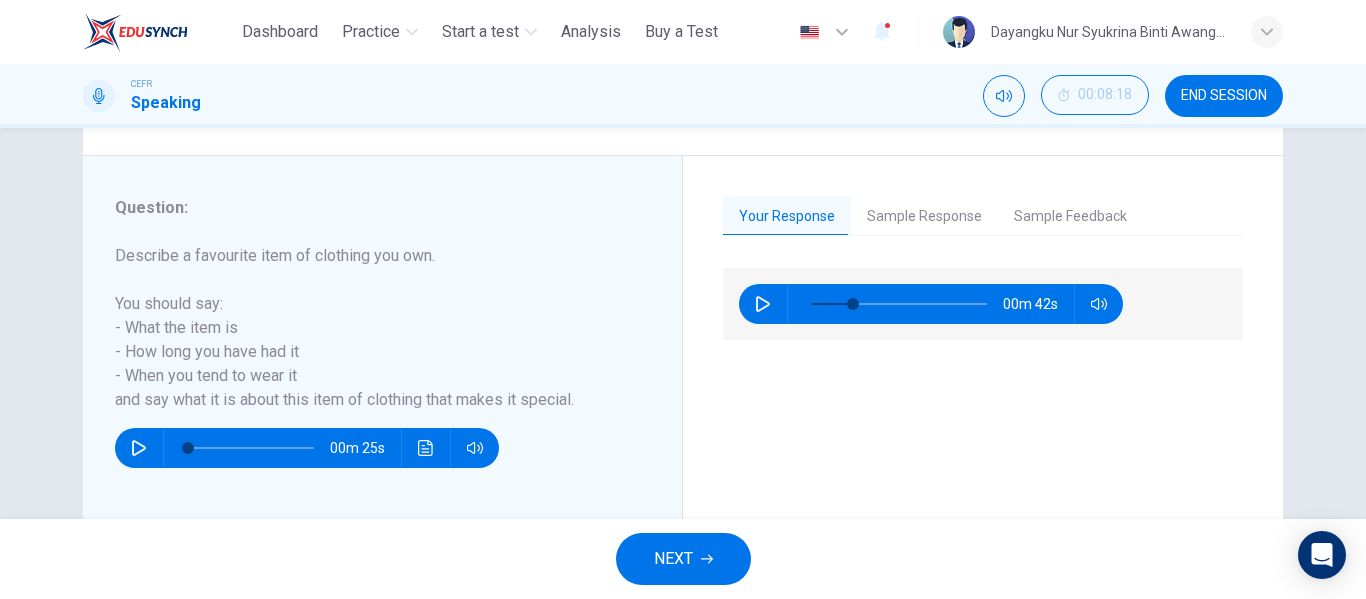 scroll, scrollTop: 363, scrollLeft: 0, axis: vertical 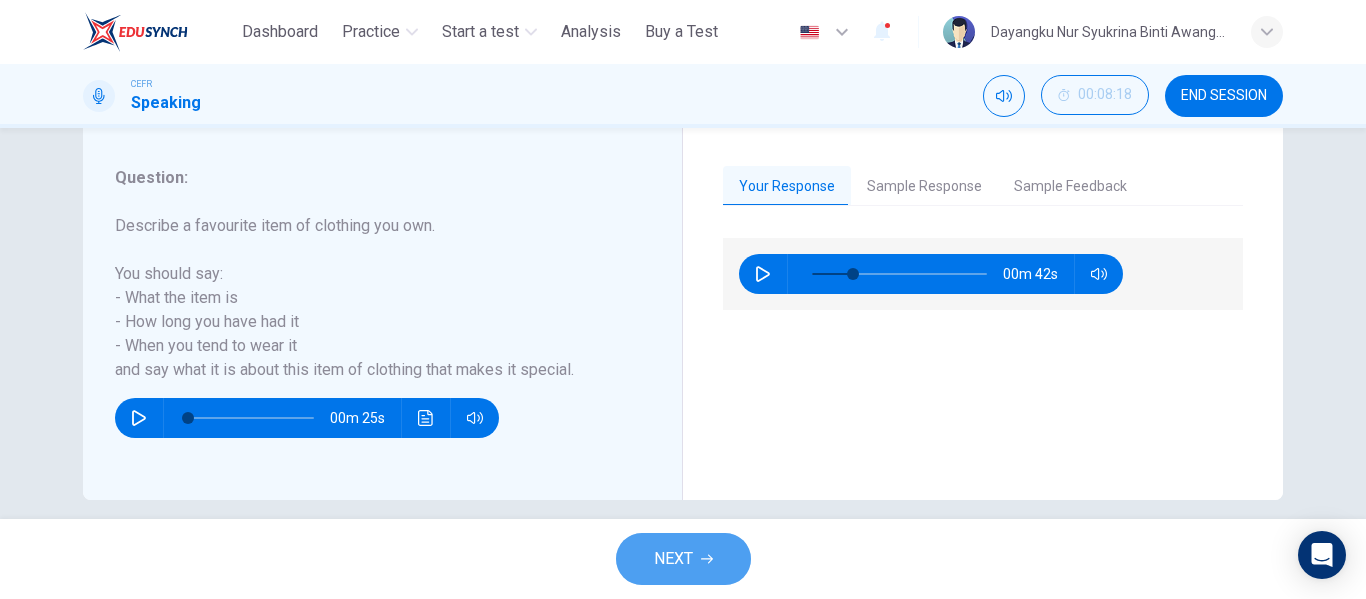 click on "NEXT" at bounding box center (673, 559) 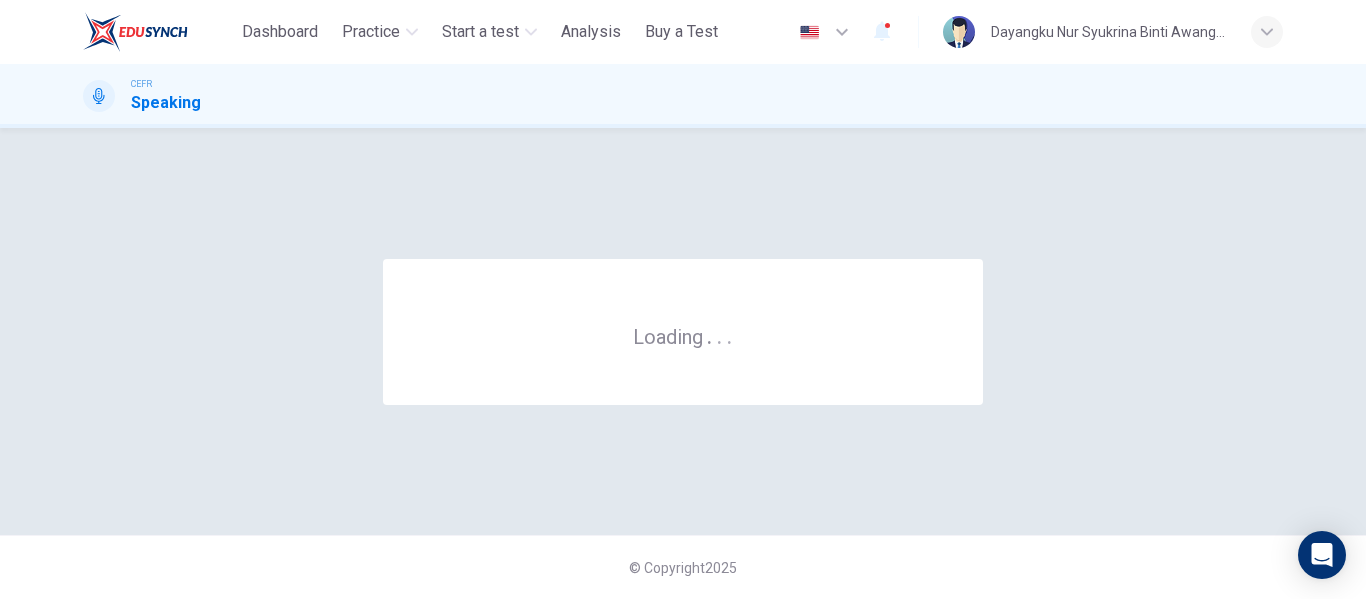 scroll, scrollTop: 0, scrollLeft: 0, axis: both 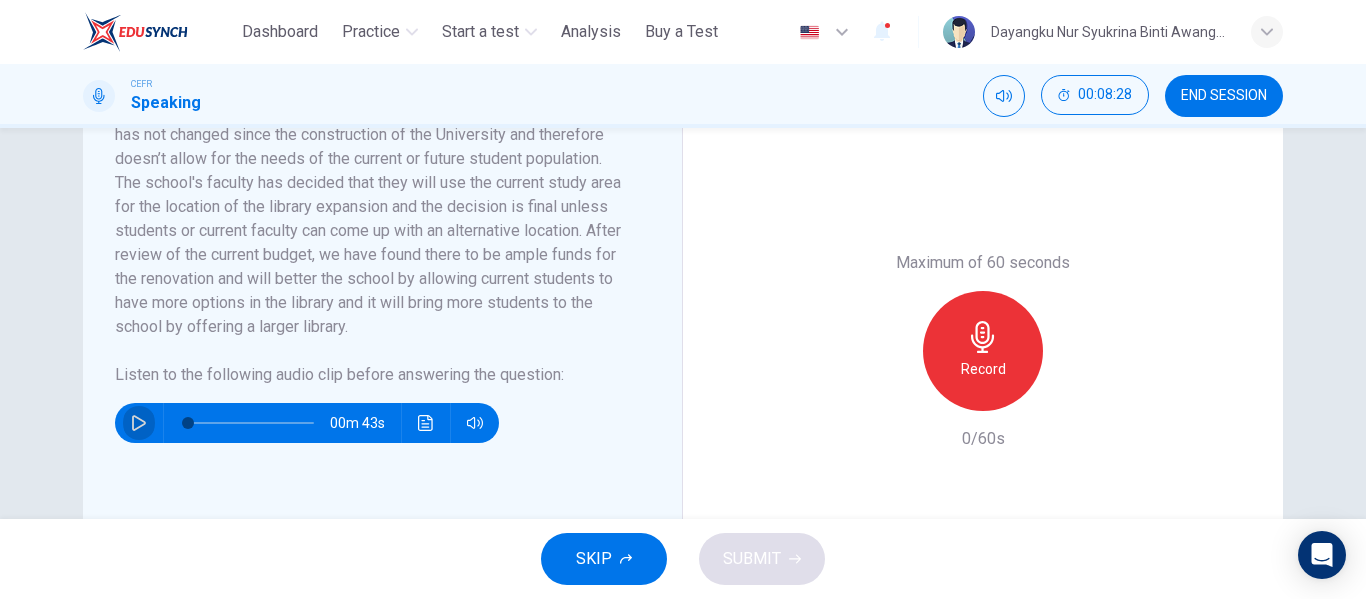 click 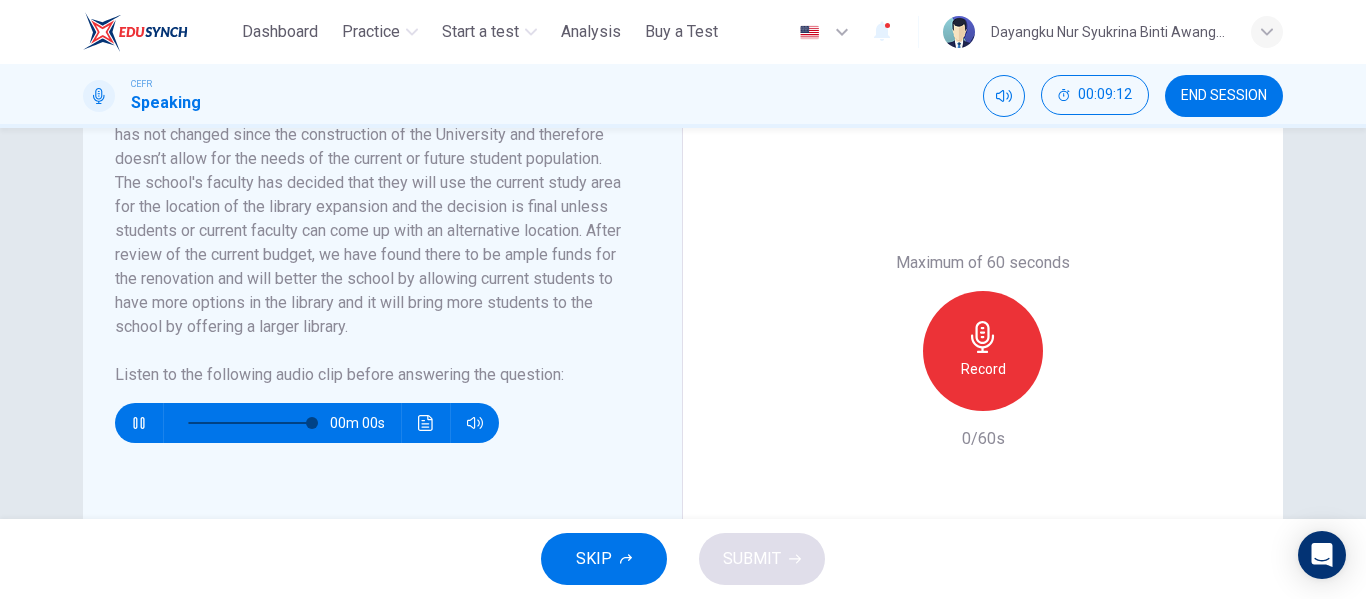 type on "*" 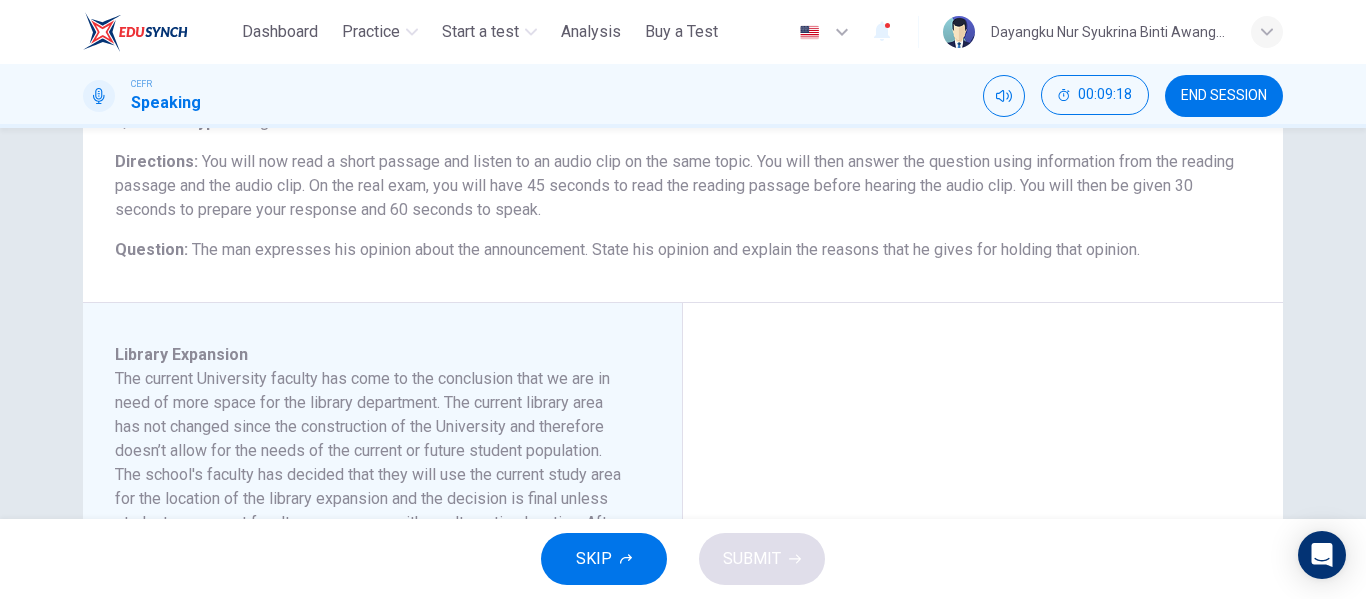 scroll, scrollTop: 120, scrollLeft: 0, axis: vertical 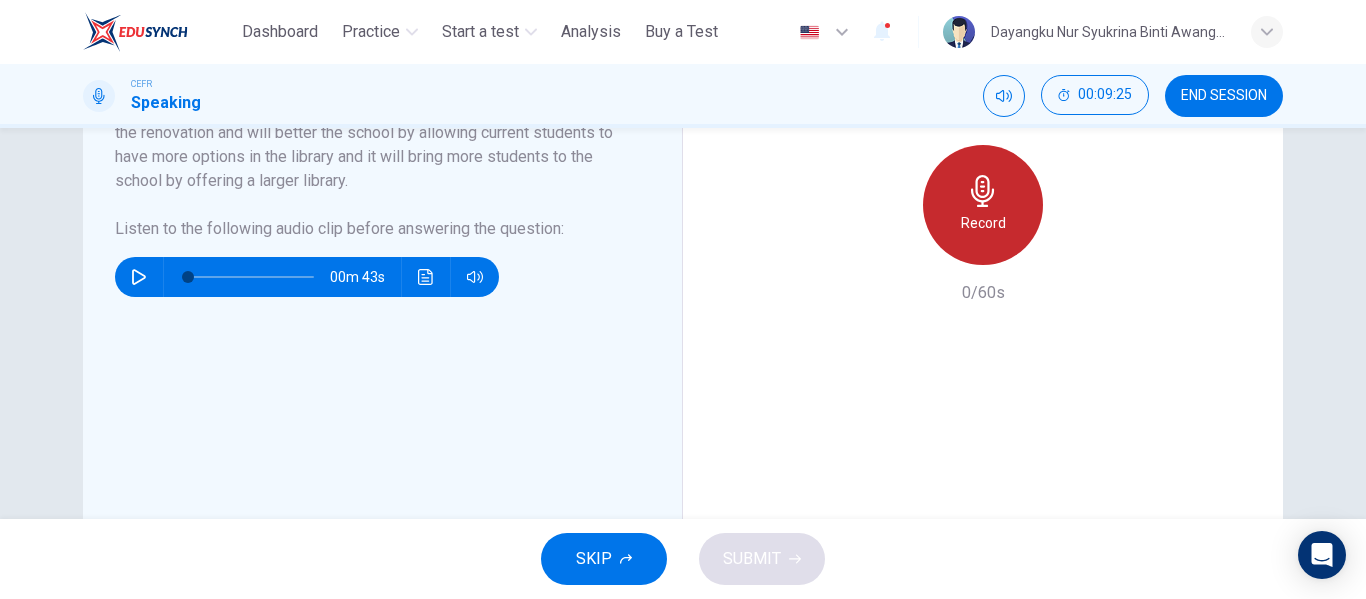 click on "Record" at bounding box center [983, 223] 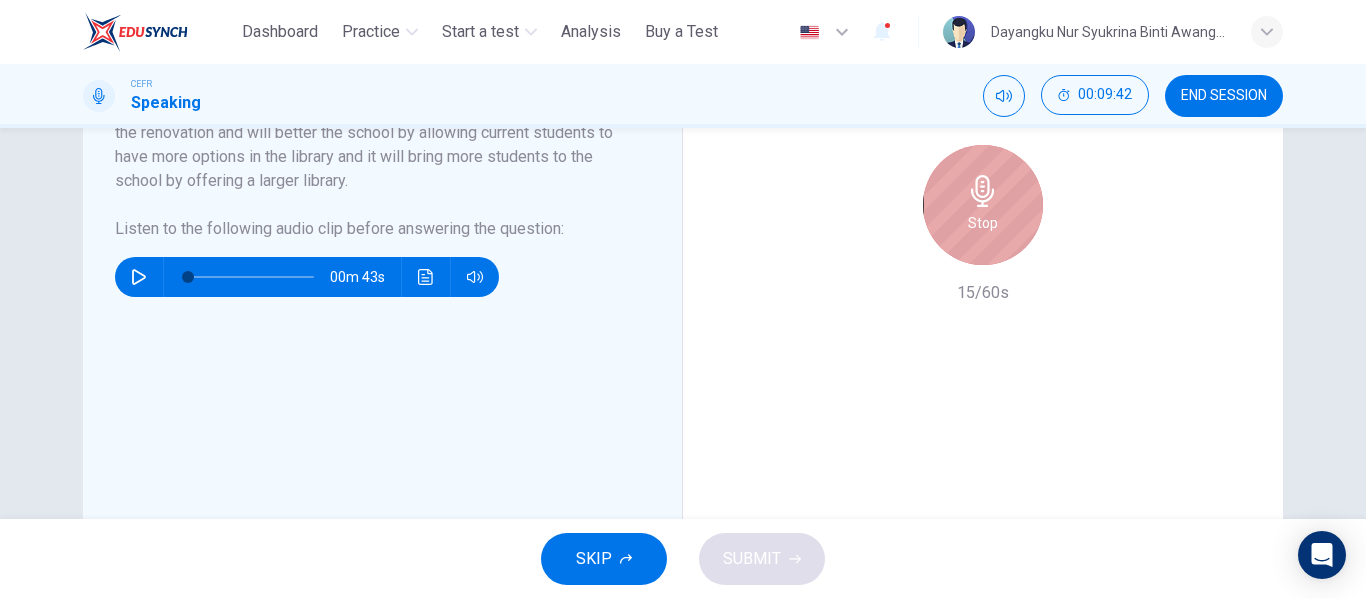 click on "Stop" at bounding box center (983, 205) 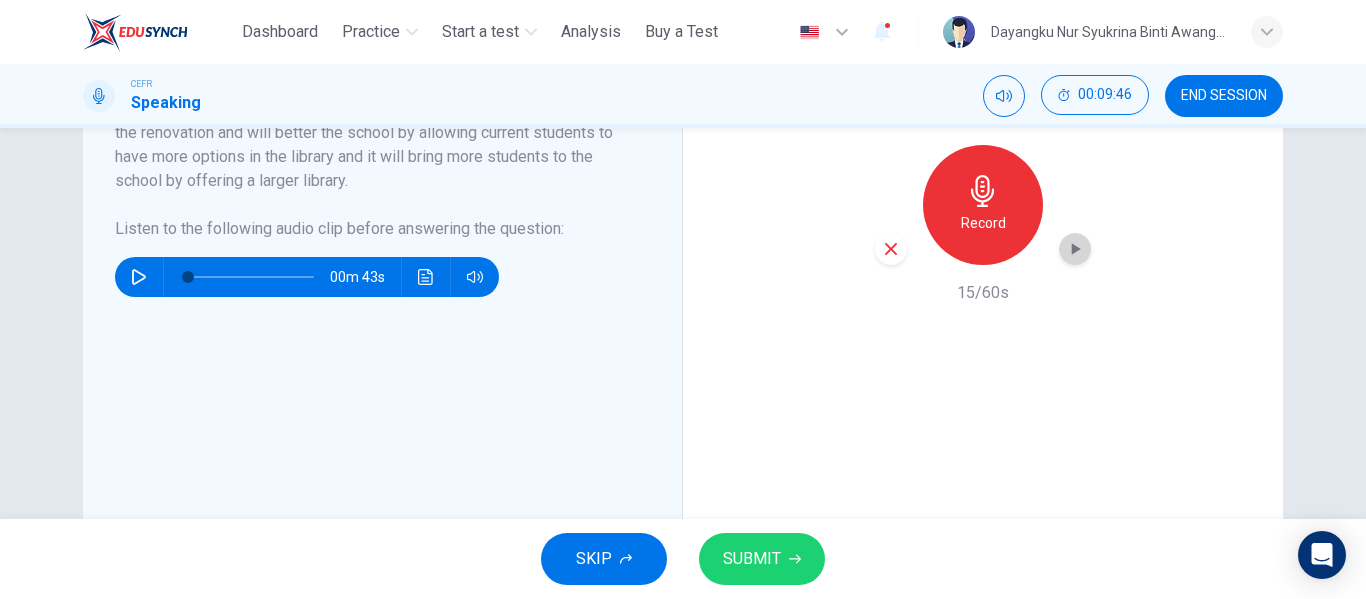 click 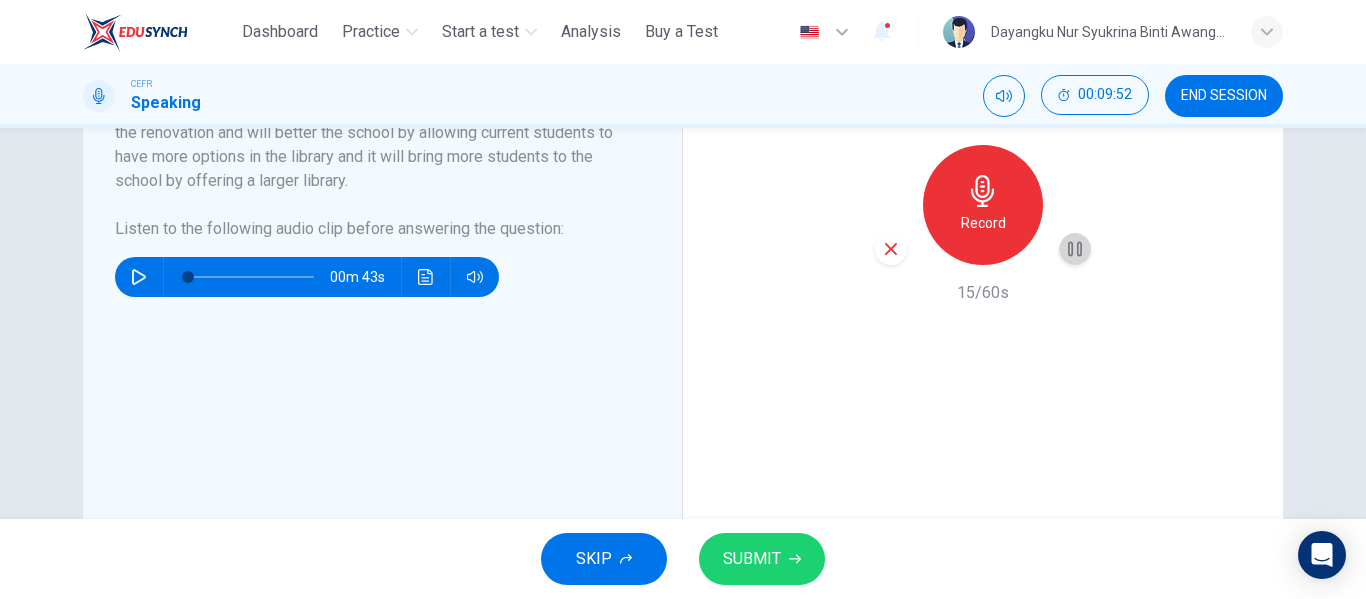 click 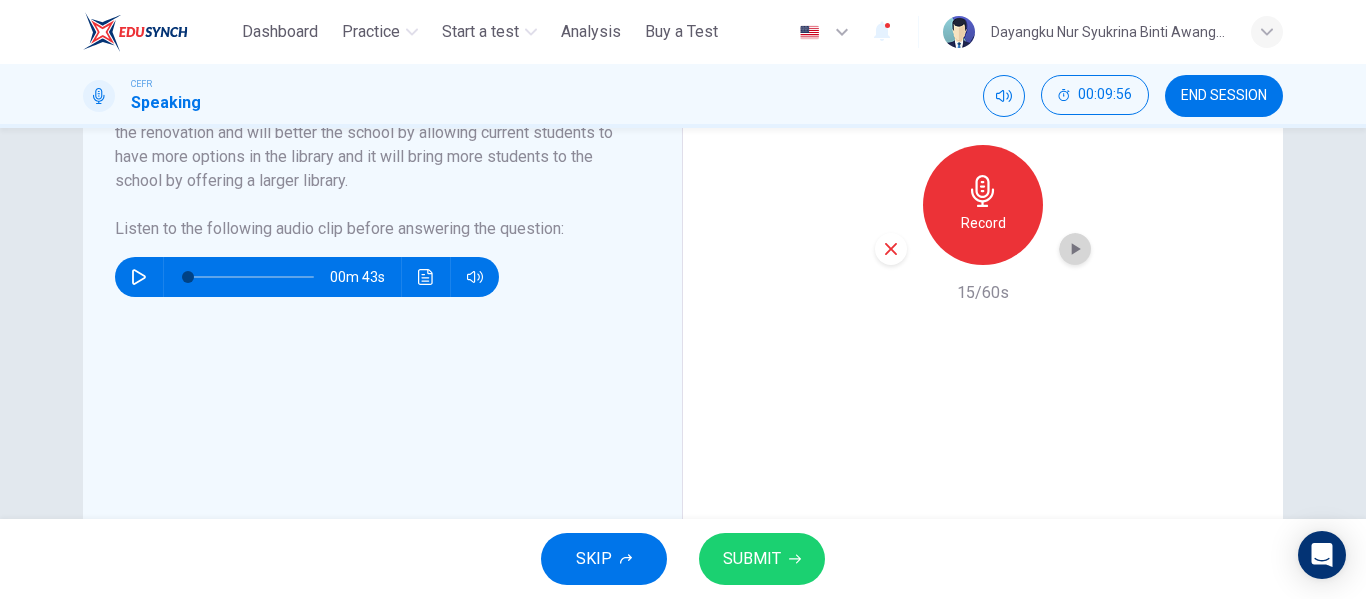 click 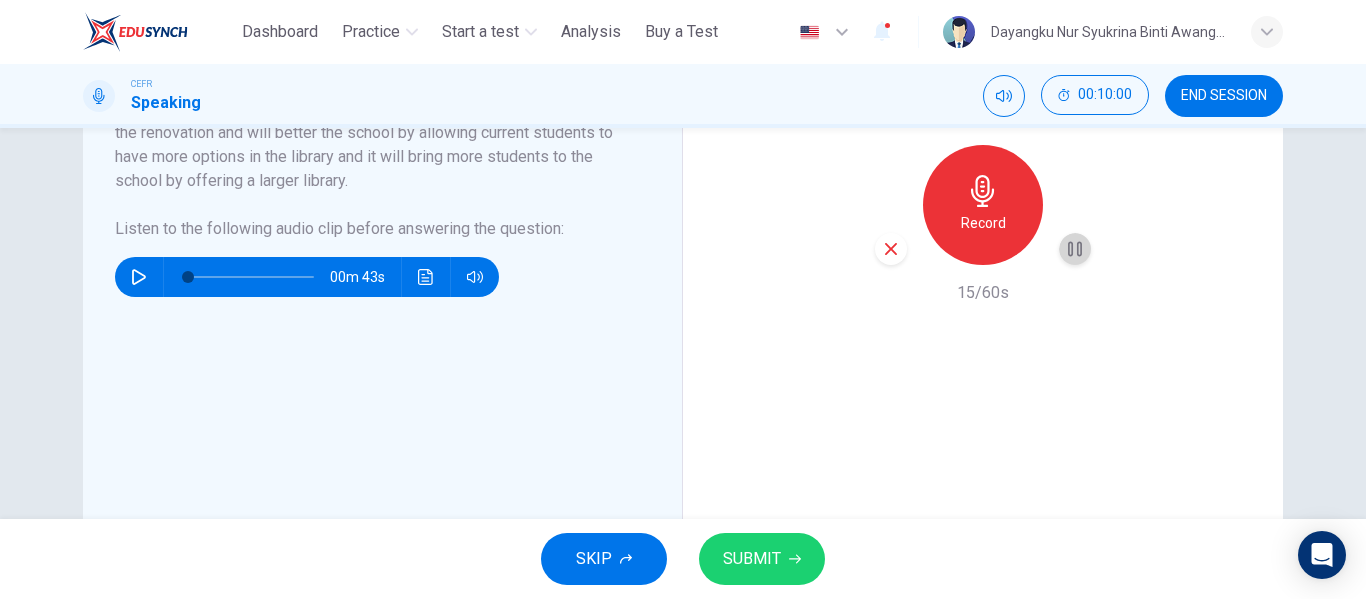 click 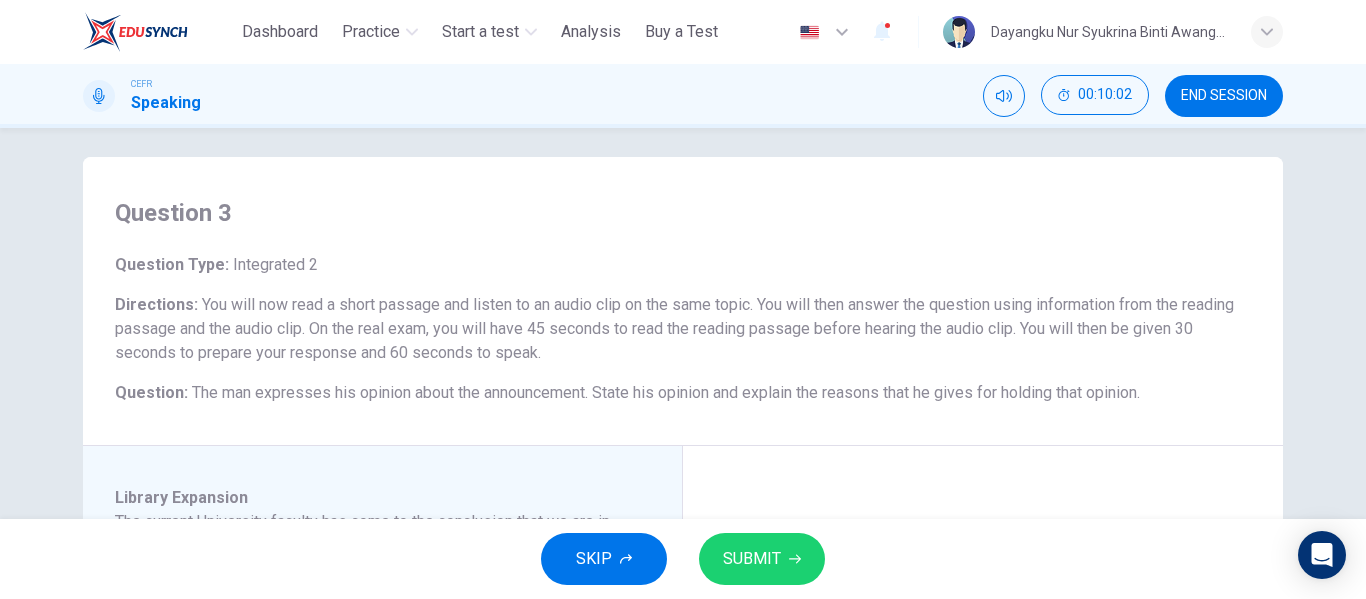 scroll, scrollTop: 0, scrollLeft: 0, axis: both 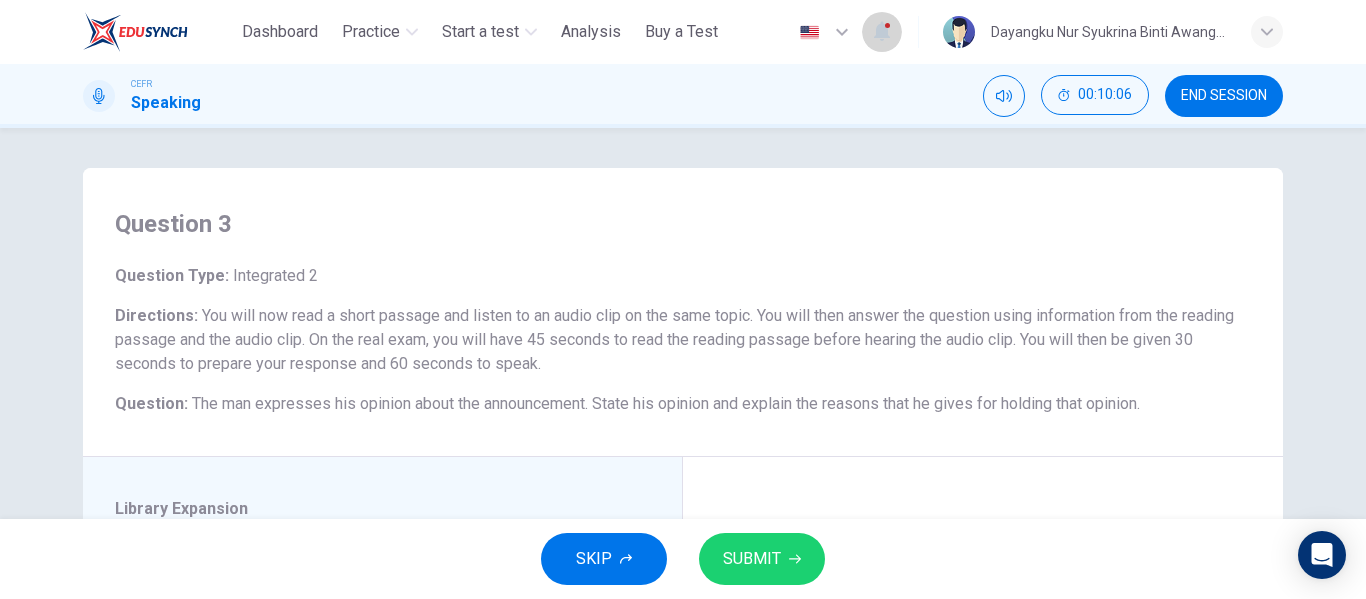 click at bounding box center [882, 32] 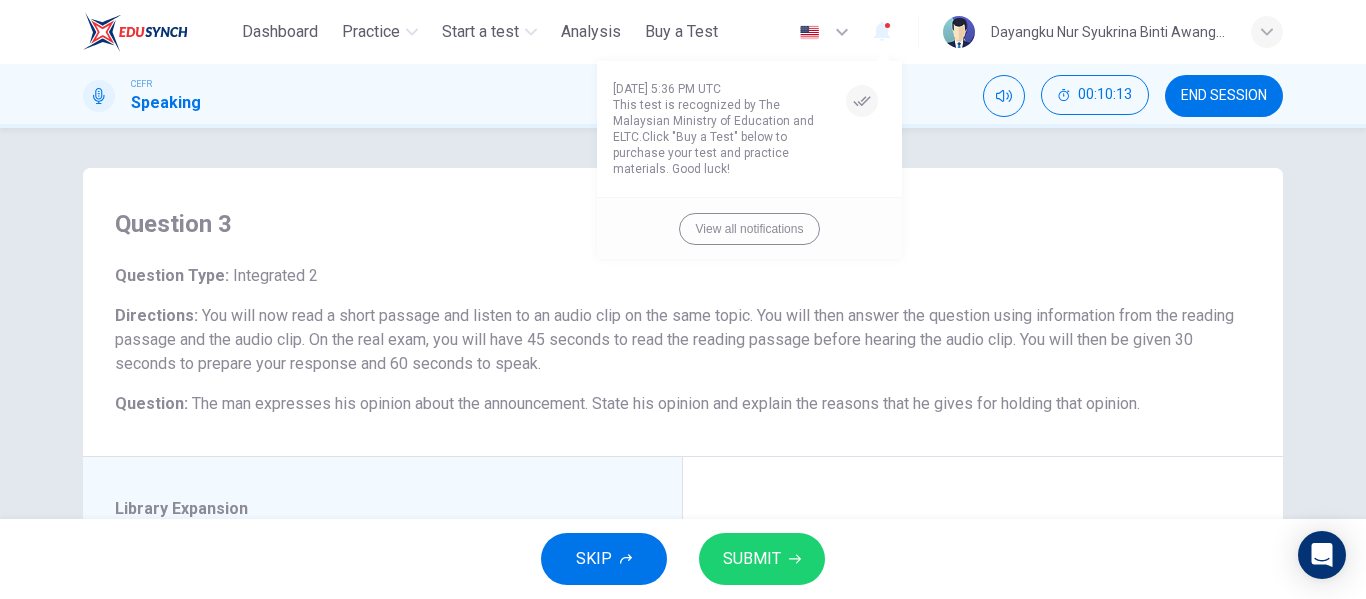 click at bounding box center (683, 299) 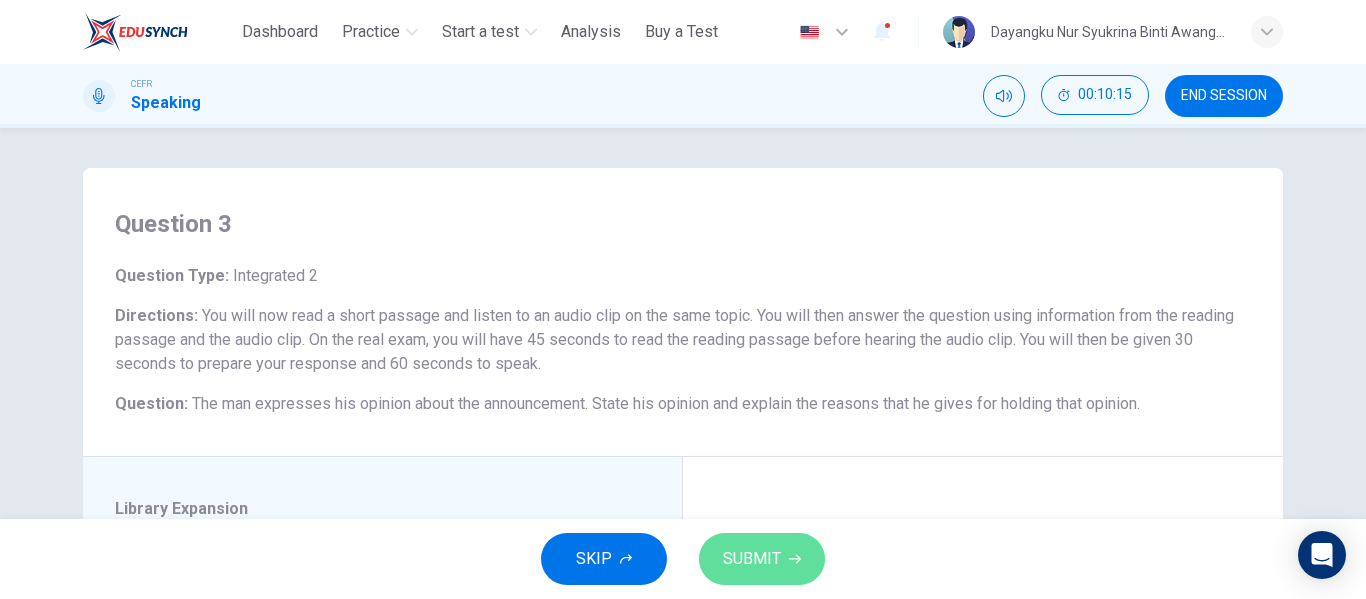 click on "SUBMIT" at bounding box center (752, 559) 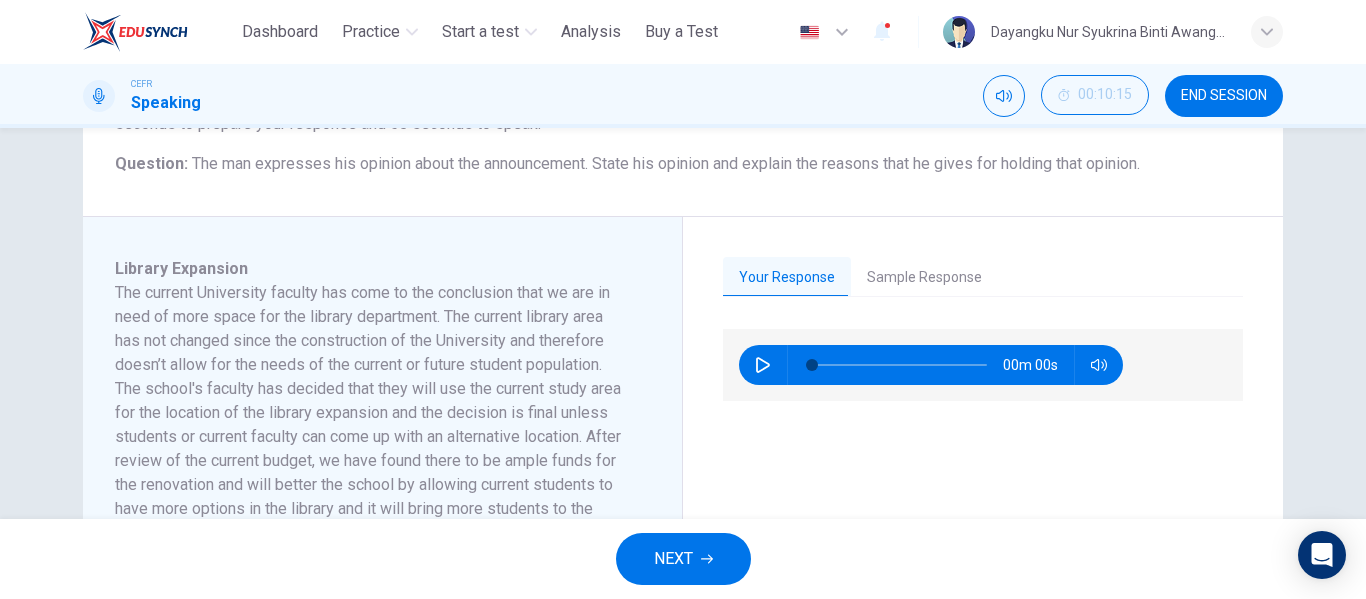 scroll, scrollTop: 243, scrollLeft: 0, axis: vertical 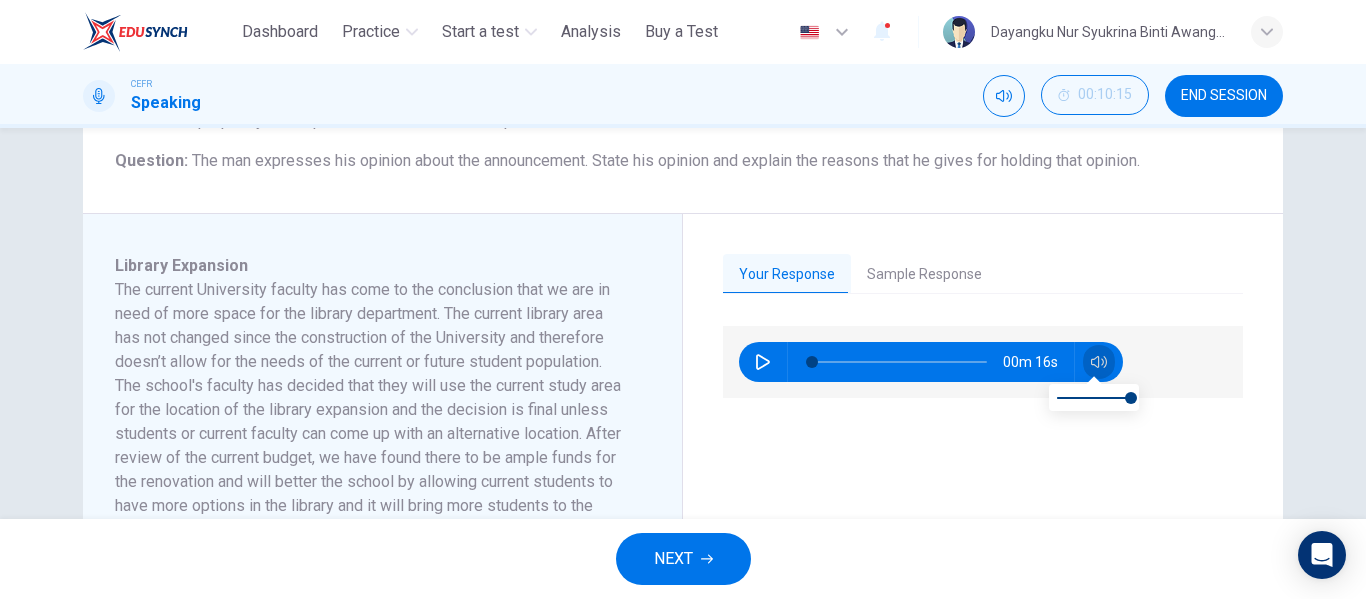 click 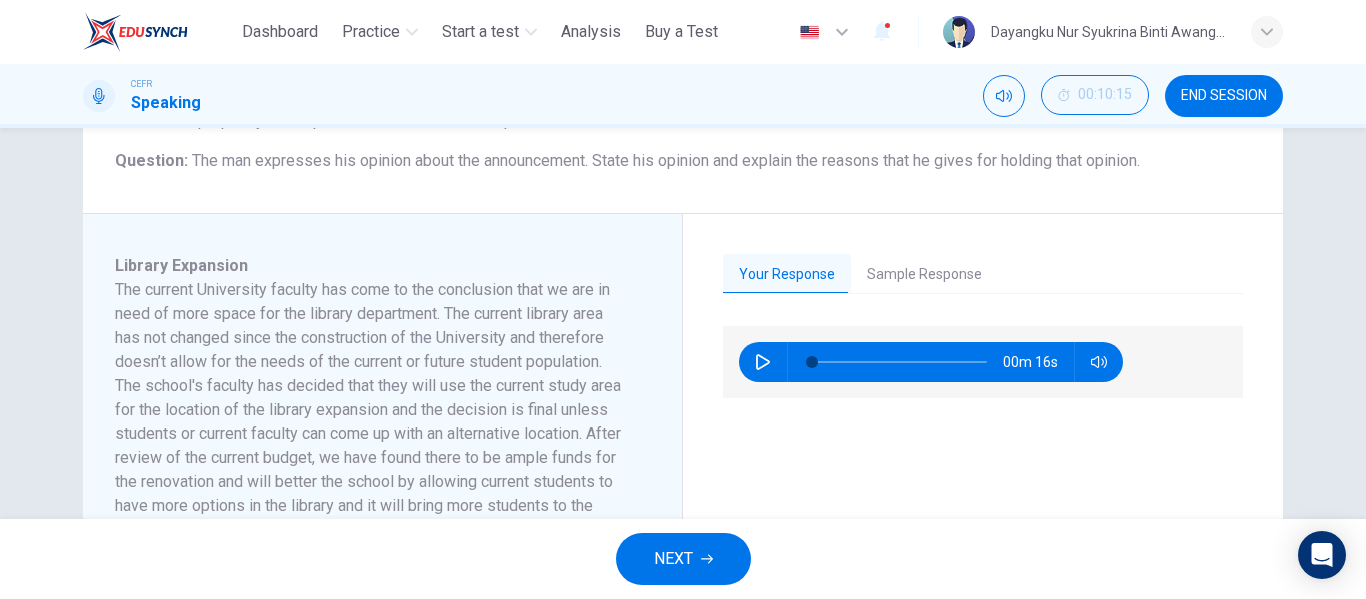click 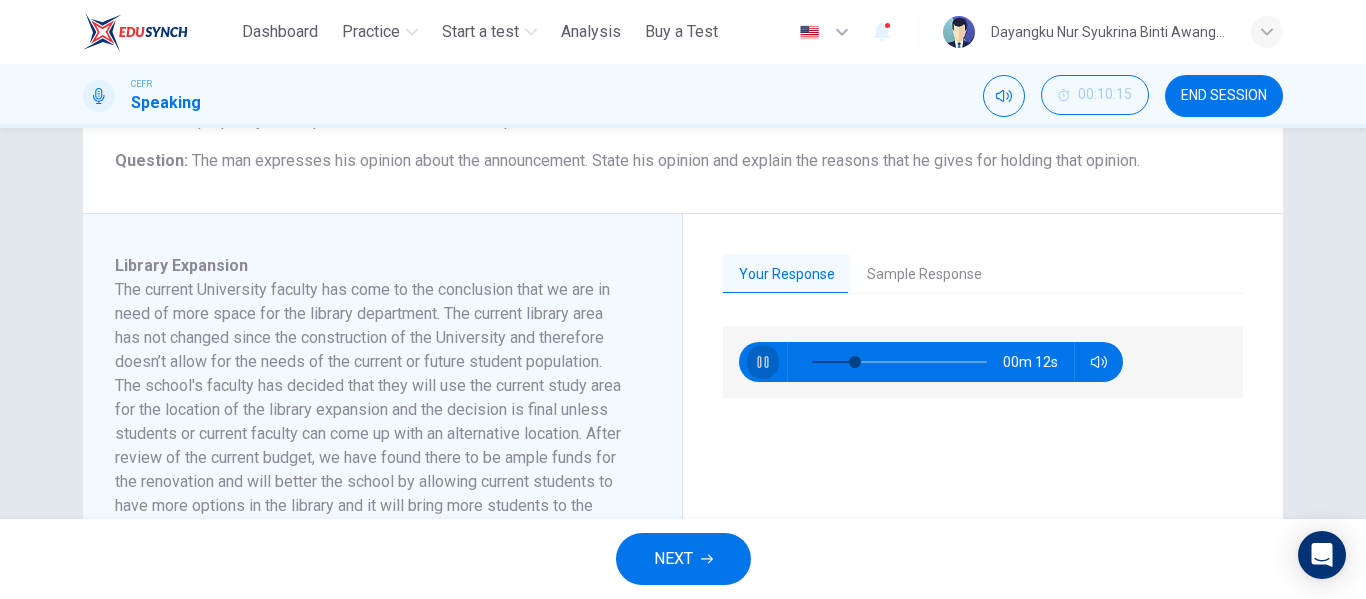 click 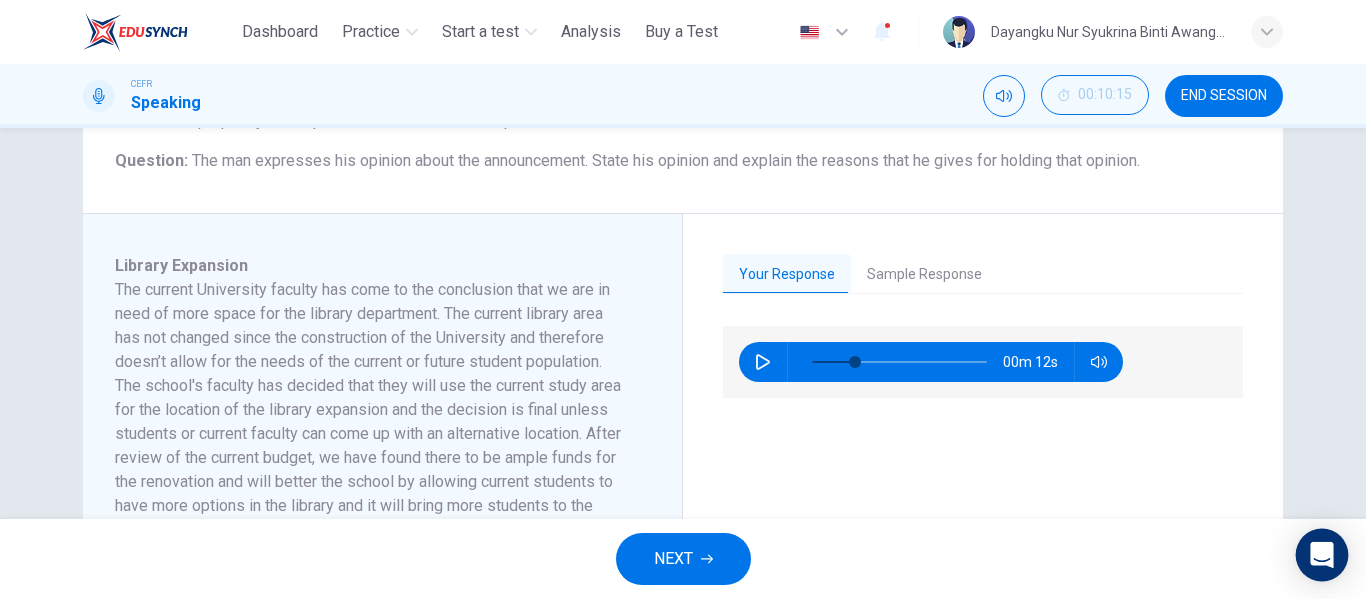 click 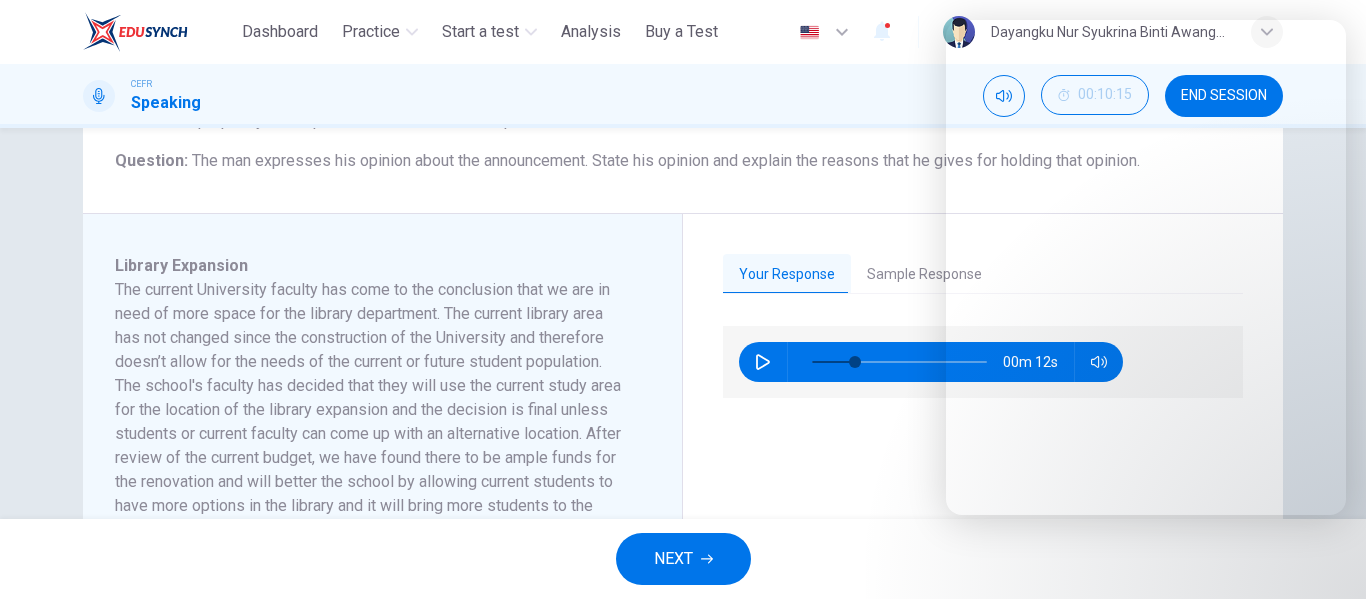 click on "CEFR Speaking 00:10:15 END SESSION" at bounding box center (683, 96) 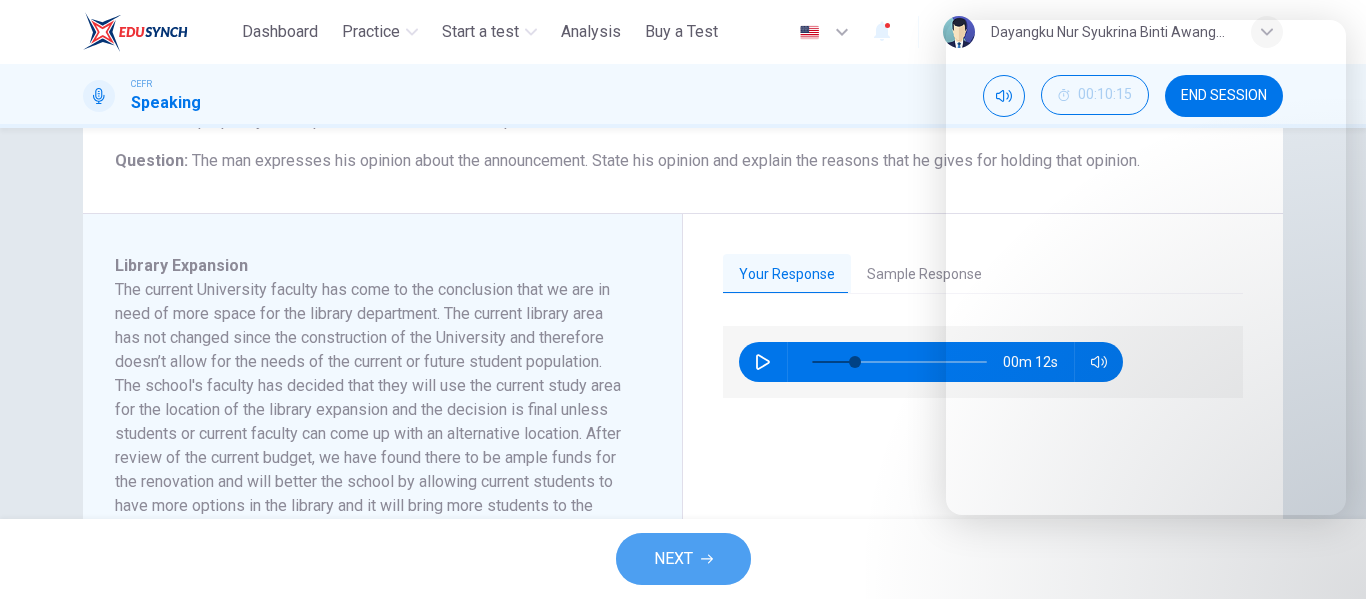 click on "NEXT" at bounding box center (673, 559) 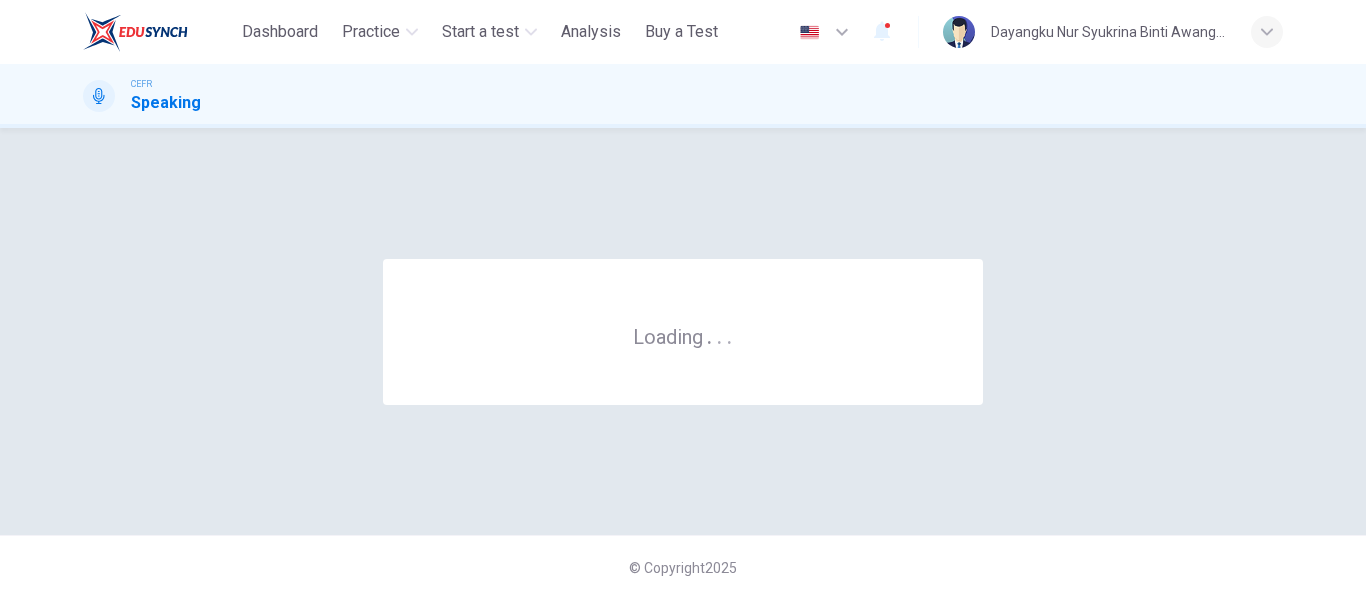scroll, scrollTop: 0, scrollLeft: 0, axis: both 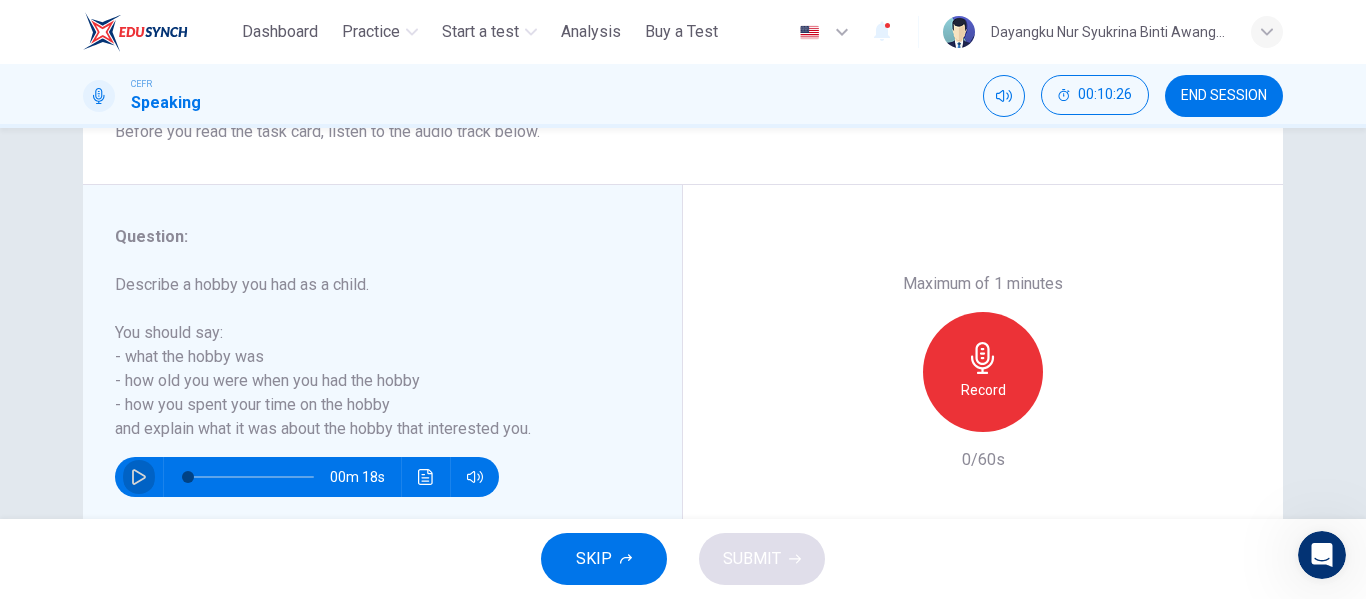 click 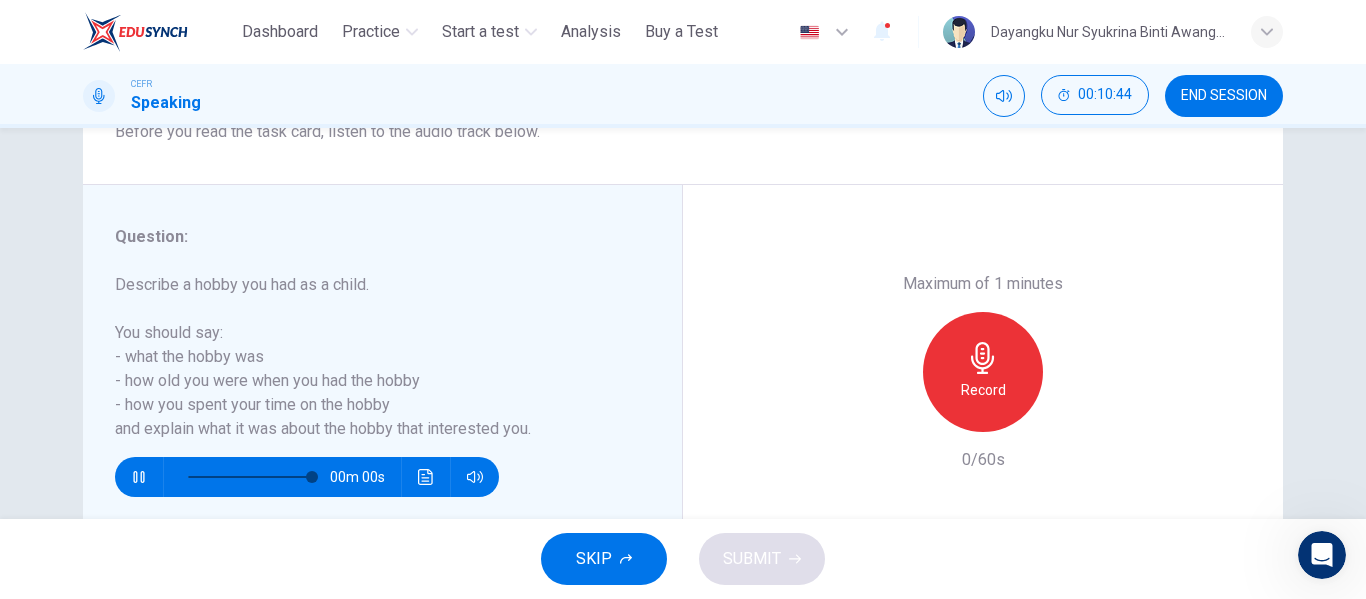 type on "*" 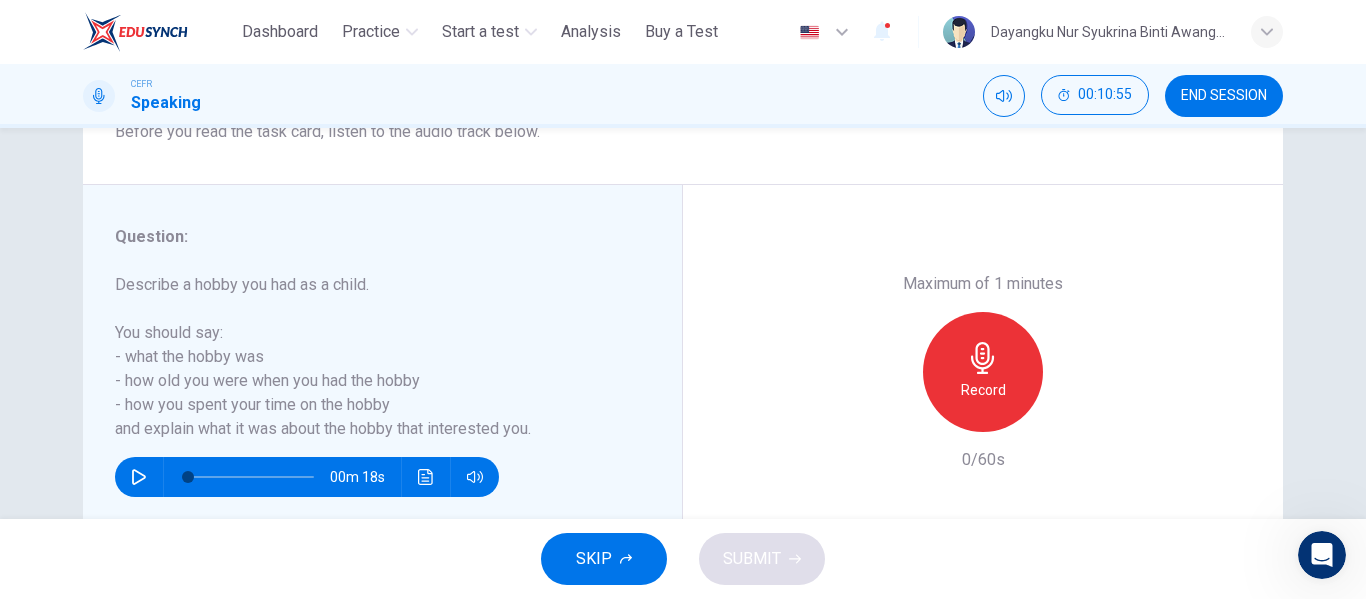 click 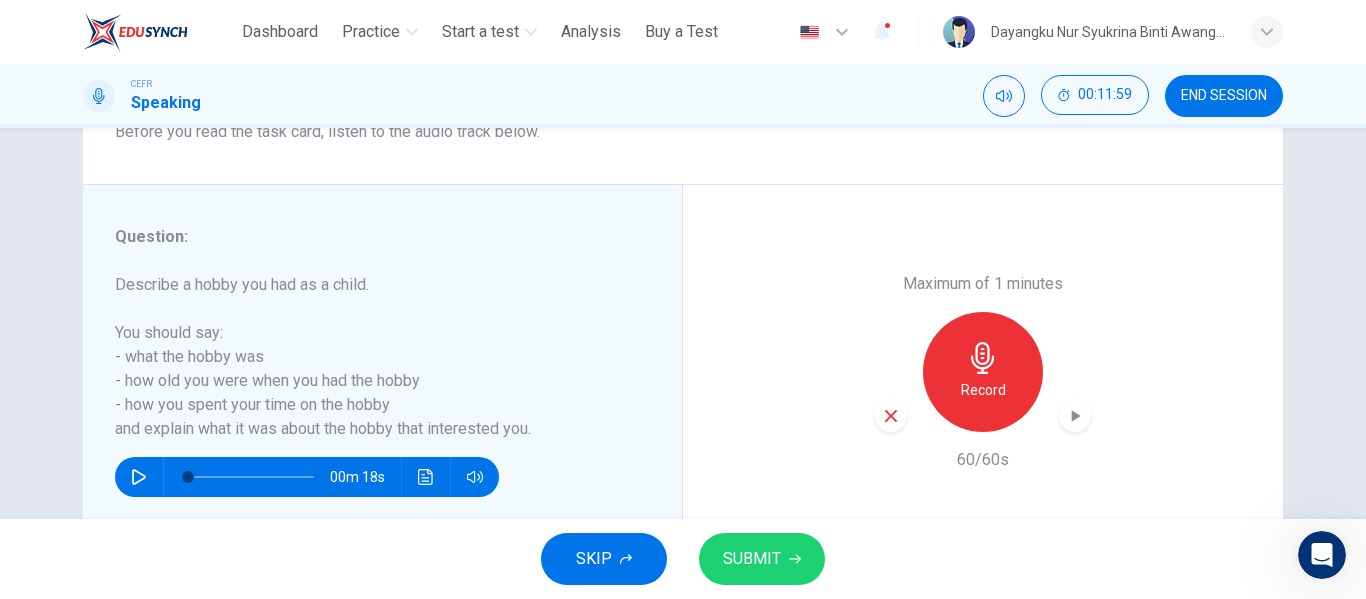 click on "SUBMIT" at bounding box center (752, 559) 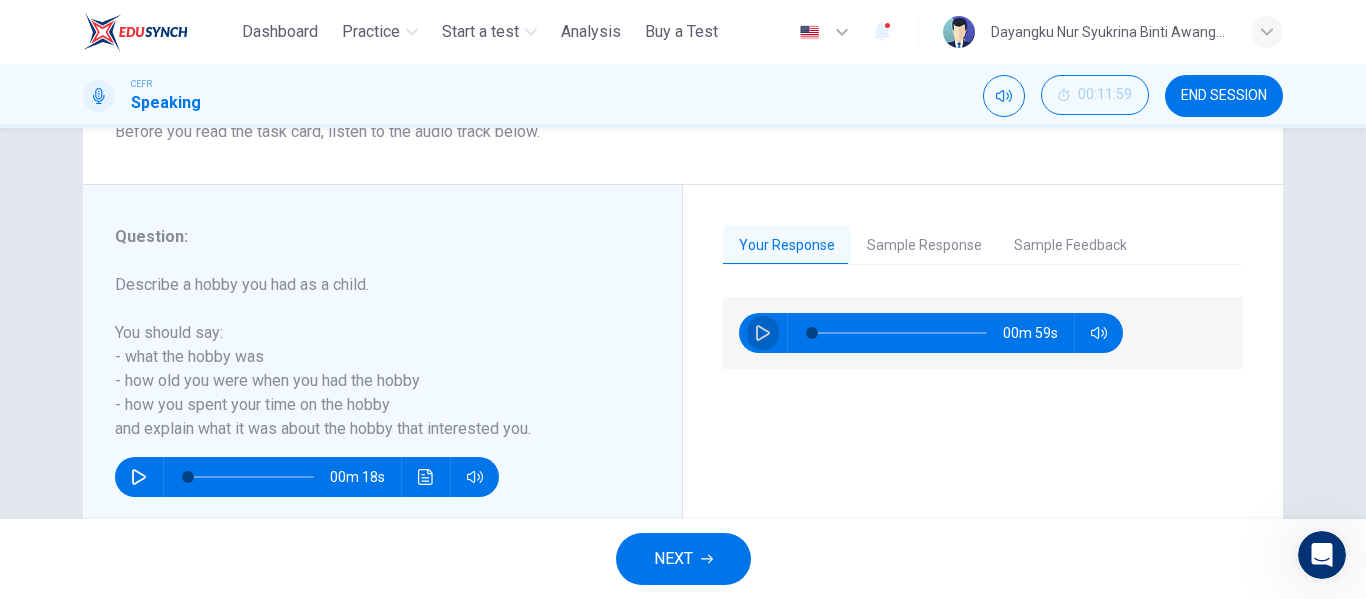 click 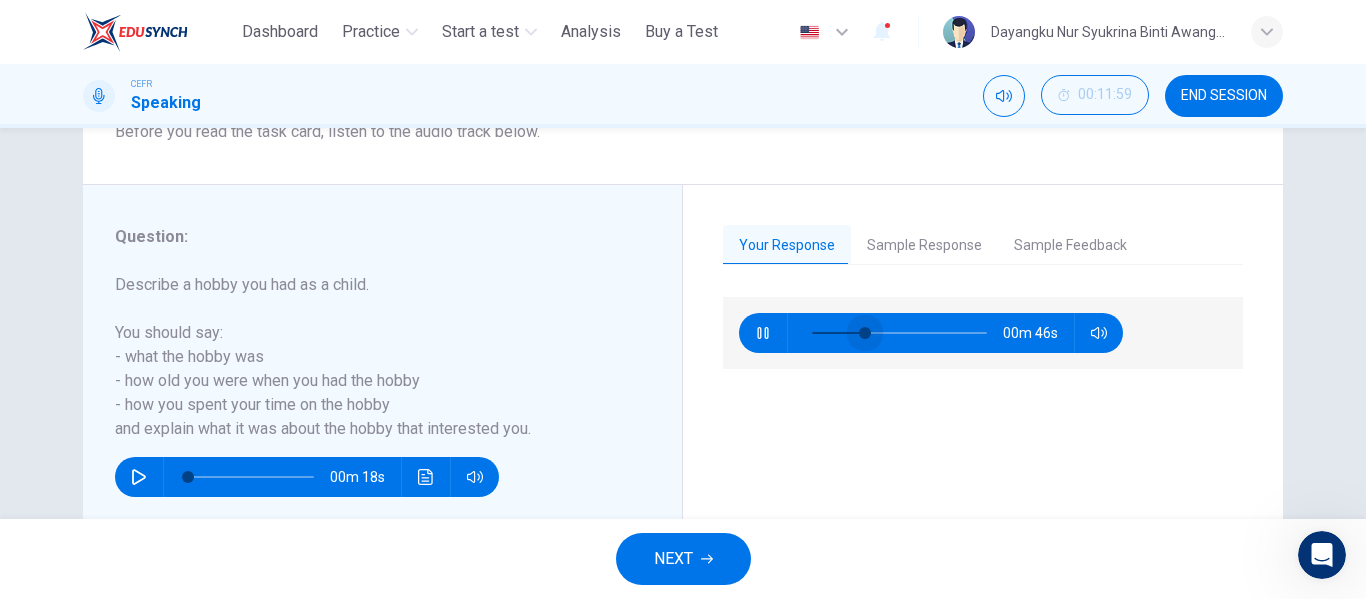 drag, startPoint x: 824, startPoint y: 327, endPoint x: 864, endPoint y: 333, distance: 40.4475 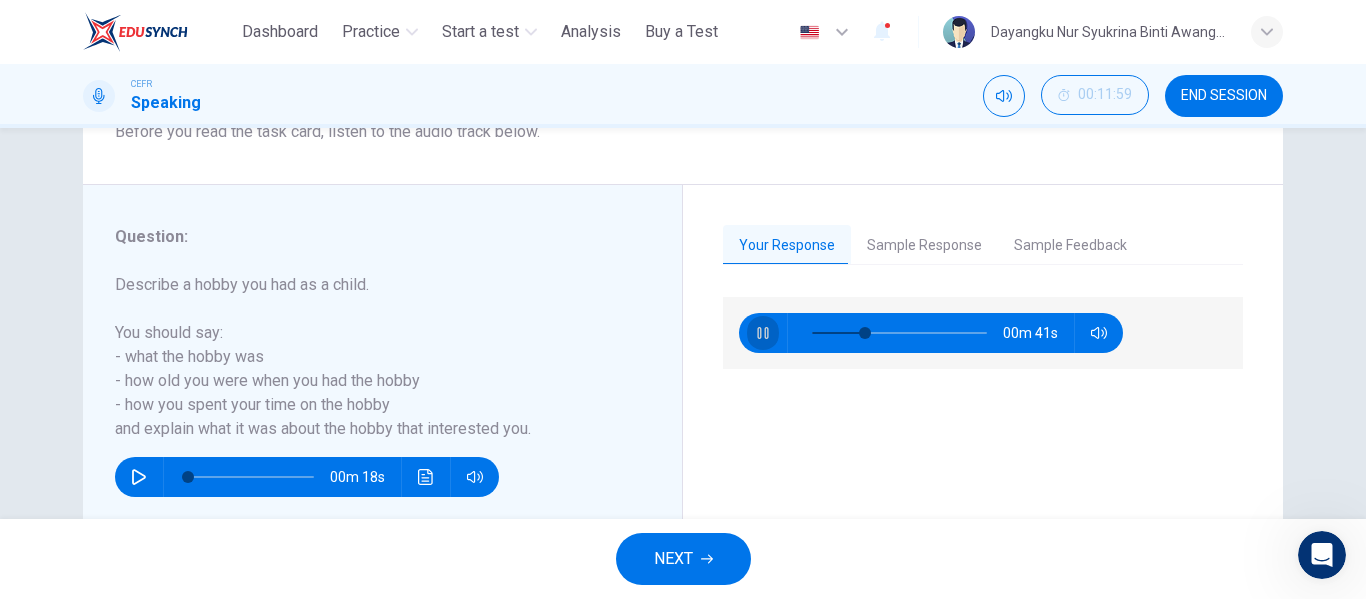 click at bounding box center (763, 333) 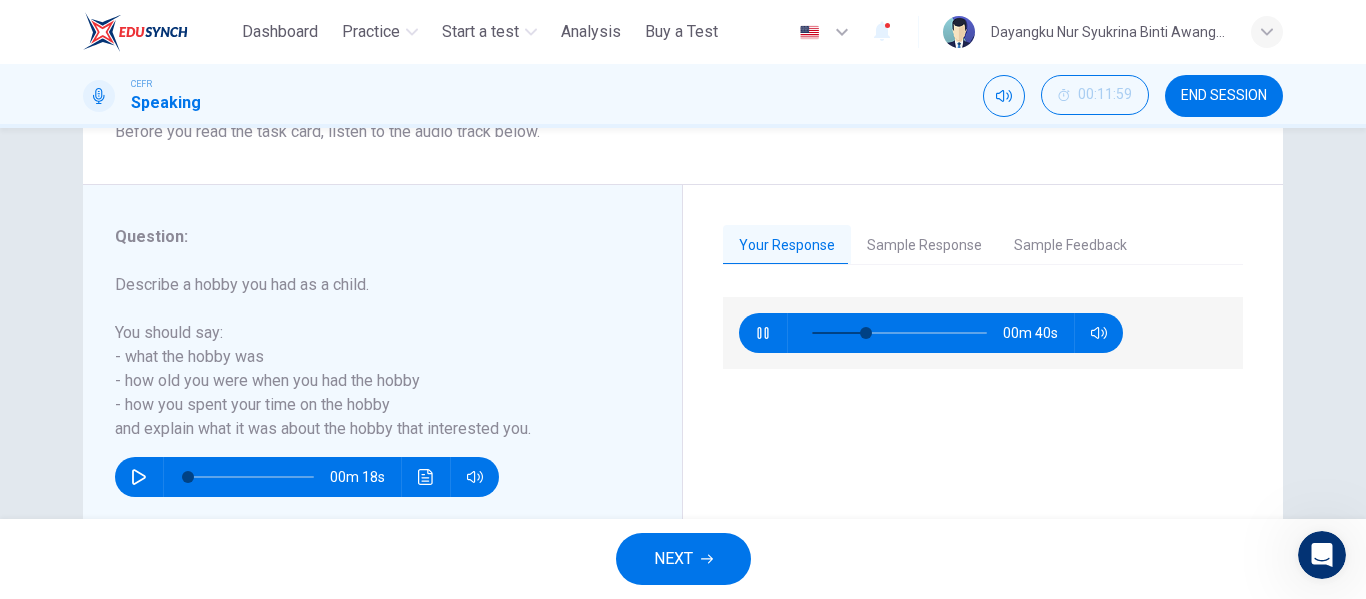 type on "**" 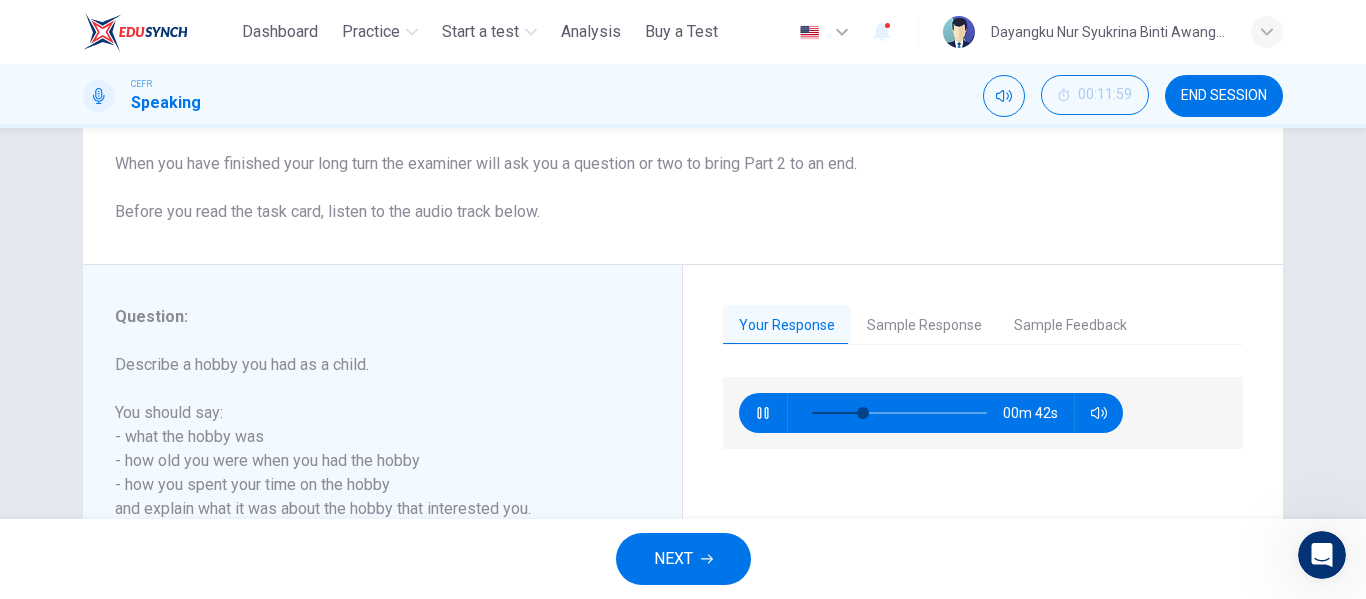 scroll, scrollTop: 213, scrollLeft: 0, axis: vertical 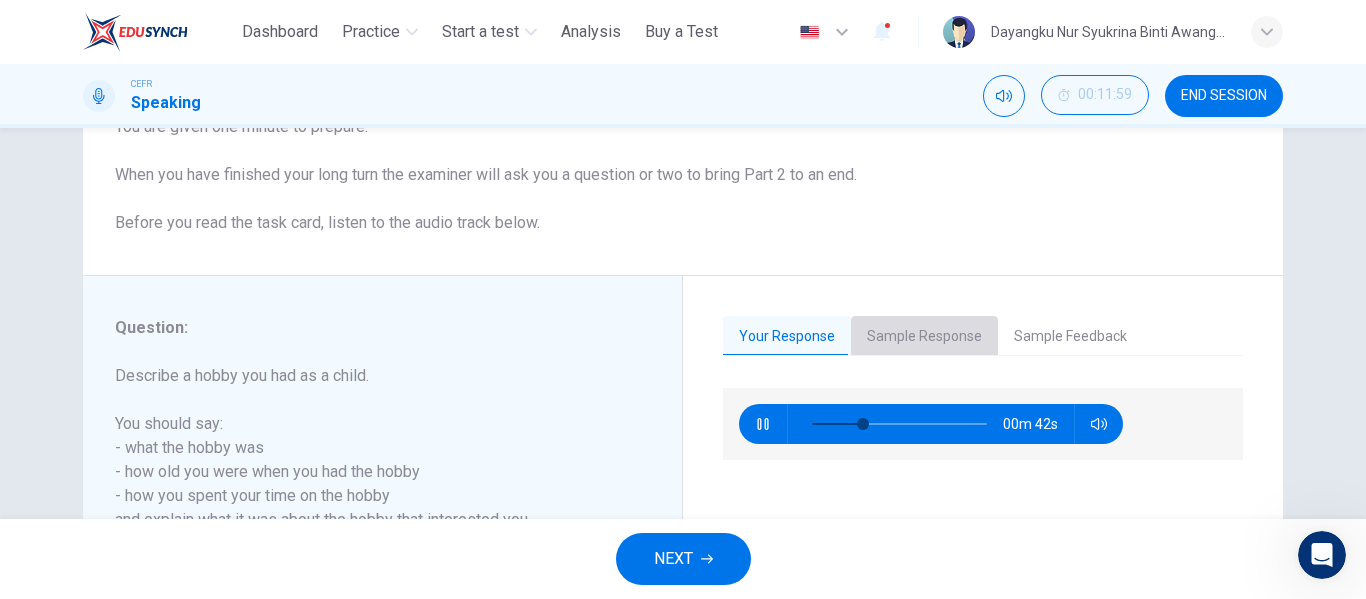 click on "Sample Response" at bounding box center (924, 337) 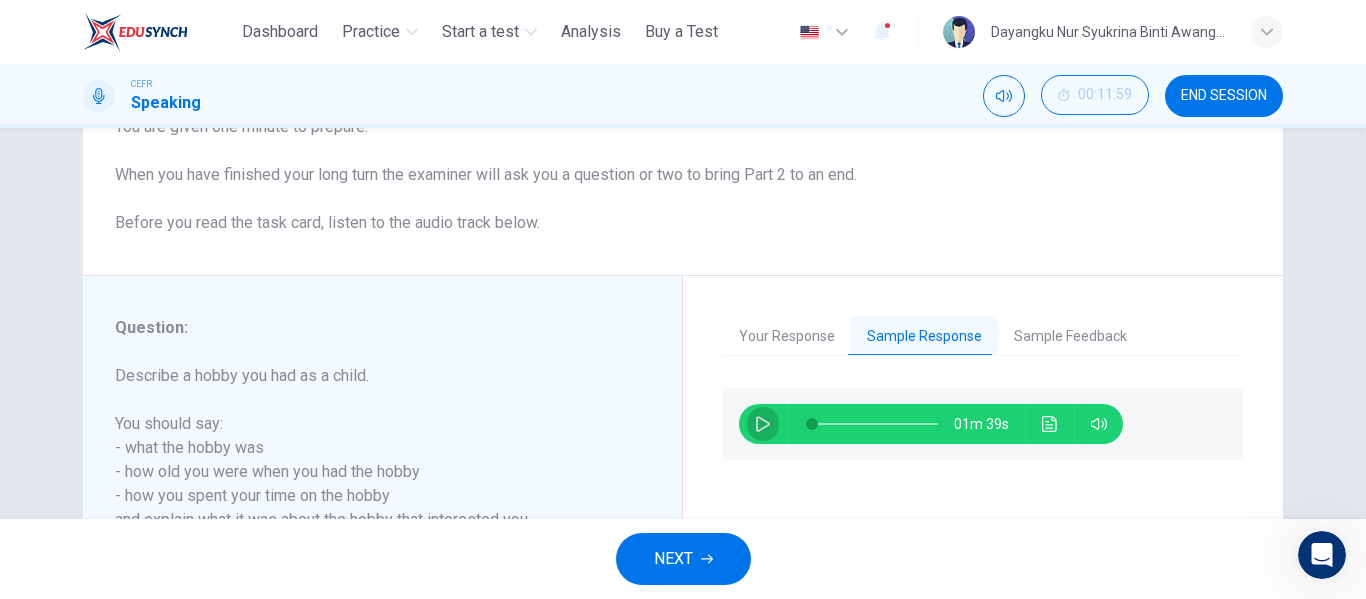 click 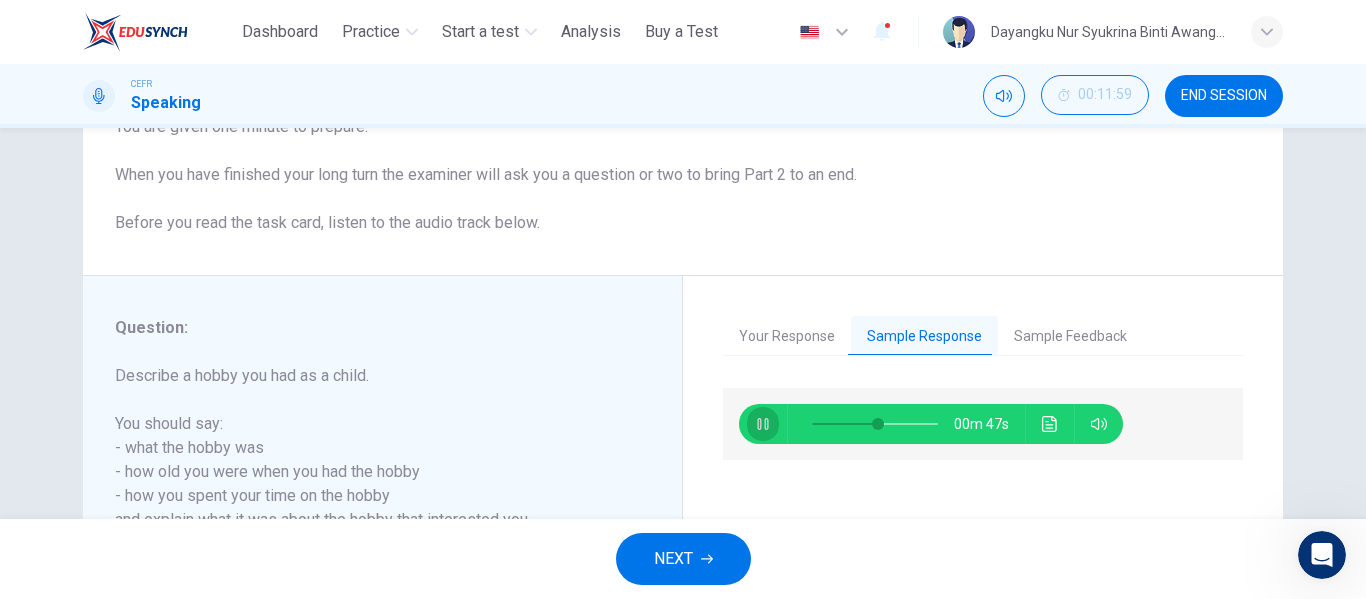 click 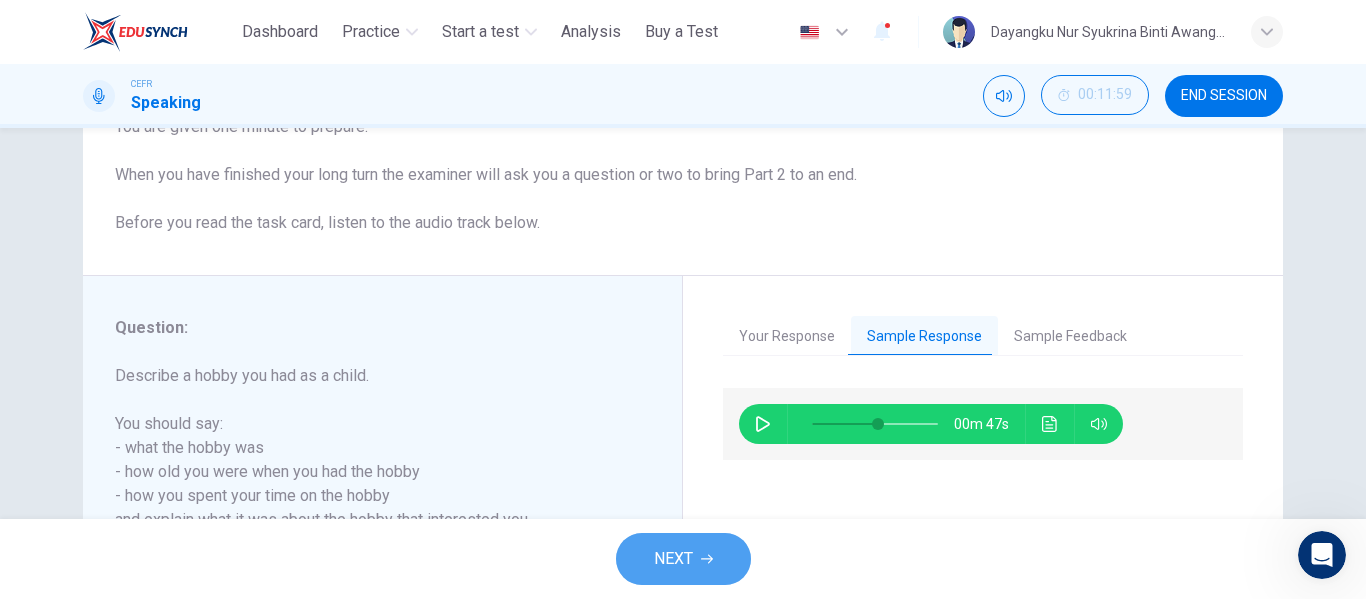 click on "NEXT" at bounding box center (683, 559) 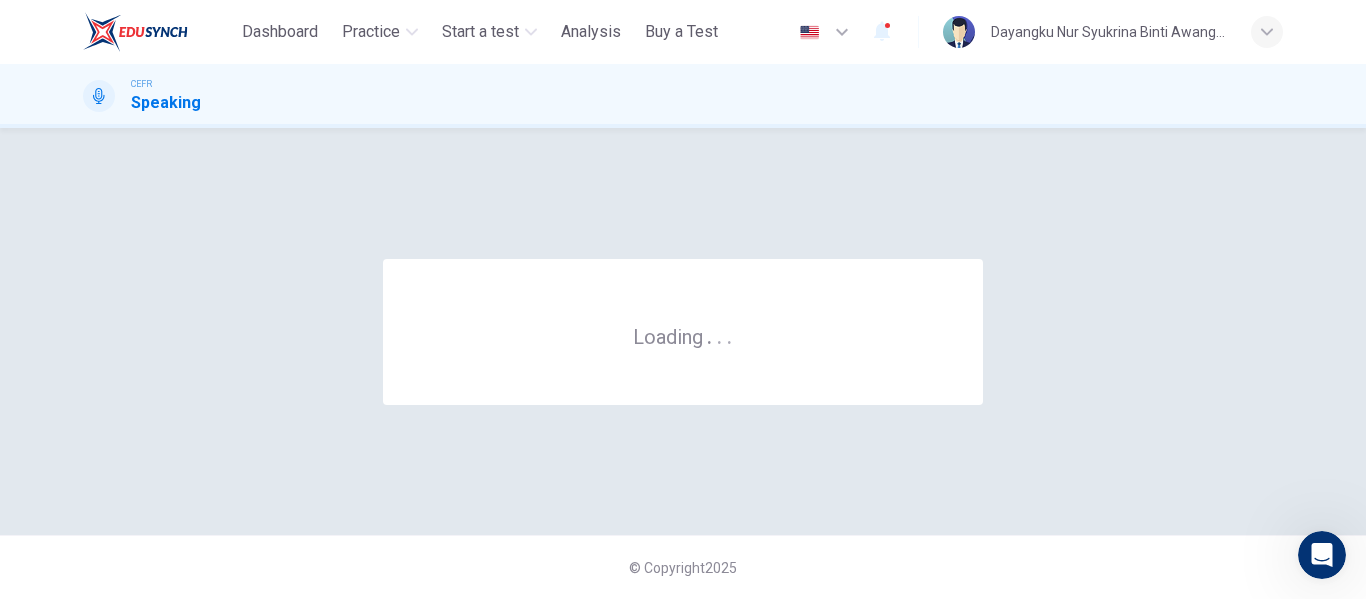 scroll, scrollTop: 0, scrollLeft: 0, axis: both 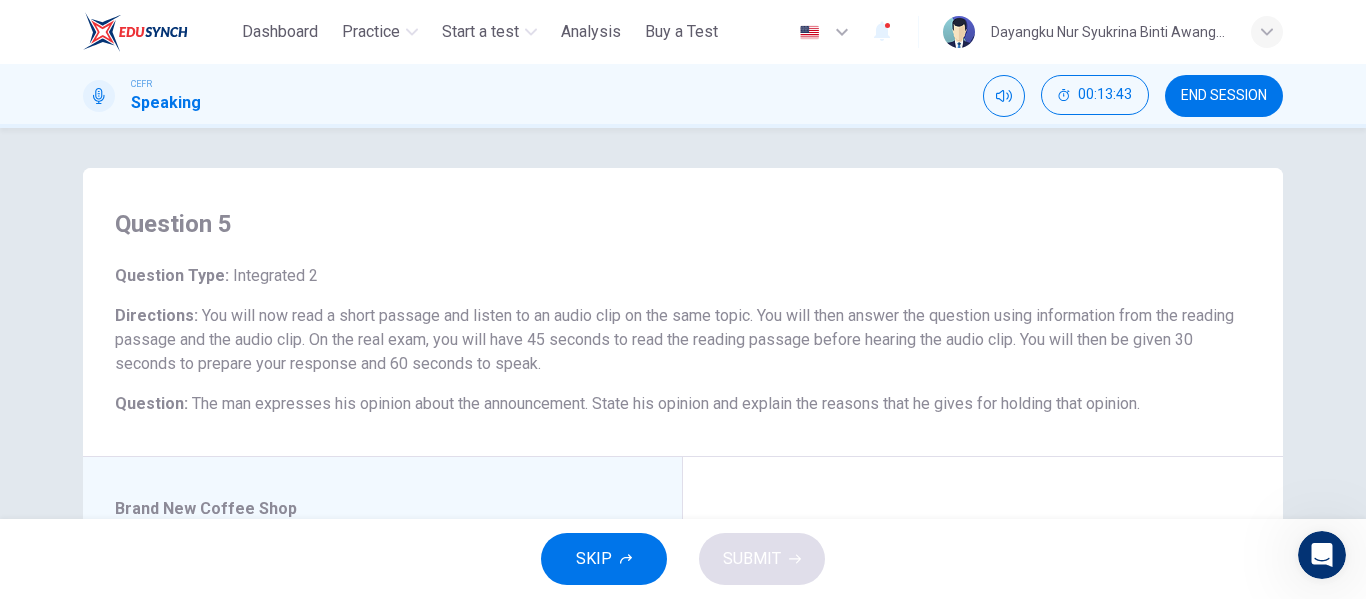 click 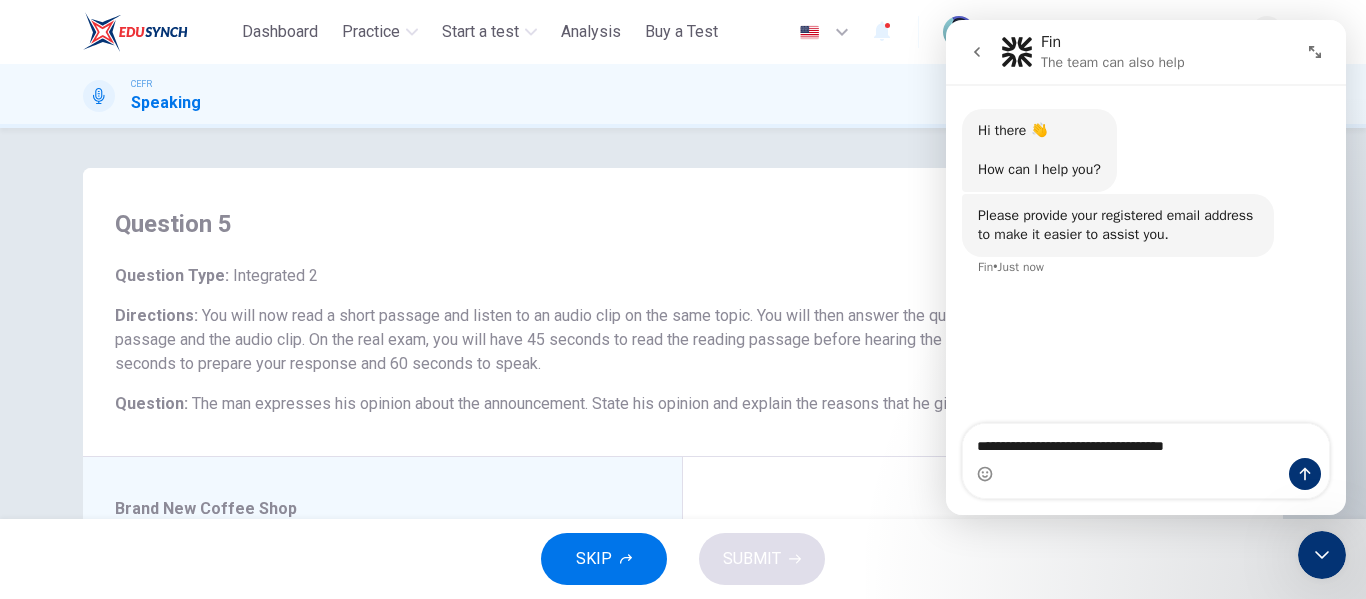 type on "**********" 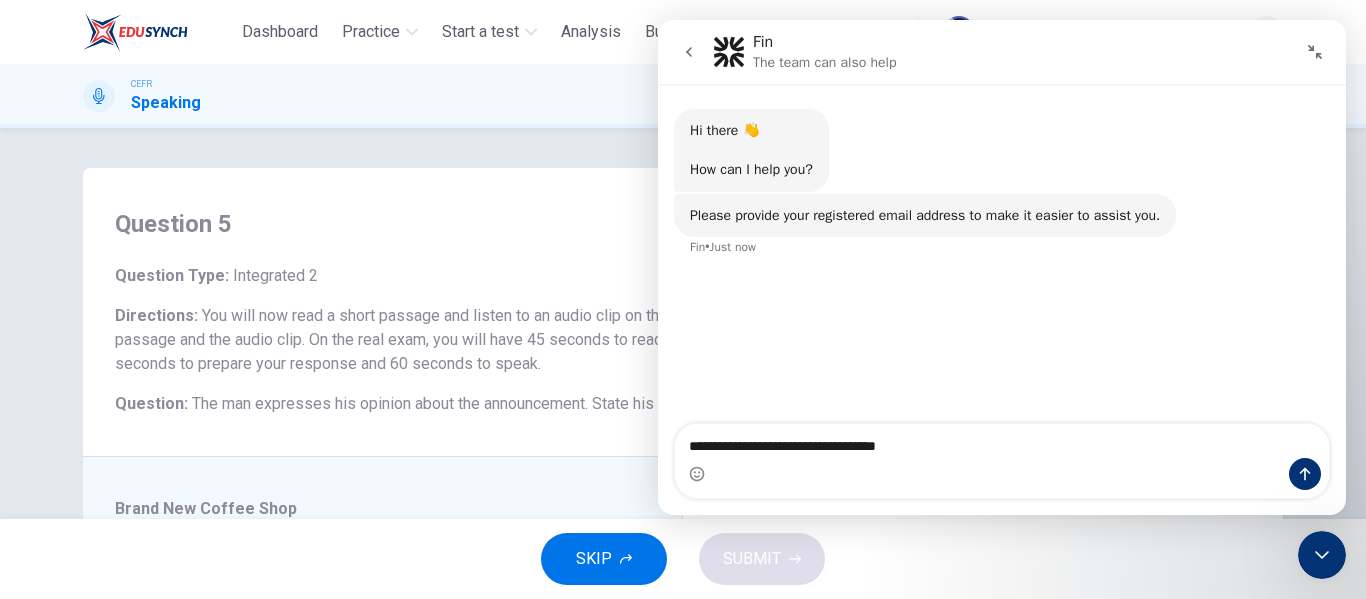 click 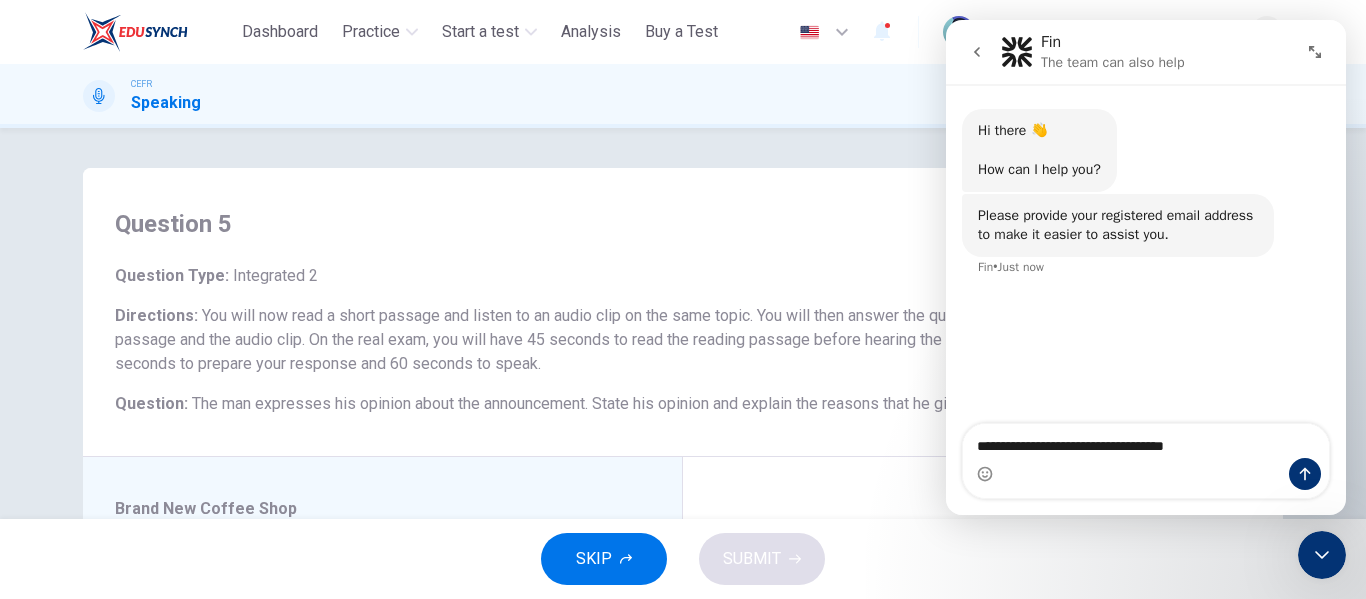 click 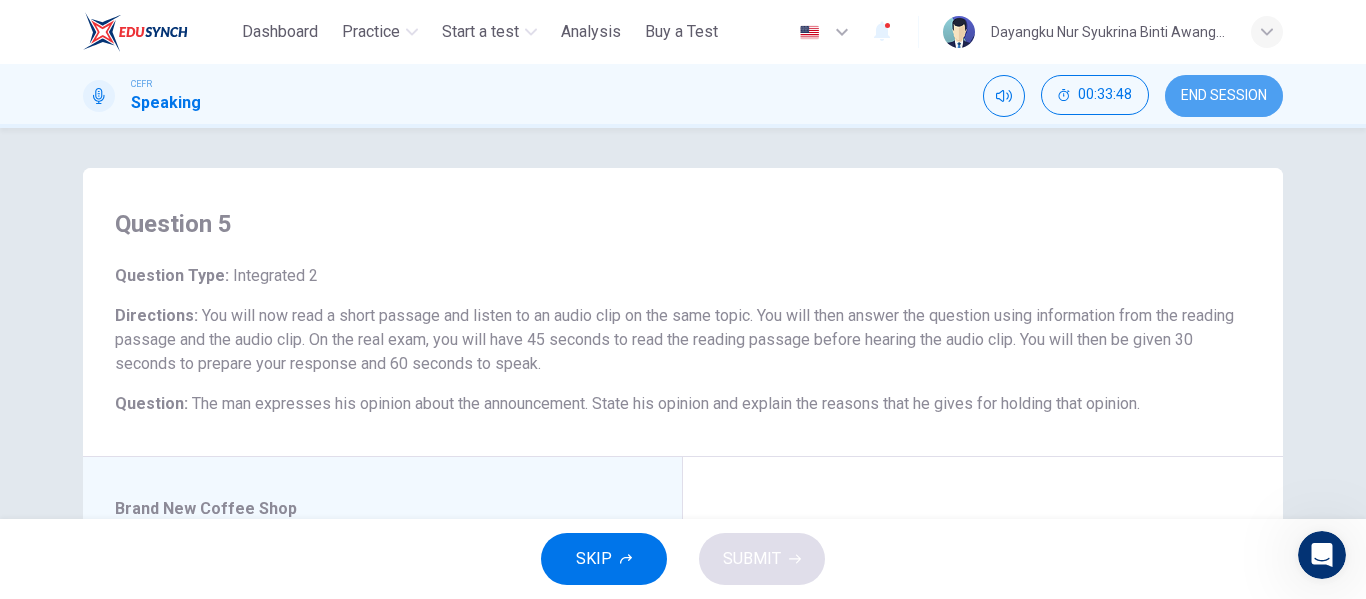 click on "END SESSION" at bounding box center [1224, 96] 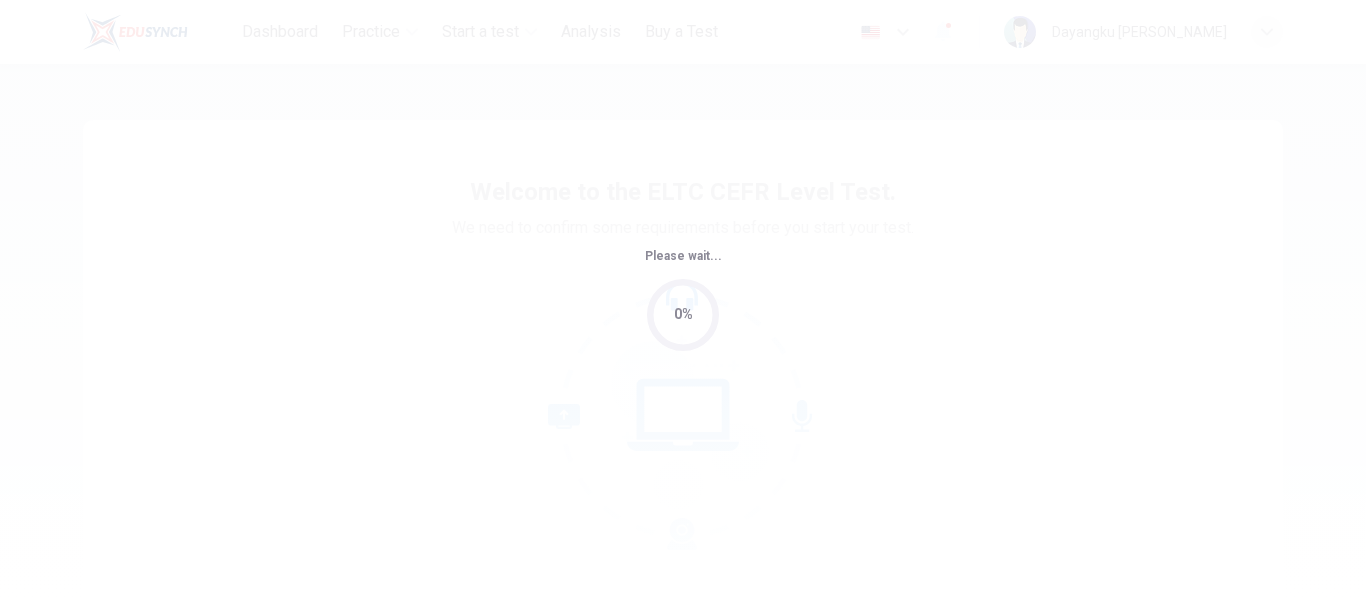 scroll, scrollTop: 0, scrollLeft: 0, axis: both 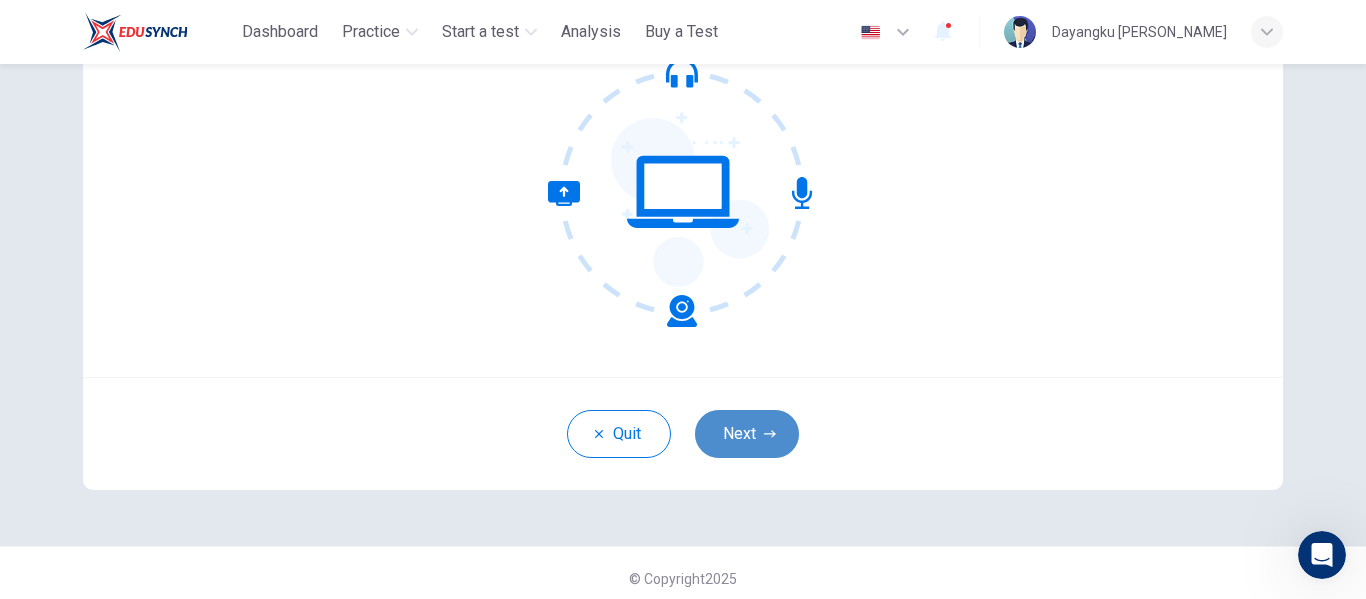 click on "Next" at bounding box center (747, 434) 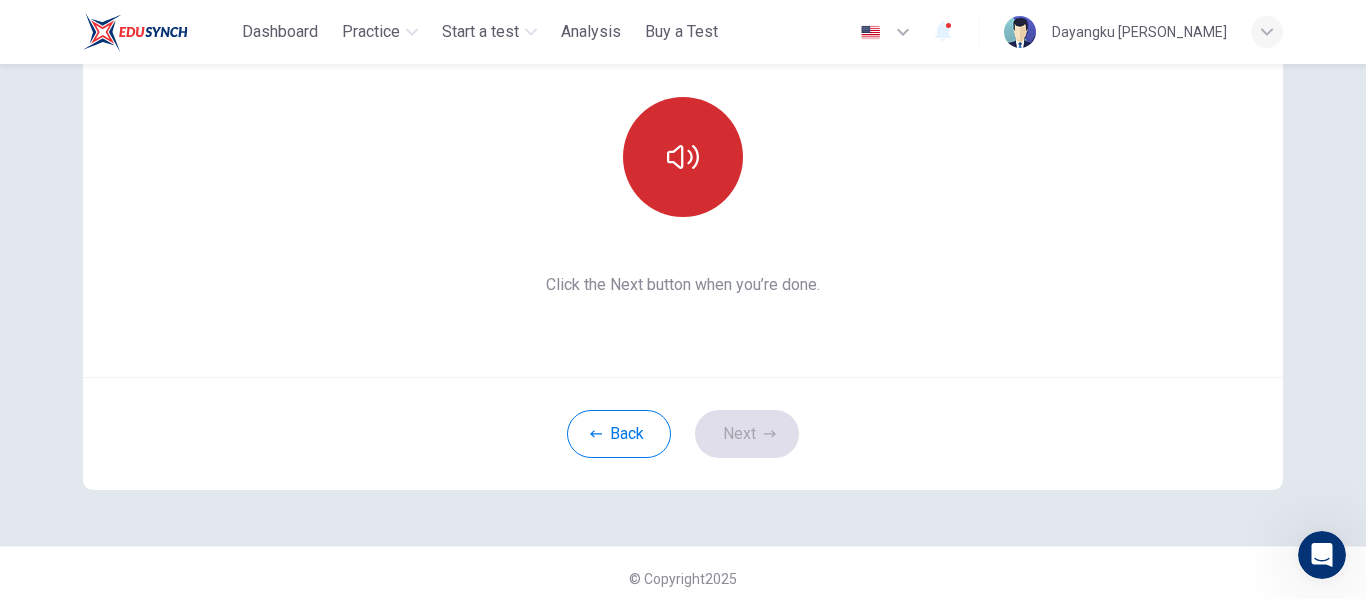 click at bounding box center (683, 157) 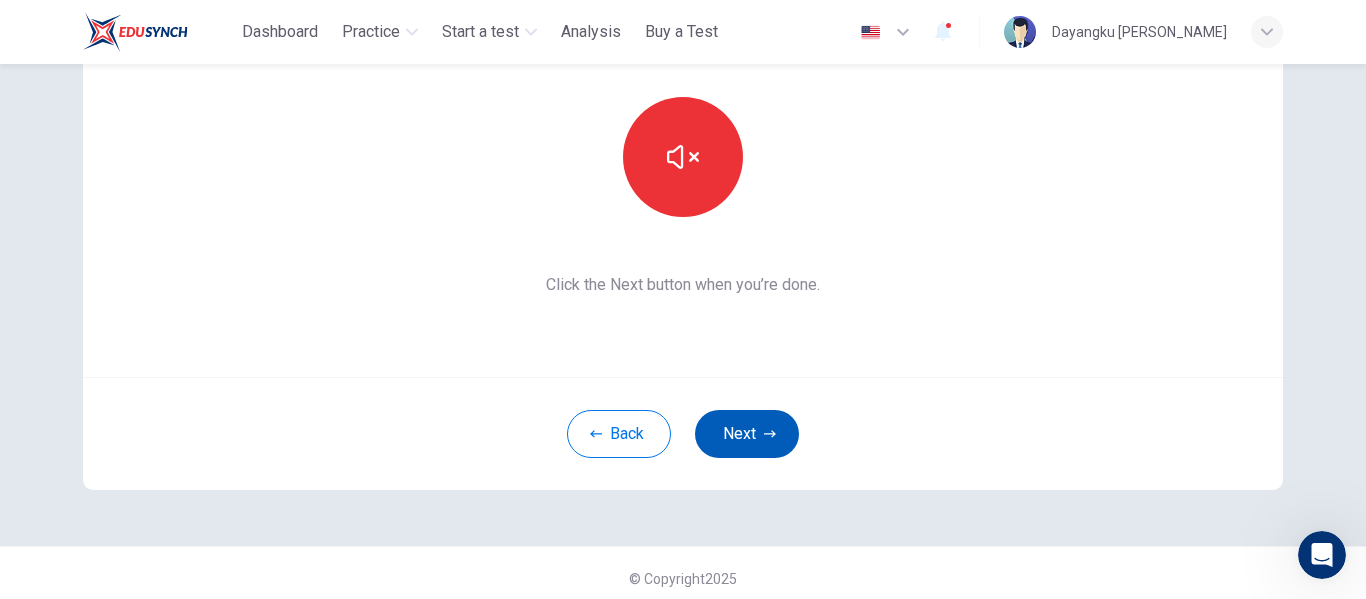 click on "Next" at bounding box center [747, 434] 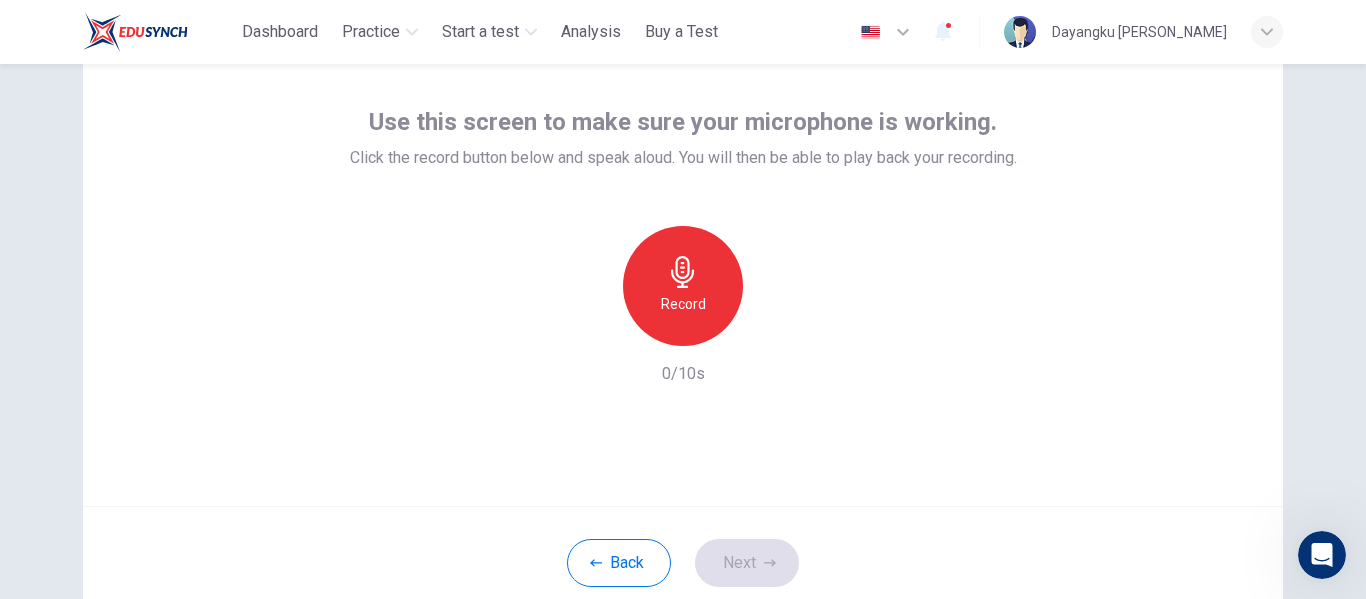 scroll, scrollTop: 82, scrollLeft: 0, axis: vertical 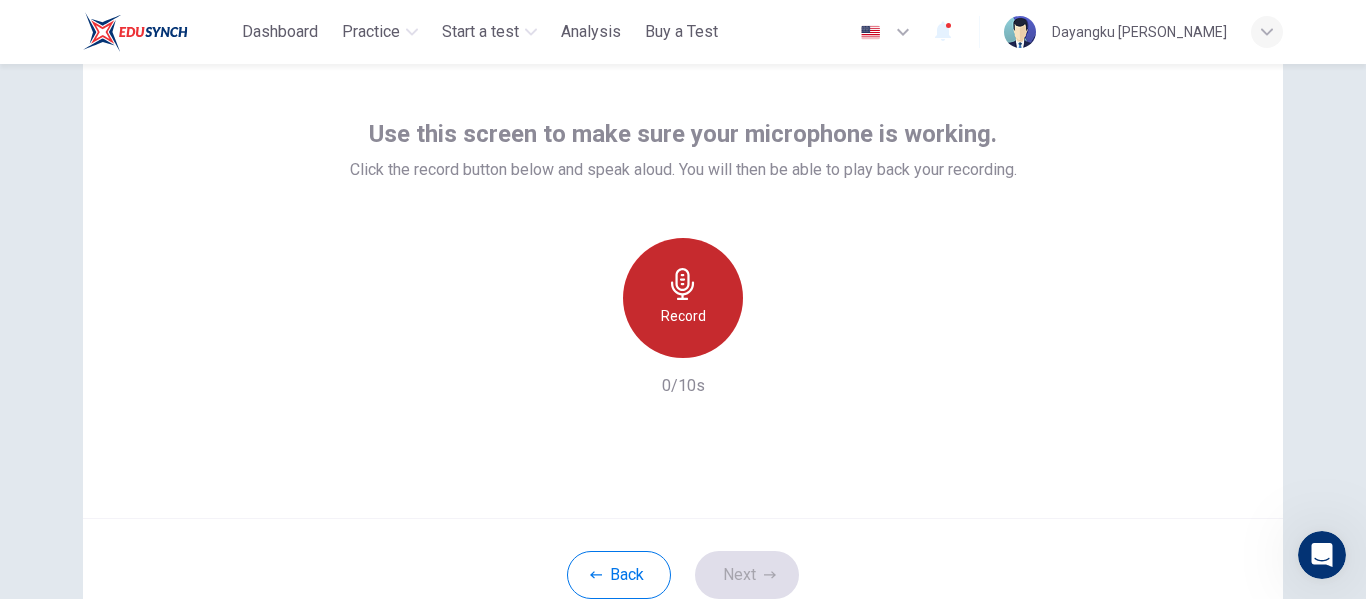 click 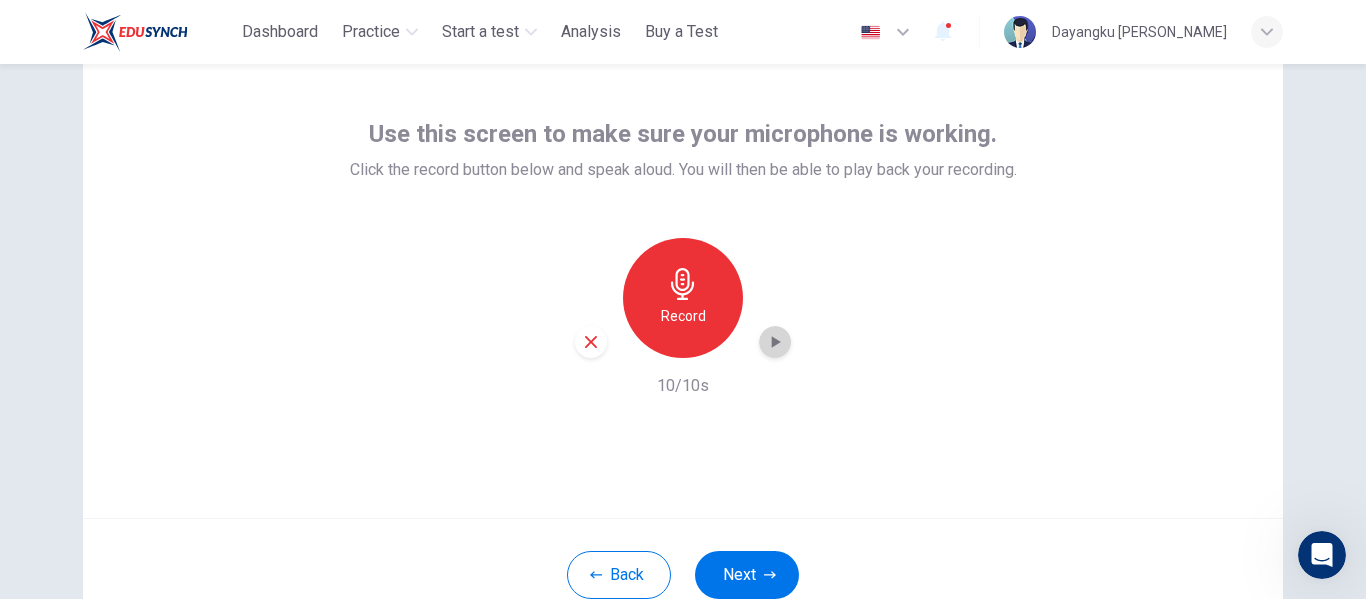 click at bounding box center [775, 342] 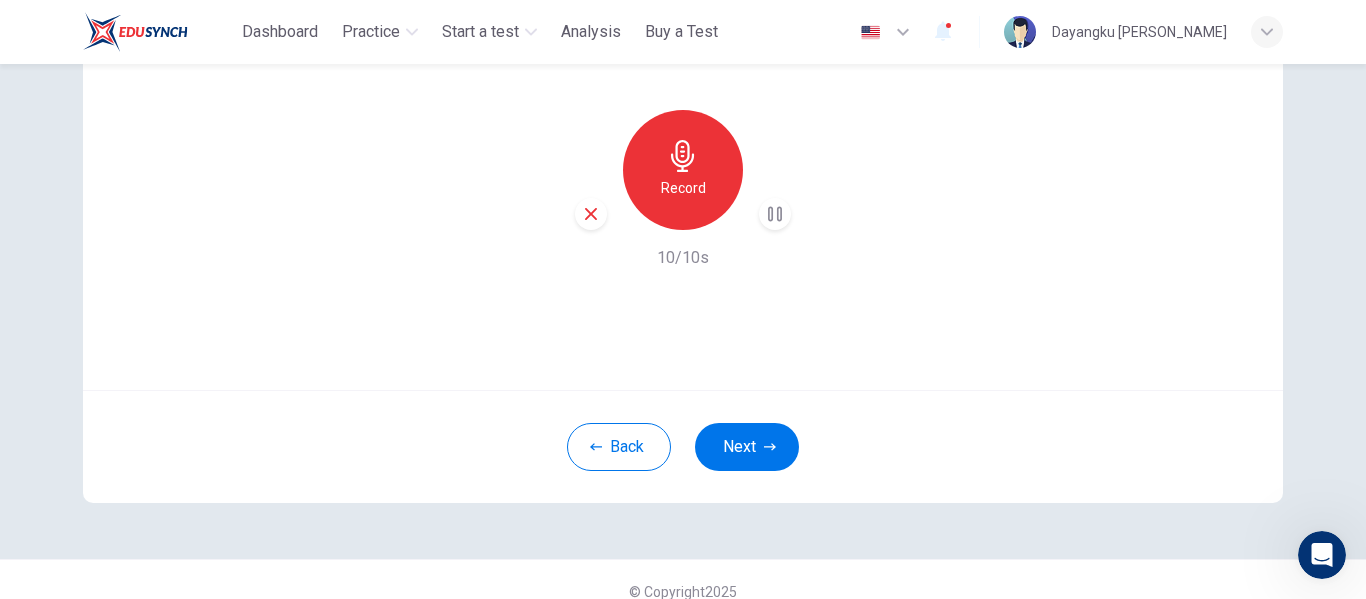 scroll, scrollTop: 216, scrollLeft: 0, axis: vertical 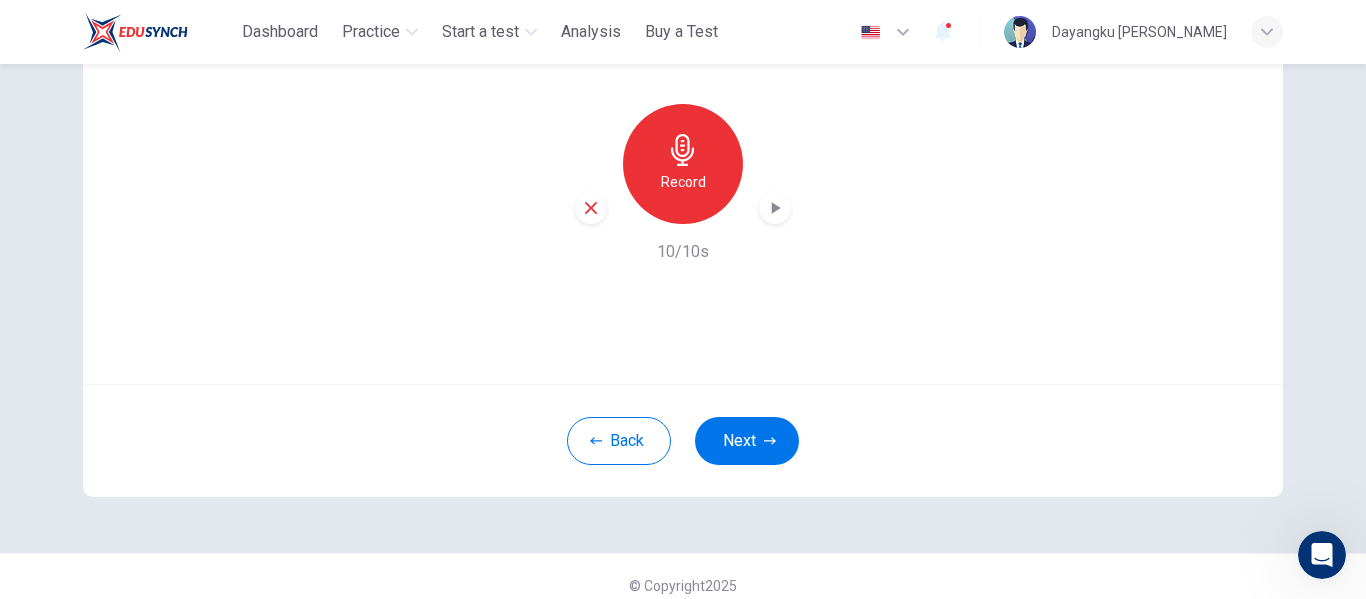 click 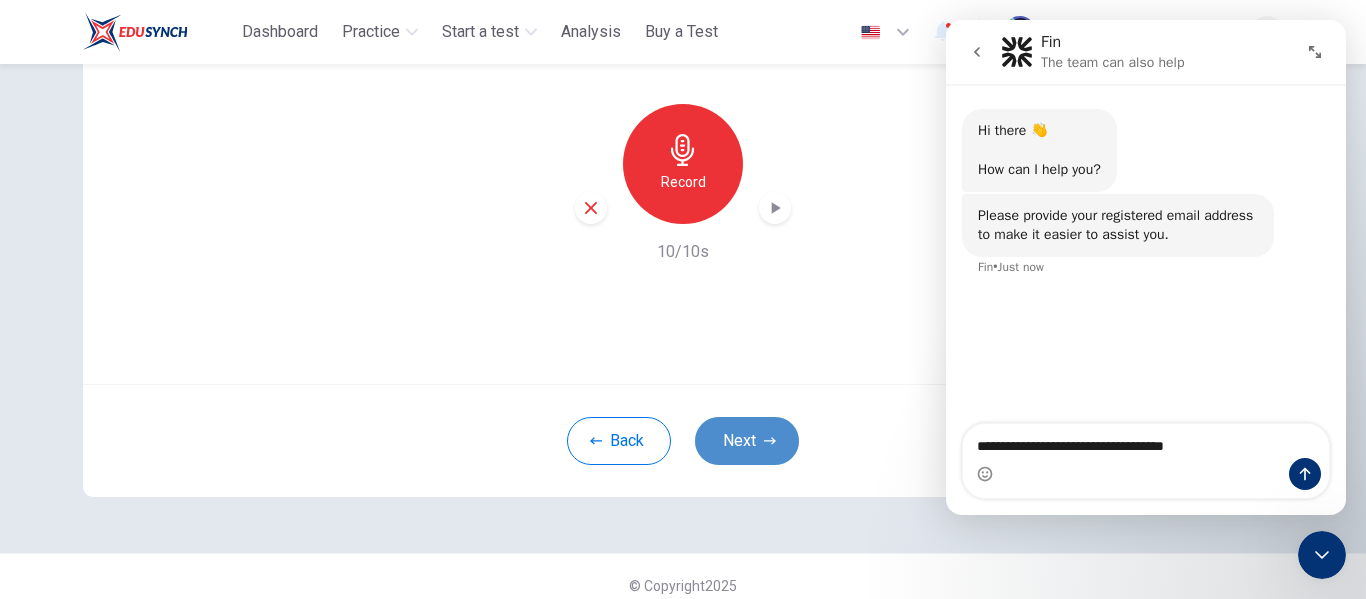 click on "Next" at bounding box center [747, 441] 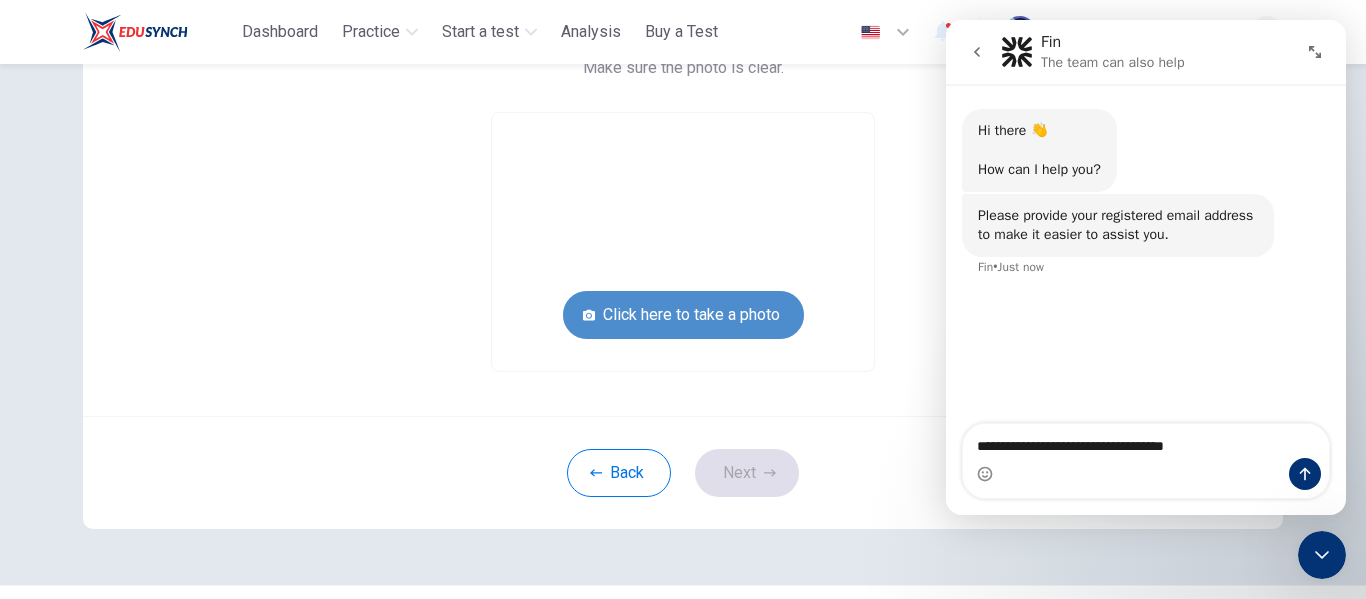 click on "Click here to take a photo" at bounding box center (683, 315) 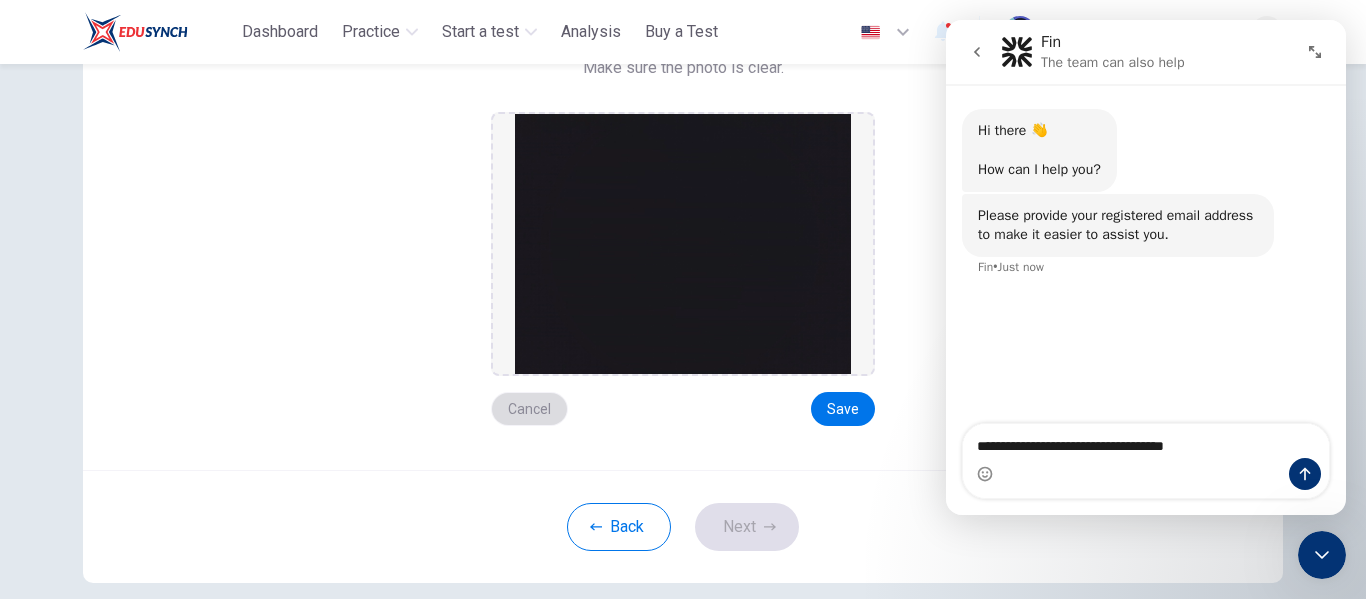 click on "Cancel" at bounding box center (529, 409) 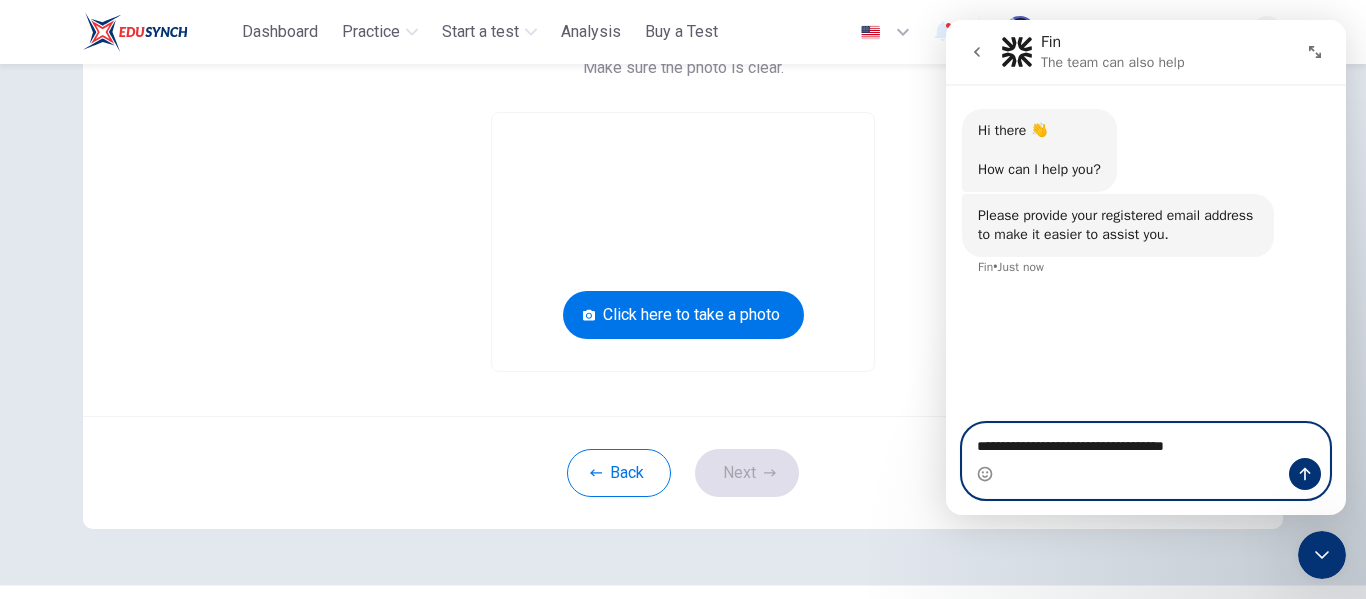click on "**********" at bounding box center [1146, 441] 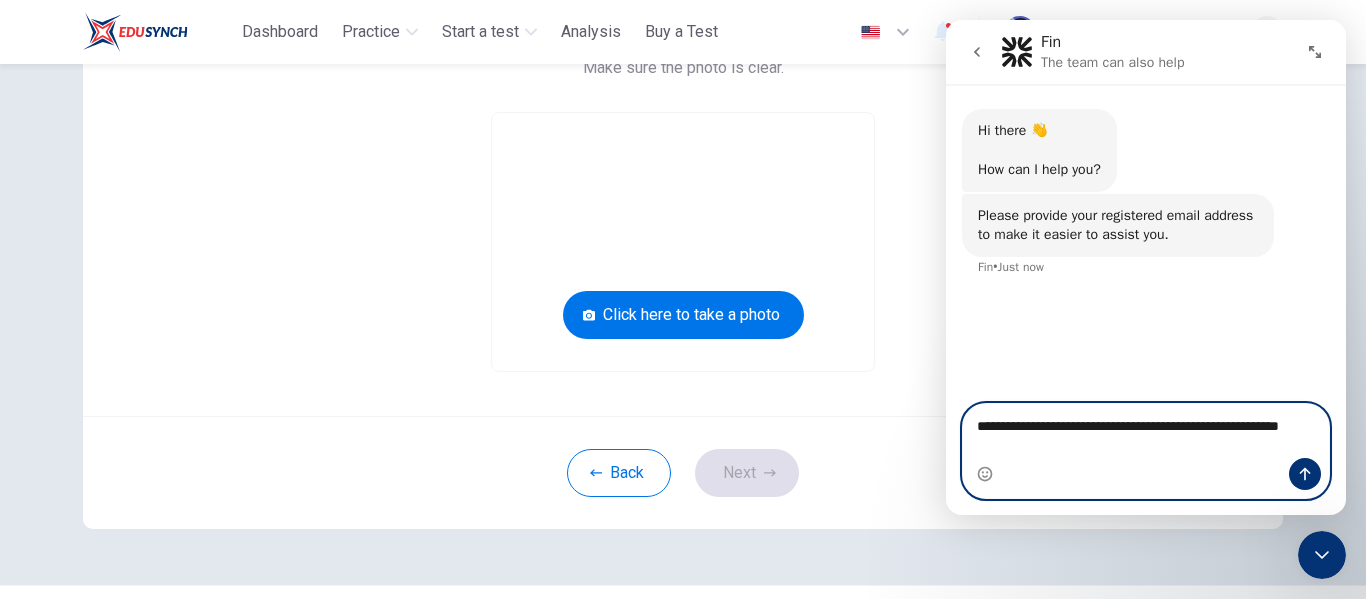 type on "**********" 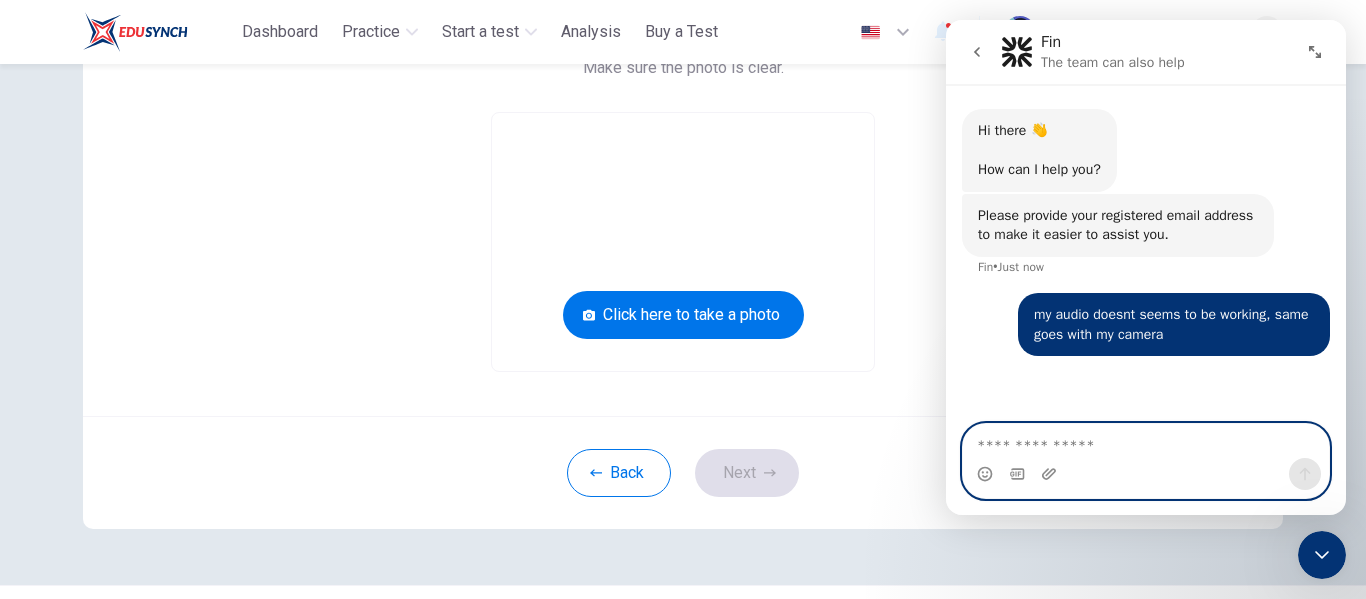 type 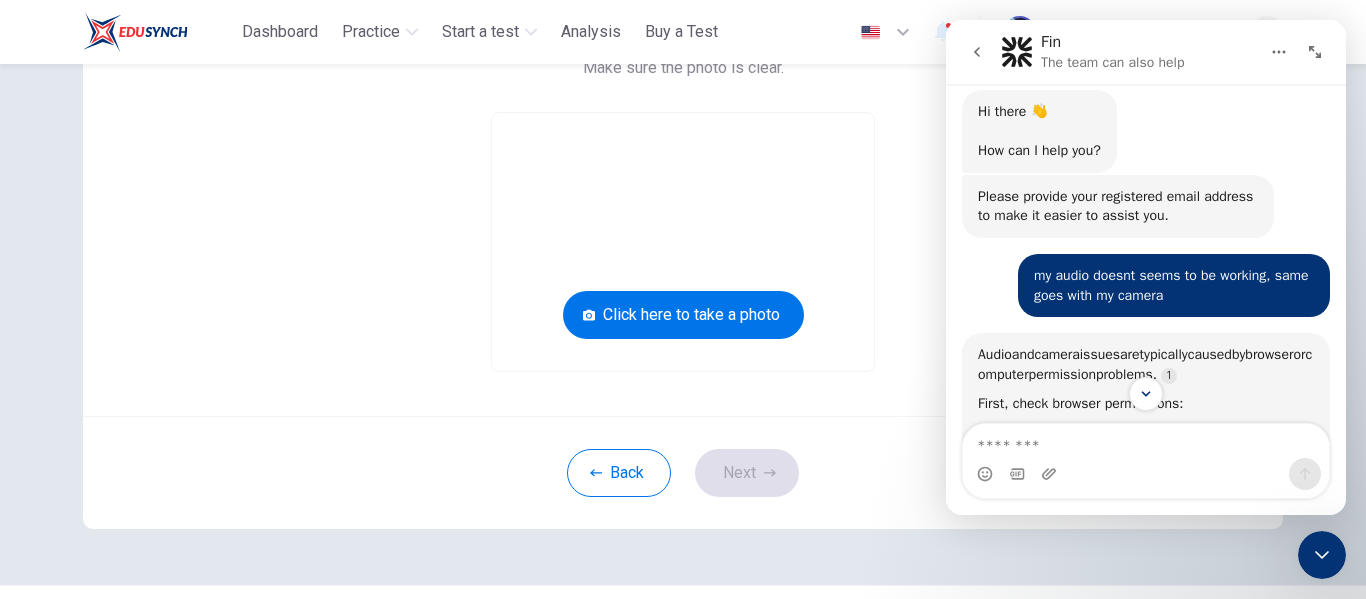 scroll, scrollTop: 254, scrollLeft: 0, axis: vertical 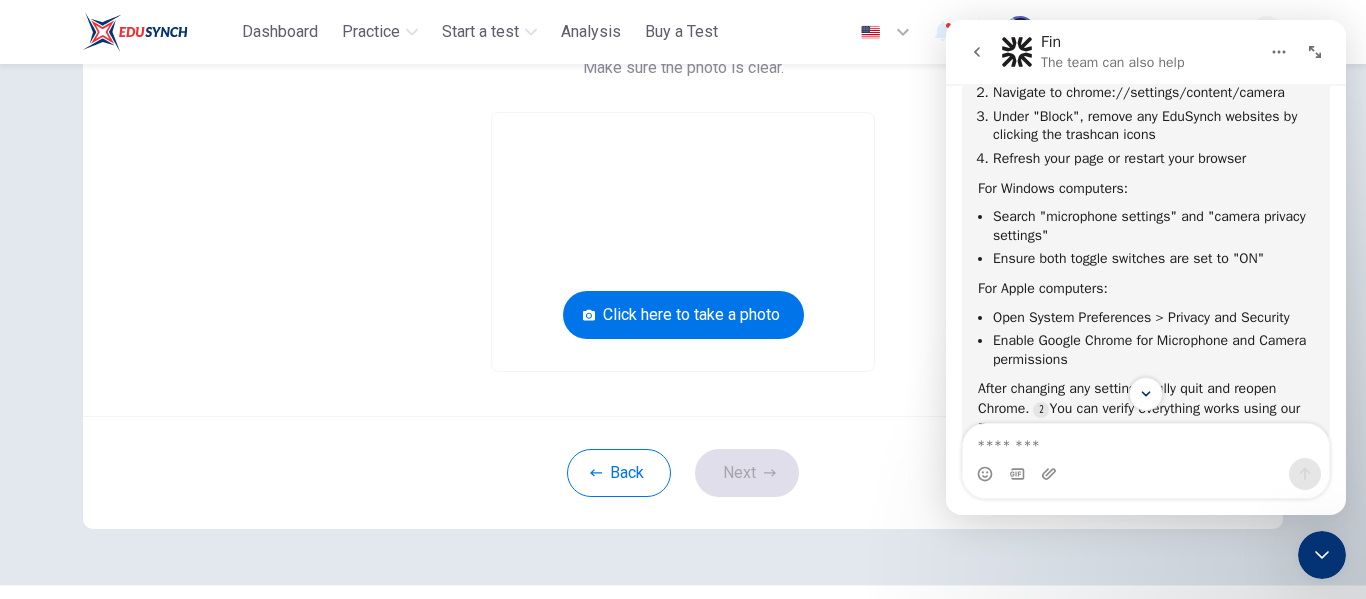 drag, startPoint x: 1340, startPoint y: 256, endPoint x: 2303, endPoint y: 327, distance: 965.6138 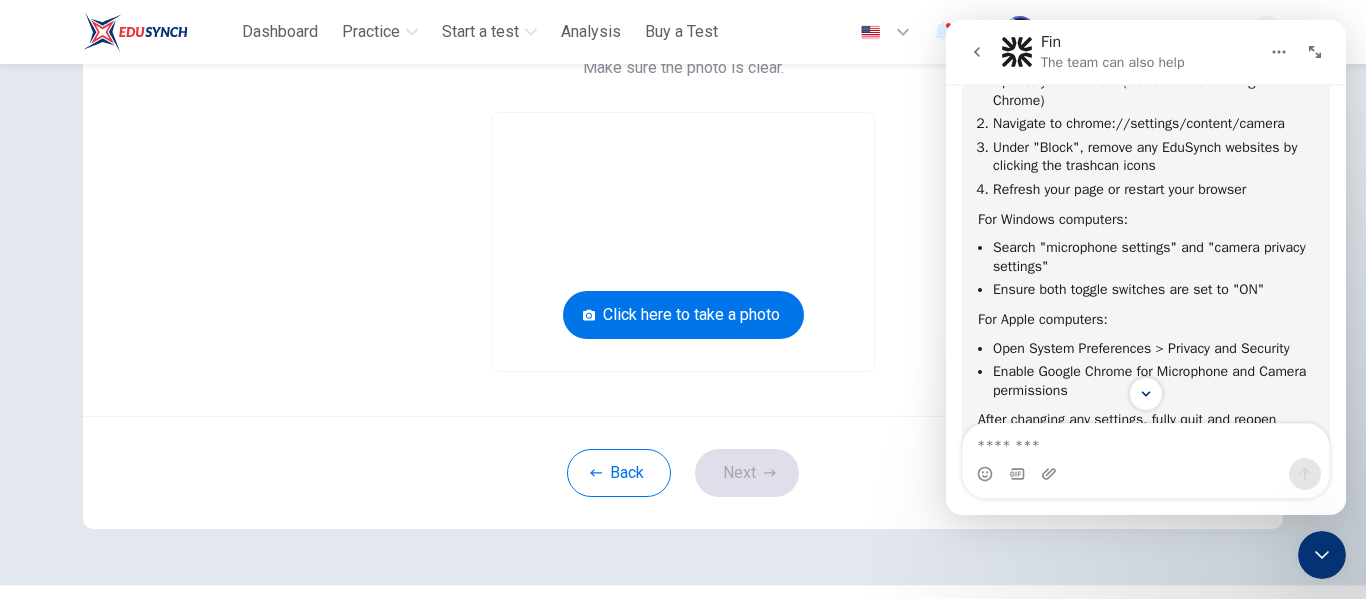 scroll, scrollTop: 370, scrollLeft: 0, axis: vertical 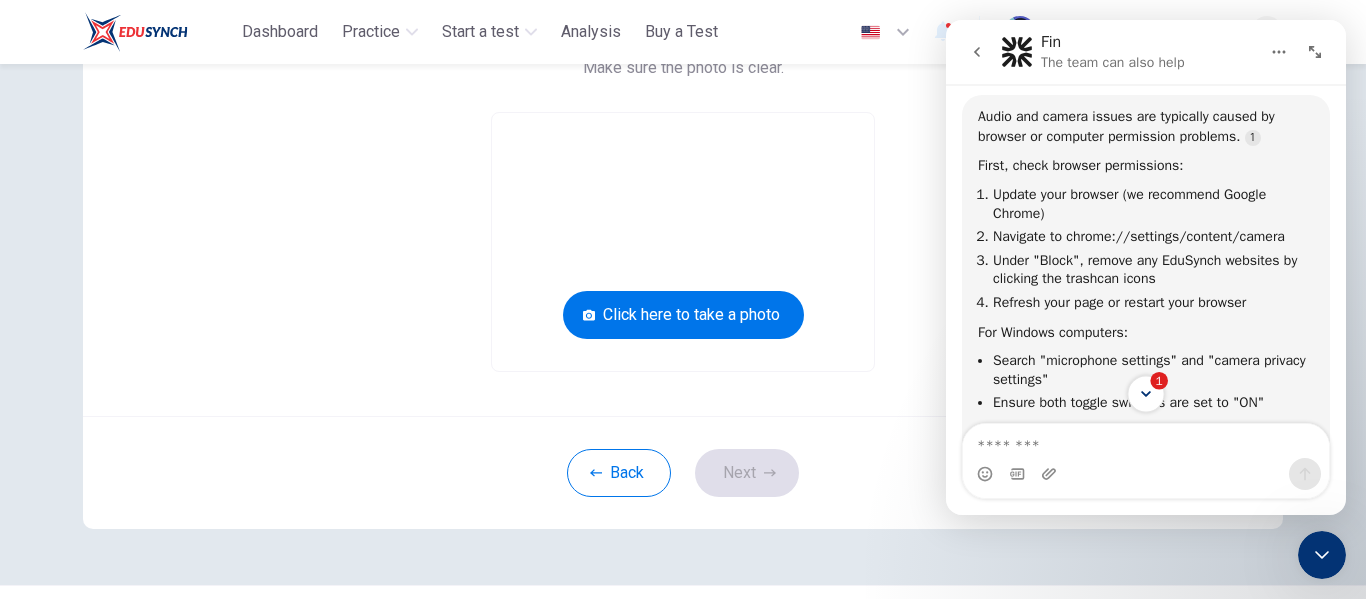 click 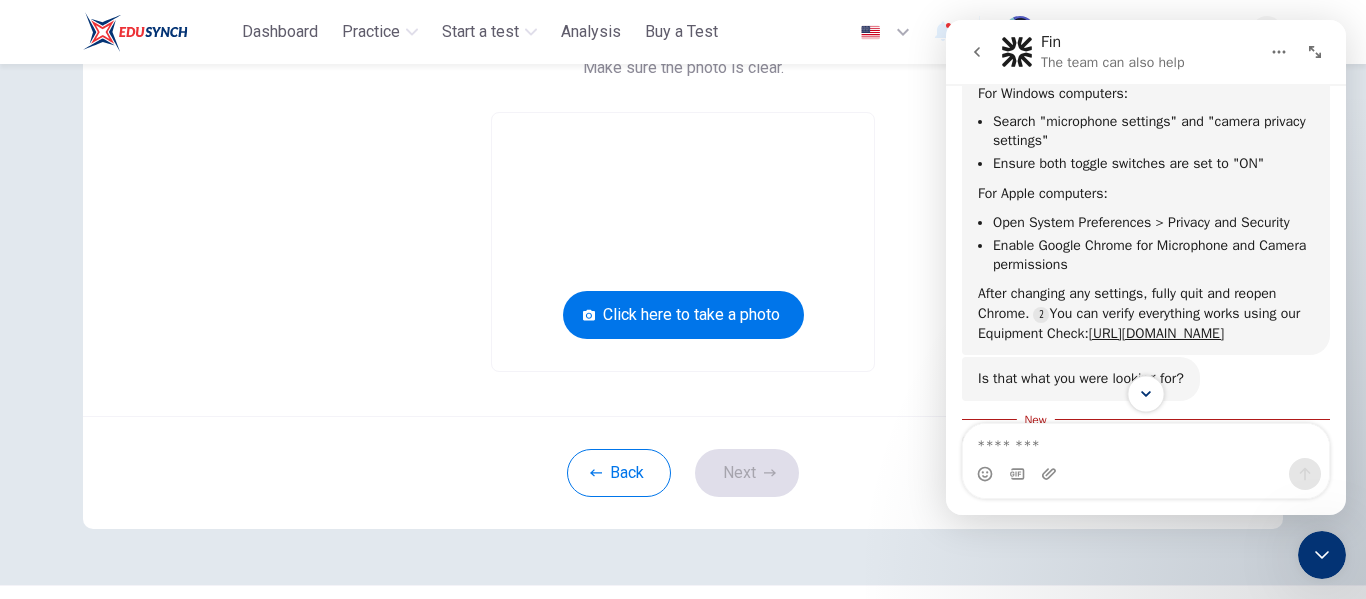 scroll, scrollTop: 711, scrollLeft: 0, axis: vertical 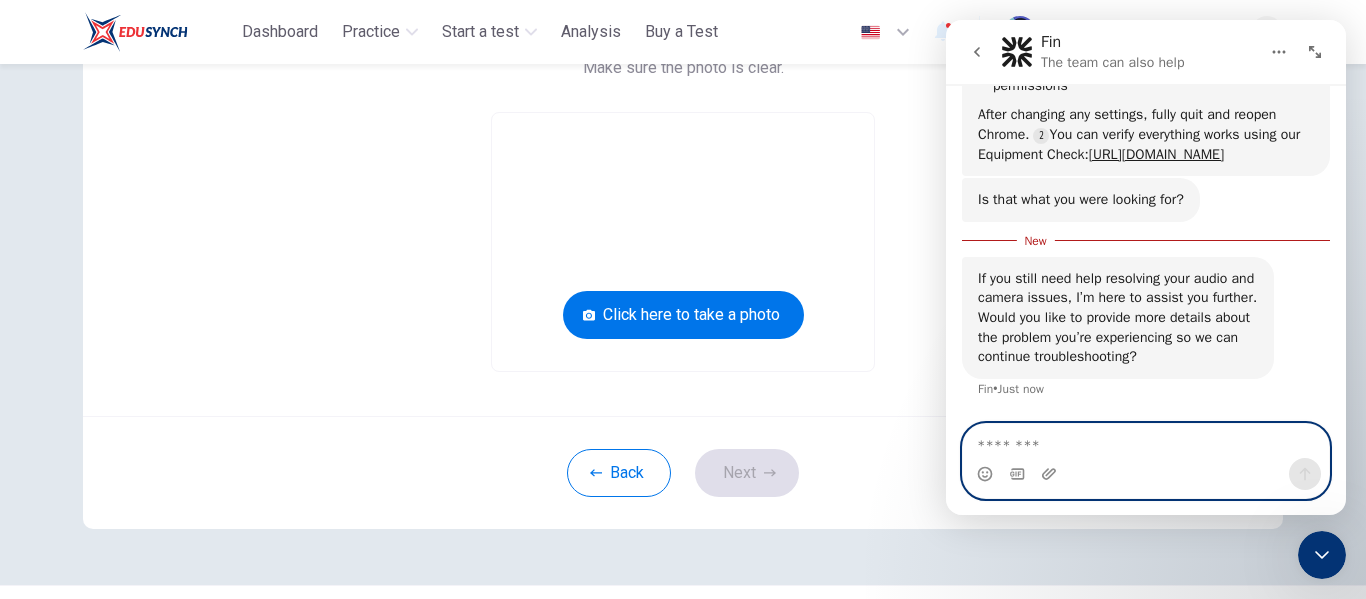 click at bounding box center (1146, 441) 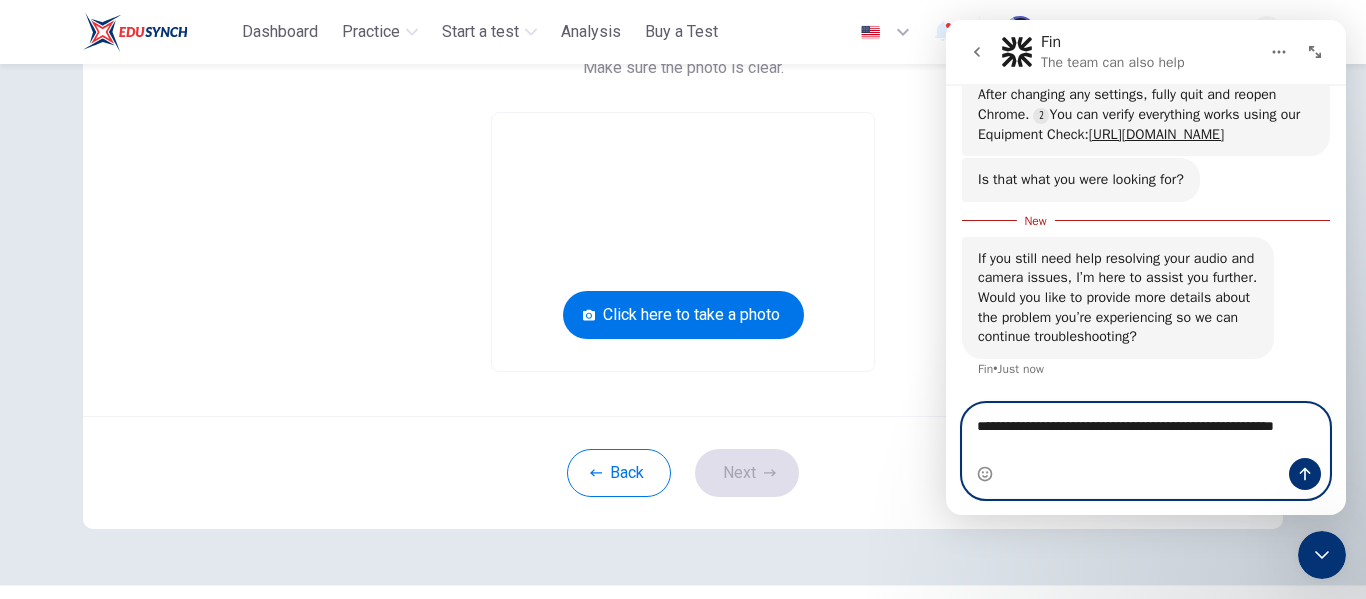 scroll, scrollTop: 731, scrollLeft: 0, axis: vertical 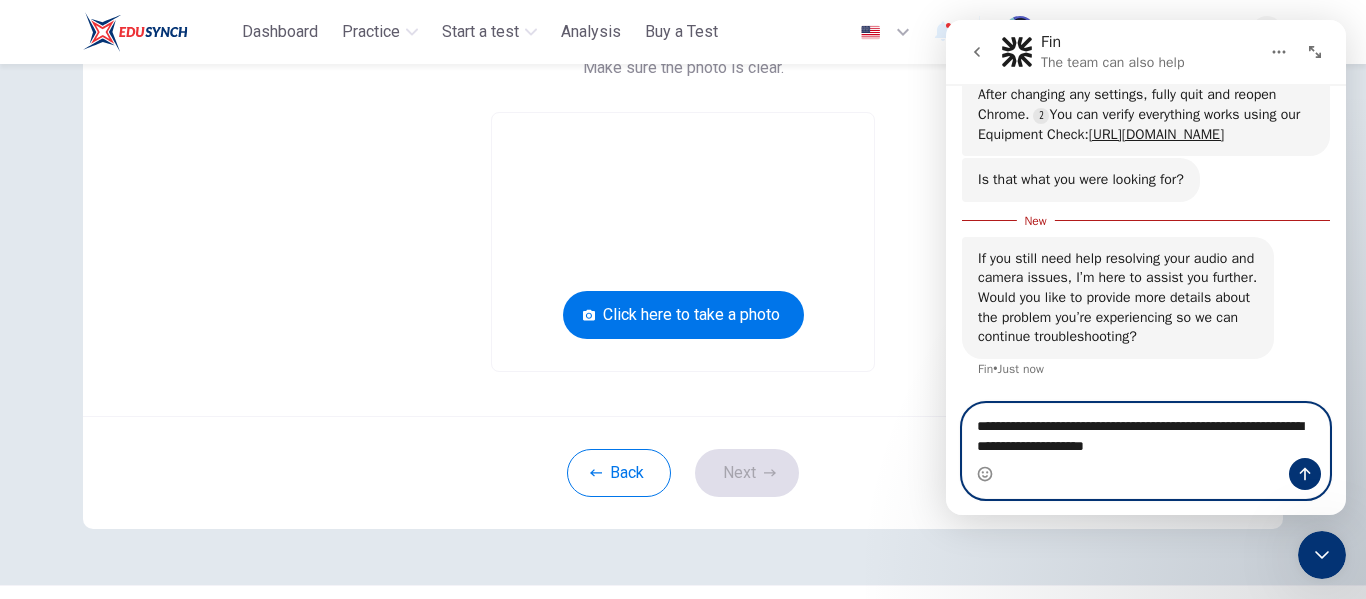 type on "**********" 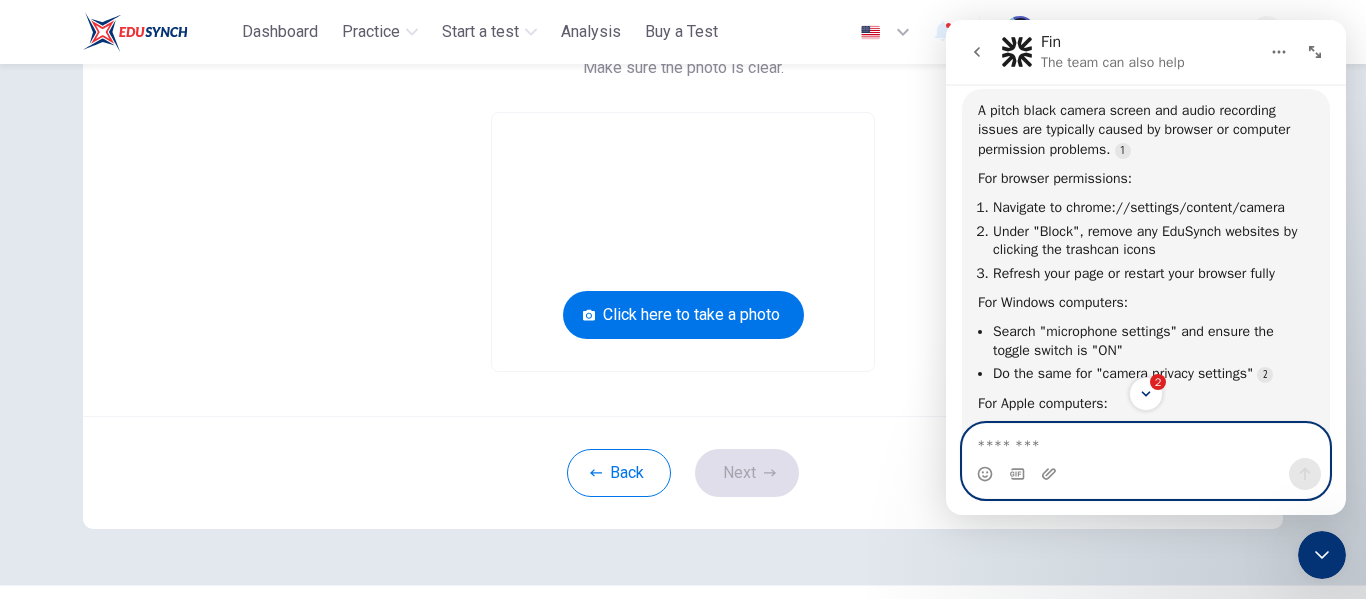 scroll, scrollTop: 1110, scrollLeft: 0, axis: vertical 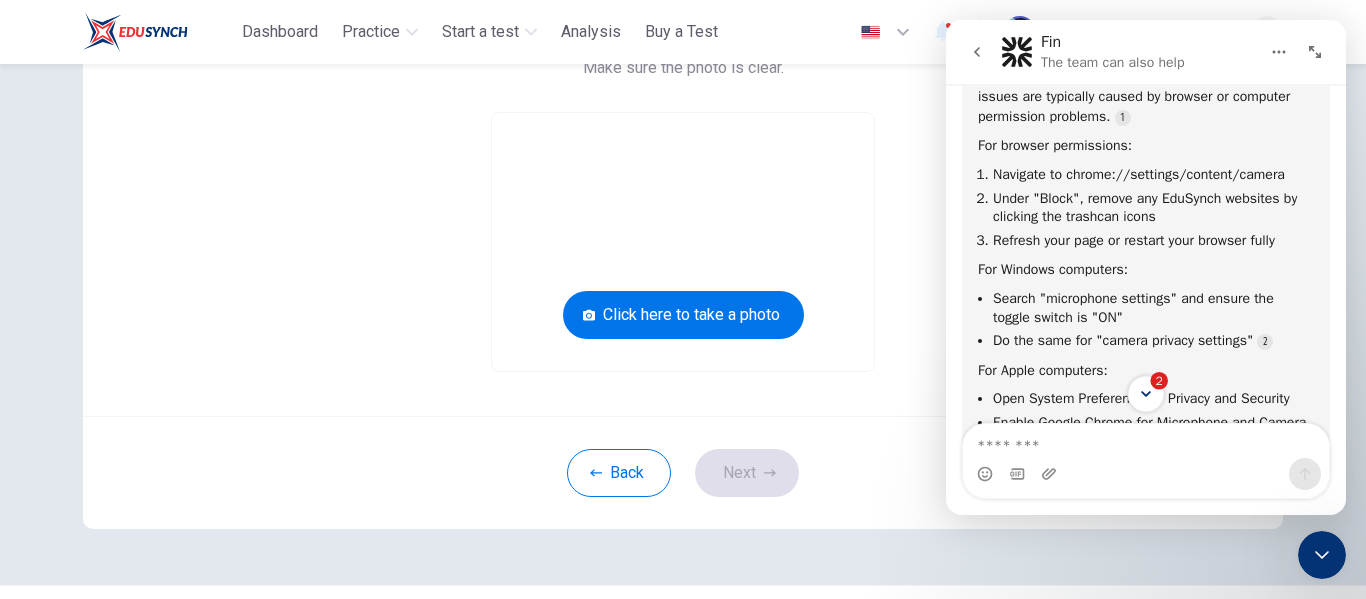 click 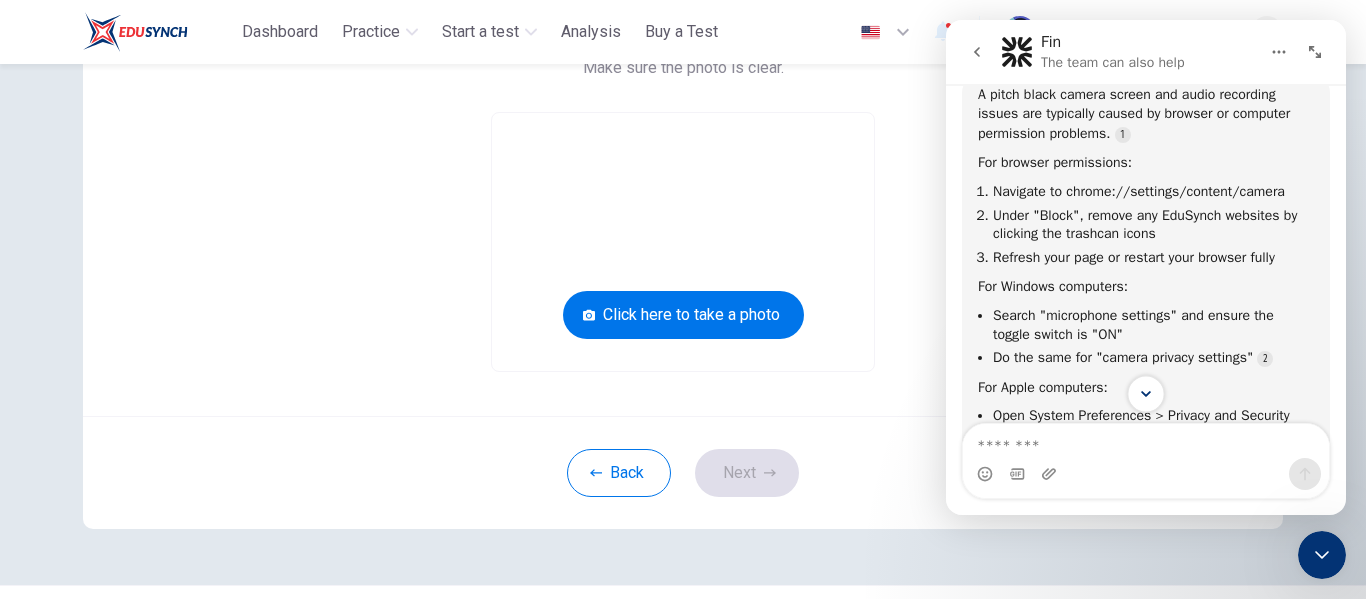 click 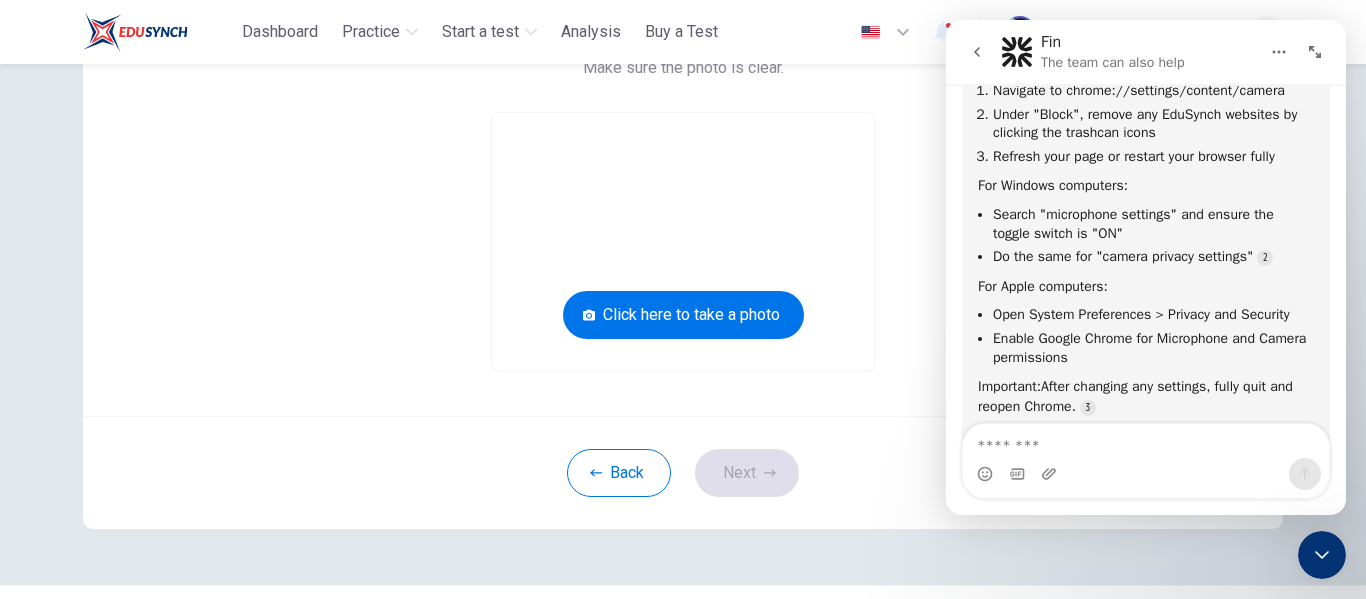 scroll, scrollTop: 1377, scrollLeft: 0, axis: vertical 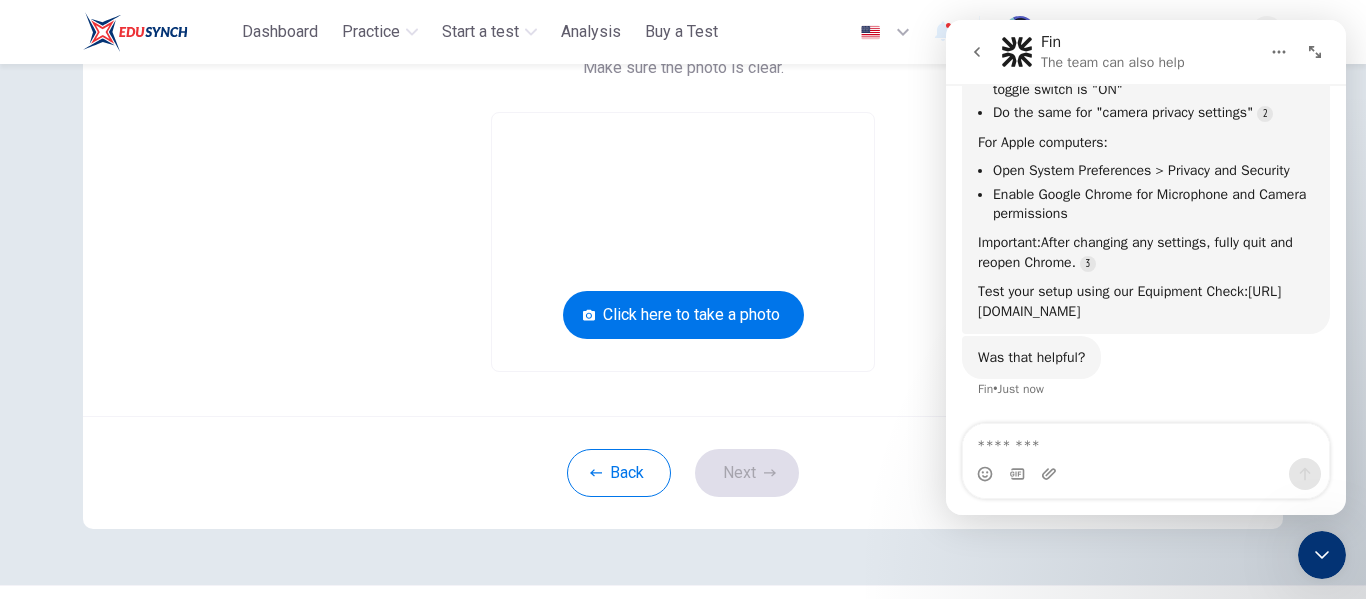 click on "Hi there 👋  ​ How can I help you? Fin  •  6m ago Please provide your registered email address to make it easier to assist you. Fin  •  6m ago my audio doesnt seems to be working, same goes with my camera Dayangku  •  6m ago Audio and camera issues are typically caused by browser or computer permission problems. First, check browser permissions: Update your browser (we recommend Google Chrome) Navigate to chrome://settings/content/camera Under "Block", remove any EduSynch websites by clicking the trashcan icons Refresh your page or restart your browser For Windows computers: Search "microphone settings" and "camera privacy settings" Ensure both toggle switches are set to "ON" For Apple computers: Open System Preferences > Privacy and Security Enable Google Chrome for Microphone and Camera permissions After changing any settings, fully quit and reopen Chrome.  You can verify everything works using our Equipment Check:  [URL][DOMAIN_NAME] Fin  •  5m ago Fin  •  5m ago Fin  •" at bounding box center (1146, -405) 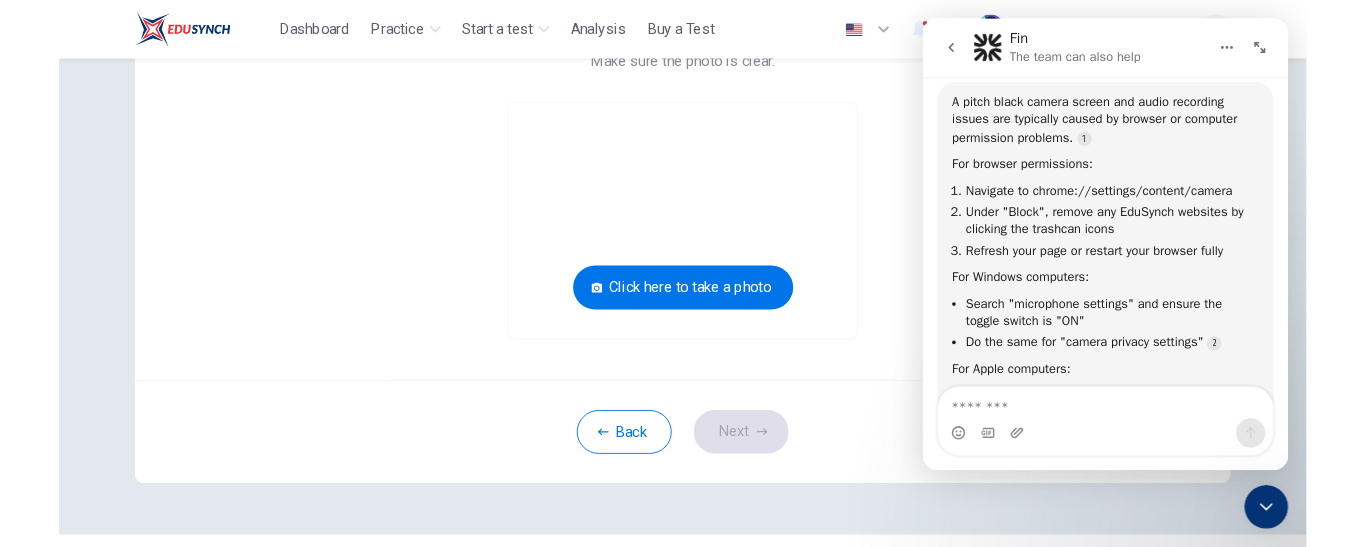 scroll, scrollTop: 1103, scrollLeft: 0, axis: vertical 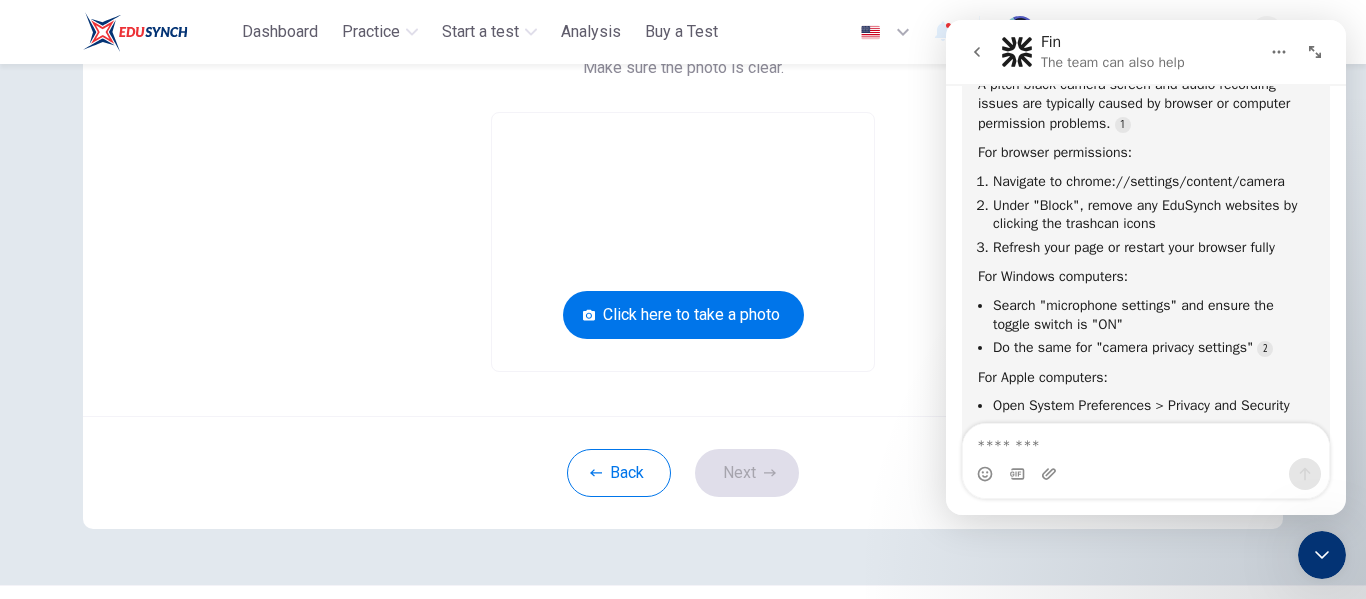 drag, startPoint x: 1343, startPoint y: 390, endPoint x: 2294, endPoint y: 359, distance: 951.5051 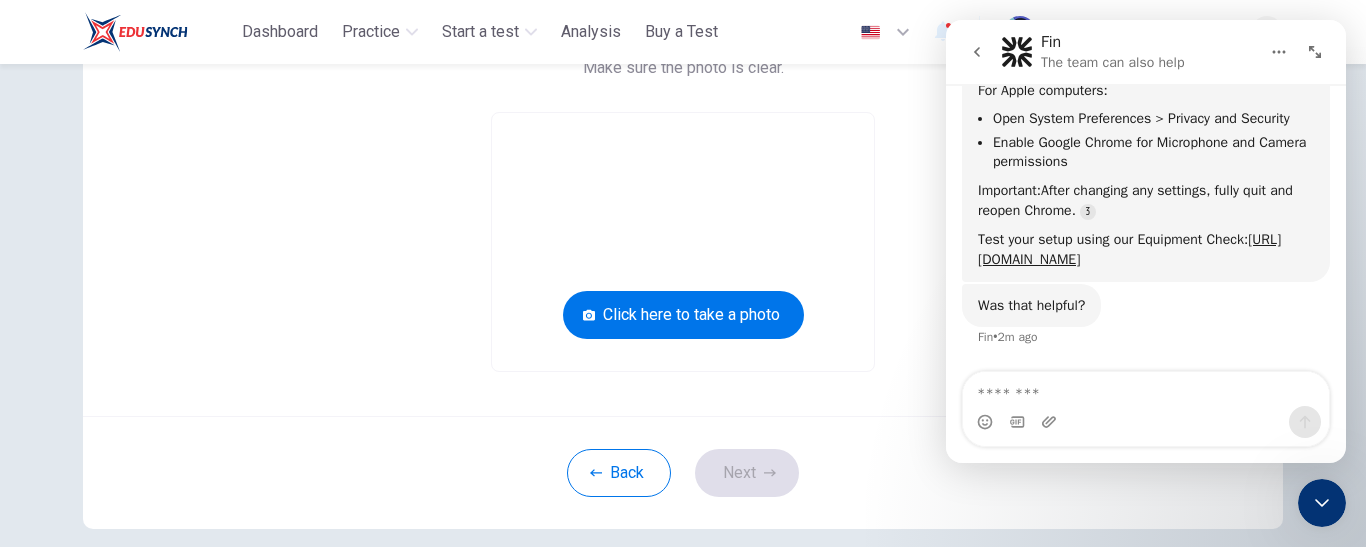 scroll, scrollTop: 1429, scrollLeft: 0, axis: vertical 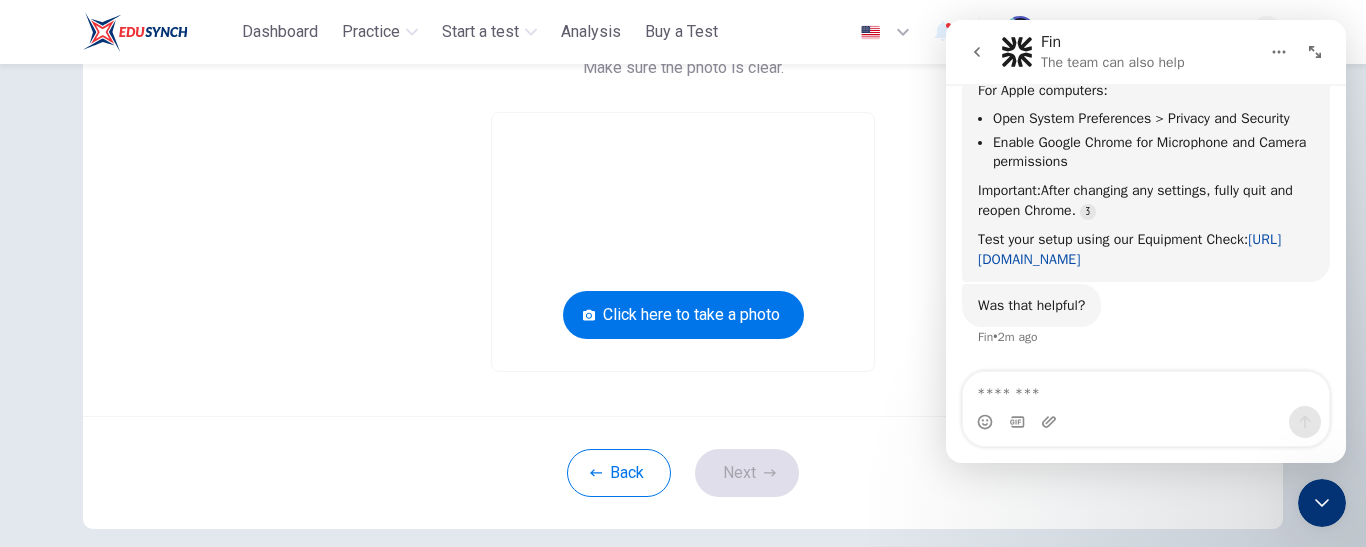click on "[URL][DOMAIN_NAME]" at bounding box center (1129, 249) 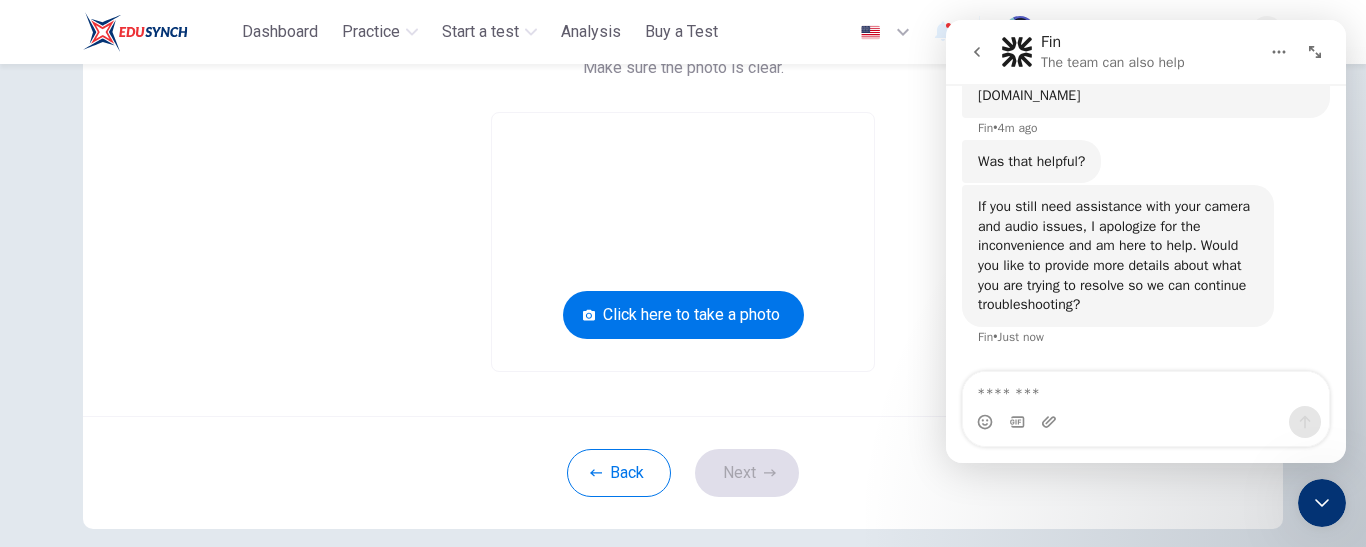 scroll, scrollTop: 1560, scrollLeft: 0, axis: vertical 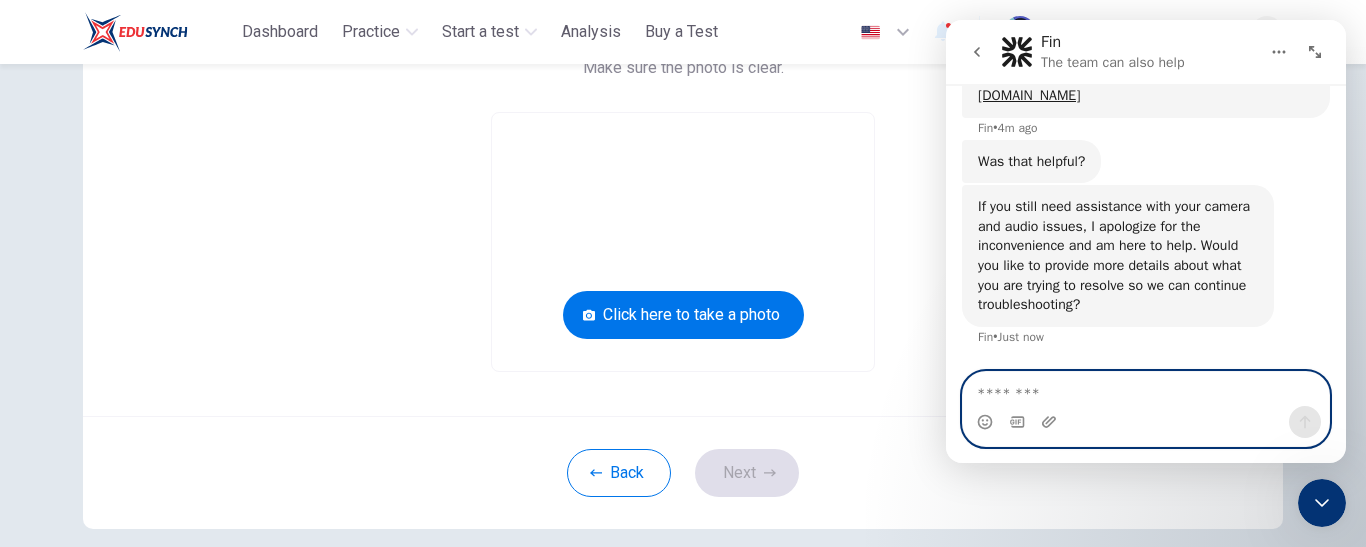 click at bounding box center [1146, 389] 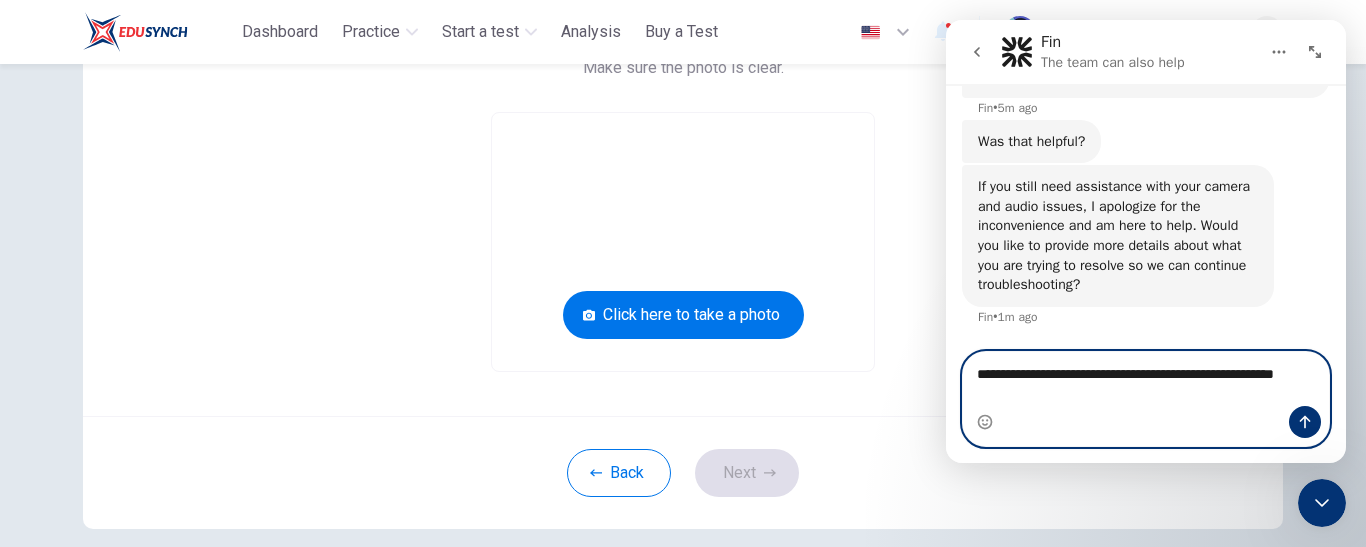 scroll, scrollTop: 1580, scrollLeft: 0, axis: vertical 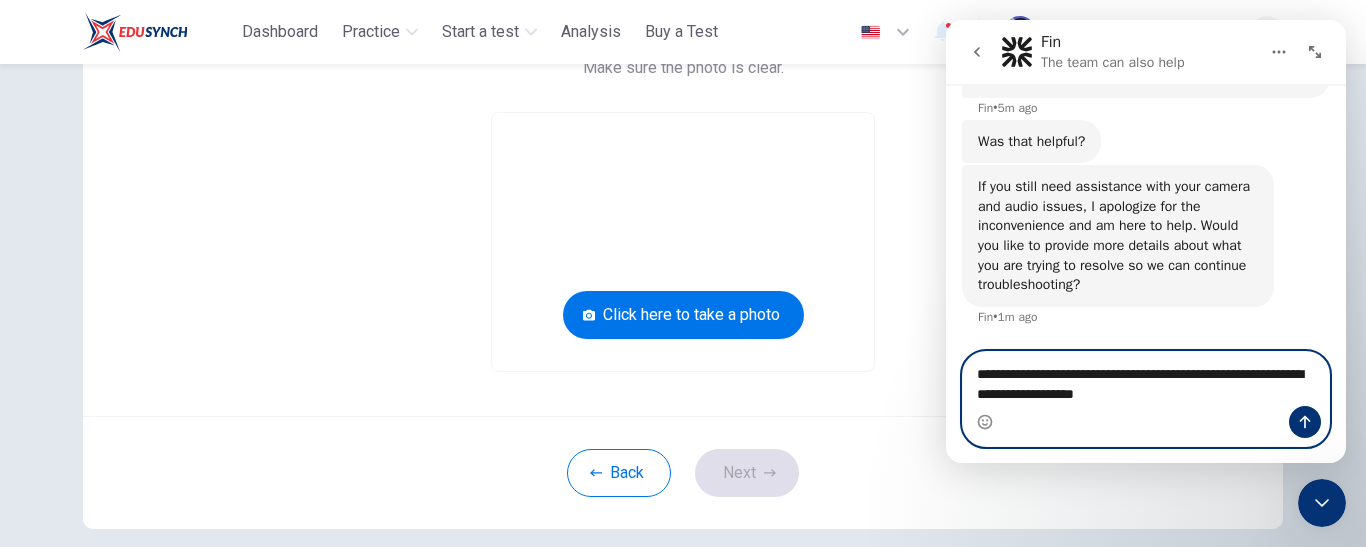 type on "**********" 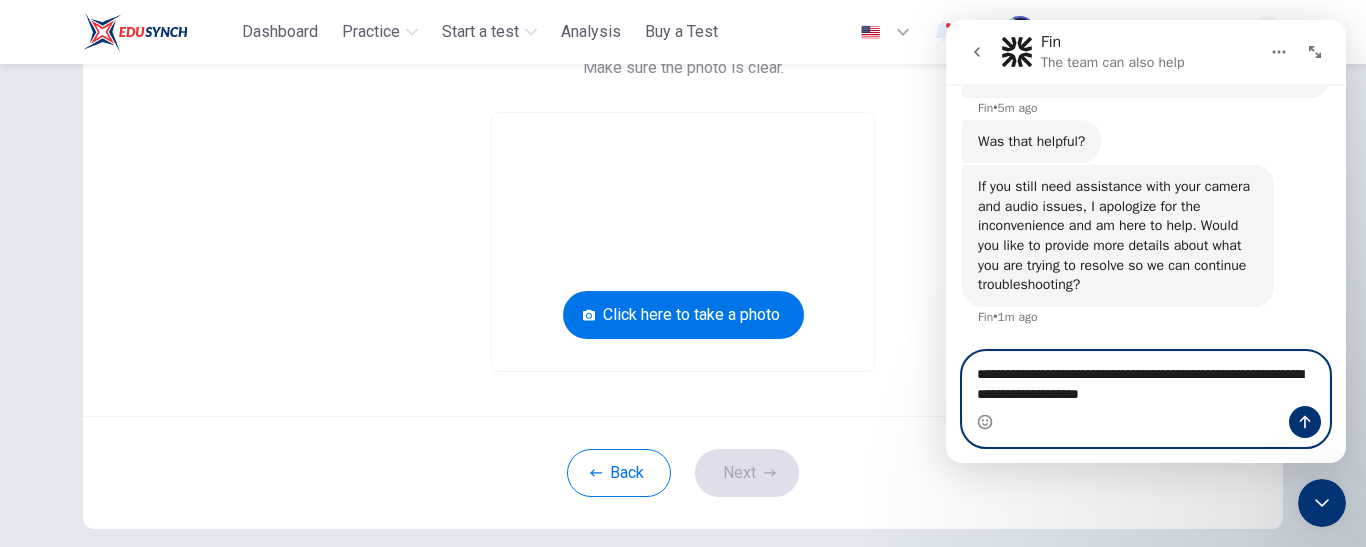 type 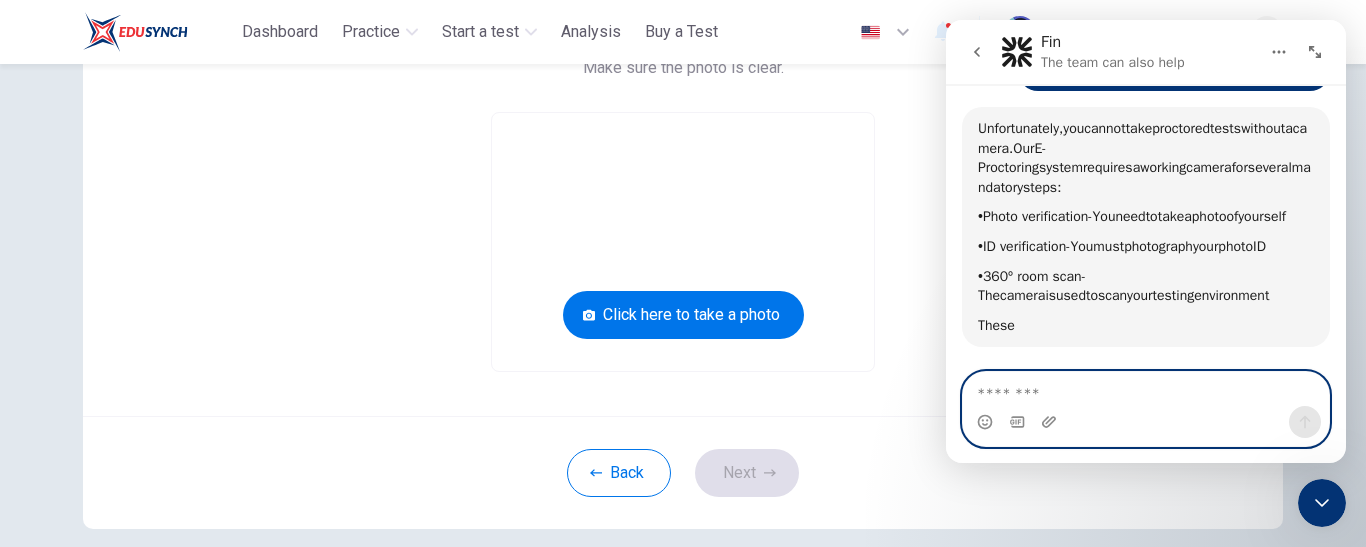 scroll, scrollTop: 1887, scrollLeft: 0, axis: vertical 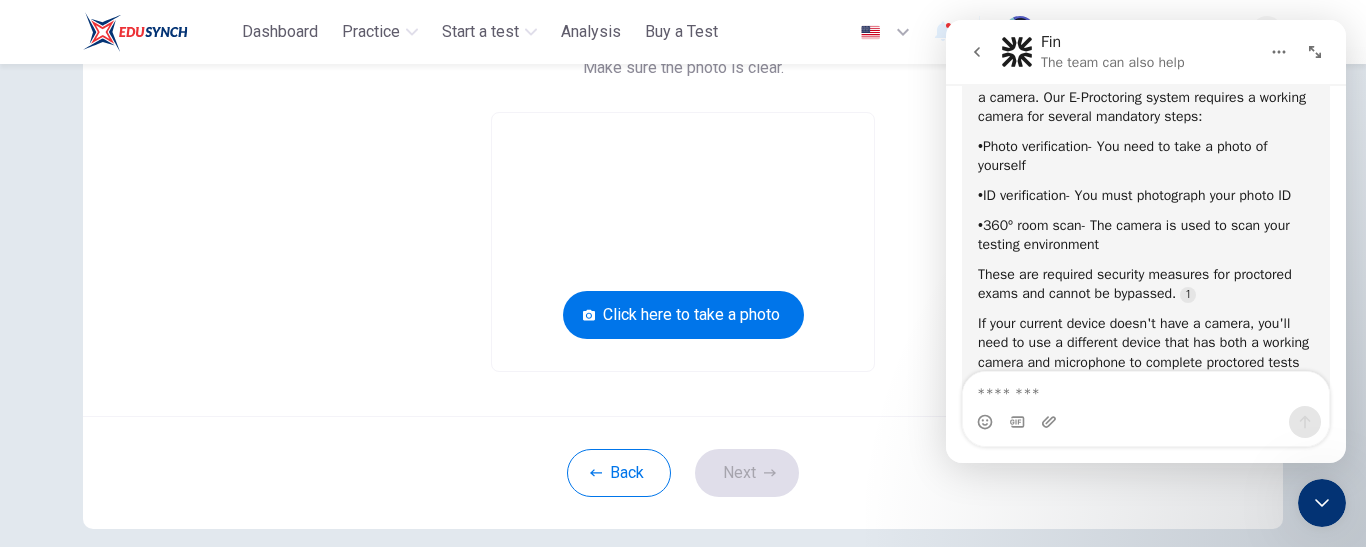 click at bounding box center [1322, 503] 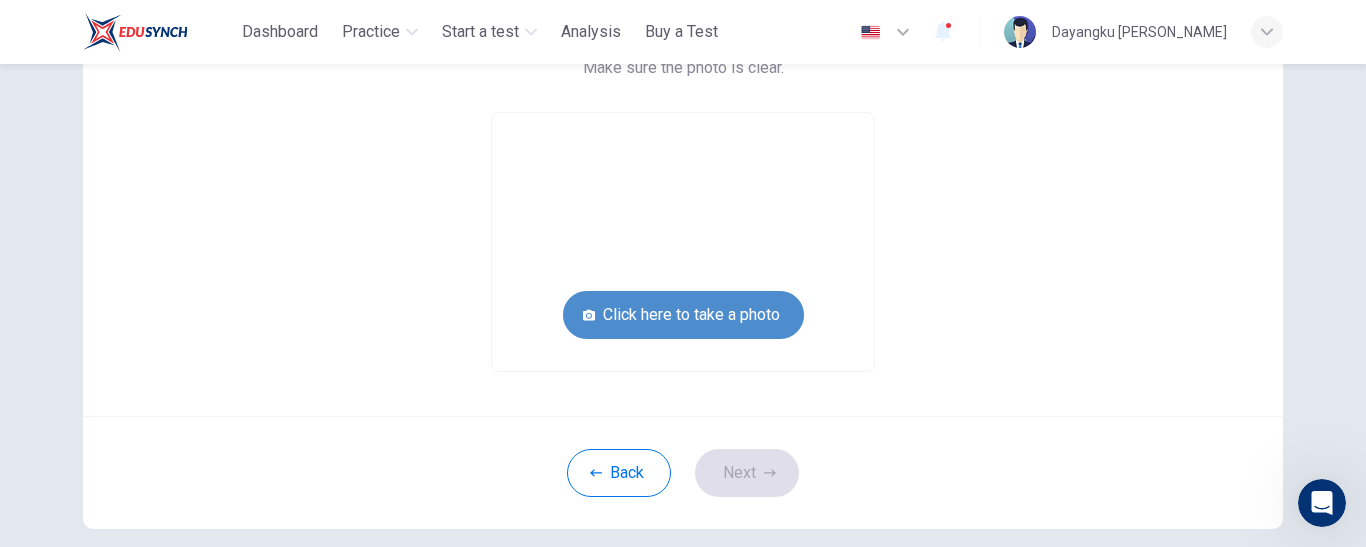 click on "Click here to take a photo" at bounding box center [683, 315] 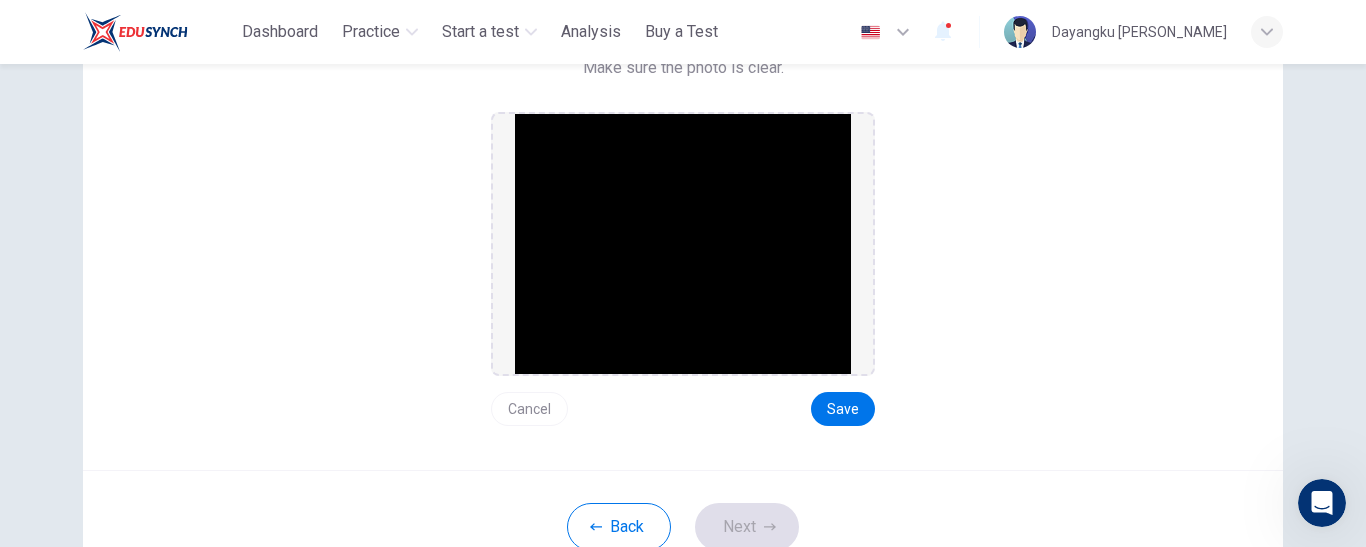 click on "Cancel" at bounding box center (529, 409) 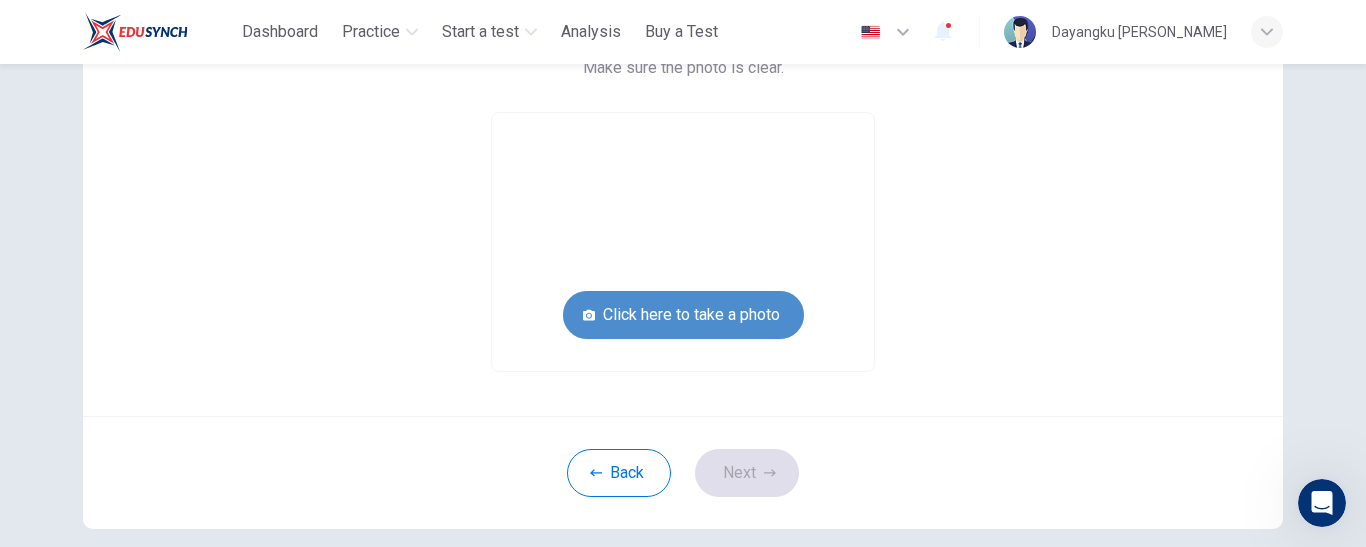 click on "Click here to take a photo" at bounding box center [683, 315] 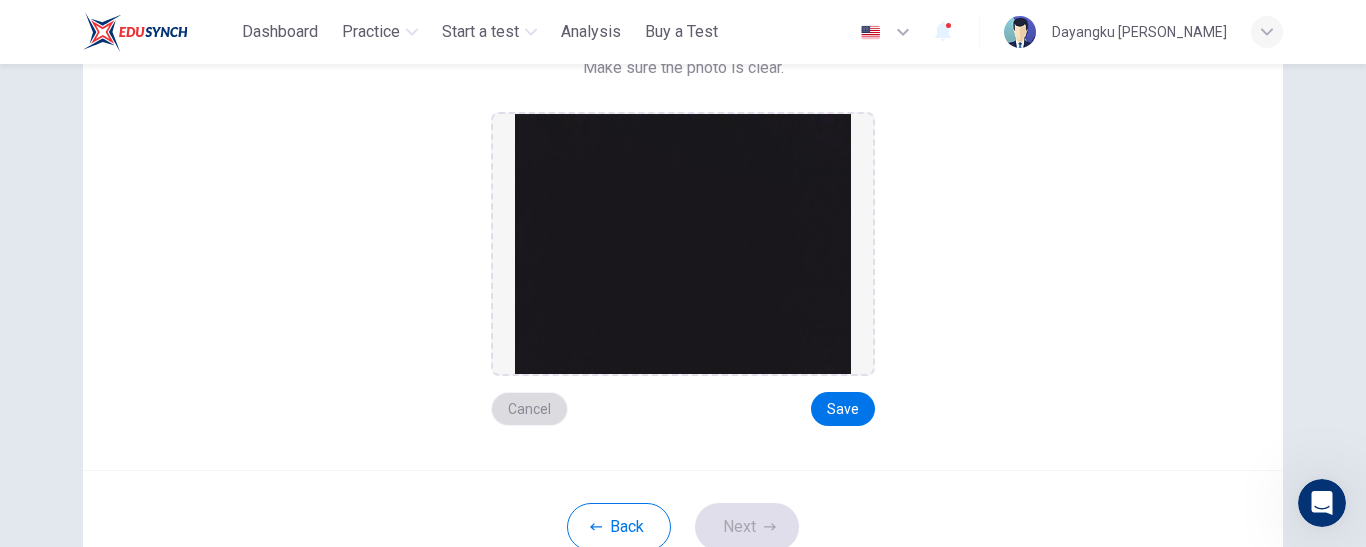 click on "Cancel" at bounding box center [529, 409] 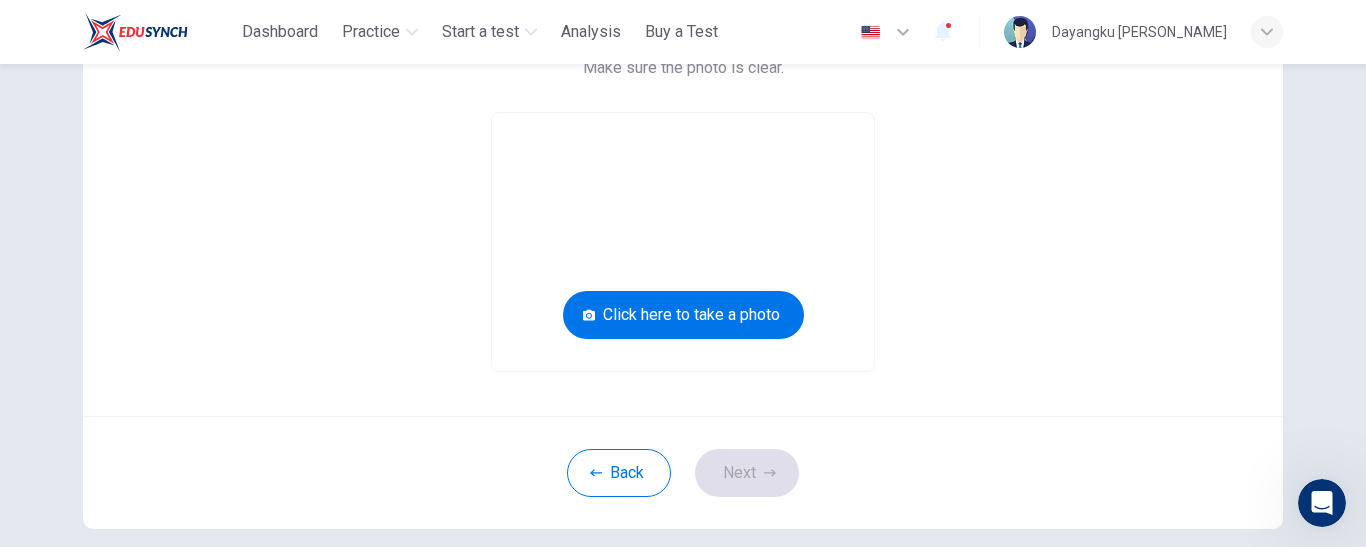 drag, startPoint x: 522, startPoint y: 401, endPoint x: 568, endPoint y: 569, distance: 174.1838 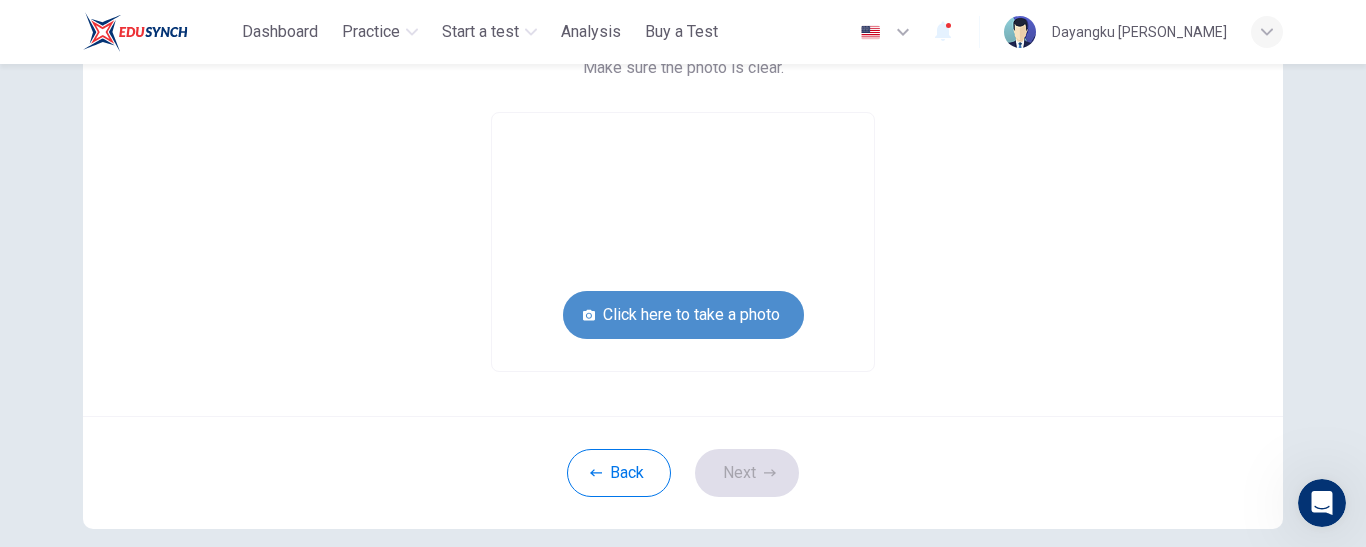click on "Click here to take a photo" at bounding box center [683, 315] 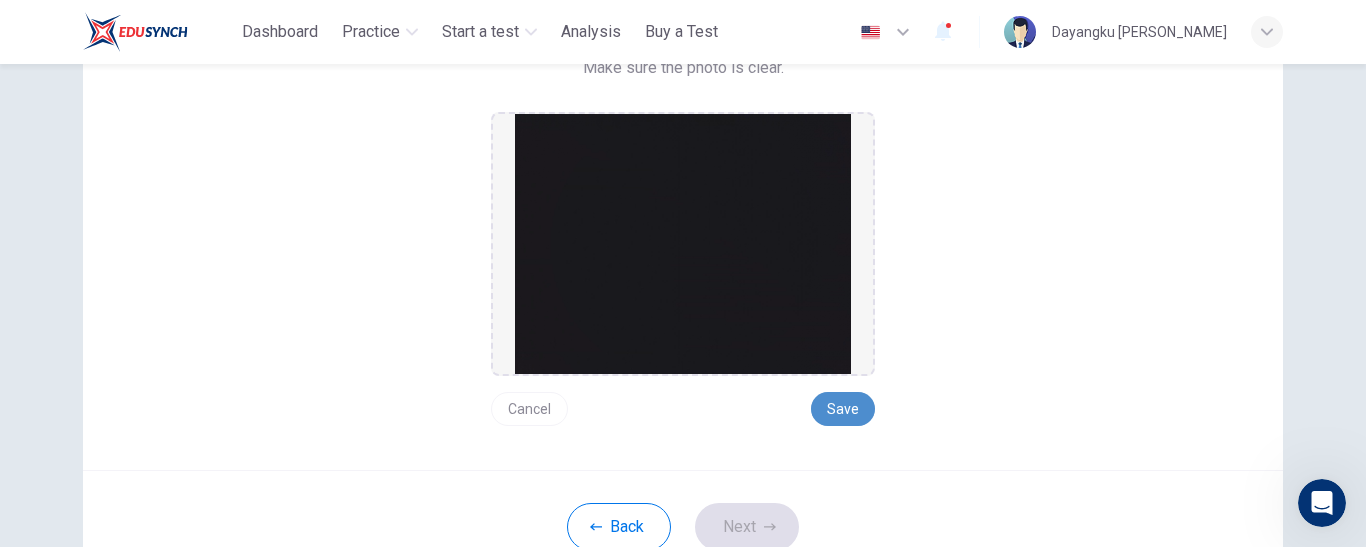 click on "Save" at bounding box center [843, 409] 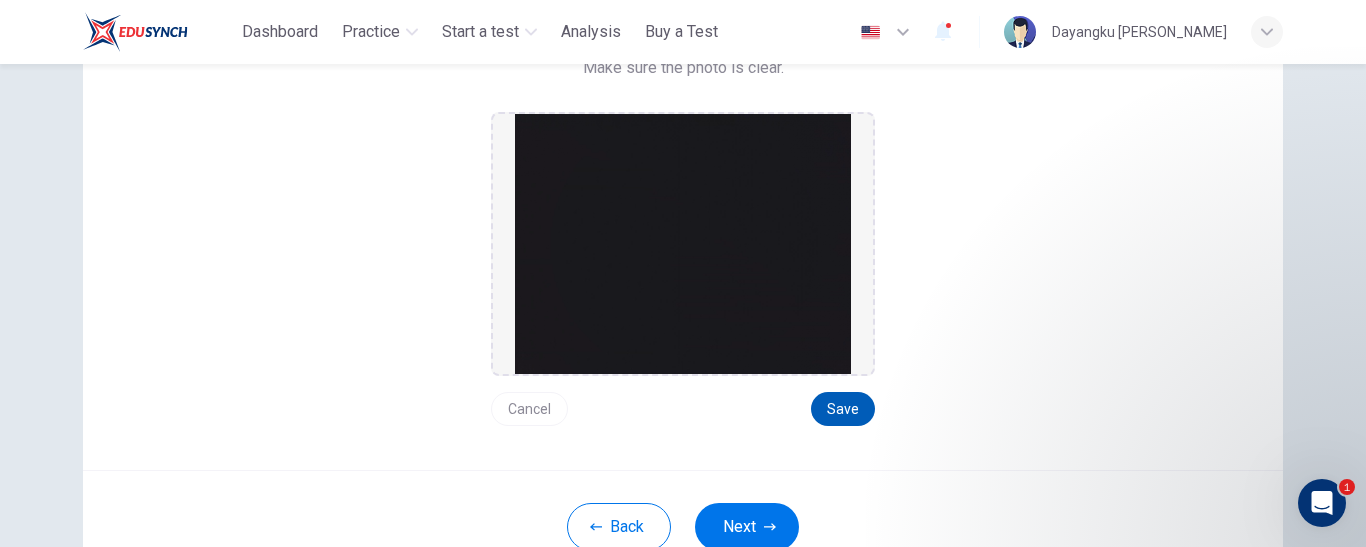 scroll, scrollTop: 0, scrollLeft: 0, axis: both 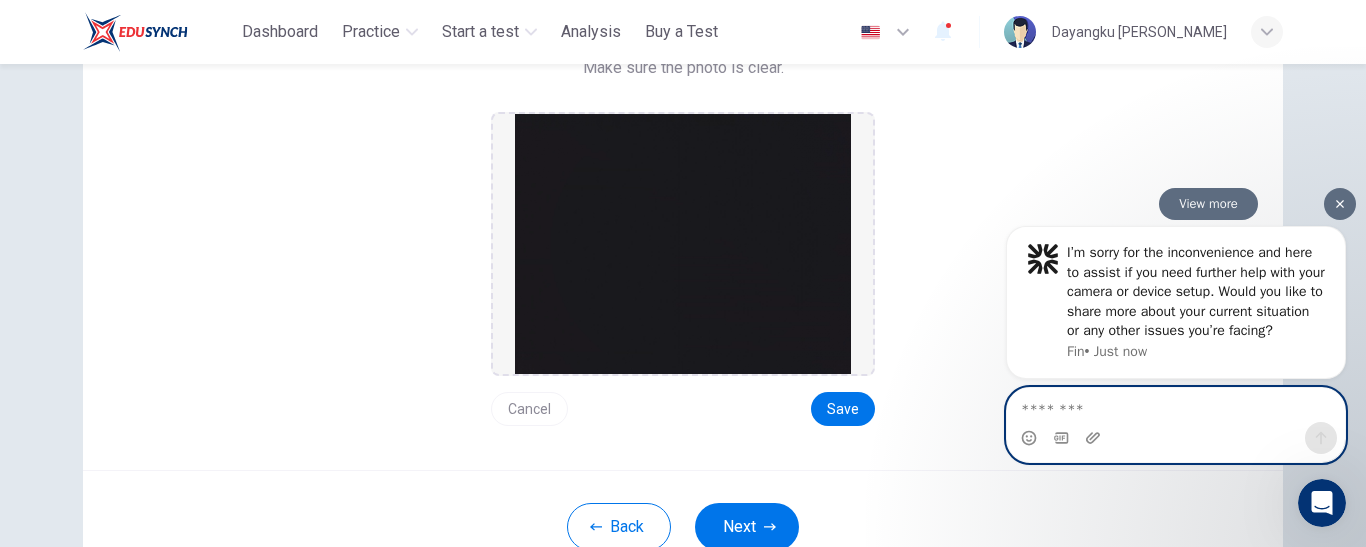 click at bounding box center [1176, 405] 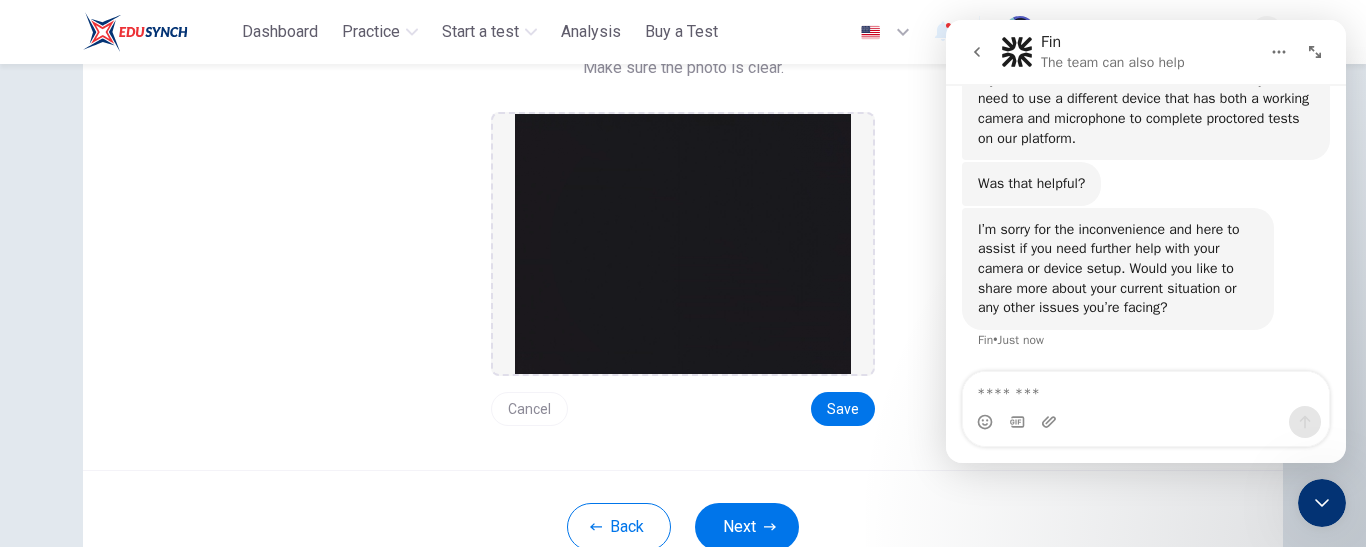 scroll, scrollTop: 2173, scrollLeft: 0, axis: vertical 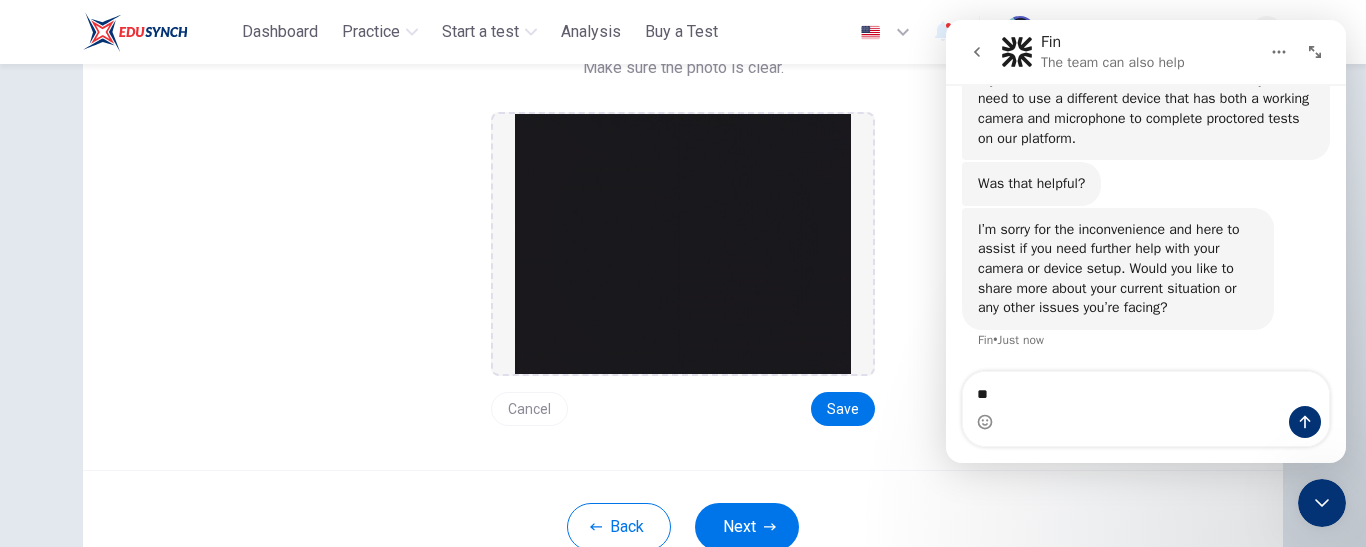 type on "*" 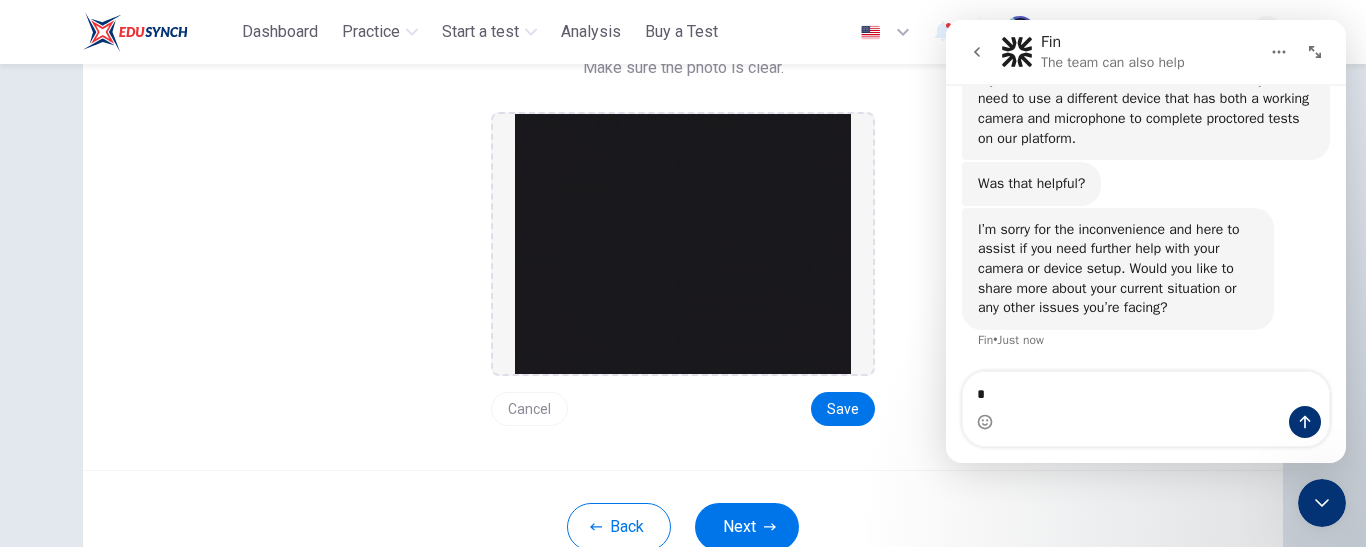 type on "**" 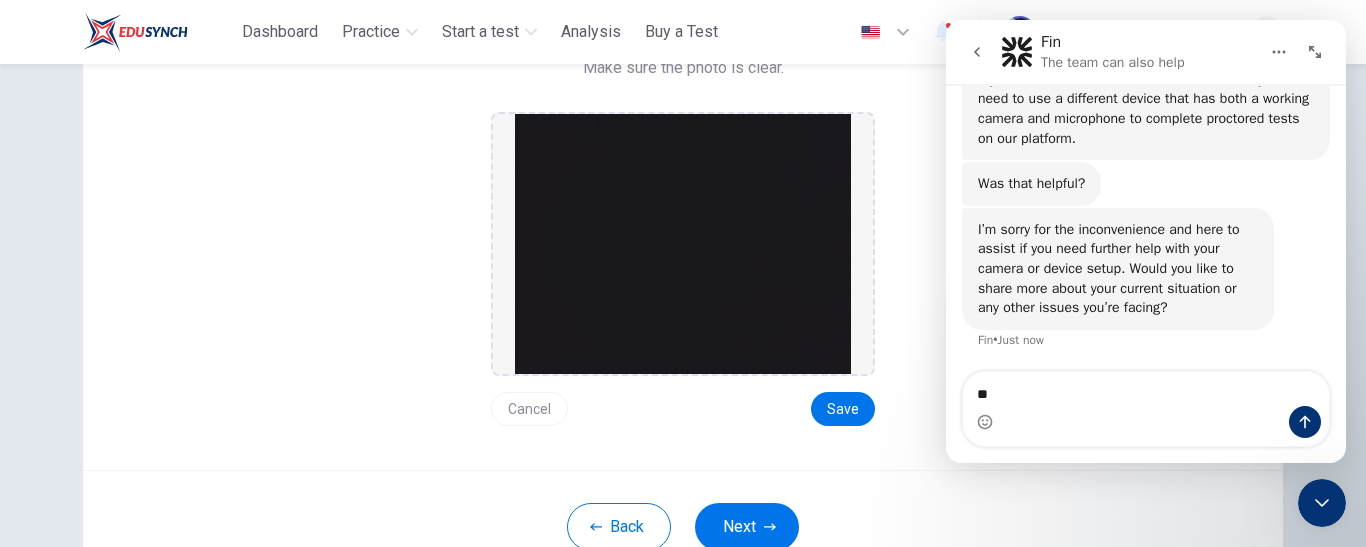 type 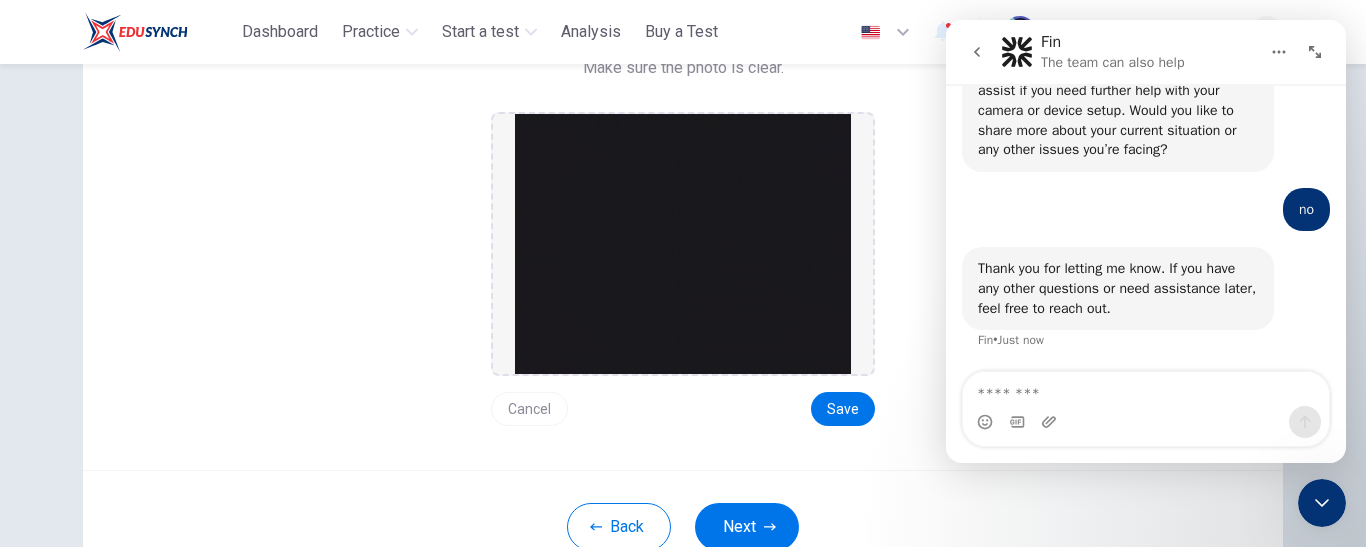 scroll, scrollTop: 2331, scrollLeft: 0, axis: vertical 